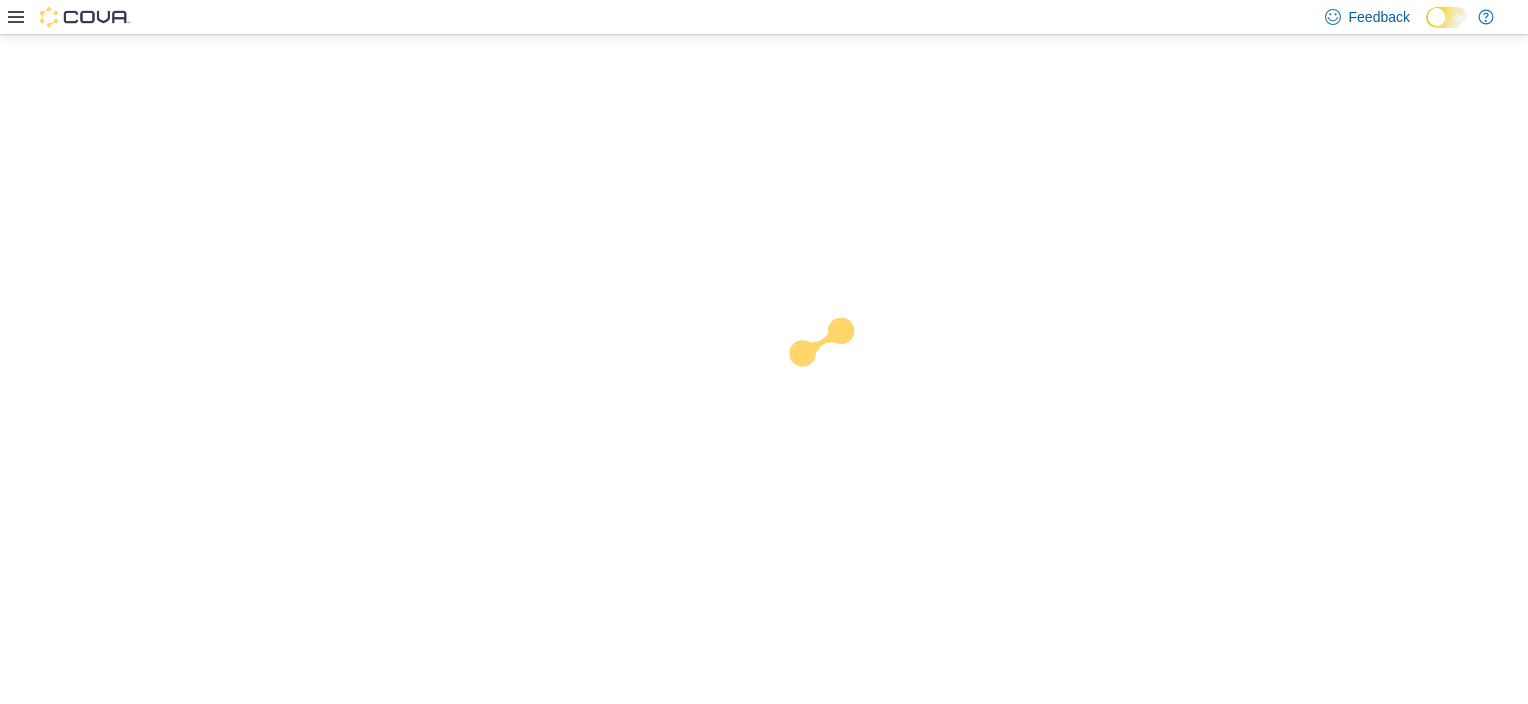 scroll, scrollTop: 0, scrollLeft: 0, axis: both 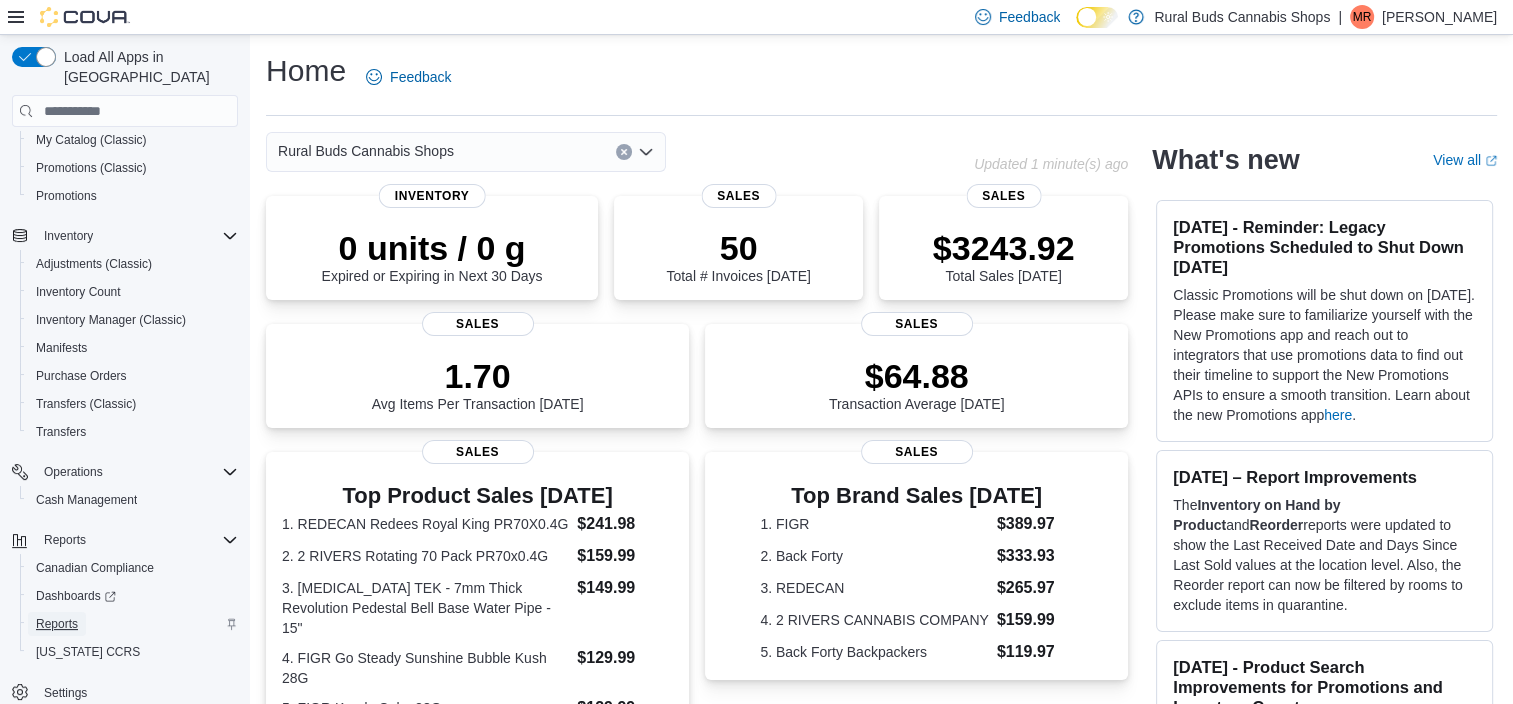 click on "Reports" at bounding box center [57, 624] 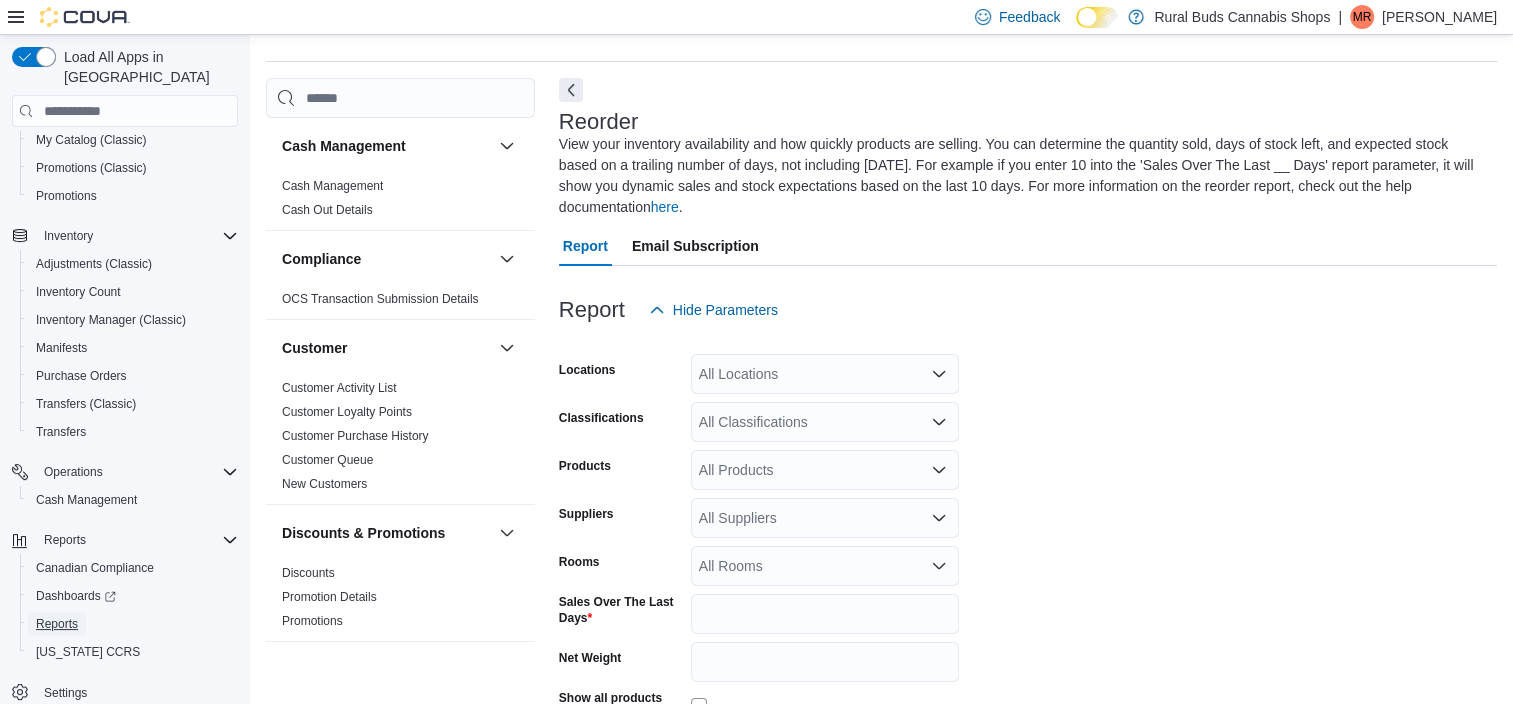 scroll, scrollTop: 88, scrollLeft: 0, axis: vertical 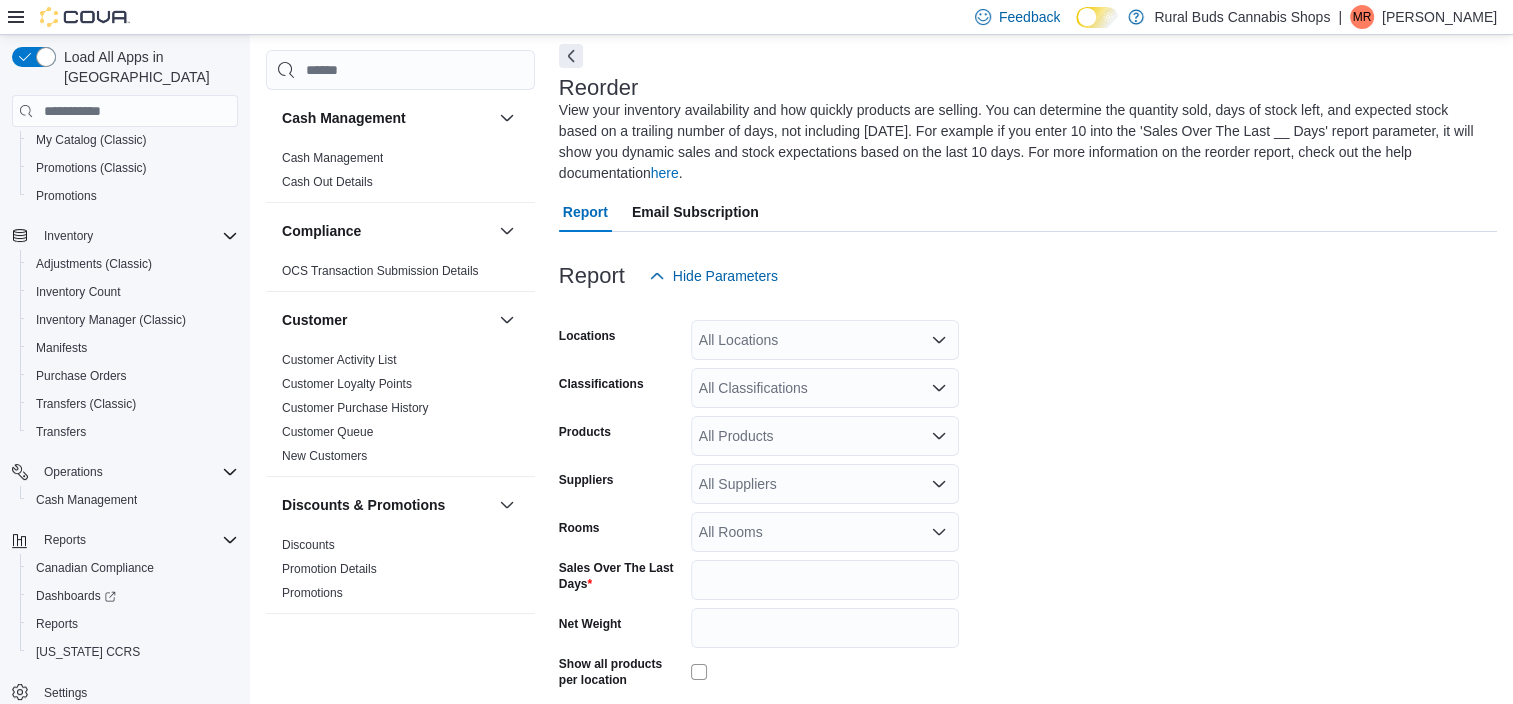 click on "All Products" at bounding box center (825, 436) 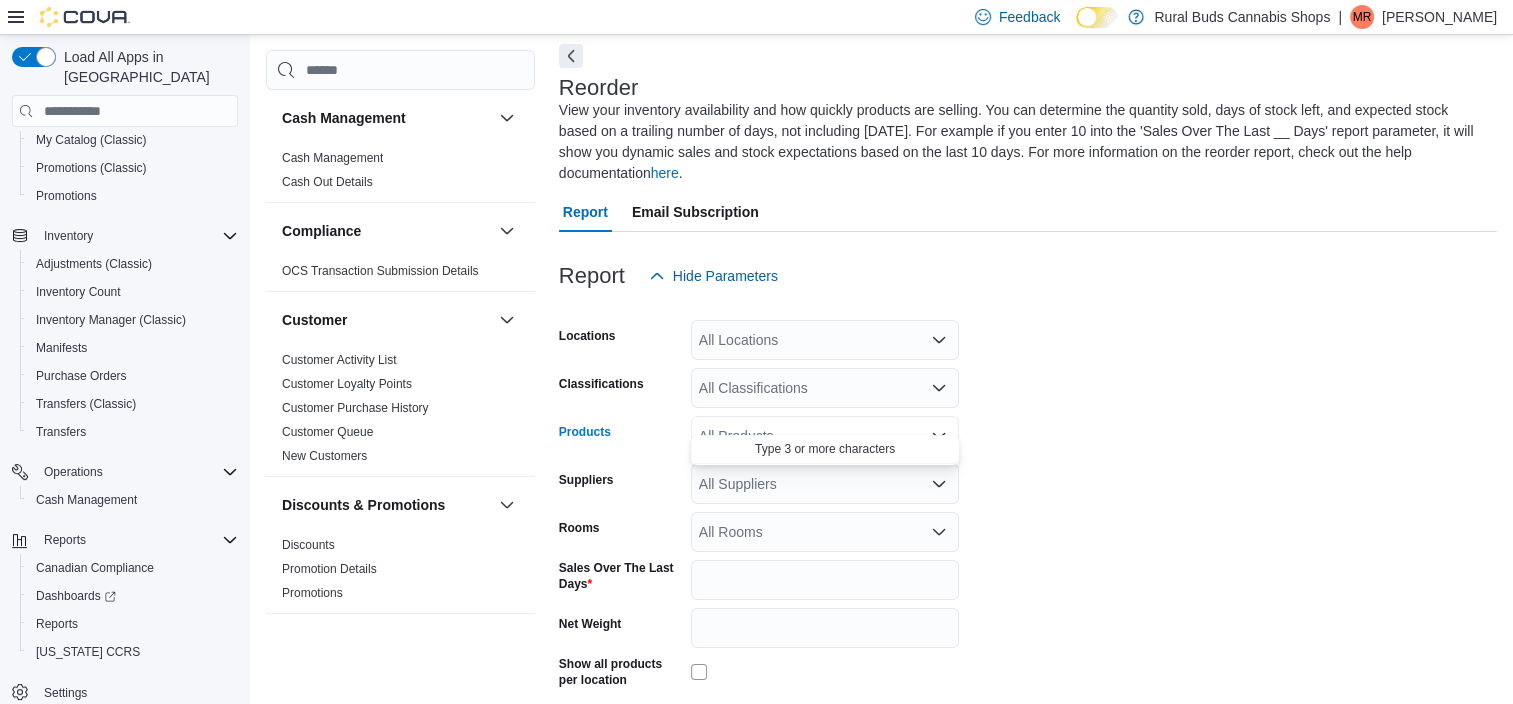 paste on "**********" 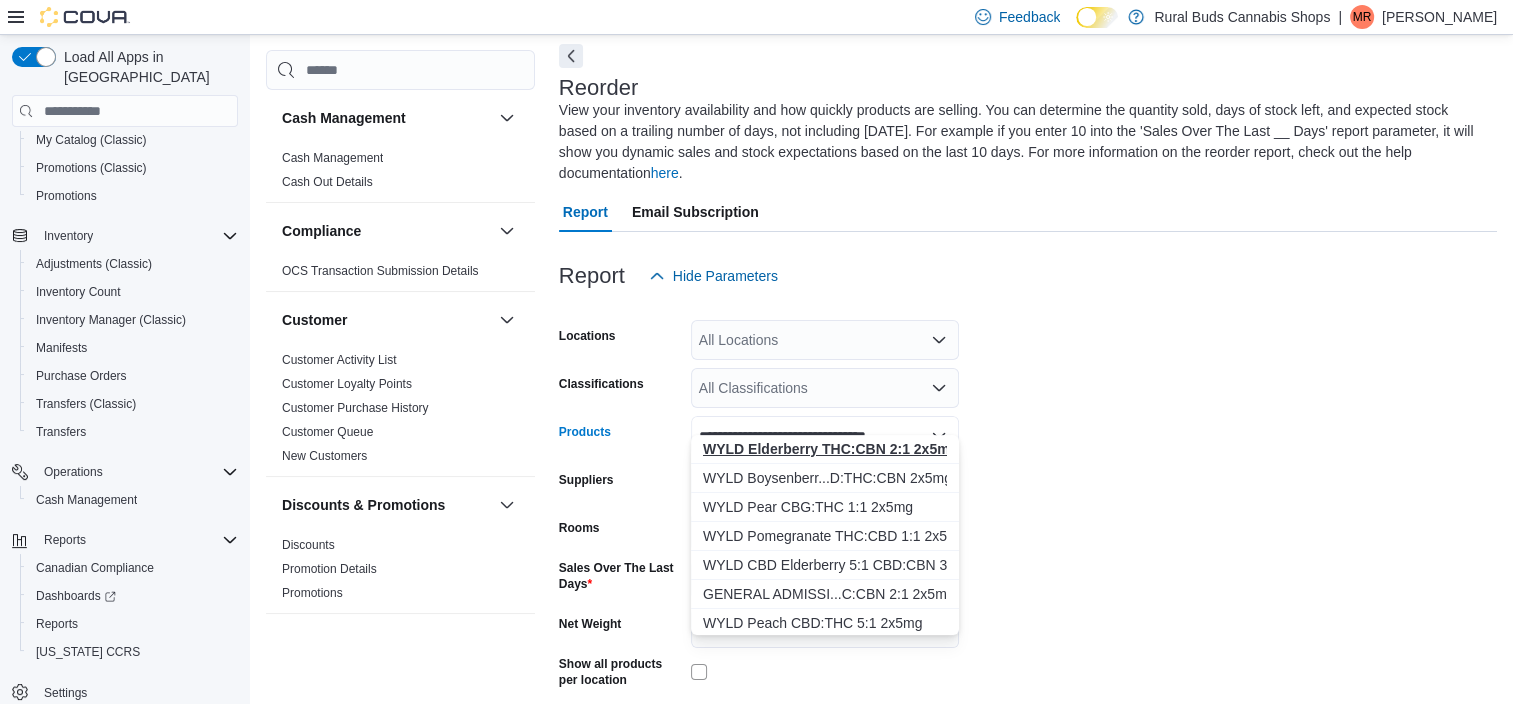 scroll, scrollTop: 0, scrollLeft: 21, axis: horizontal 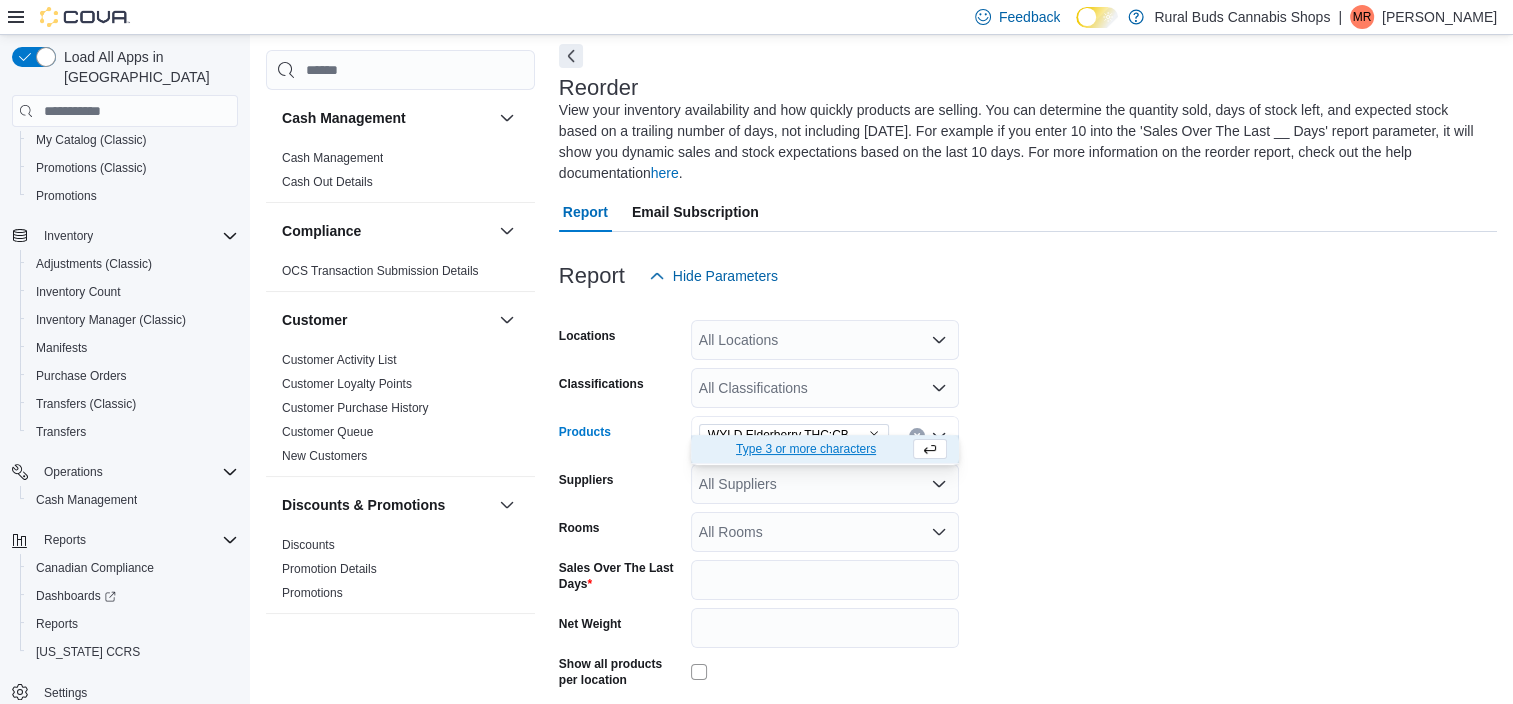 click on "All Locations" at bounding box center (825, 340) 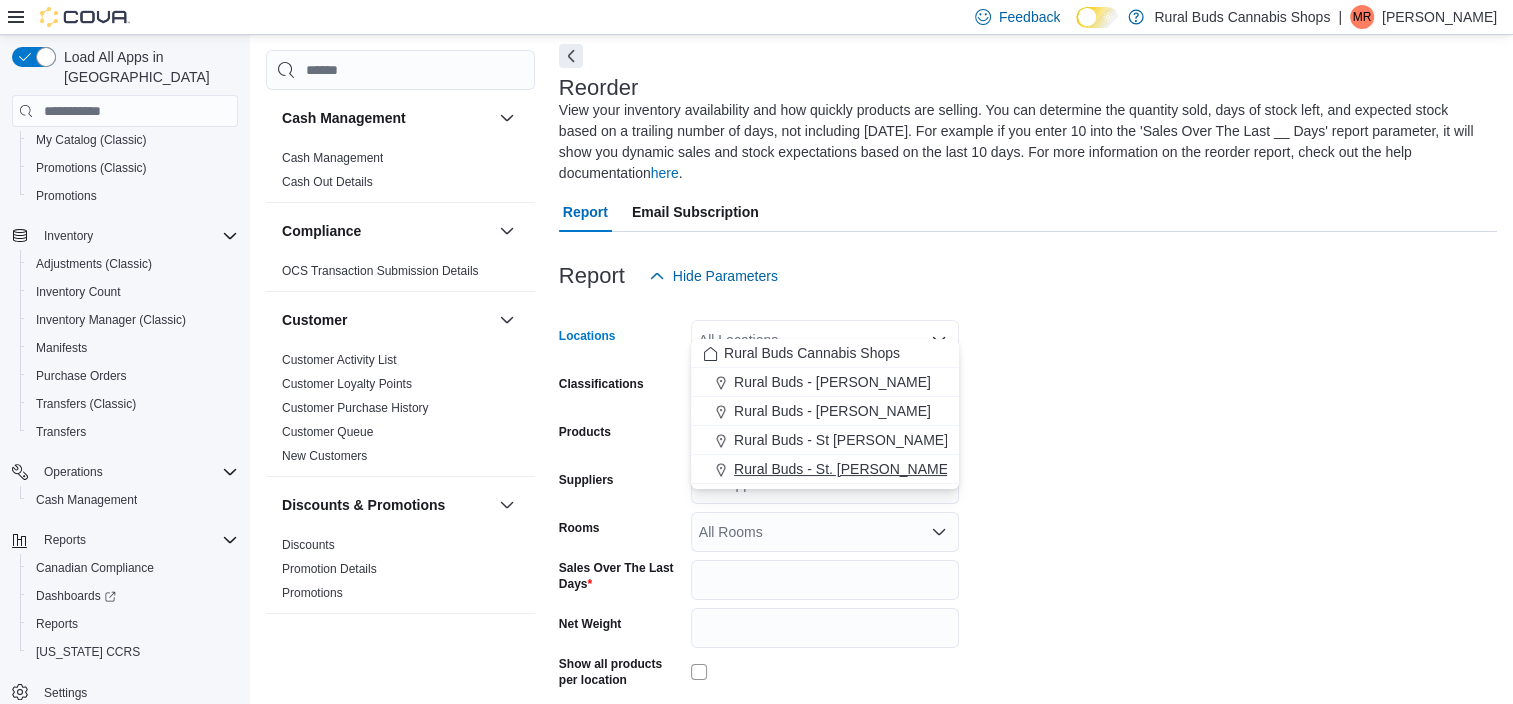 click on "Rural Buds - St. [PERSON_NAME]" at bounding box center [843, 469] 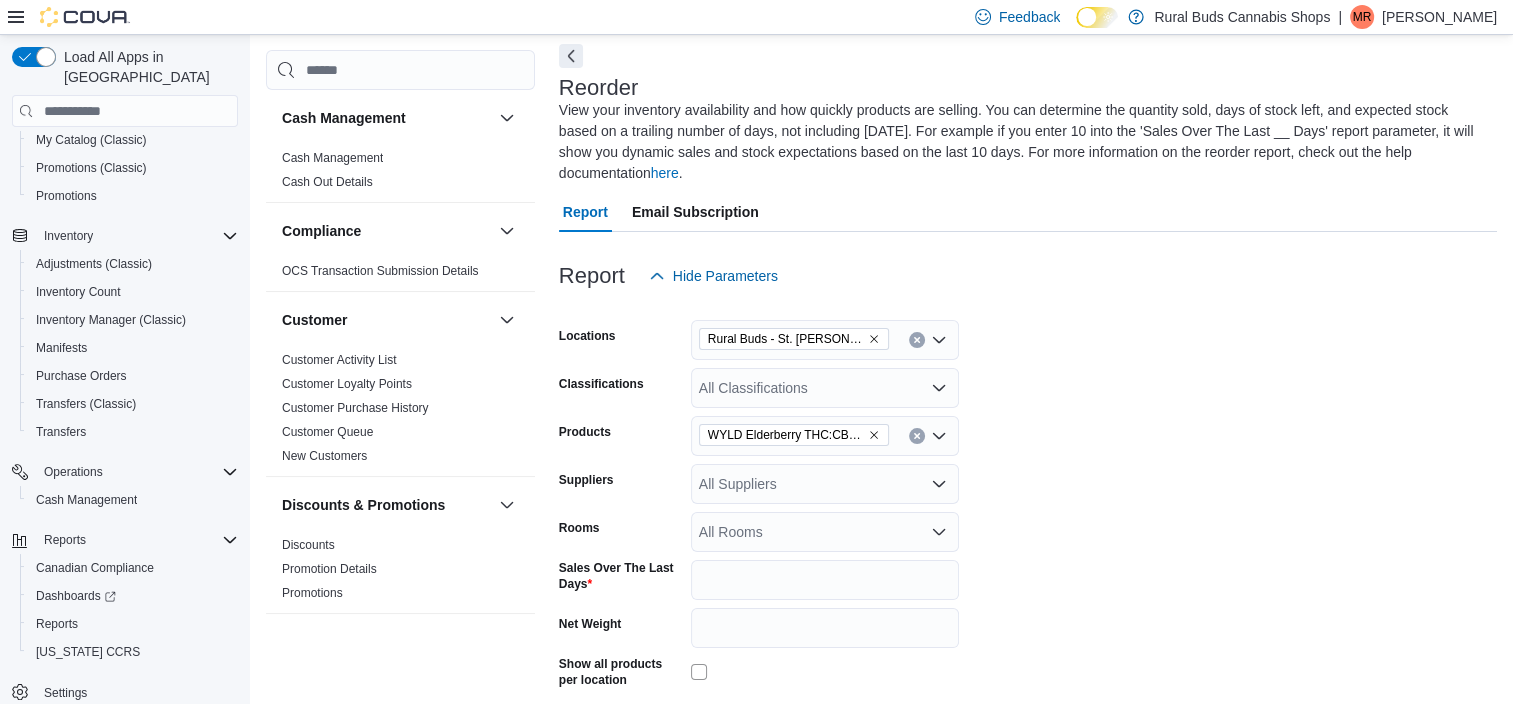 click on "Locations Rural Buds - St. Adolphe Classifications All Classifications Products WYLD Elderberry THC:CBN 2:1 2x5mg Suppliers All Suppliers Rooms All Rooms Sales Over The Last Days * Net Weight Show all products per location Show in stock only Export  Run Report" at bounding box center [1028, 543] 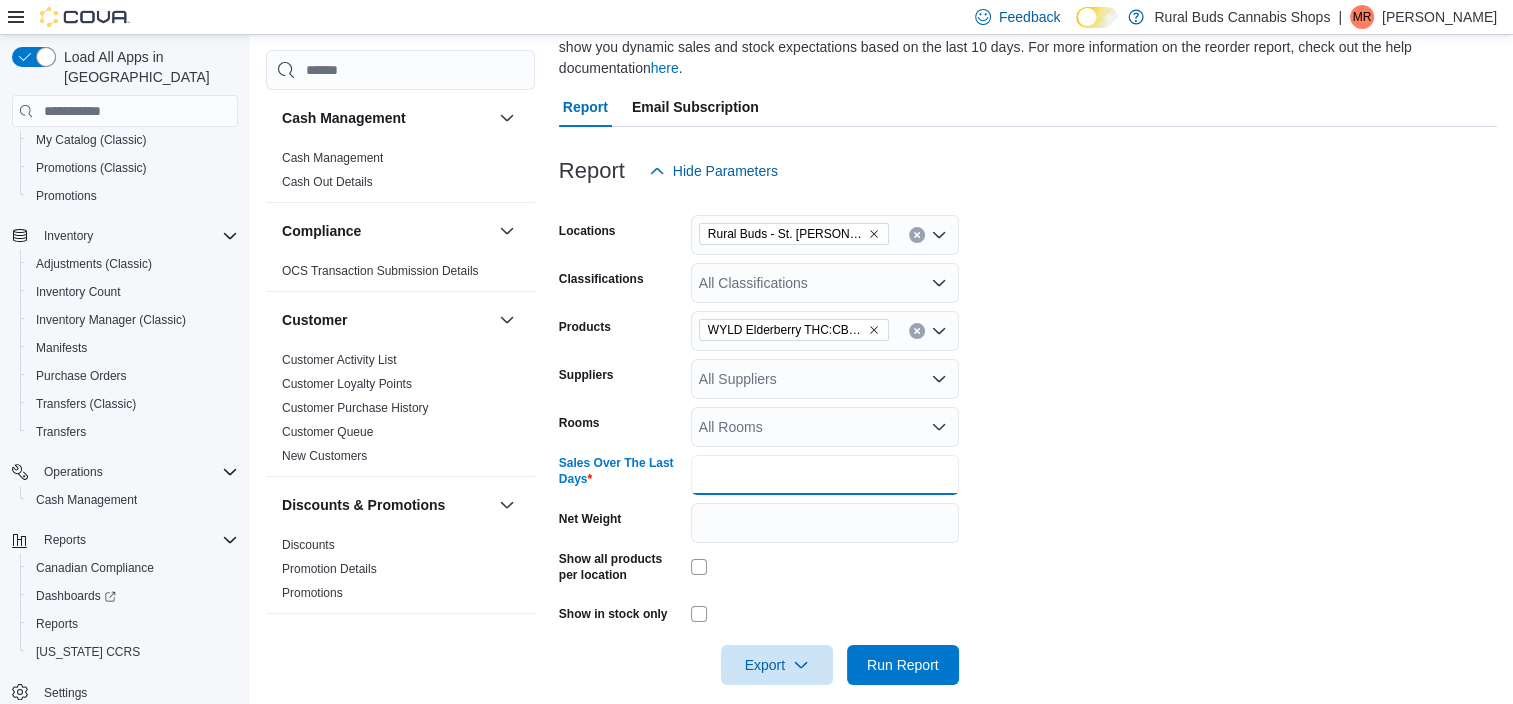 click on "*" at bounding box center [825, 475] 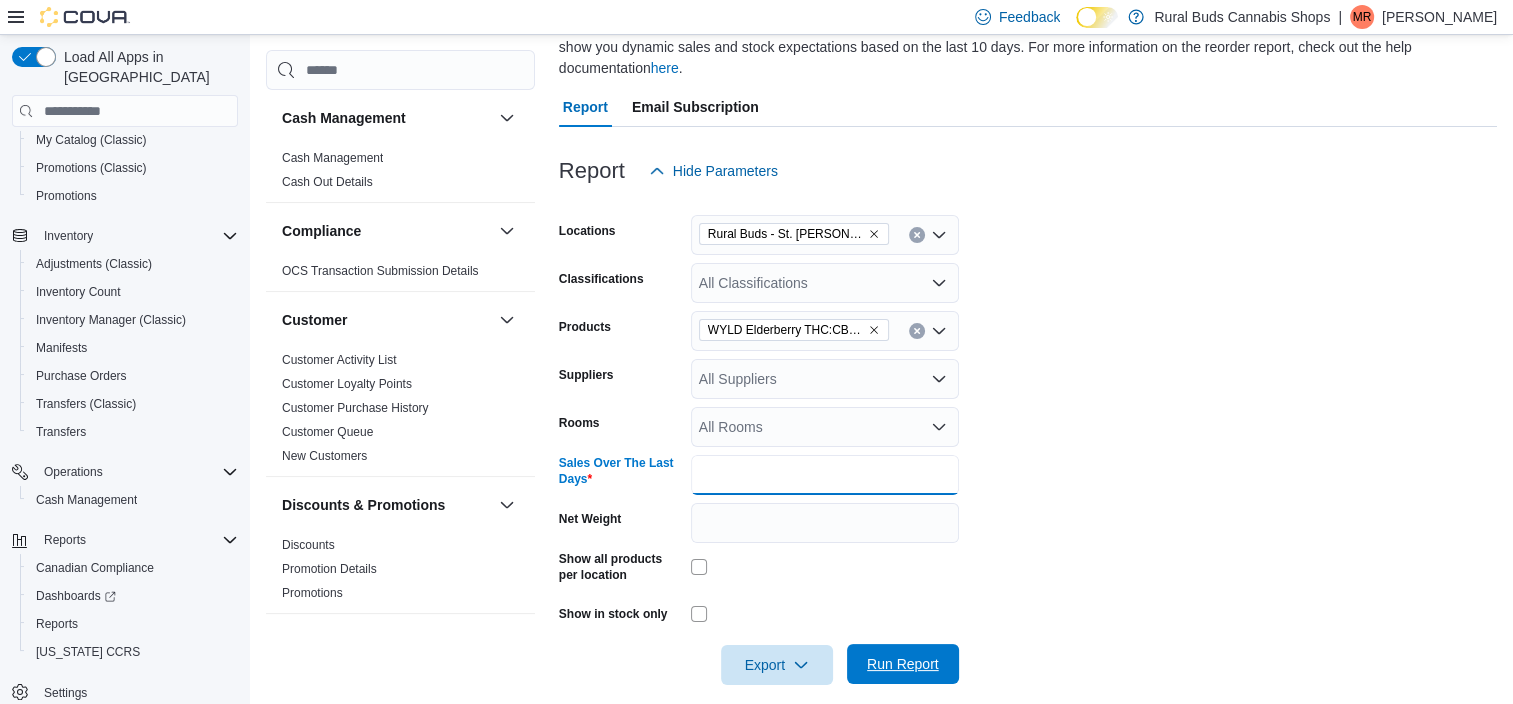 type on "**" 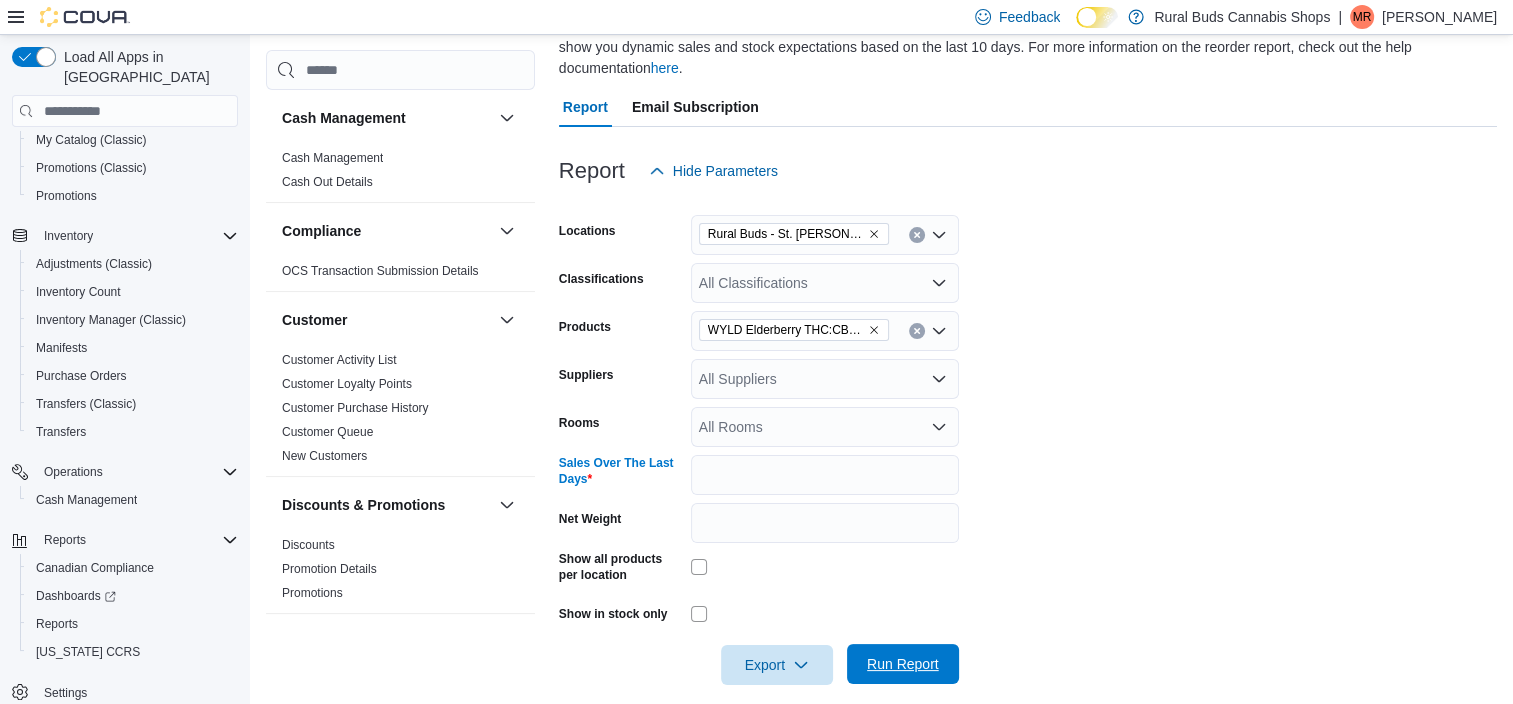 click on "Run Report" at bounding box center (903, 664) 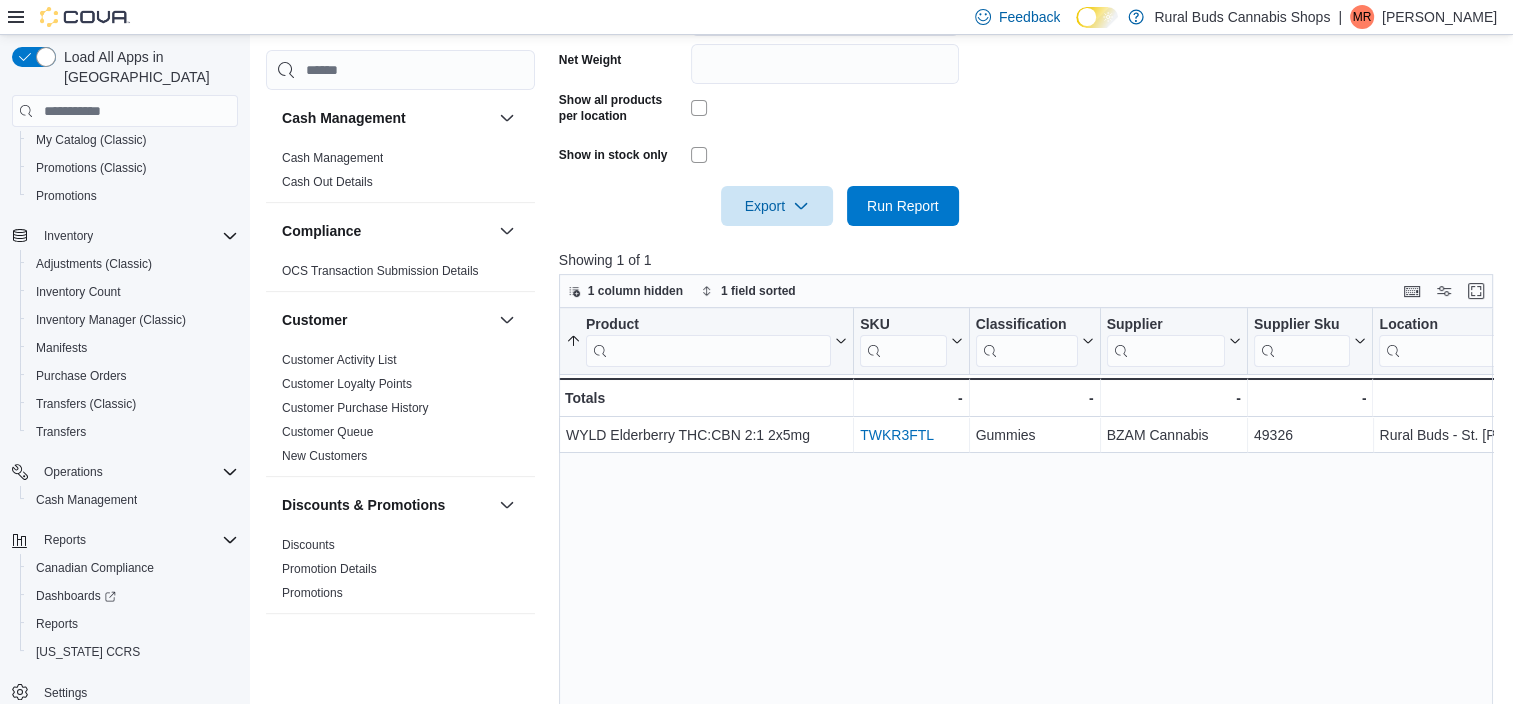 scroll, scrollTop: 780, scrollLeft: 0, axis: vertical 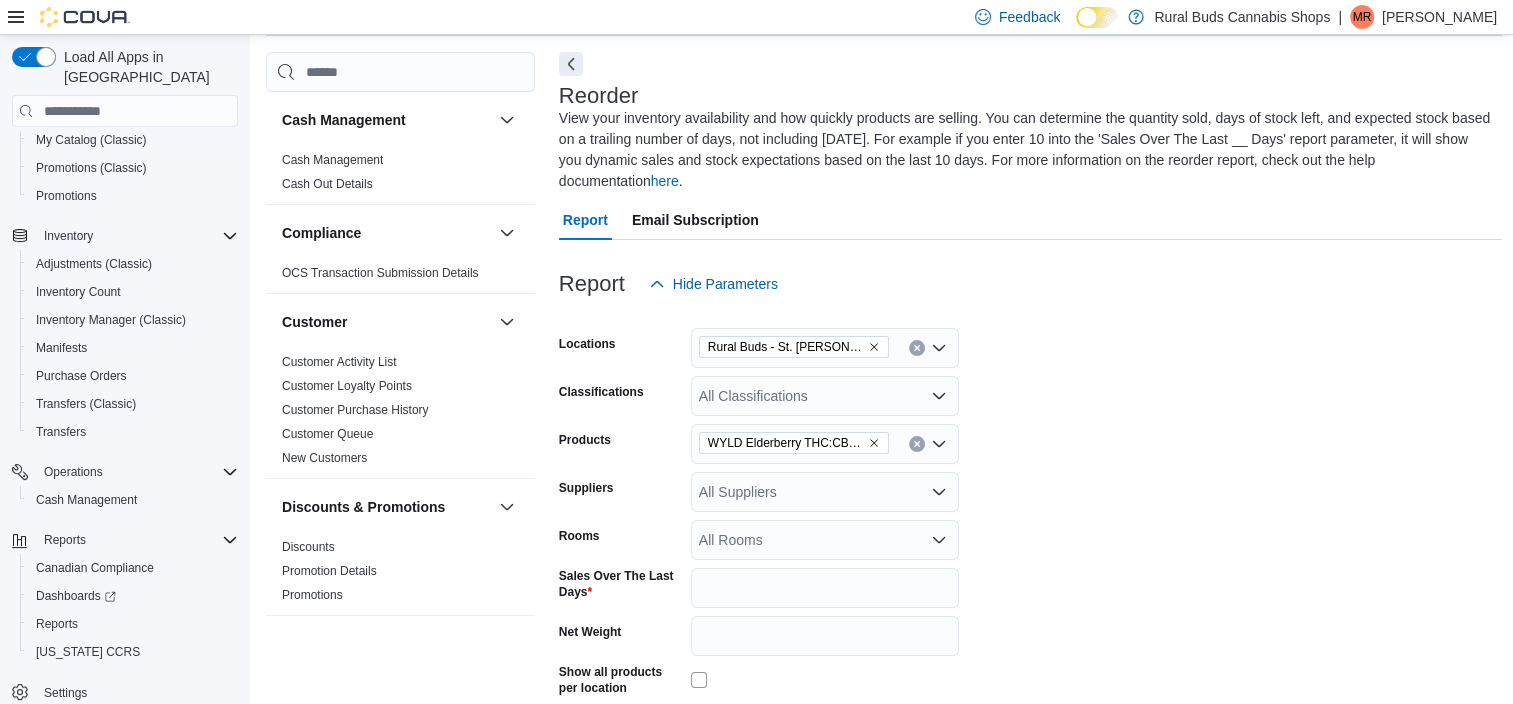 click 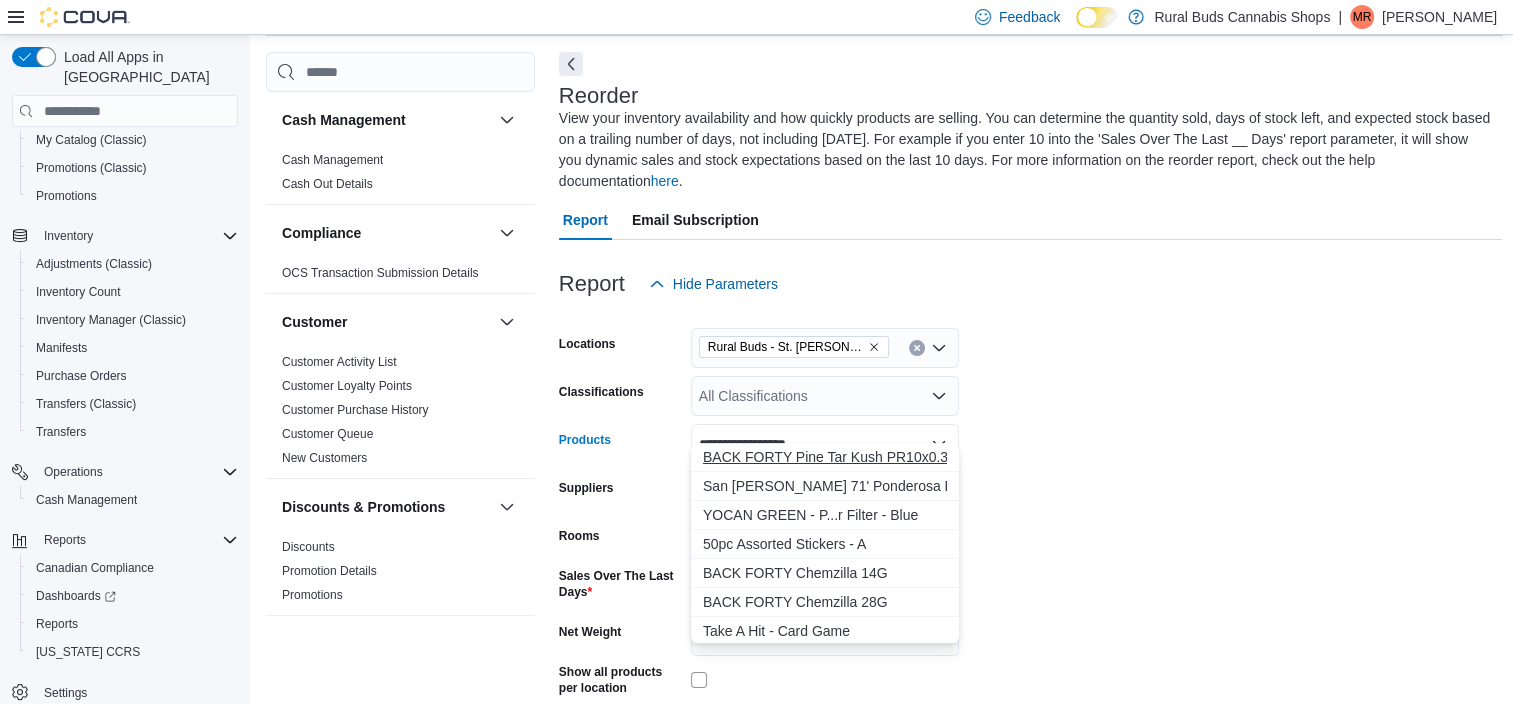 type on "**********" 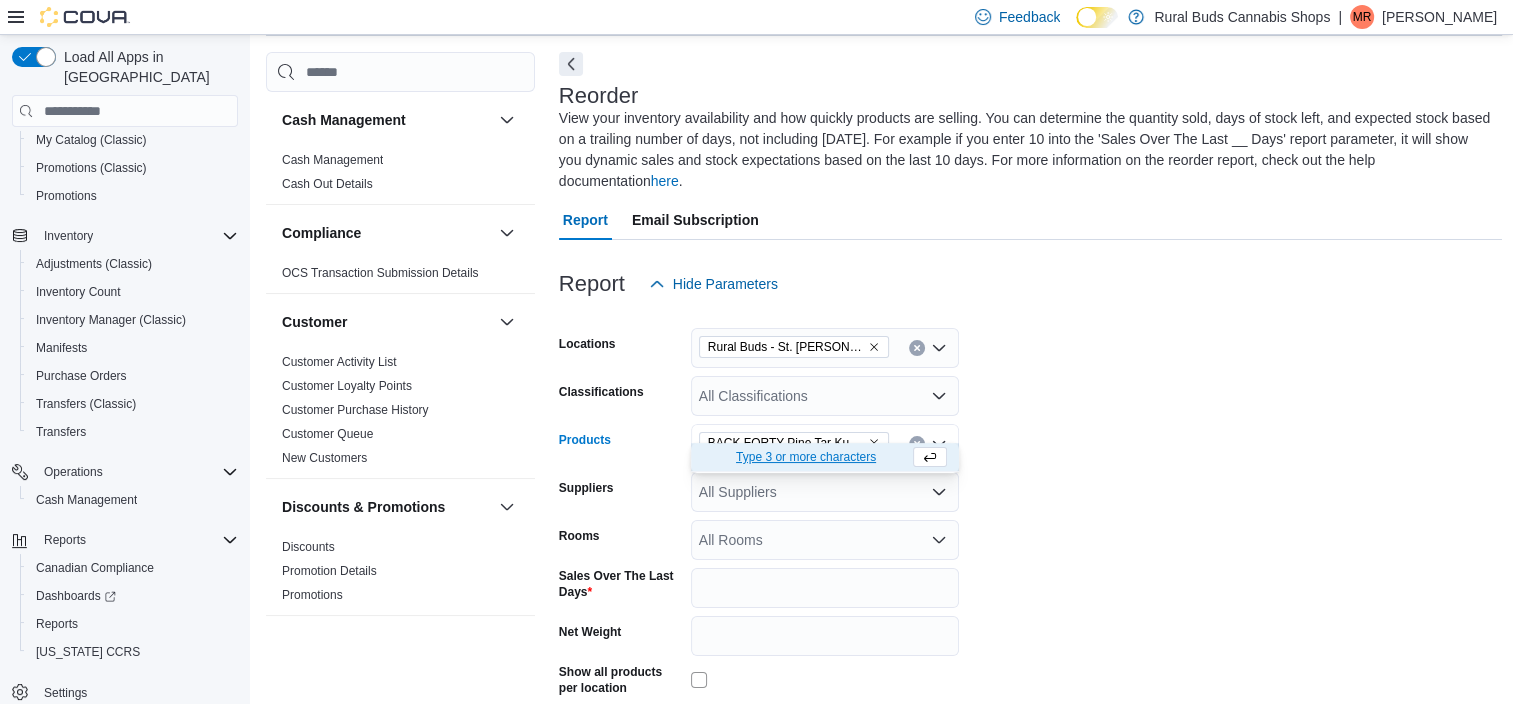 click on "Locations Rural Buds - St. Adolphe Classifications All Classifications Products BACK FORTY Pine Tar Kush PR10x0.35G Combo box. Selected. BACK FORTY Pine Tar Kush PR10x0.35G. Press Backspace to delete BACK FORTY Pine Tar Kush PR10x0.35G. Combo box input. All Products. Type some text or, to display a list of choices, press Down Arrow. To exit the list of choices, press Escape. Suppliers All Suppliers Rooms All Rooms Sales Over The Last Days ** Net Weight Show all products per location Show in stock only Export  Run Report" at bounding box center (1031, 551) 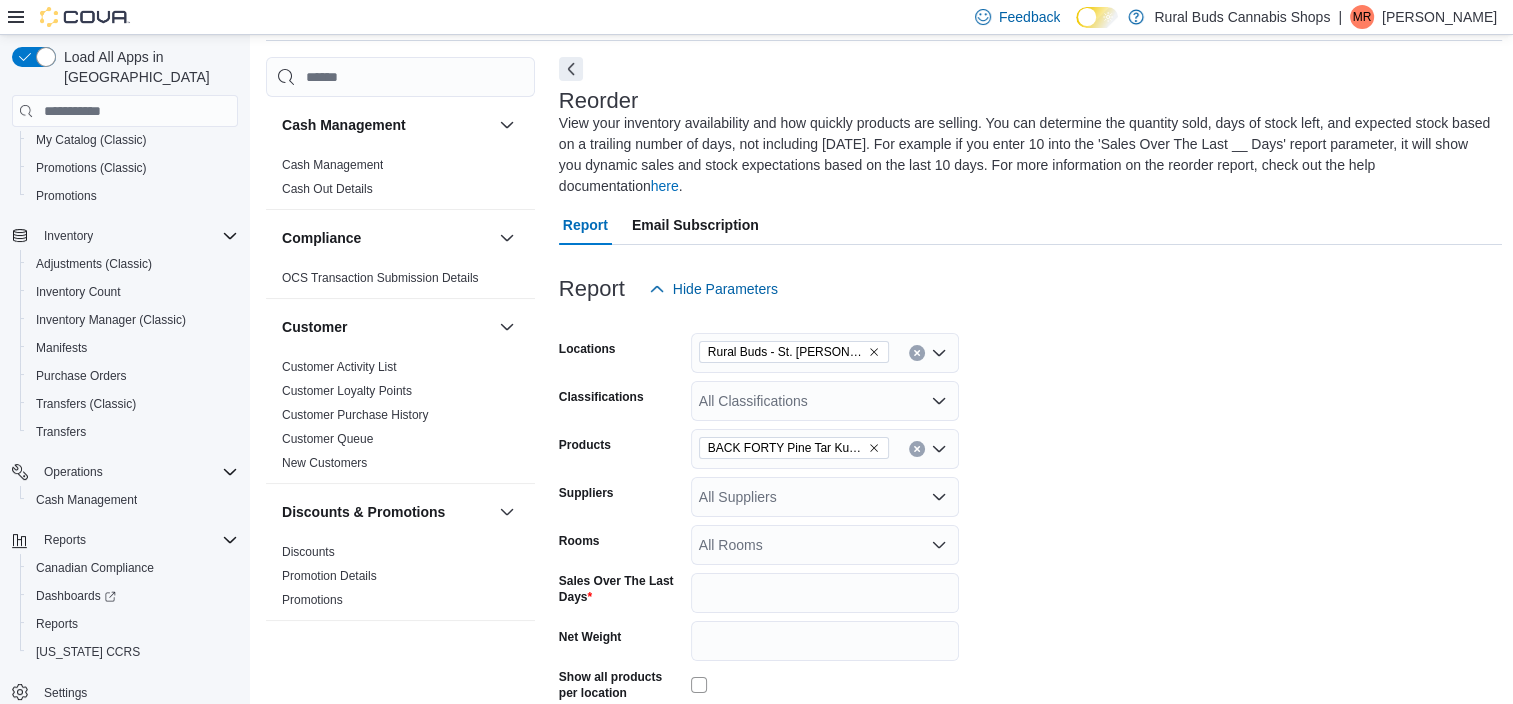scroll, scrollTop: 300, scrollLeft: 0, axis: vertical 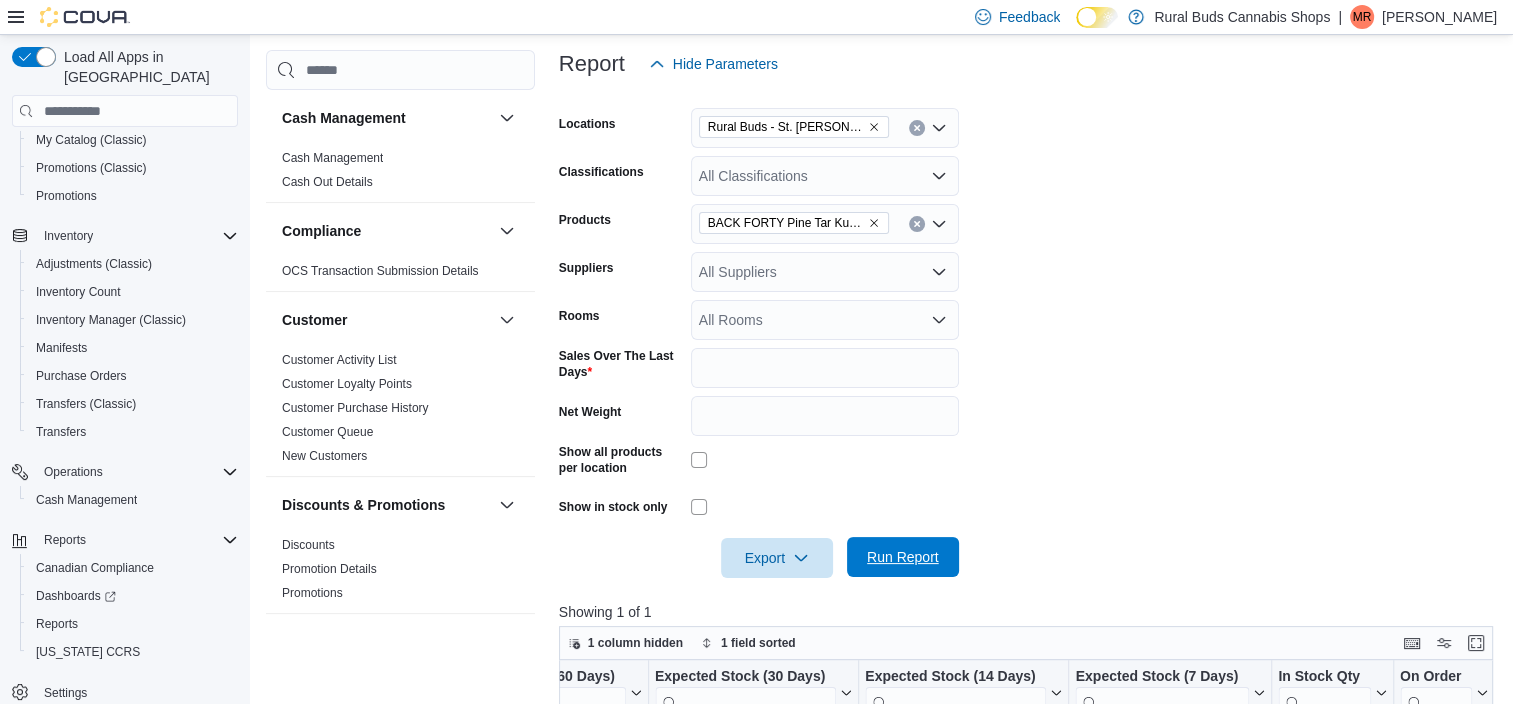 click on "Run Report" at bounding box center [903, 557] 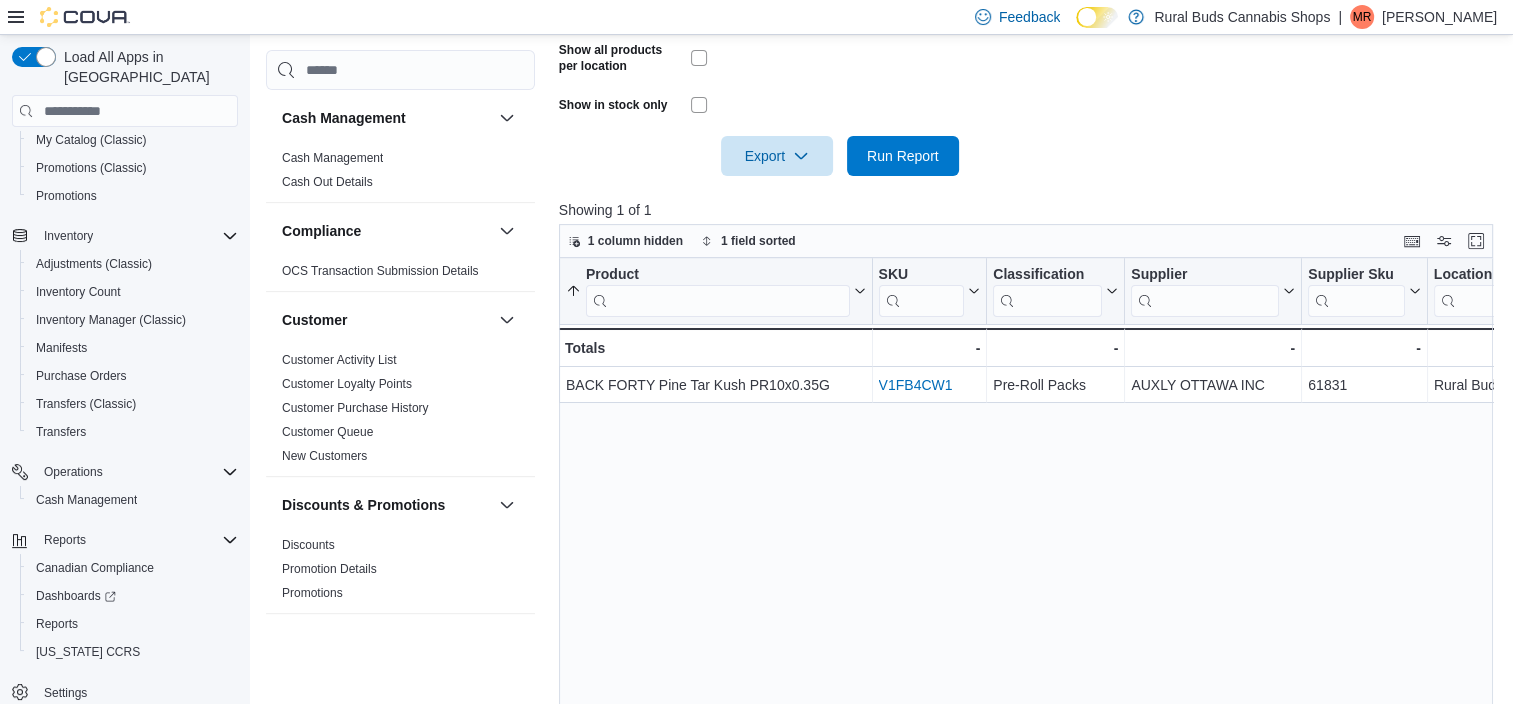 scroll, scrollTop: 780, scrollLeft: 0, axis: vertical 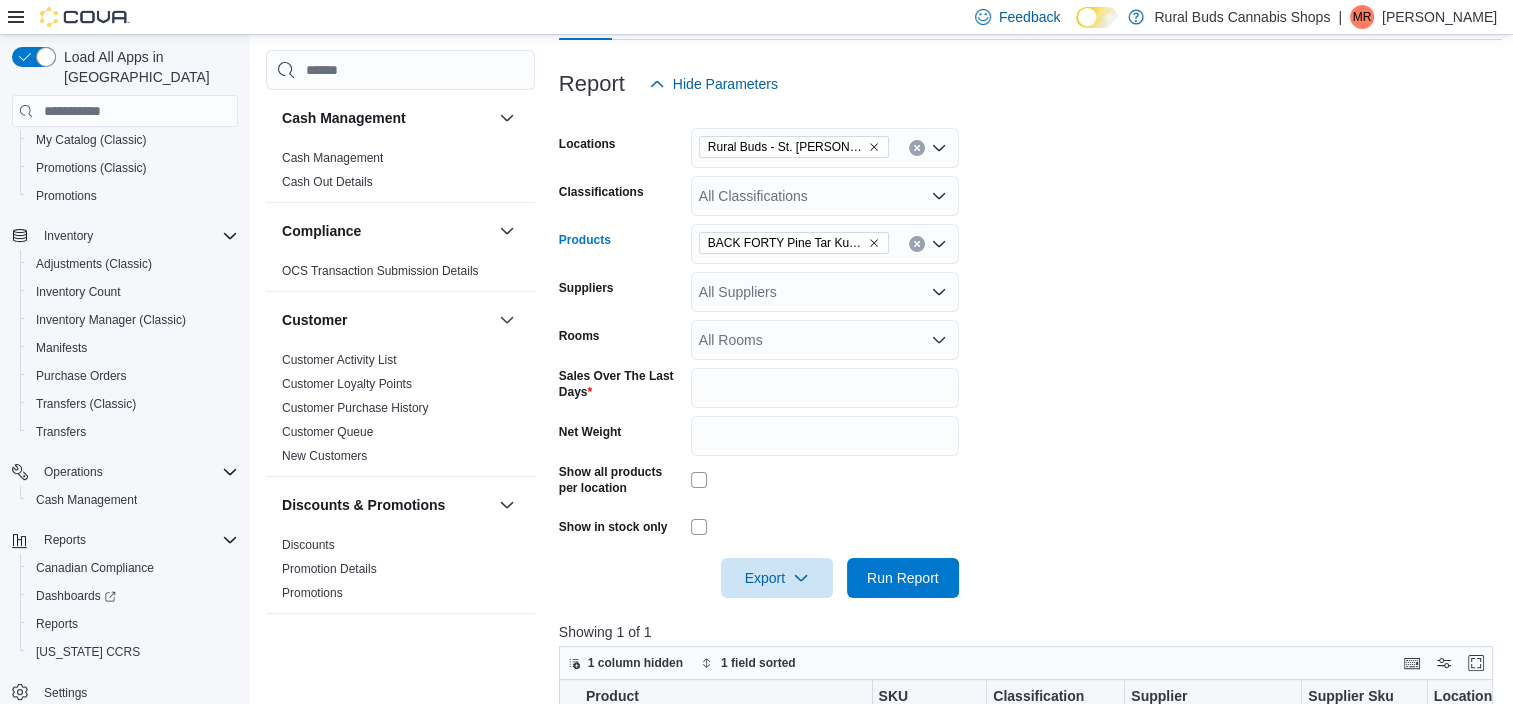 click on "BACK FORTY Pine Tar Kush PR10x0.35G" at bounding box center [825, 244] 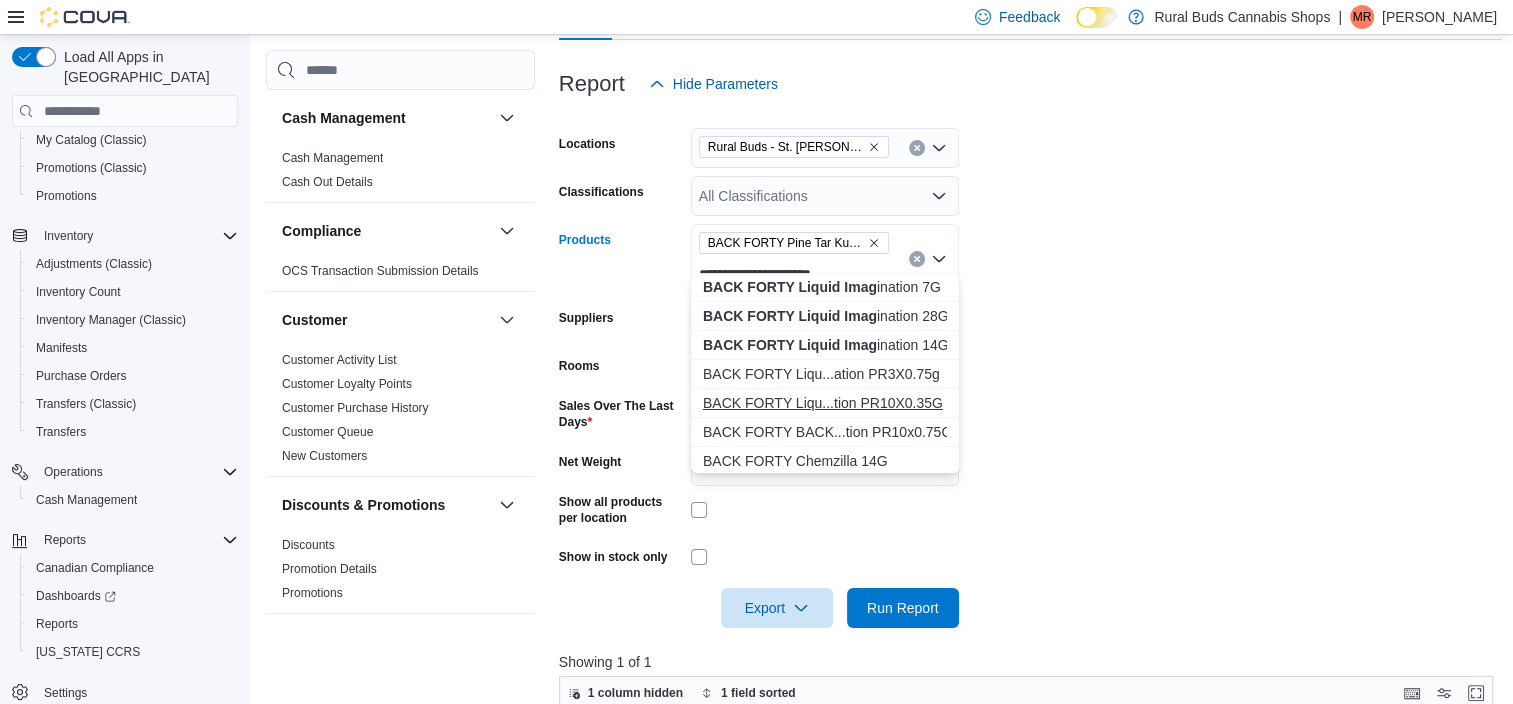 type on "**********" 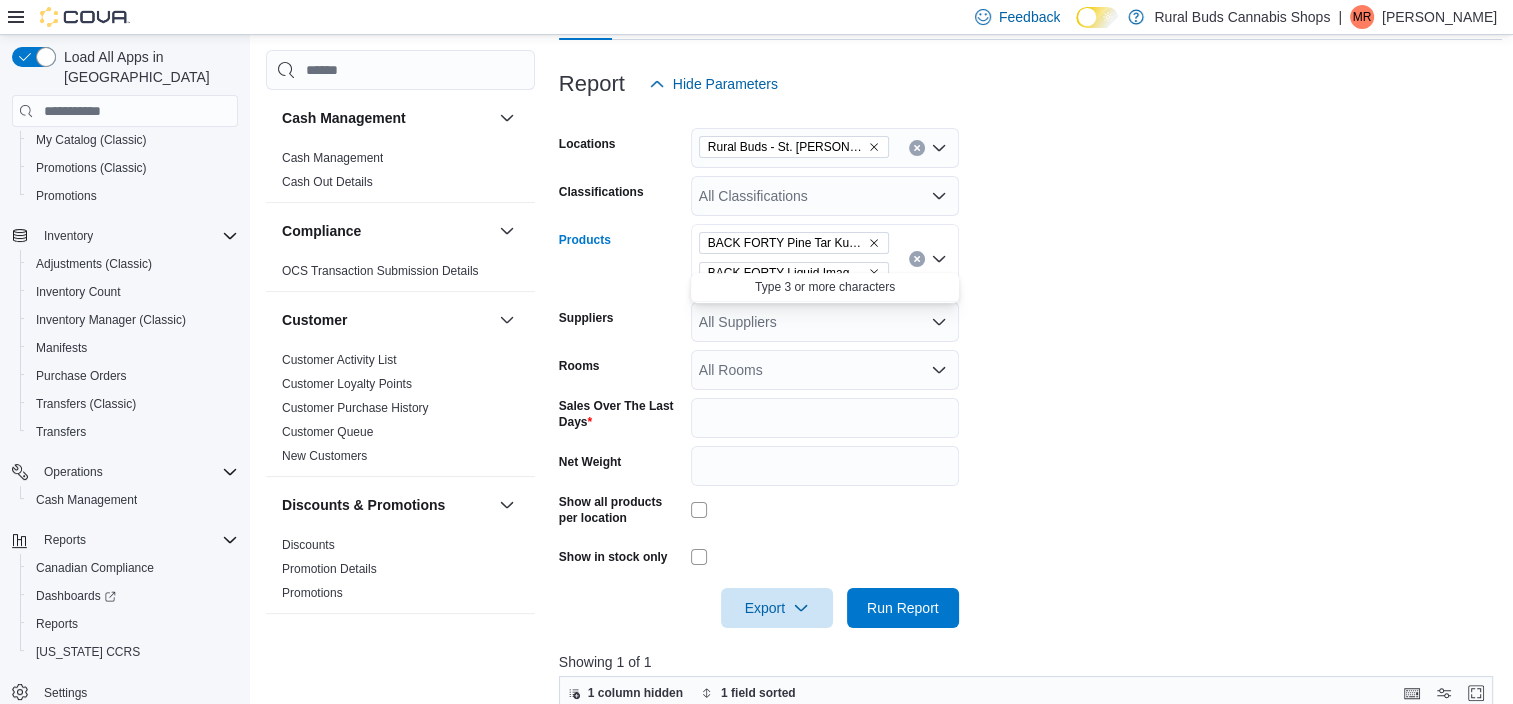 click on "Locations Rural Buds - St. Adolphe Classifications All Classifications Products BACK FORTY Pine Tar Kush PR10x0.35G BACK FORTY Liquid Imagination PR10X0.35G Combo box. Selected. BACK FORTY Pine Tar Kush PR10x0.35G, BACK FORTY Liquid Imagination PR10X0.35G. Press Backspace to delete BACK FORTY Liquid Imagination PR10X0.35G. Combo box input. All Products. Type some text or, to display a list of choices, press Down Arrow. To exit the list of choices, press Escape. Suppliers All Suppliers Rooms All Rooms Sales Over The Last Days ** Net Weight Show all products per location Show in stock only Export  Run Report" at bounding box center (1031, 366) 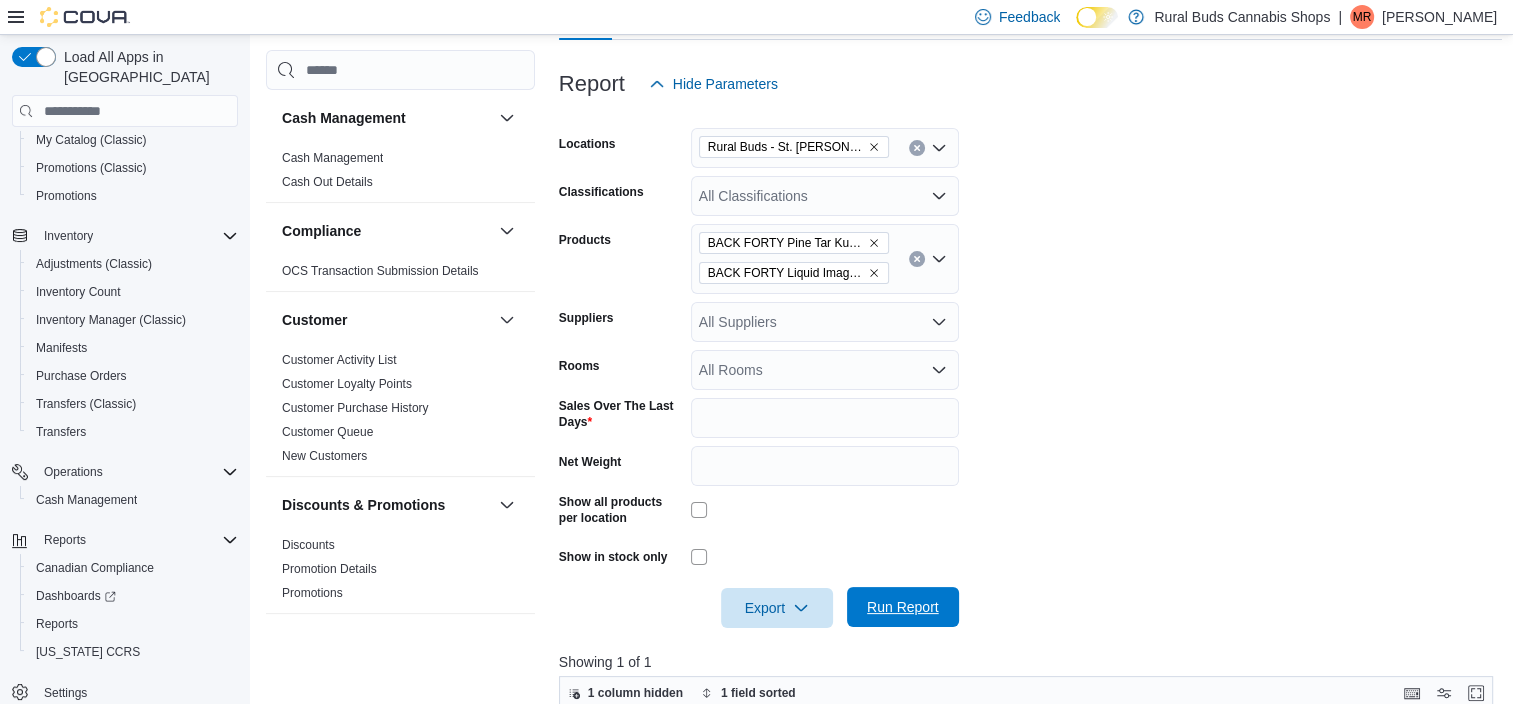 click on "Run Report" at bounding box center [903, 607] 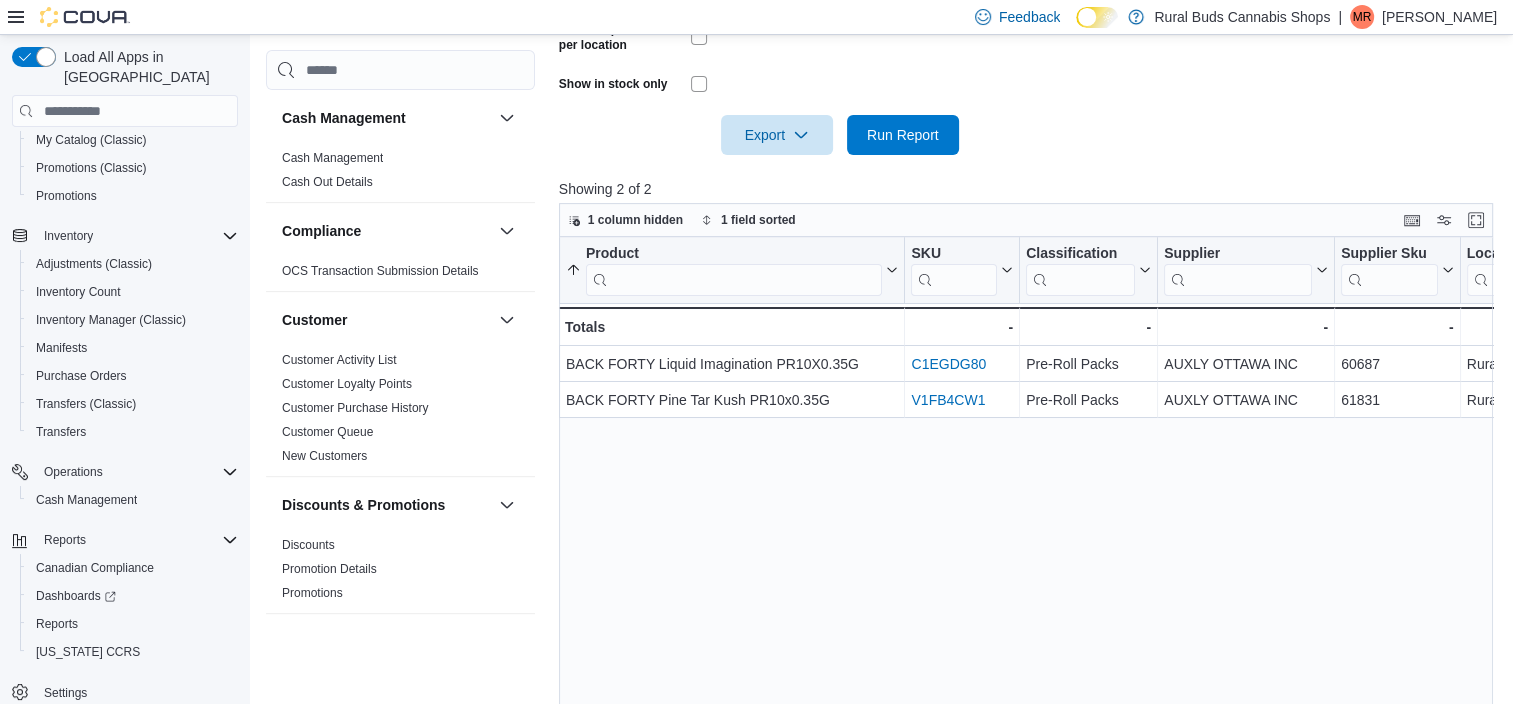 scroll, scrollTop: 810, scrollLeft: 0, axis: vertical 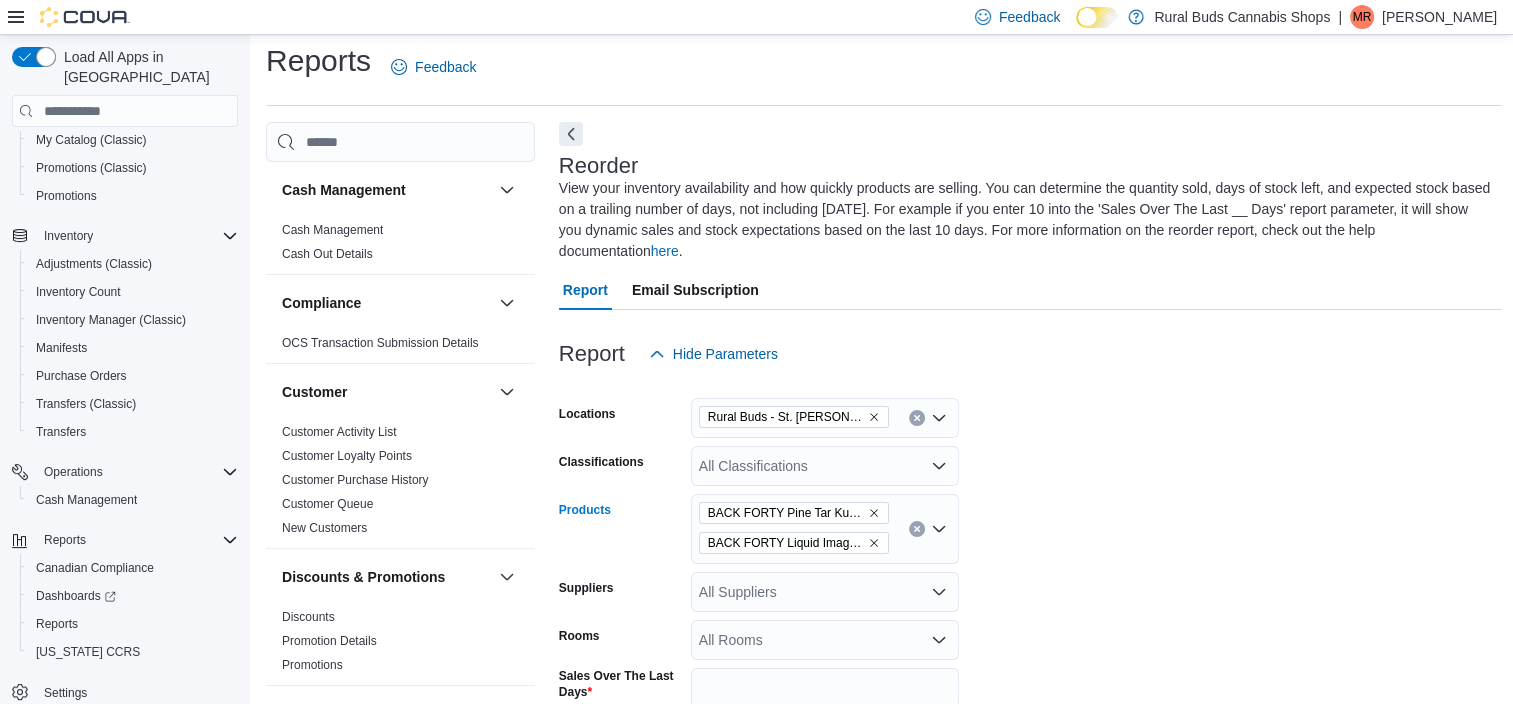 click 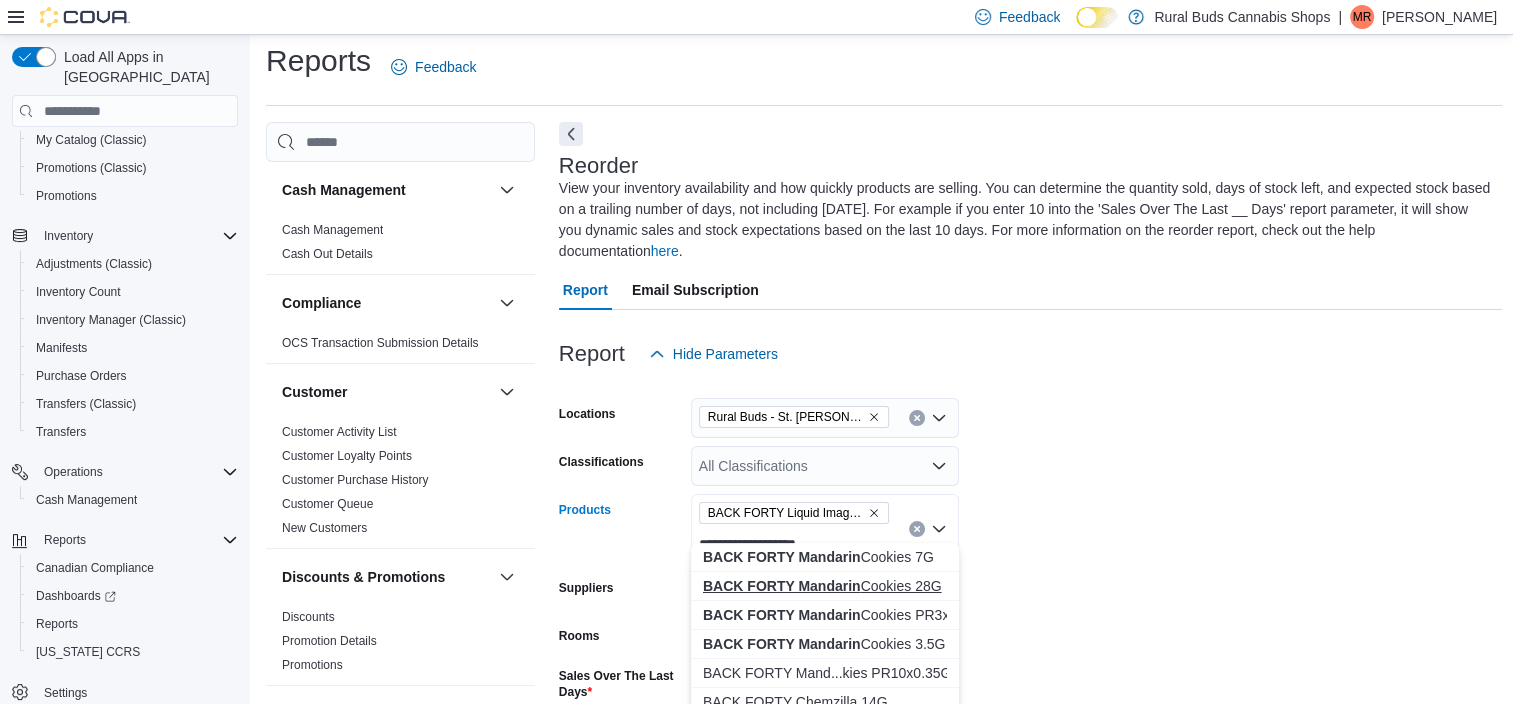 scroll, scrollTop: 100, scrollLeft: 0, axis: vertical 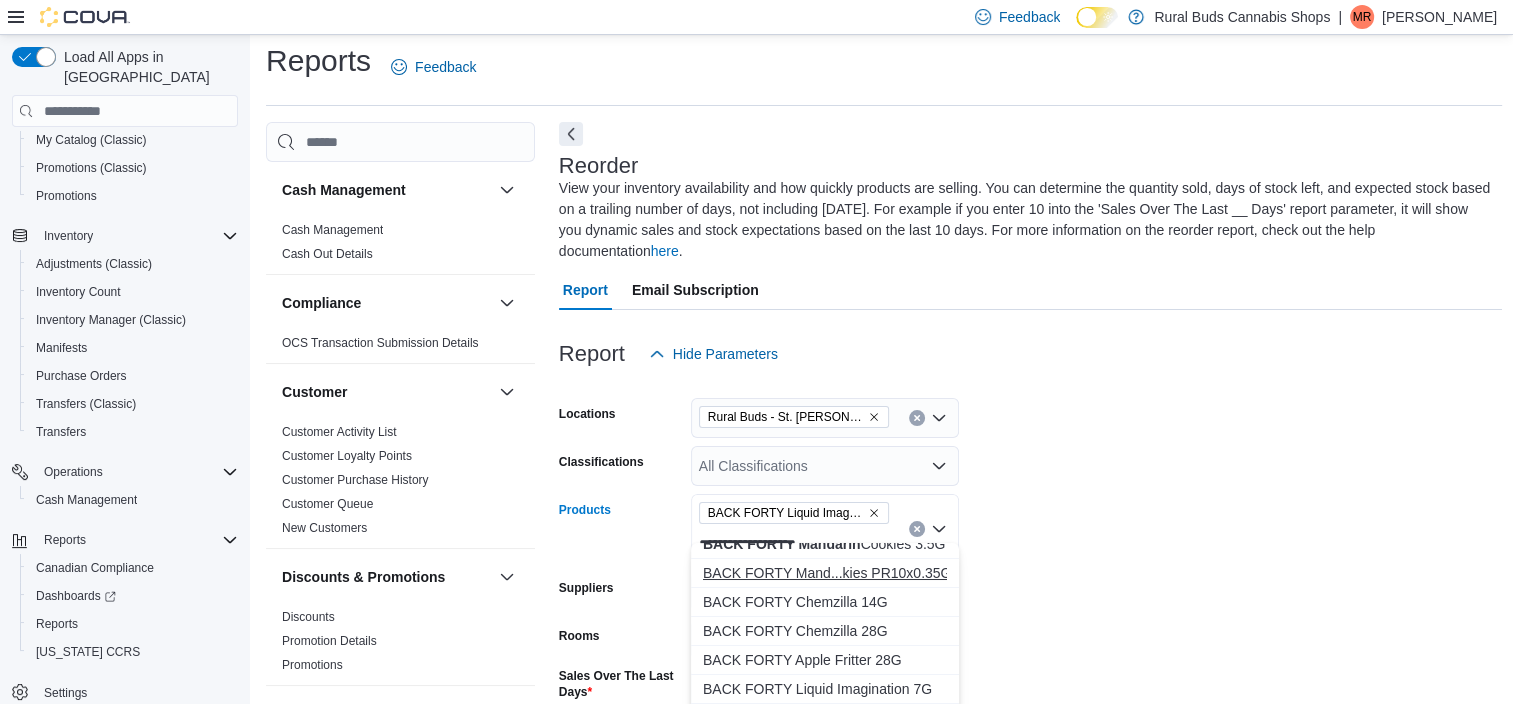 type on "**********" 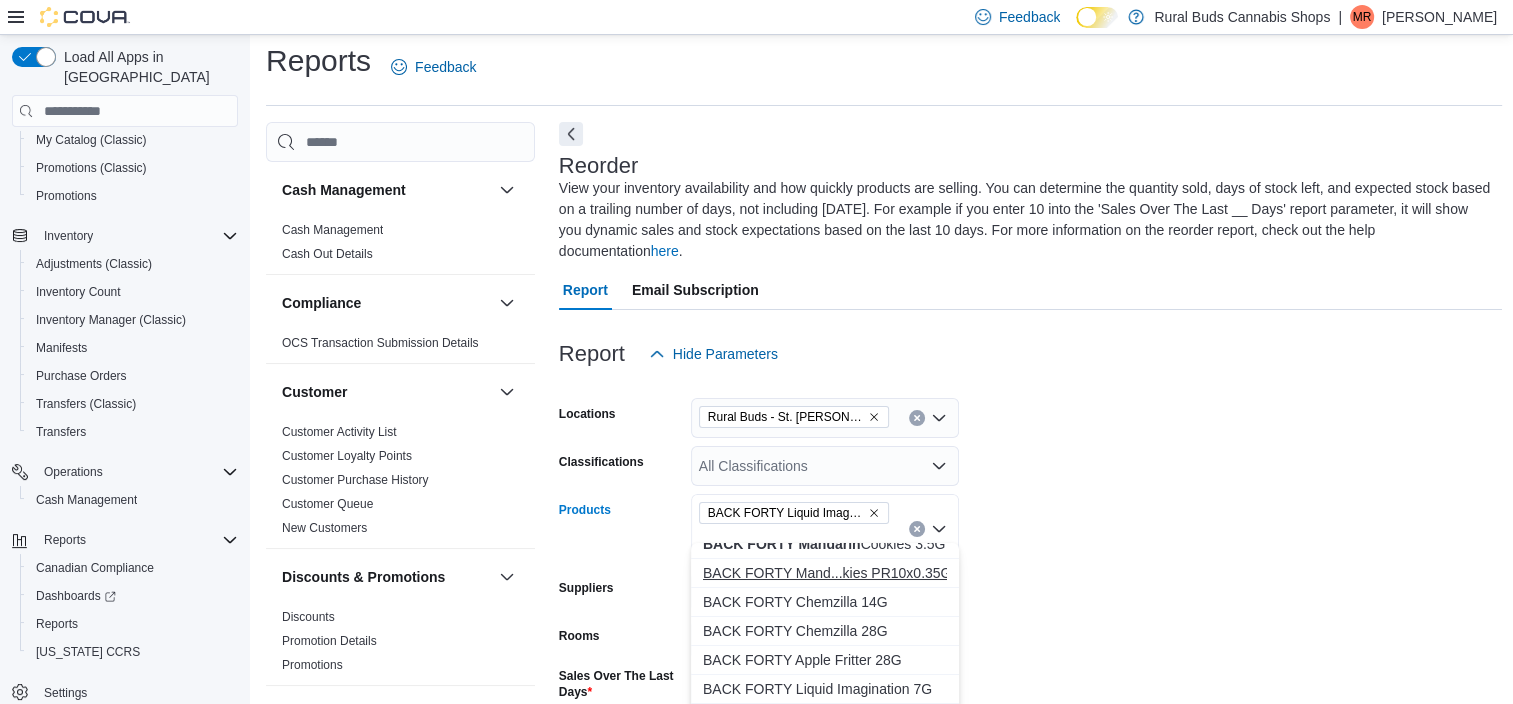 scroll, scrollTop: 0, scrollLeft: 0, axis: both 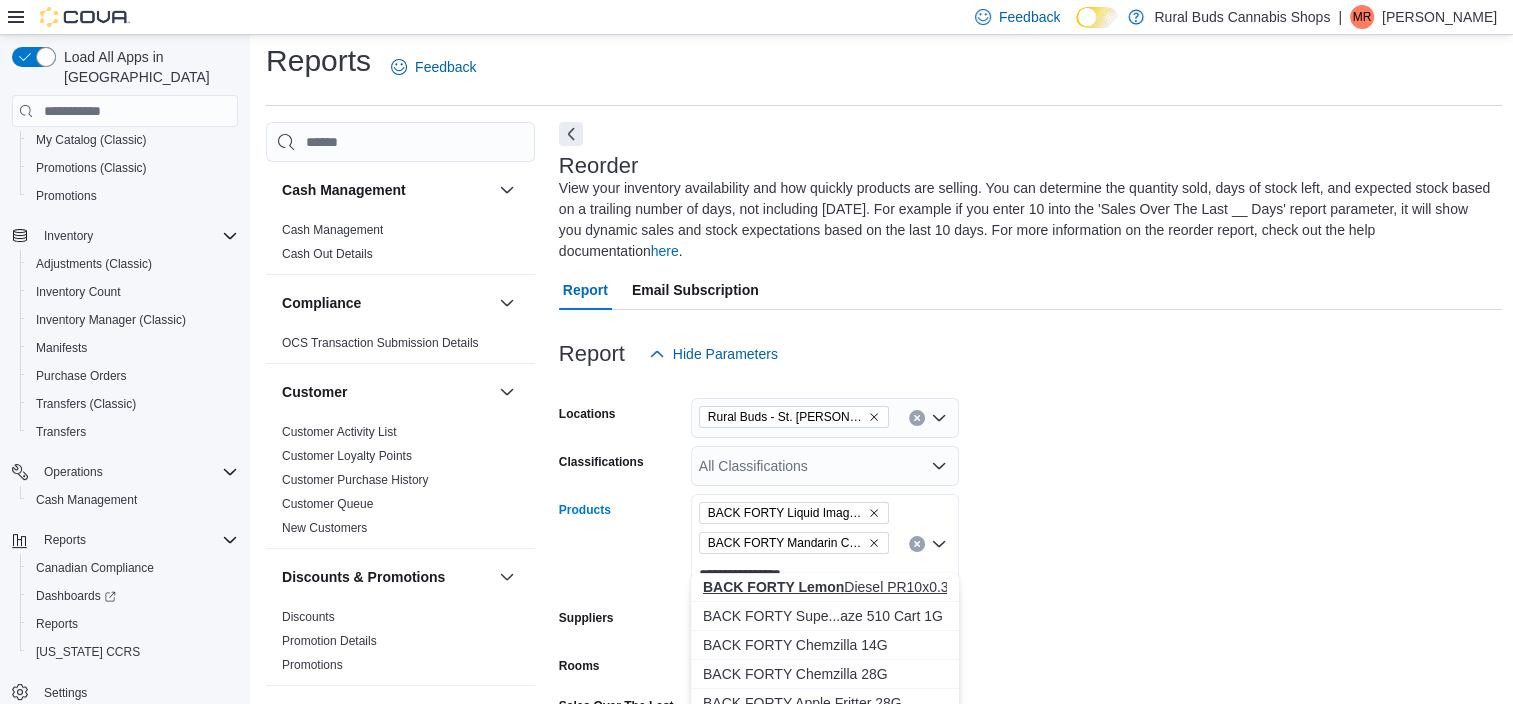 type on "**********" 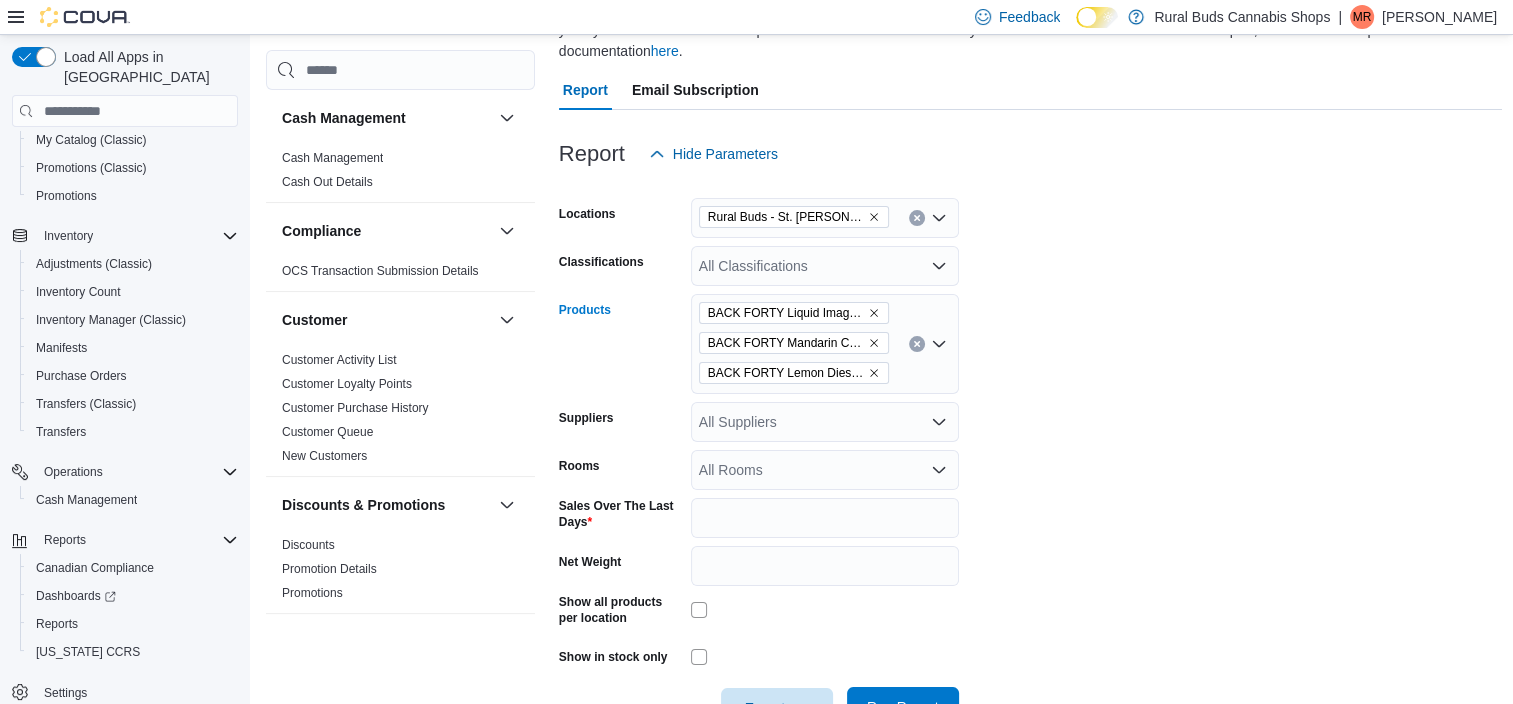 click on "Run Report" at bounding box center (903, 707) 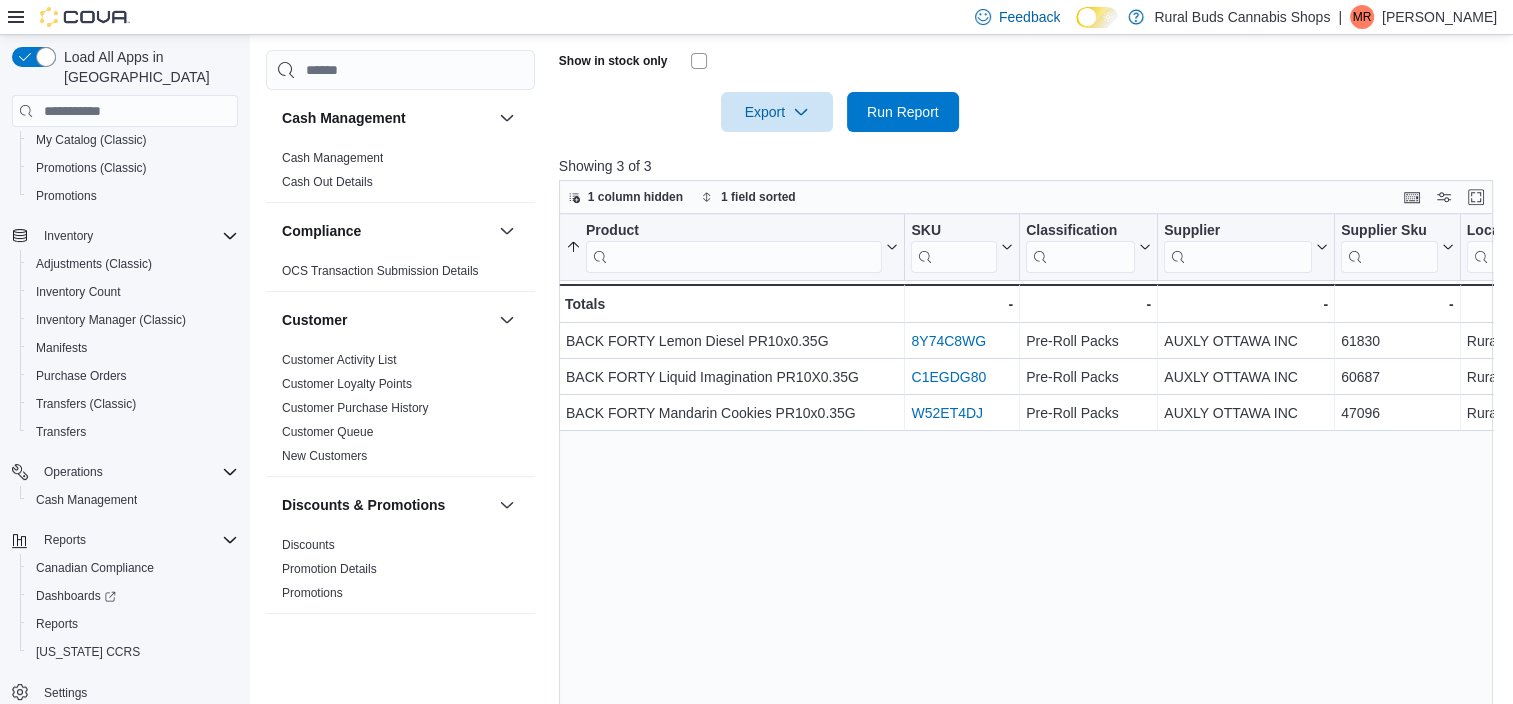 scroll, scrollTop: 840, scrollLeft: 0, axis: vertical 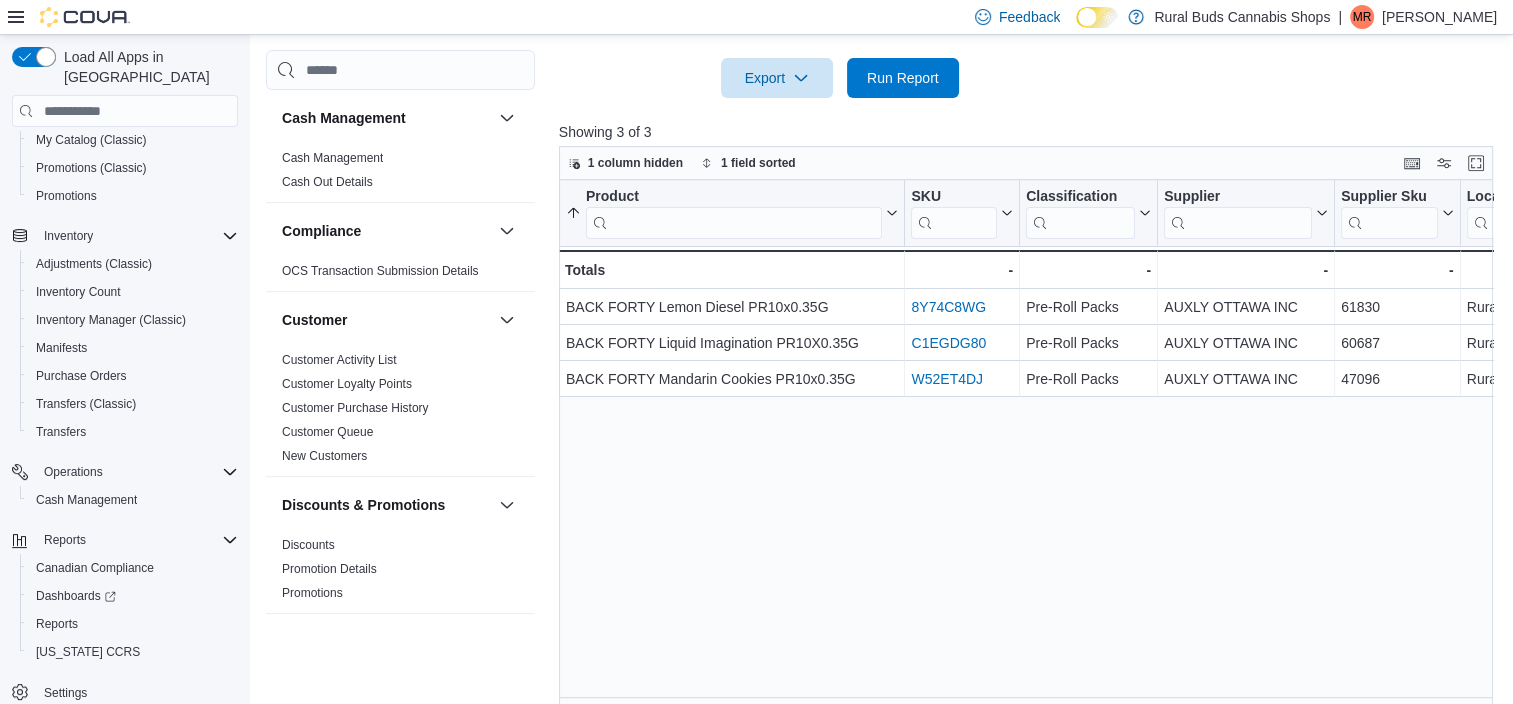 click on "Product Sorted ascending . Click to view column header actions SKU Click to view column header actions Classification Click to view column header actions Supplier Click to view column header actions Supplier Sku Click to view column header actions Location Click to view column header actions Unit Type Click to view column header actions Net Weight Amount Click to view column header actions Sales (60 Days) Click to view column header actions Sales (30 Days) Click to view column header actions Sales (14 Days) Click to view column header actions Sales (7 Days) Click to view column header actions Days of Stock Left (60 Days) Click to view column header actions Days of Stock Left (30 Days) Click to view column header actions Days of Stock Left (14 Days) Click to view column header actions Days of Stock Left (7 Days) Click to view column header actions Expected Stock (60 Days) Click to view column header actions Expected Stock (30 Days) Click to view column header actions Expected Stock (14 Days) In Stock Qty Price" at bounding box center (1031, 445) 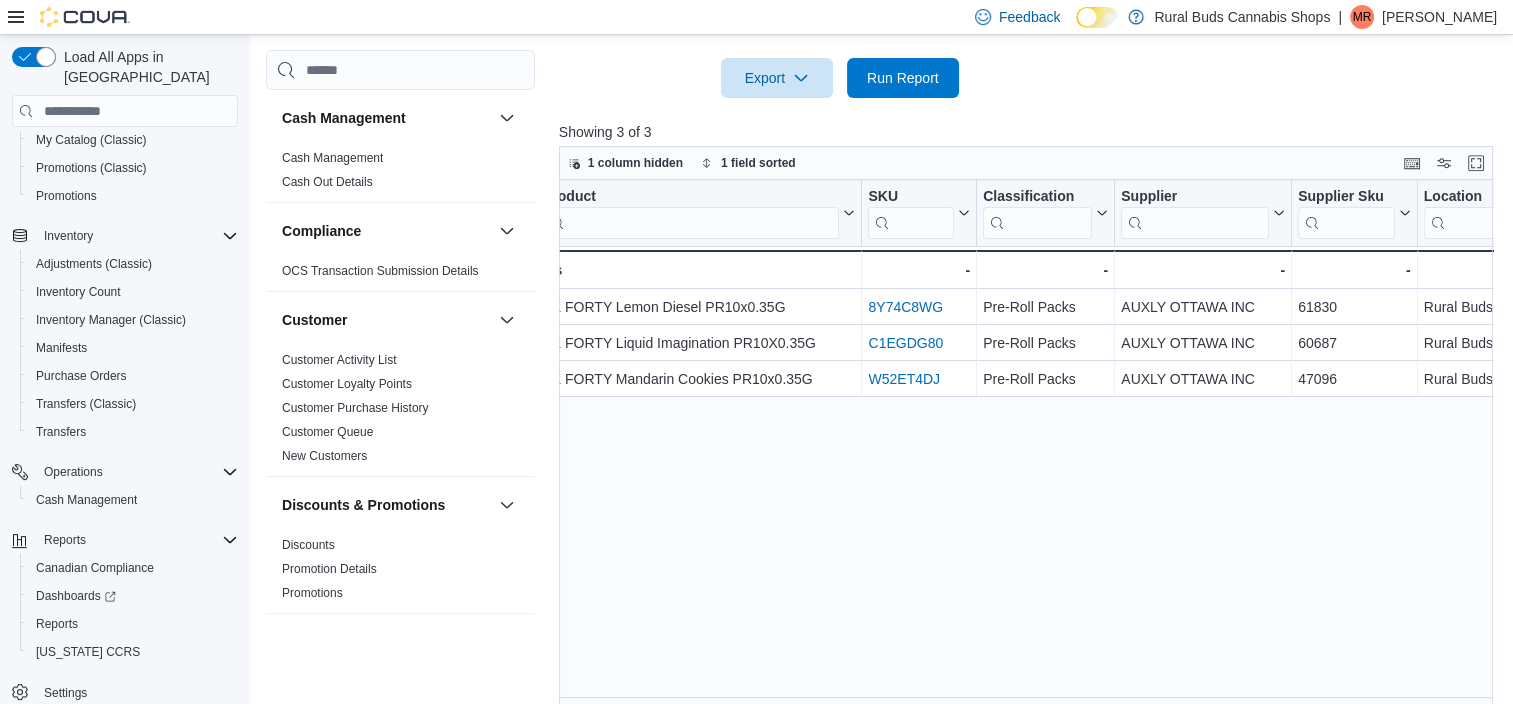 scroll, scrollTop: 0, scrollLeft: 0, axis: both 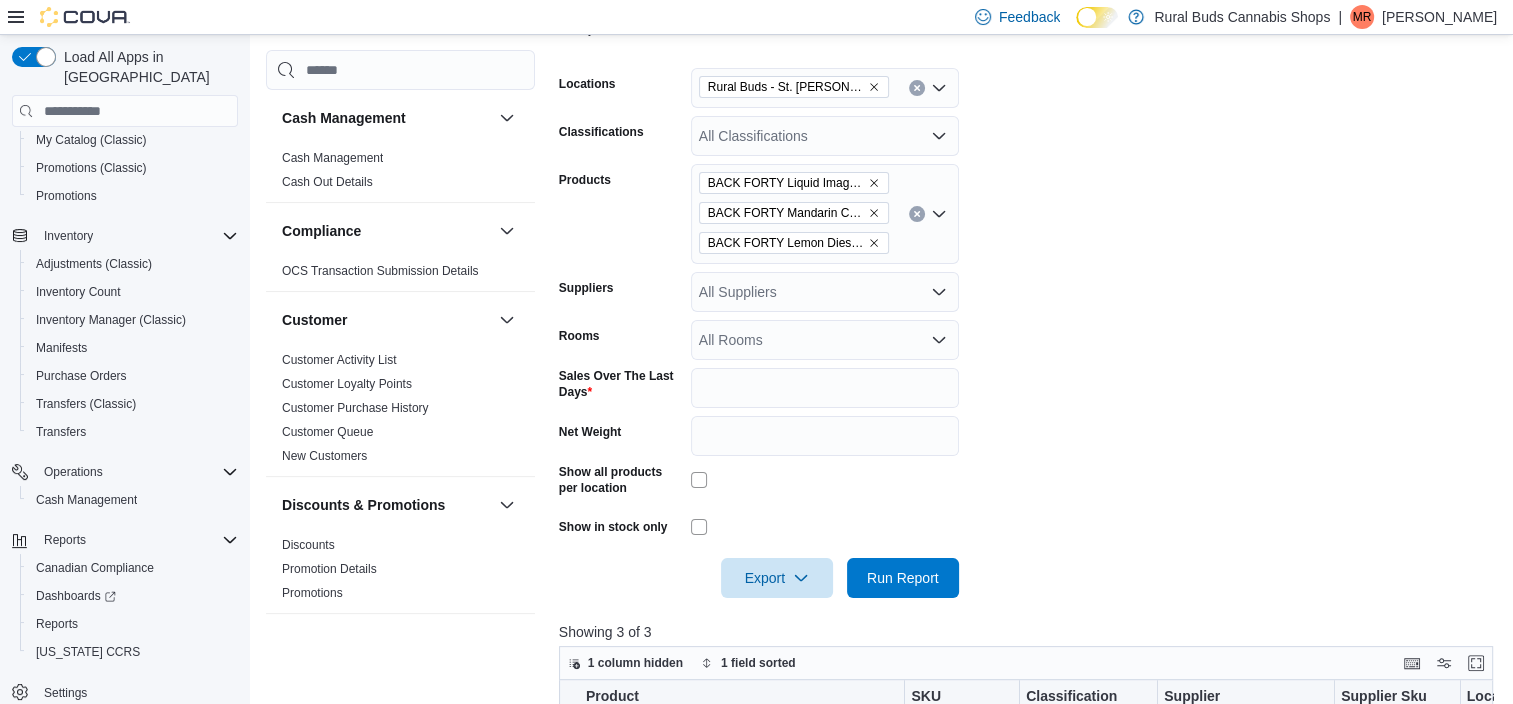 click 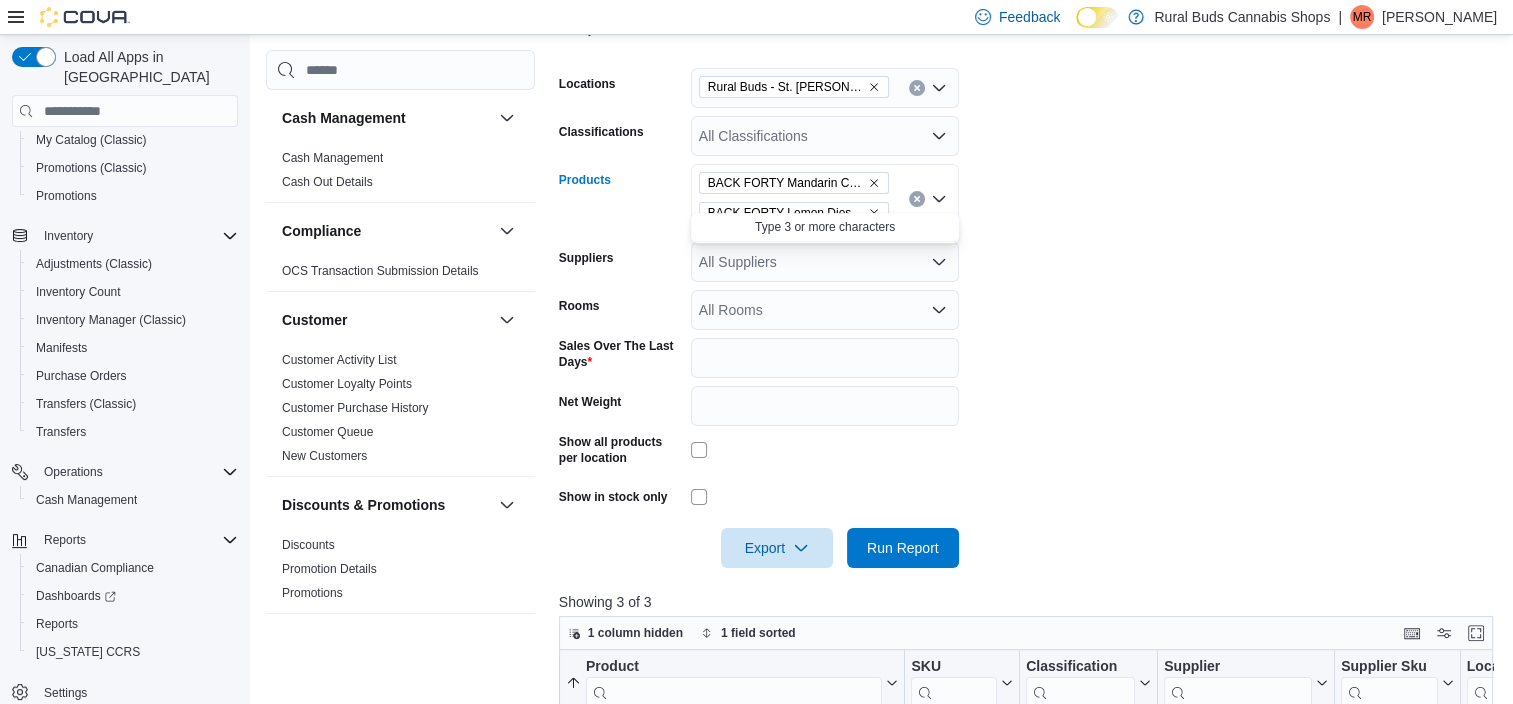 click 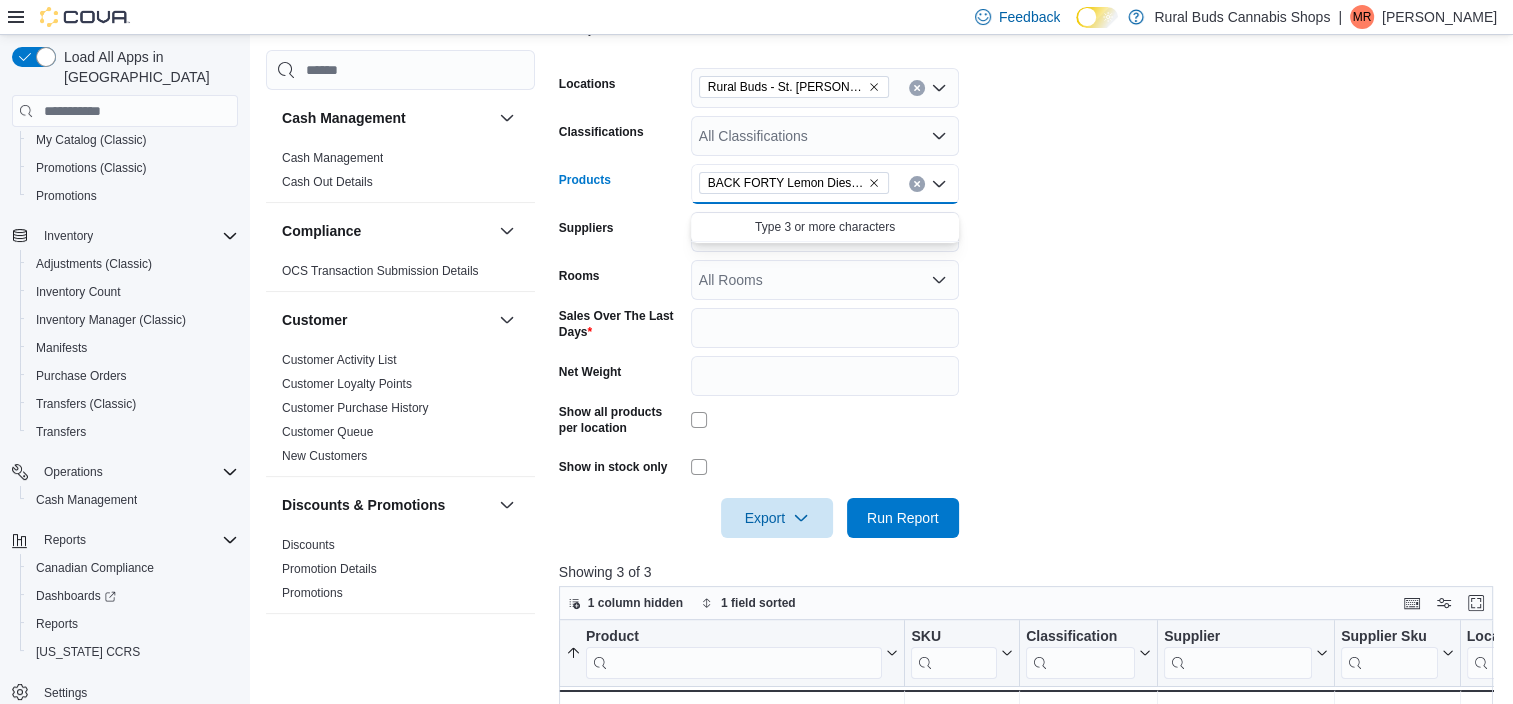 click 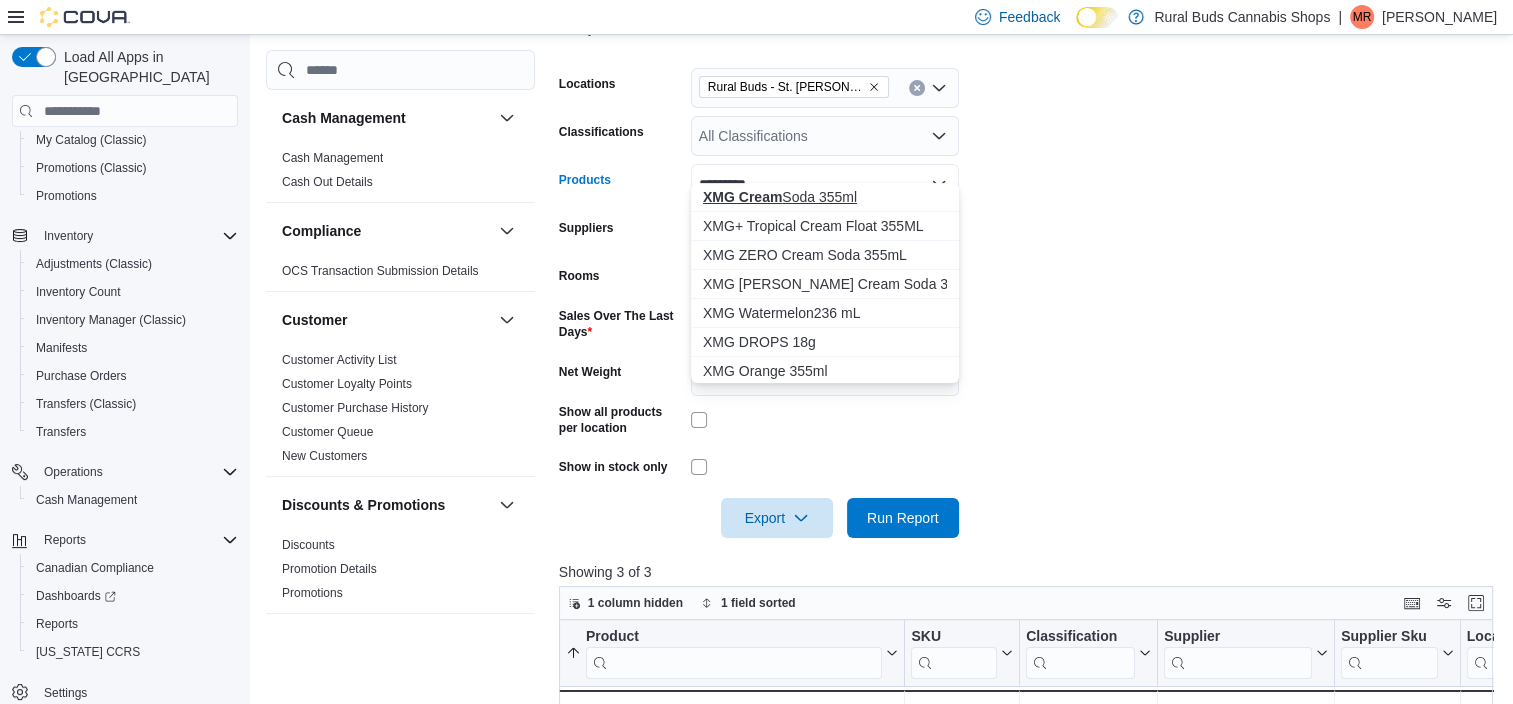 type on "*********" 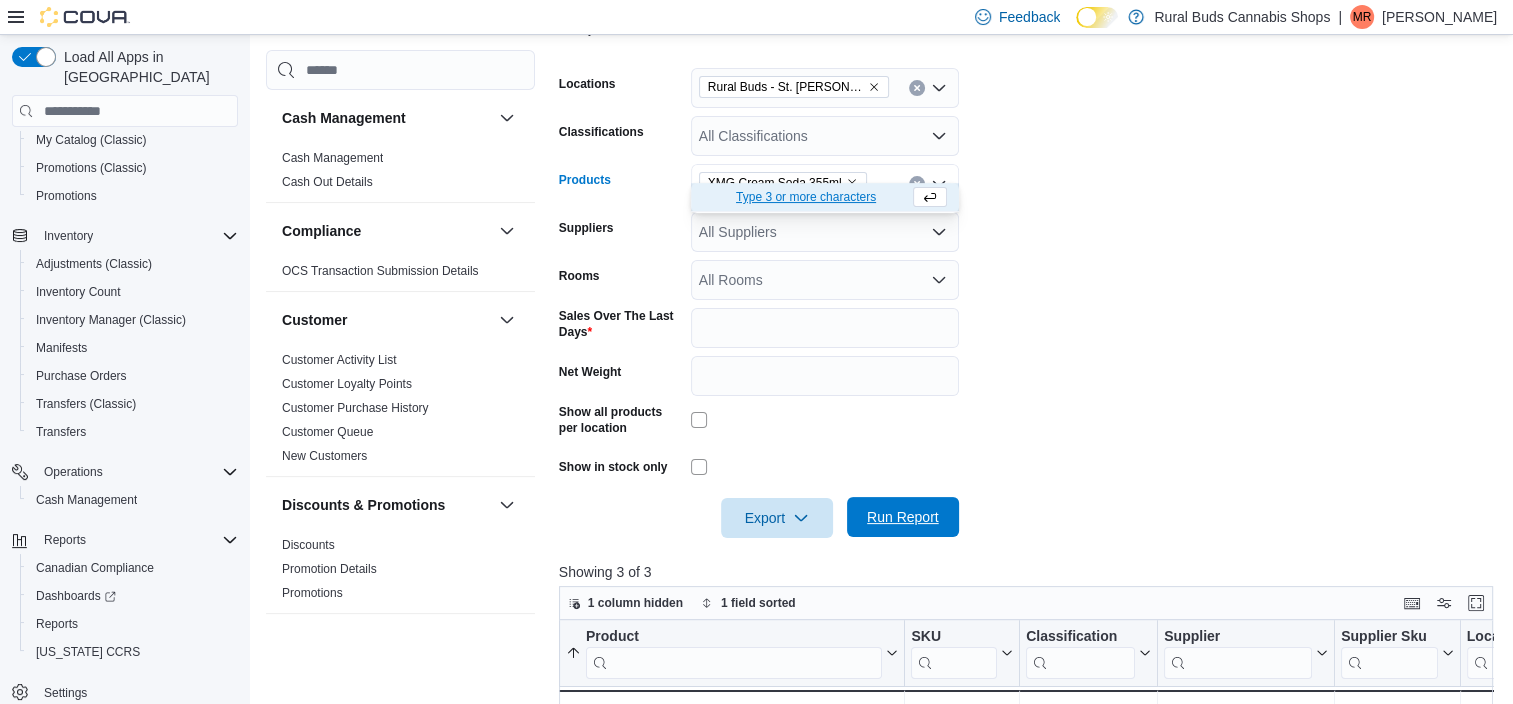 click on "Run Report" at bounding box center (903, 517) 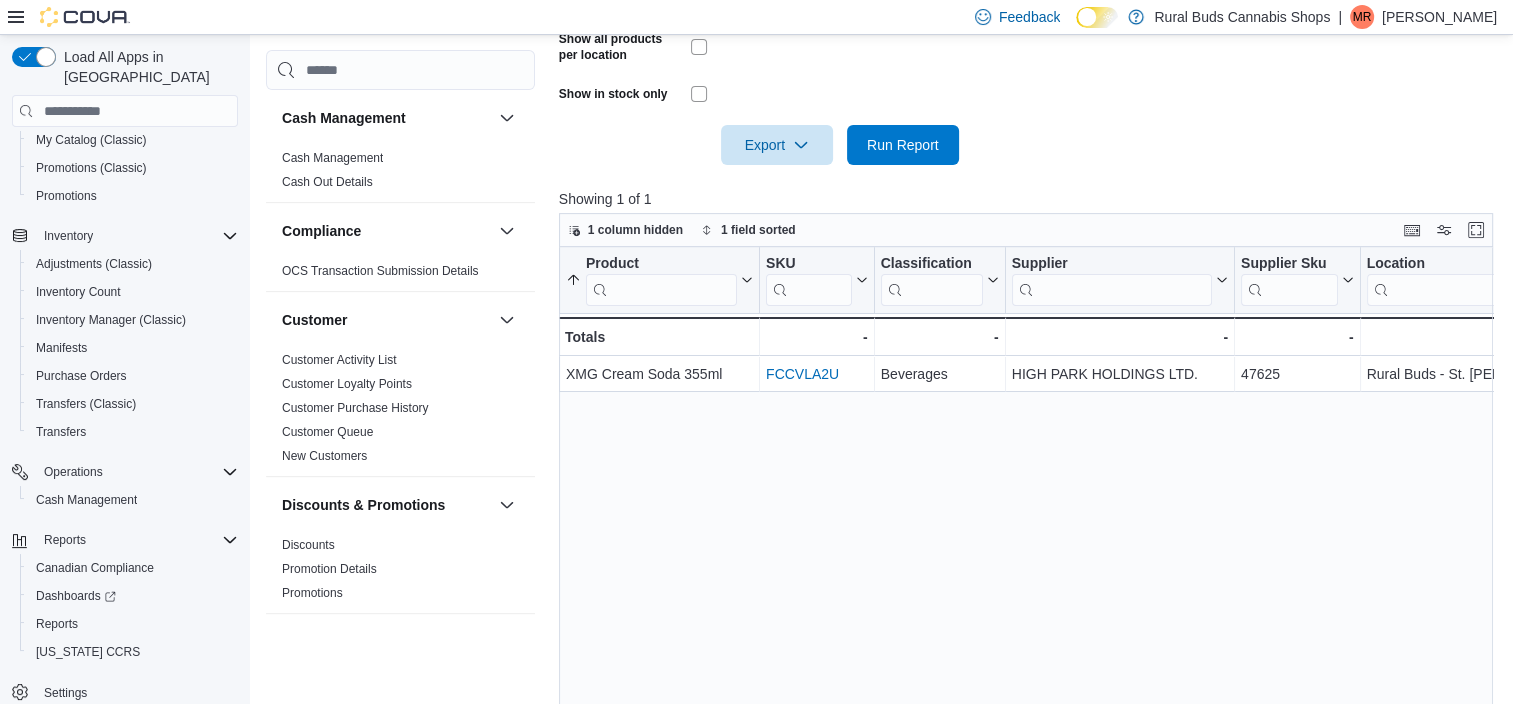 scroll, scrollTop: 780, scrollLeft: 0, axis: vertical 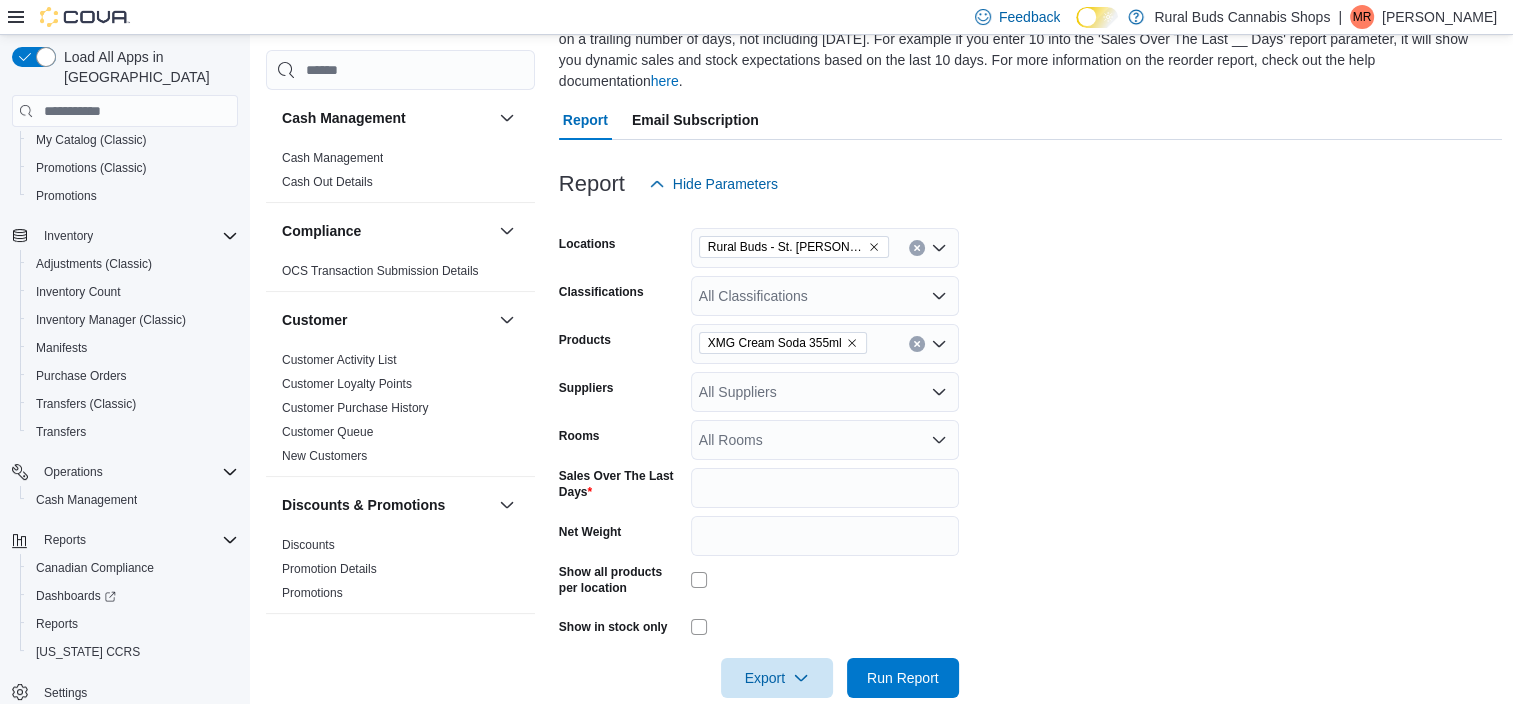 click 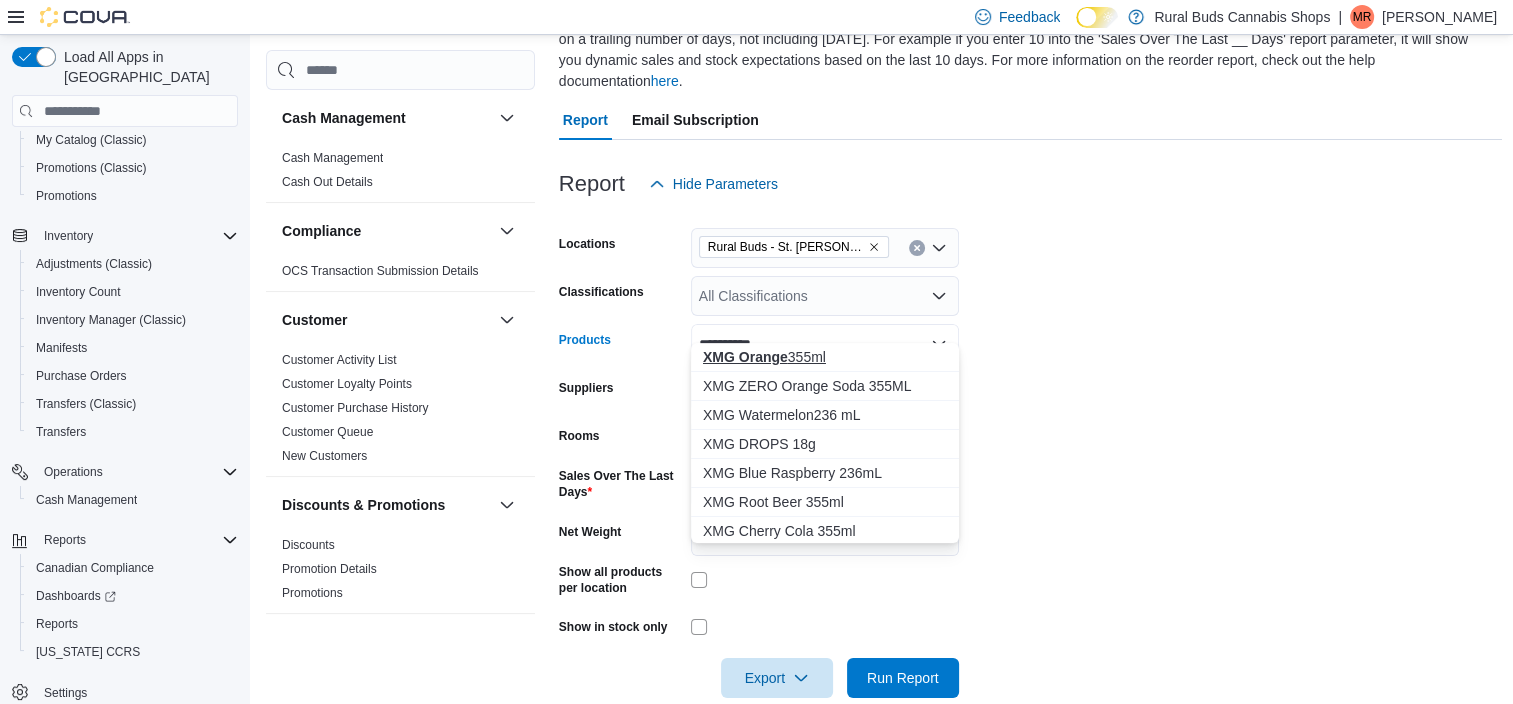 type on "**********" 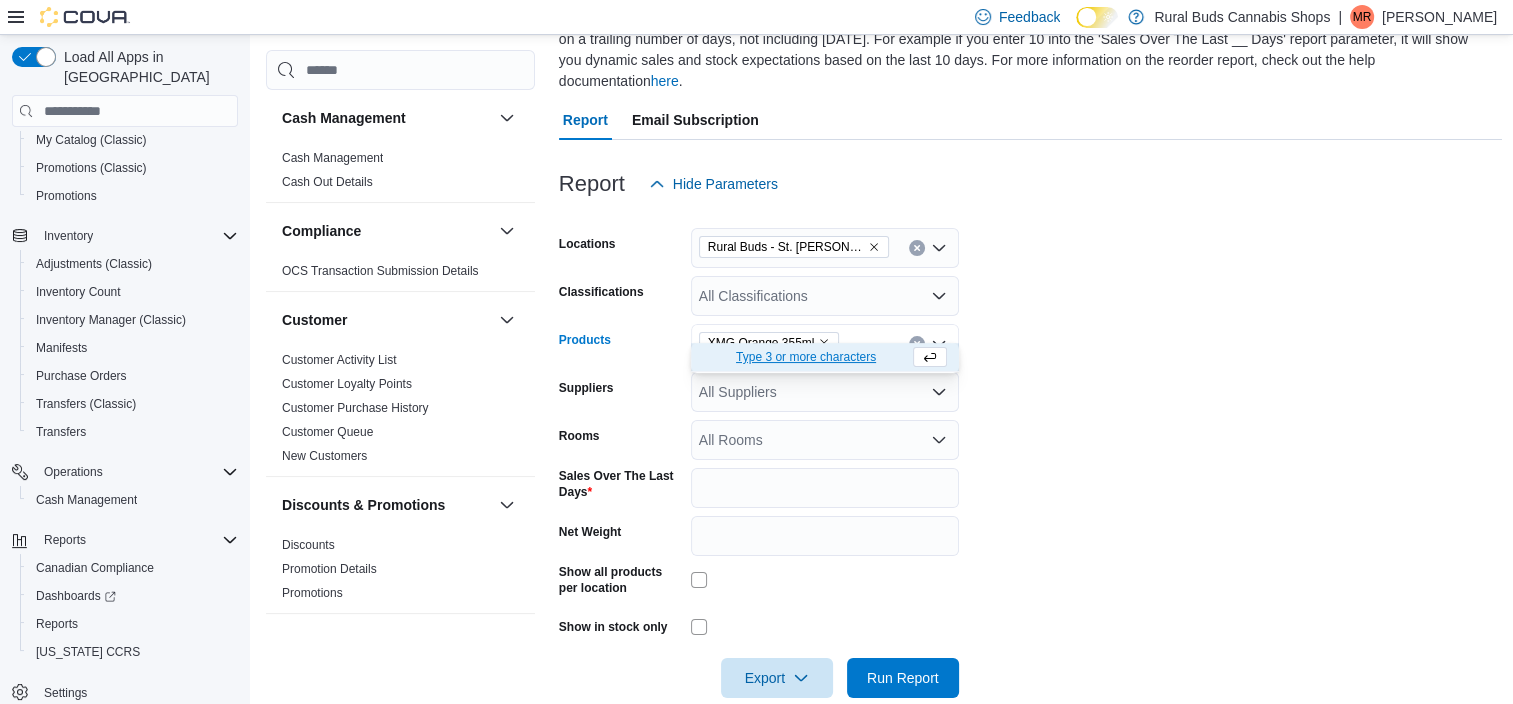 click on "Locations Rural Buds - St. Adolphe Classifications All Classifications Products XMG Orange 355ml Combo box. Selected. XMG Orange 355ml. Press Backspace to delete XMG Orange 355ml. Combo box input. All Products. Type some text or, to display a list of choices, press Down Arrow. To exit the list of choices, press Escape. Suppliers All Suppliers Rooms All Rooms Sales Over The Last Days ** Net Weight Show all products per location Show in stock only Export  Run Report" at bounding box center [1031, 451] 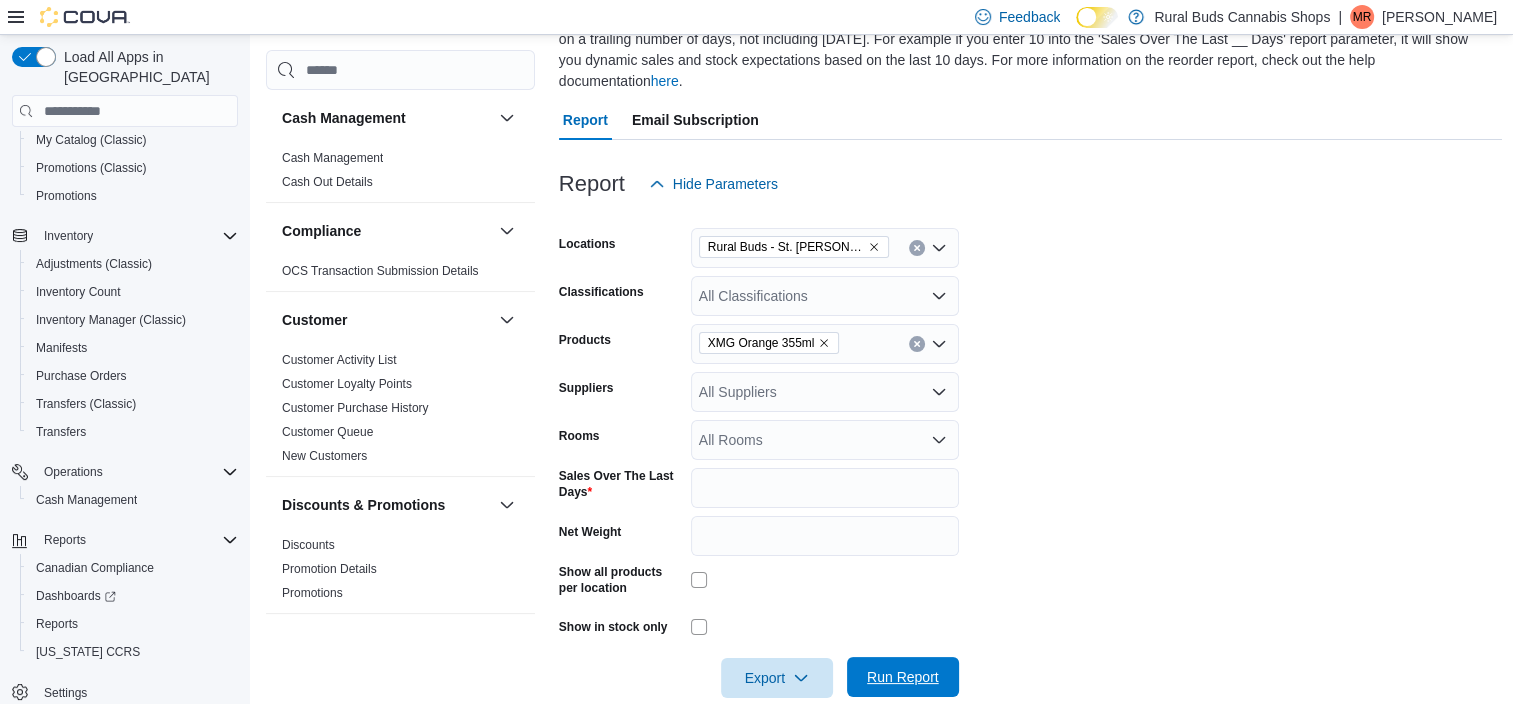 click on "Run Report" at bounding box center (903, 677) 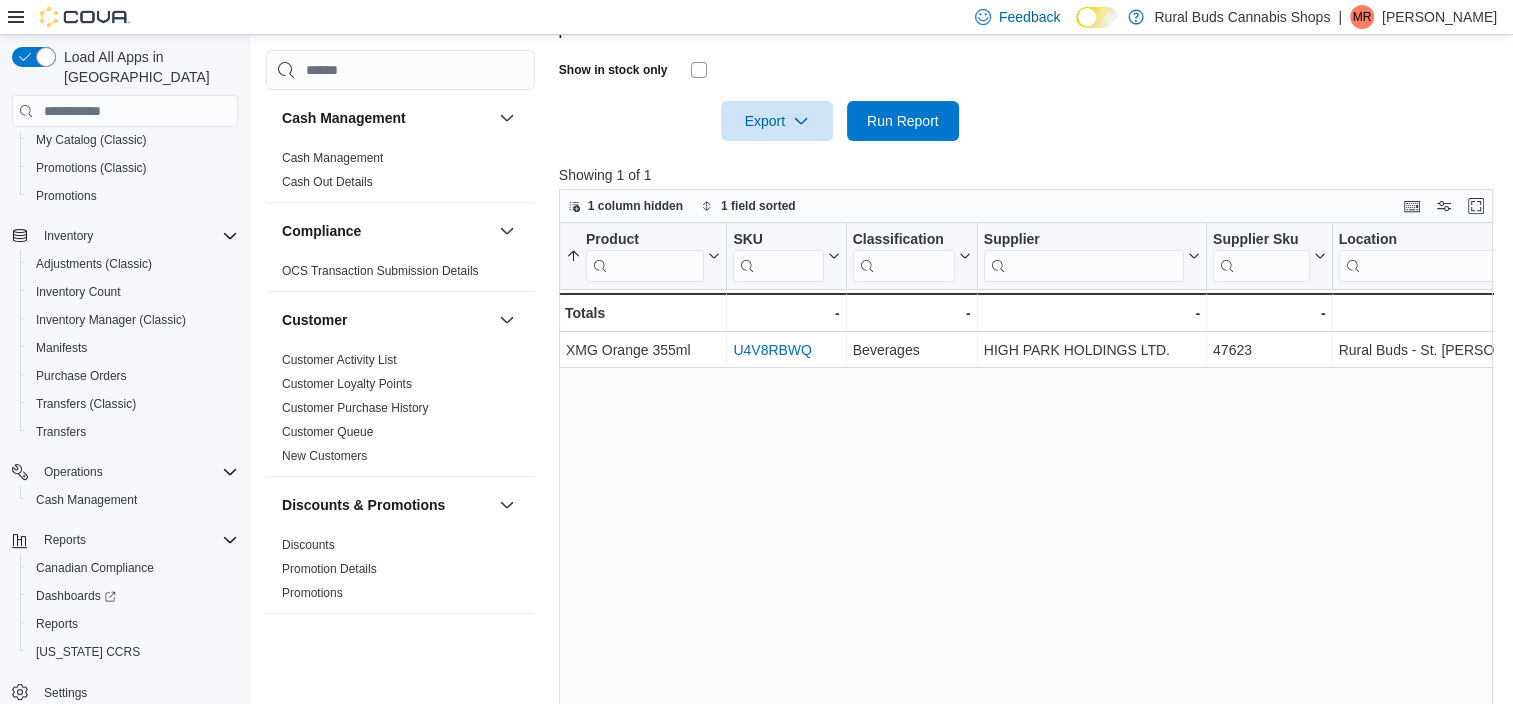 scroll, scrollTop: 780, scrollLeft: 0, axis: vertical 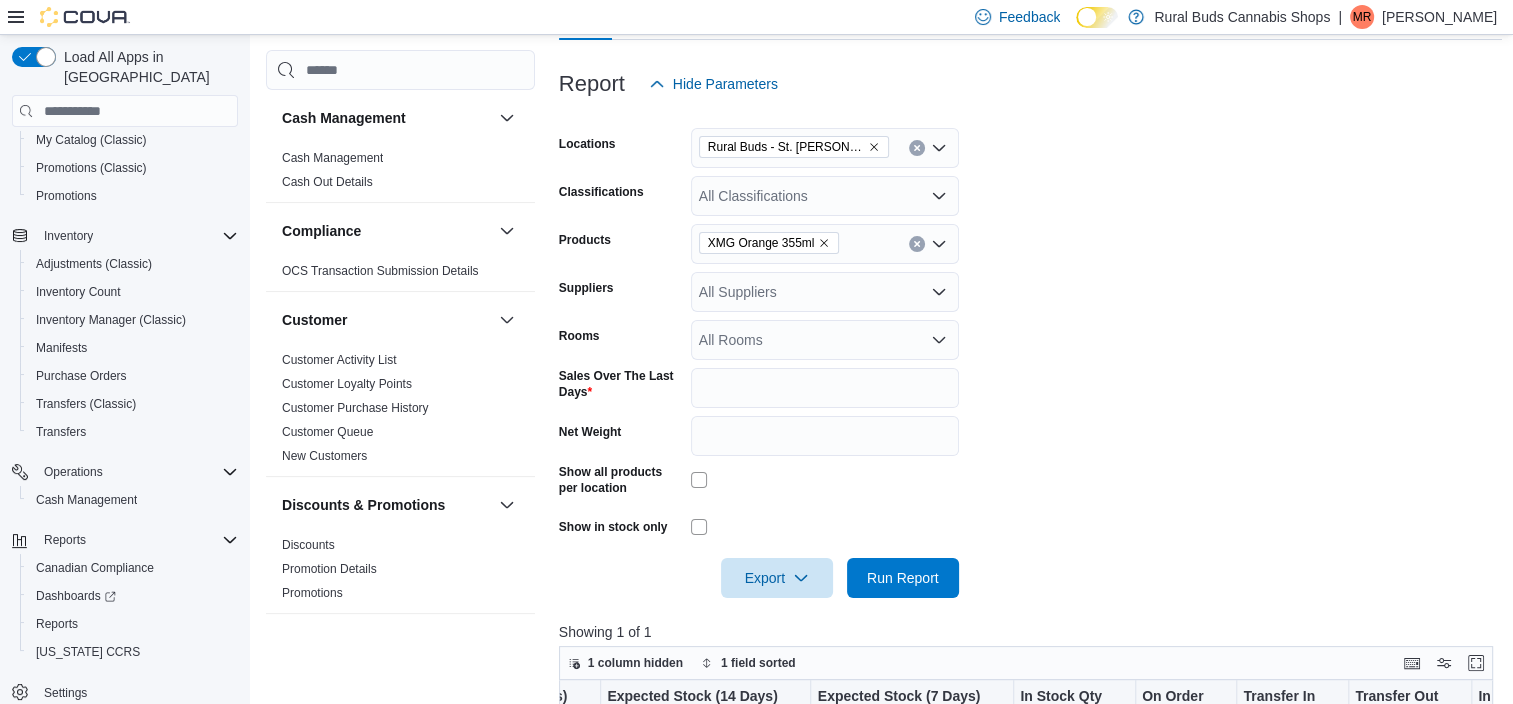 click 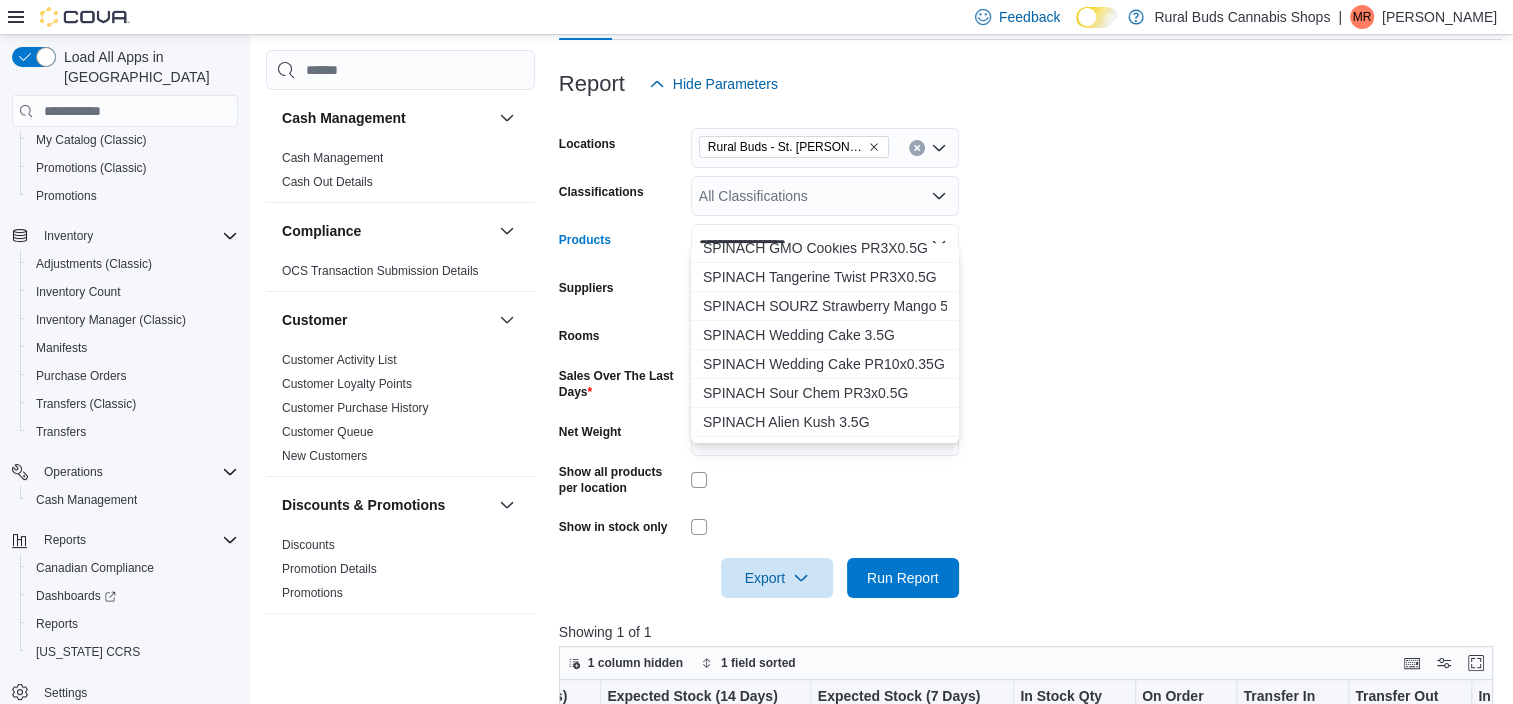 scroll, scrollTop: 300, scrollLeft: 0, axis: vertical 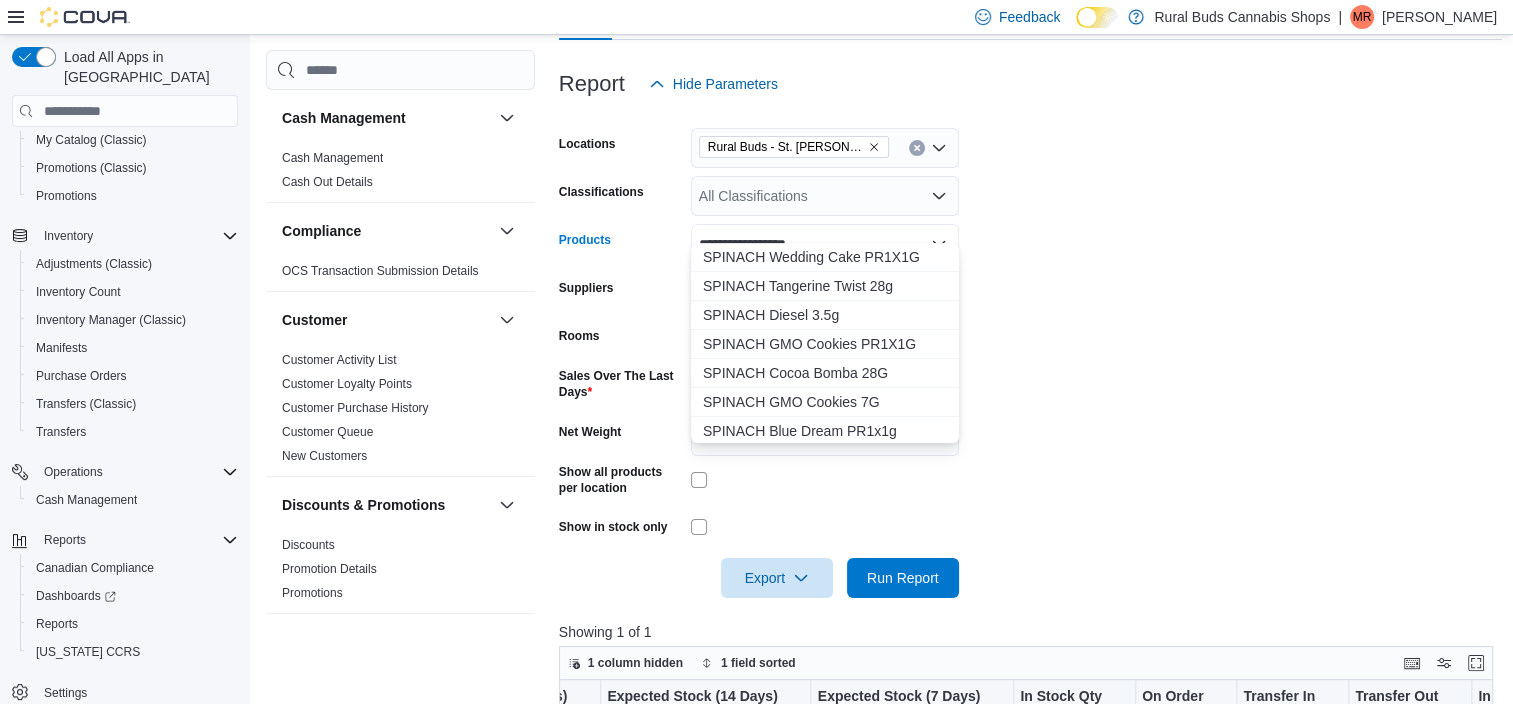 paste on "**********" 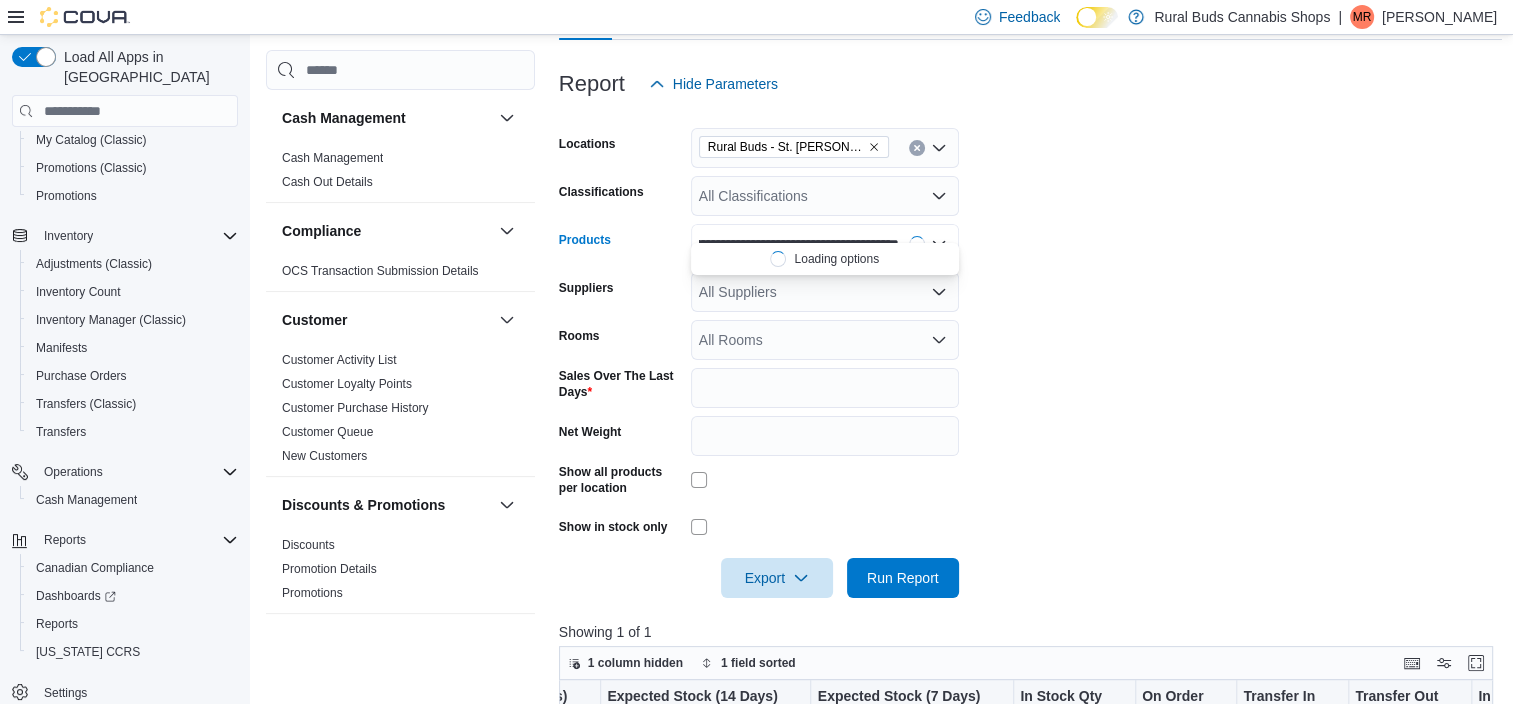 scroll, scrollTop: 0, scrollLeft: 70, axis: horizontal 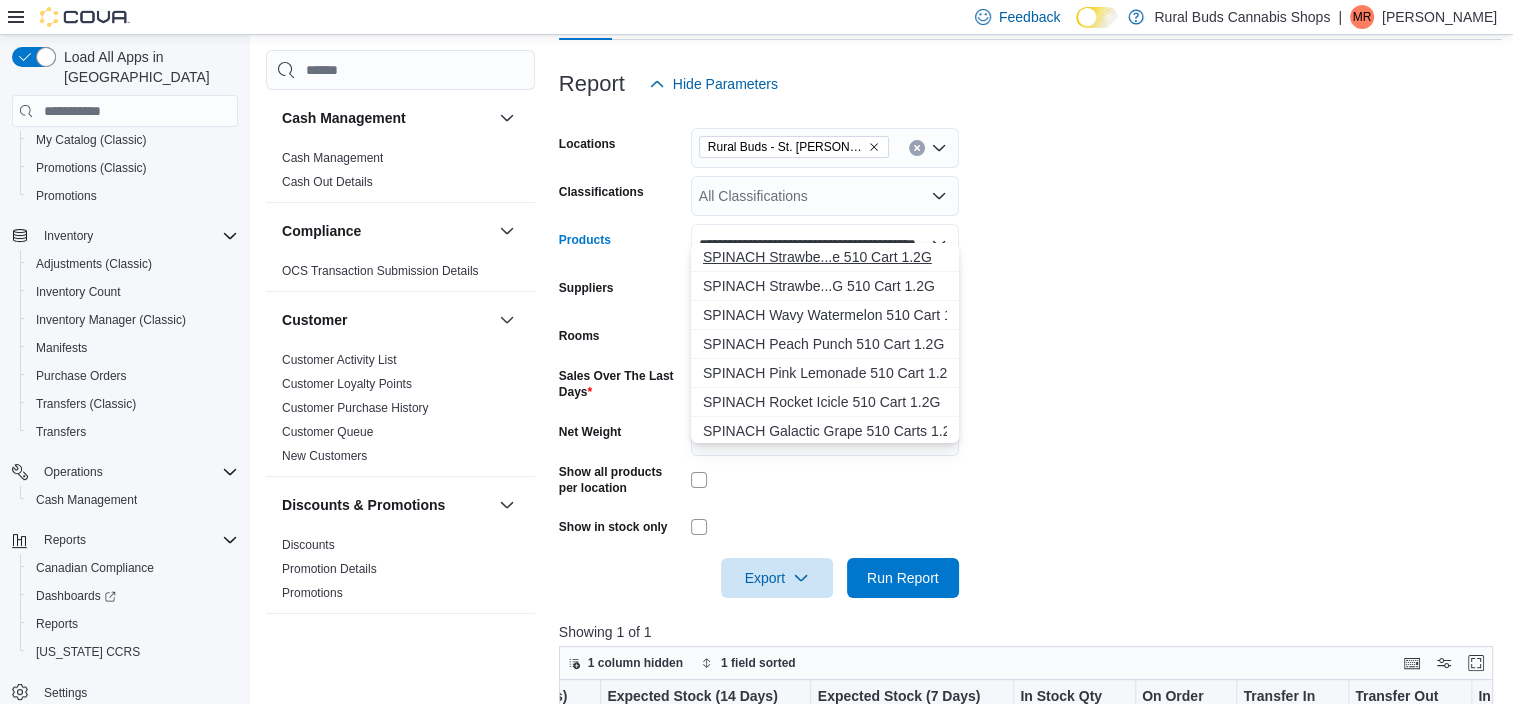 type on "**********" 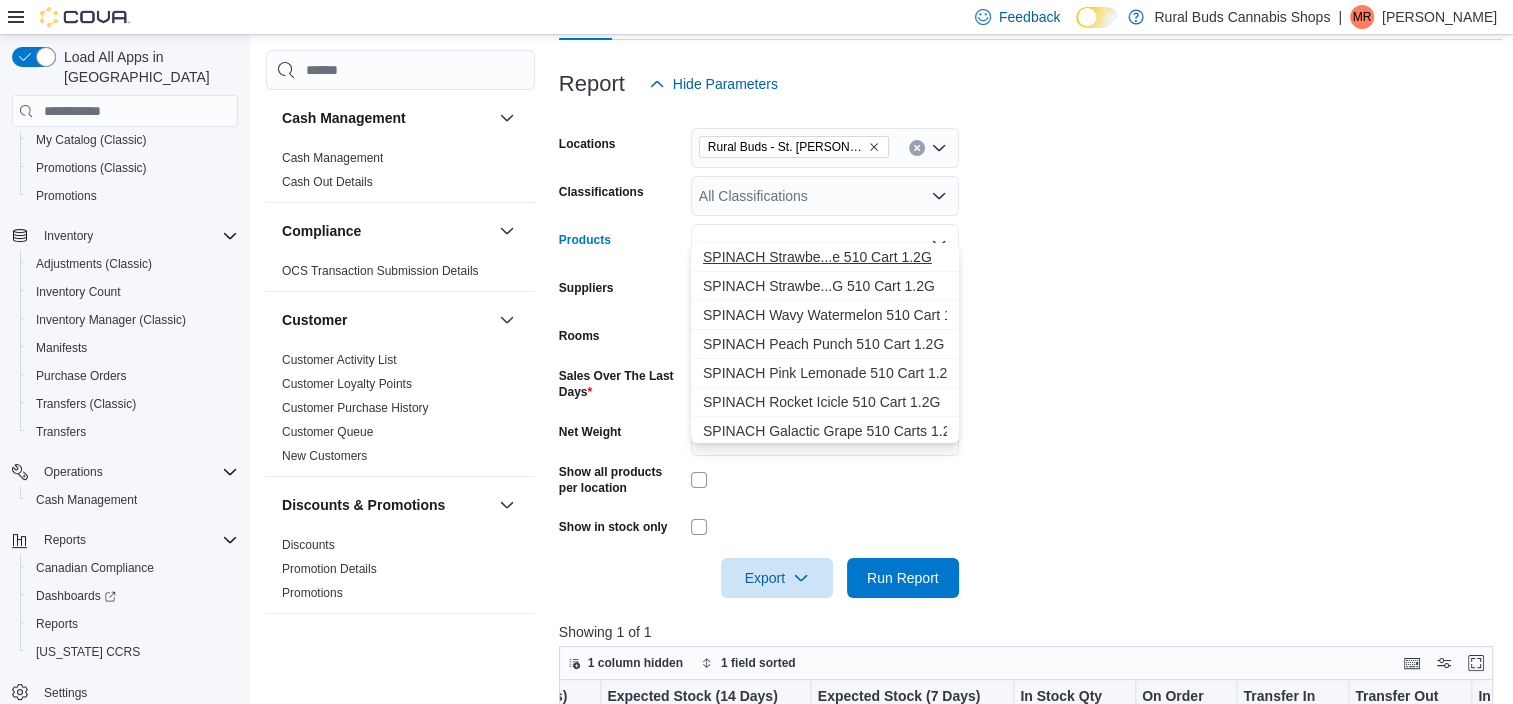 scroll, scrollTop: 0, scrollLeft: 0, axis: both 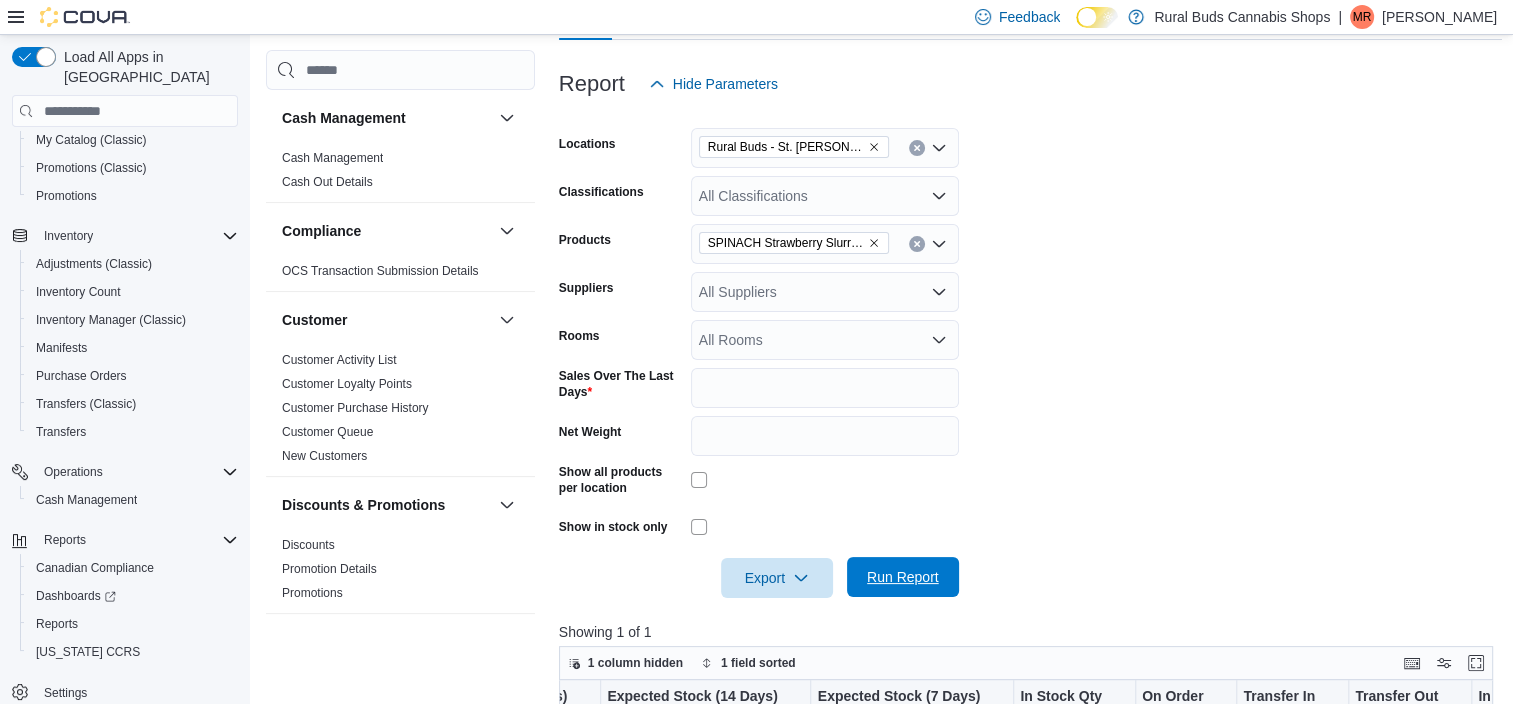 click on "Run Report" at bounding box center [903, 577] 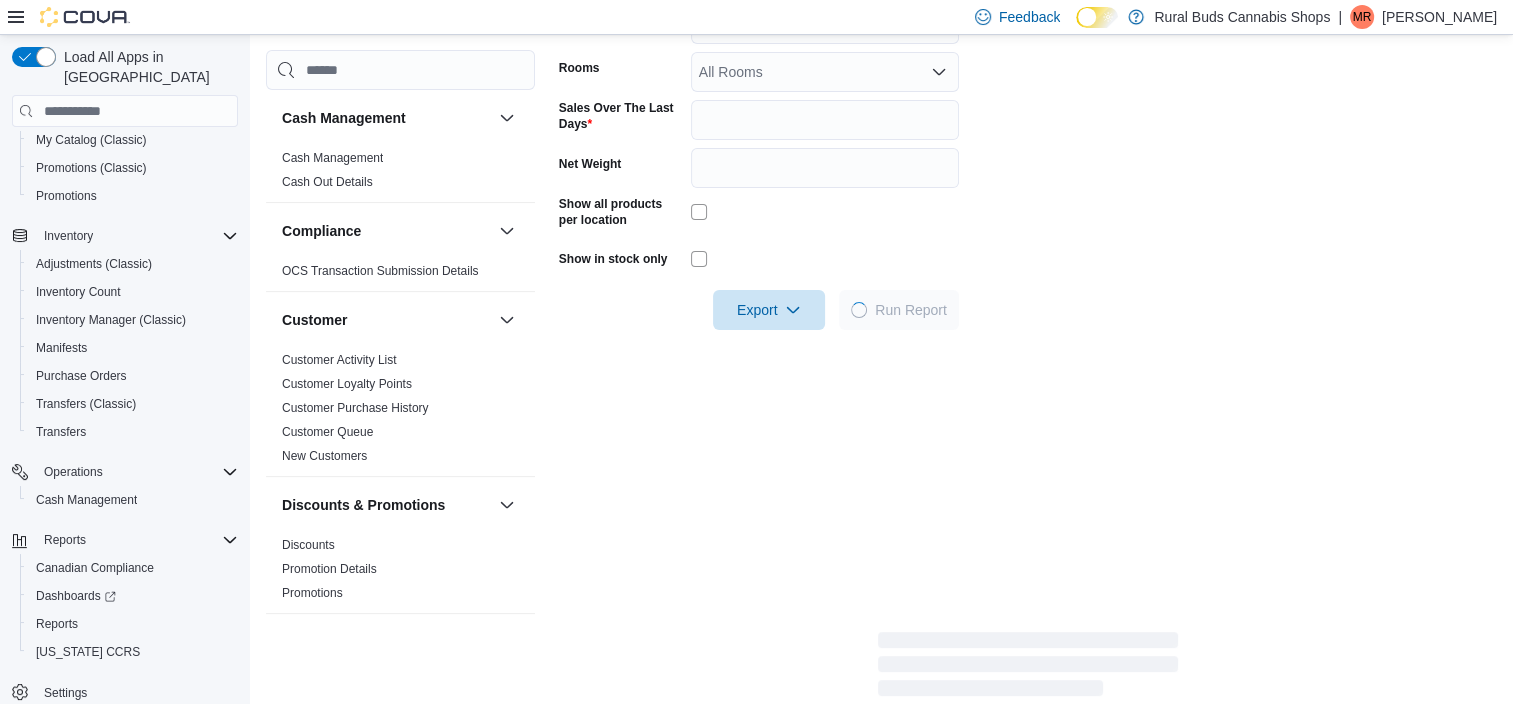 scroll, scrollTop: 780, scrollLeft: 0, axis: vertical 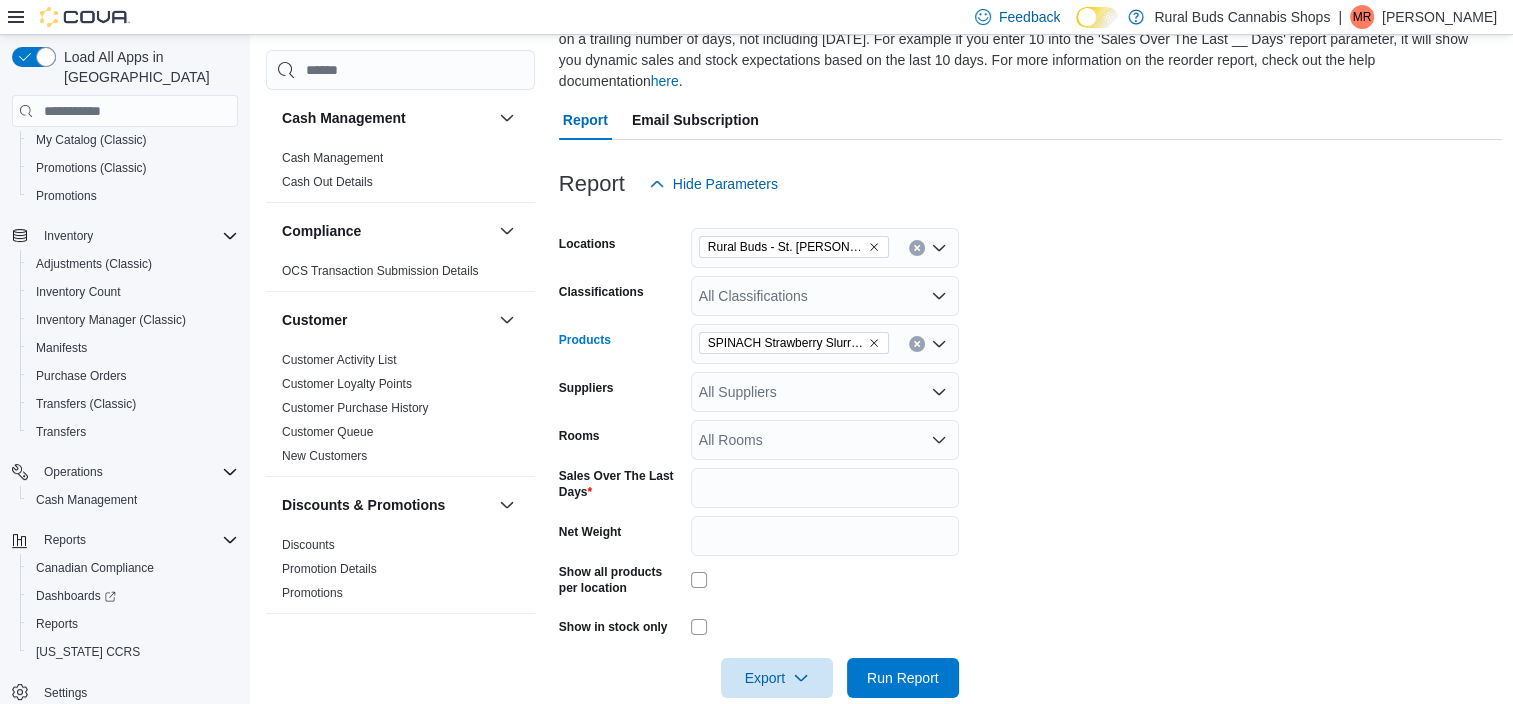 click 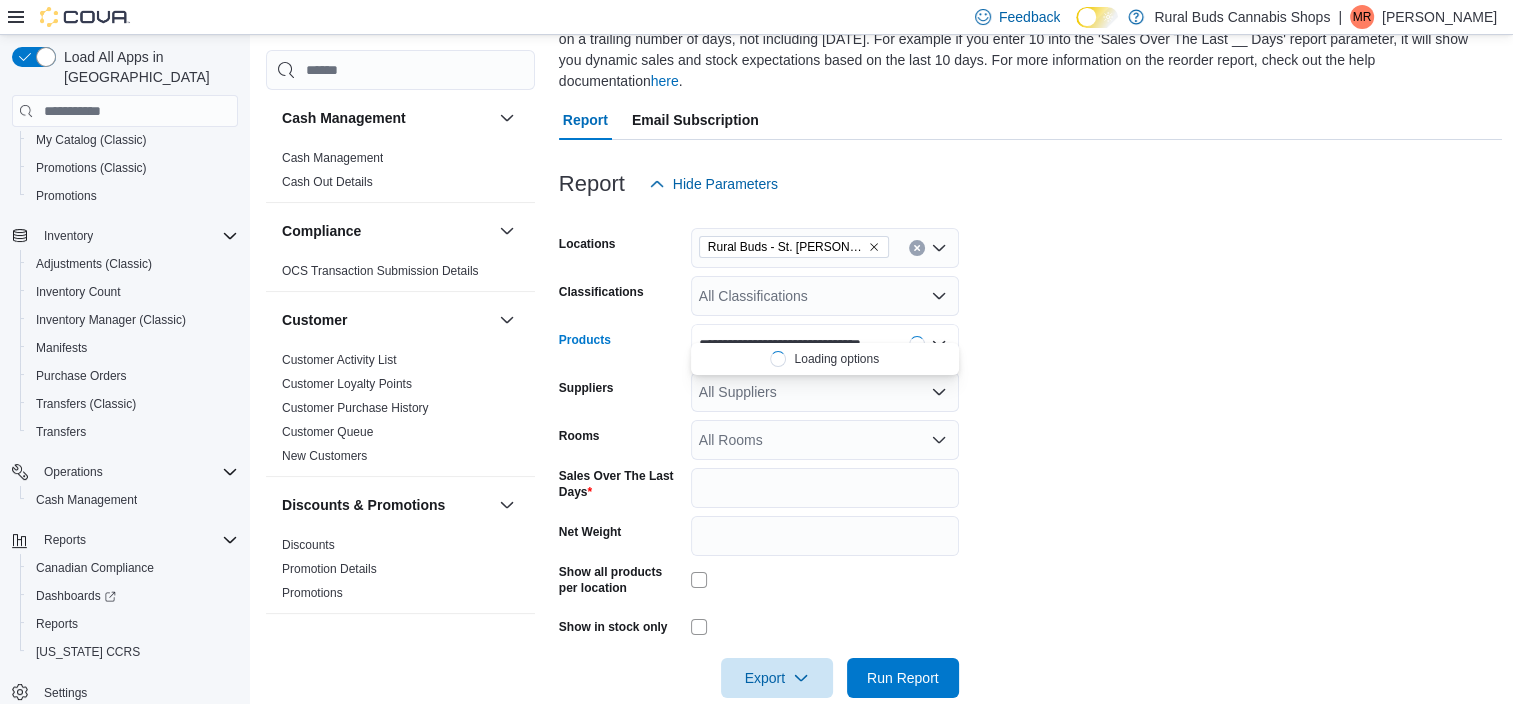 scroll, scrollTop: 0, scrollLeft: 27, axis: horizontal 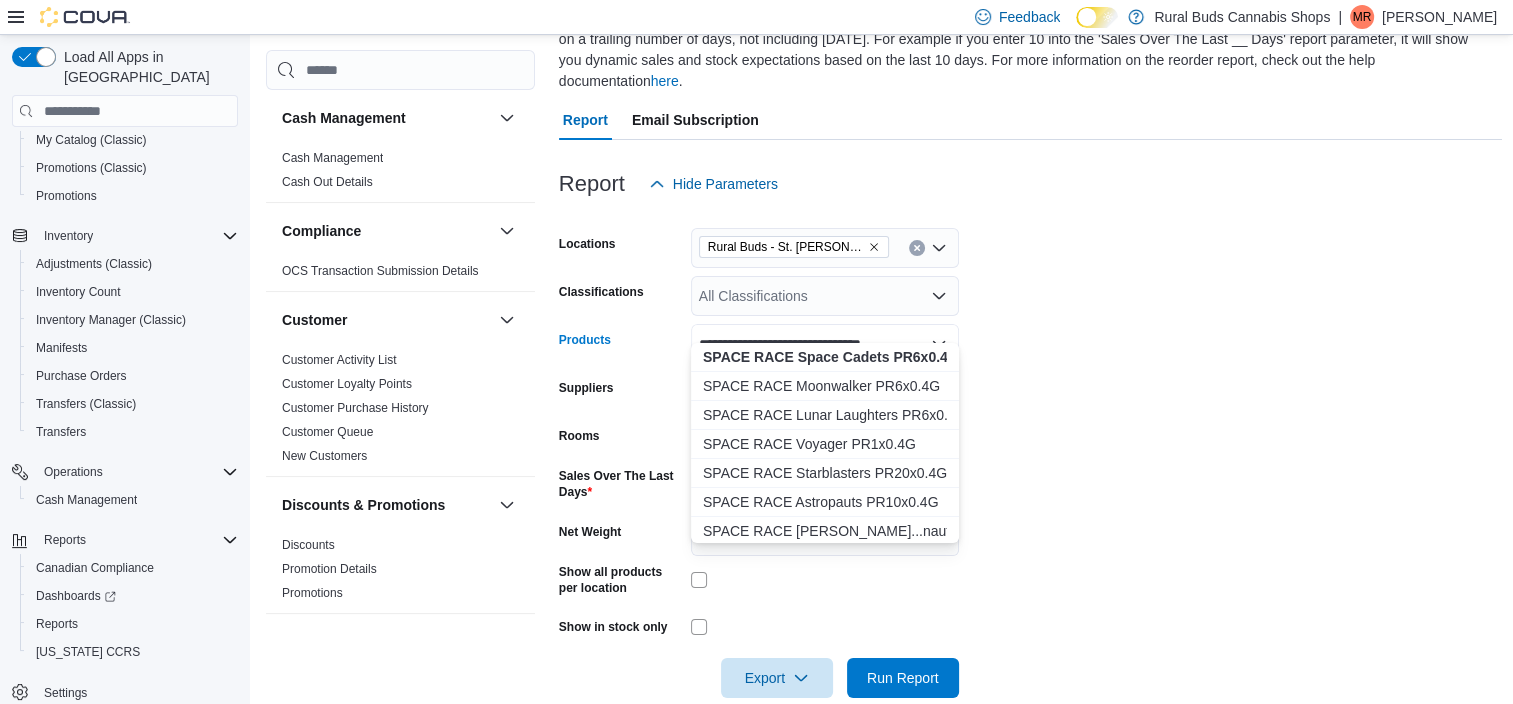 type on "**********" 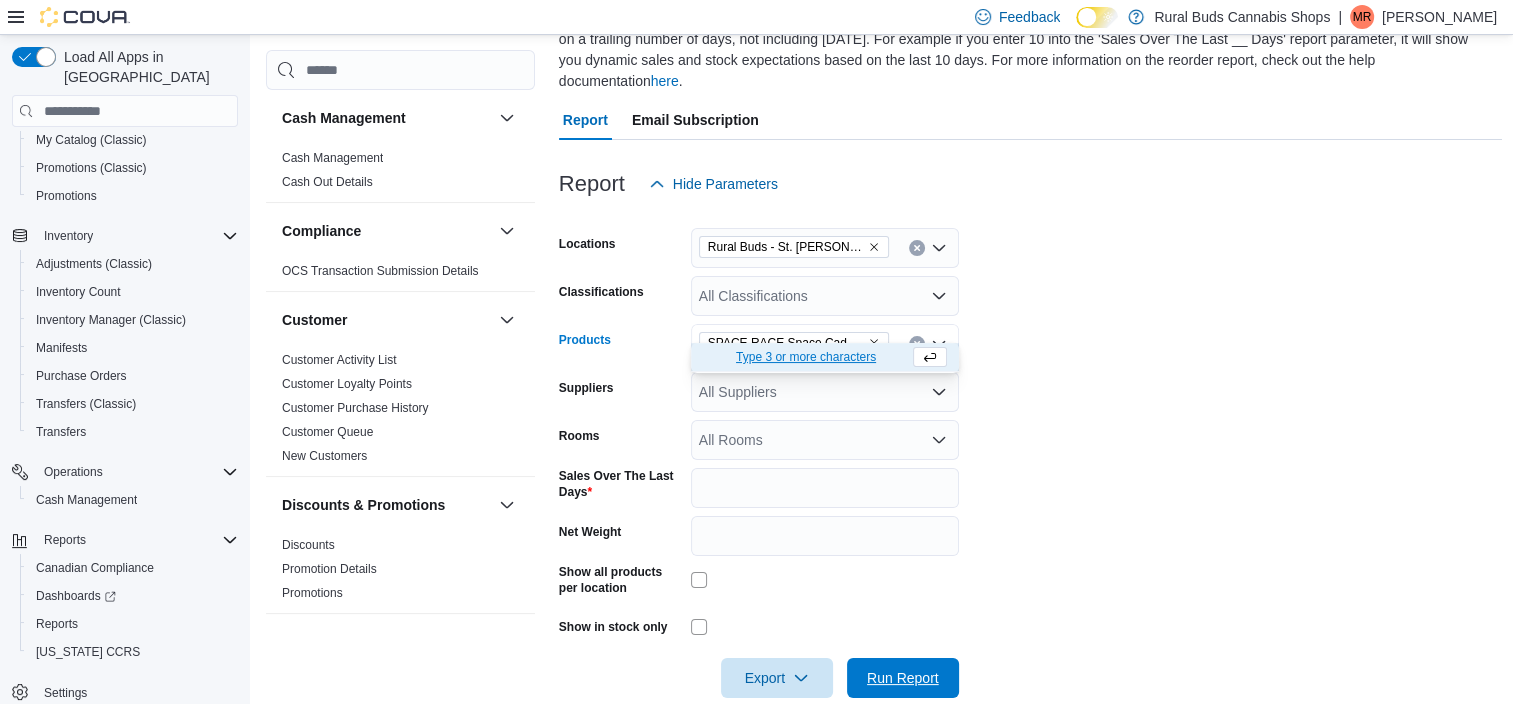 drag, startPoint x: 907, startPoint y: 659, endPoint x: 919, endPoint y: 614, distance: 46.572525 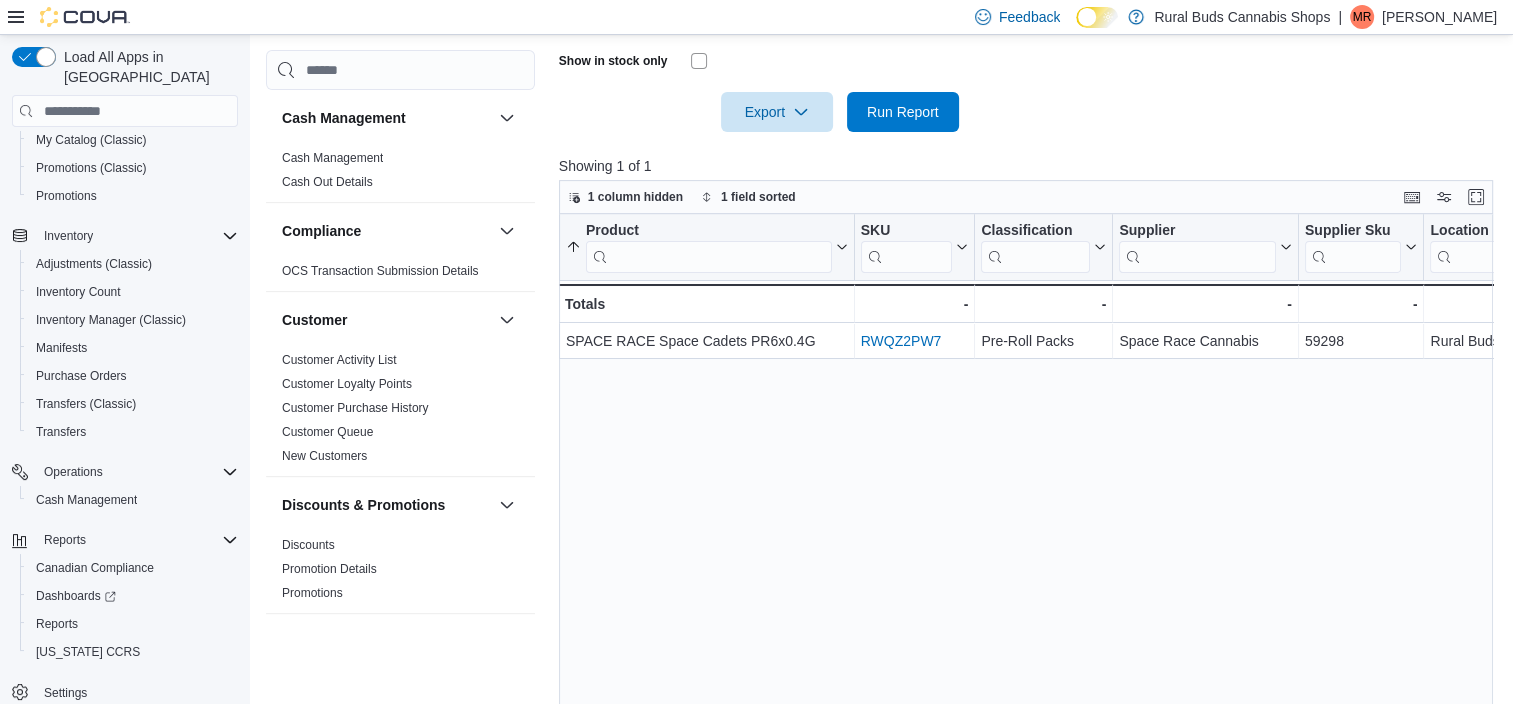 scroll, scrollTop: 780, scrollLeft: 0, axis: vertical 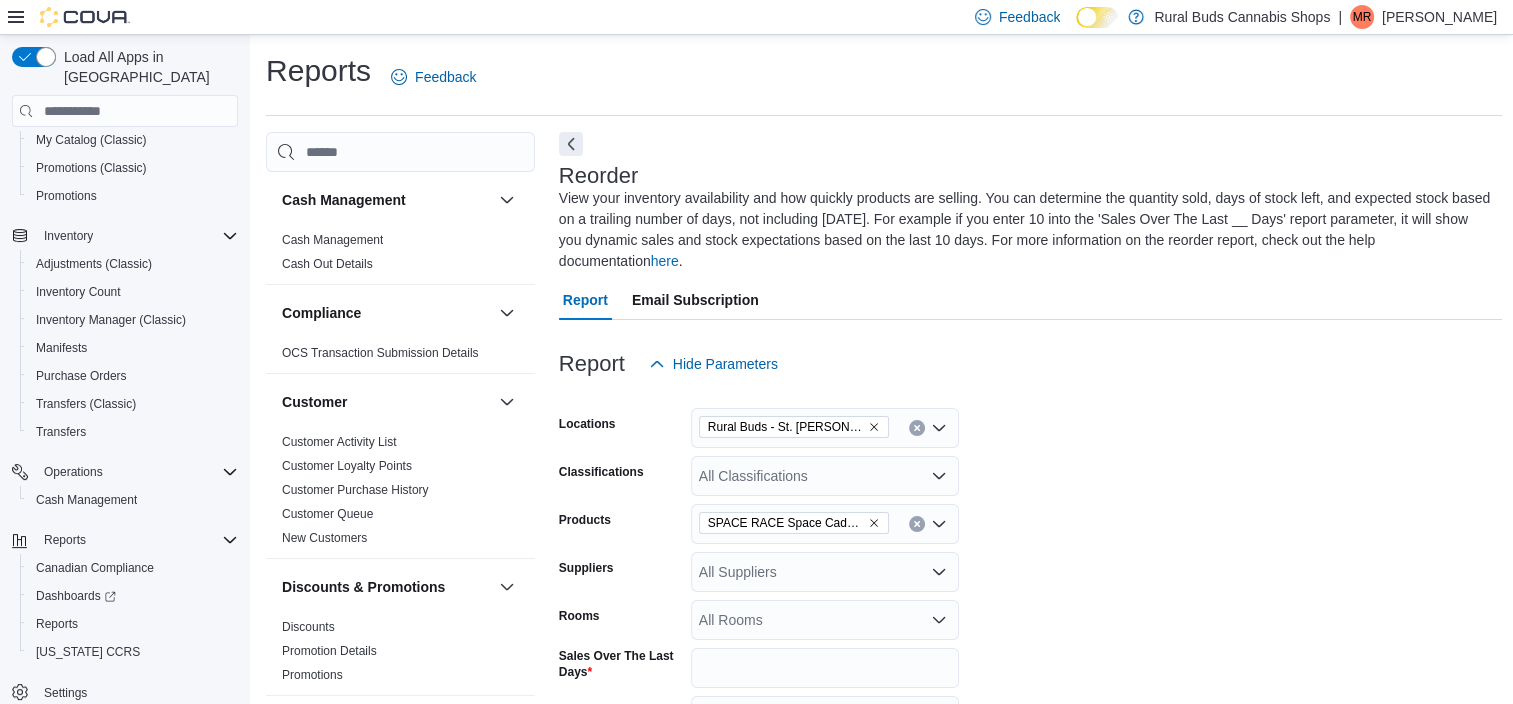 click 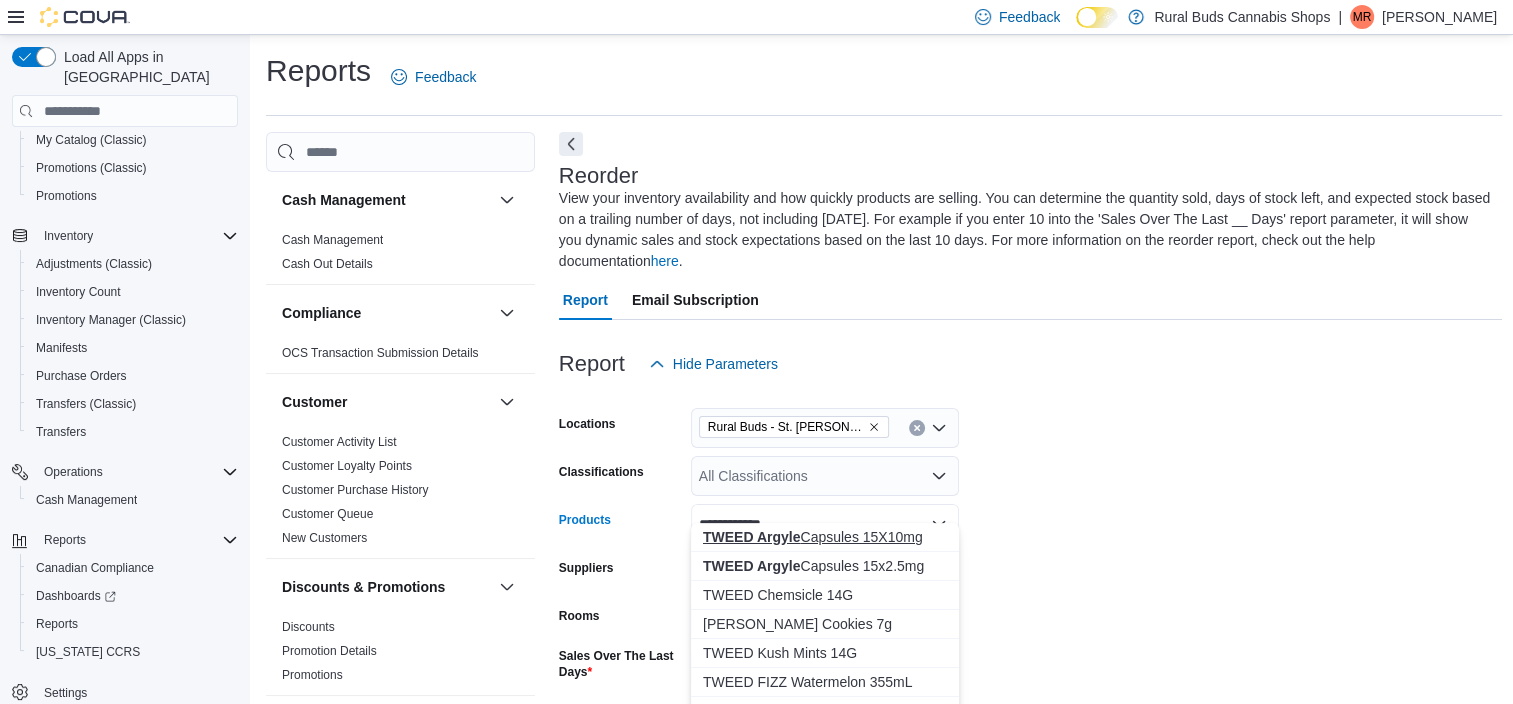 type on "**********" 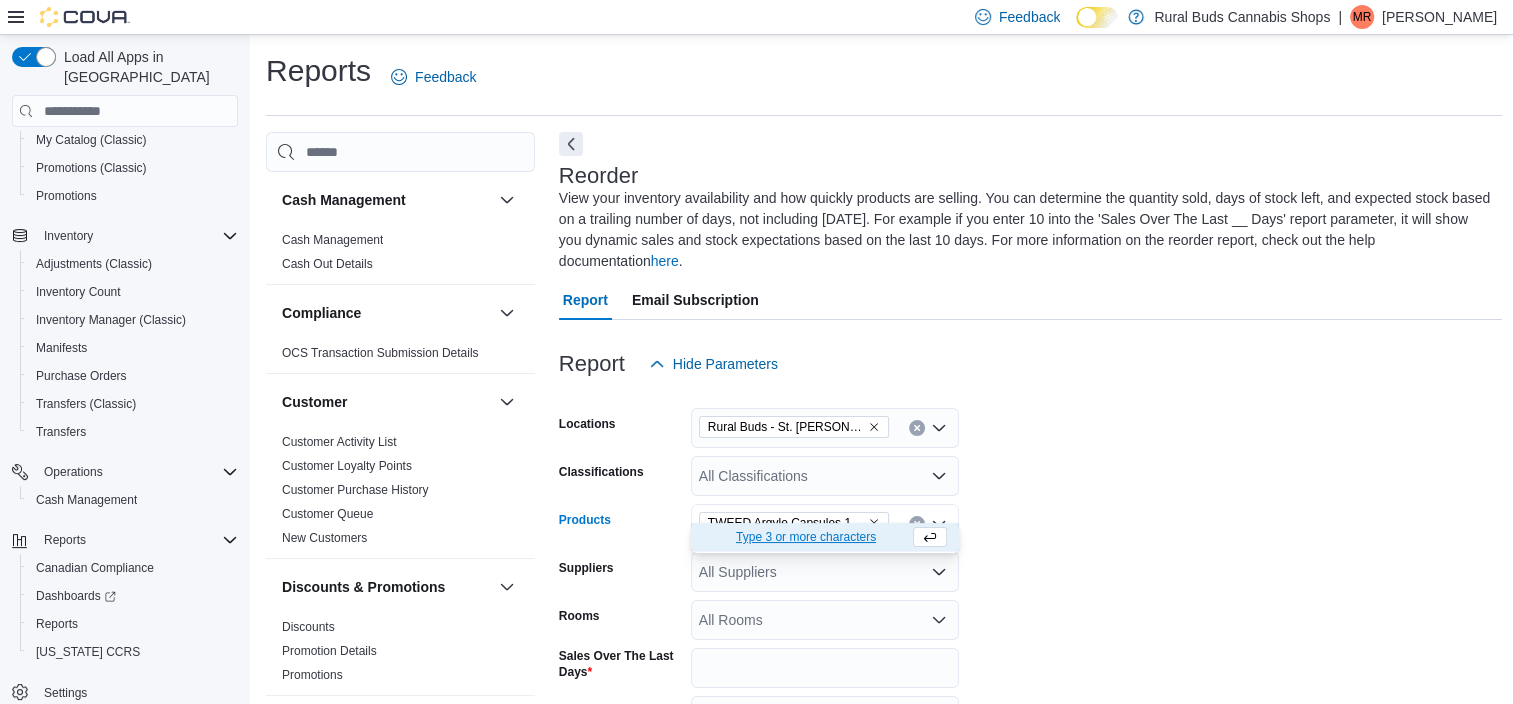 click on "Locations Rural Buds - St. Adolphe Classifications All Classifications Products TWEED Argyle Capsules 15X10mg Combo box. Selected. TWEED Argyle Capsules 15X10mg. Press Backspace to delete TWEED Argyle Capsules 15X10mg. Combo box input. All Products. Type some text or, to display a list of choices, press Down Arrow. To exit the list of choices, press Escape. Suppliers All Suppliers Rooms All Rooms Sales Over The Last Days ** Net Weight Show all products per location Show in stock only Export  Run Report" at bounding box center (1031, 631) 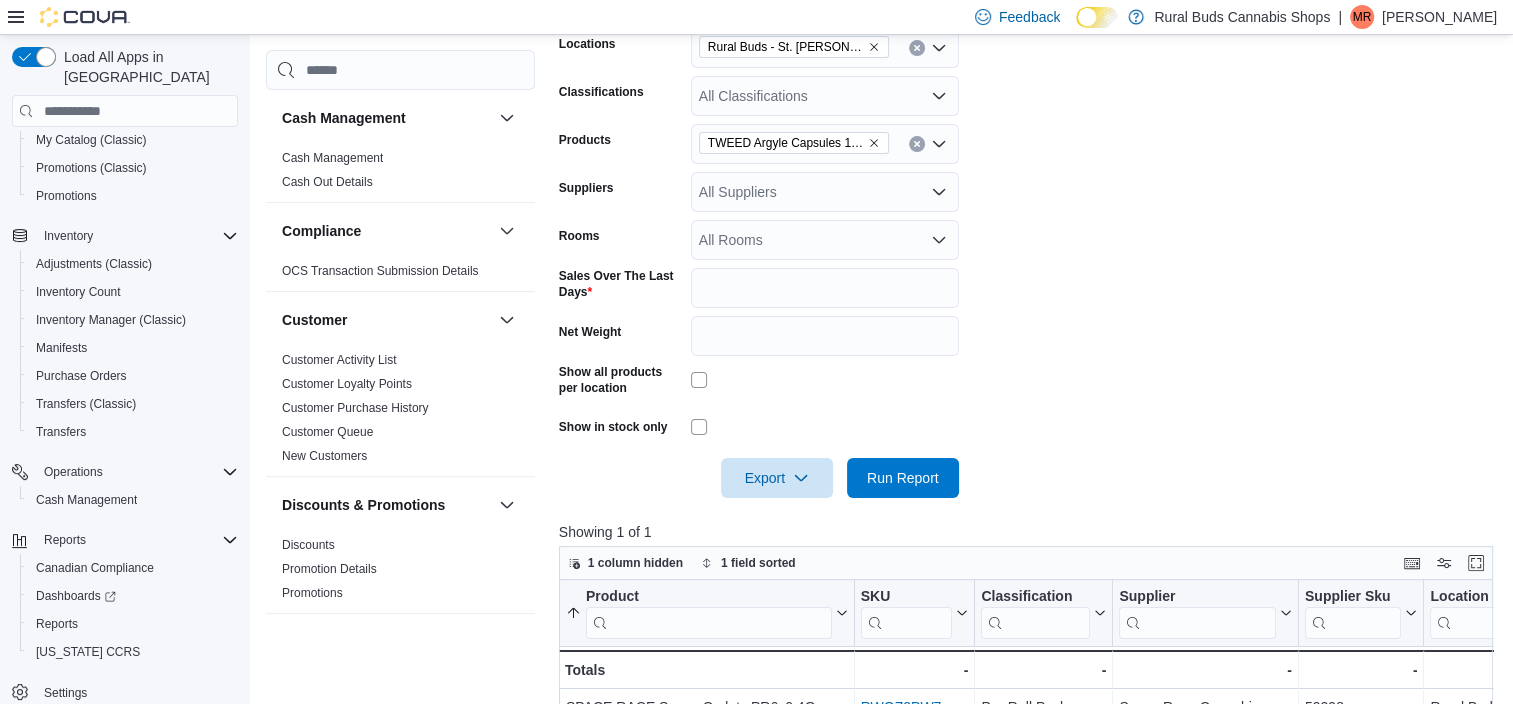 scroll, scrollTop: 400, scrollLeft: 0, axis: vertical 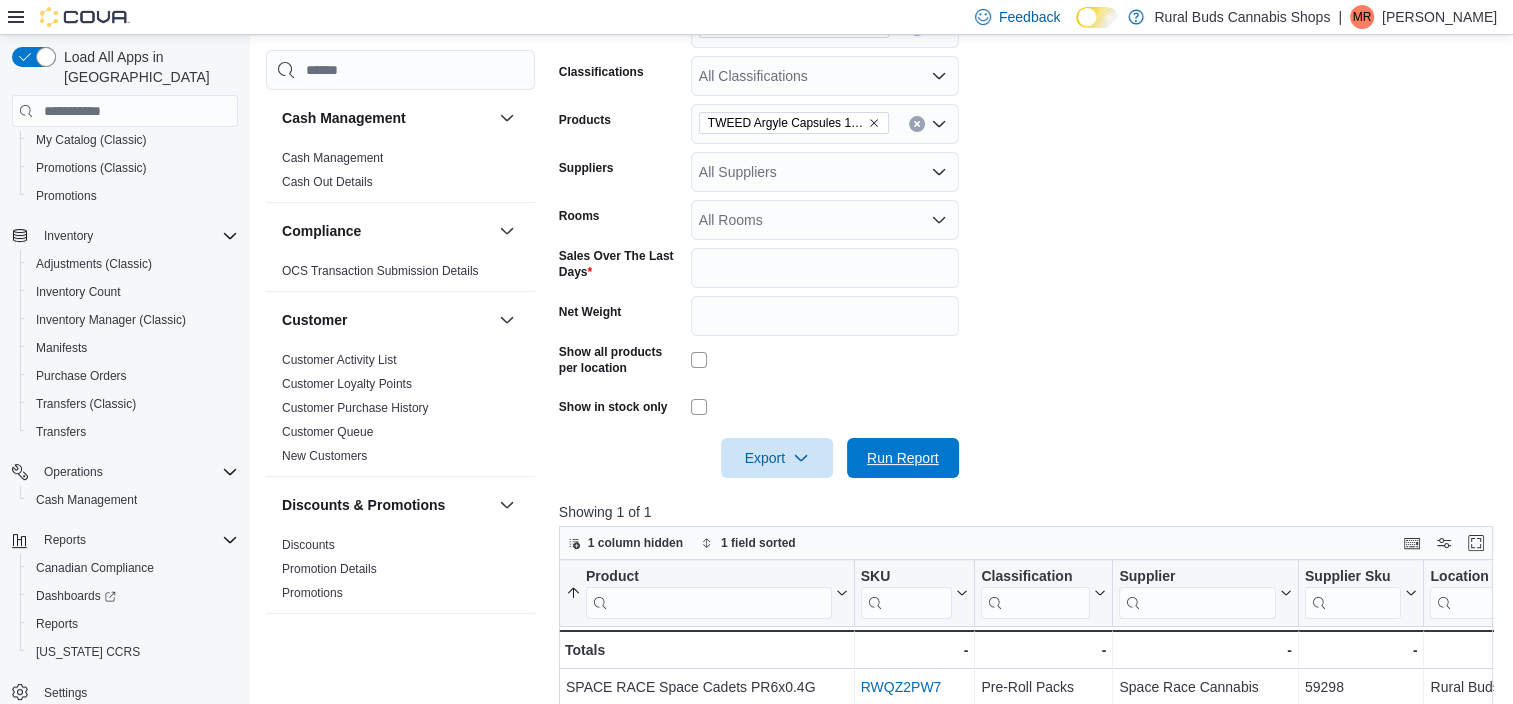 drag, startPoint x: 919, startPoint y: 434, endPoint x: 1428, endPoint y: 148, distance: 583.84674 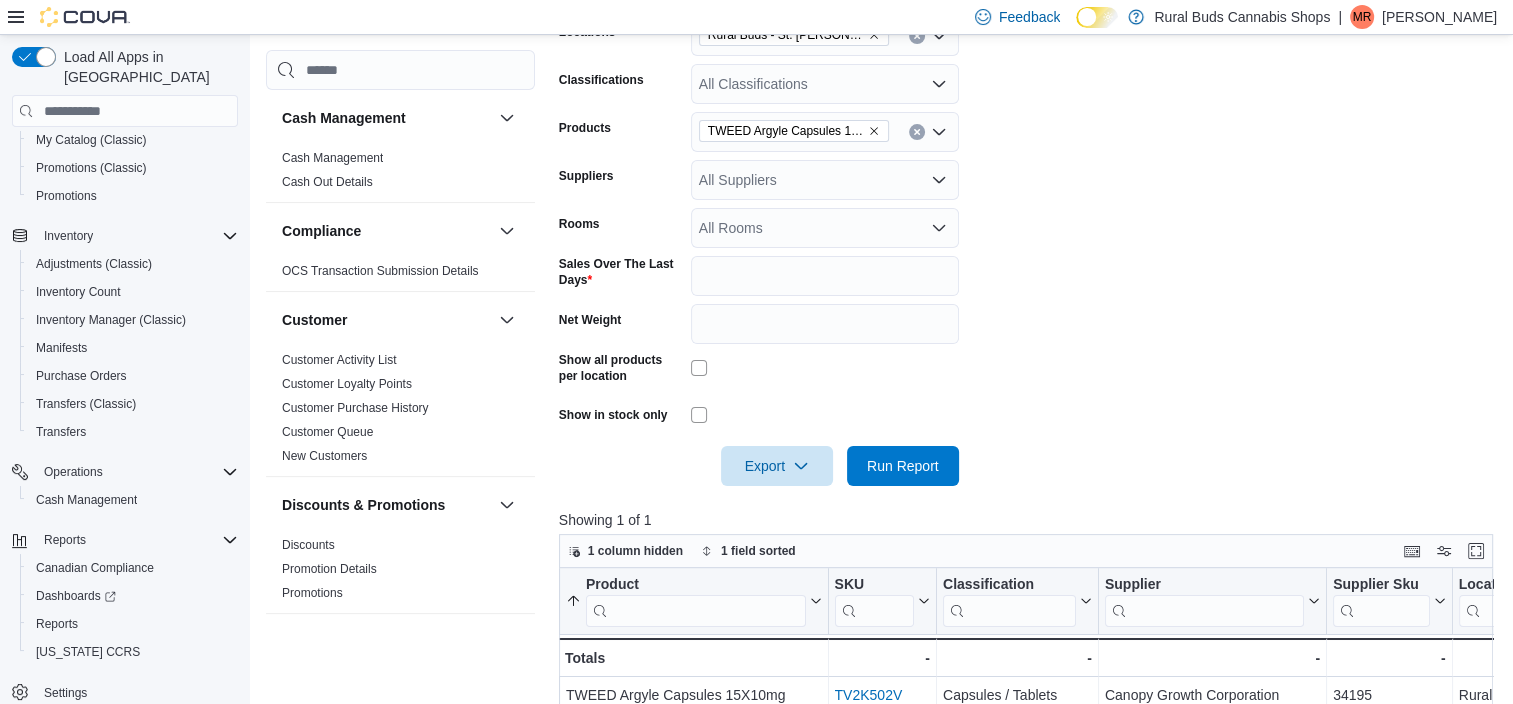 scroll, scrollTop: 280, scrollLeft: 0, axis: vertical 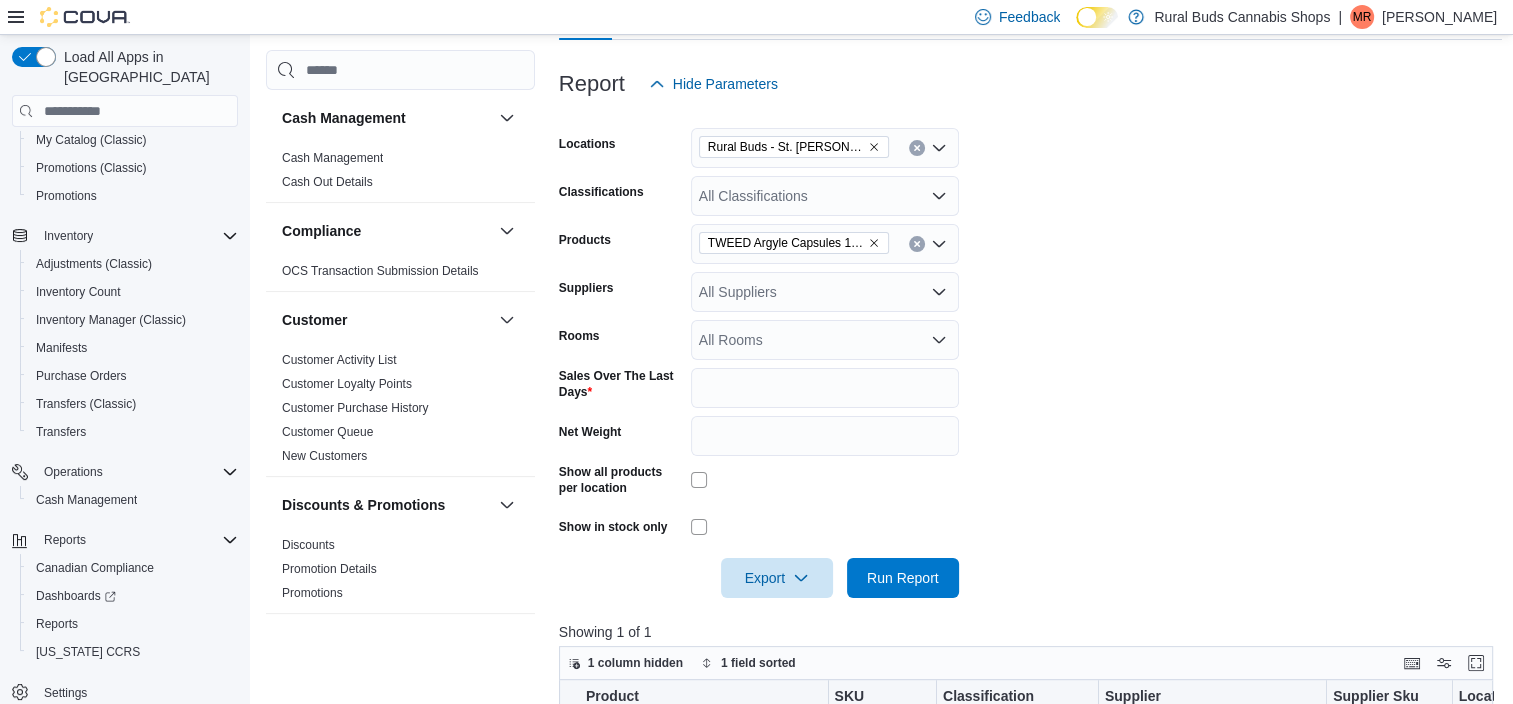 click on "TWEED Argyle Capsules 15X10mg" at bounding box center (825, 244) 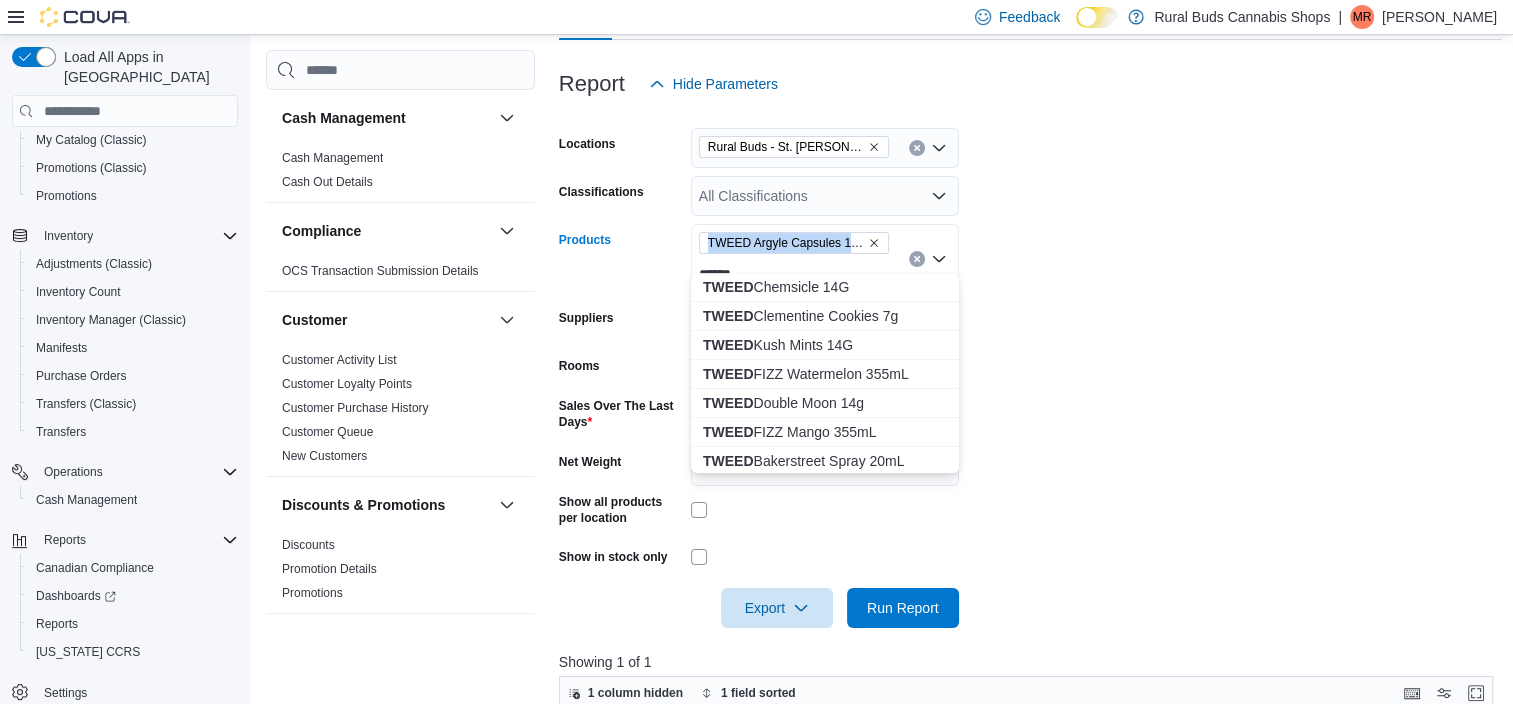 drag, startPoint x: 756, startPoint y: 249, endPoint x: 676, endPoint y: 247, distance: 80.024994 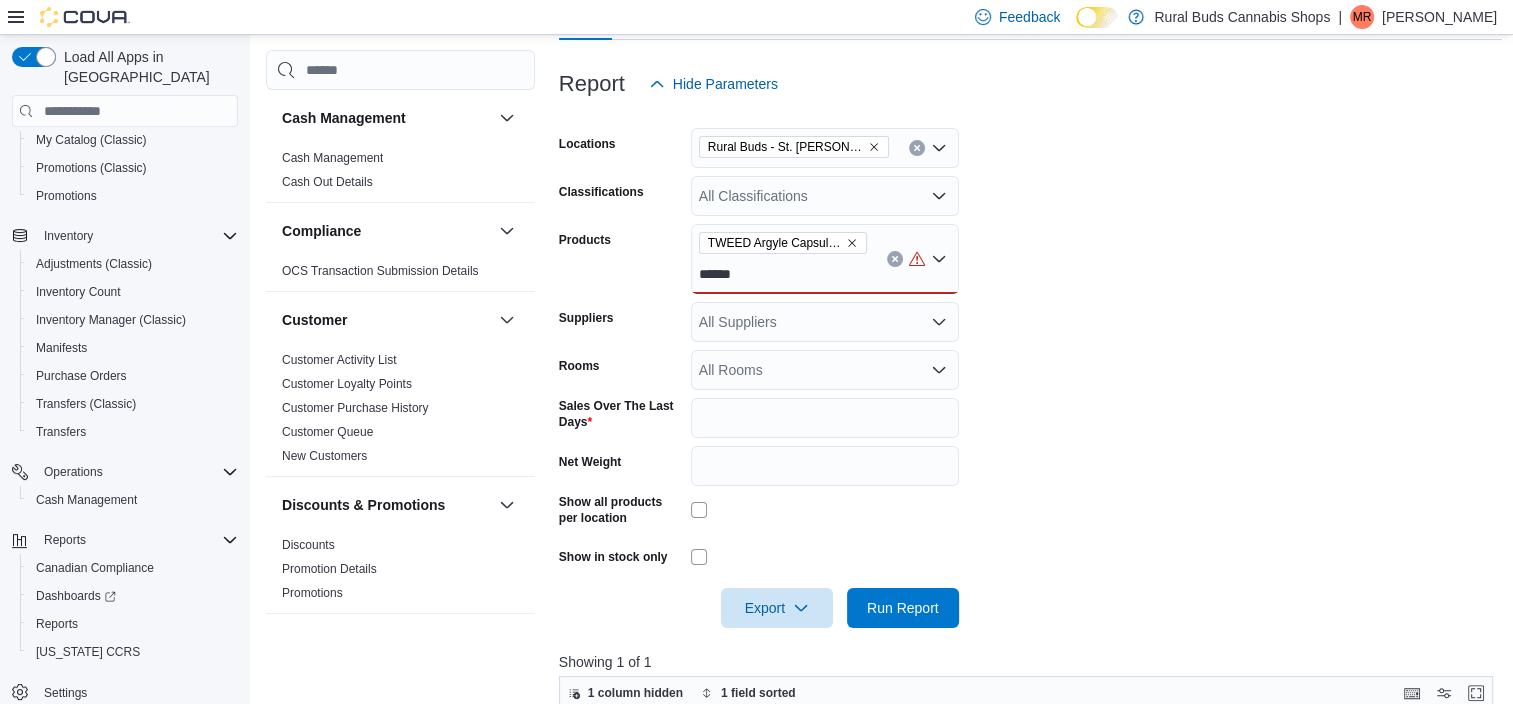 click on "*****" at bounding box center [721, 274] 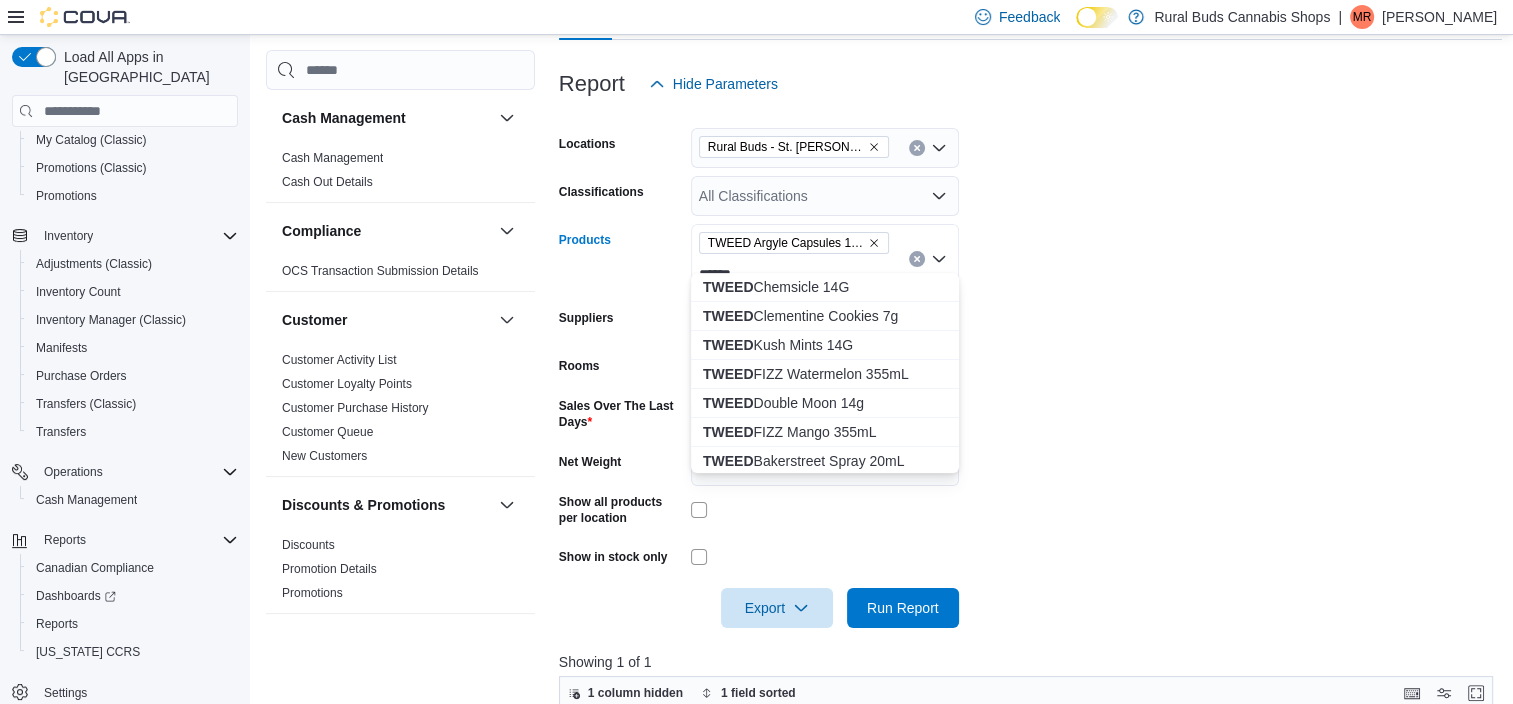 click on "*****" at bounding box center [721, 274] 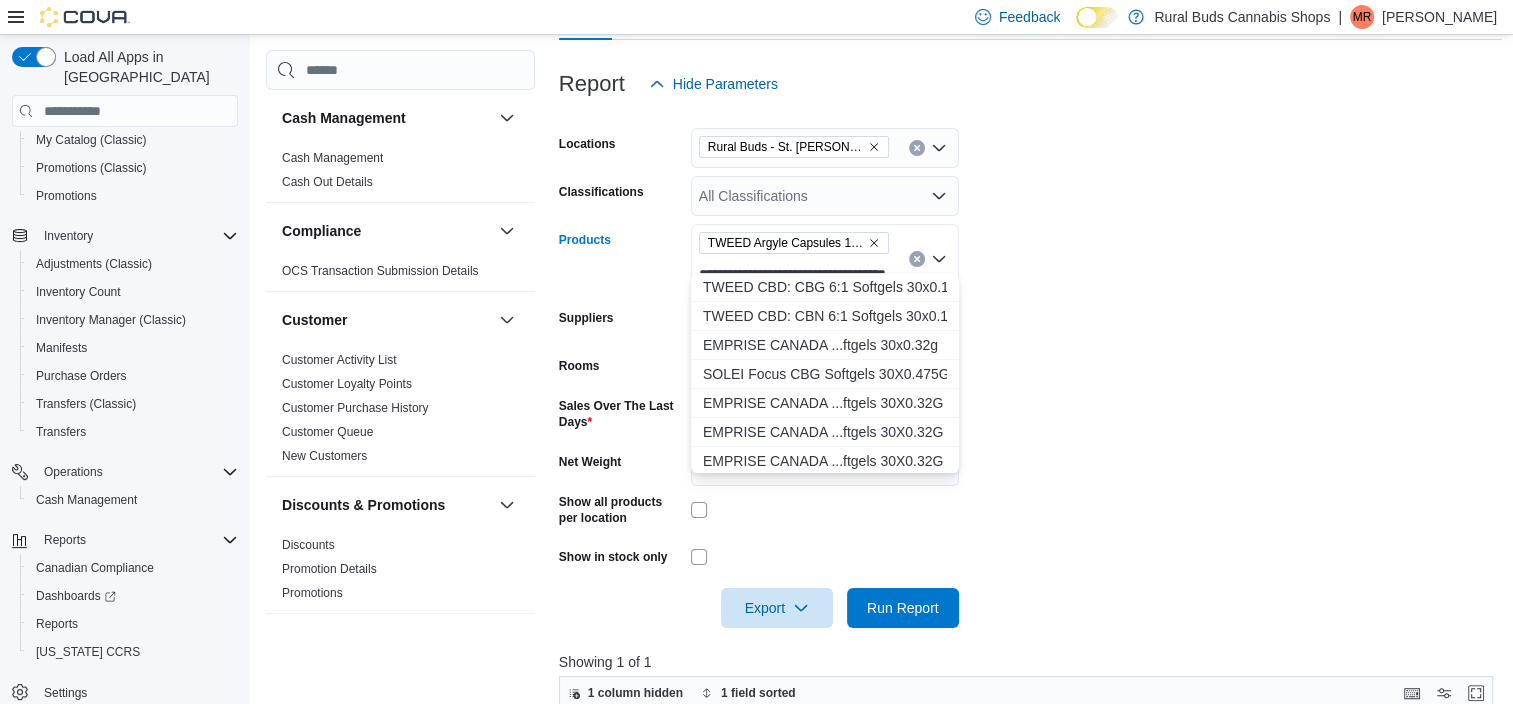 scroll, scrollTop: 0, scrollLeft: 65, axis: horizontal 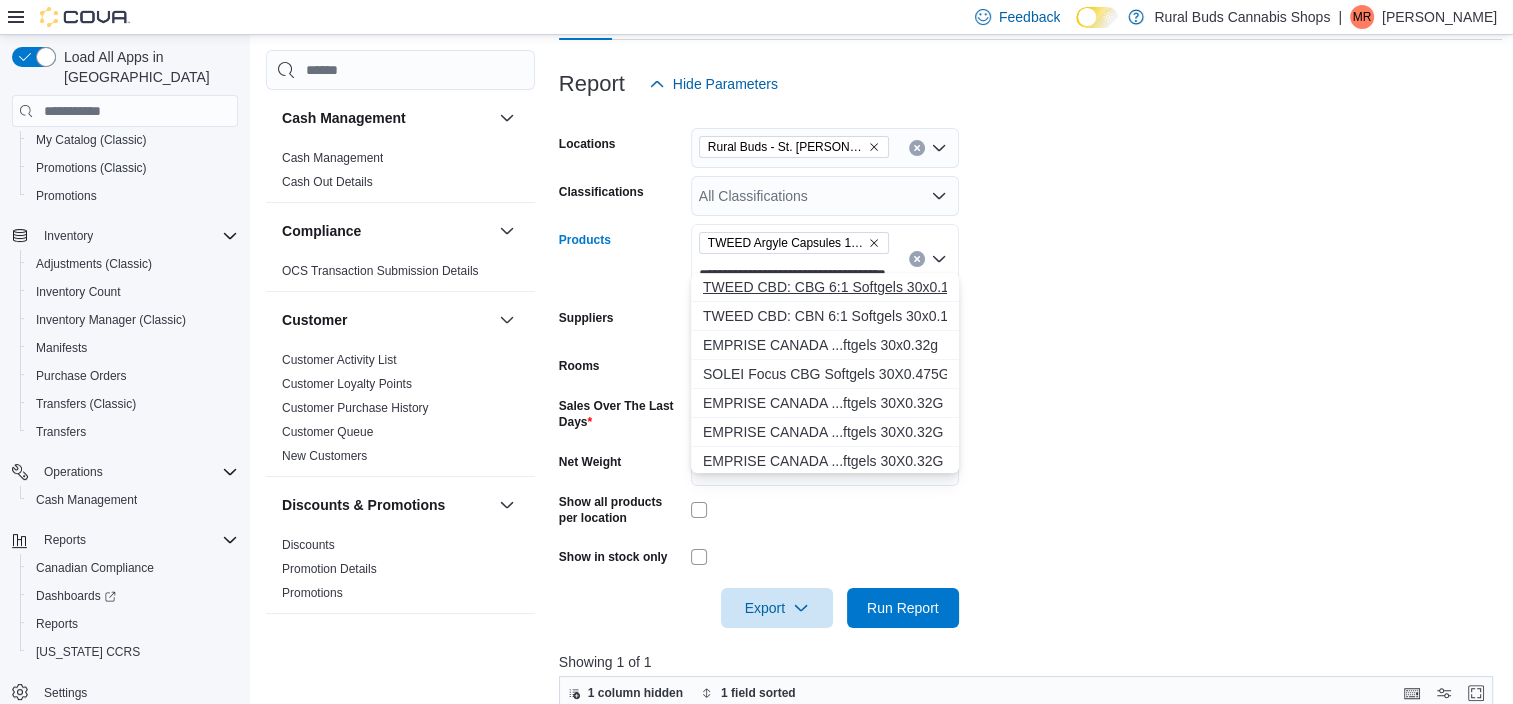 type on "**********" 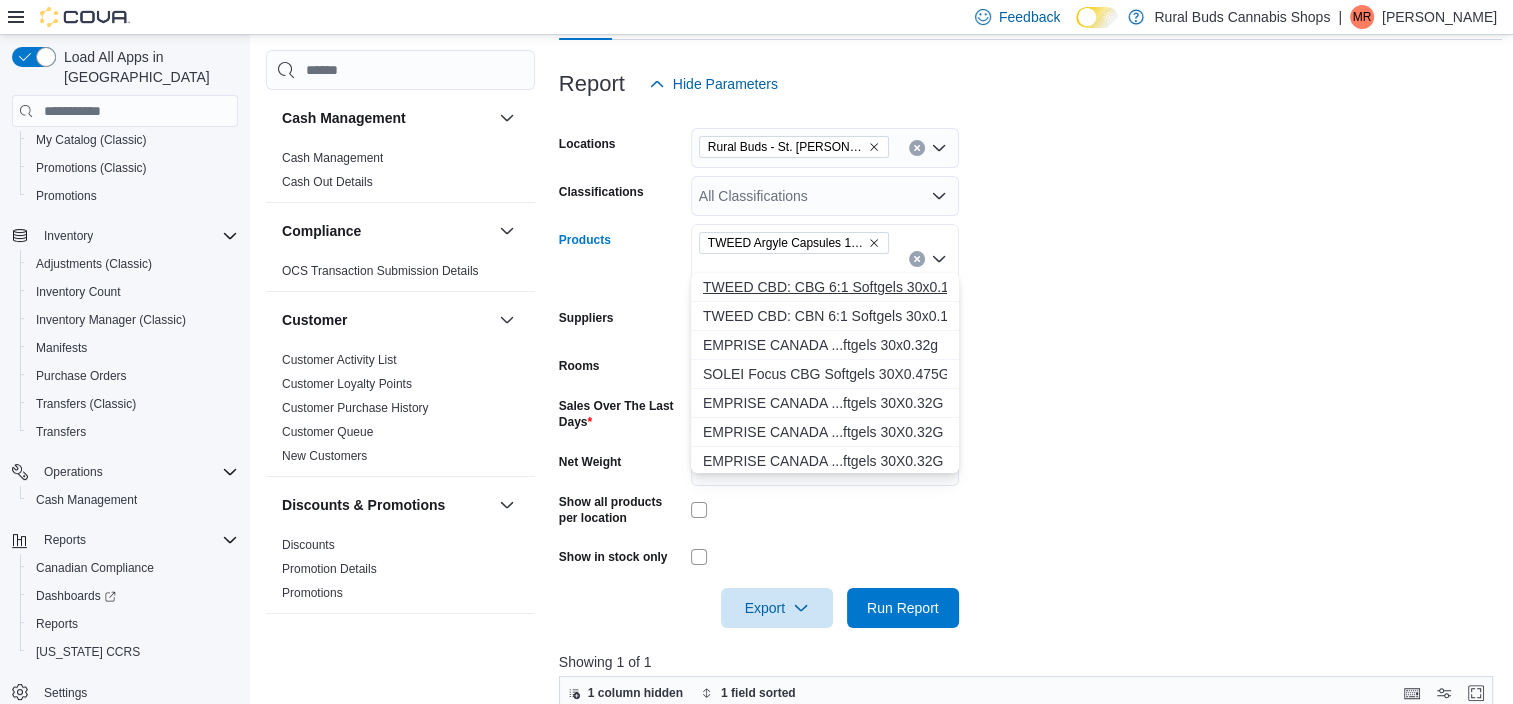 scroll, scrollTop: 0, scrollLeft: 0, axis: both 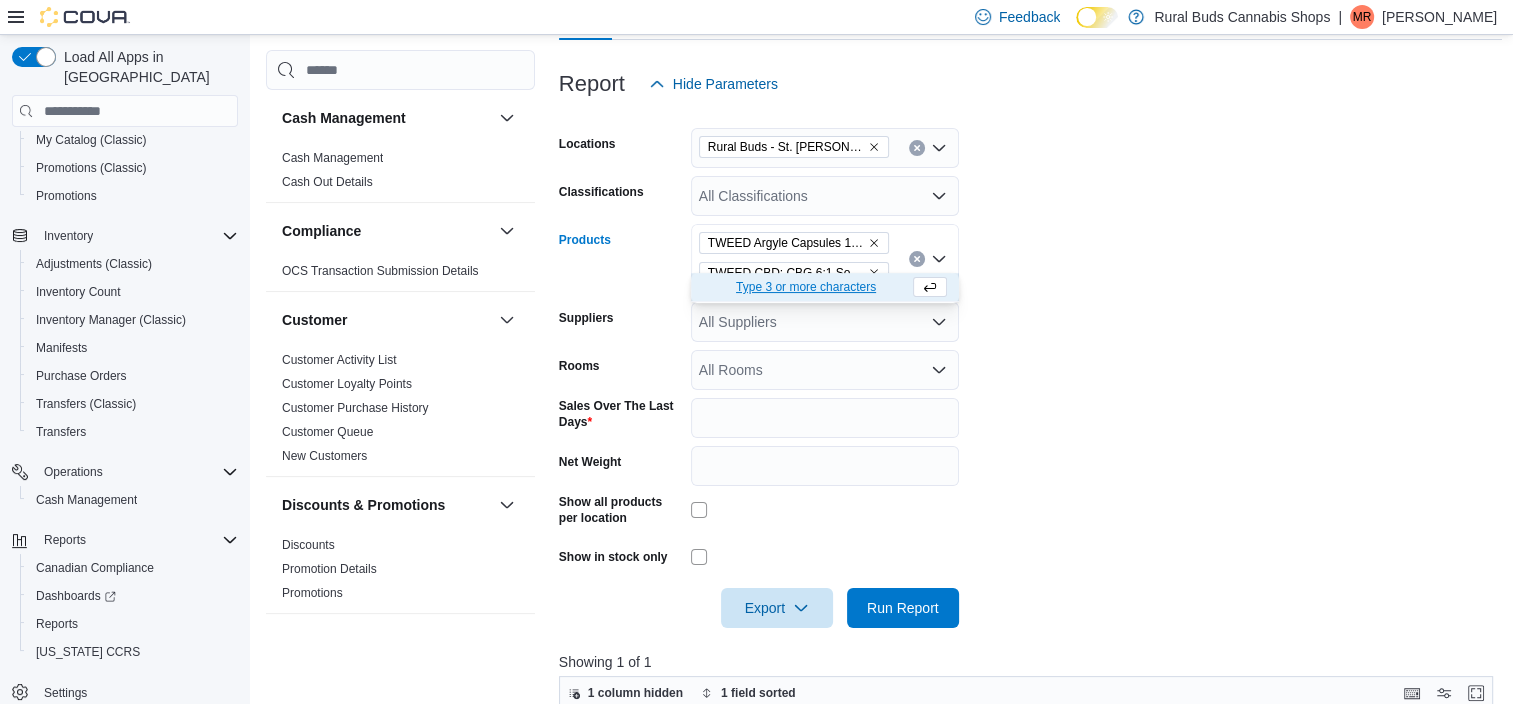 click on "Locations Rural Buds - St. Adolphe Classifications All Classifications Products TWEED Argyle Capsules 15X10mg TWEED CBD: CBG 6:1 Softgels 30x0.15g Combo box. Selected. TWEED Argyle Capsules 15X10mg, TWEED CBD: CBG 6:1 Softgels 30x0.15g. Press Backspace to delete TWEED CBD: CBG 6:1 Softgels 30x0.15g. Combo box input. All Products. Type some text or, to display a list of choices, press Down Arrow. To exit the list of choices, press Escape. Suppliers All Suppliers Rooms All Rooms Sales Over The Last Days ** Net Weight Show all products per location Show in stock only Export  Run Report" at bounding box center (1031, 366) 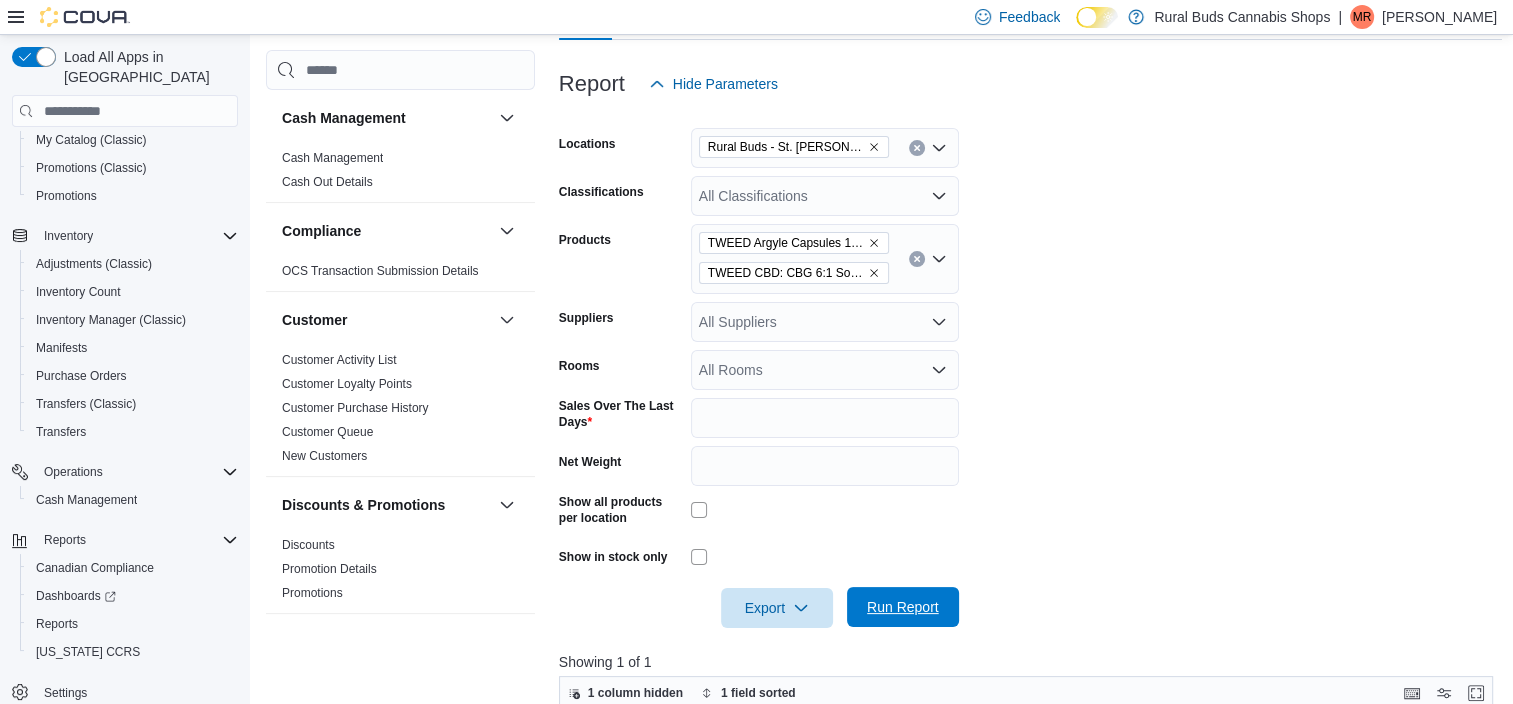 click on "Run Report" at bounding box center [903, 607] 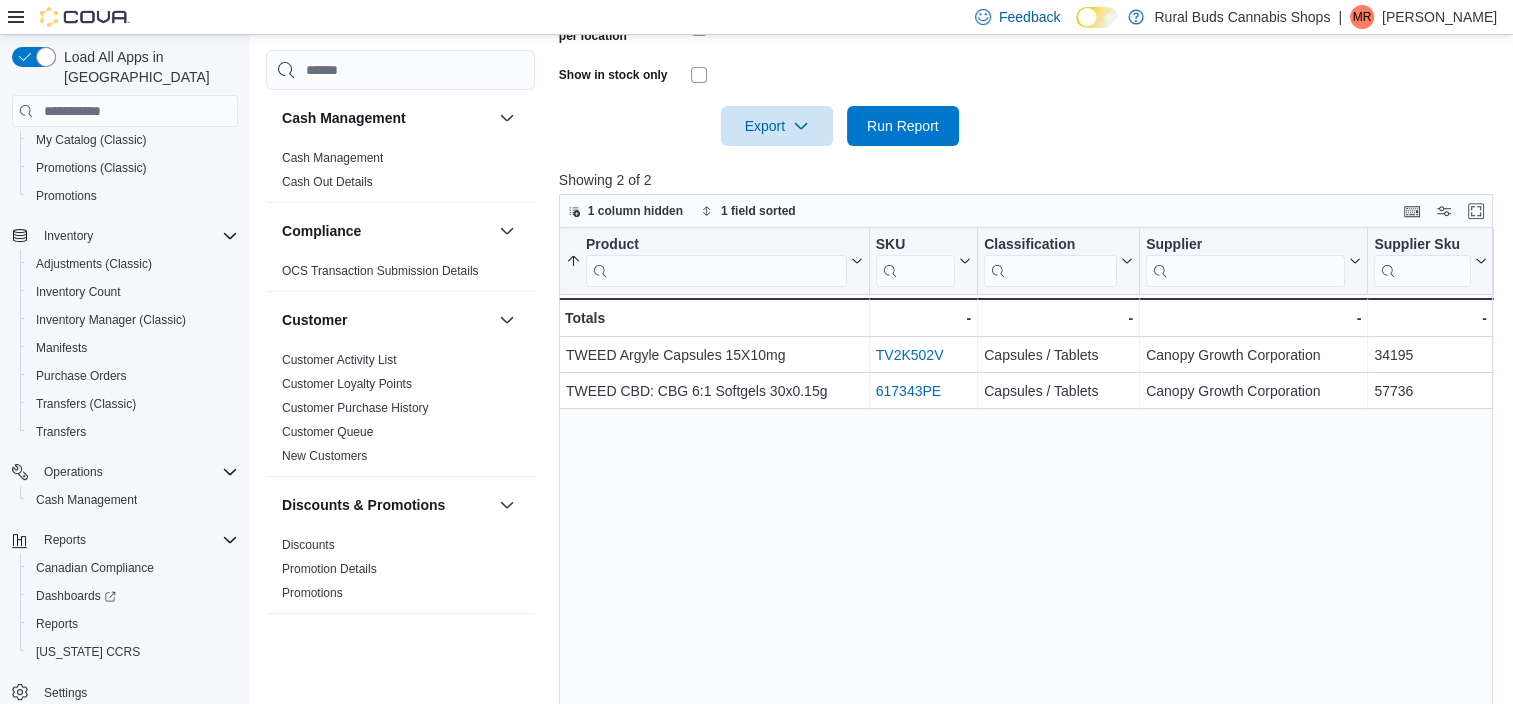 scroll, scrollTop: 810, scrollLeft: 0, axis: vertical 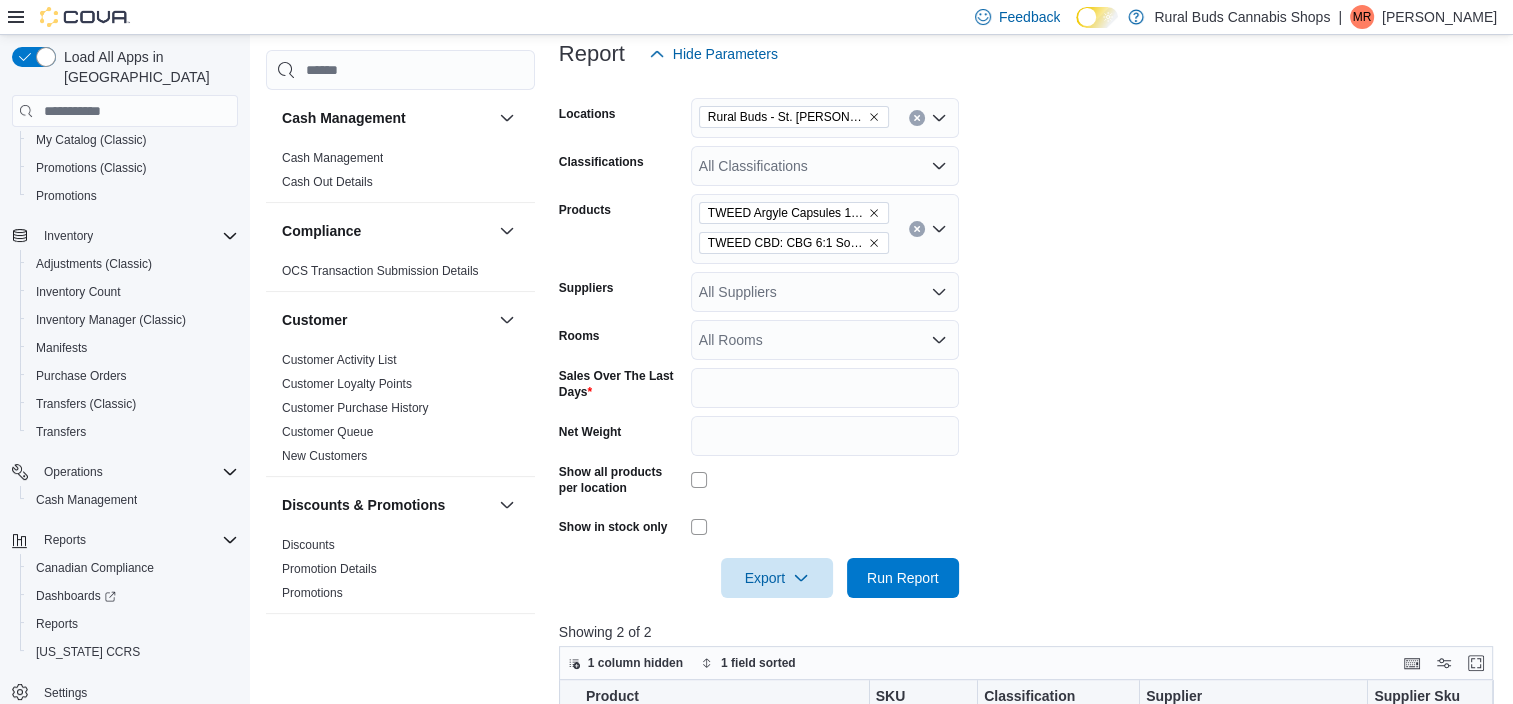 click 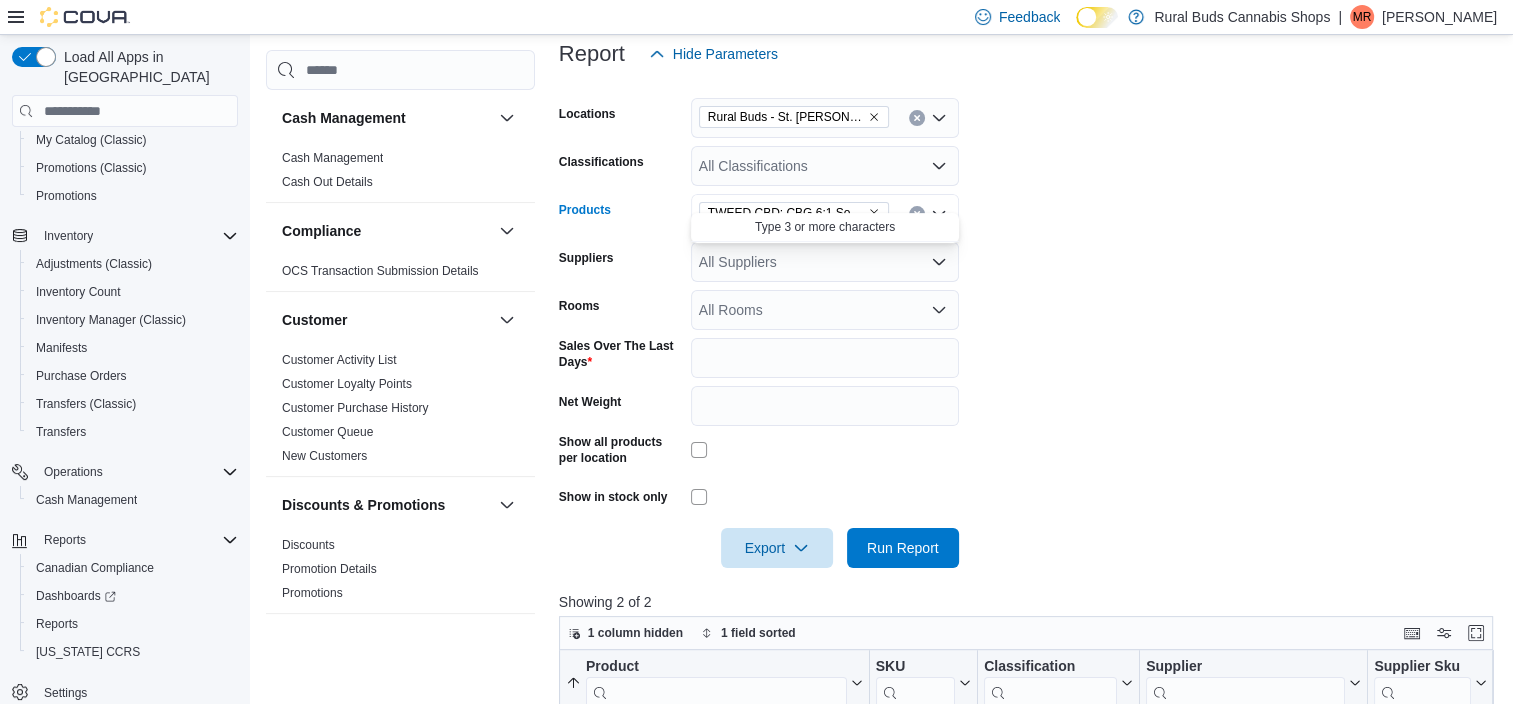 click 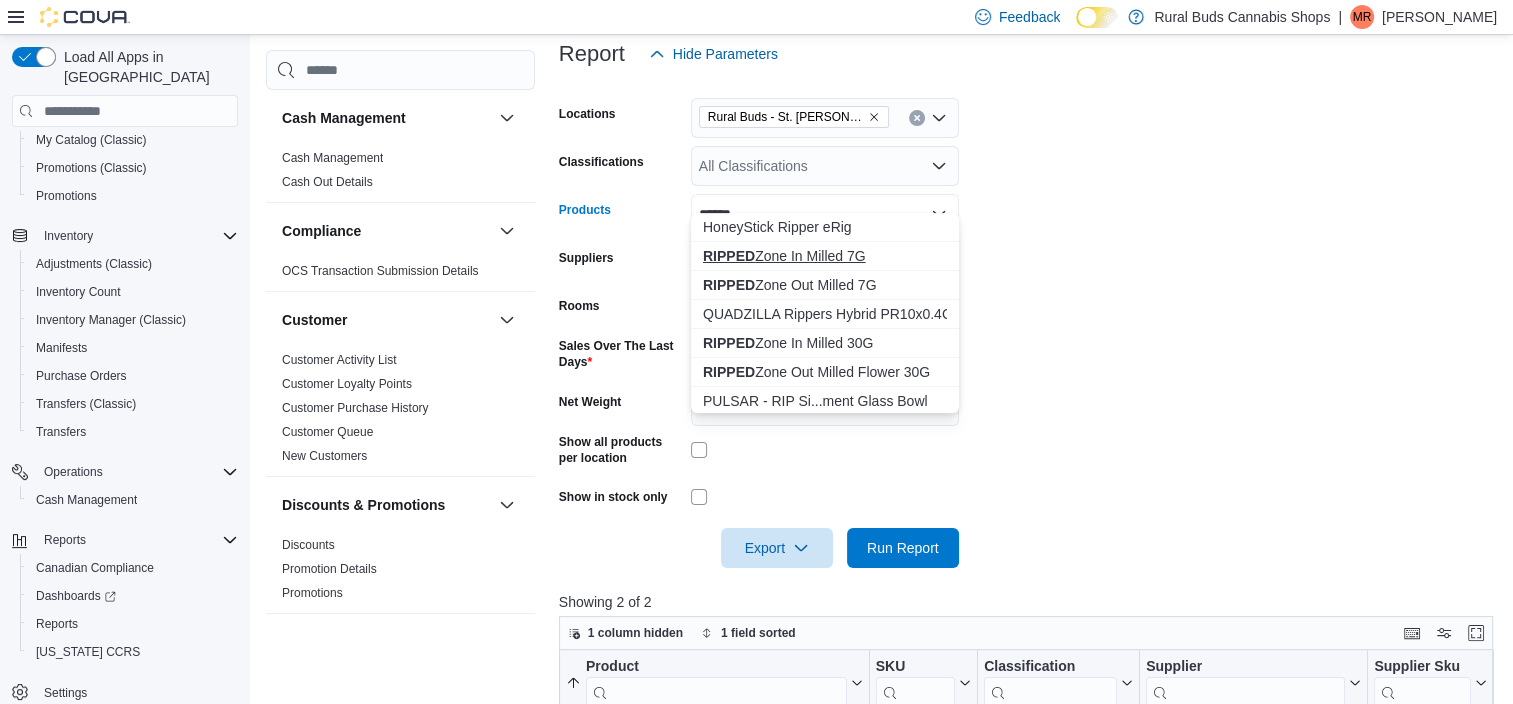 type on "******" 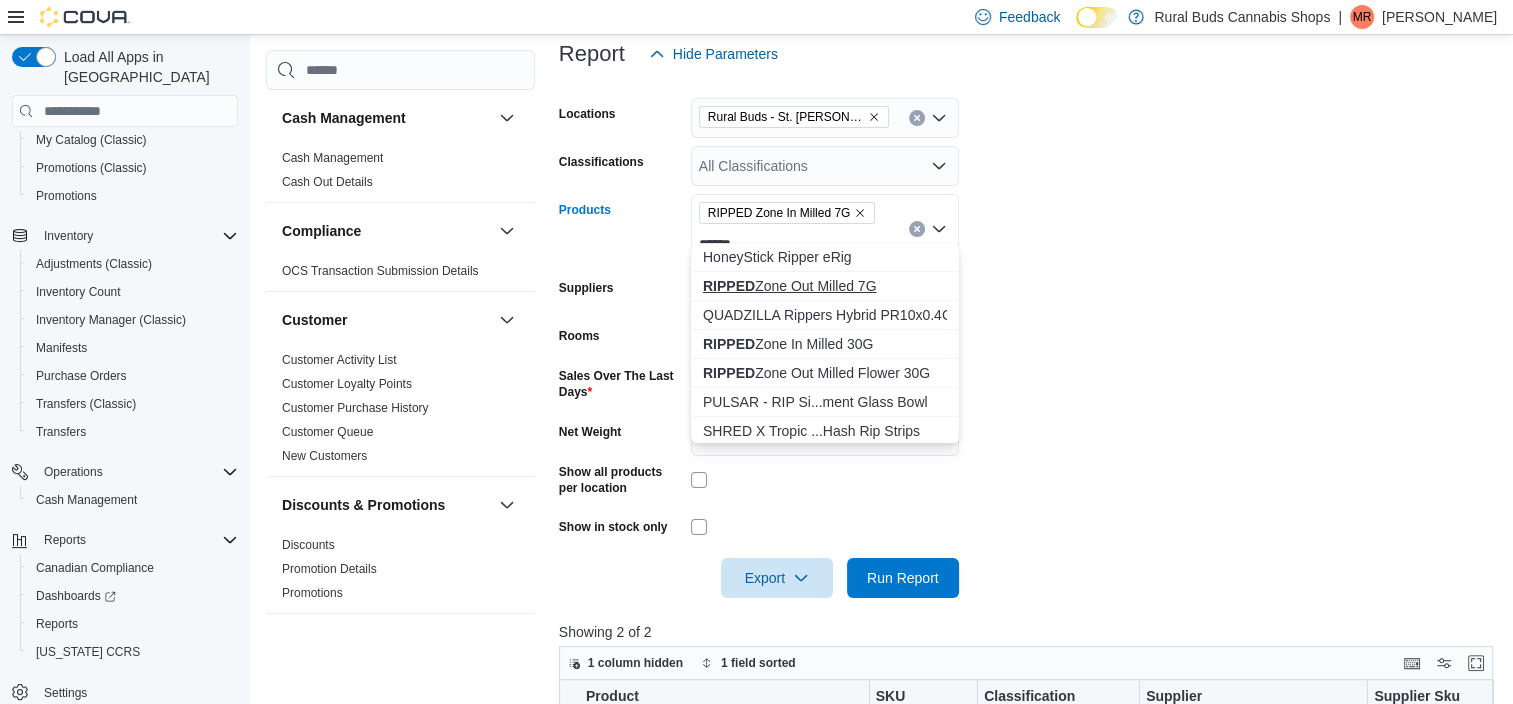 type on "******" 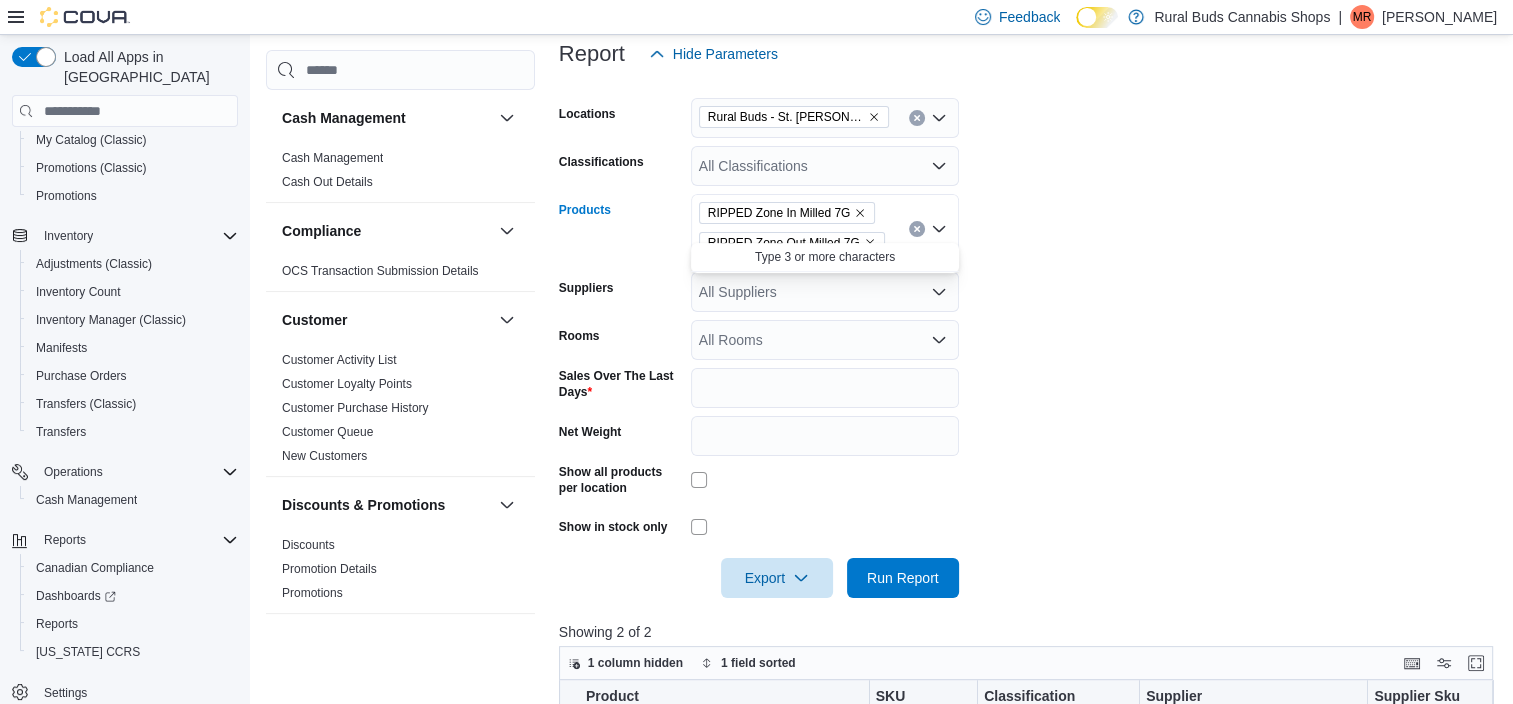 click on "Locations Rural Buds - St. Adolphe Classifications All Classifications Products RIPPED Zone In Milled 7G RIPPED Zone Out Milled 7G Combo box. Selected. RIPPED Zone In Milled 7G, RIPPED Zone Out Milled 7G. Press Backspace to delete RIPPED Zone Out Milled 7G. Combo box input. All Products. Type some text or, to display a list of choices, press Down Arrow. To exit the list of choices, press Escape. Suppliers All Suppliers Rooms All Rooms Sales Over The Last Days ** Net Weight Show all products per location Show in stock only Export  Run Report" at bounding box center [1031, 336] 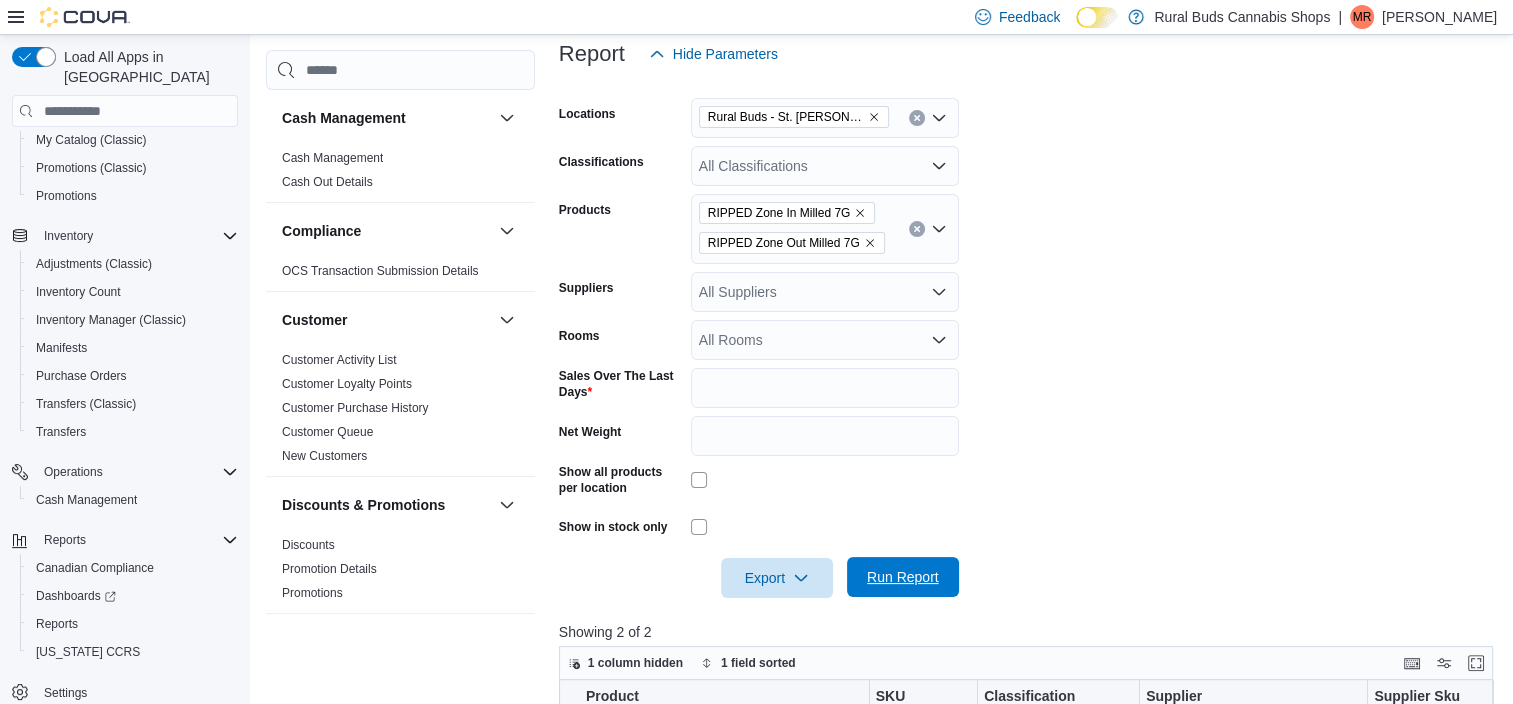 click on "Run Report" at bounding box center [903, 577] 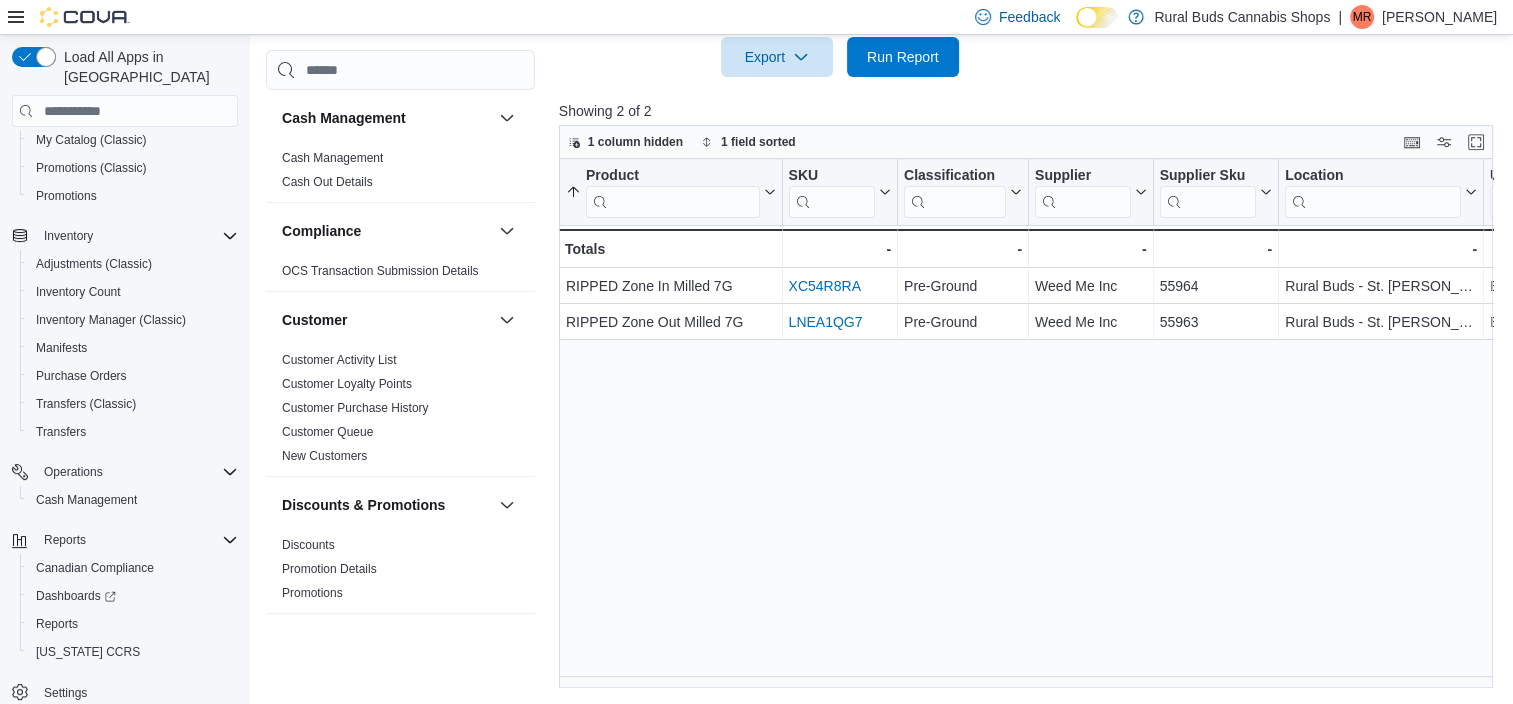 scroll, scrollTop: 810, scrollLeft: 0, axis: vertical 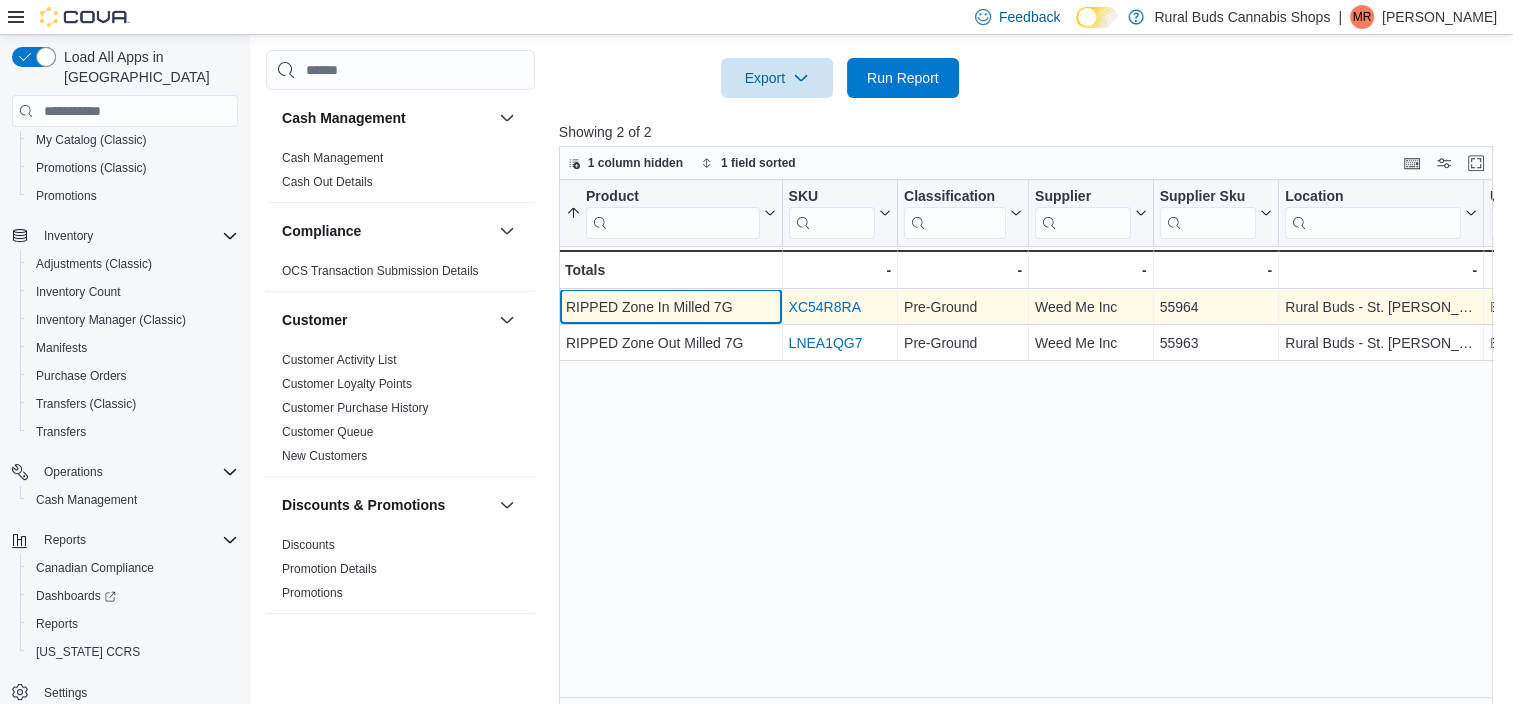click on "RIPPED Zone In Milled 7G" at bounding box center (671, 307) 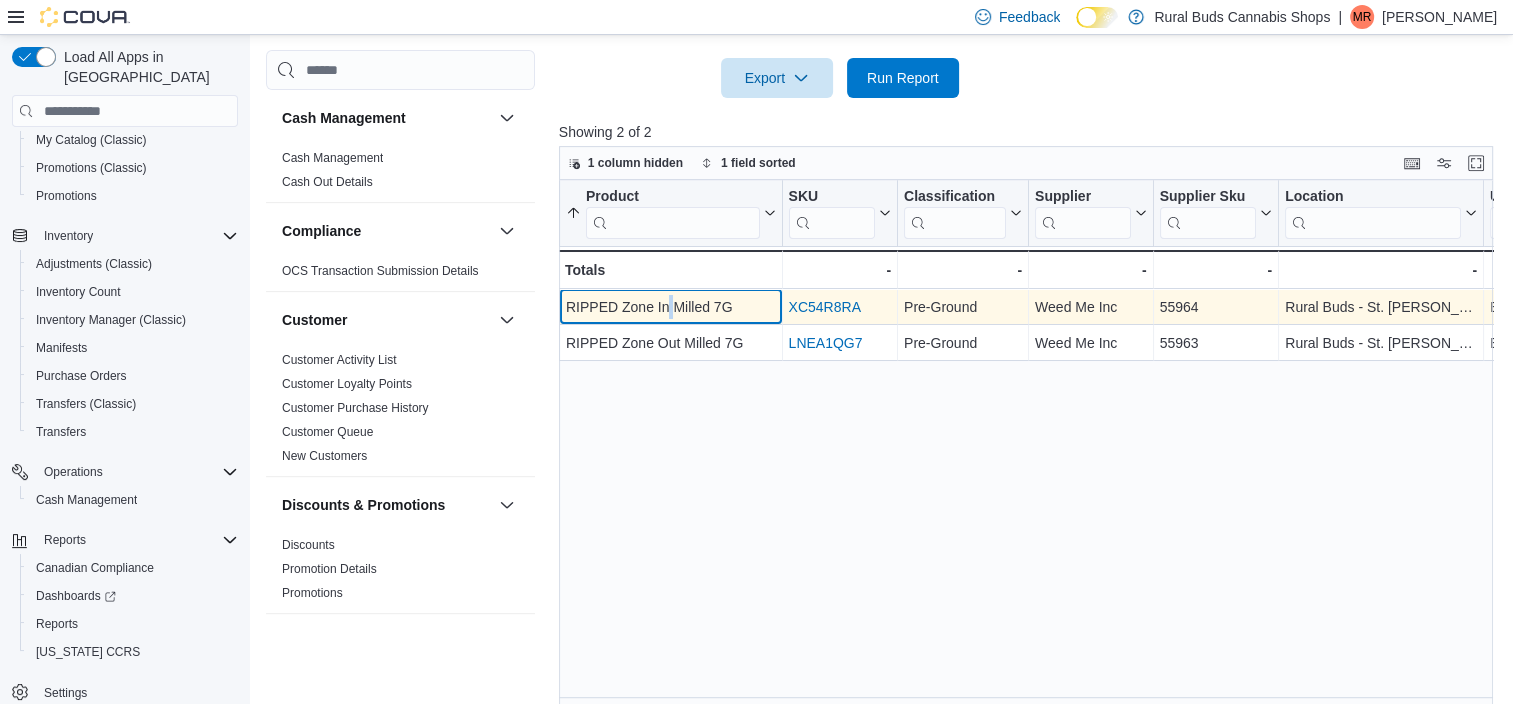 click on "RIPPED Zone In Milled 7G" at bounding box center (671, 307) 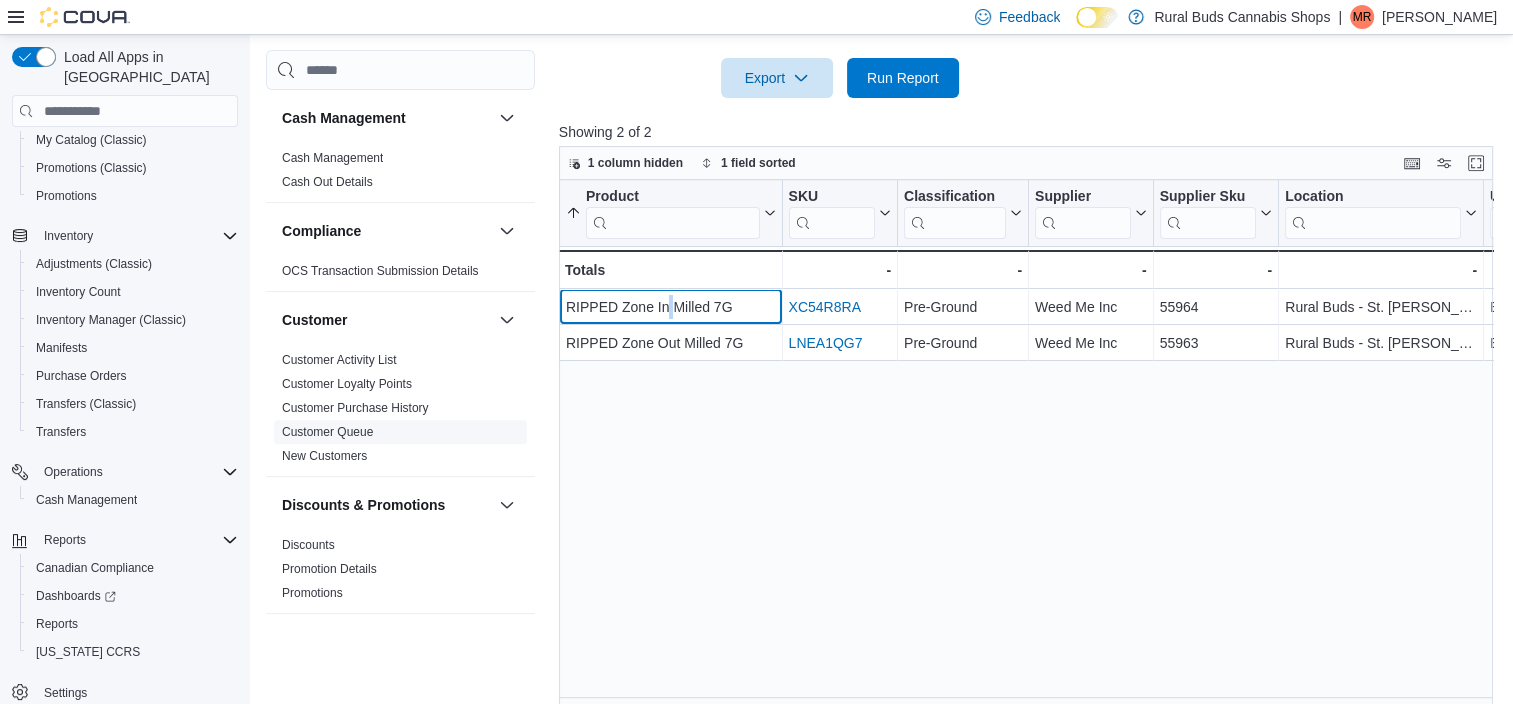 scroll, scrollTop: 1300, scrollLeft: 0, axis: vertical 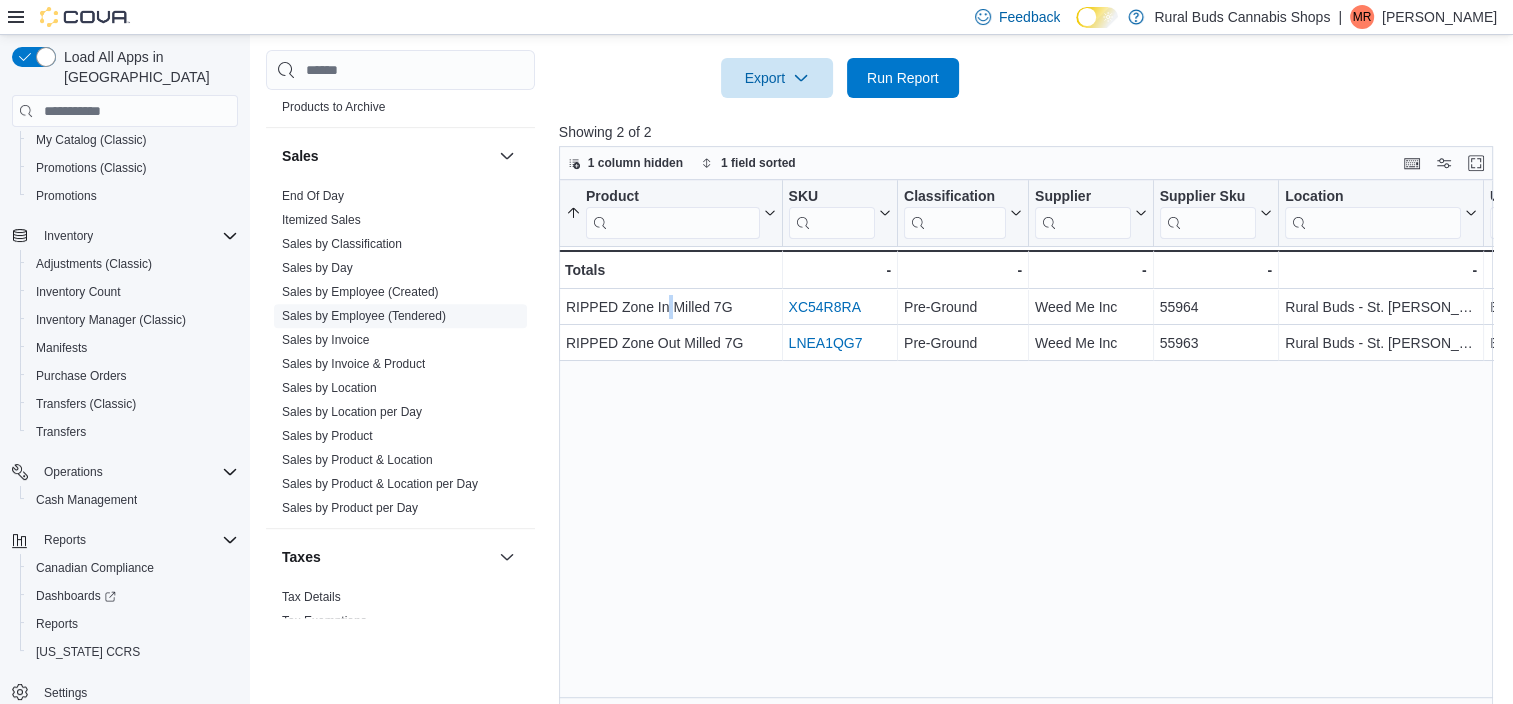 click on "Sales by Location" at bounding box center (329, 388) 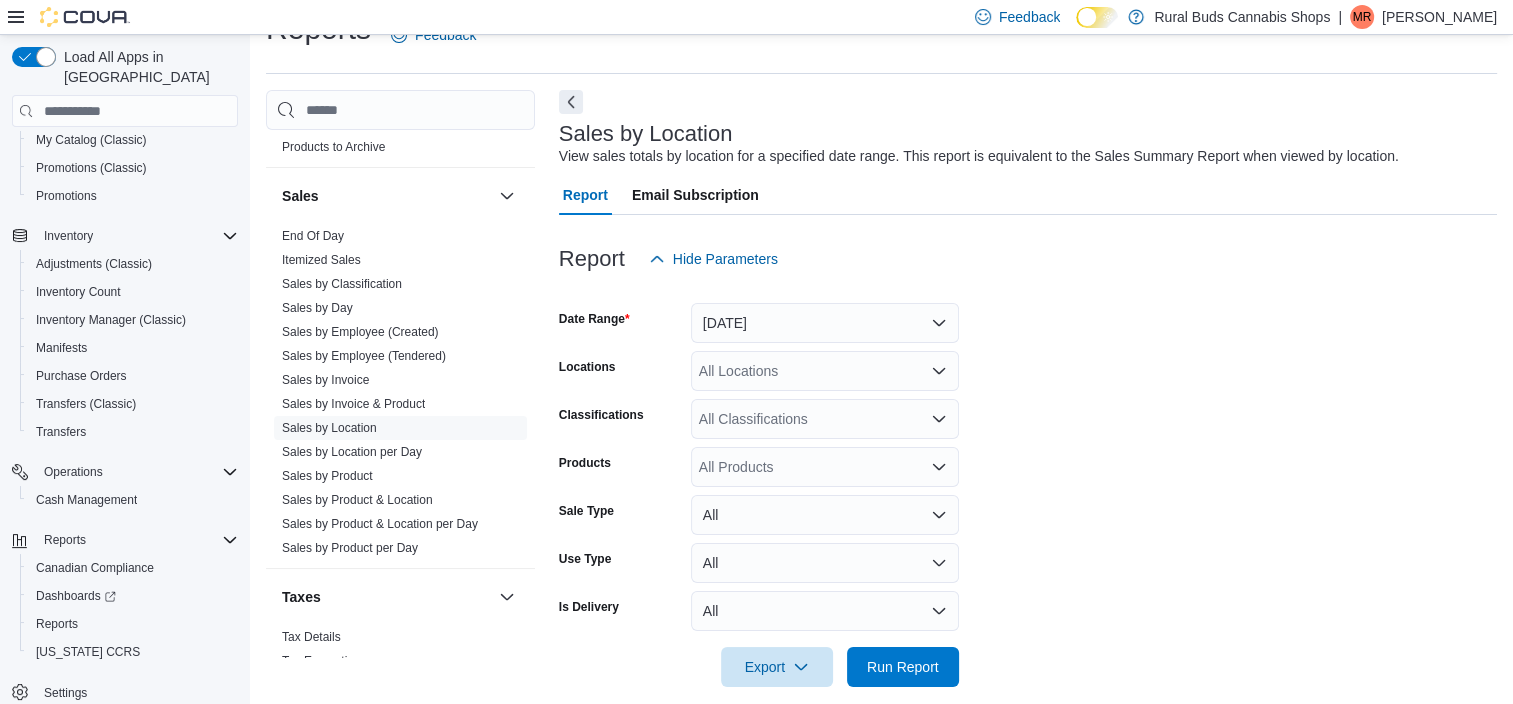 scroll, scrollTop: 46, scrollLeft: 0, axis: vertical 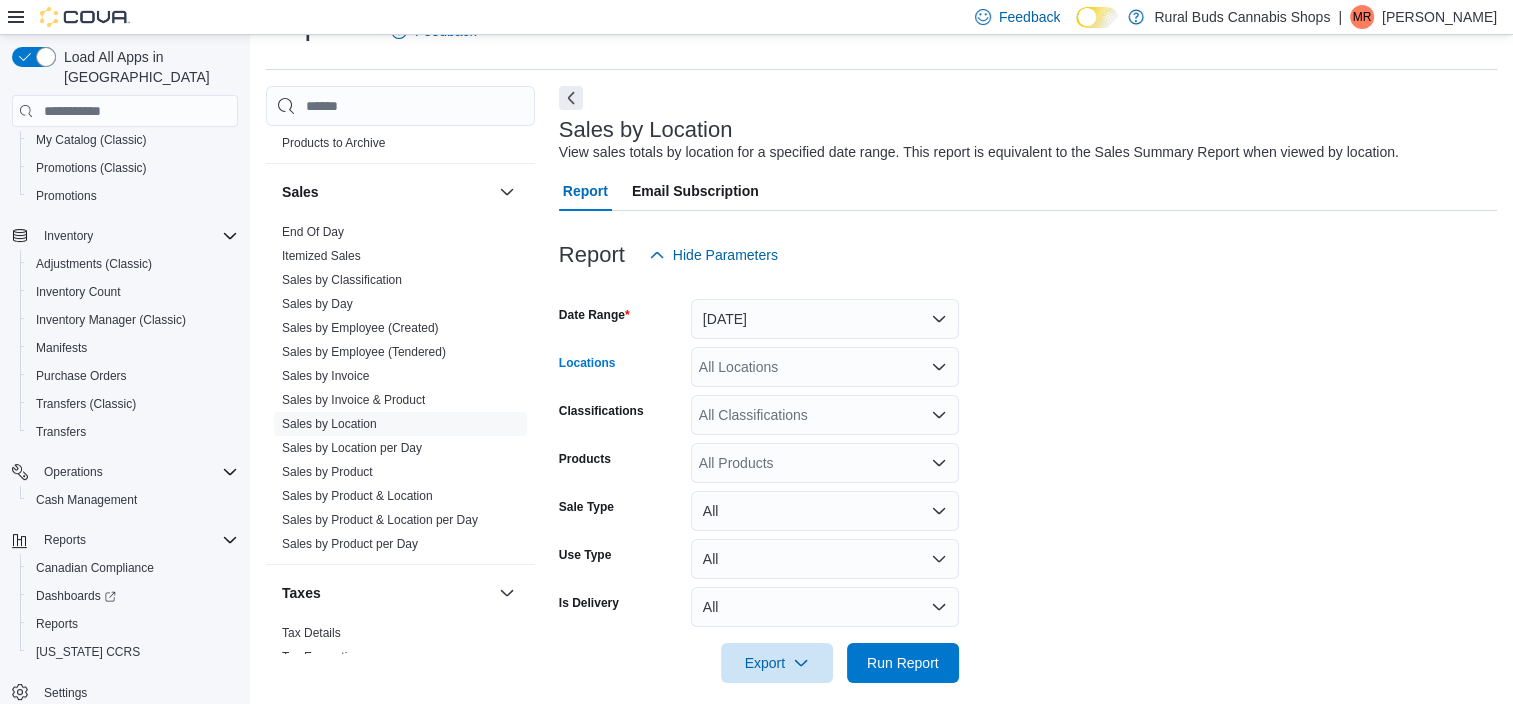 click on "All Locations" at bounding box center (825, 367) 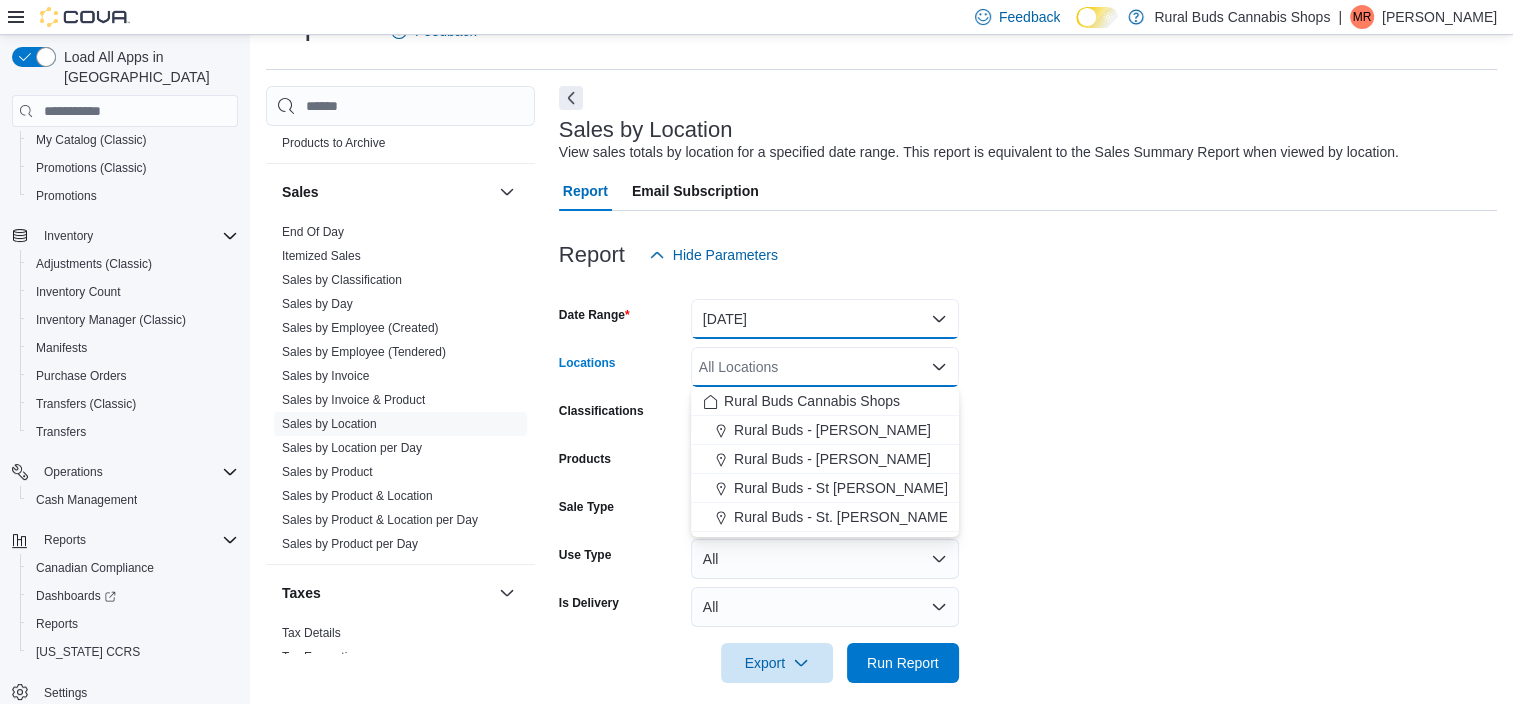 click on "Yesterday" at bounding box center [825, 319] 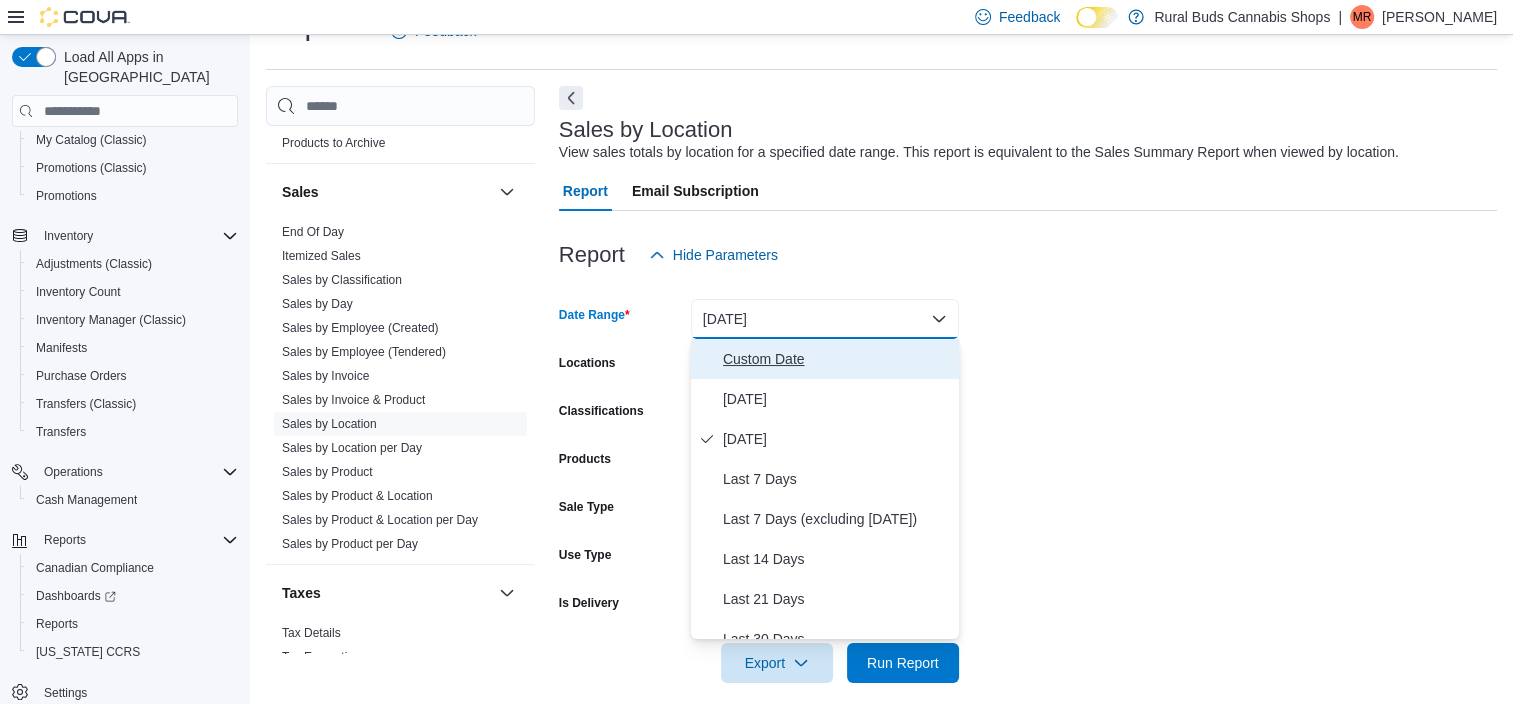 click on "Custom Date" at bounding box center (837, 359) 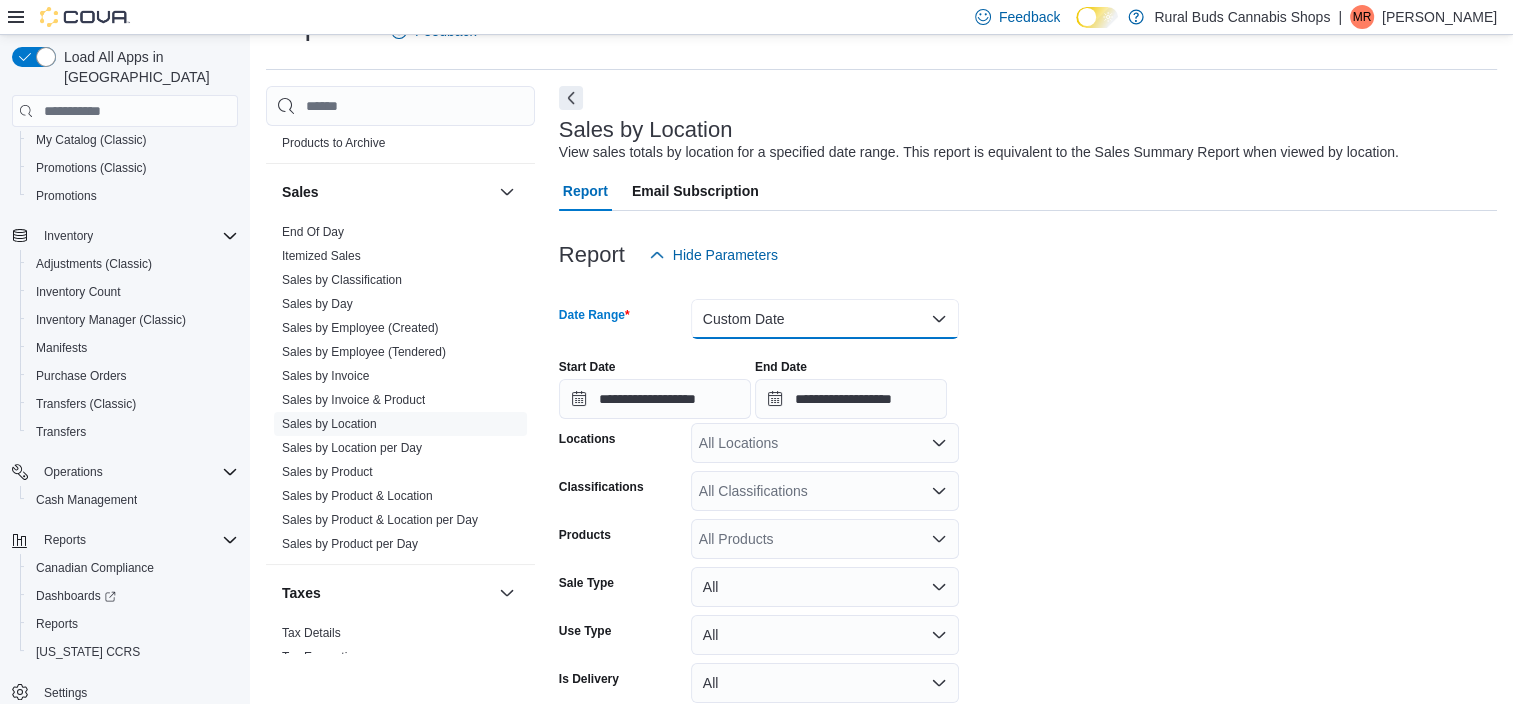 click on "Custom Date" at bounding box center [825, 319] 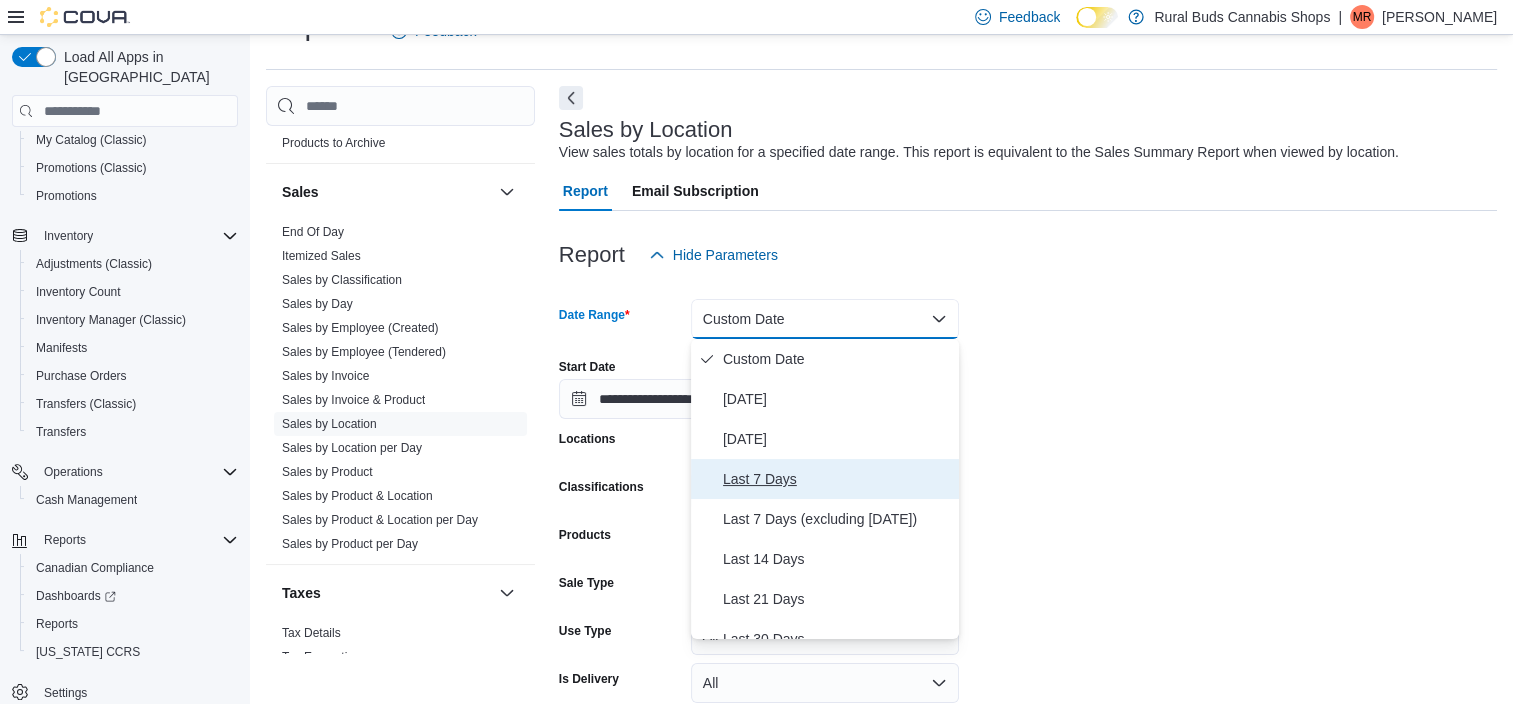 click on "Last 7 Days" at bounding box center [825, 479] 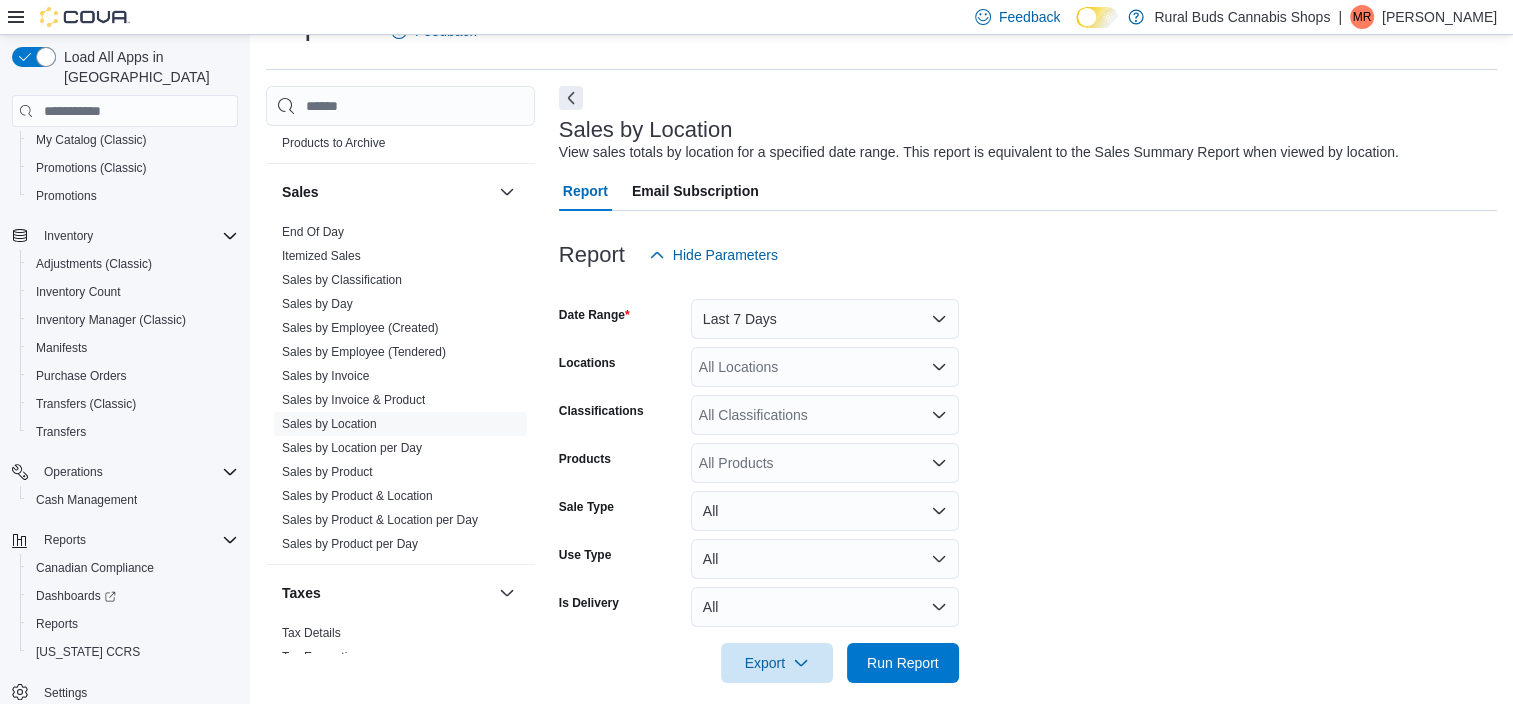 click on "Date Range Last 7 Days Locations All Locations Classifications All Classifications Products All Products Sale Type All Use Type All Is Delivery All Export  Run Report" at bounding box center [1028, 479] 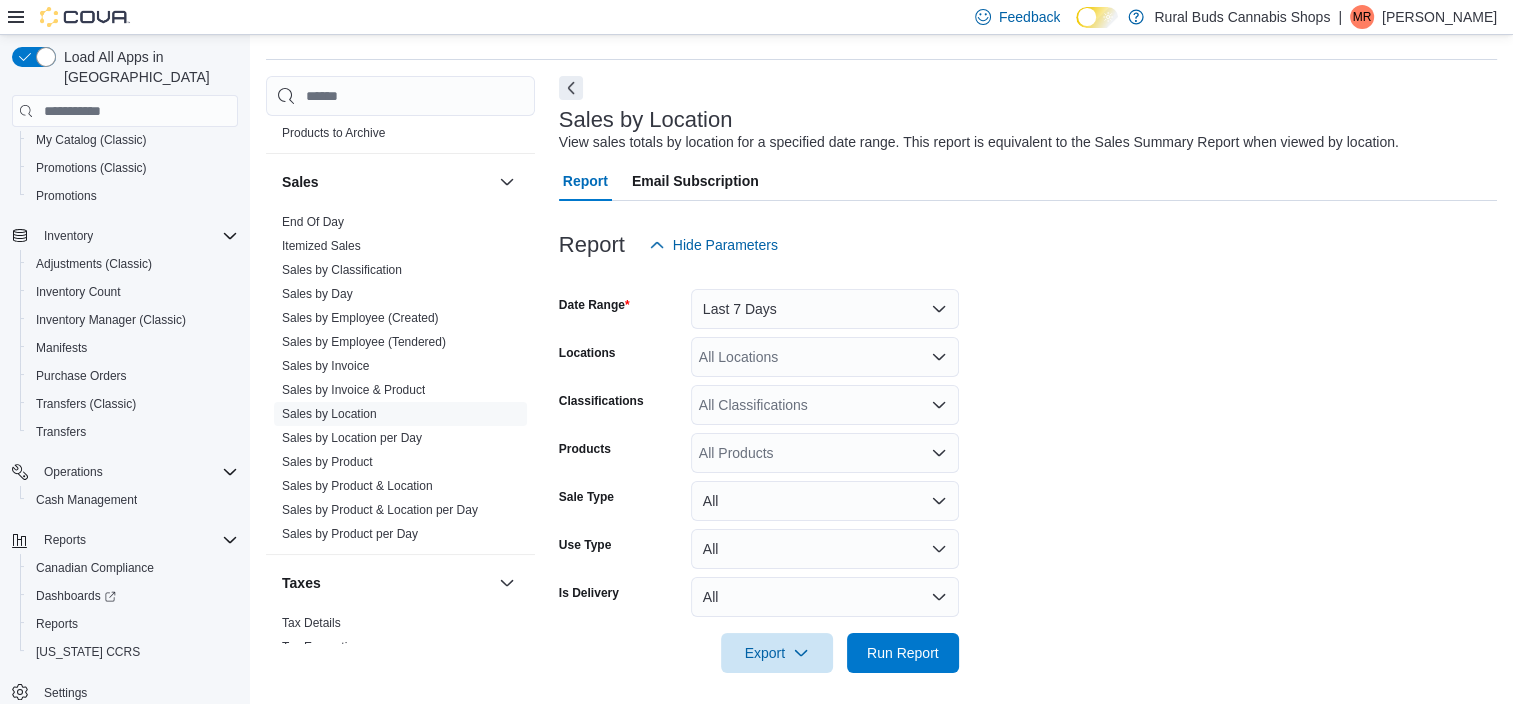 scroll, scrollTop: 65, scrollLeft: 0, axis: vertical 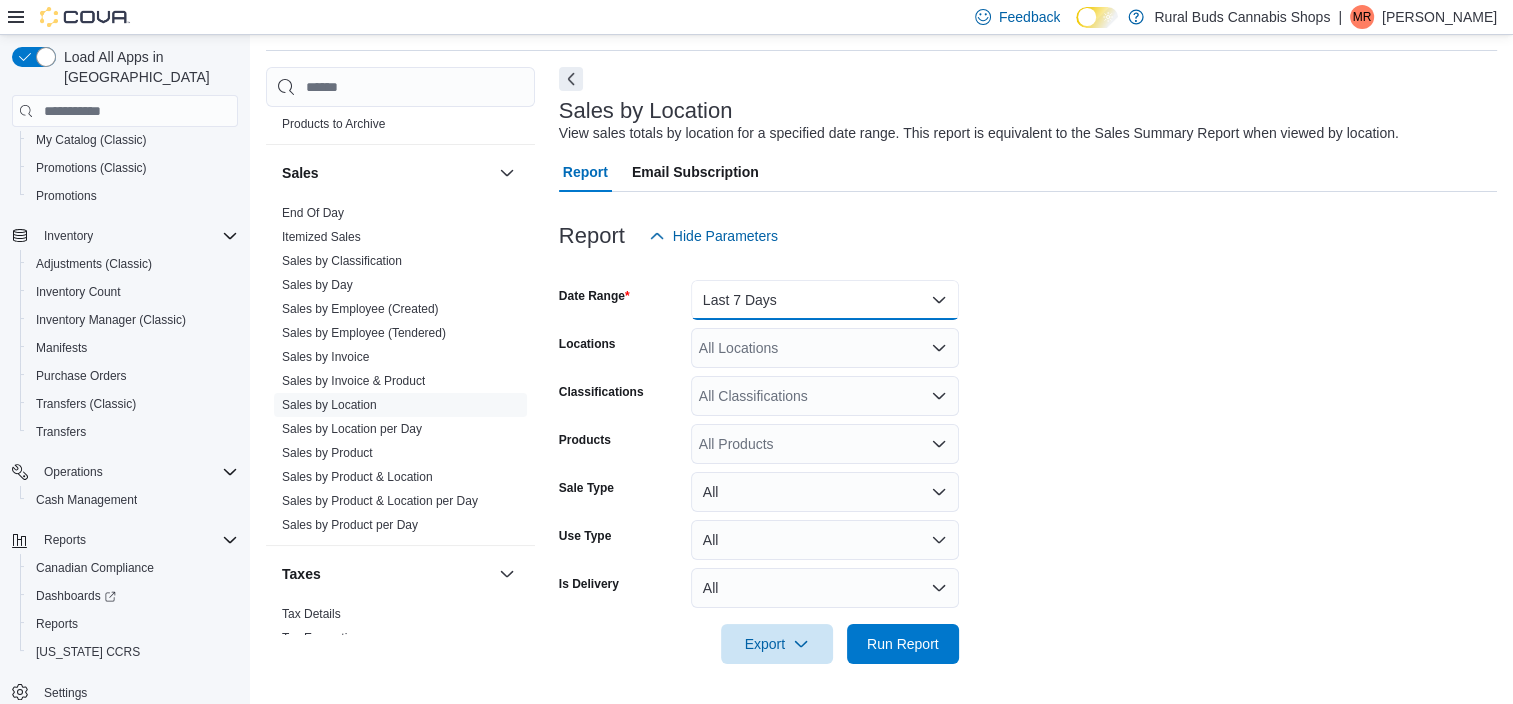 click on "Last 7 Days" at bounding box center [825, 300] 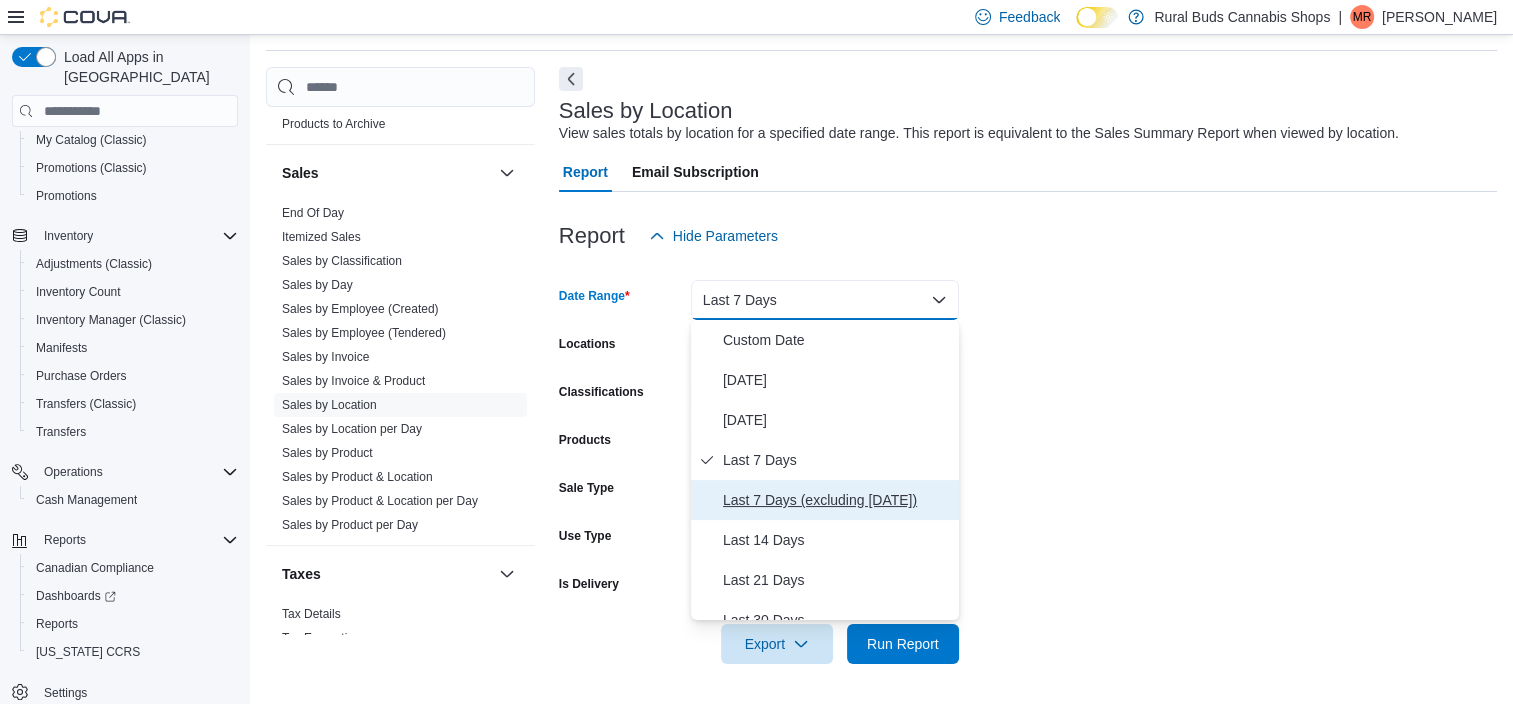 click on "Last 7 Days (excluding [DATE])" at bounding box center [837, 500] 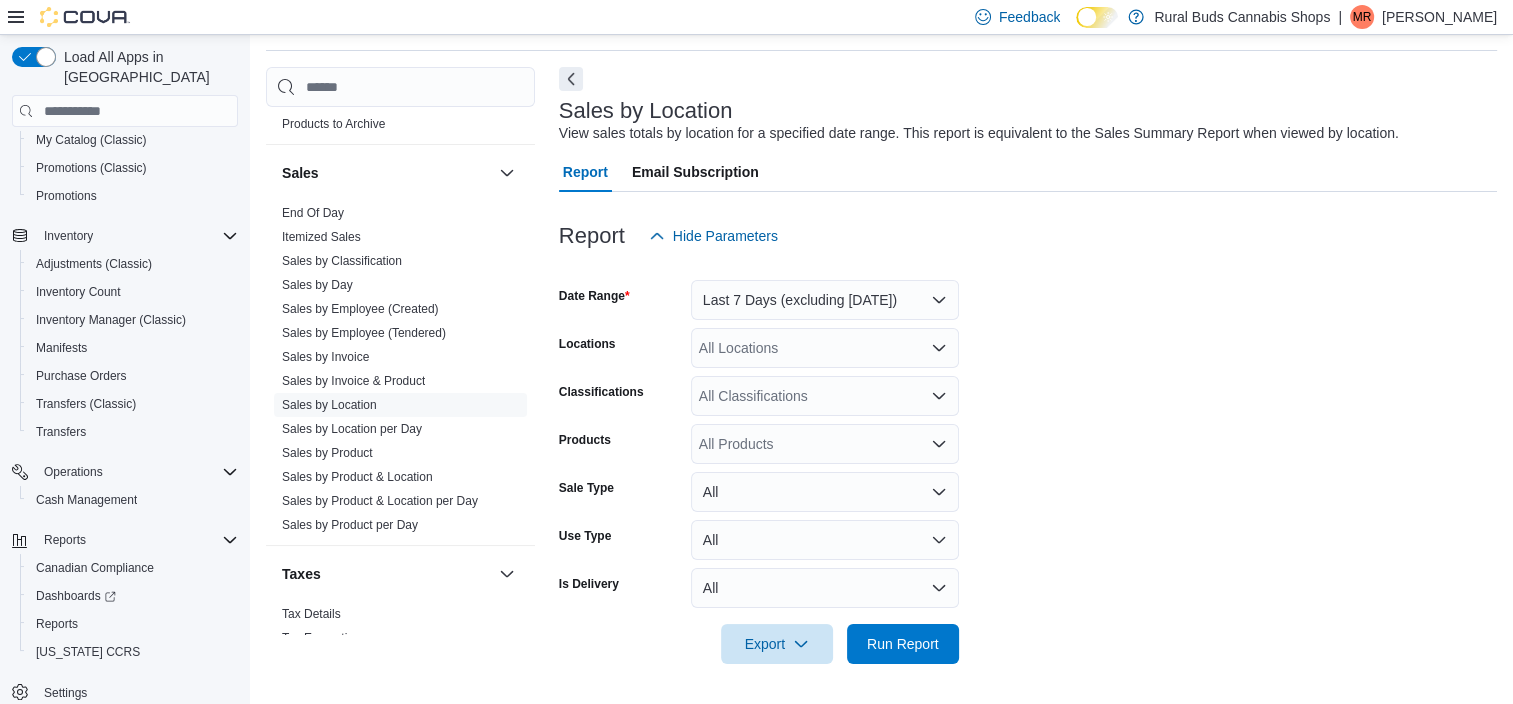click on "Date Range Last 7 Days (excluding today) Locations All Locations Classifications All Classifications Products All Products Sale Type All Use Type All Is Delivery All Export  Run Report" at bounding box center [1028, 460] 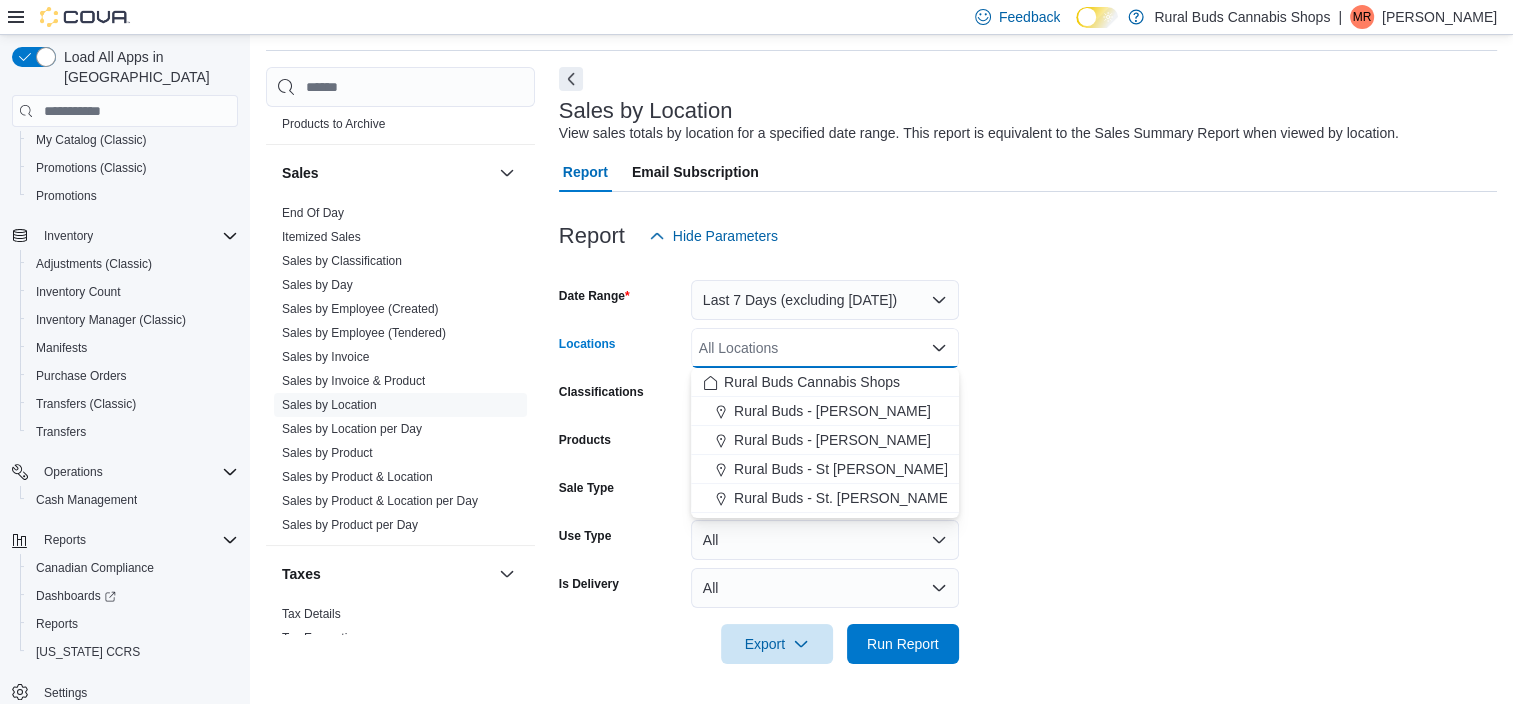 click on "Date Range Last 7 Days (excluding today) Locations All Locations Combo box. Selected. Combo box input. All Locations. Type some text or, to display a list of choices, press Down Arrow. To exit the list of choices, press Escape. Classifications All Classifications Products All Products Sale Type All Use Type All Is Delivery All Export  Run Report" at bounding box center [1028, 460] 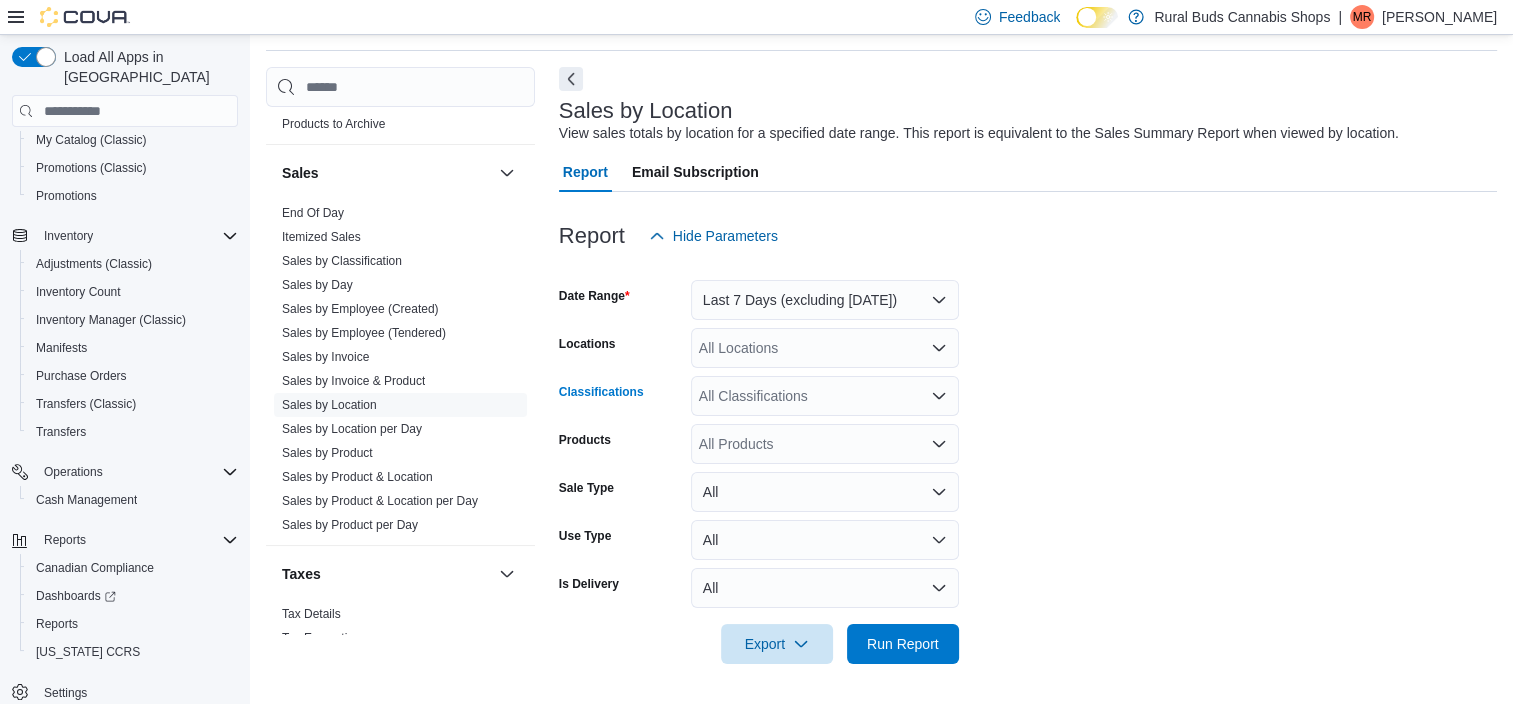 click on "All Classifications" at bounding box center [825, 396] 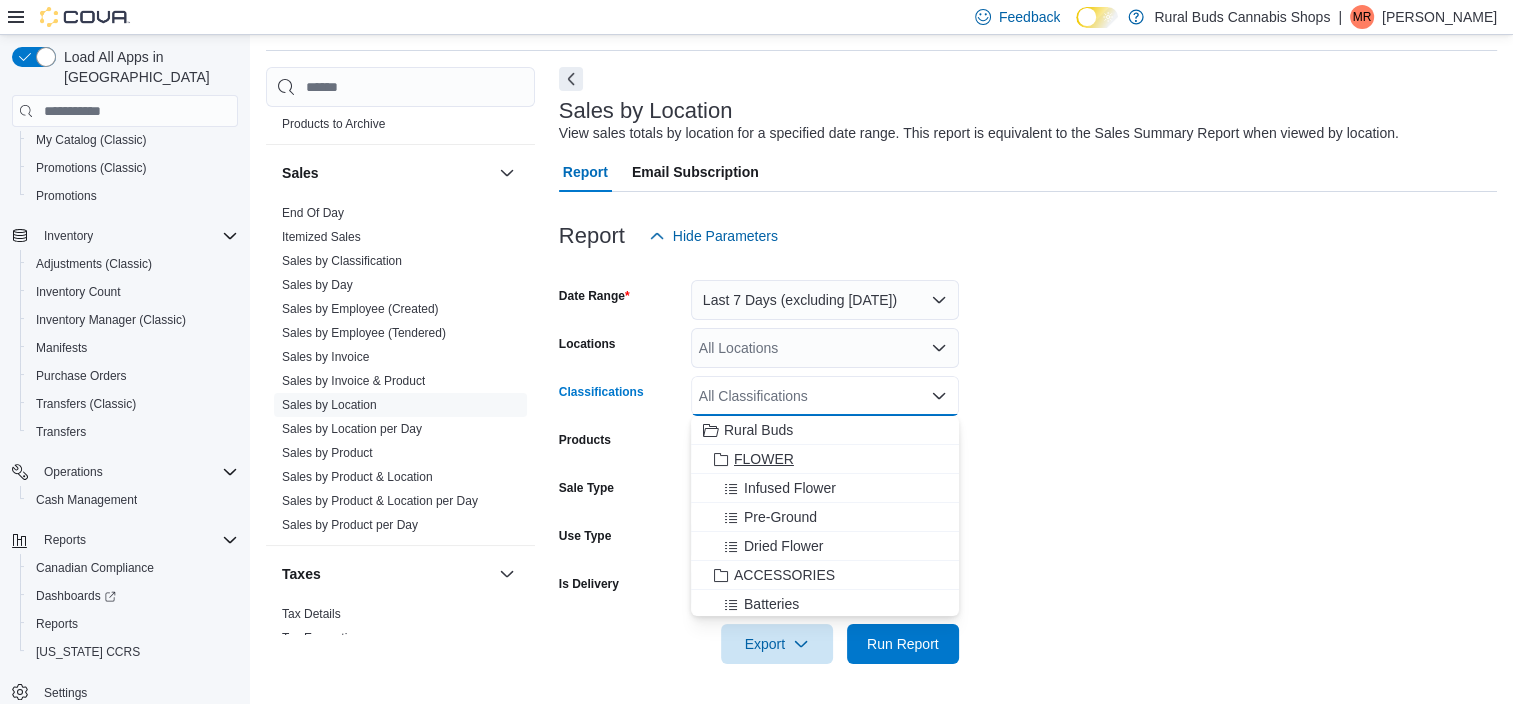 click on "FLOWER" at bounding box center [764, 459] 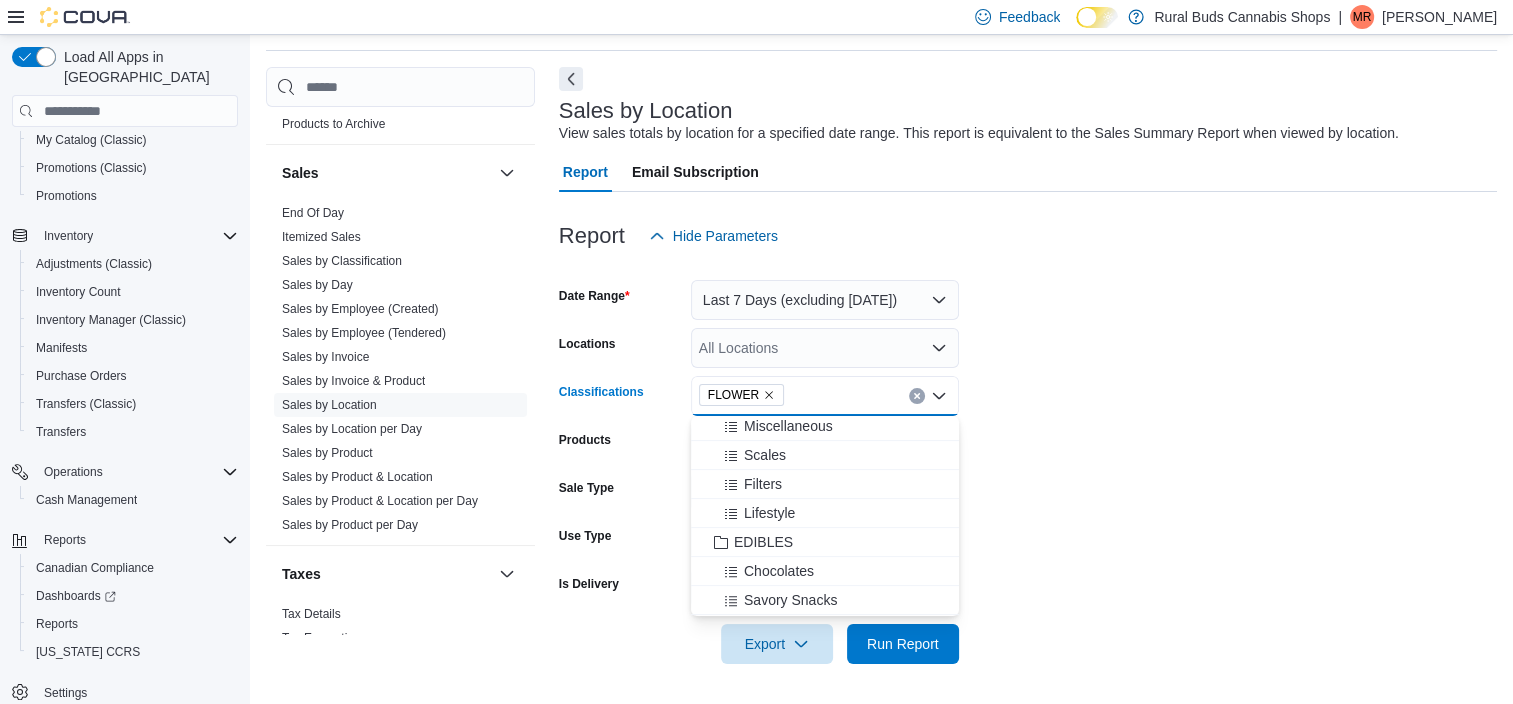 scroll, scrollTop: 800, scrollLeft: 0, axis: vertical 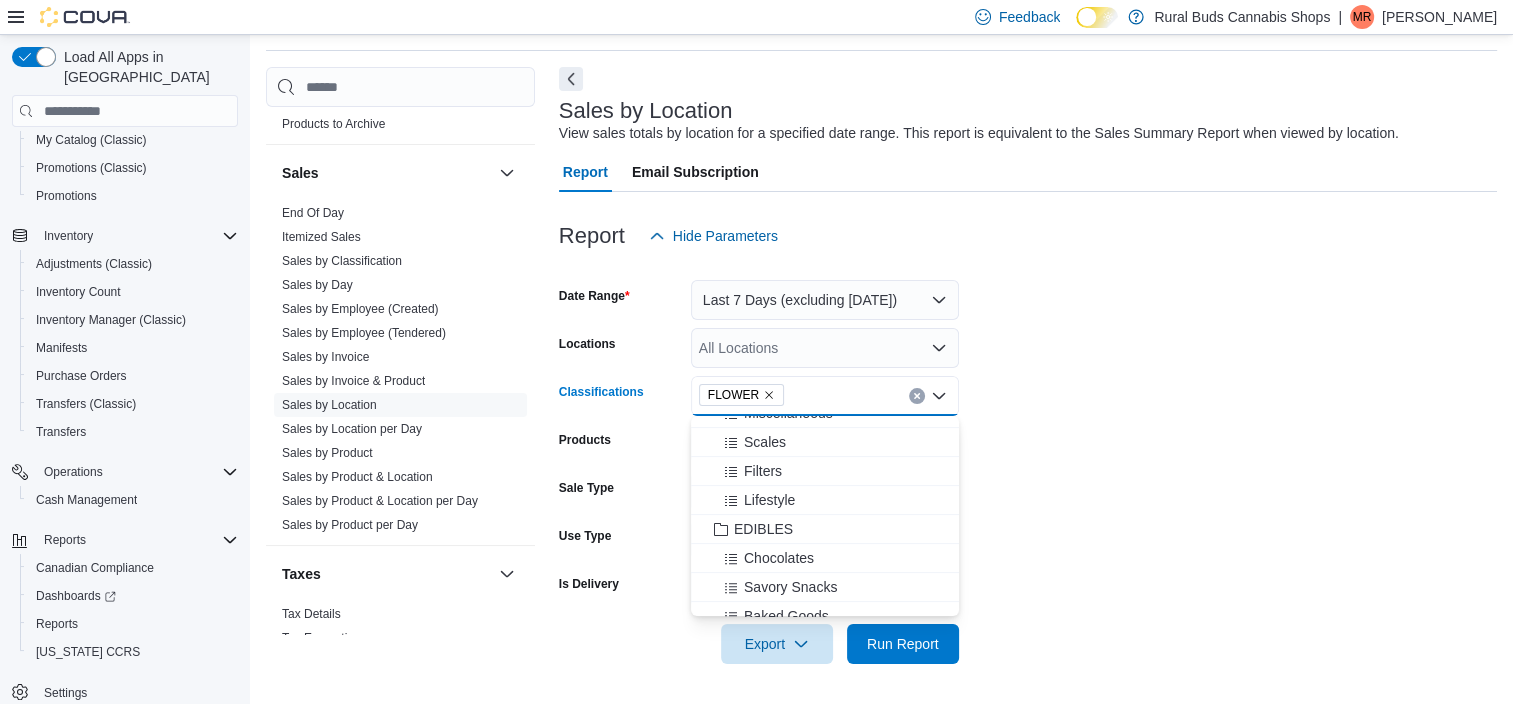 click on "EDIBLES" at bounding box center (763, 529) 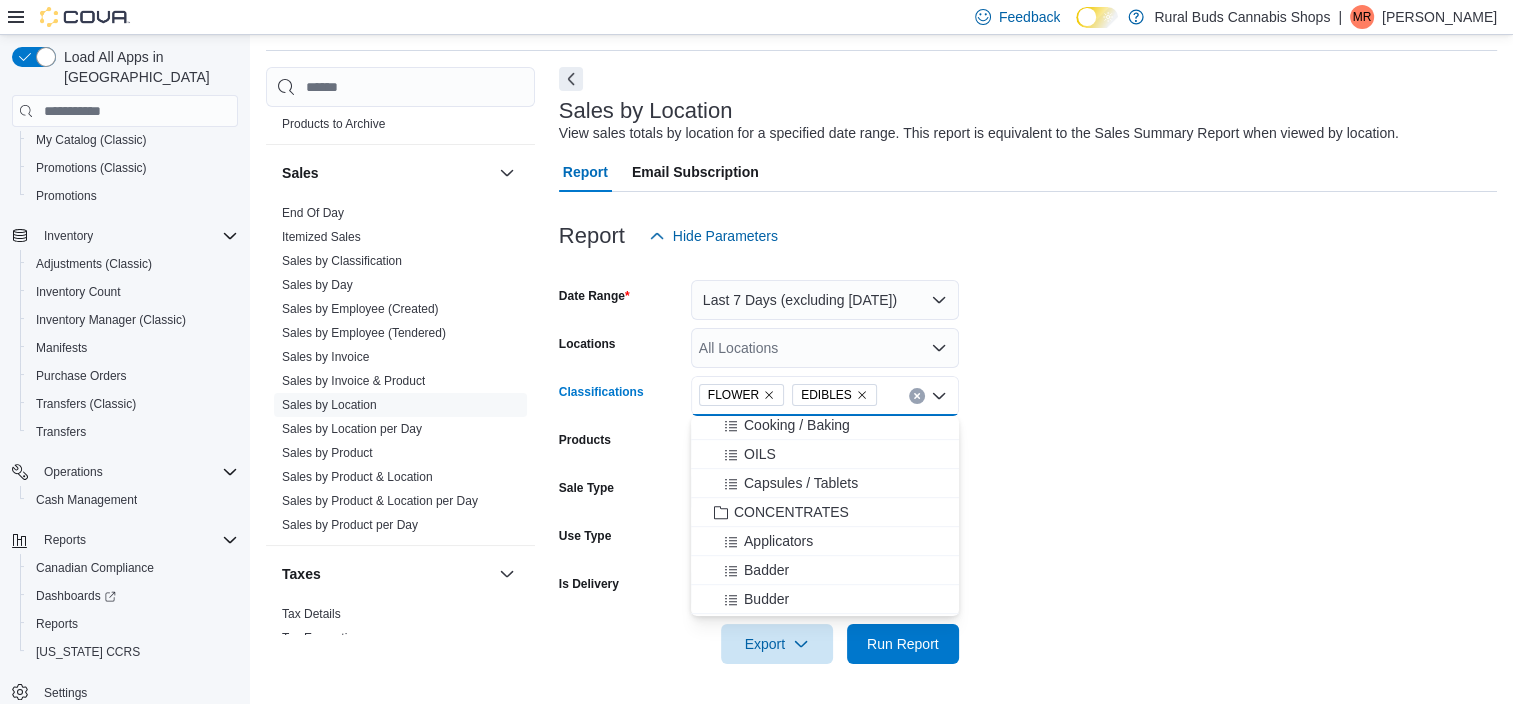 scroll, scrollTop: 1200, scrollLeft: 0, axis: vertical 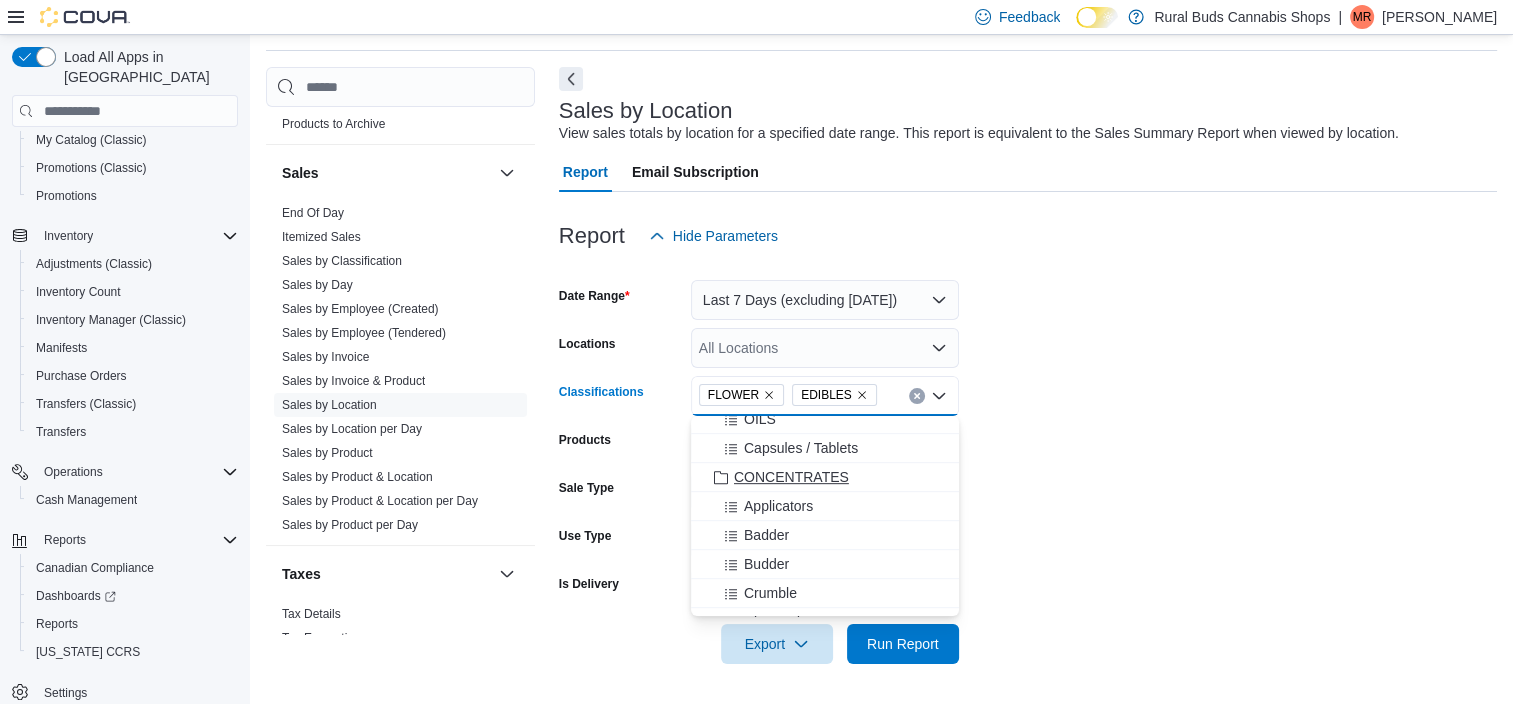 click on "CONCENTRATES" at bounding box center [791, 477] 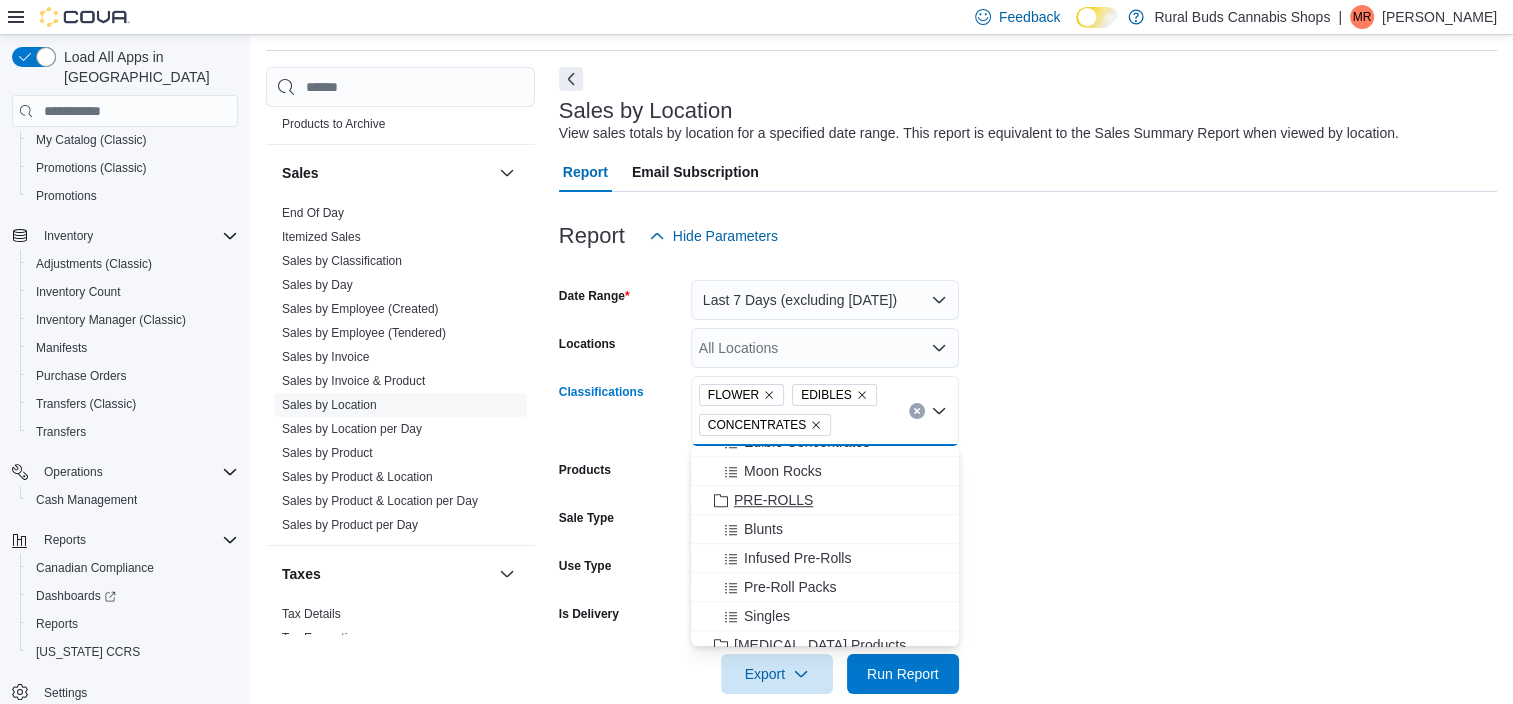 click on "PRE-ROLLS" at bounding box center (773, 500) 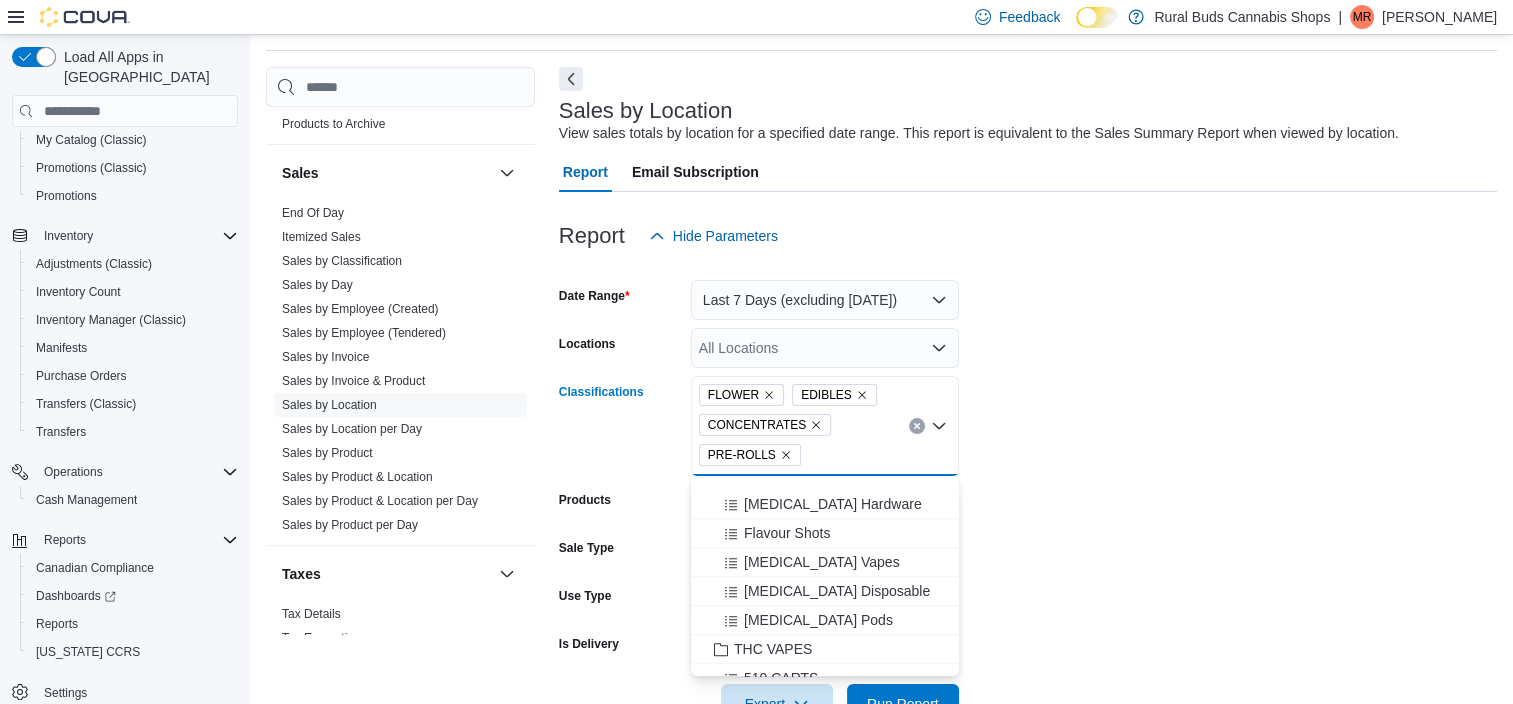 scroll, scrollTop: 2000, scrollLeft: 0, axis: vertical 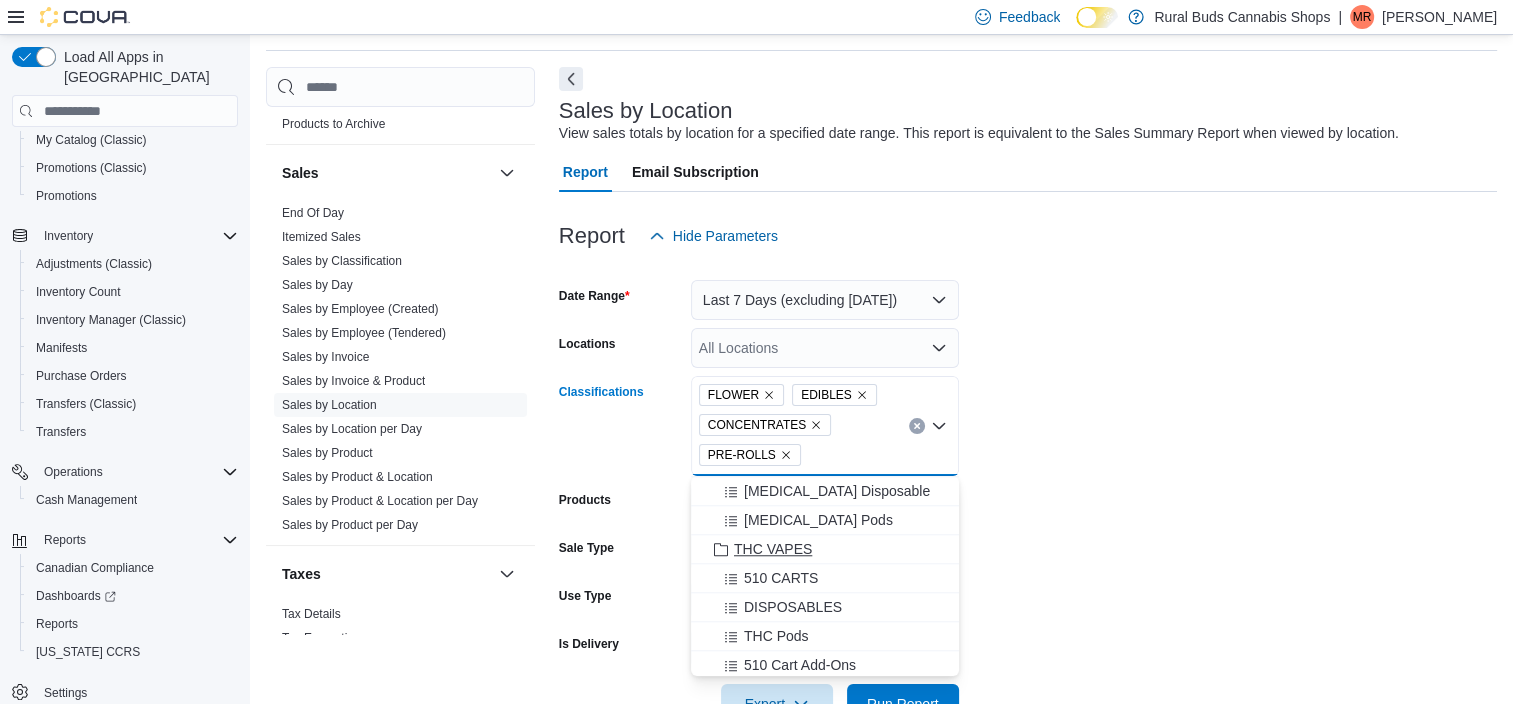 click on "THC VAPES" at bounding box center (773, 549) 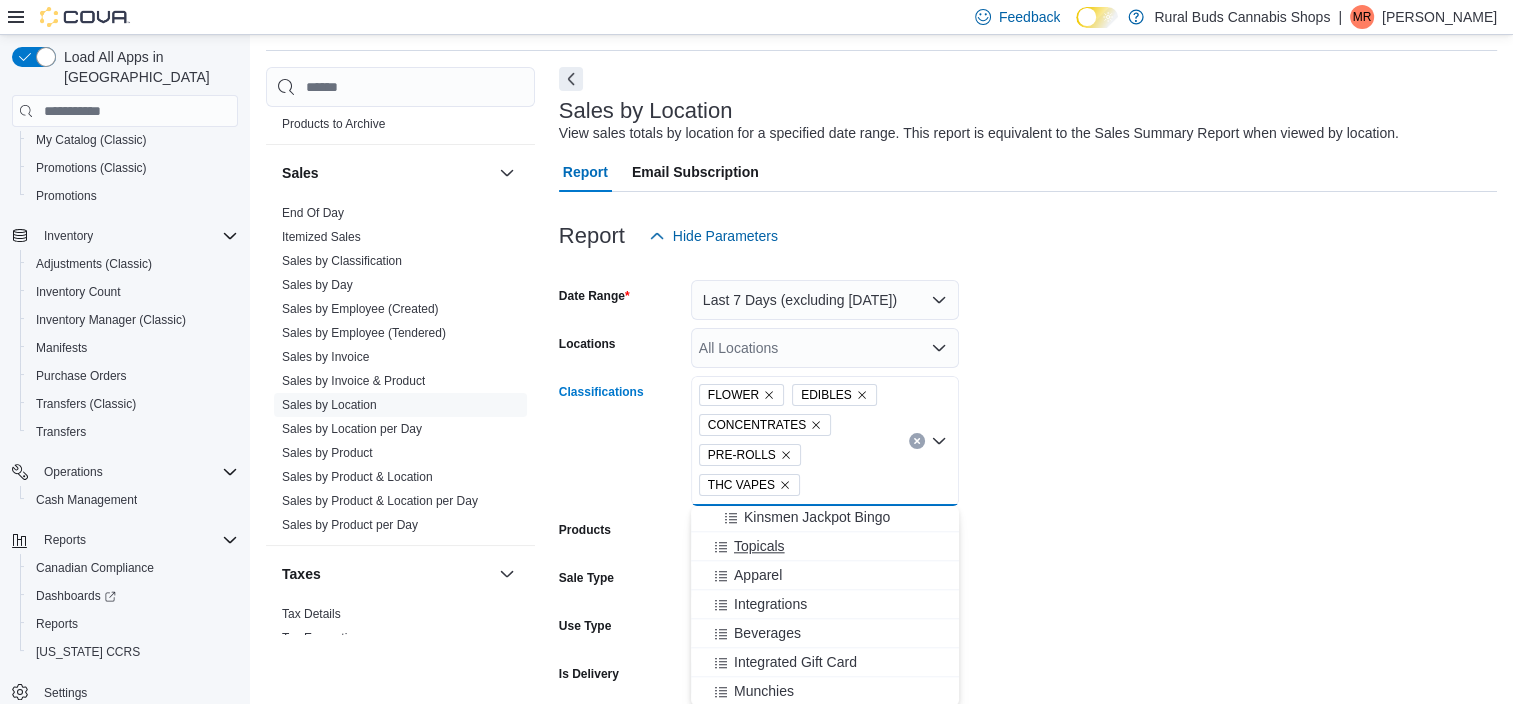click on "Topicals" at bounding box center (759, 546) 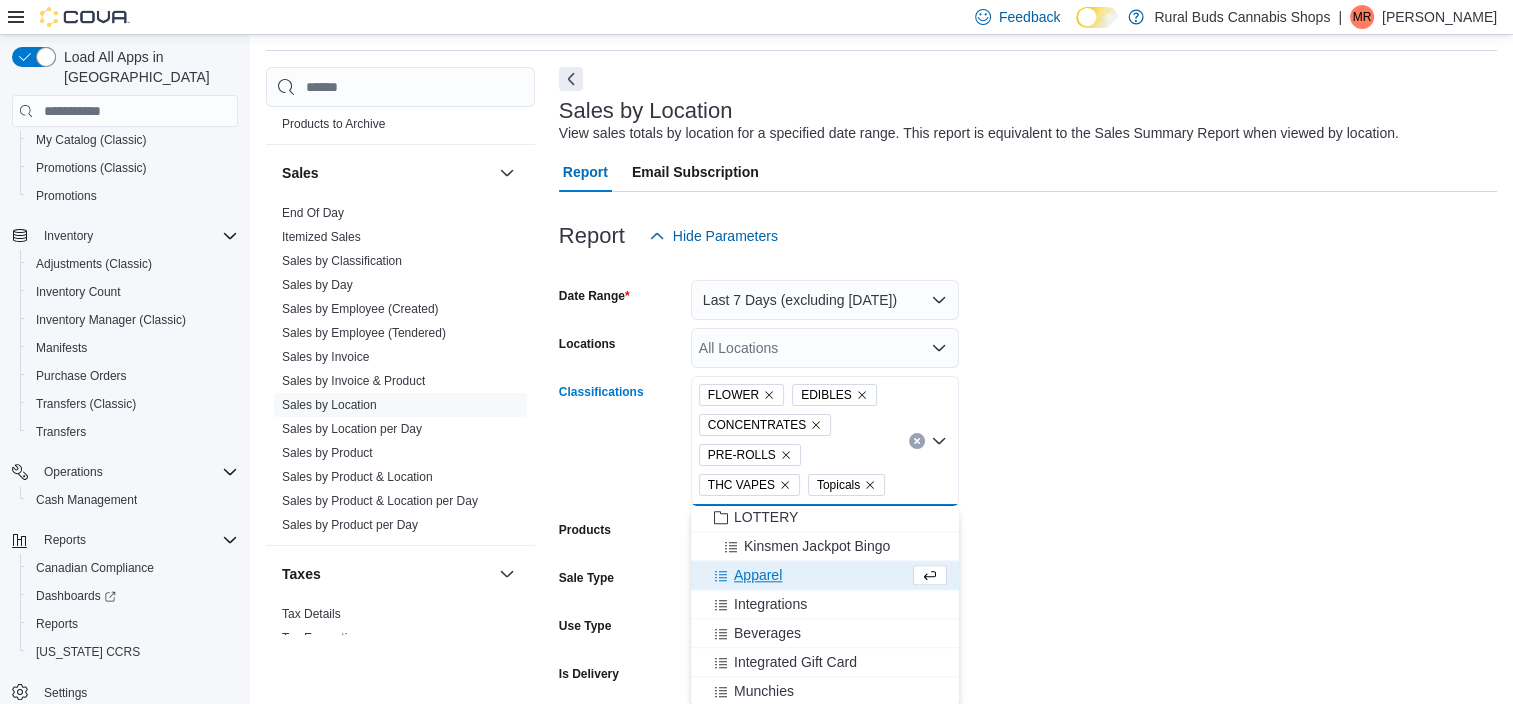 scroll, scrollTop: 2294, scrollLeft: 0, axis: vertical 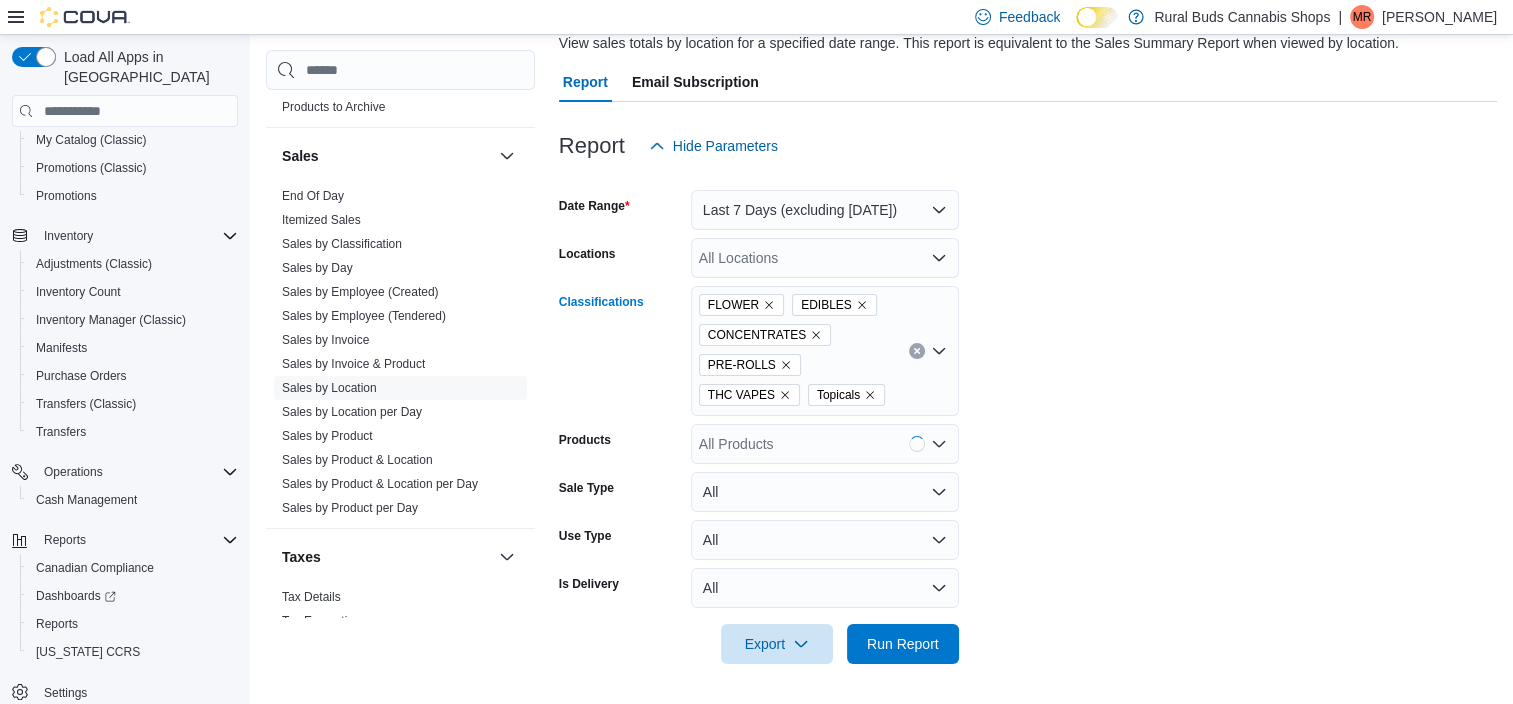 click on "FLOWER EDIBLES CONCENTRATES PRE-ROLLS THC VAPES Topicals Combo box. Selected. FLOWER, EDIBLES, CONCENTRATES, PRE-ROLLS, THC VAPES, Topicals. Press Backspace to delete Topicals. Combo box input. All Classifications. Type some text or, to display a list of choices, press Down Arrow. To exit the list of choices, press Escape." at bounding box center [825, 351] 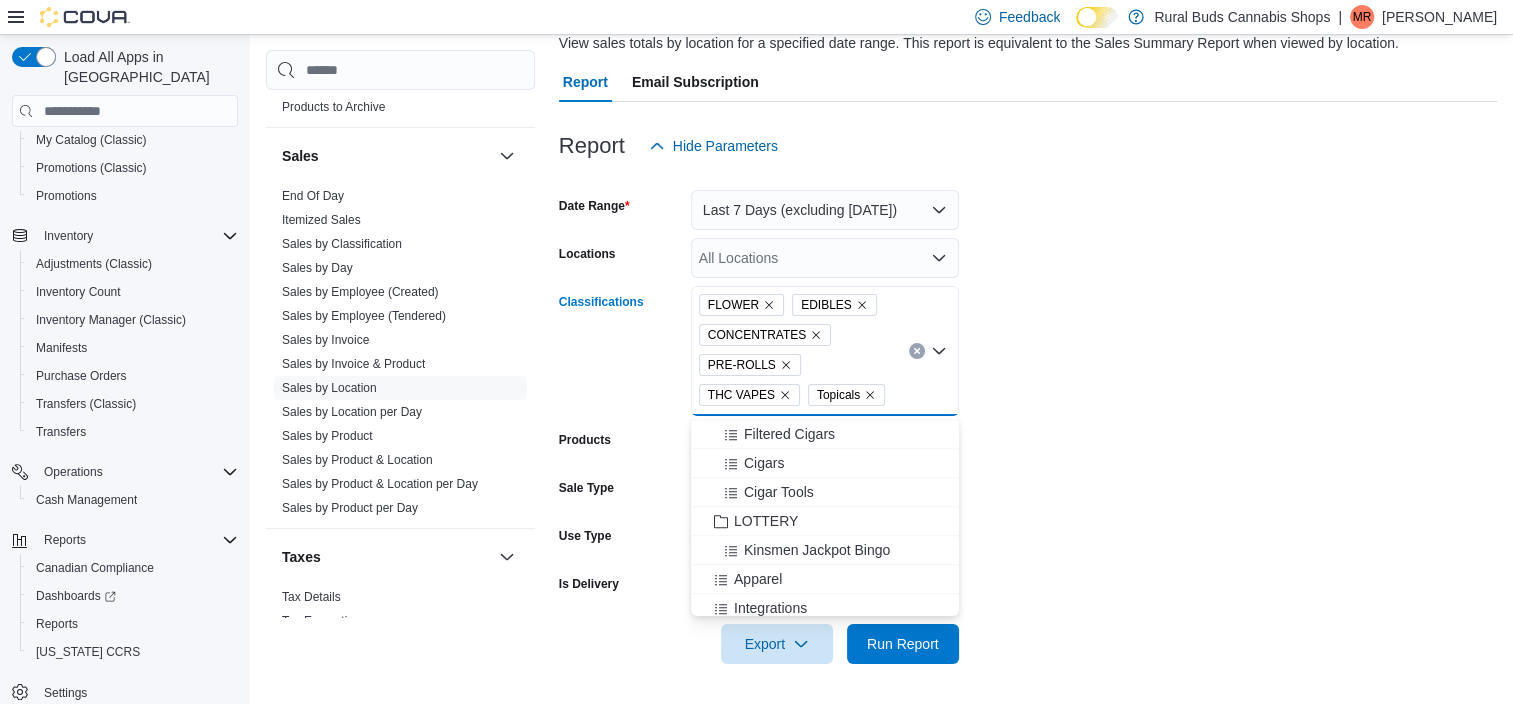 scroll, scrollTop: 2294, scrollLeft: 0, axis: vertical 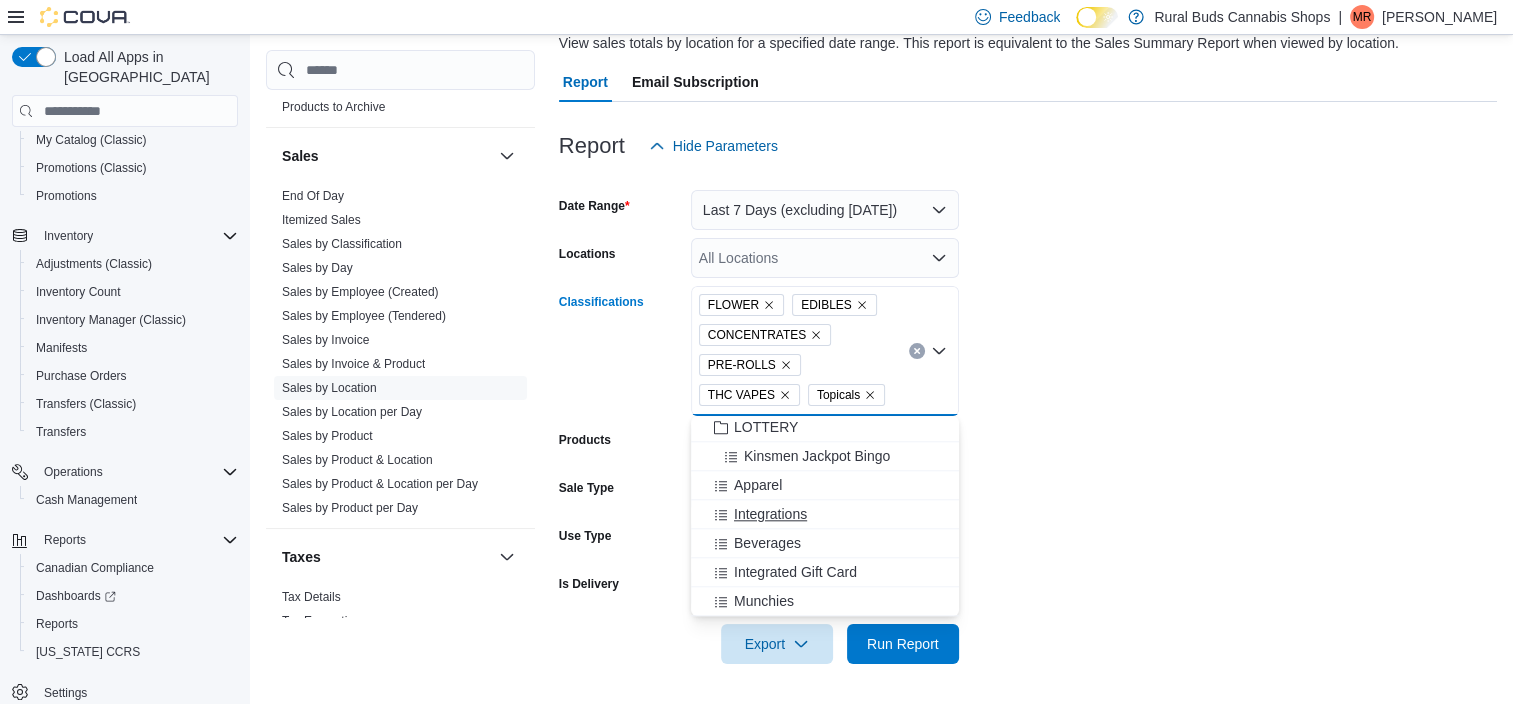 click on "Beverages" at bounding box center [767, 543] 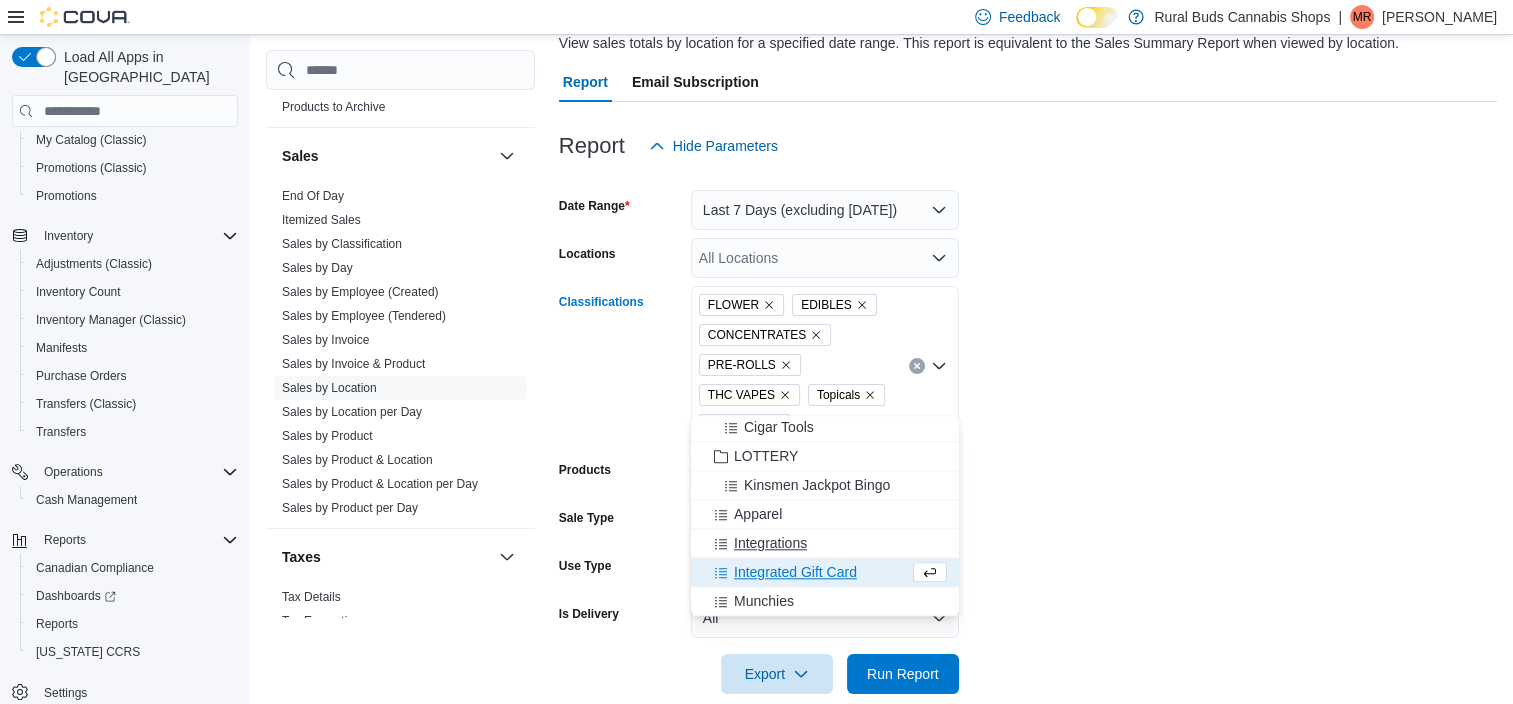 scroll, scrollTop: 2264, scrollLeft: 0, axis: vertical 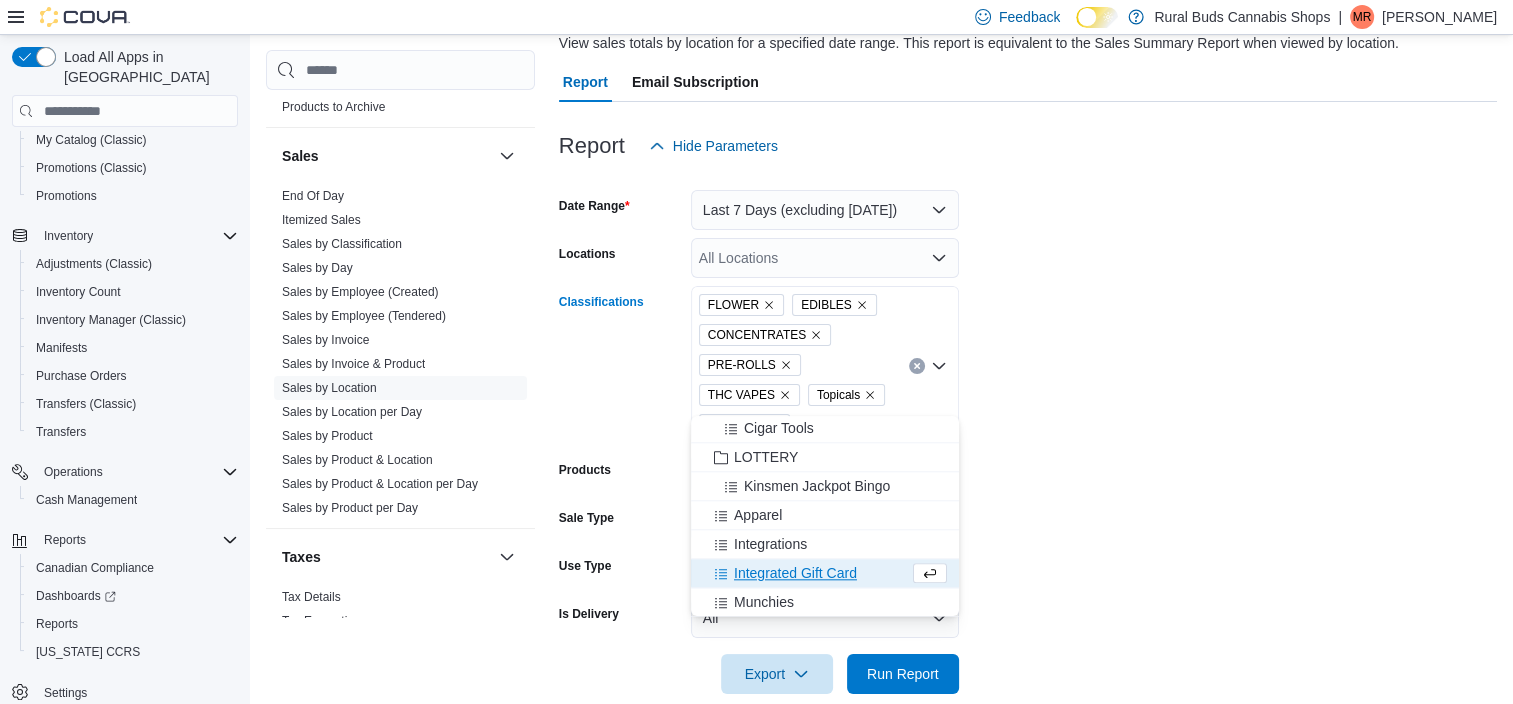 click on "Date Range Last 7 Days (excluding today) Locations All Locations Classifications FLOWER EDIBLES CONCENTRATES PRE-ROLLS THC VAPES Topicals Beverages Combo box. Selected. FLOWER, EDIBLES, CONCENTRATES, PRE-ROLLS, THC VAPES, Topicals, Beverages. Press Backspace to delete Beverages. Combo box input. All Classifications. Type some text or, to display a list of choices, press Down Arrow. To exit the list of choices, press Escape. Products All Products Sale Type All Use Type All Is Delivery All Export  Run Report" at bounding box center [1028, 430] 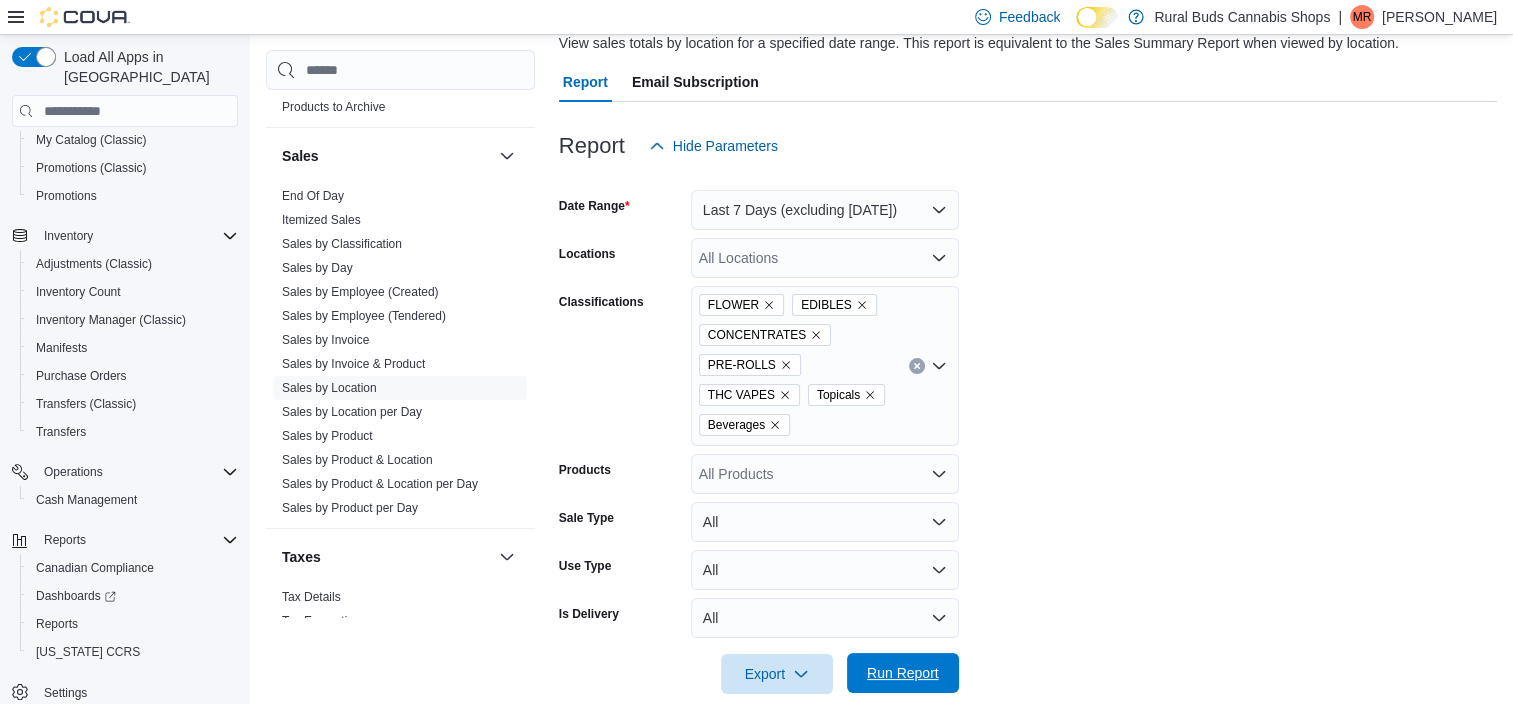 click on "Run Report" at bounding box center [903, 673] 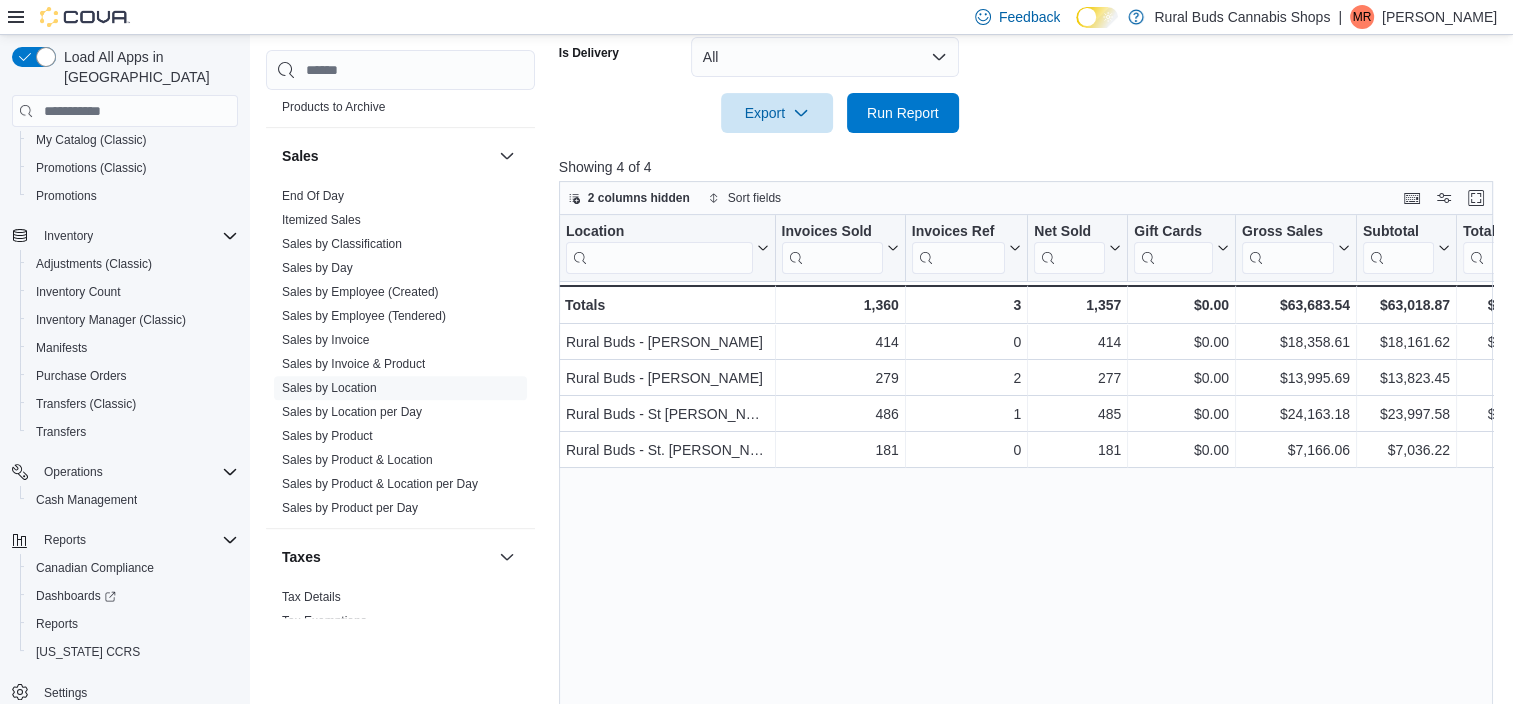 scroll, scrollTop: 742, scrollLeft: 0, axis: vertical 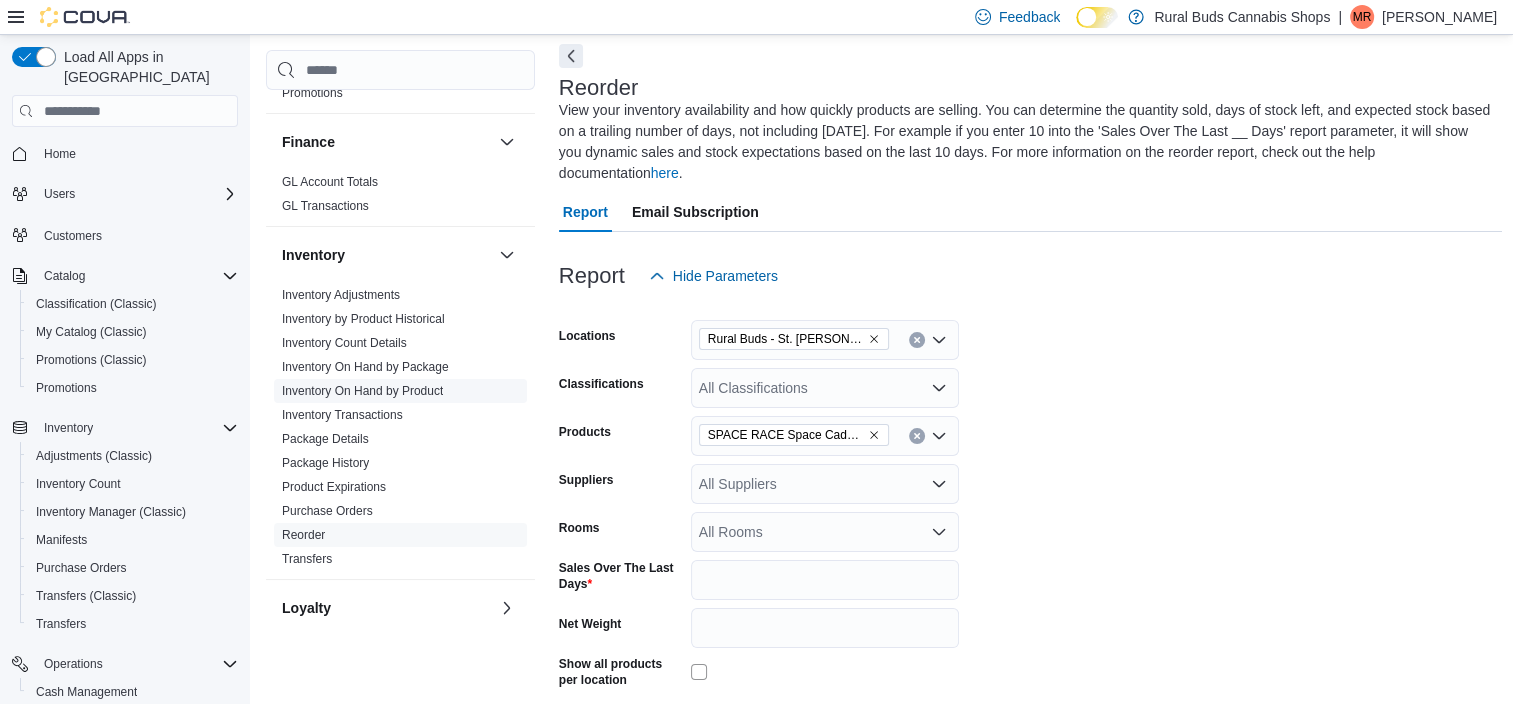 click on "Inventory On Hand by Product" at bounding box center [362, 391] 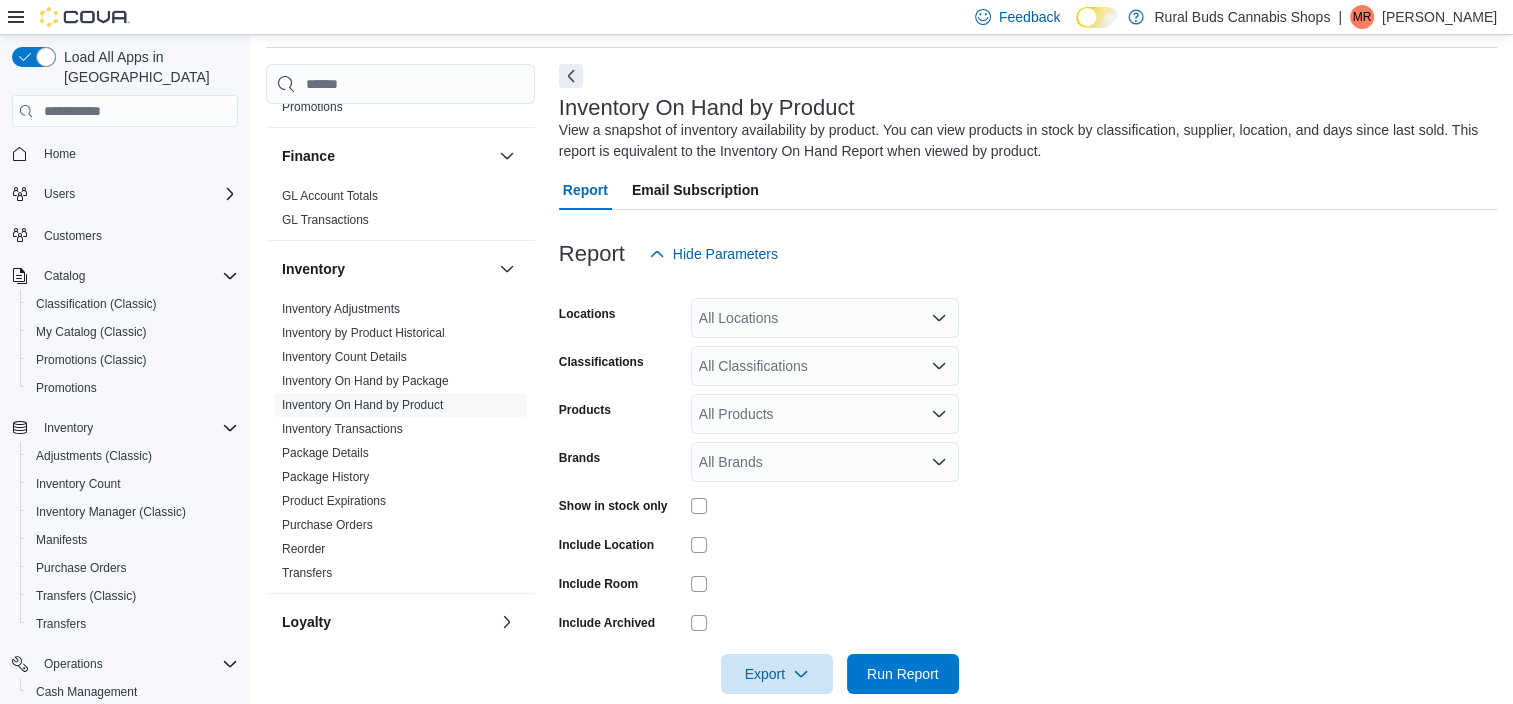 scroll, scrollTop: 67, scrollLeft: 0, axis: vertical 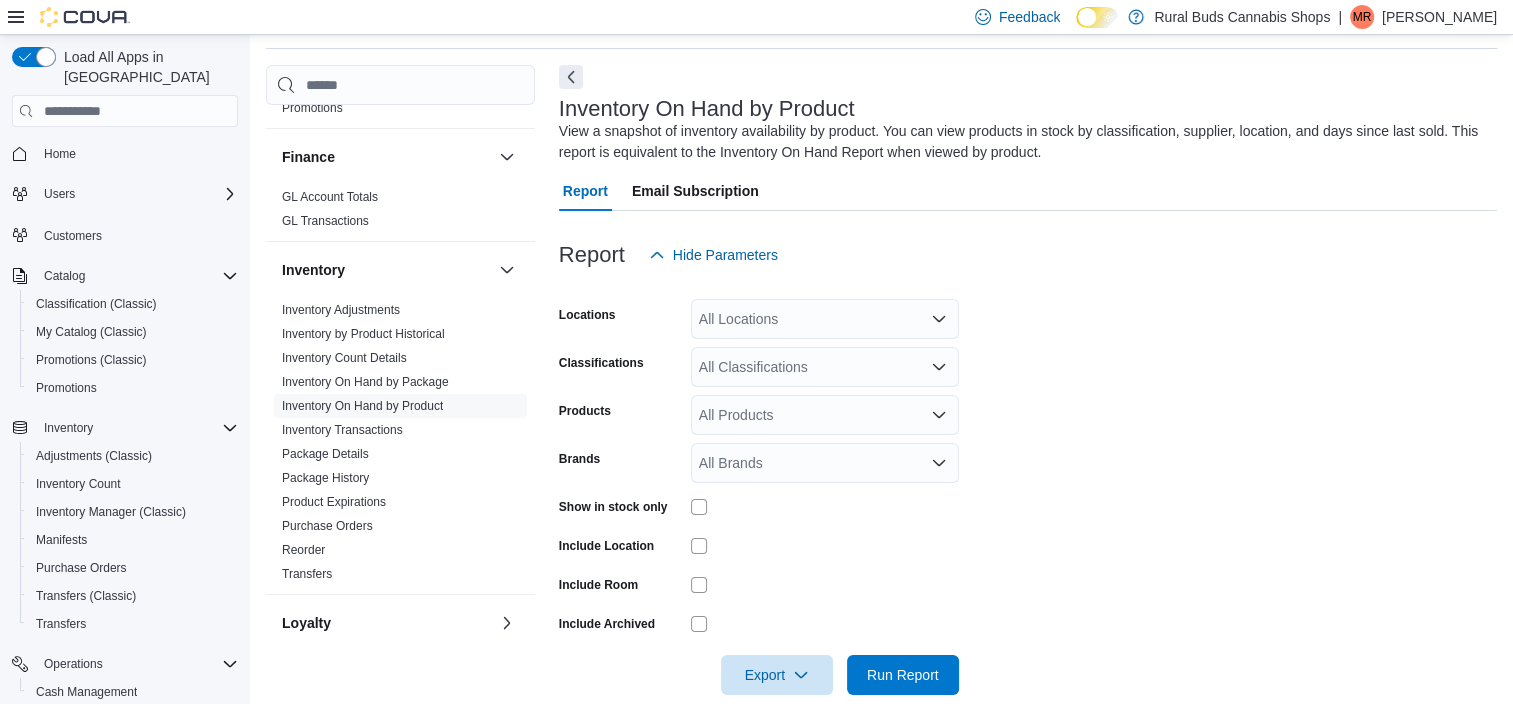 click on "All Locations" at bounding box center [825, 319] 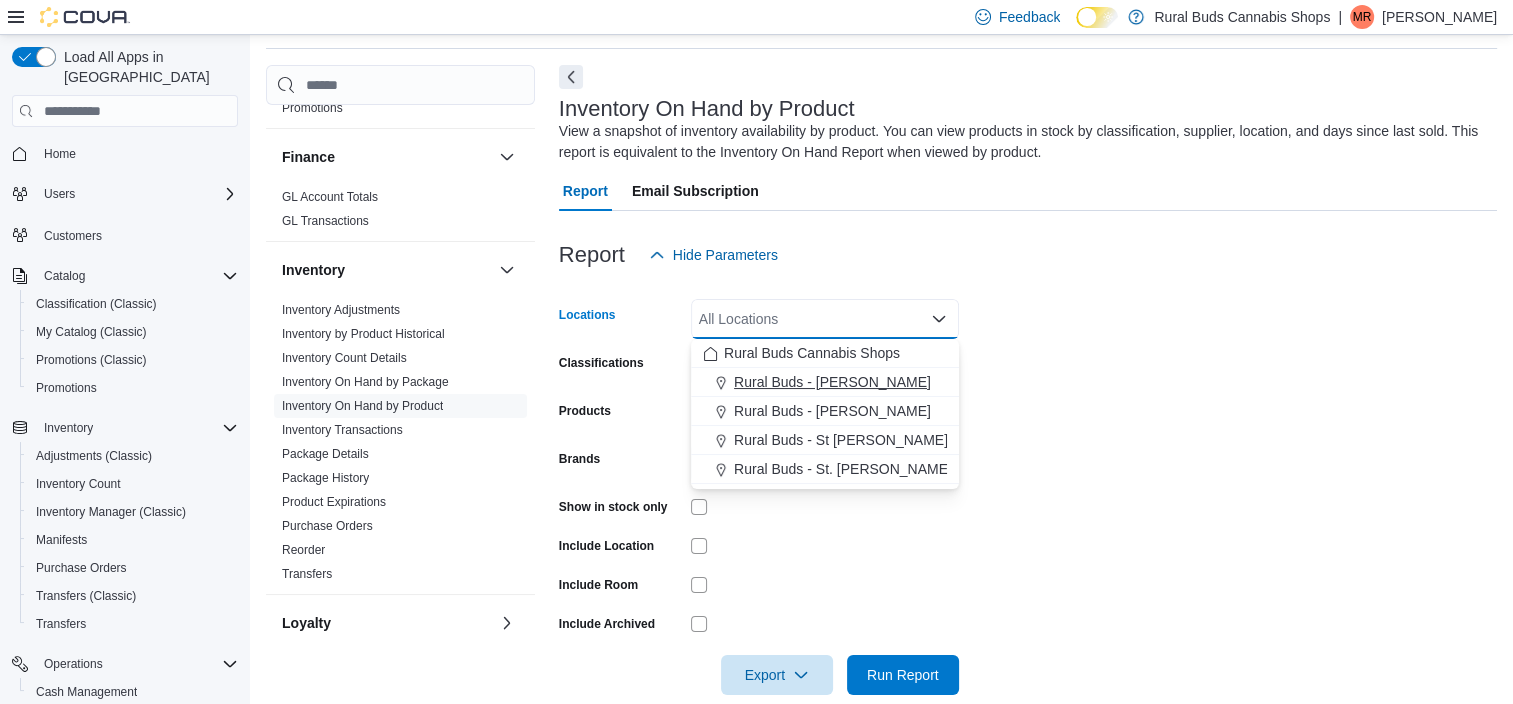 click on "Rural Buds - [PERSON_NAME]" at bounding box center (832, 382) 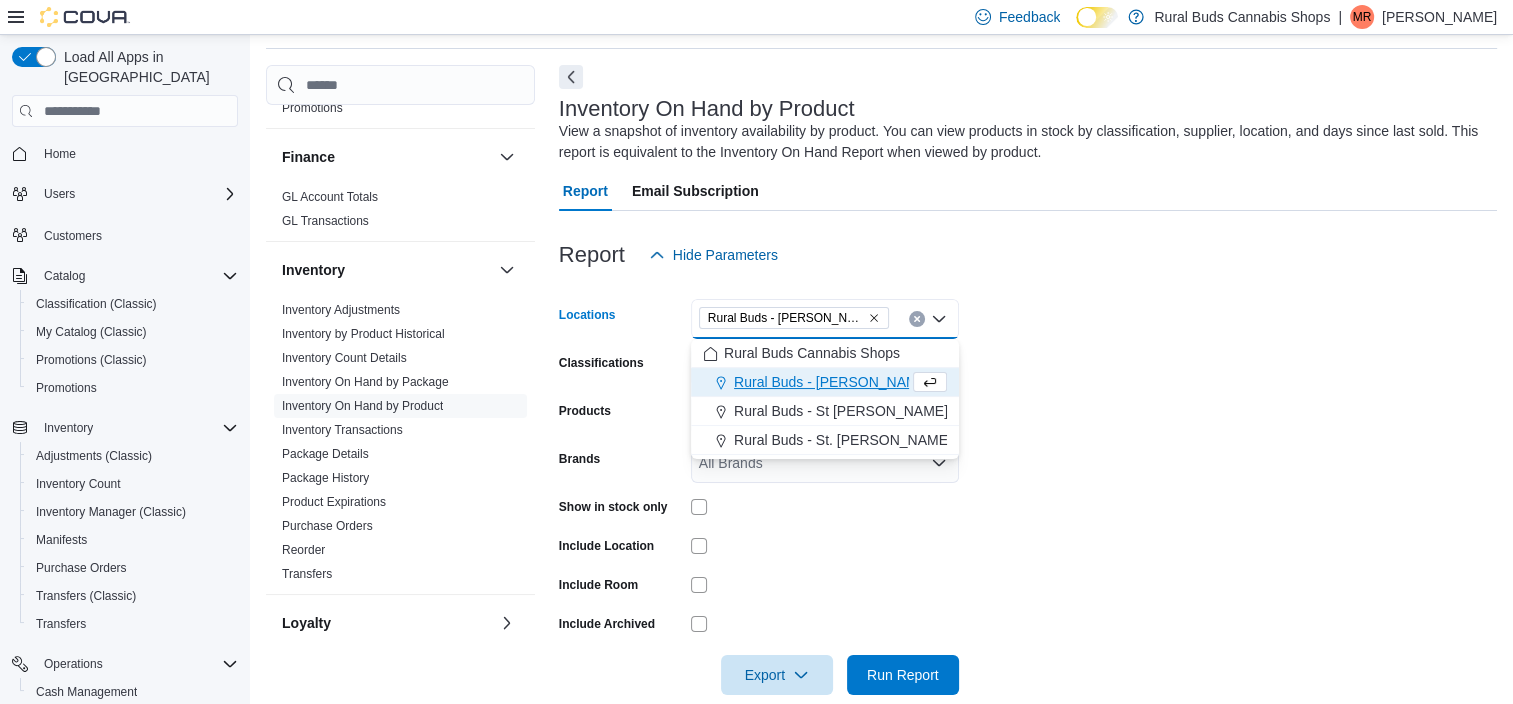 drag, startPoint x: 1185, startPoint y: 374, endPoint x: 948, endPoint y: 445, distance: 247.40656 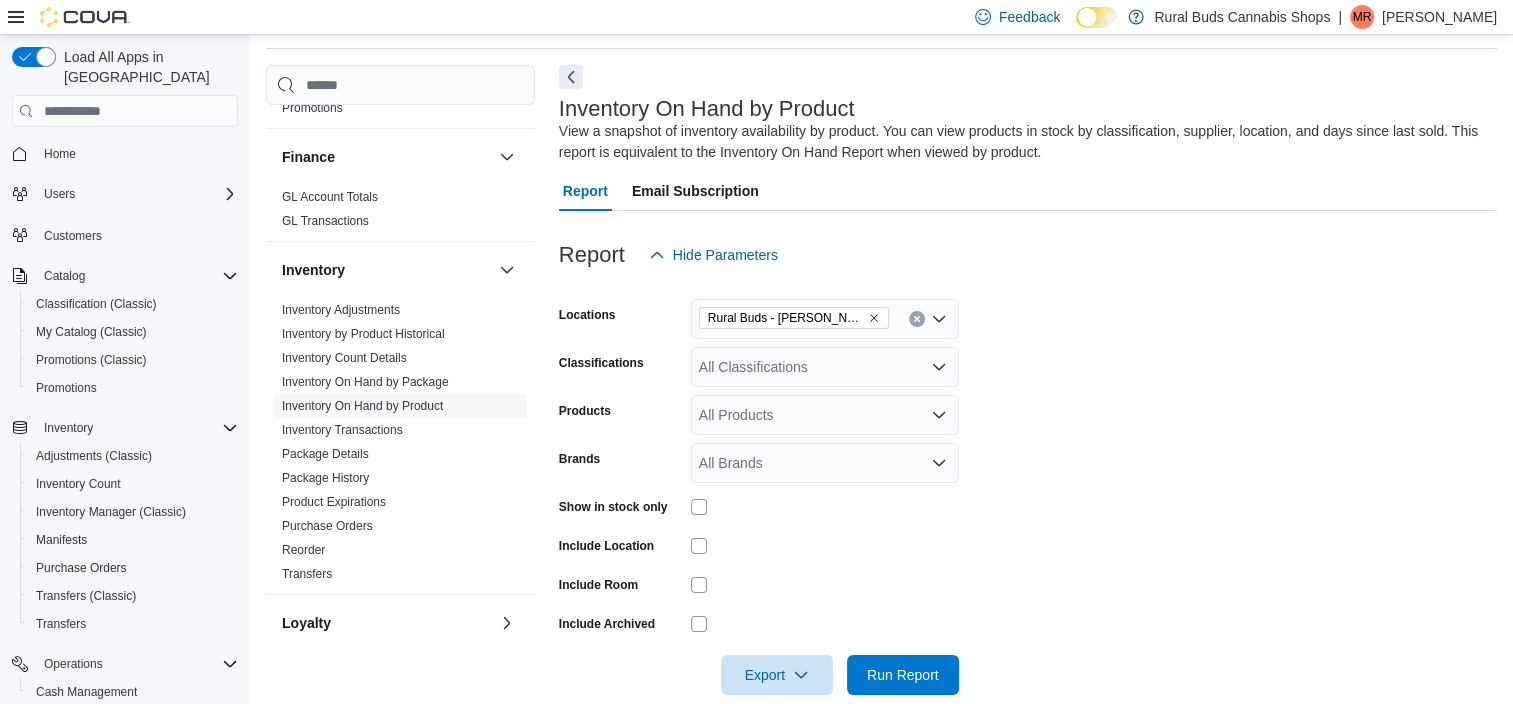 click on "All Classifications" at bounding box center (825, 367) 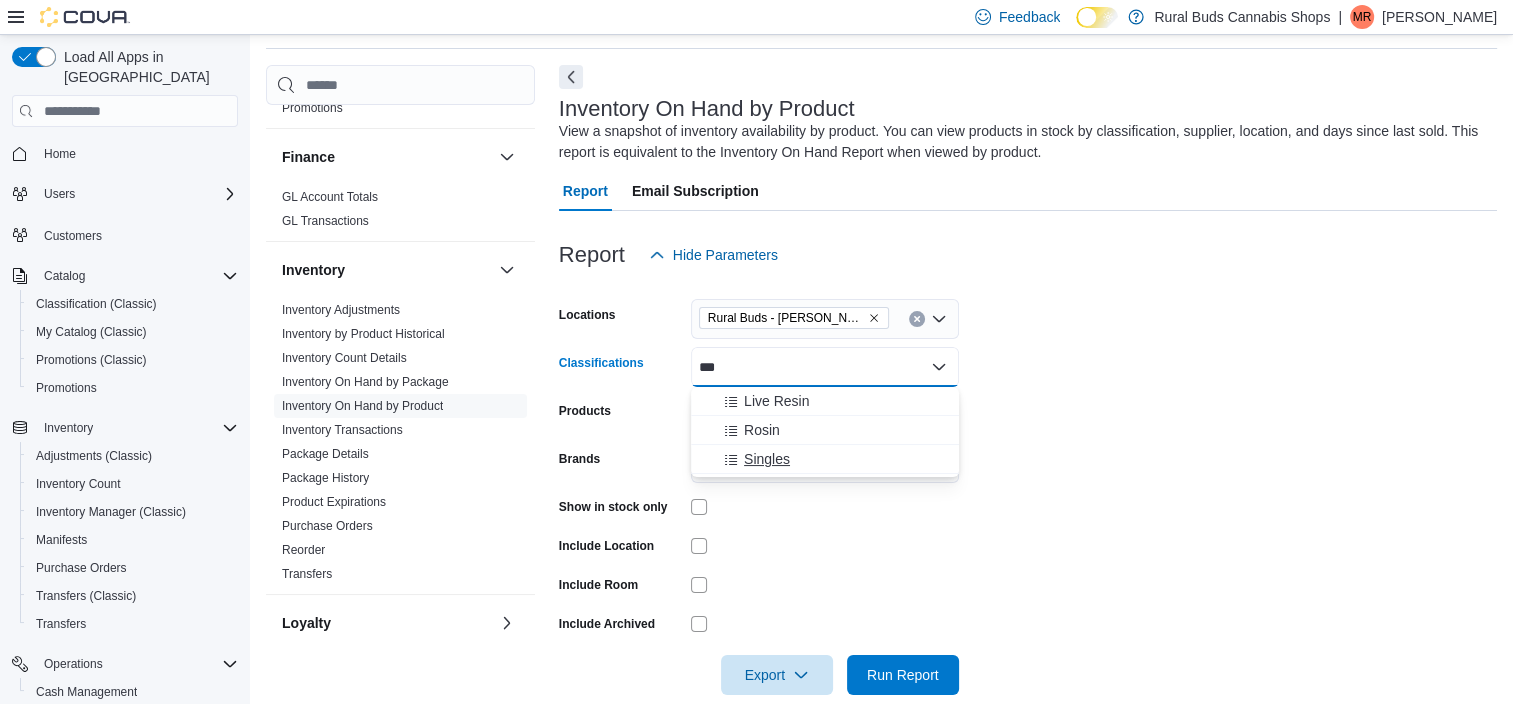 type on "***" 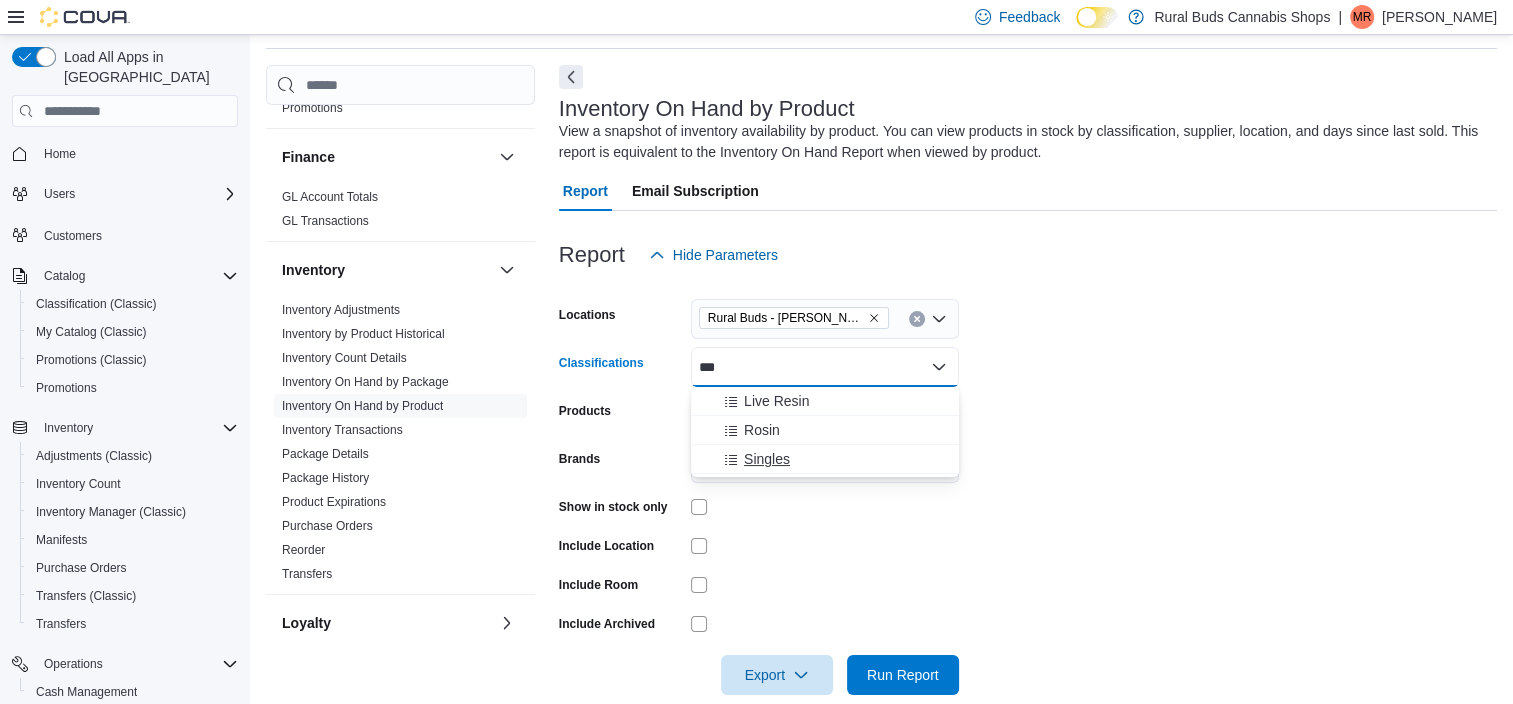 click on "Singles" at bounding box center [767, 459] 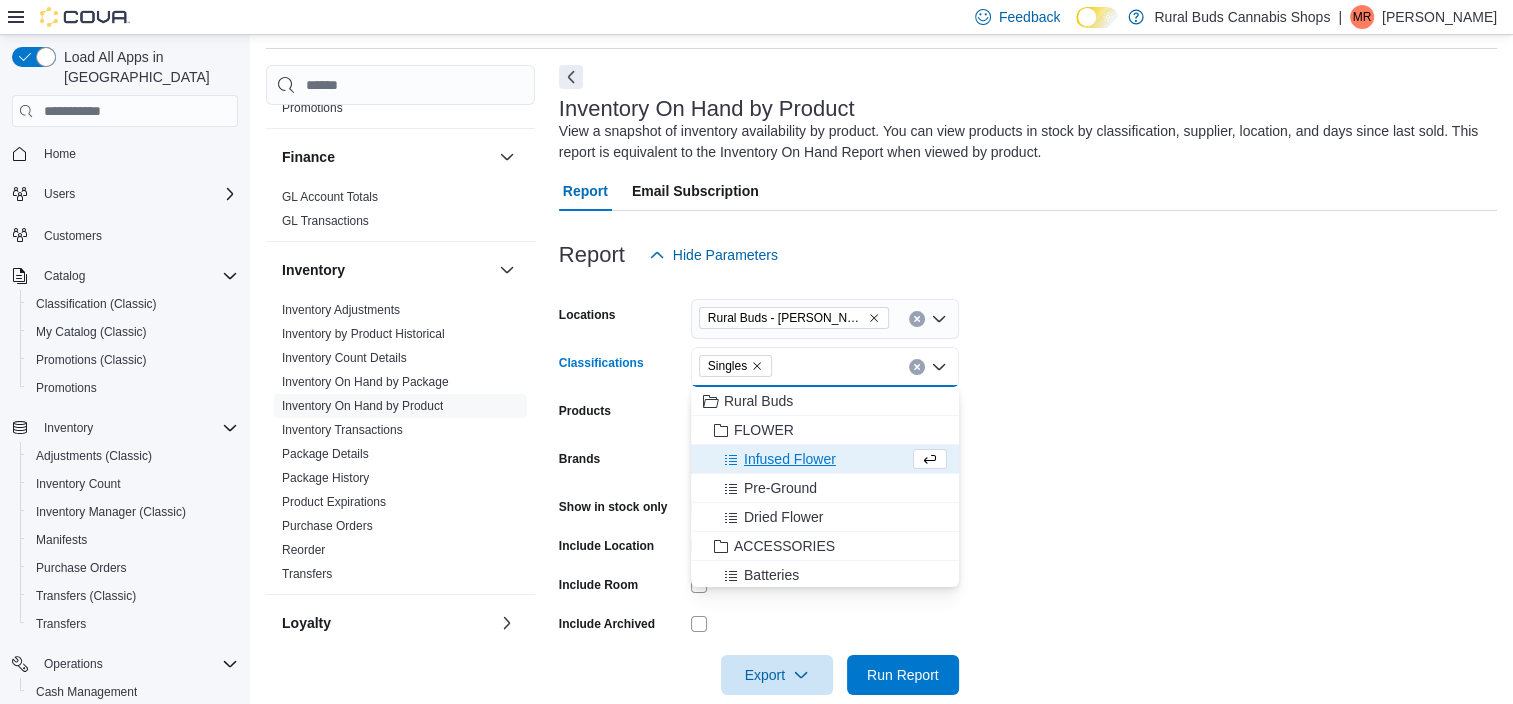 click on "Locations Rural Buds - Carman Classifications Singles Combo box. Selected. Singles. Press Backspace to delete Singles. Combo box input. All Classifications. Type some text or, to display a list of choices, press Down Arrow. To exit the list of choices, press Escape. Products All Products Brands All Brands Show in stock only Include Location Include Room Include Archived Export  Run Report" at bounding box center [1028, 485] 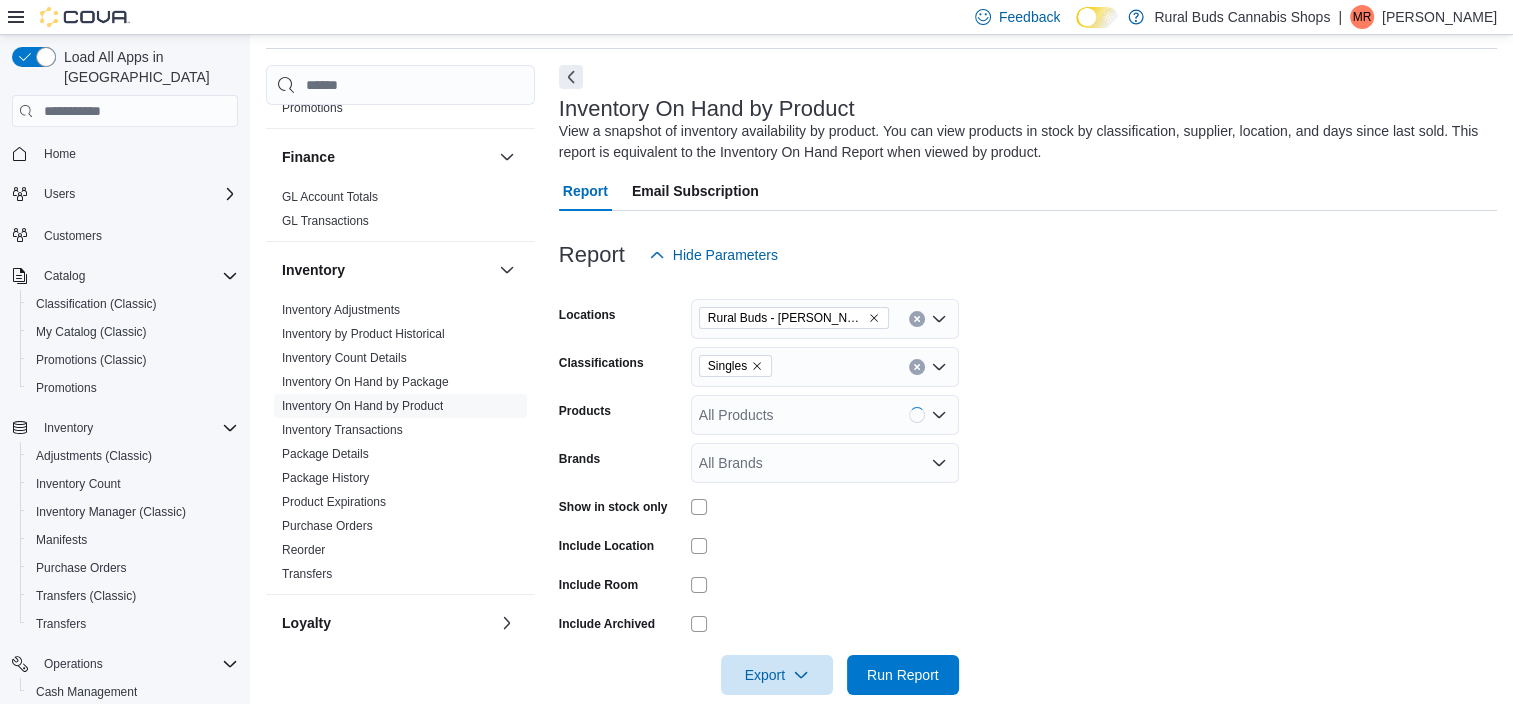 scroll, scrollTop: 98, scrollLeft: 0, axis: vertical 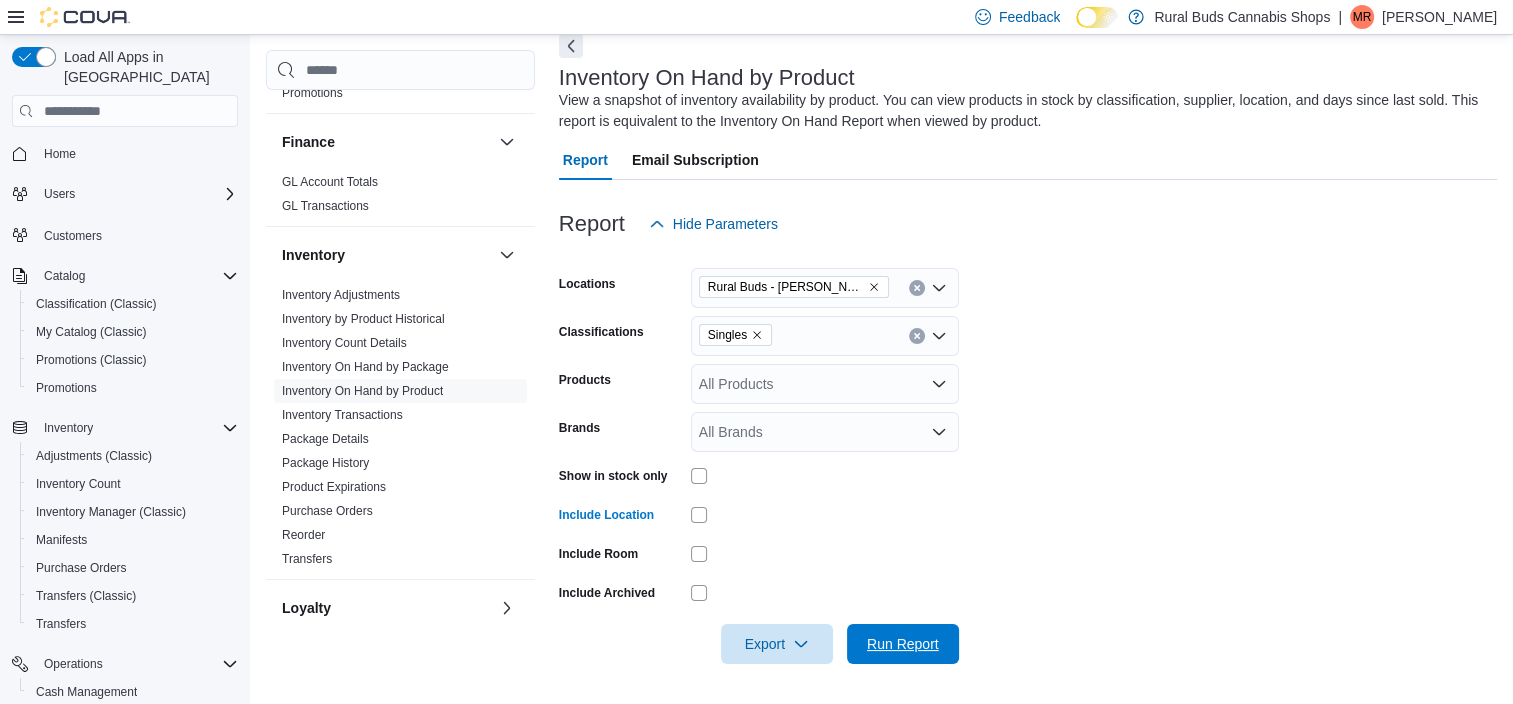 drag, startPoint x: 872, startPoint y: 636, endPoint x: 917, endPoint y: 592, distance: 62.936478 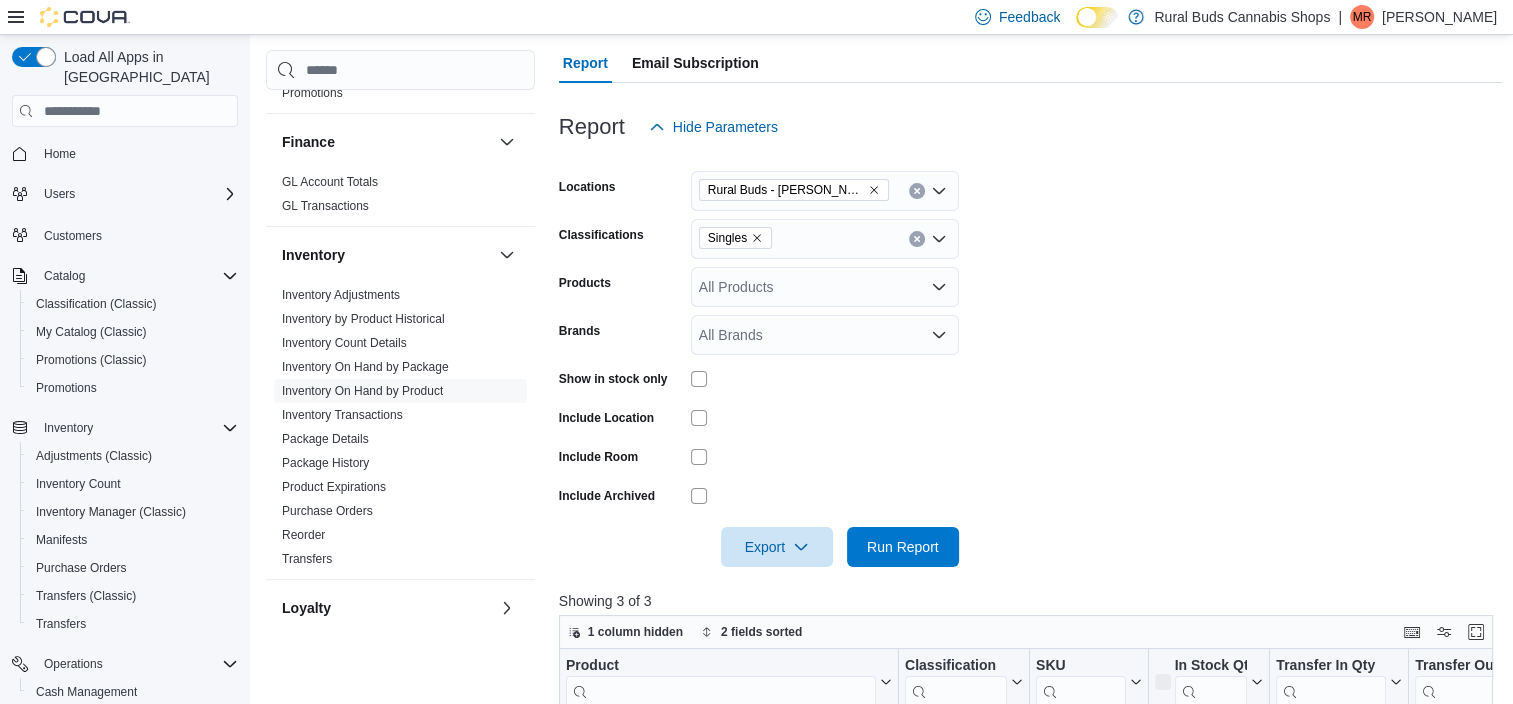 scroll, scrollTop: 598, scrollLeft: 0, axis: vertical 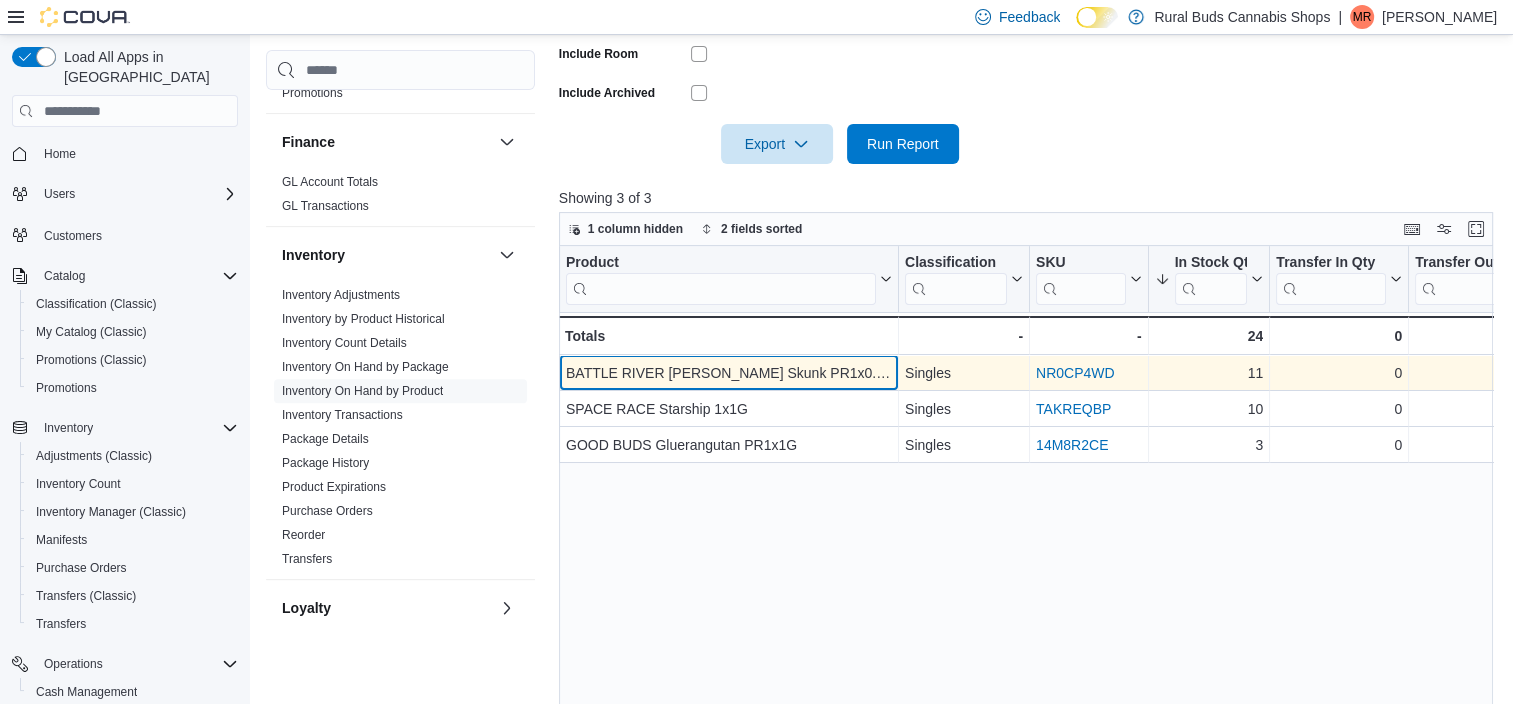 click on "BATTLE RIVER BUD Lemon Skunk PR1x0.5G" at bounding box center (729, 373) 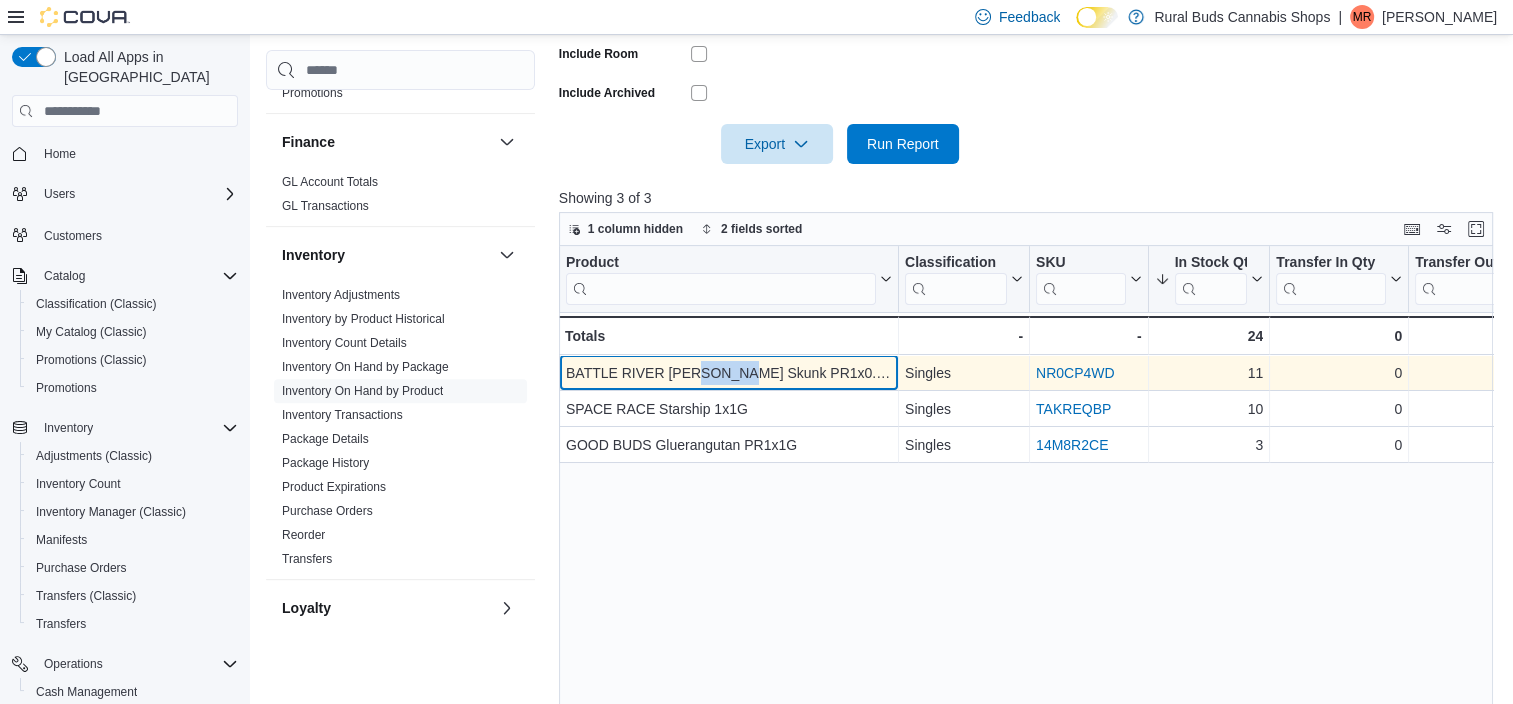 click on "BATTLE RIVER BUD Lemon Skunk PR1x0.5G" at bounding box center [729, 373] 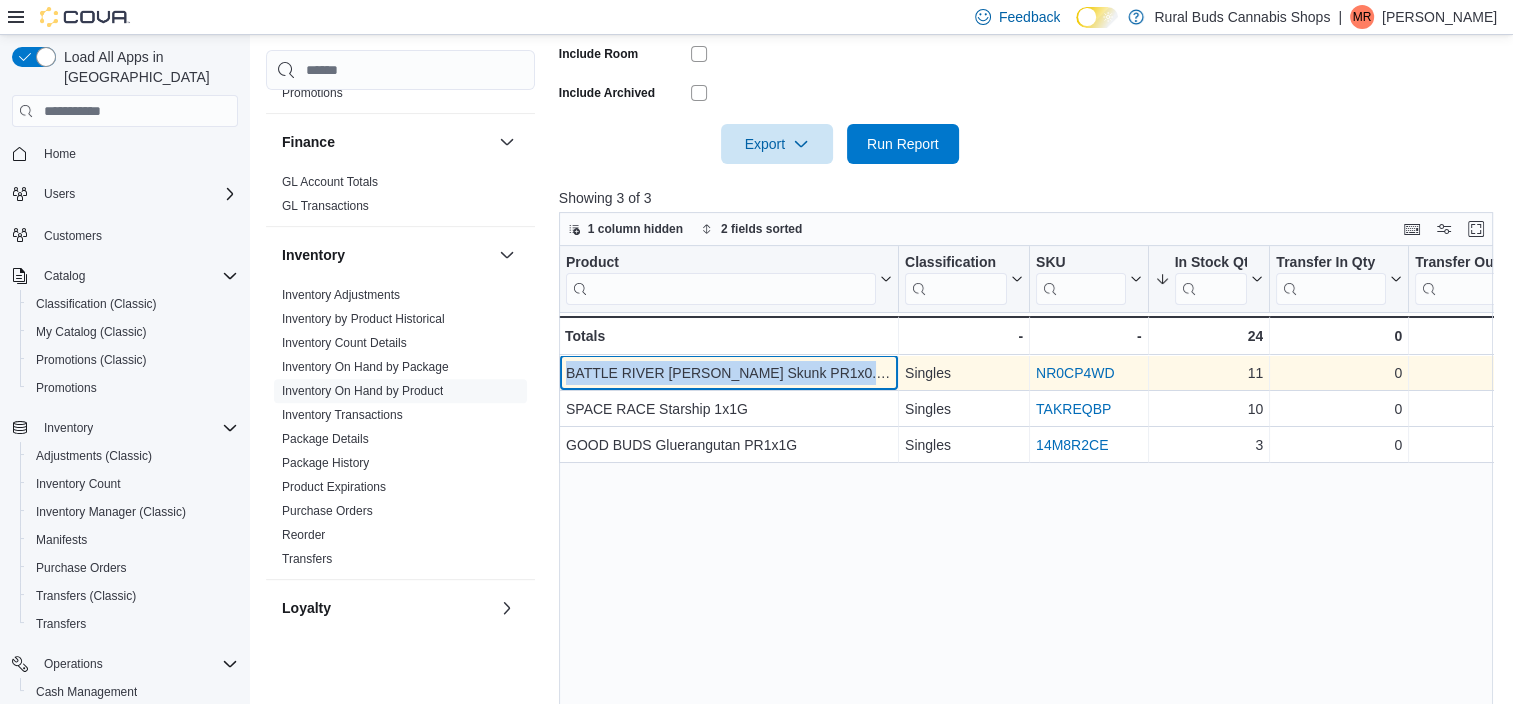 copy on "BATTLE RIVER BUD Lemon Skunk PR1x0.5G" 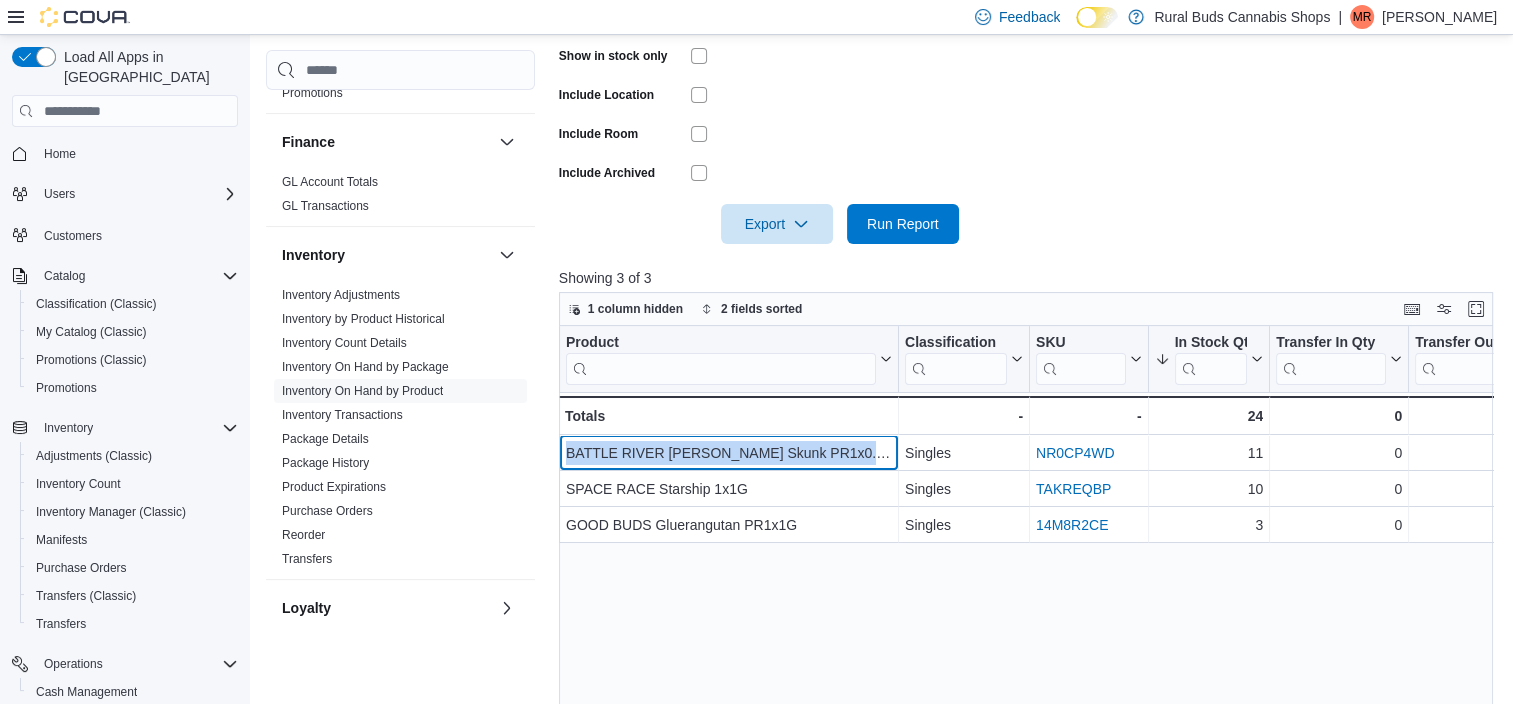 scroll, scrollTop: 285, scrollLeft: 0, axis: vertical 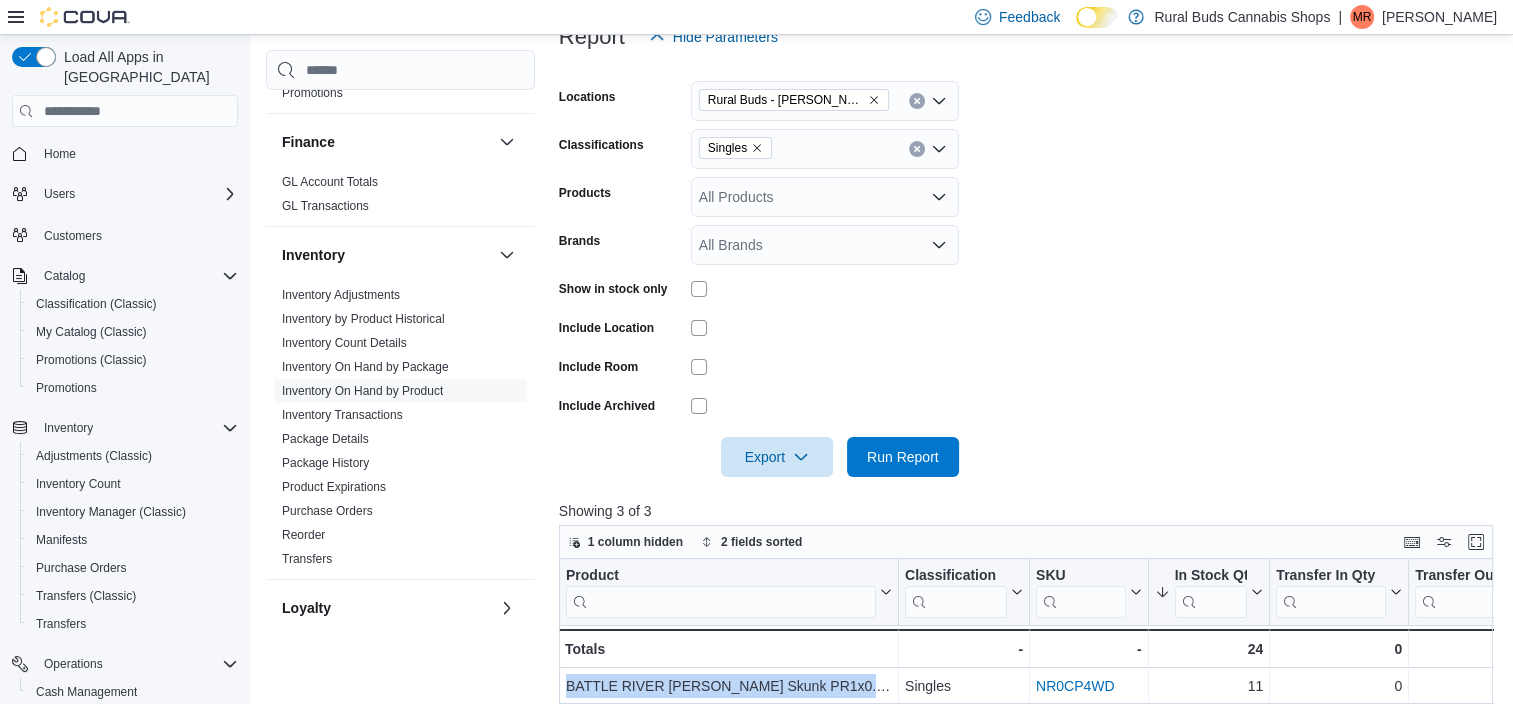 click 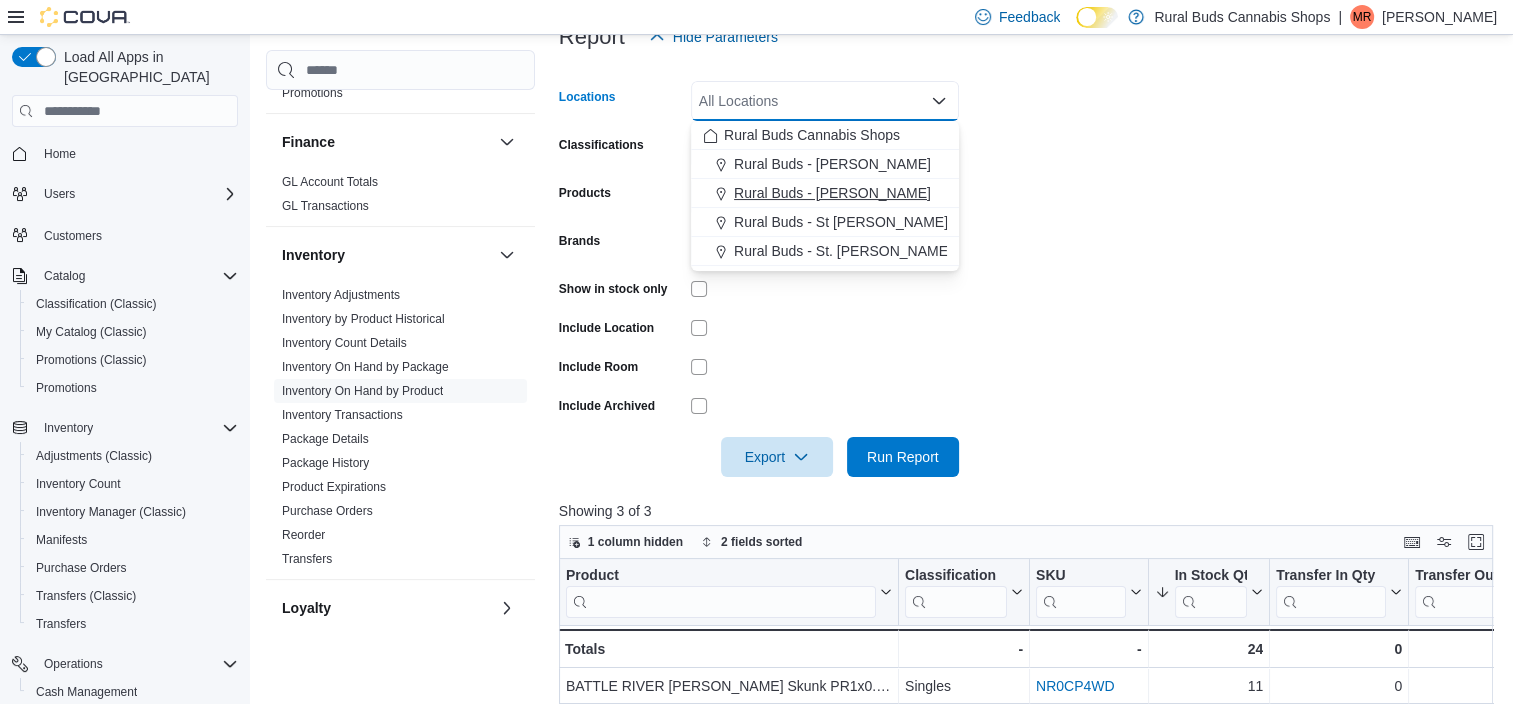 click on "Rural Buds - [PERSON_NAME]" at bounding box center (832, 193) 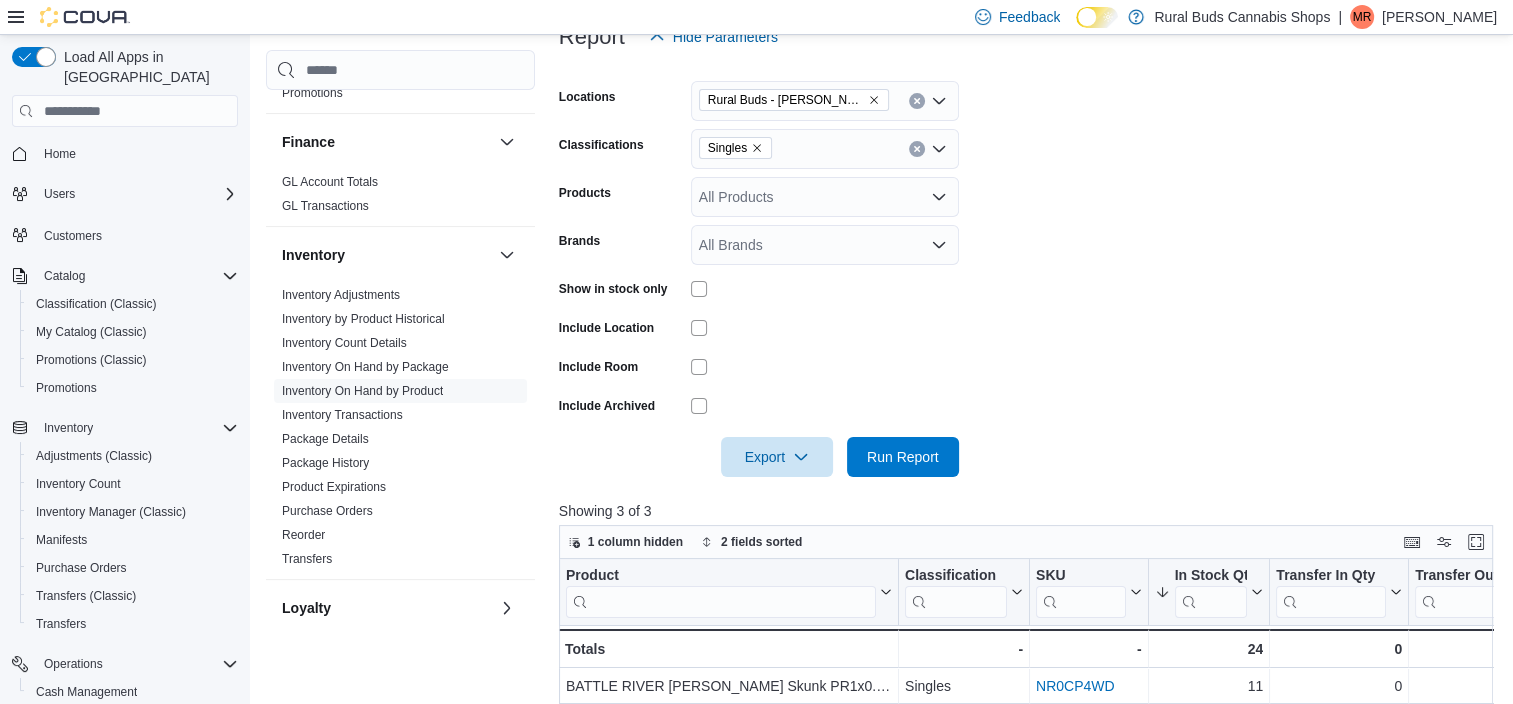 click at bounding box center [1031, 429] 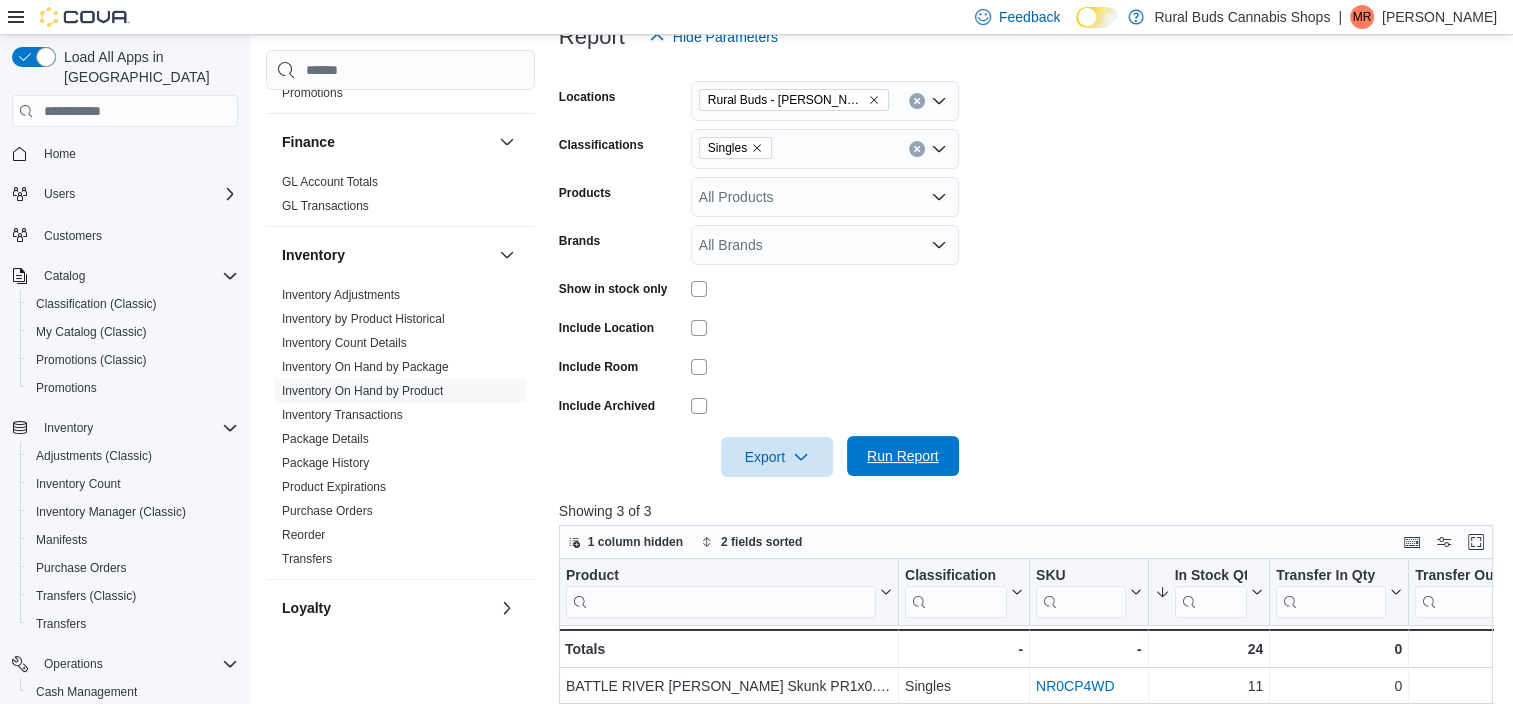 click on "Run Report" at bounding box center (903, 456) 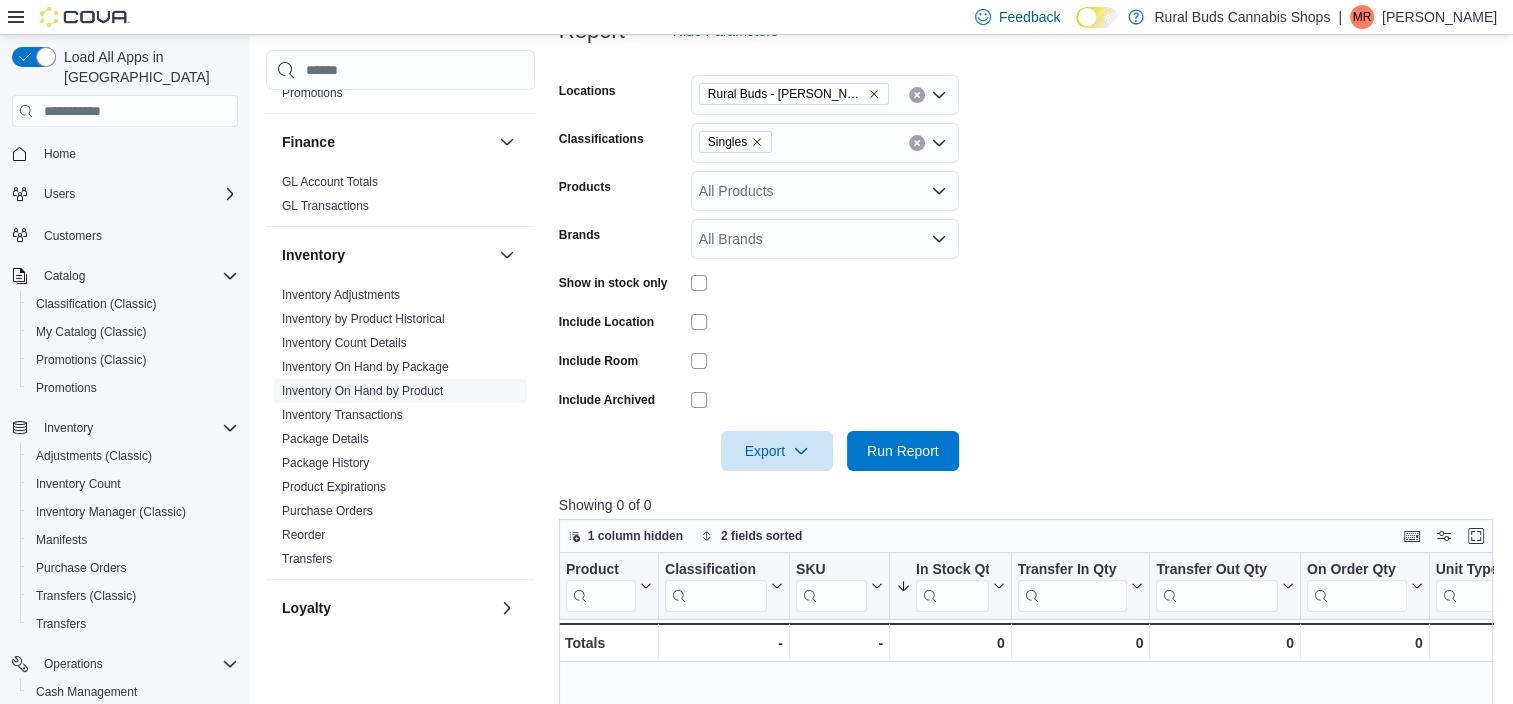 scroll, scrollTop: 185, scrollLeft: 0, axis: vertical 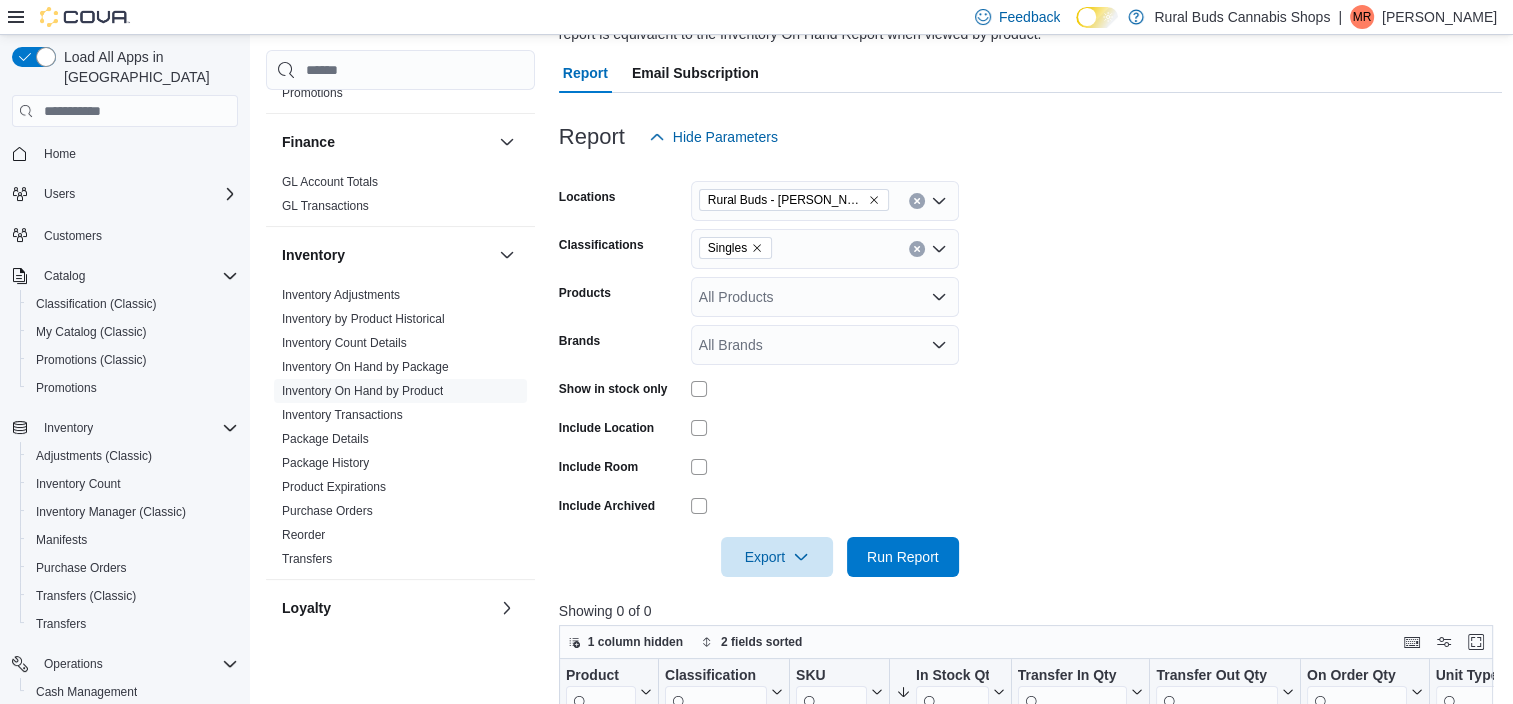 click 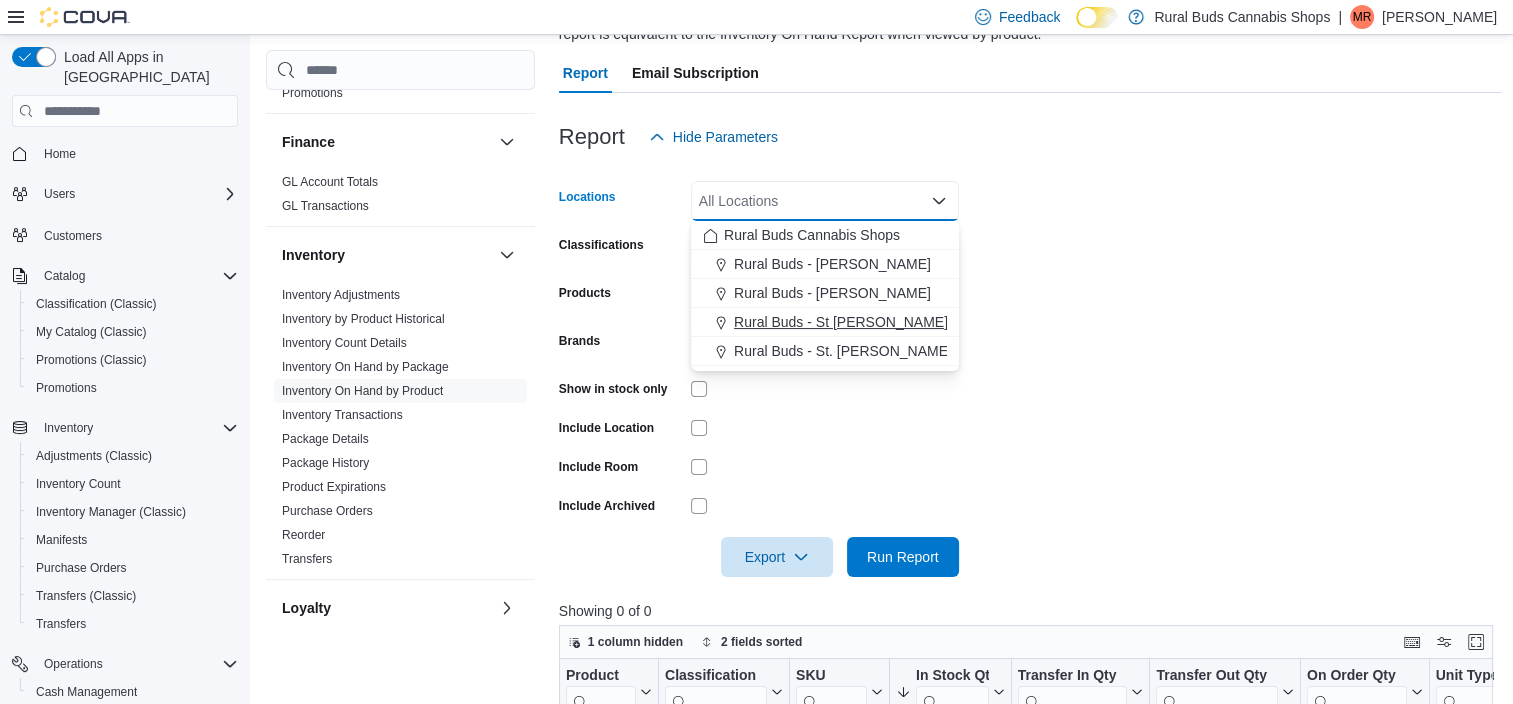 click on "Rural Buds - St [PERSON_NAME]" at bounding box center [841, 322] 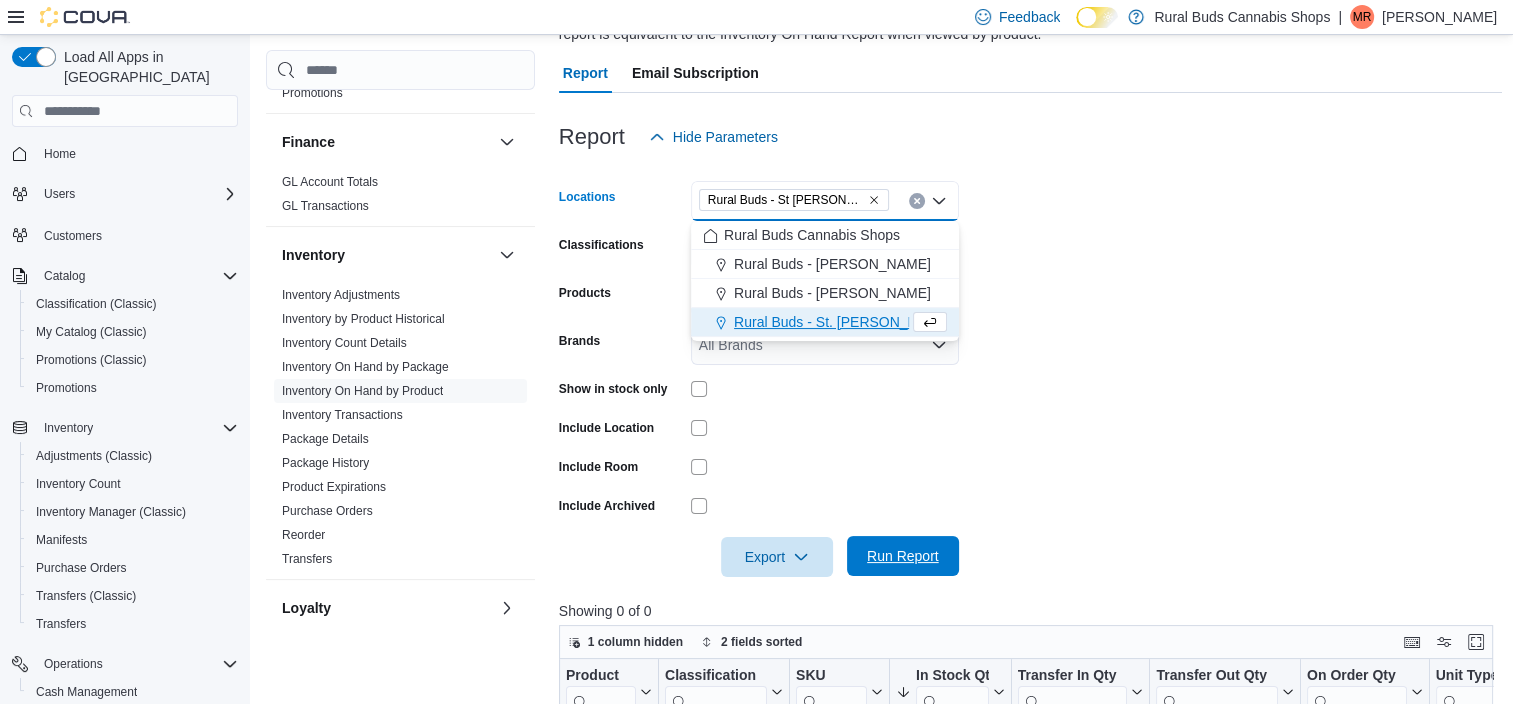 click on "Run Report" at bounding box center (903, 556) 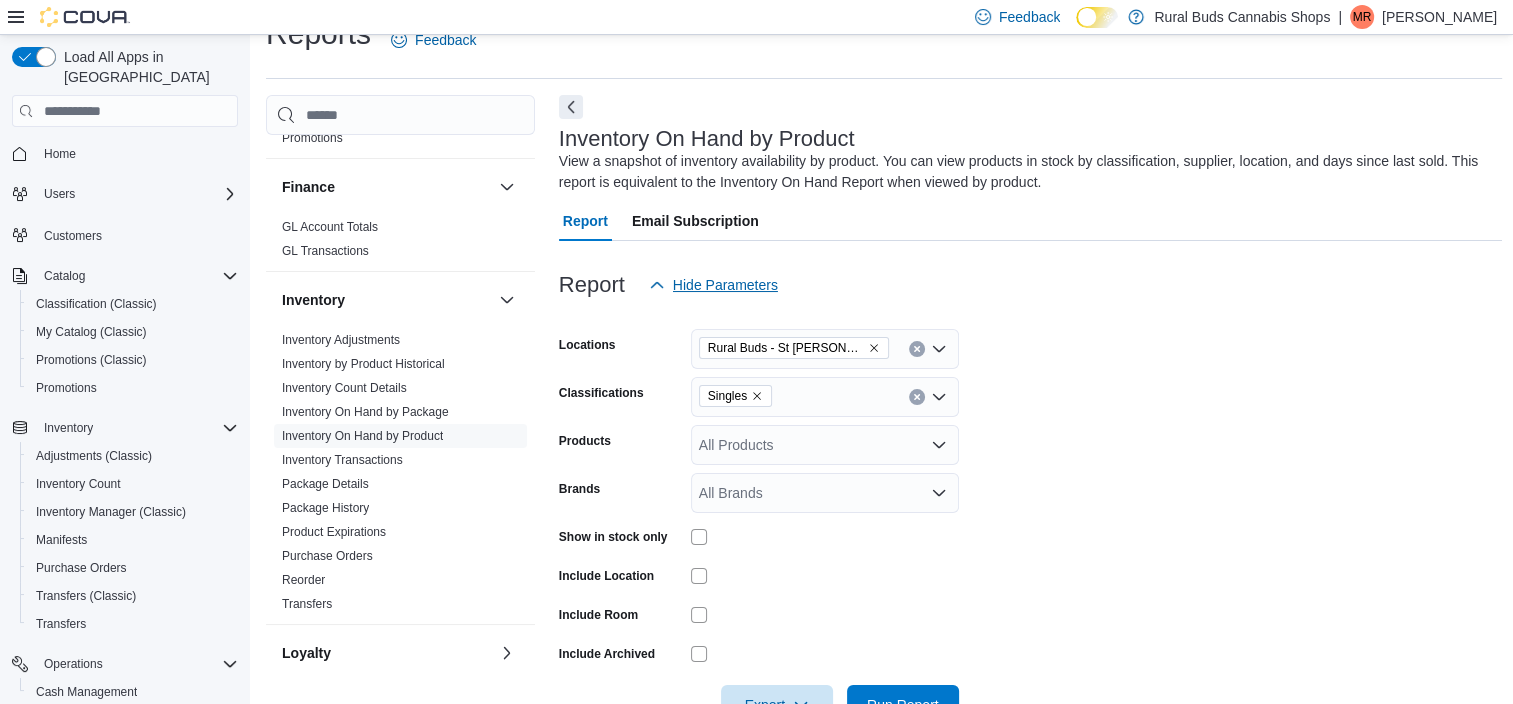 scroll, scrollTop: 0, scrollLeft: 0, axis: both 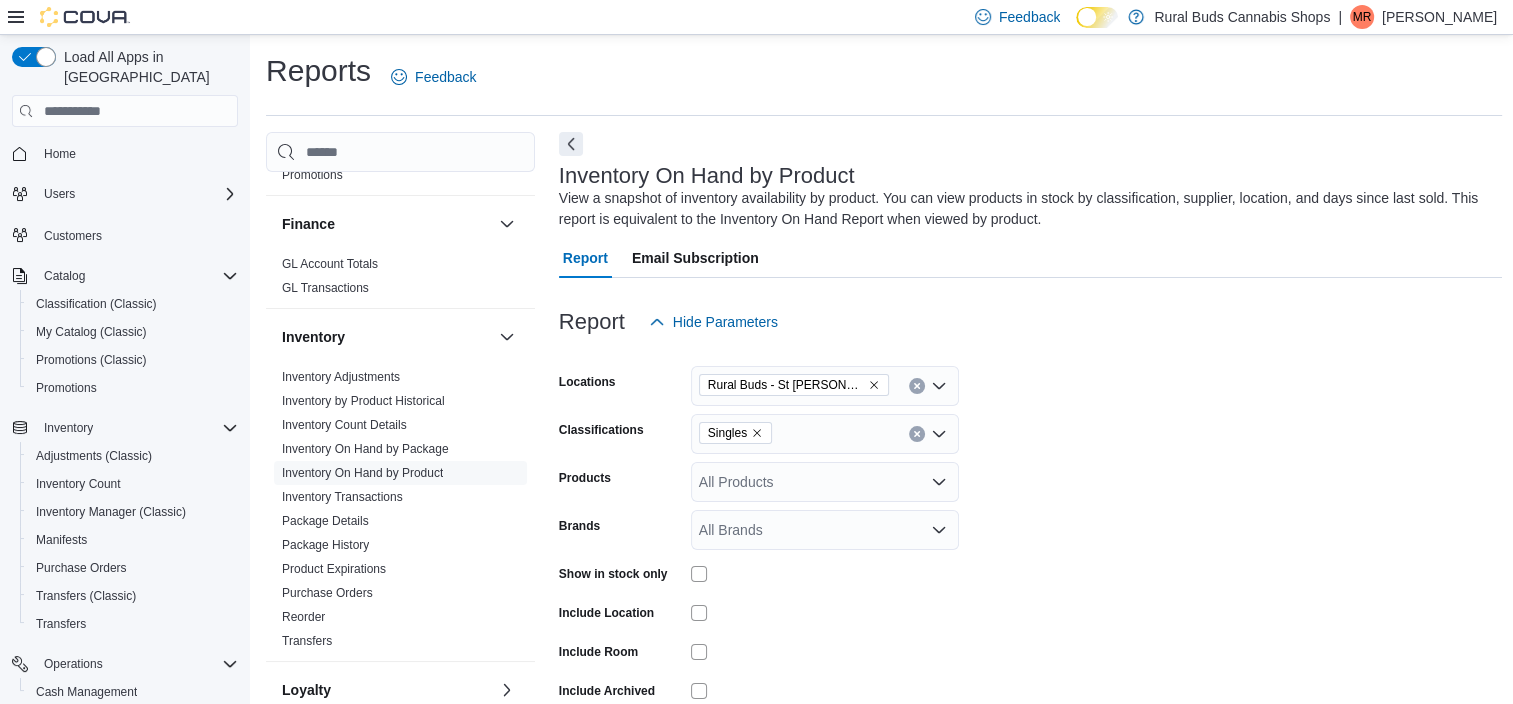 click 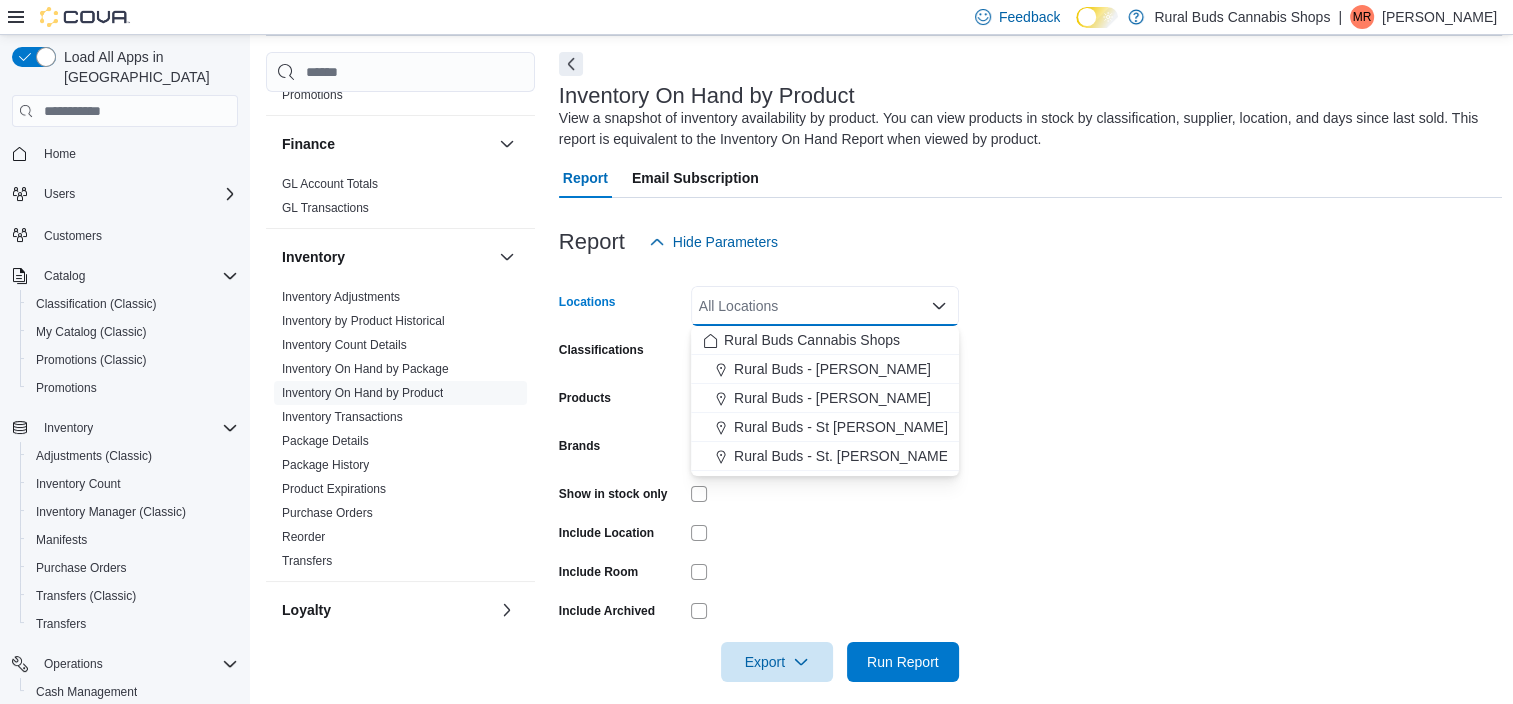scroll, scrollTop: 200, scrollLeft: 0, axis: vertical 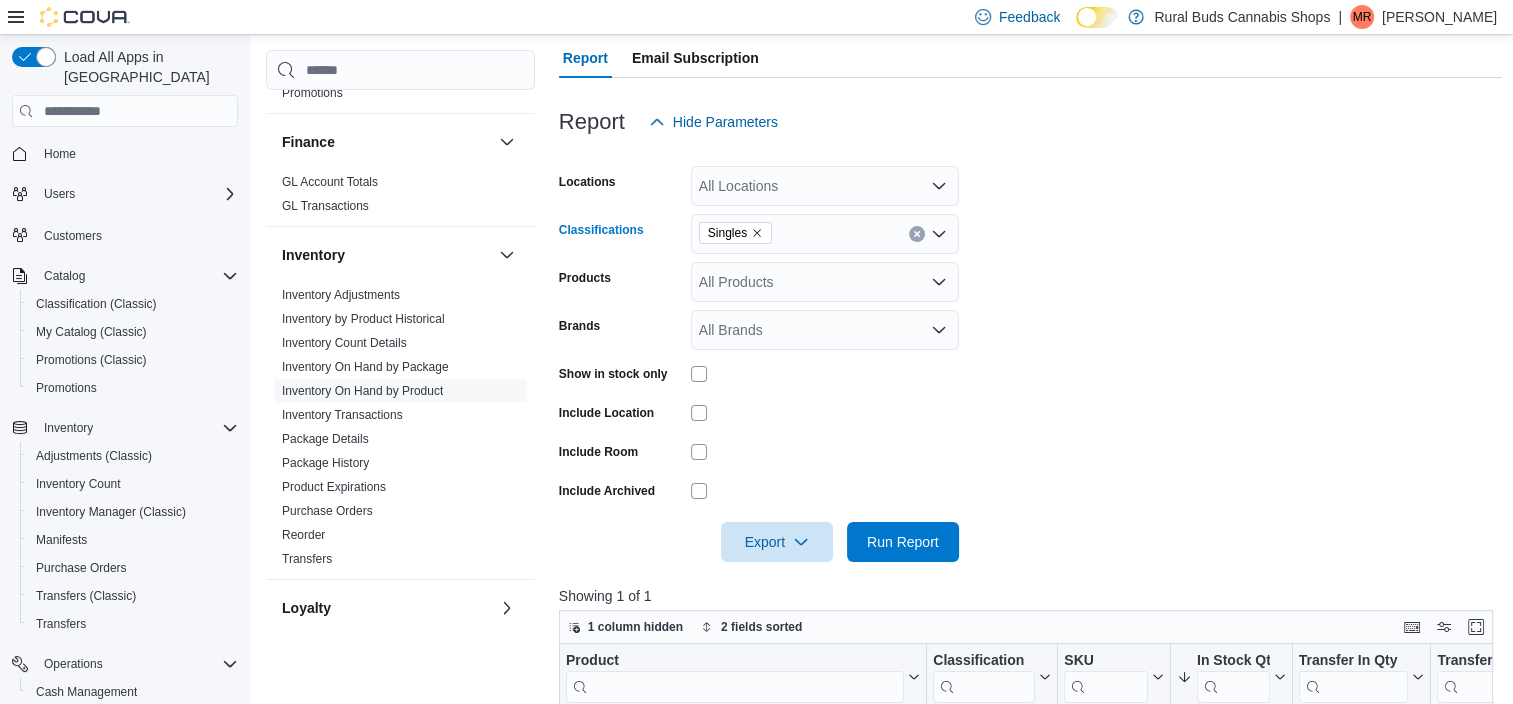 click 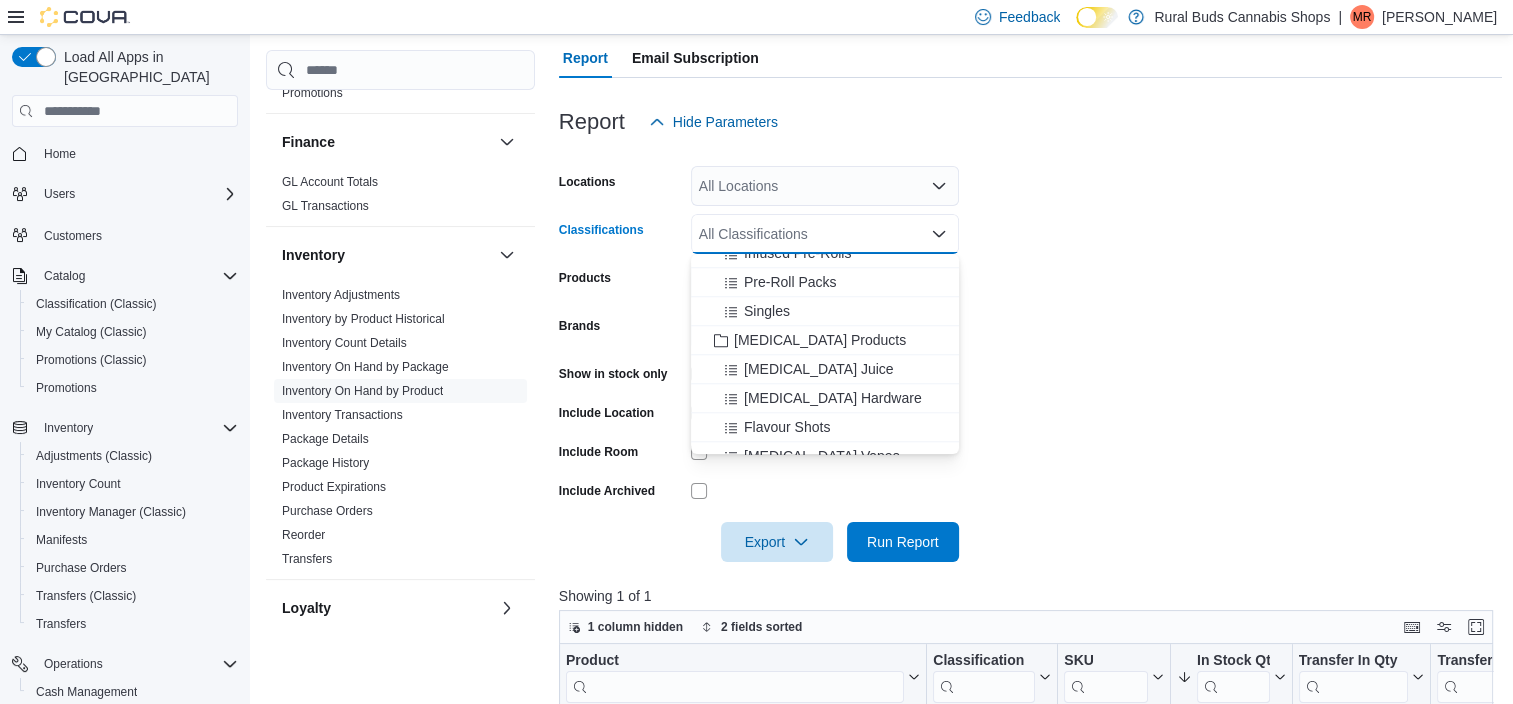 scroll, scrollTop: 1800, scrollLeft: 0, axis: vertical 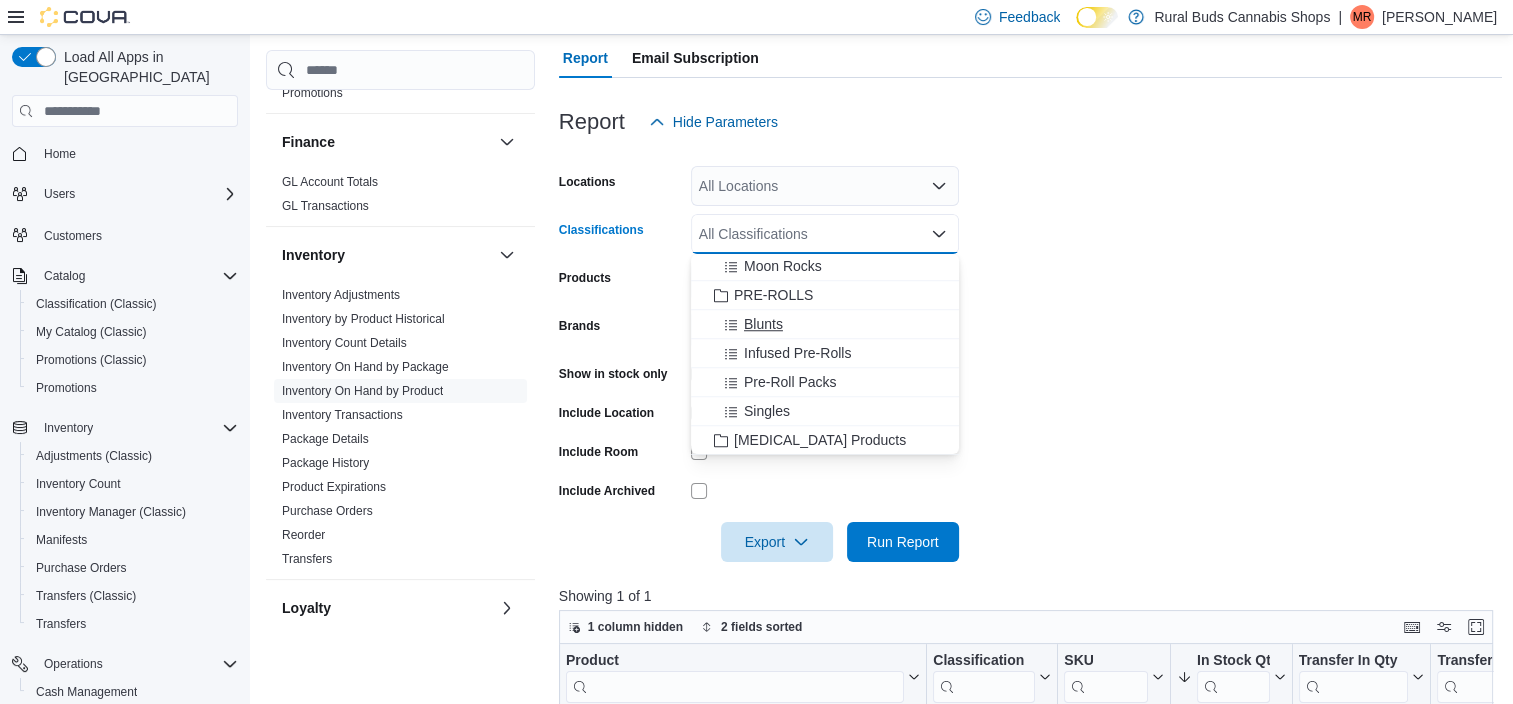 click on "Blunts" at bounding box center [763, 324] 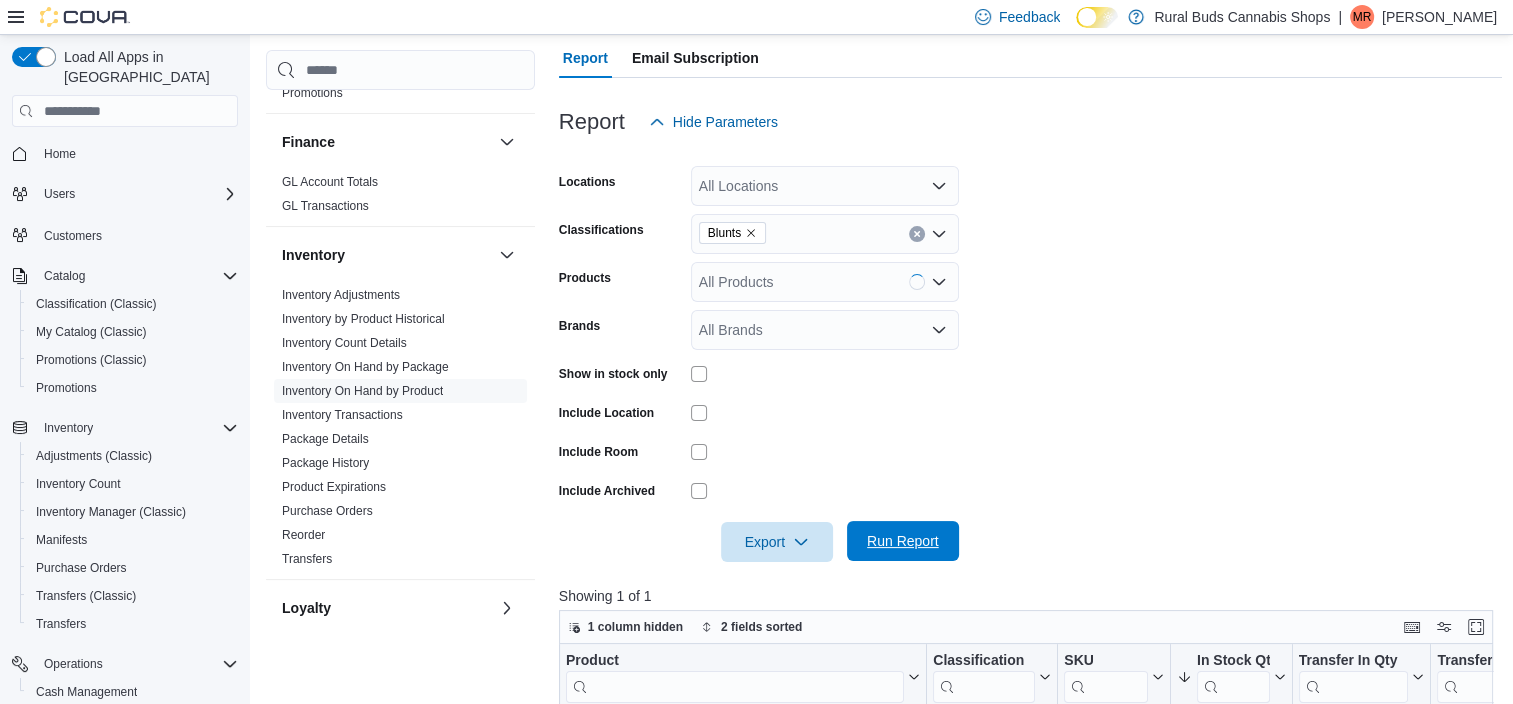 click on "Run Report" at bounding box center [903, 541] 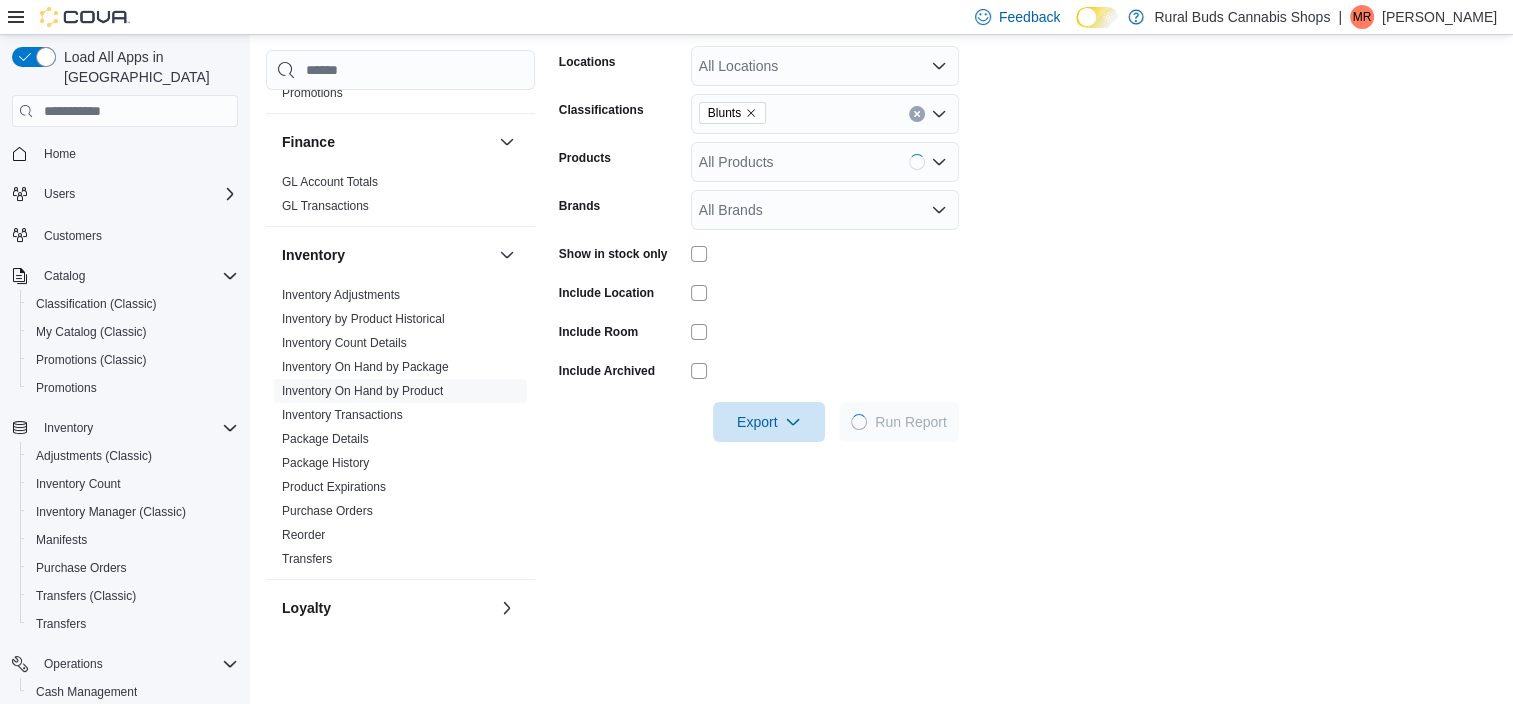 scroll, scrollTop: 400, scrollLeft: 0, axis: vertical 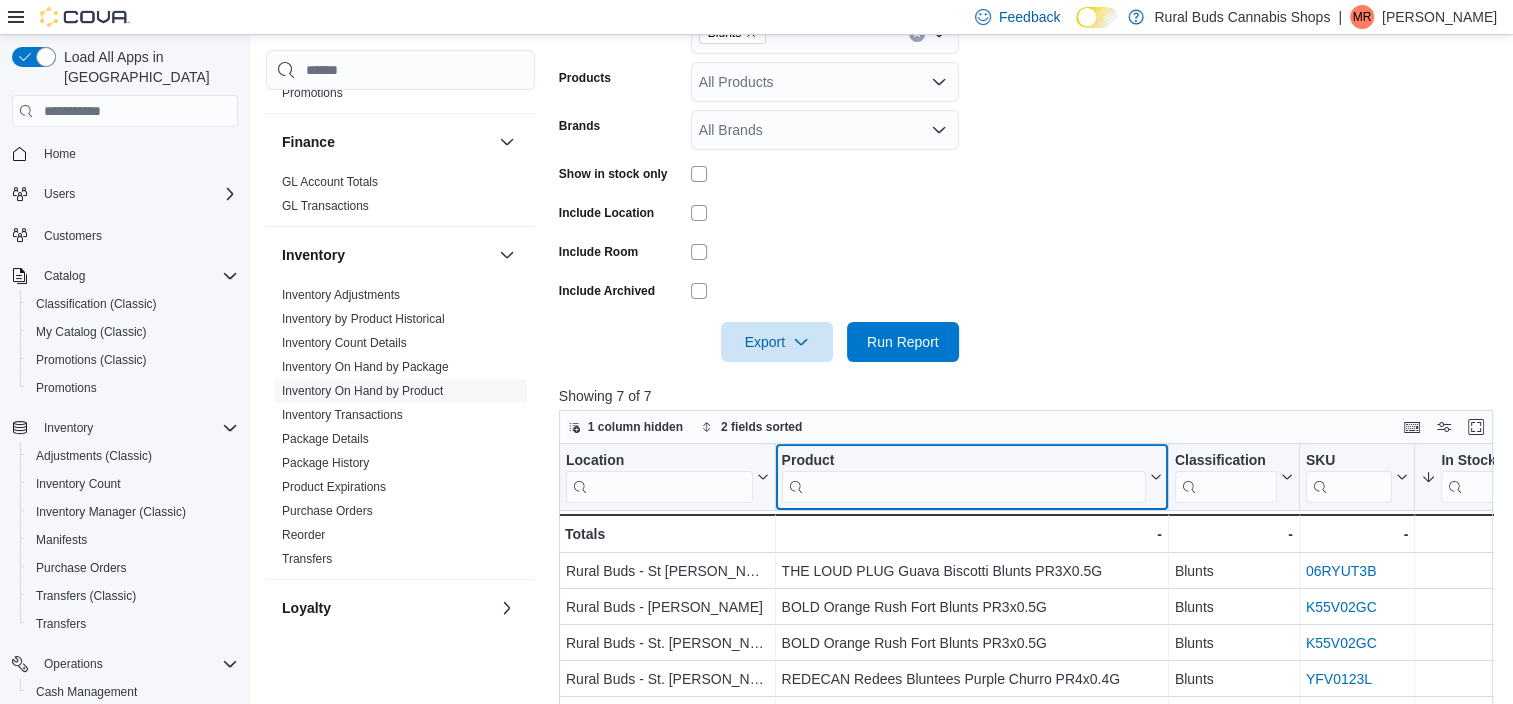 click at bounding box center [963, 487] 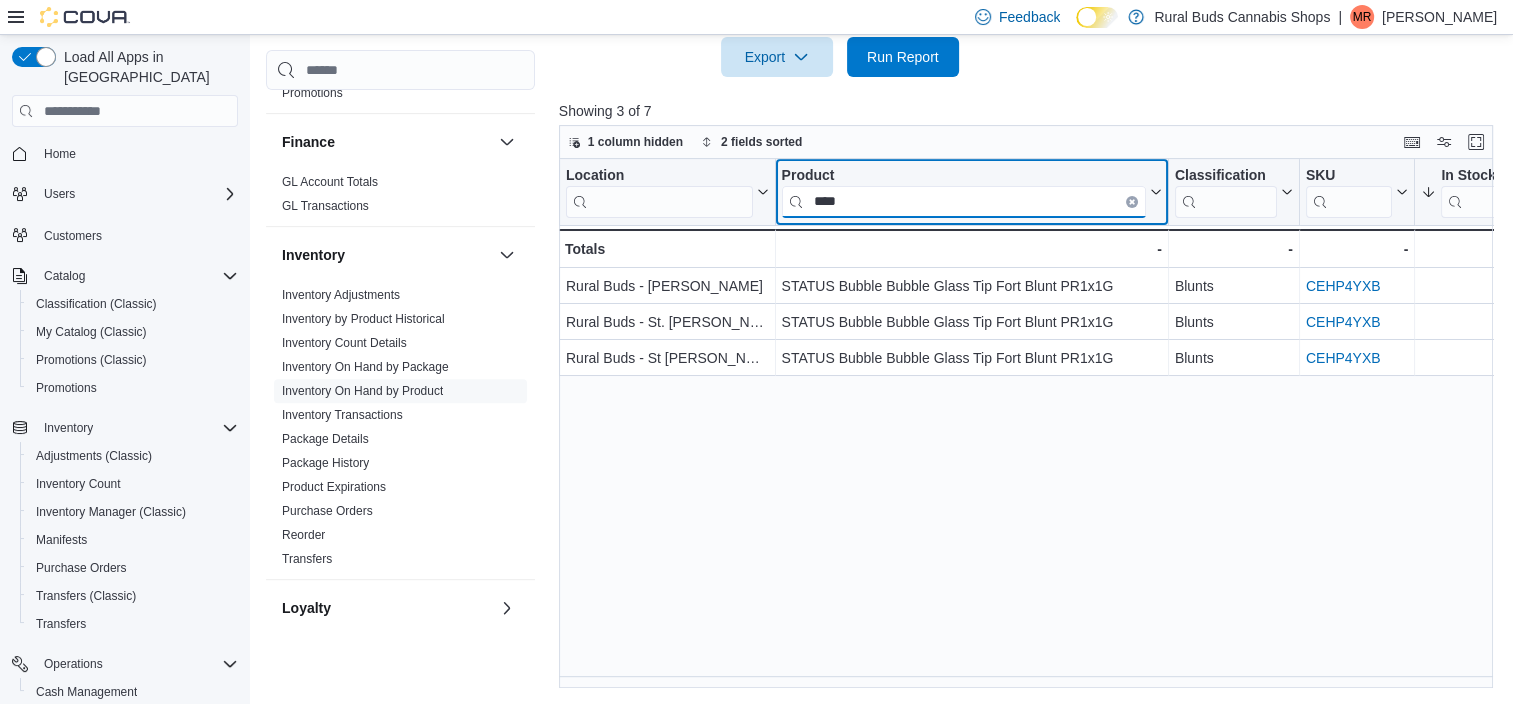 scroll, scrollTop: 0, scrollLeft: 0, axis: both 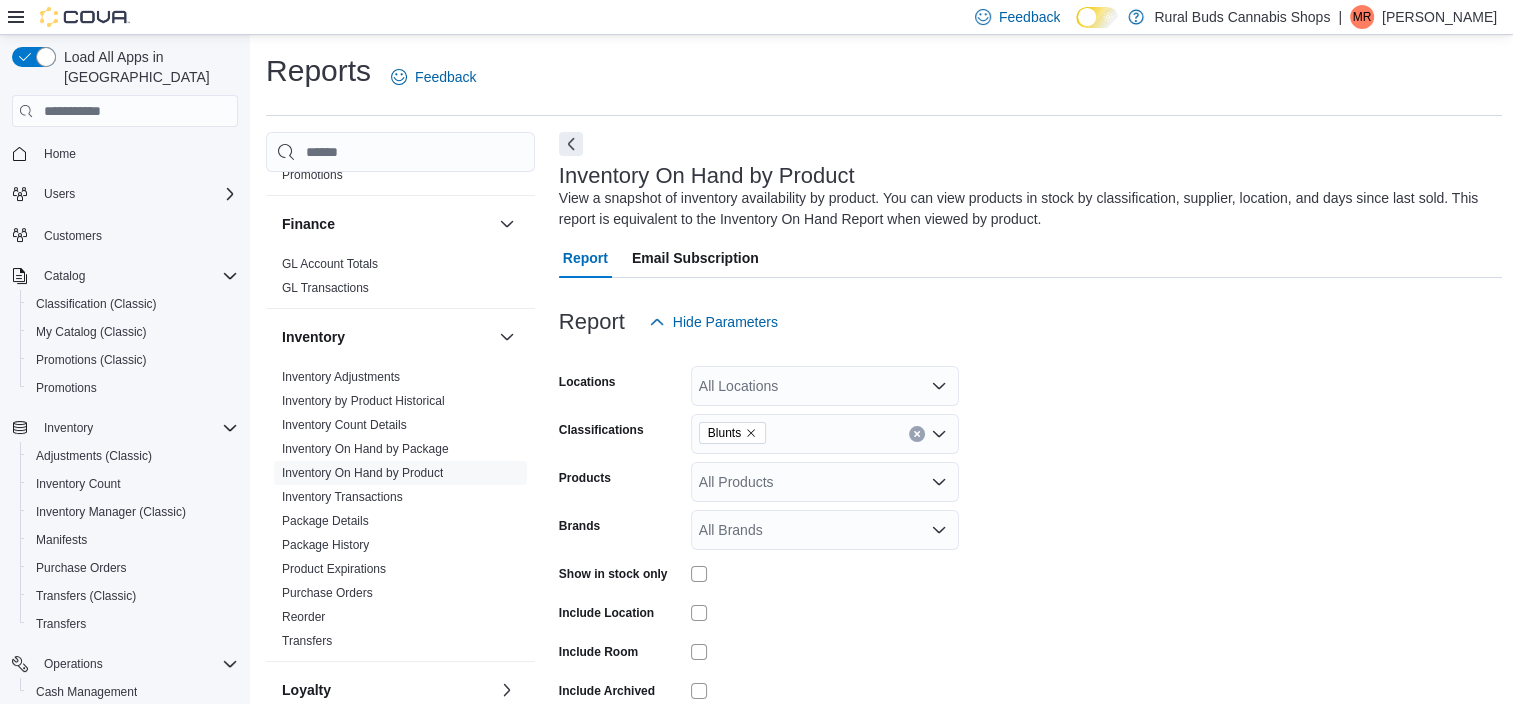 type on "****" 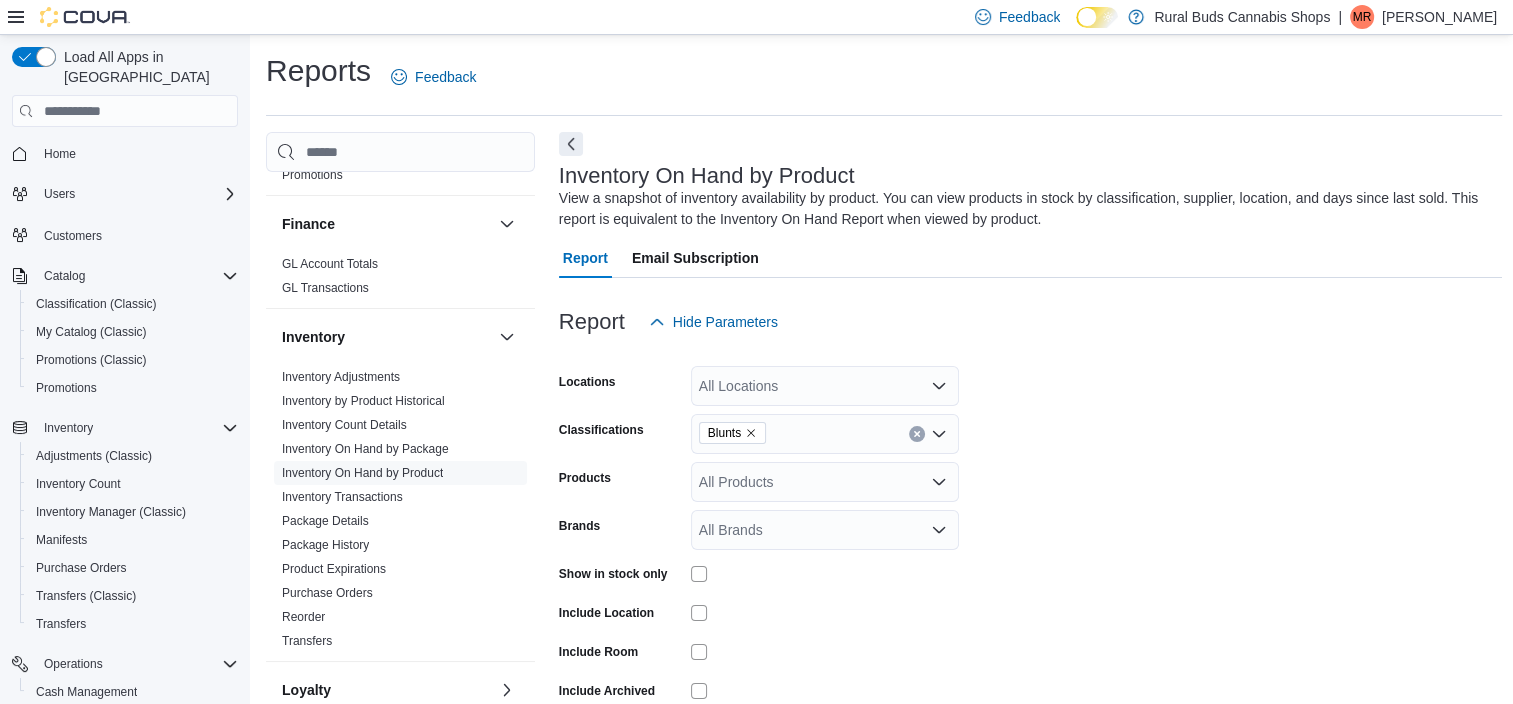 click on "Blunts" at bounding box center (825, 434) 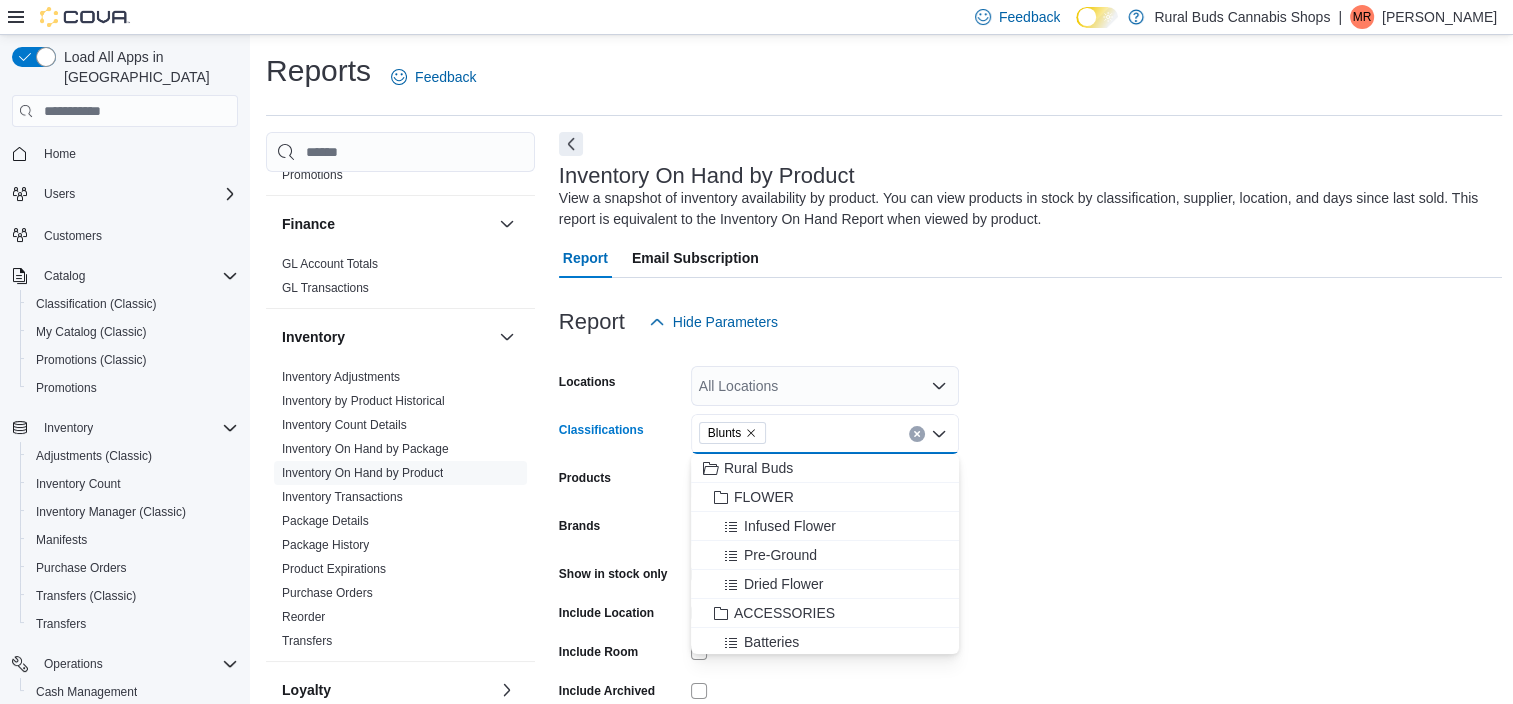 click 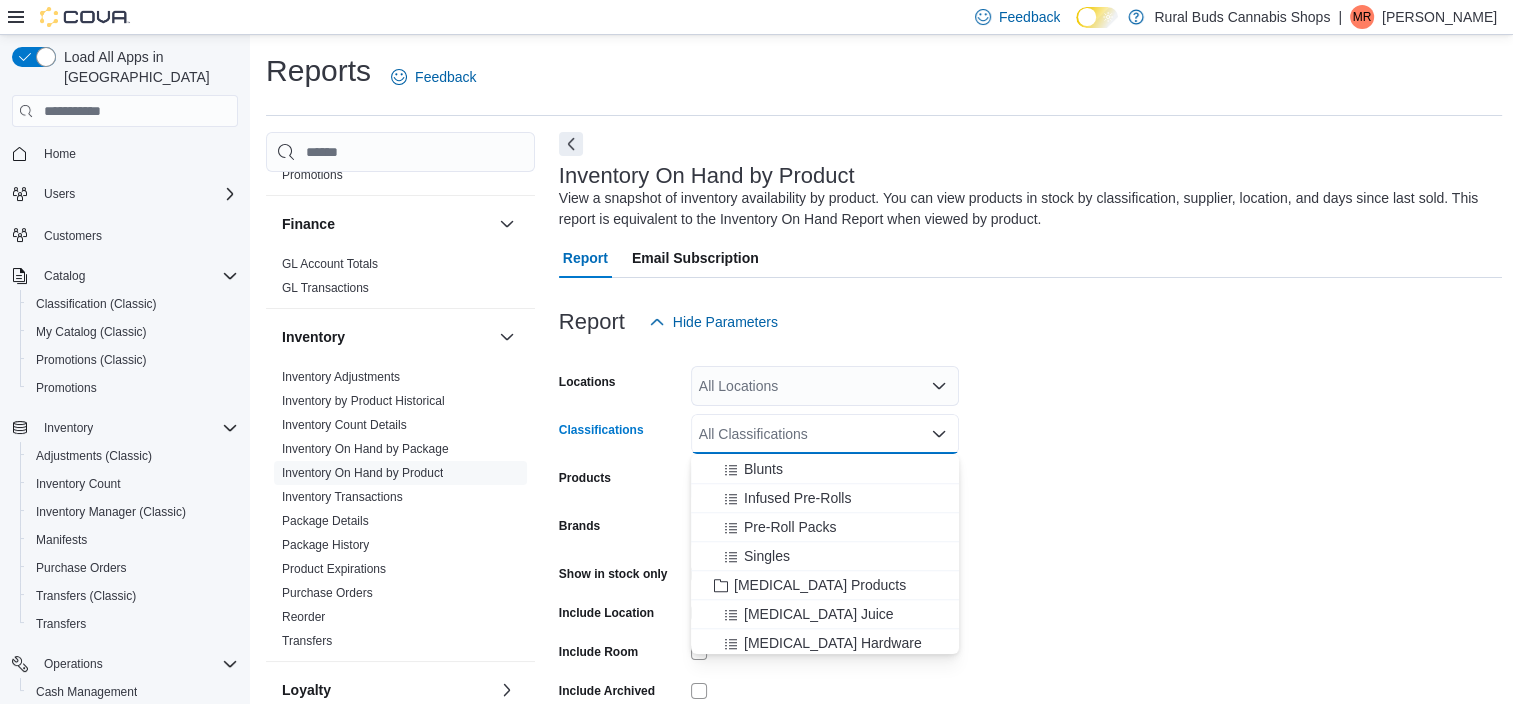 scroll, scrollTop: 1900, scrollLeft: 0, axis: vertical 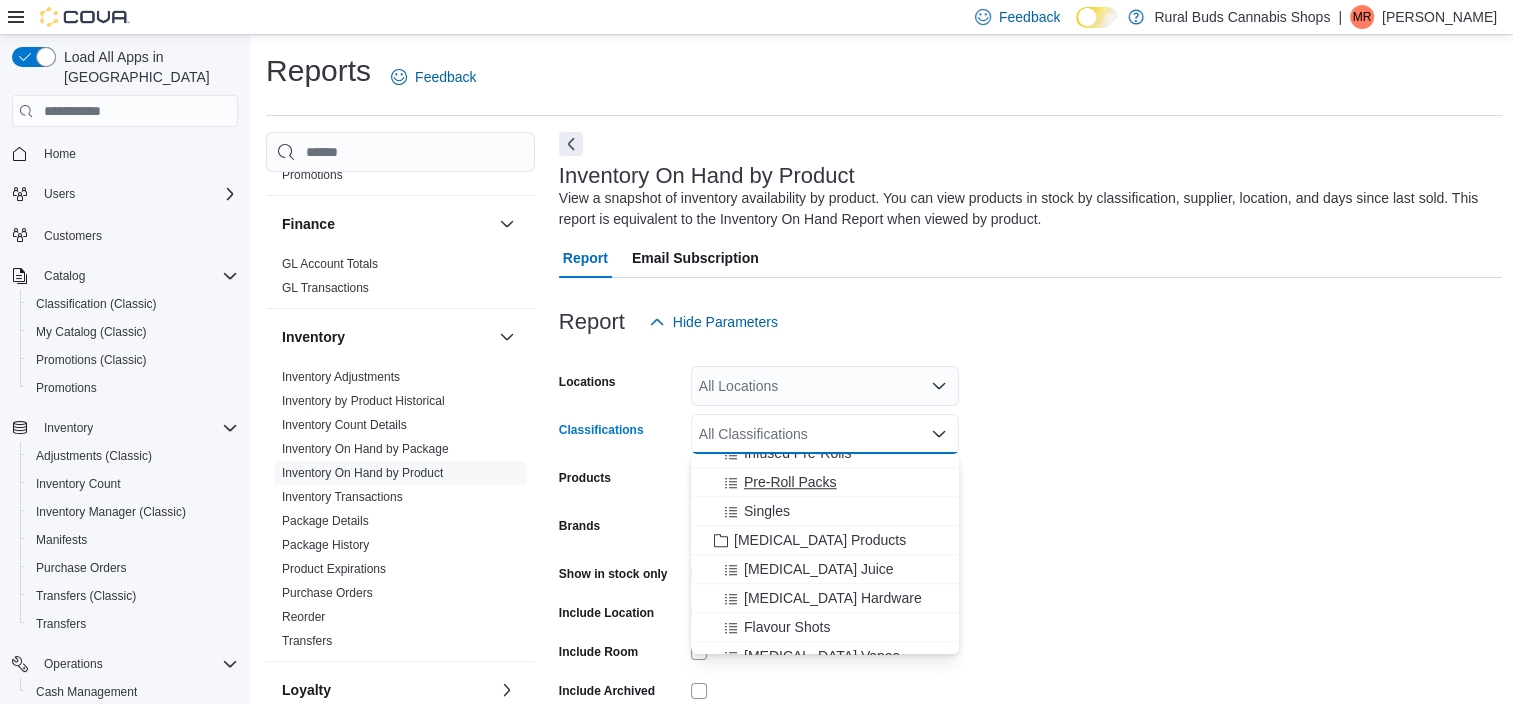 click on "Pre-Roll Packs" at bounding box center [790, 482] 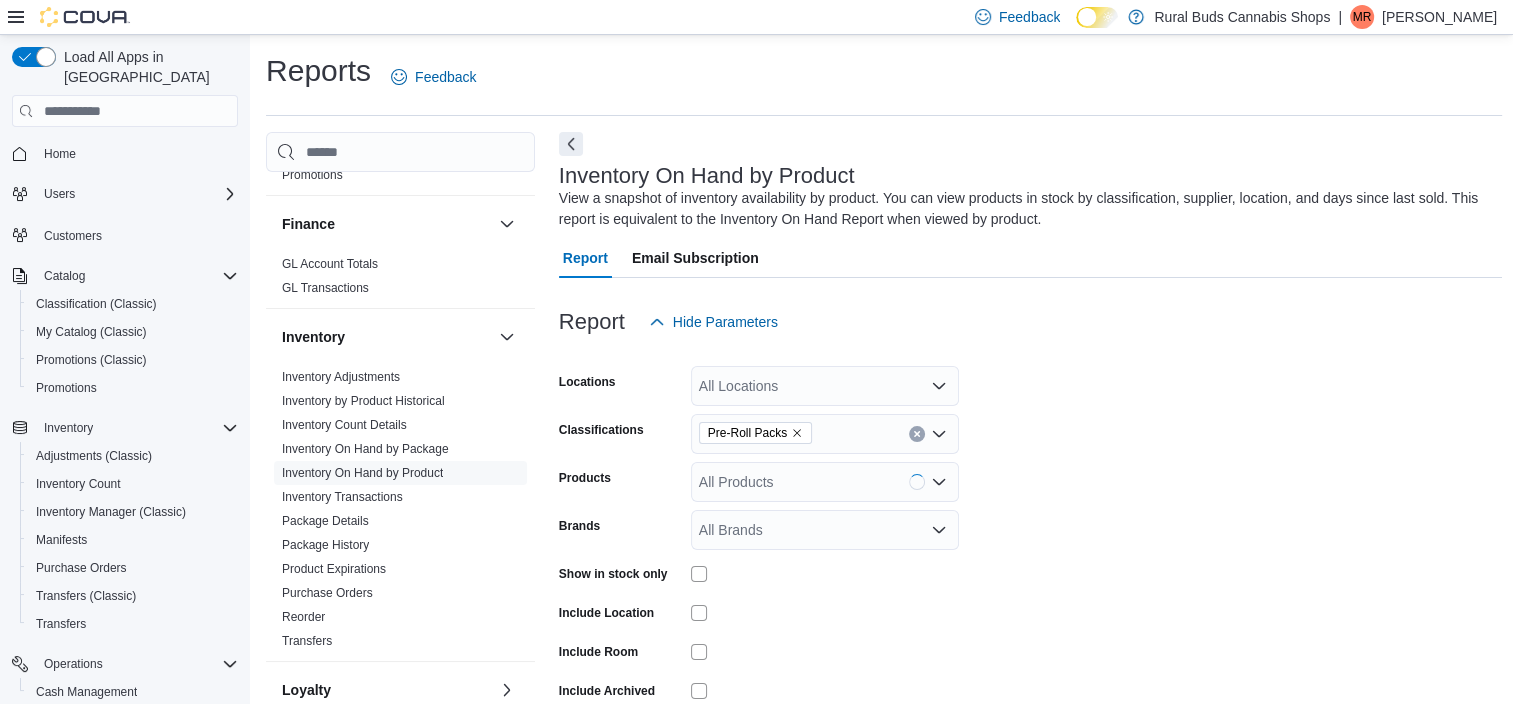 click on "Locations All Locations Classifications Pre-Roll Packs Products All Products Brands All Brands Show in stock only Include Location Include Room Include Archived Export  Run Report" at bounding box center [1031, 552] 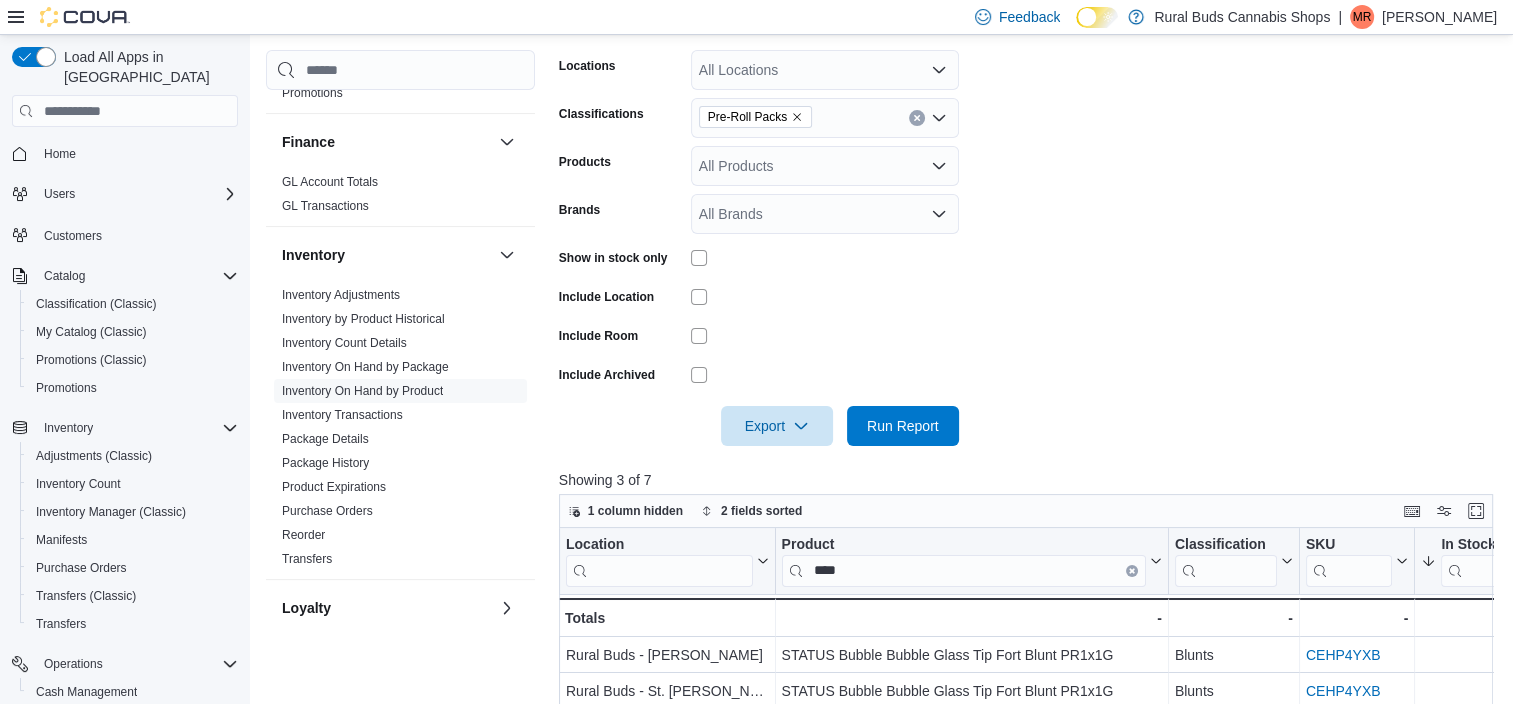 scroll, scrollTop: 200, scrollLeft: 0, axis: vertical 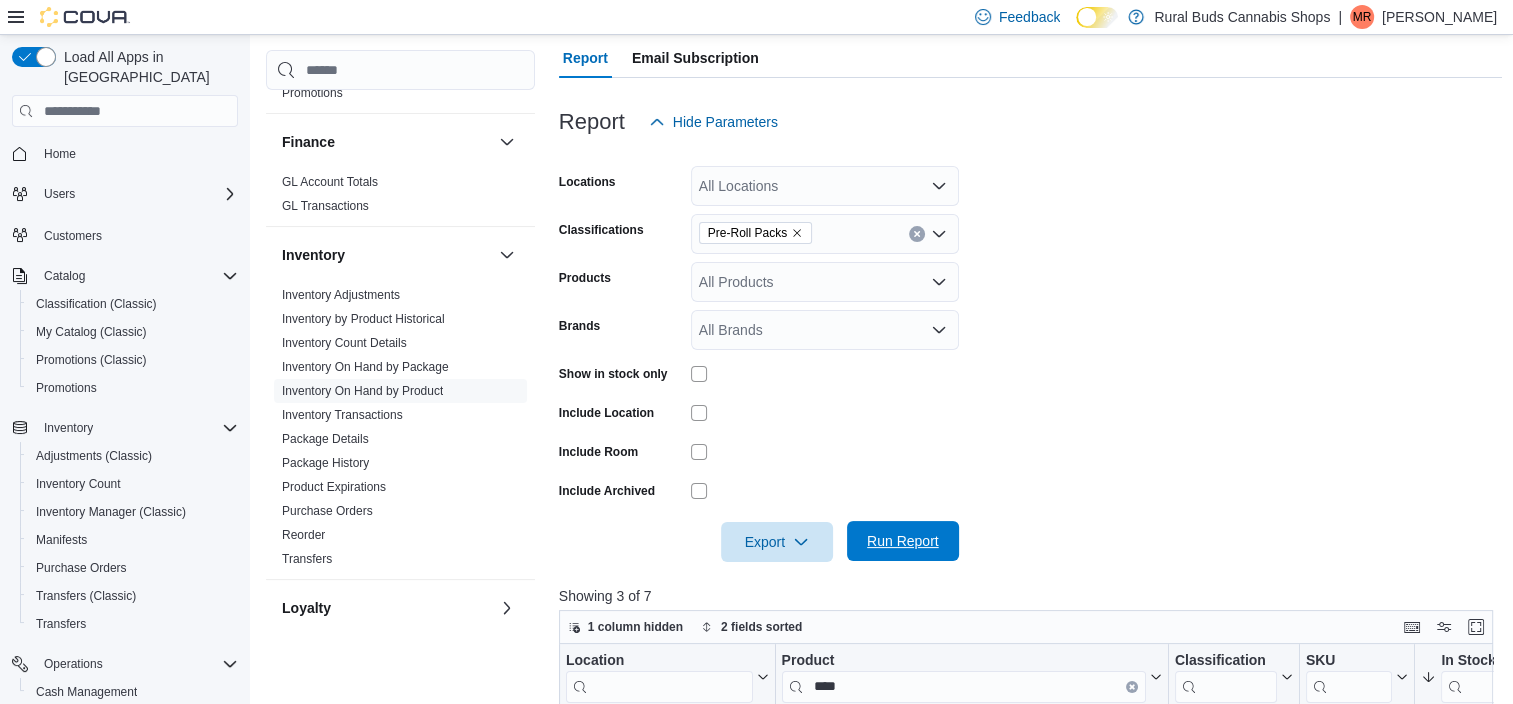 click on "Run Report" at bounding box center (903, 541) 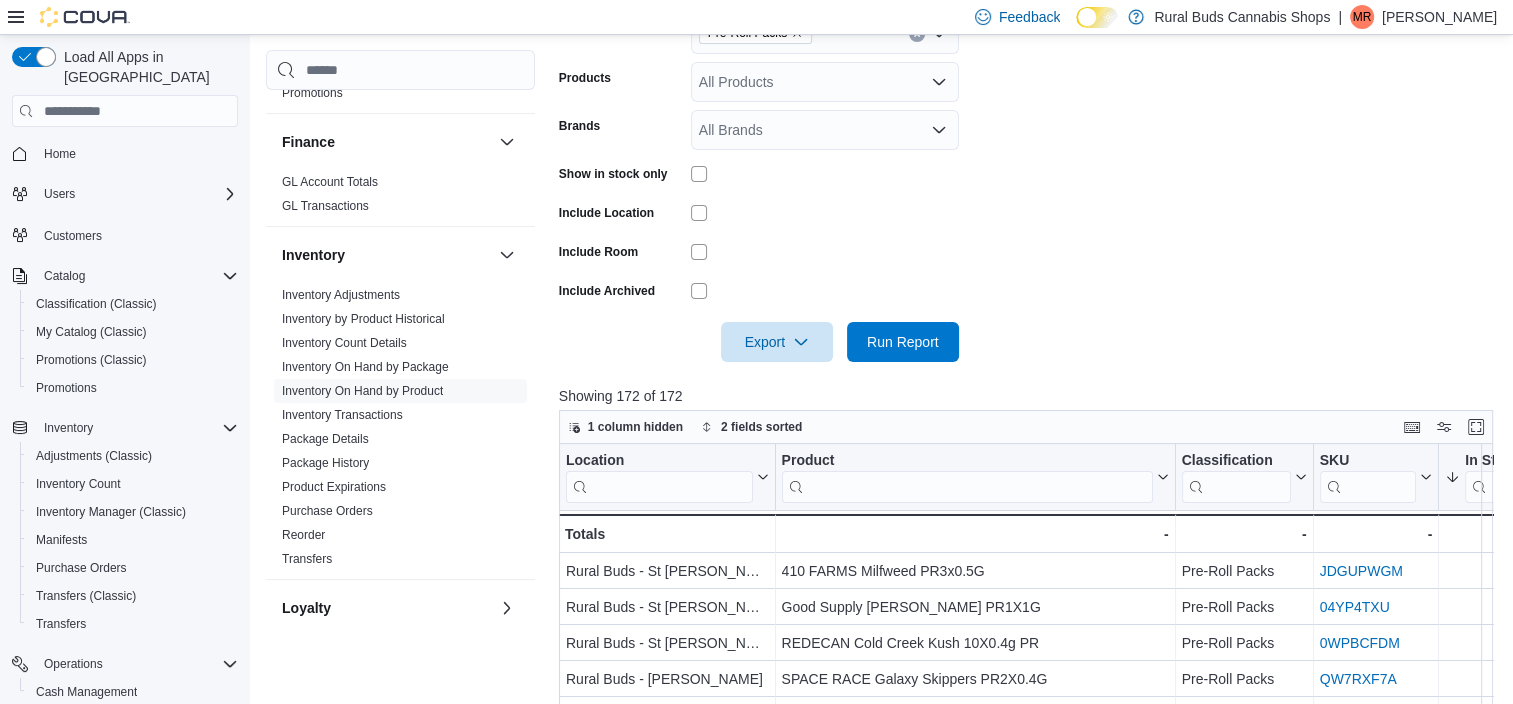 scroll, scrollTop: 300, scrollLeft: 0, axis: vertical 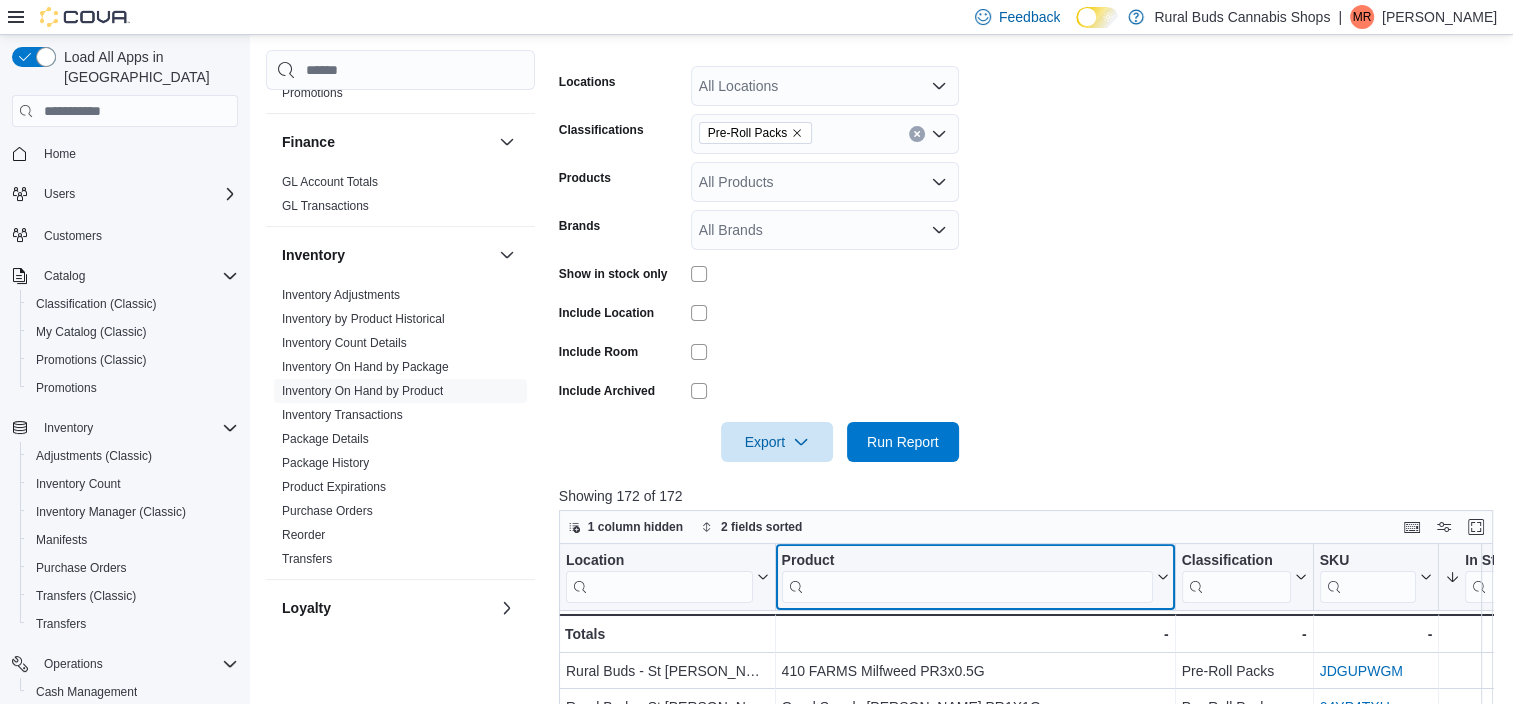 click at bounding box center (966, 587) 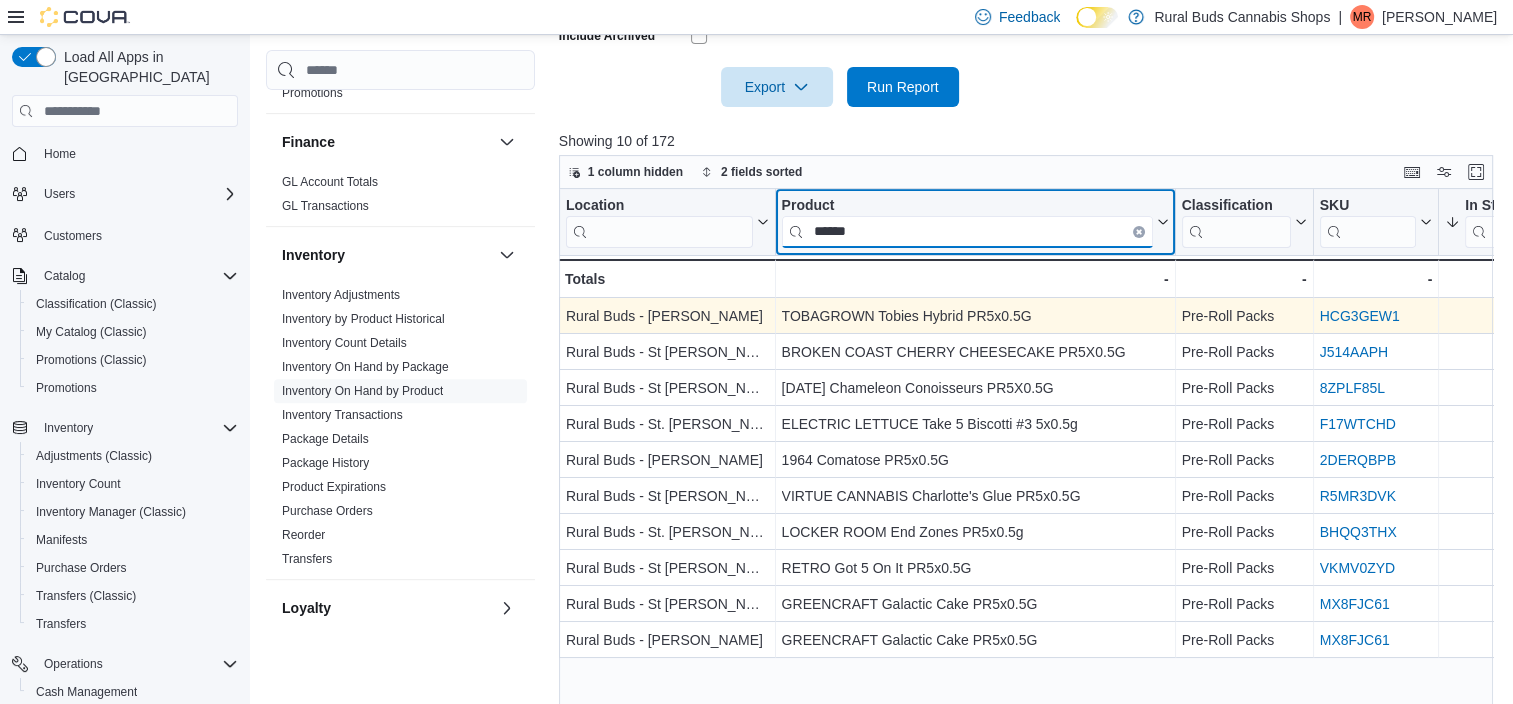 scroll, scrollTop: 685, scrollLeft: 0, axis: vertical 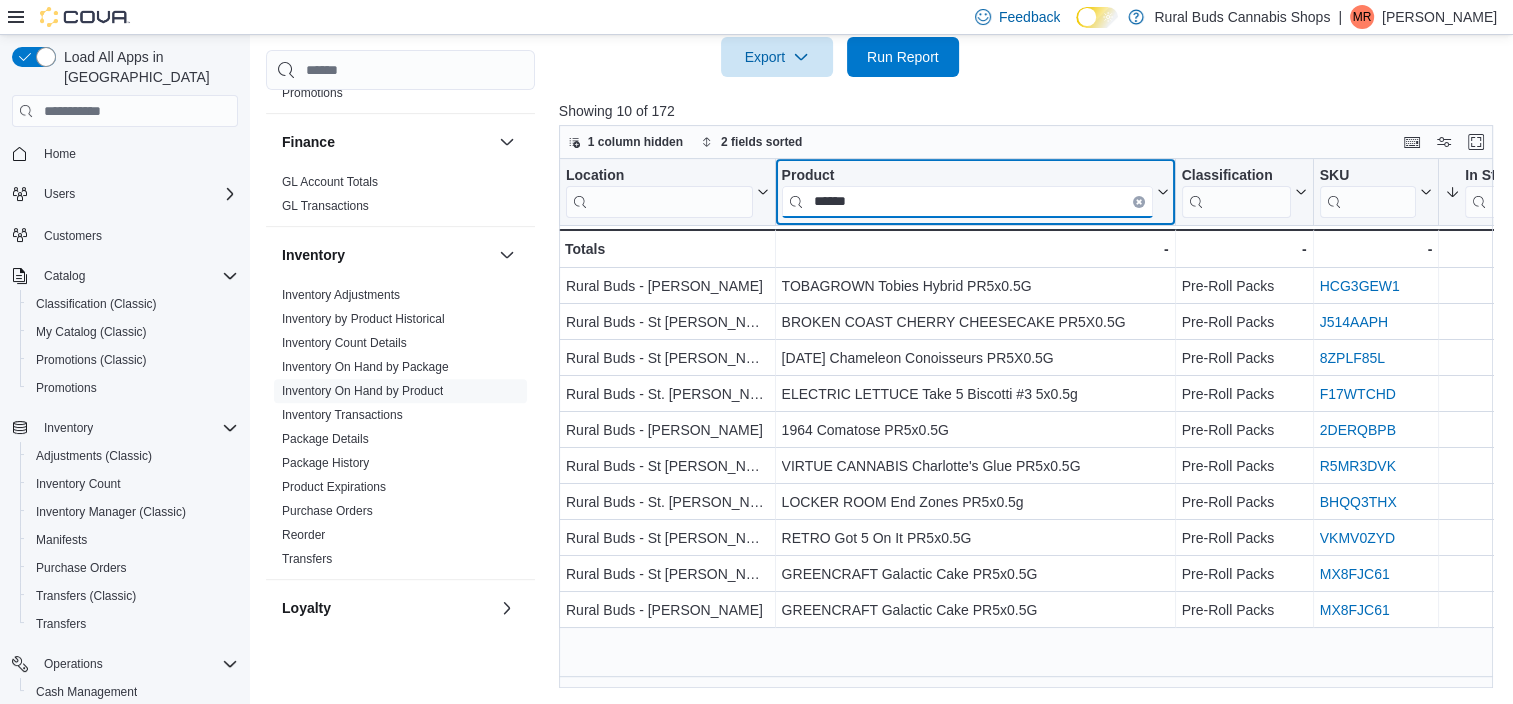 type on "******" 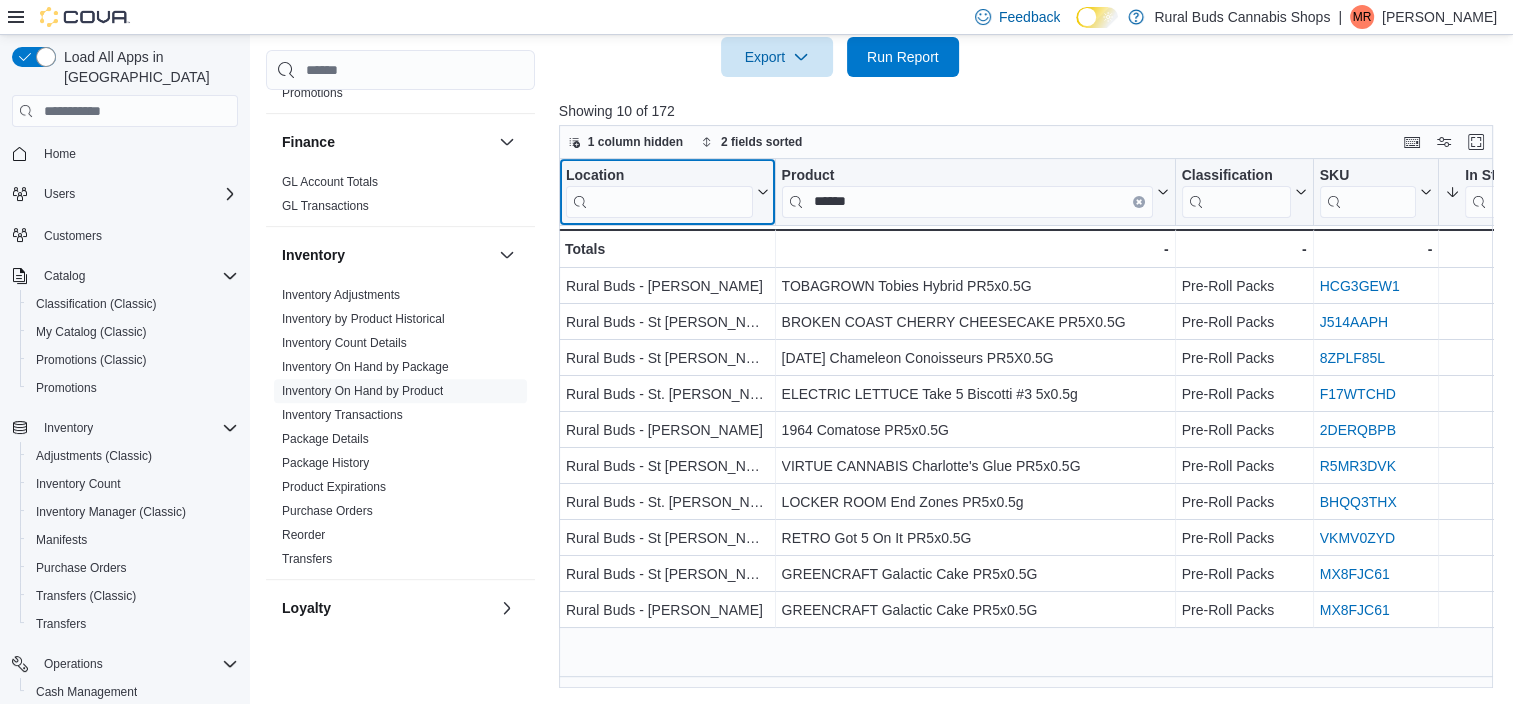 click on "Location" at bounding box center [667, 192] 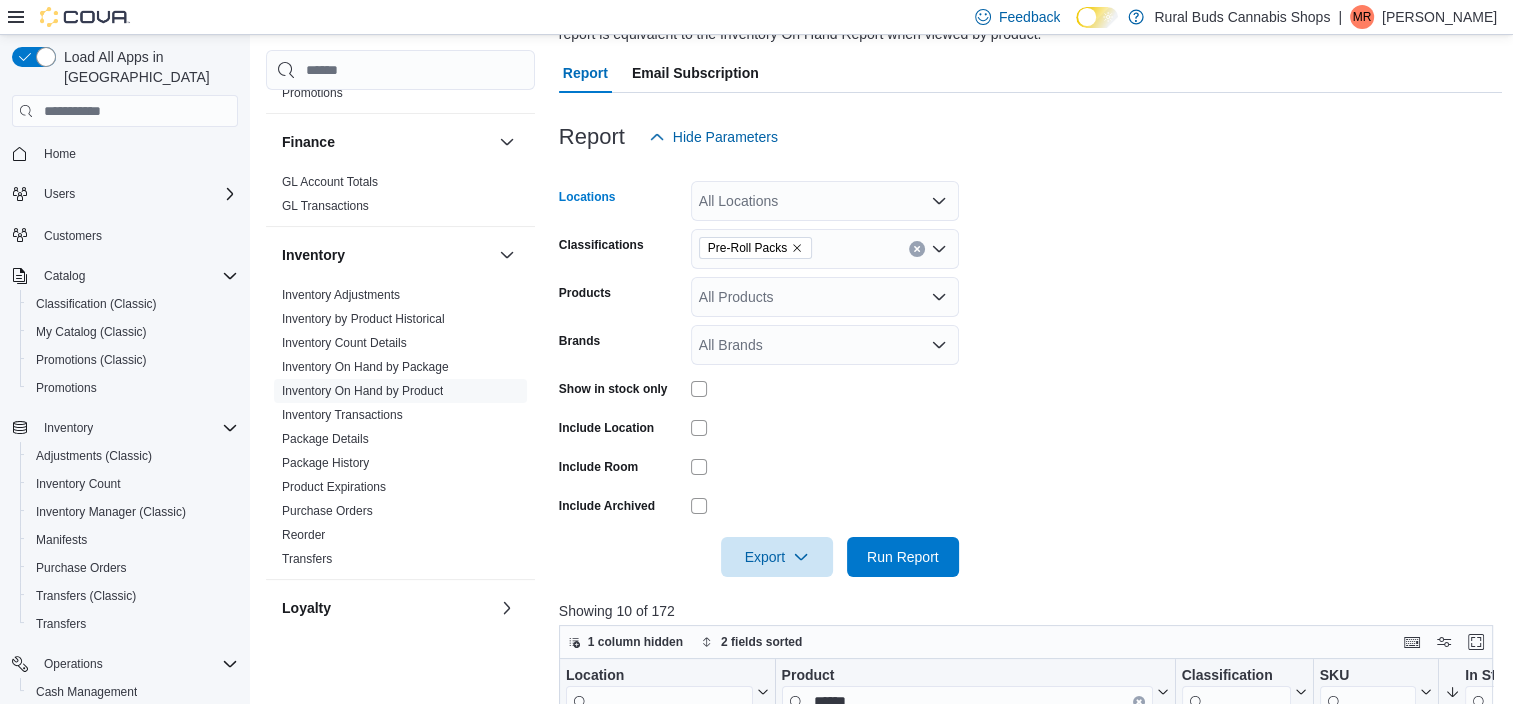 scroll, scrollTop: 199, scrollLeft: 0, axis: vertical 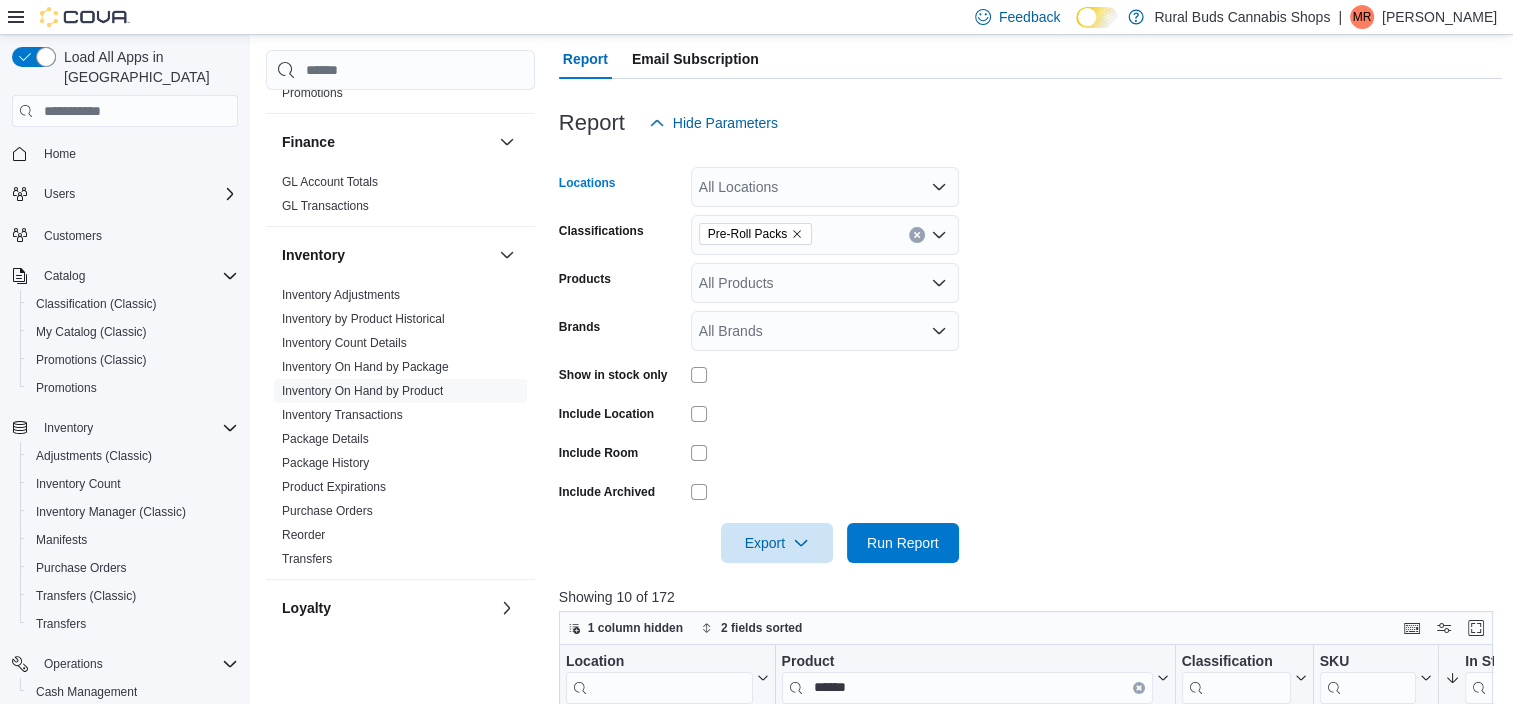 click on "All Locations" at bounding box center (825, 187) 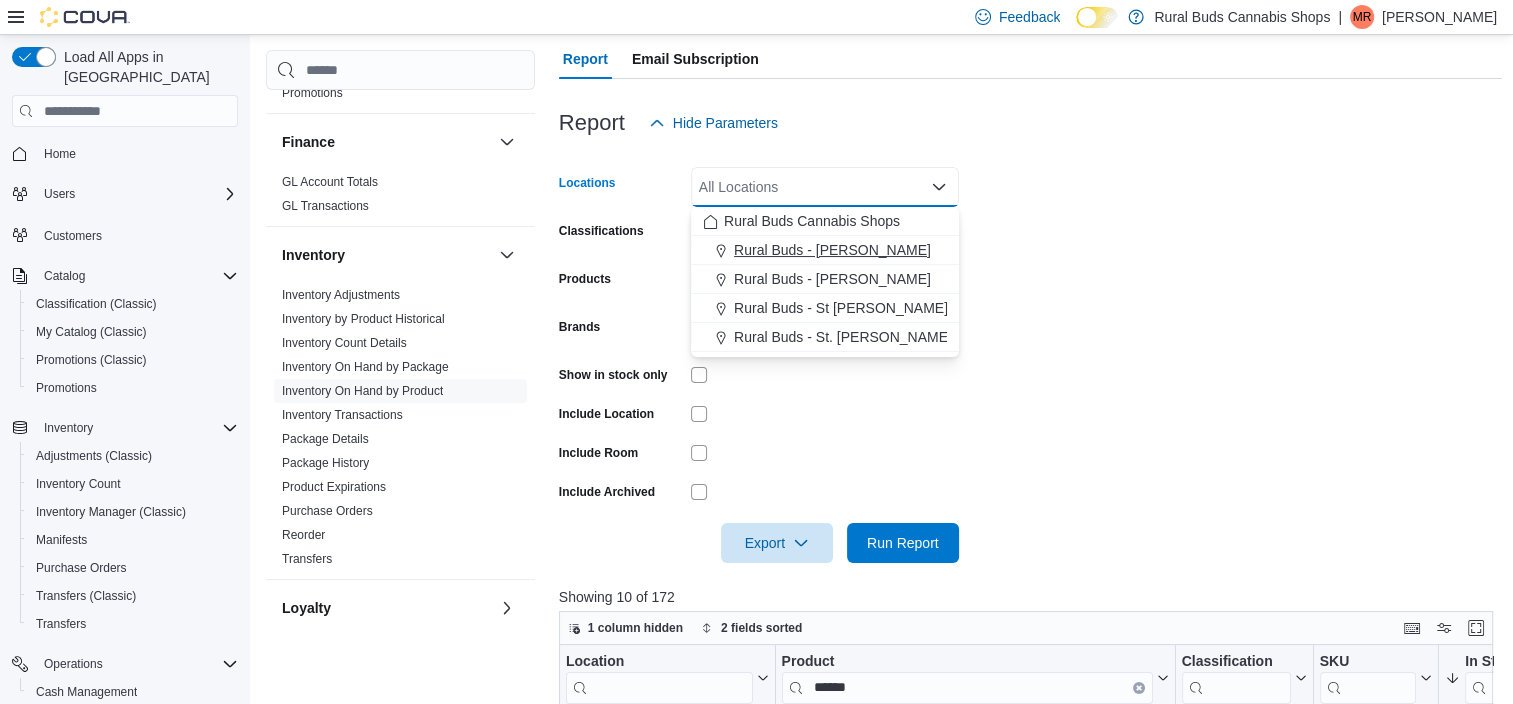 click on "Rural Buds - [PERSON_NAME]" at bounding box center (832, 250) 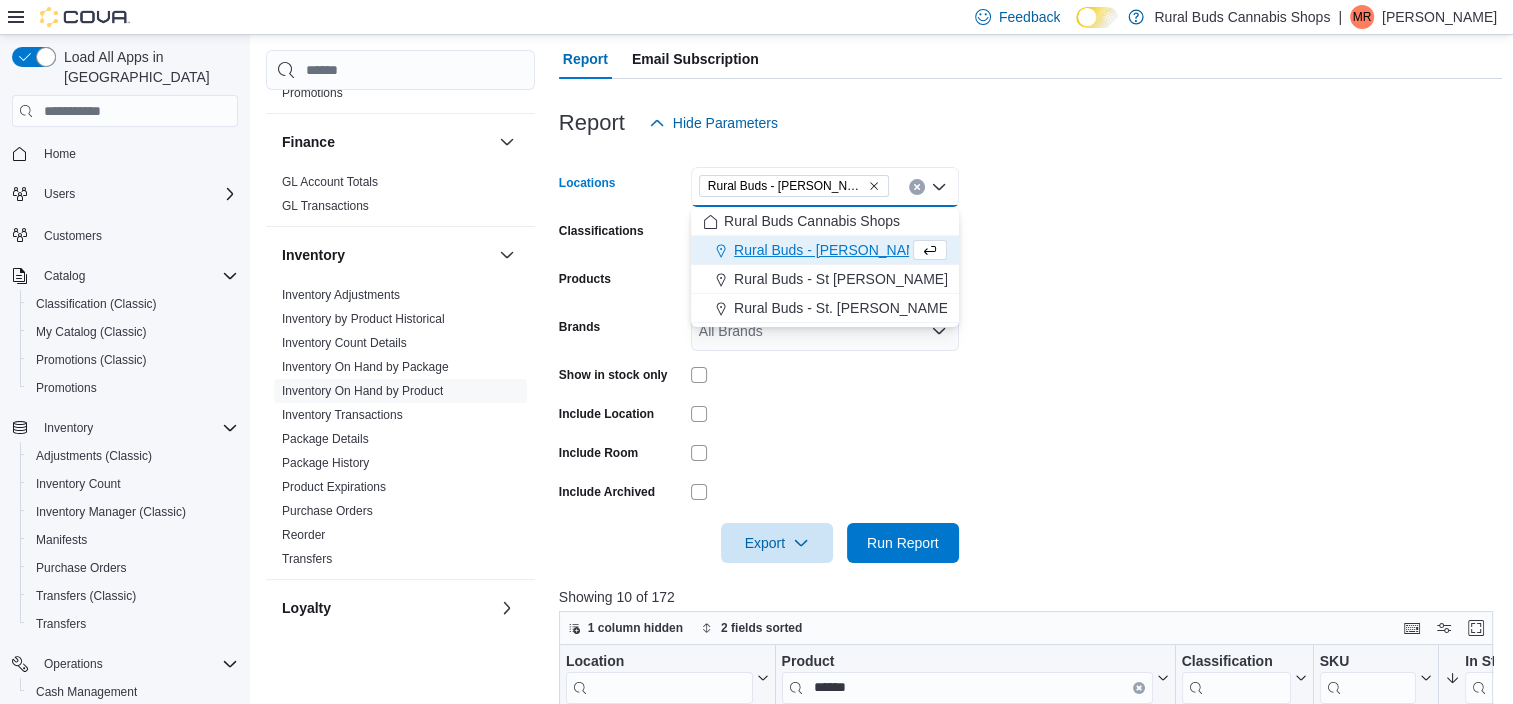 click at bounding box center [1031, 515] 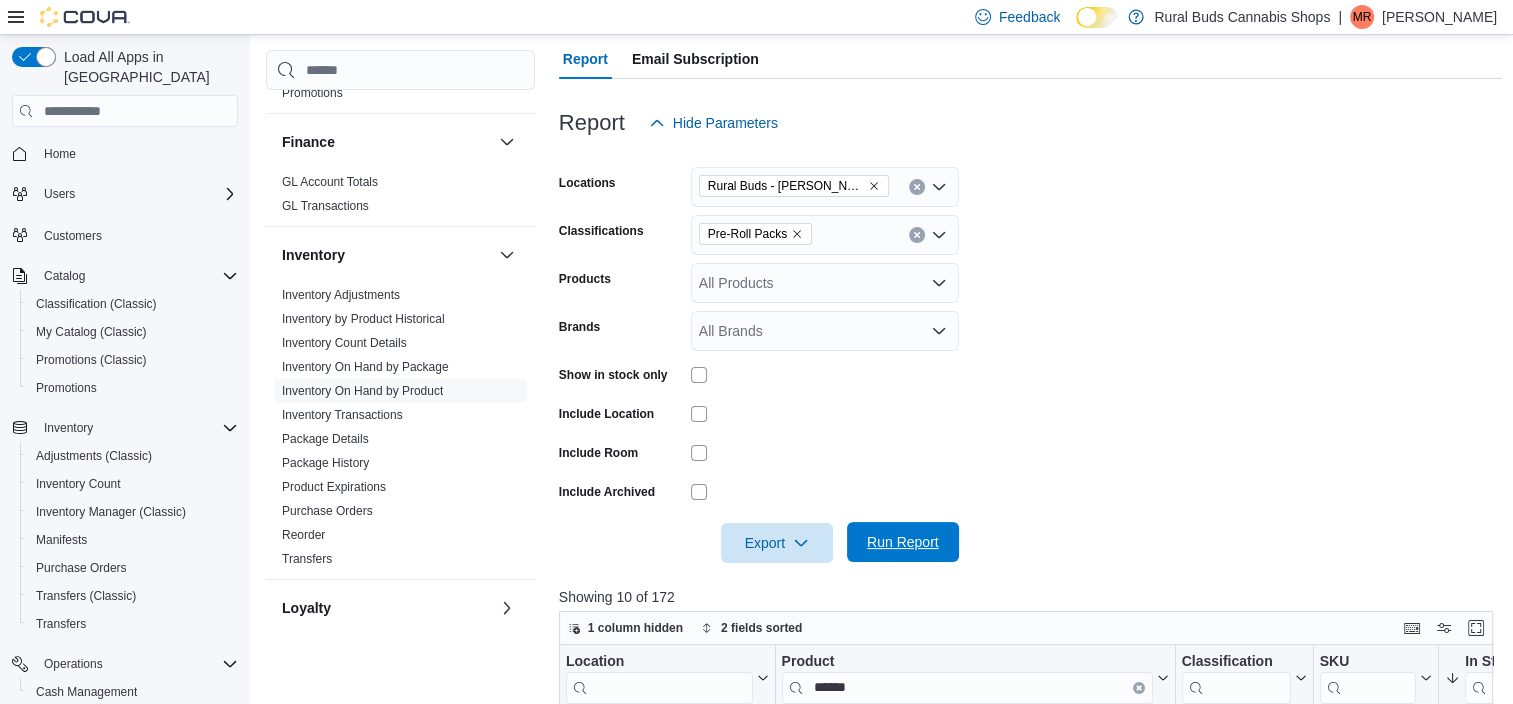 click on "Run Report" at bounding box center [903, 542] 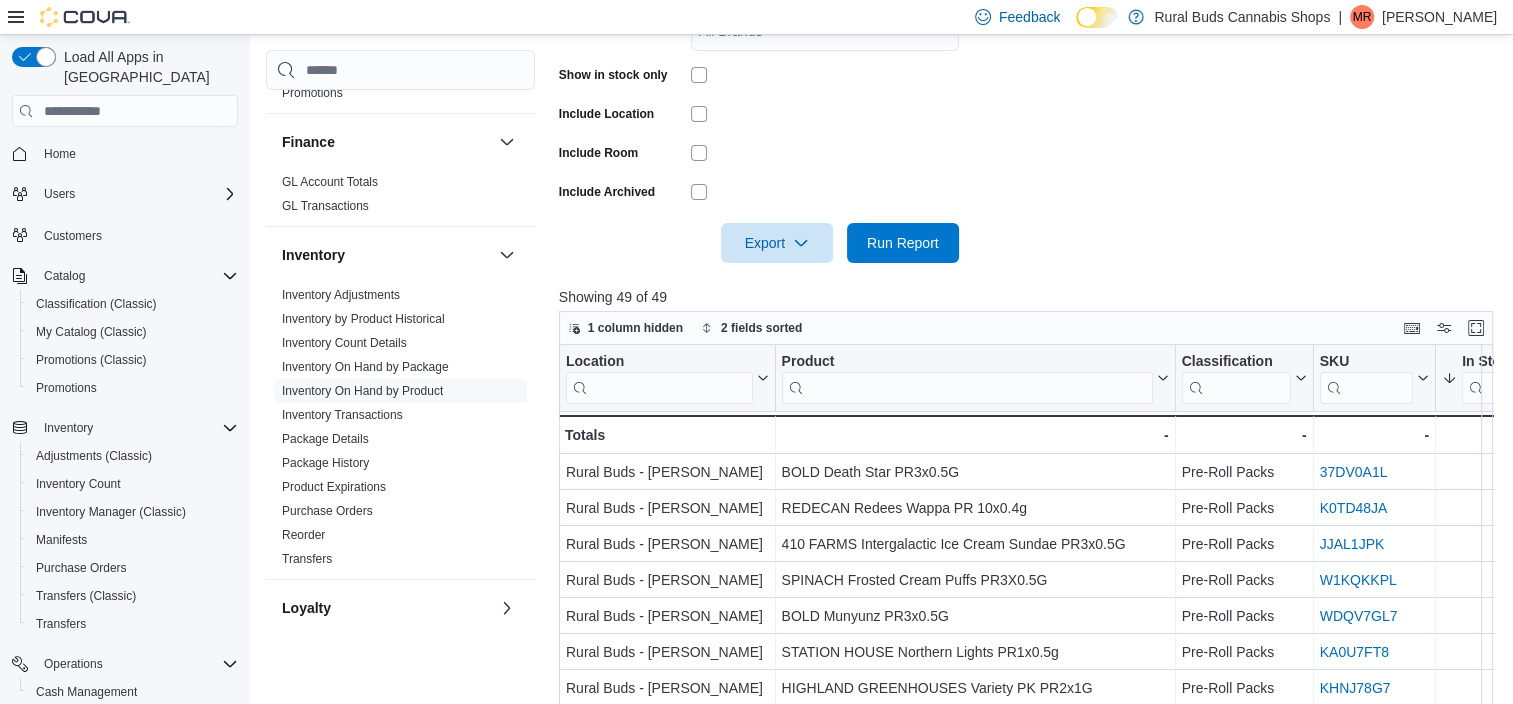 scroll, scrollTop: 599, scrollLeft: 0, axis: vertical 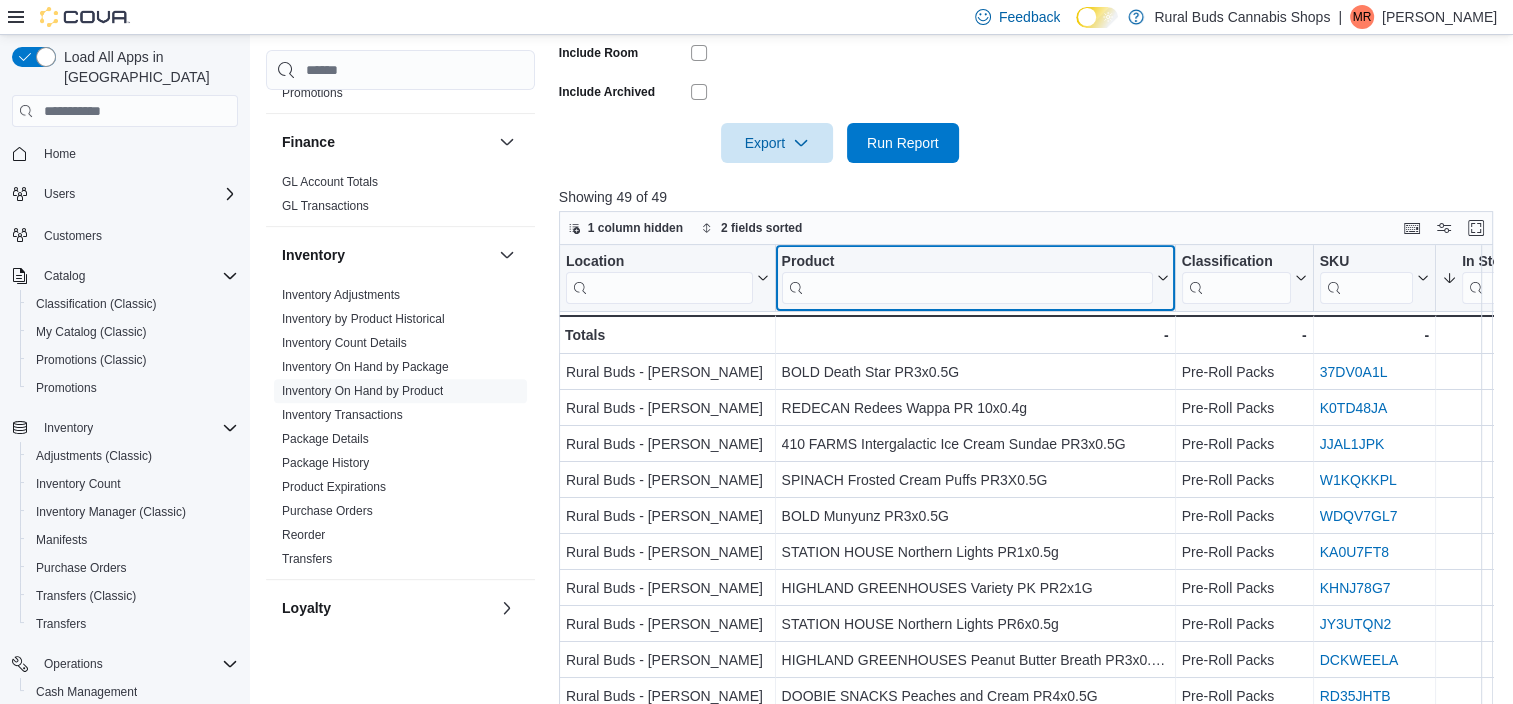 click at bounding box center [966, 288] 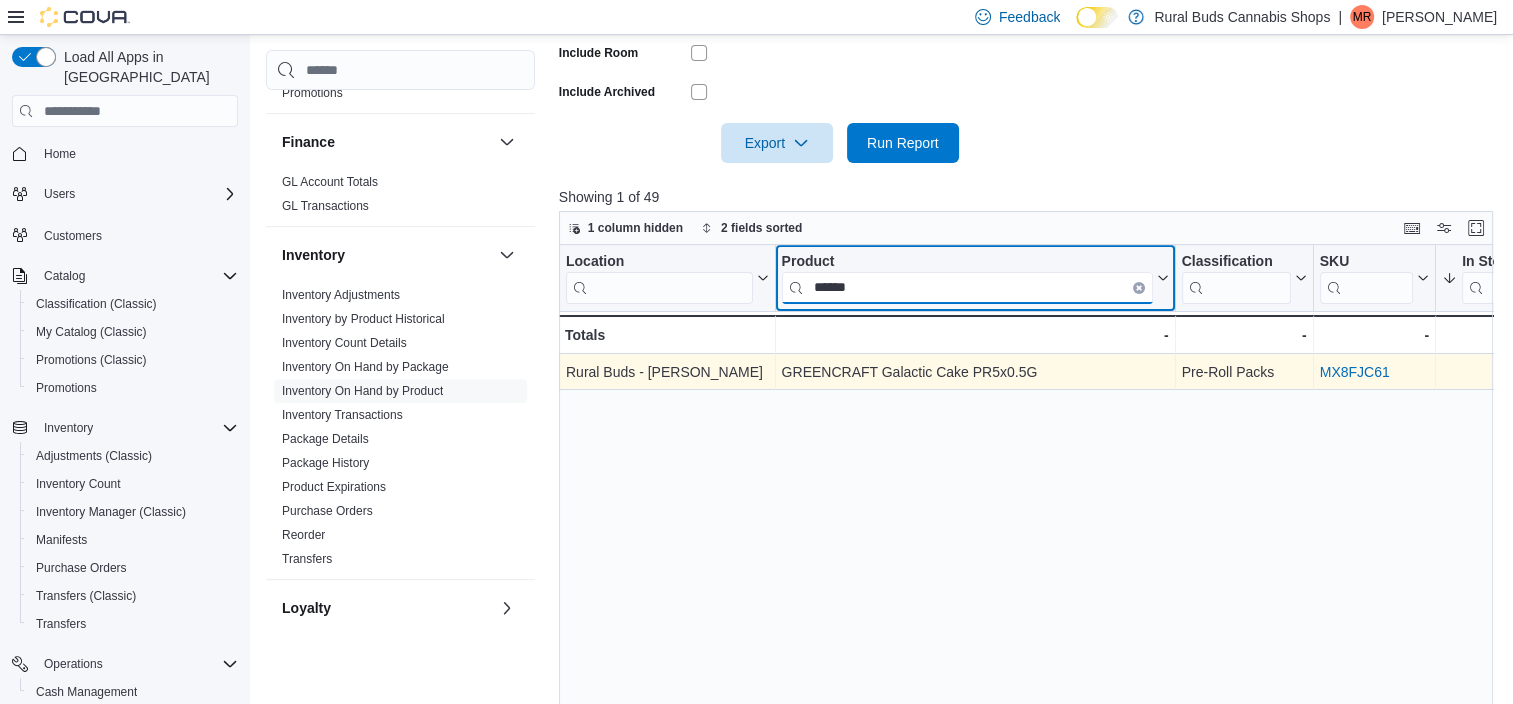 type on "******" 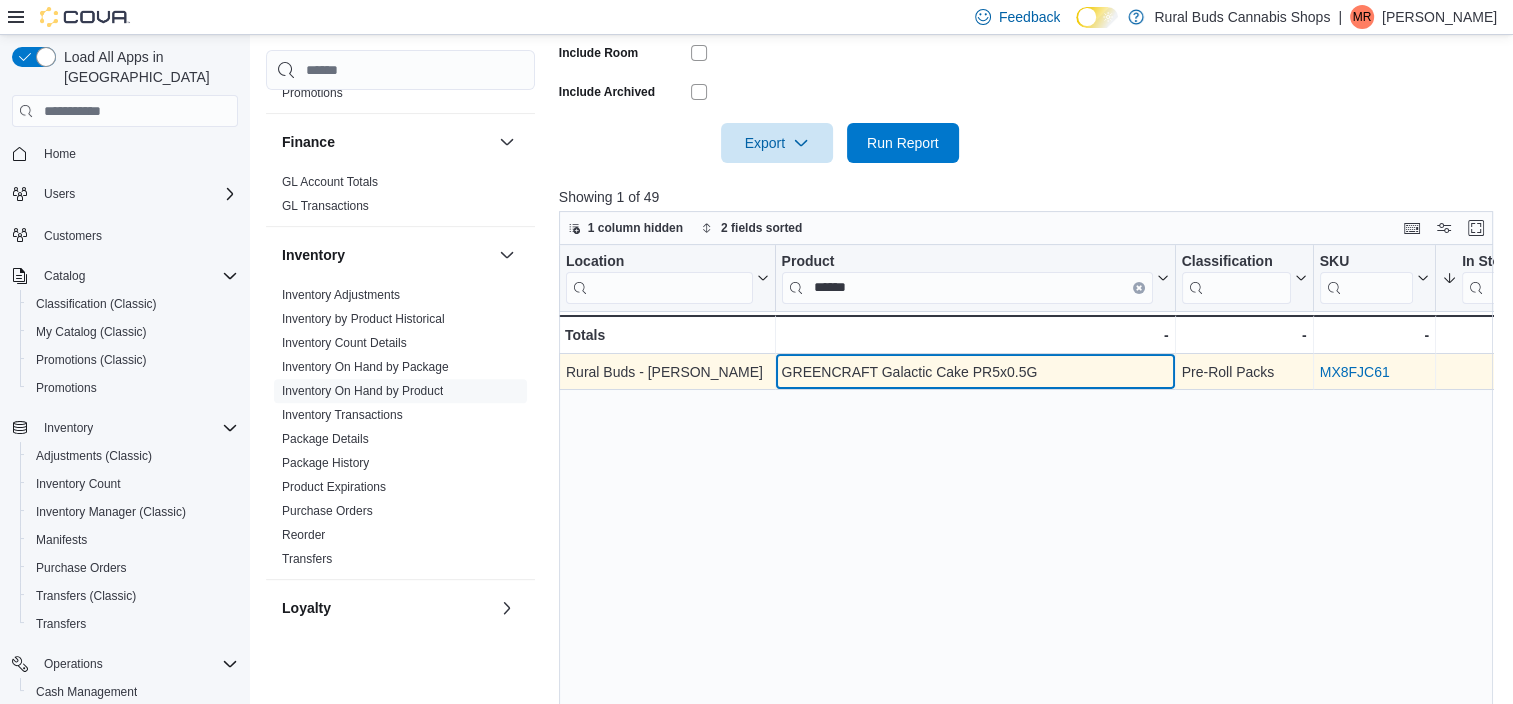 click on "GREENCRAFT Galactic Cake PR5x0.5G" at bounding box center [974, 372] 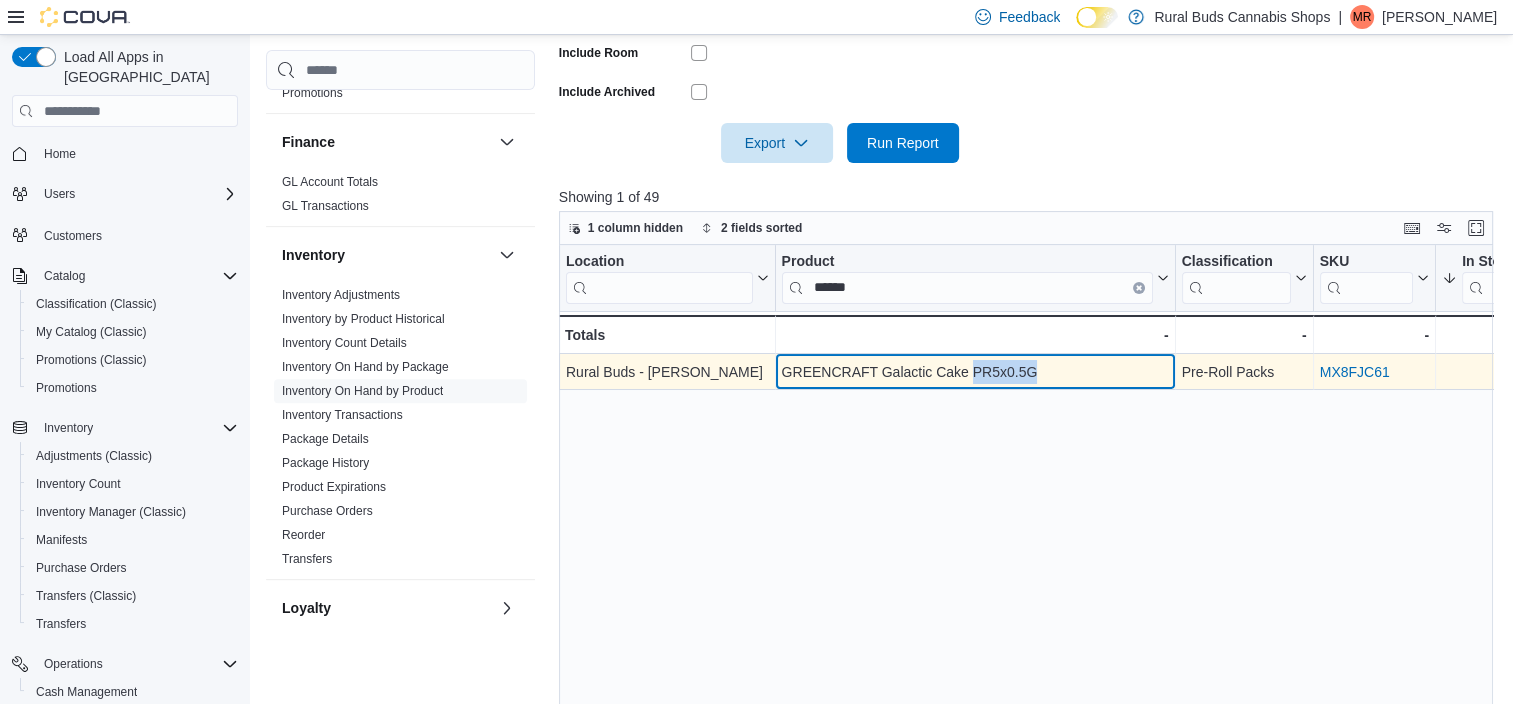 click on "GREENCRAFT Galactic Cake PR5x0.5G" at bounding box center [974, 372] 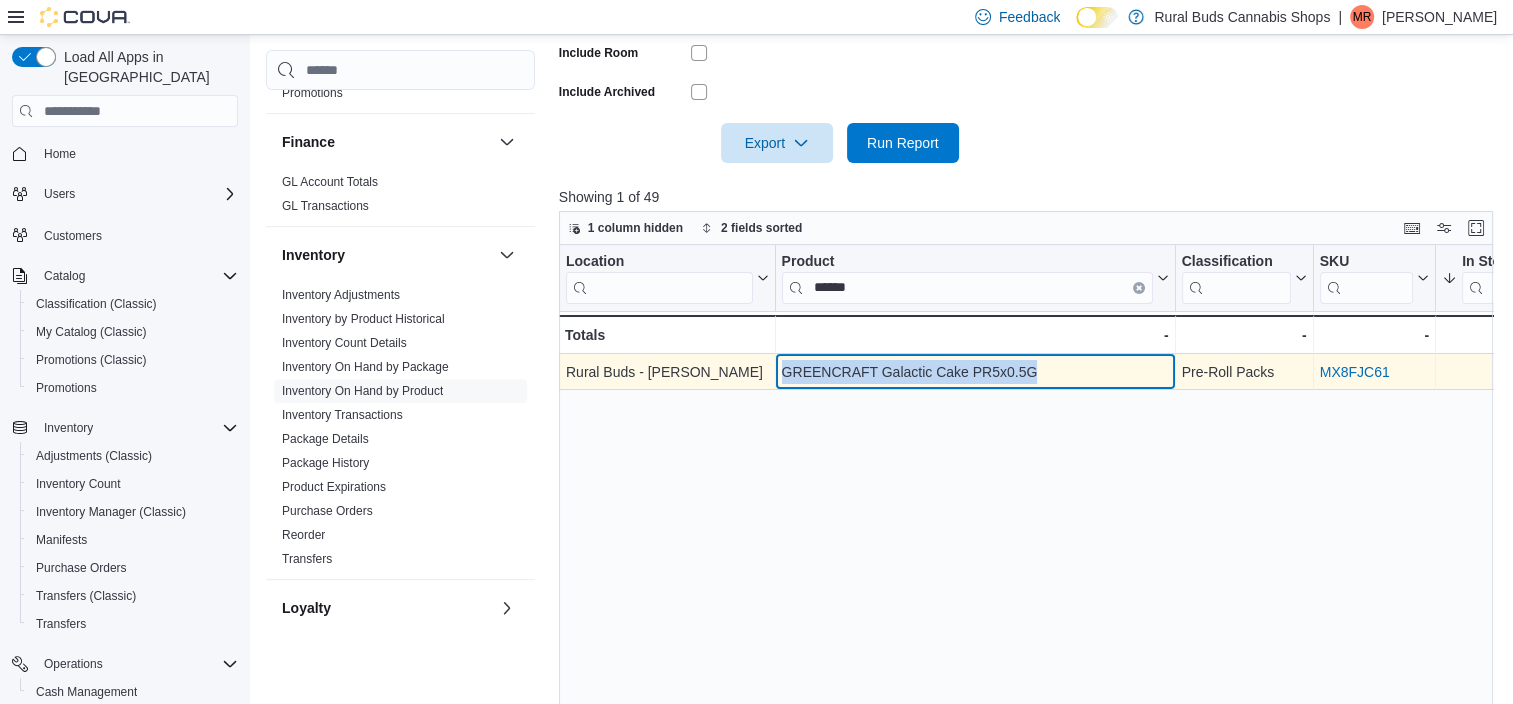 click on "GREENCRAFT Galactic Cake PR5x0.5G" at bounding box center [974, 372] 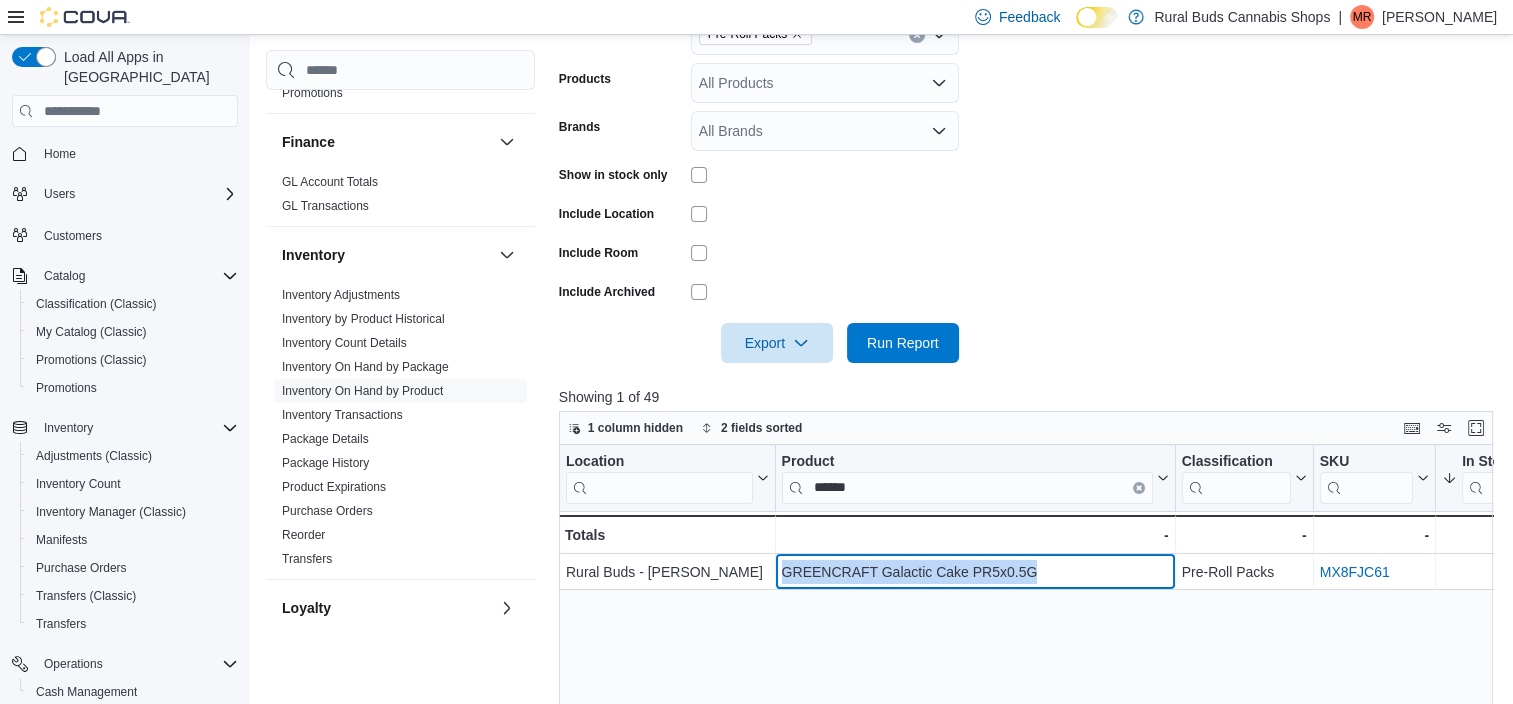 scroll, scrollTop: 199, scrollLeft: 0, axis: vertical 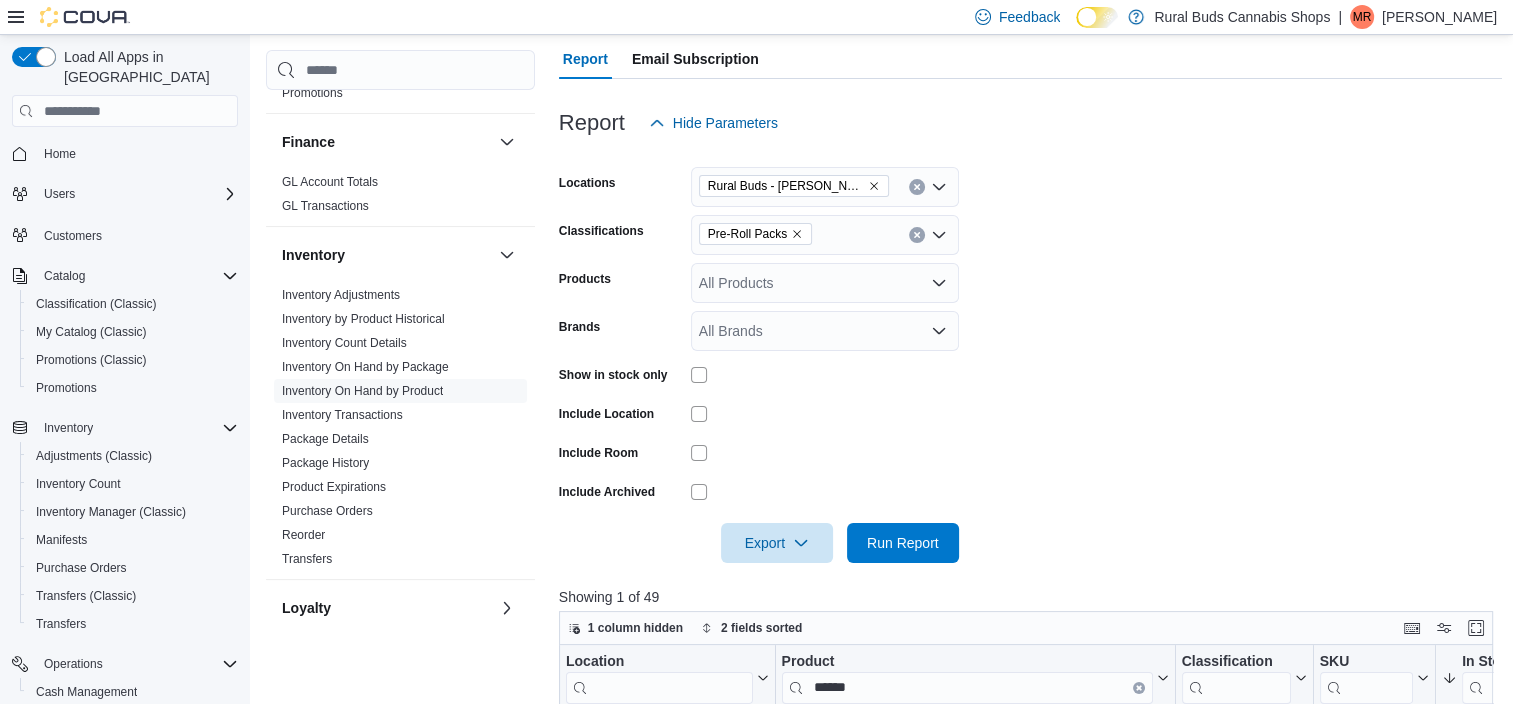 click 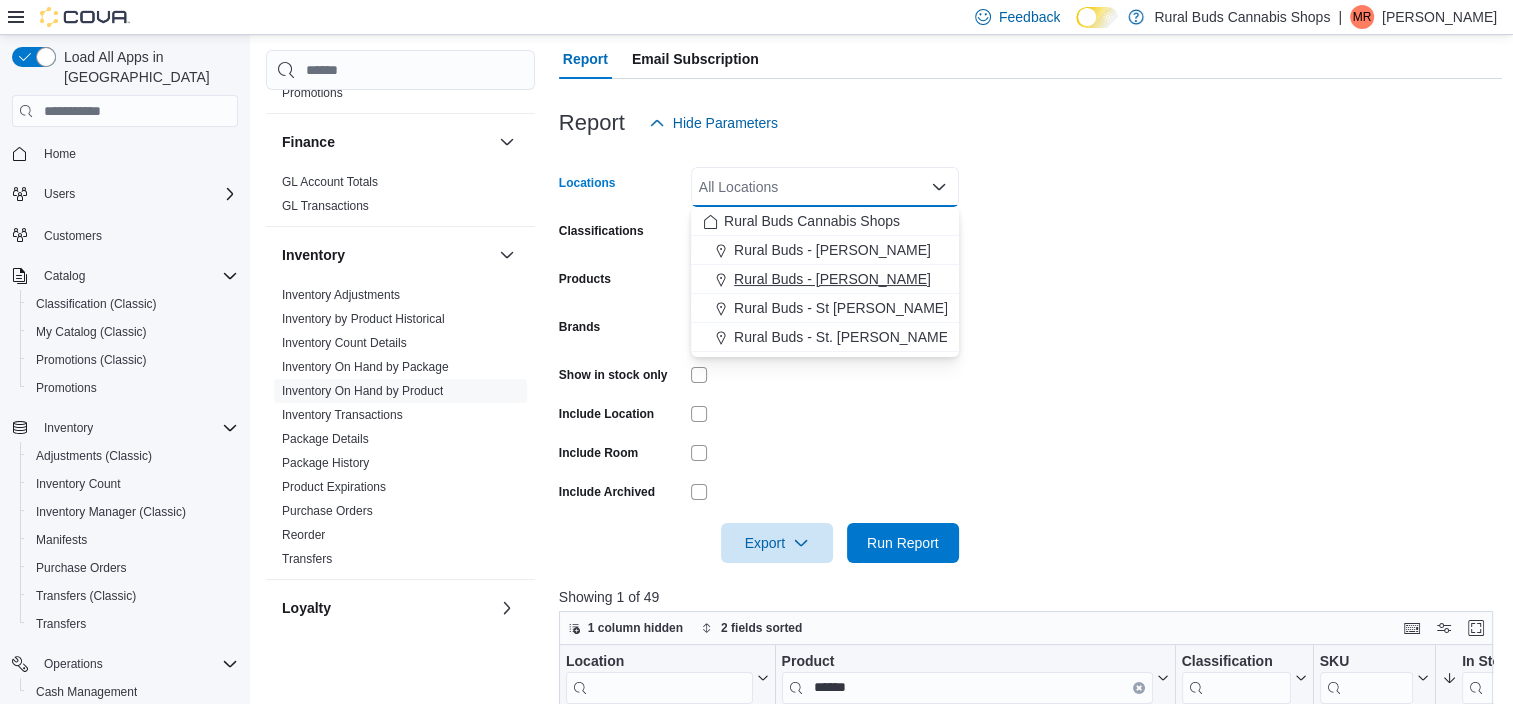click on "Rural Buds - [PERSON_NAME]" at bounding box center [832, 279] 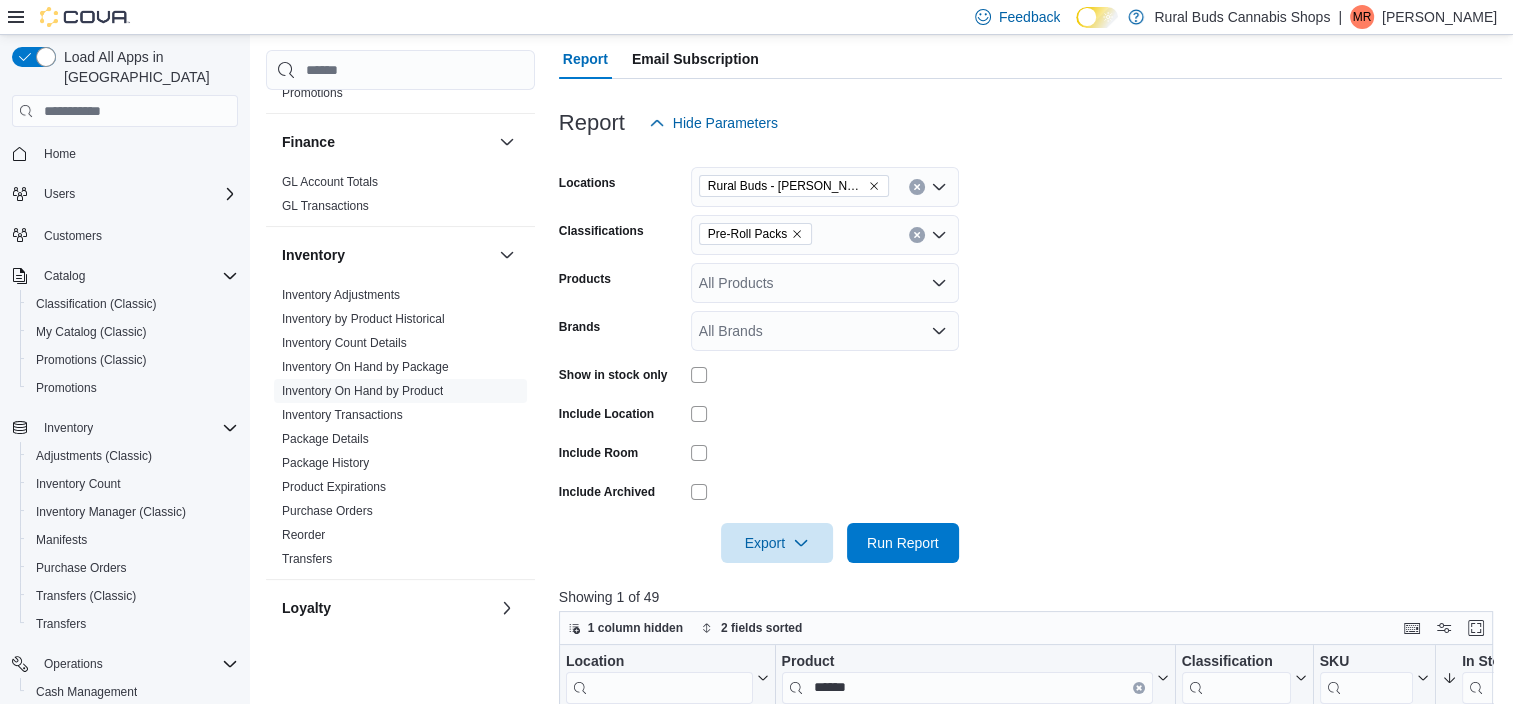 click at bounding box center (1031, 515) 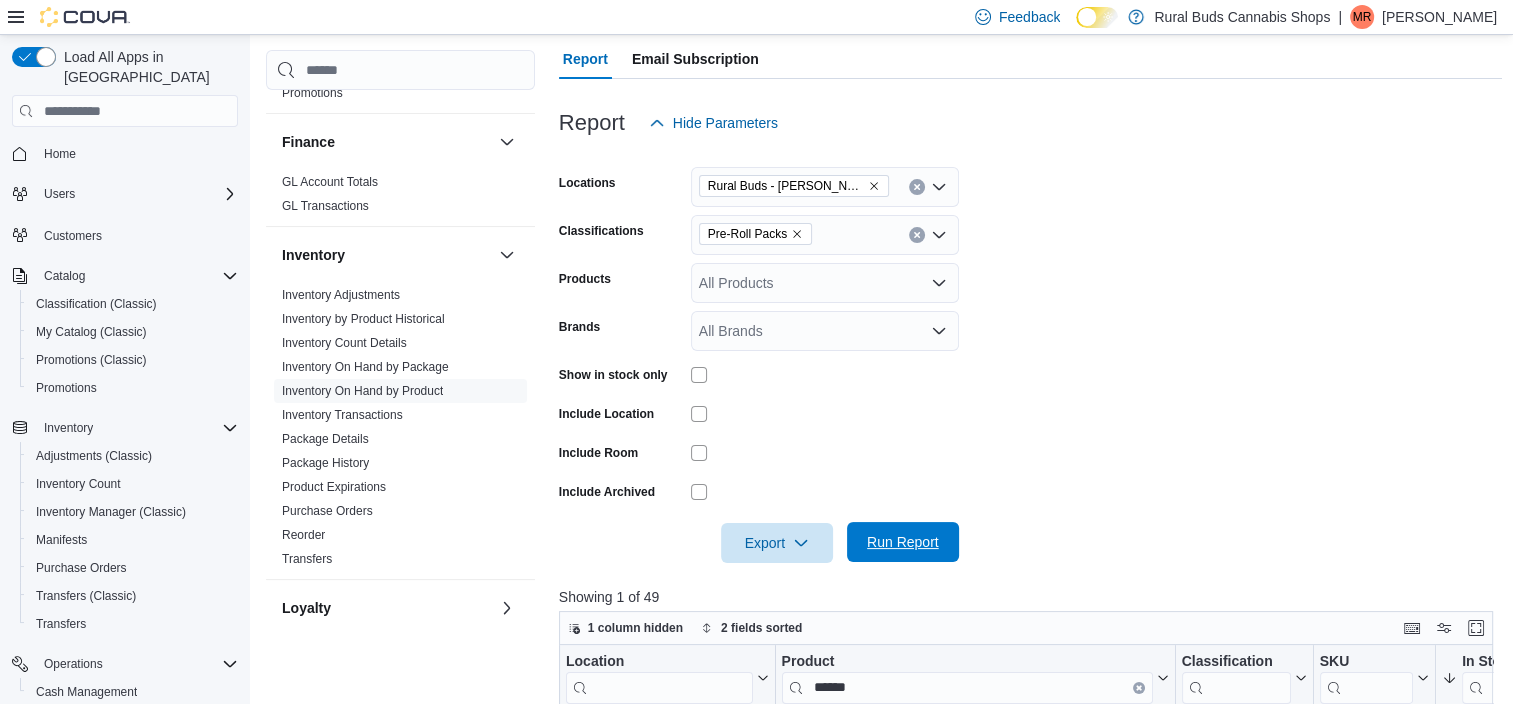click on "Run Report" at bounding box center [903, 542] 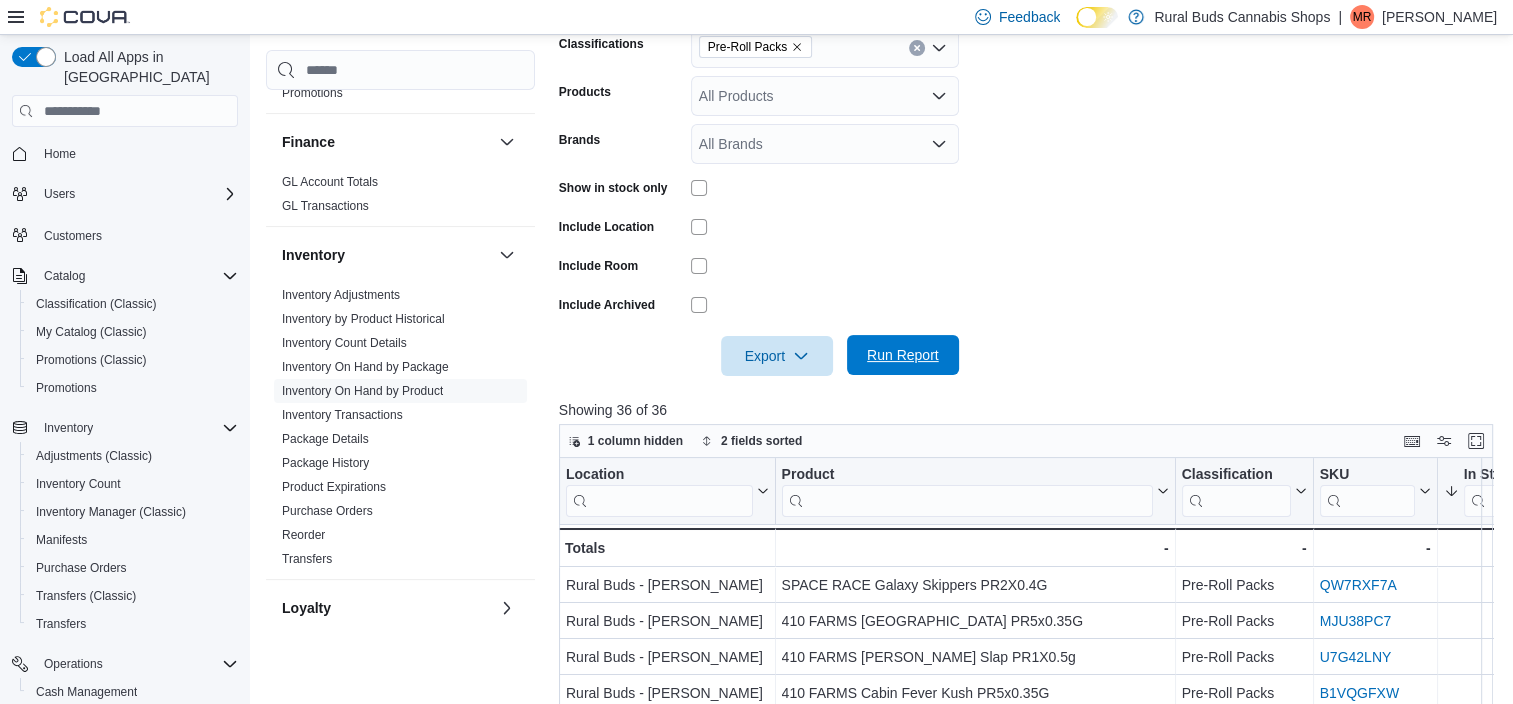 scroll, scrollTop: 399, scrollLeft: 0, axis: vertical 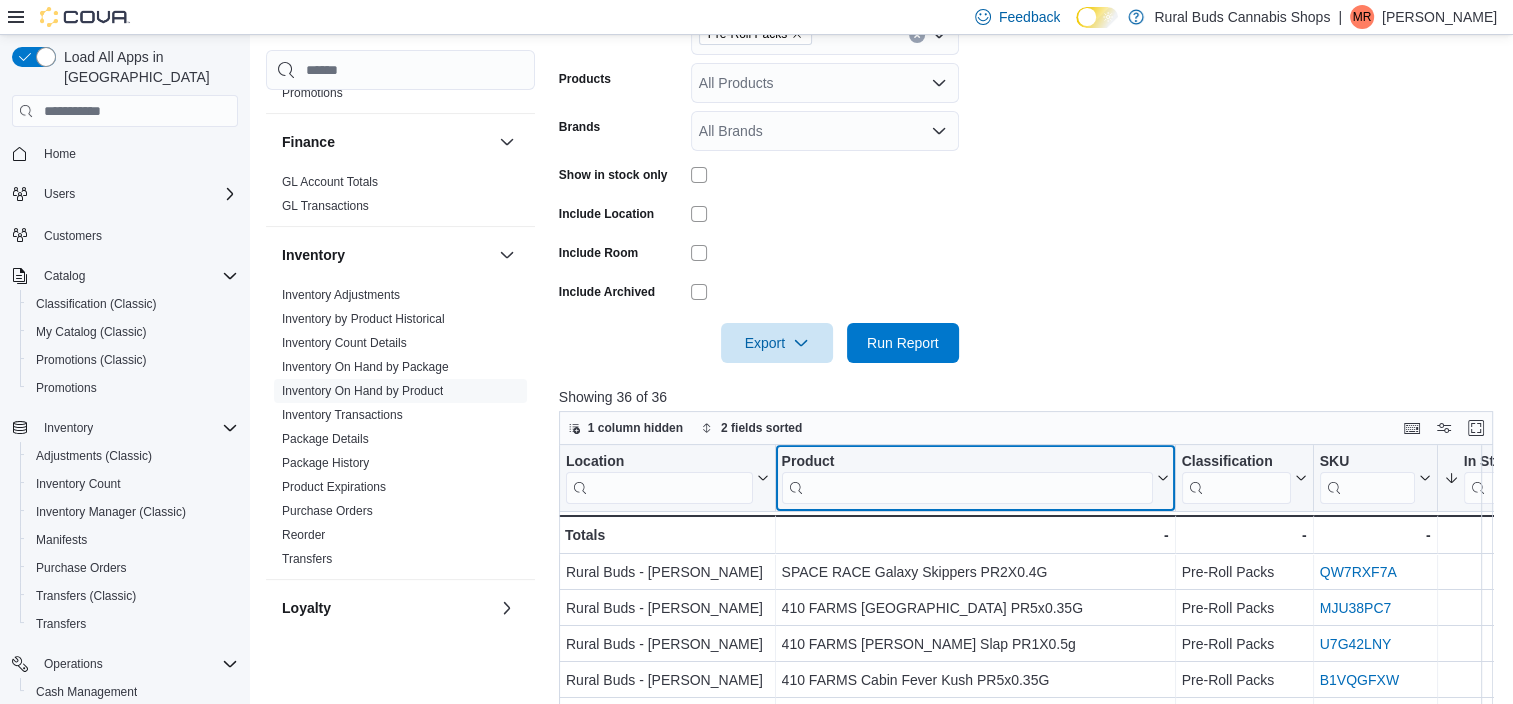 click at bounding box center [966, 488] 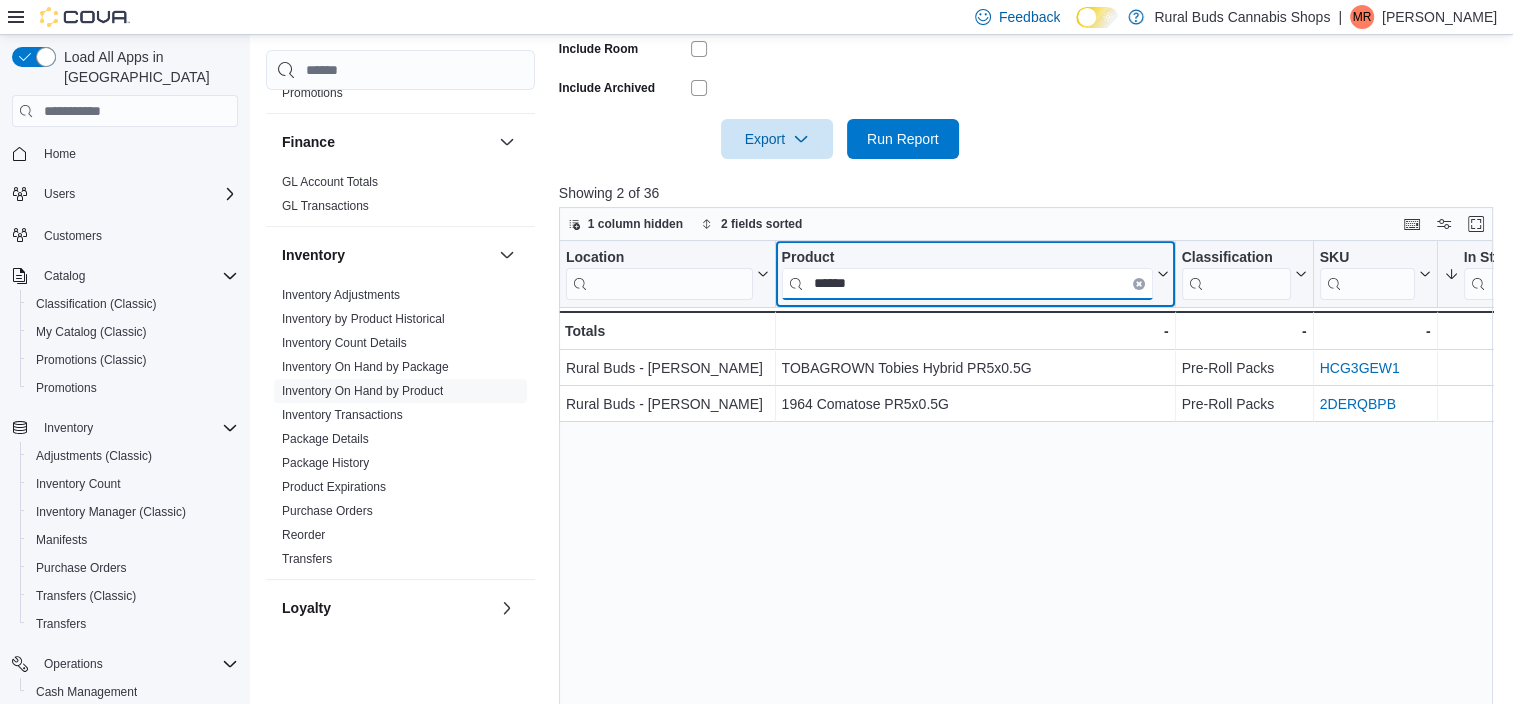 scroll, scrollTop: 685, scrollLeft: 0, axis: vertical 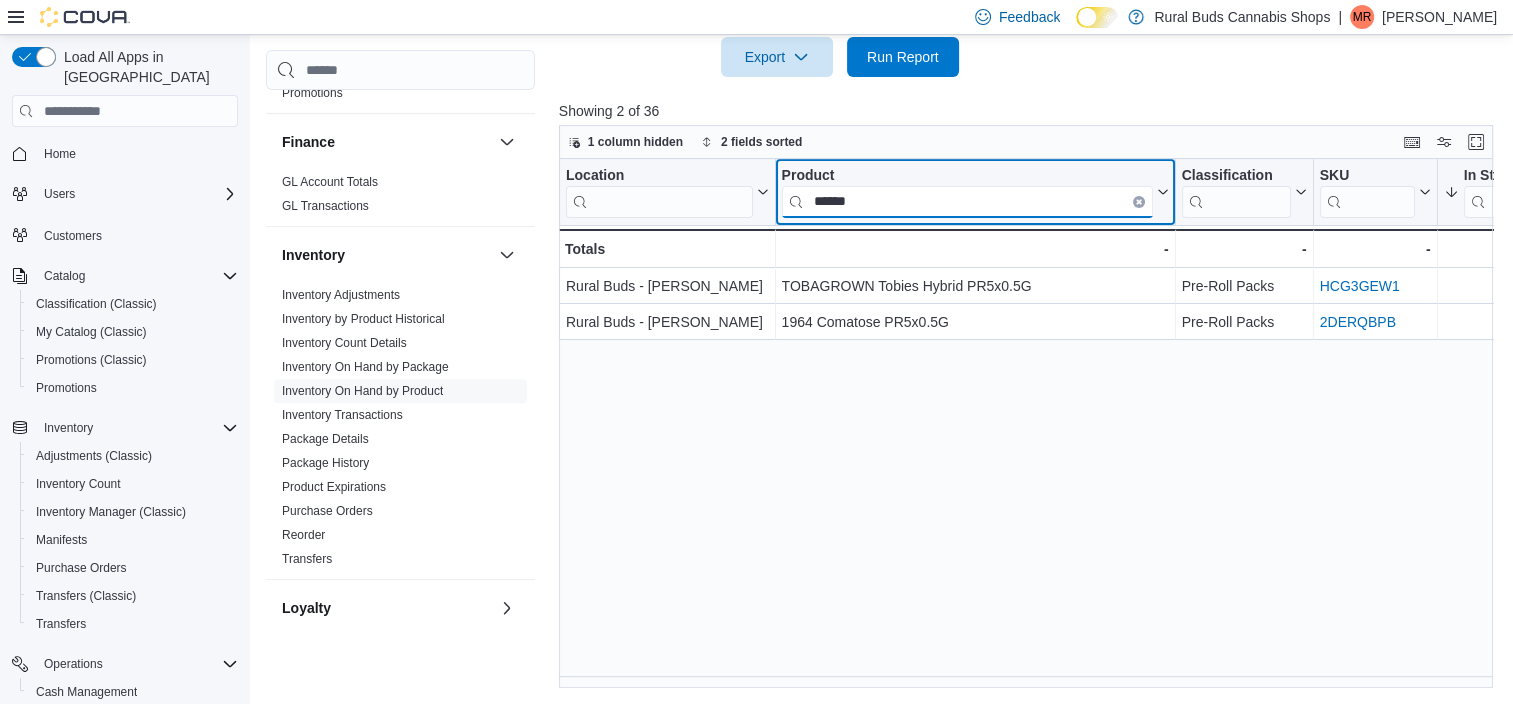 type on "******" 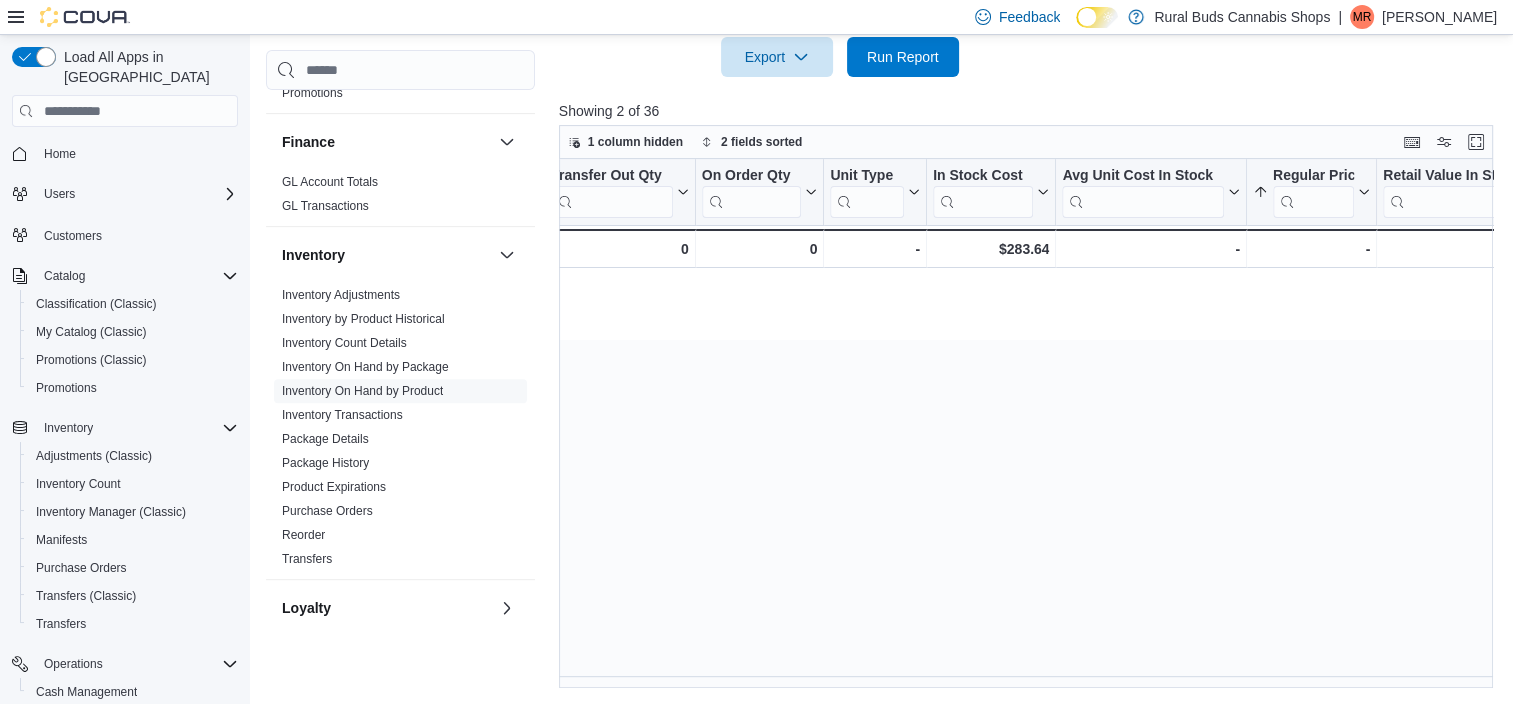 scroll, scrollTop: 0, scrollLeft: 0, axis: both 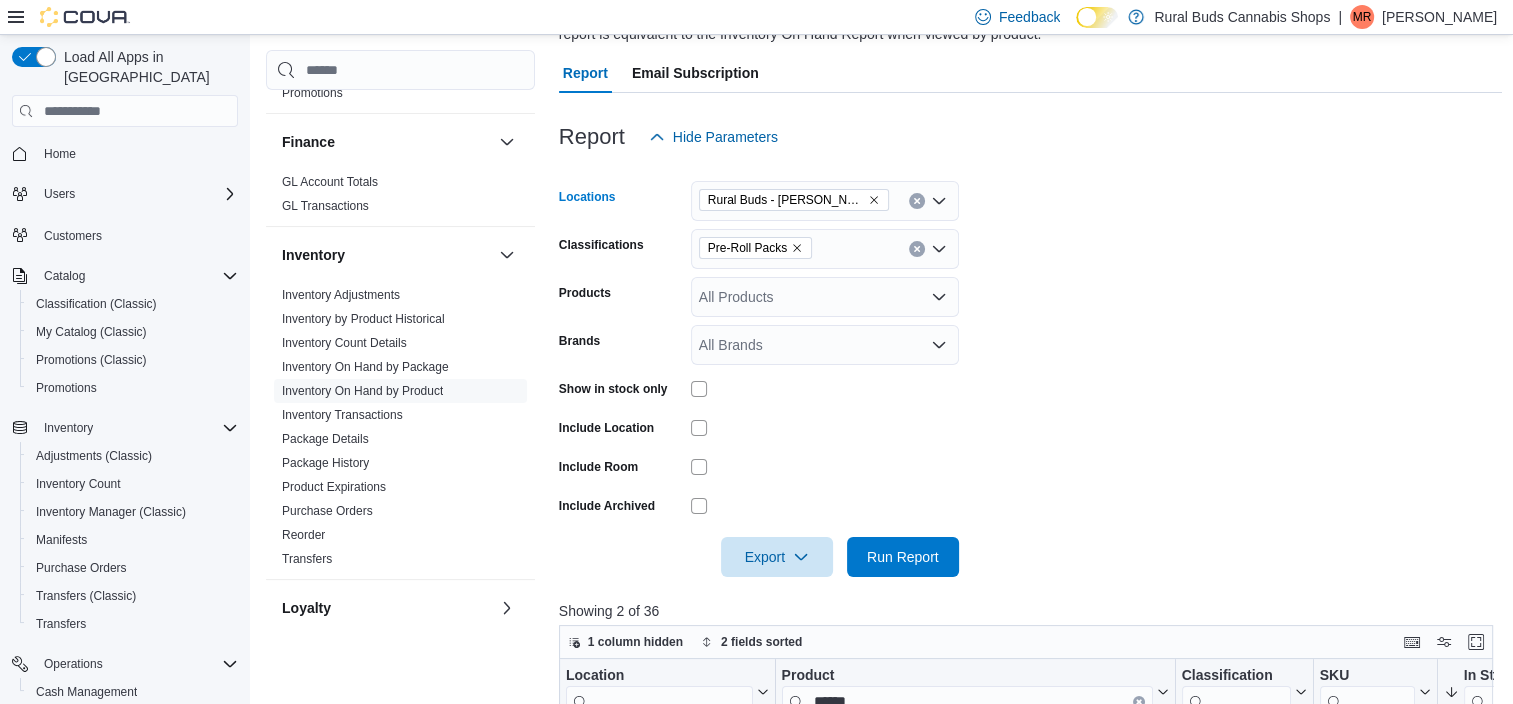 click 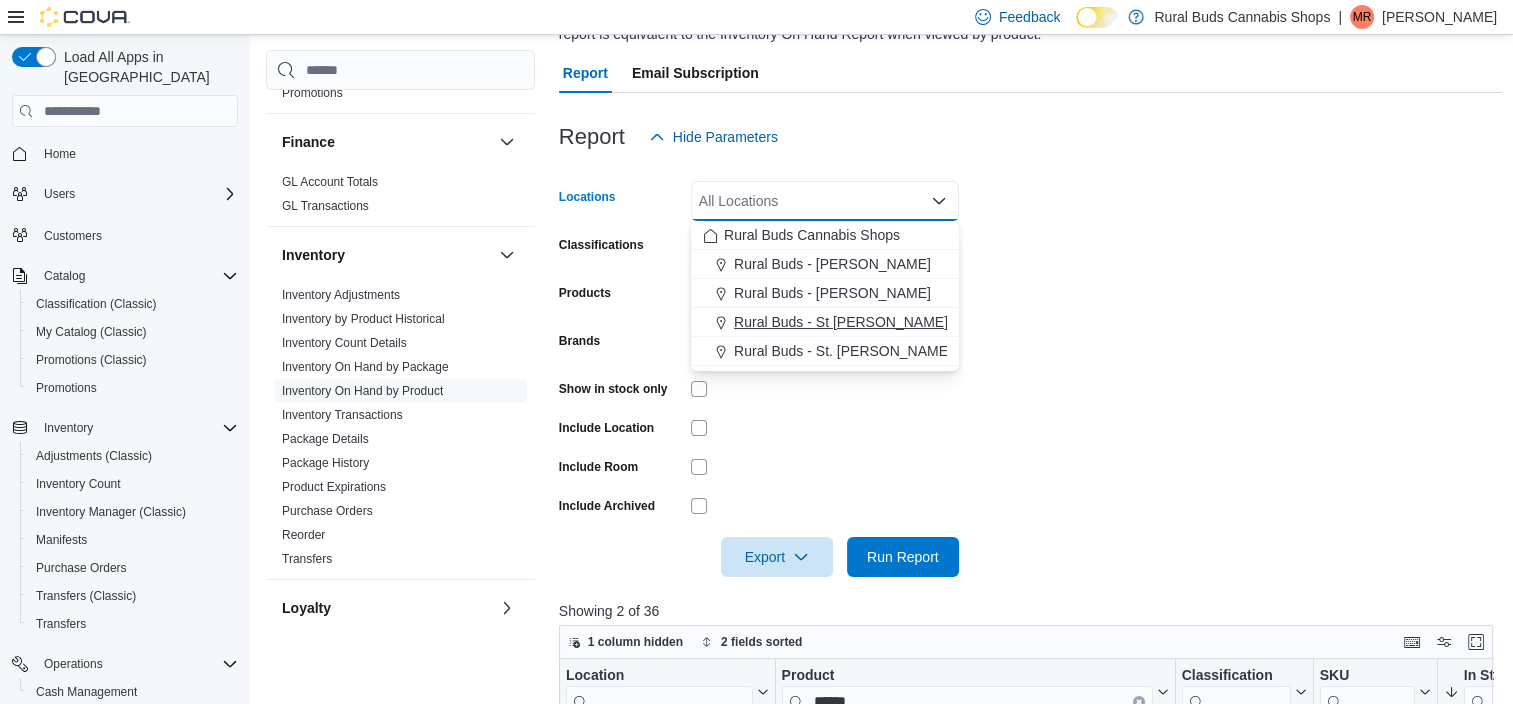 click on "Rural Buds - St [PERSON_NAME]" at bounding box center (841, 322) 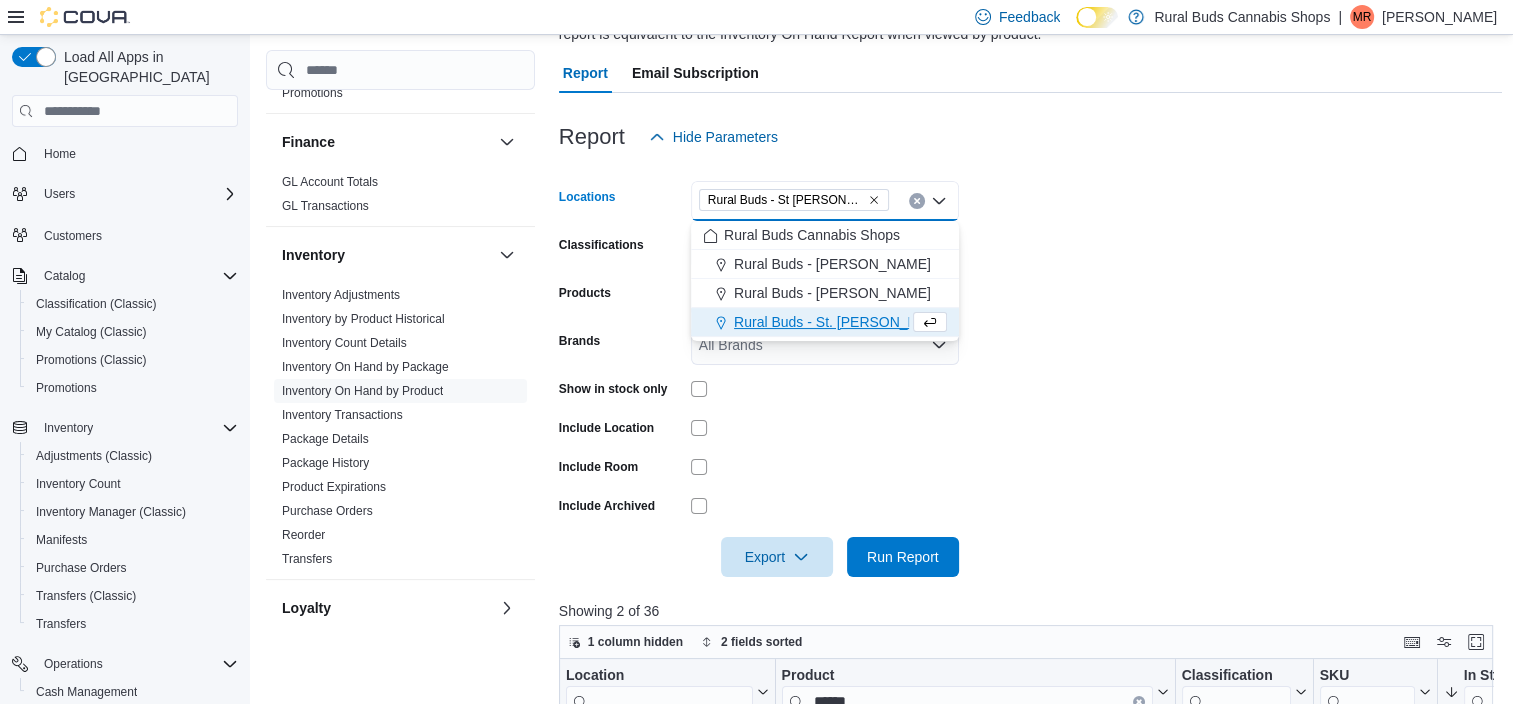 click at bounding box center [825, 505] 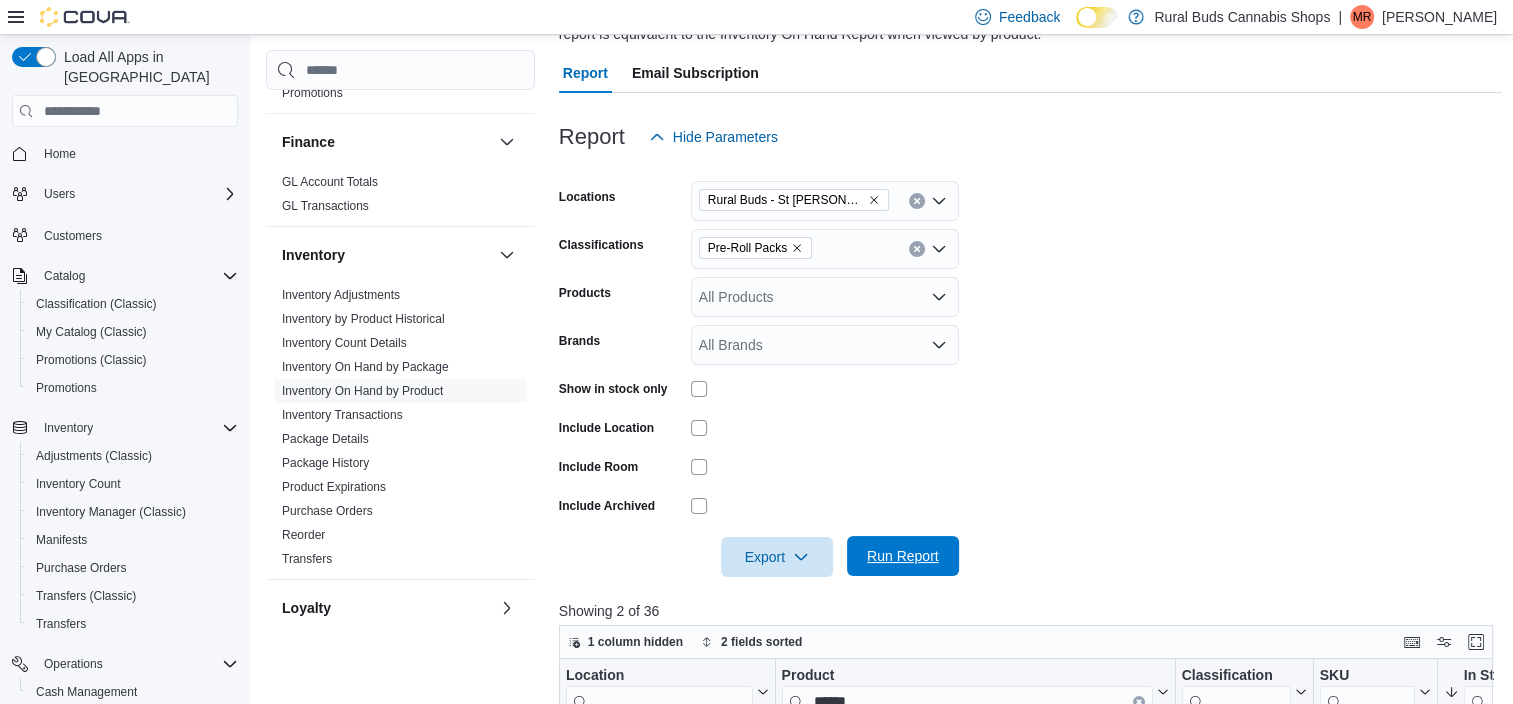 click on "Run Report" at bounding box center [903, 556] 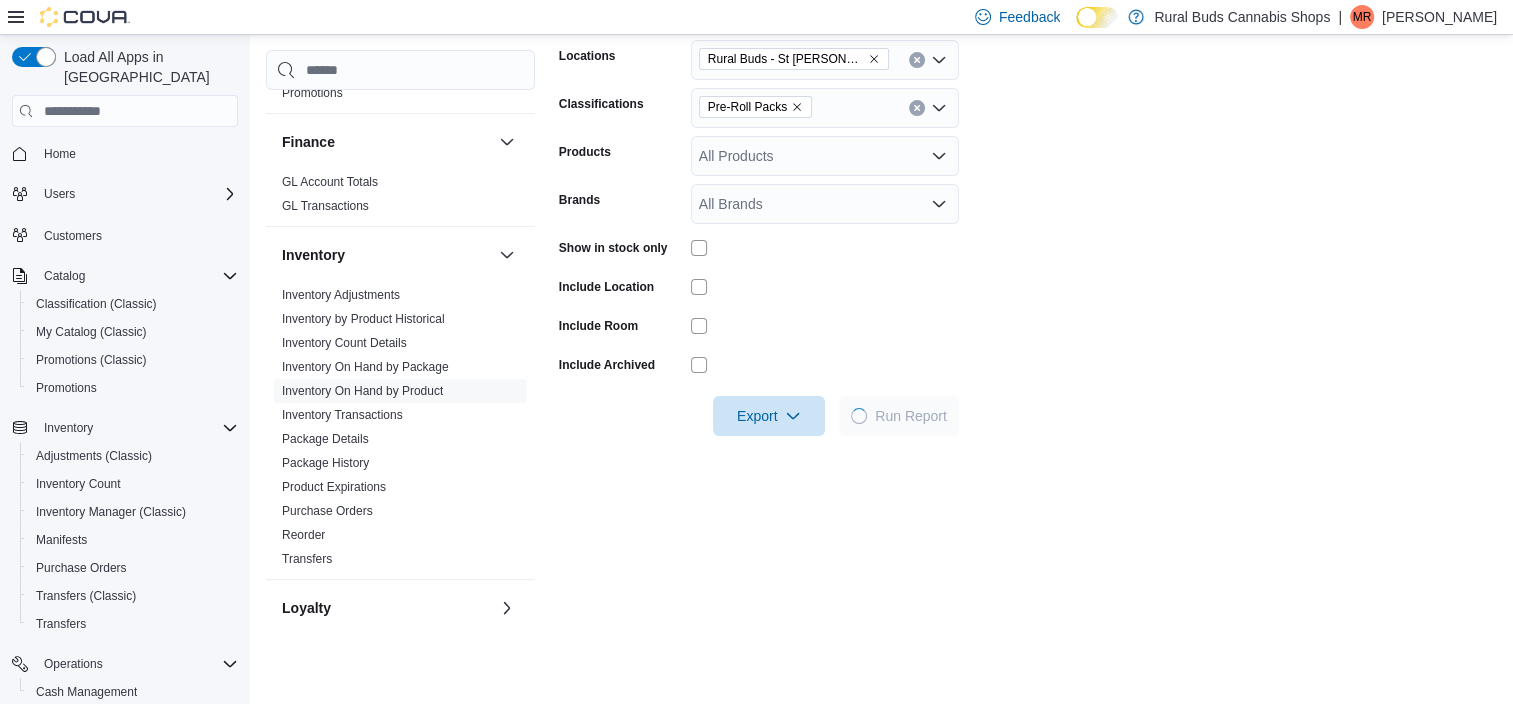 scroll, scrollTop: 385, scrollLeft: 0, axis: vertical 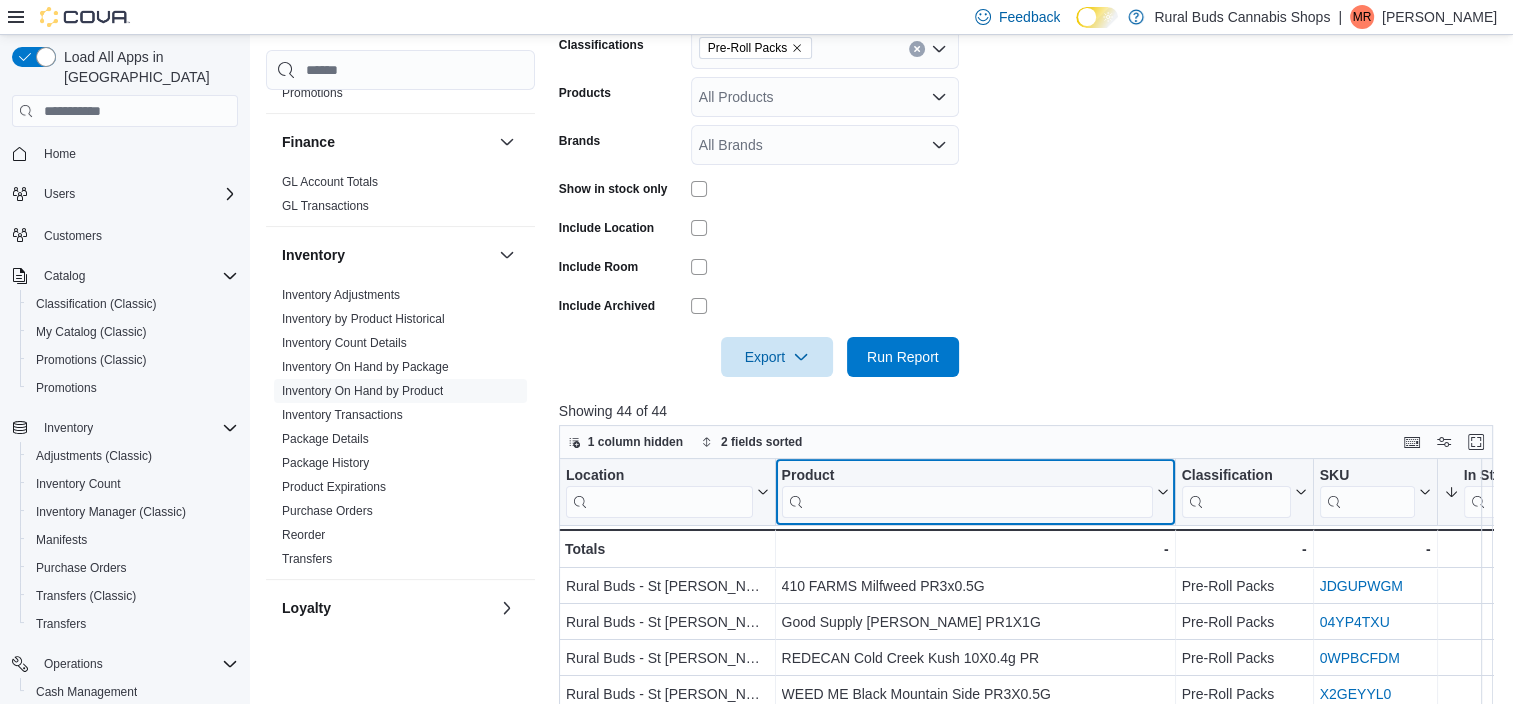 click at bounding box center [966, 502] 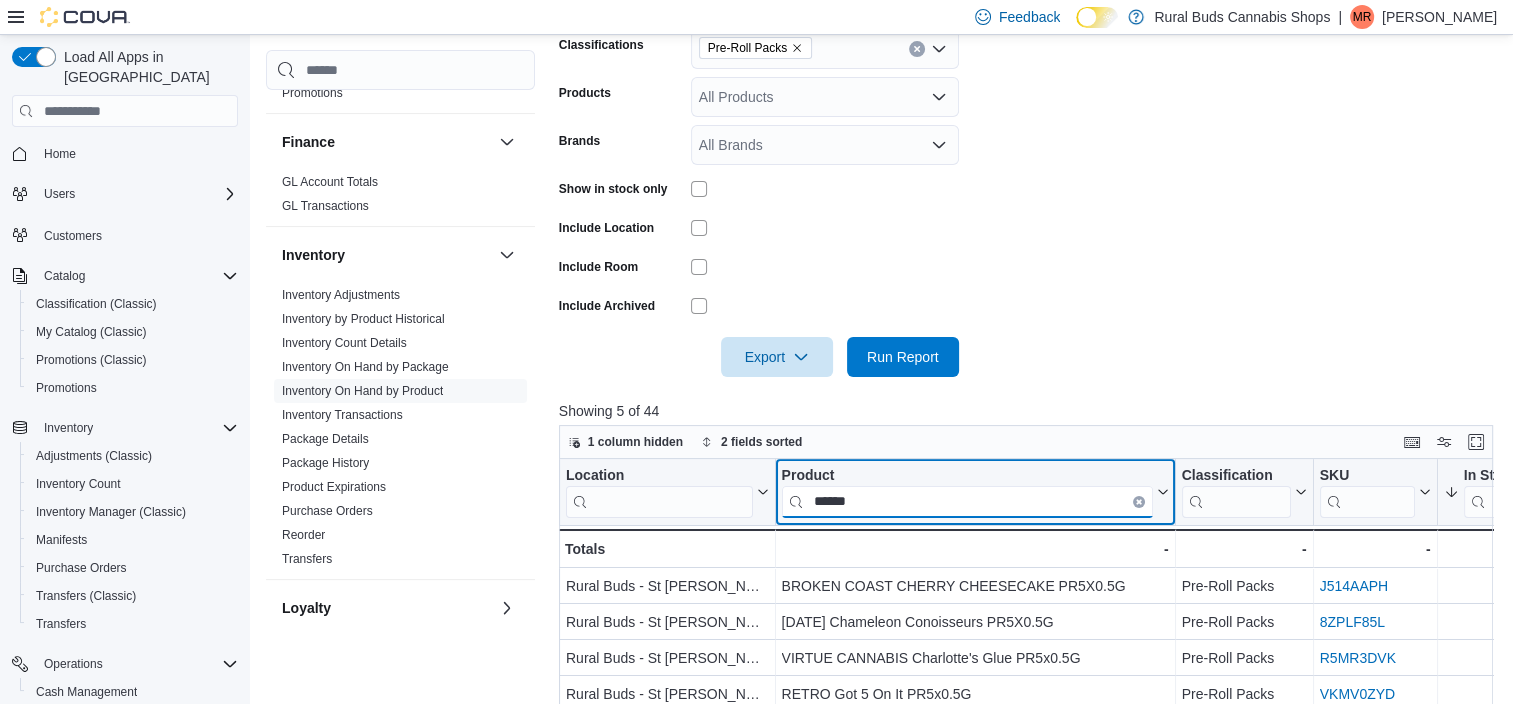 type on "******" 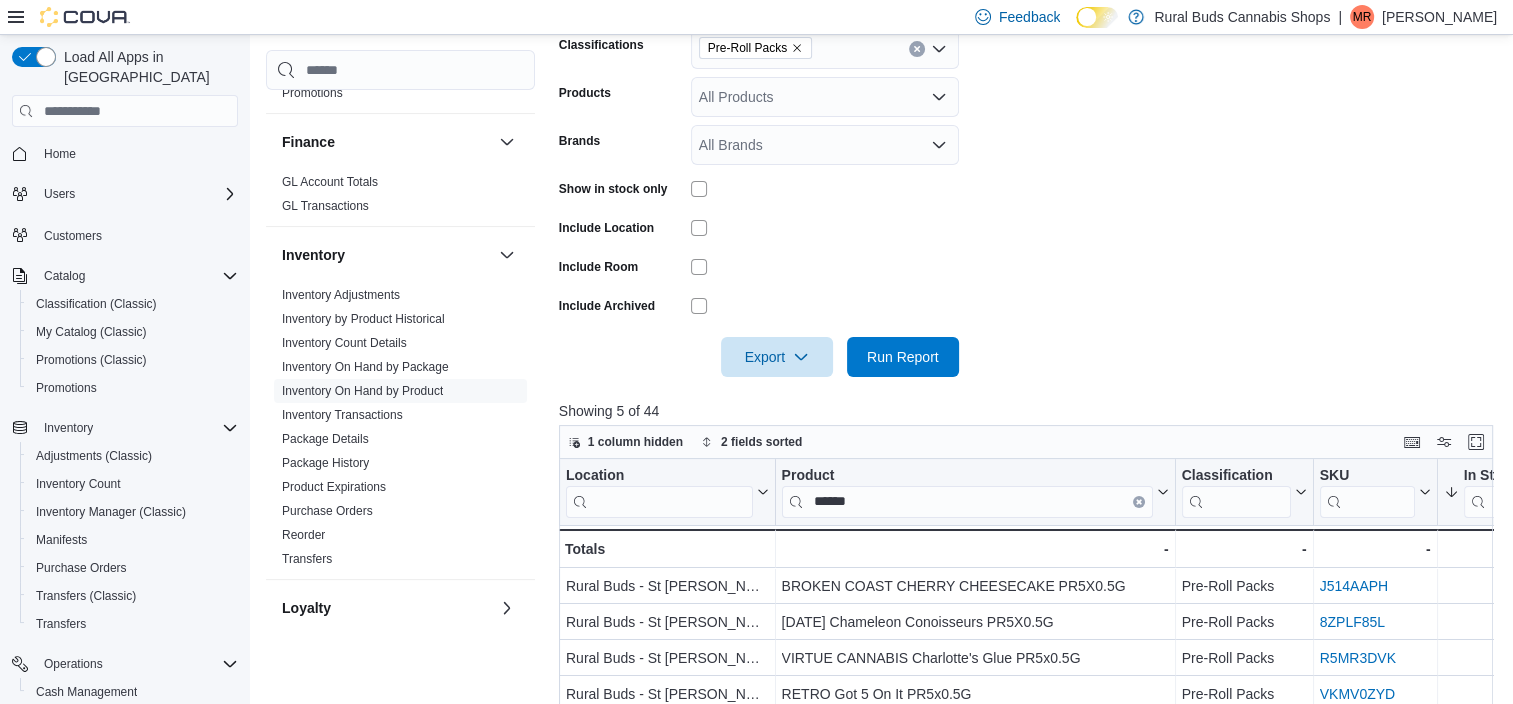 click on "Locations Rural Buds - St Pierre Joly Classifications Pre-Roll Packs Products All Products Brands All Brands Show in stock only Include Location Include Room Include Archived Export  Run Report" at bounding box center (1031, 167) 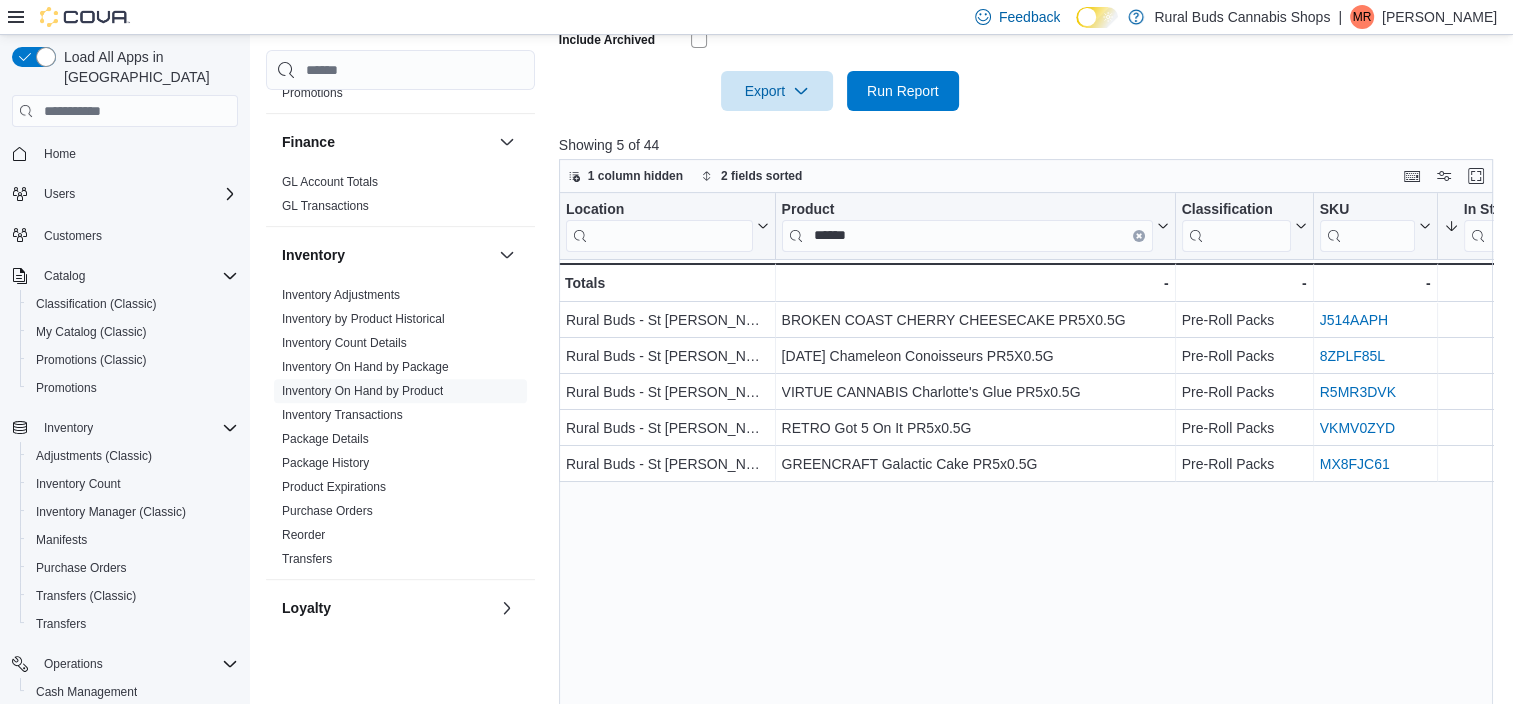 scroll, scrollTop: 685, scrollLeft: 0, axis: vertical 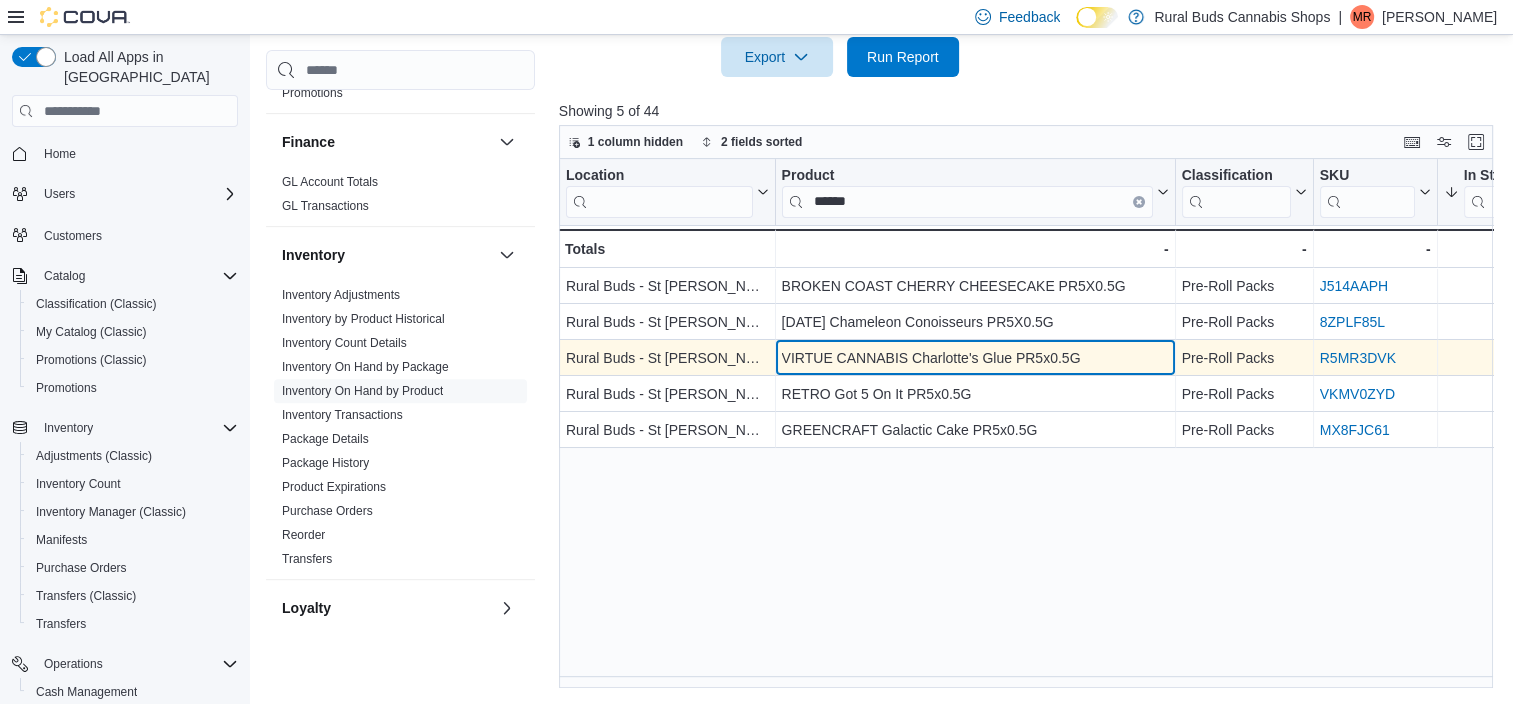 click on "VIRTUE CANNABIS Charlotte's Glue PR5x0.5G" at bounding box center (974, 358) 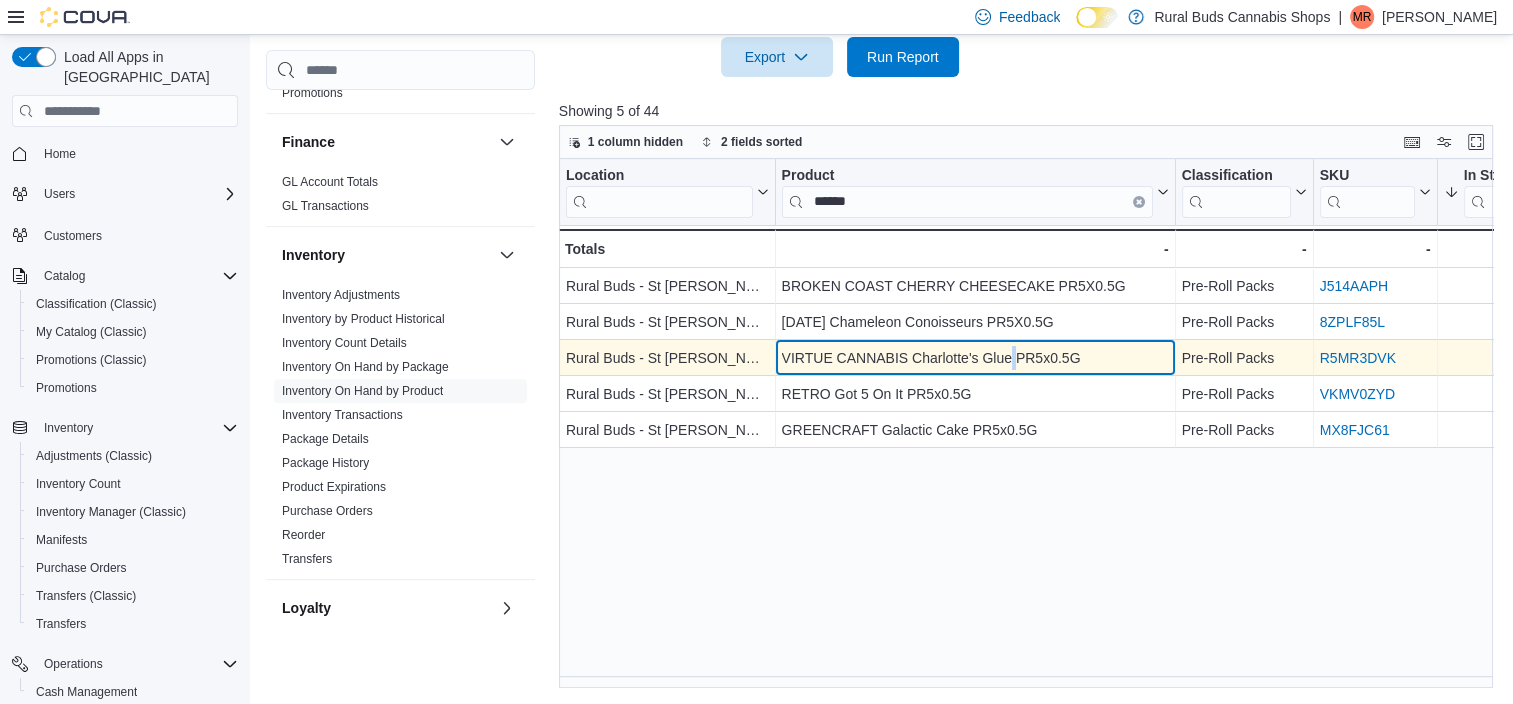 click on "VIRTUE CANNABIS Charlotte's Glue PR5x0.5G" at bounding box center (974, 358) 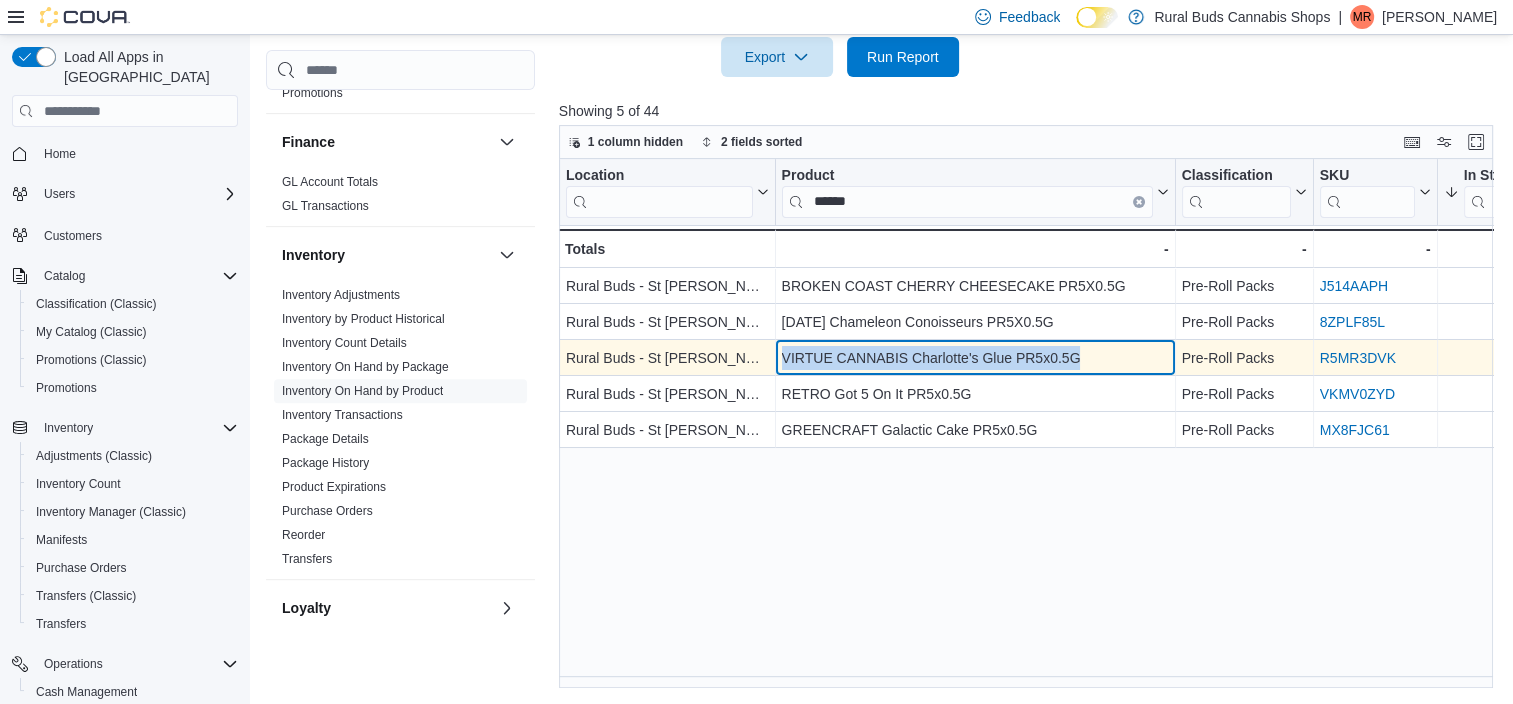 click on "VIRTUE CANNABIS Charlotte's Glue PR5x0.5G" at bounding box center (974, 358) 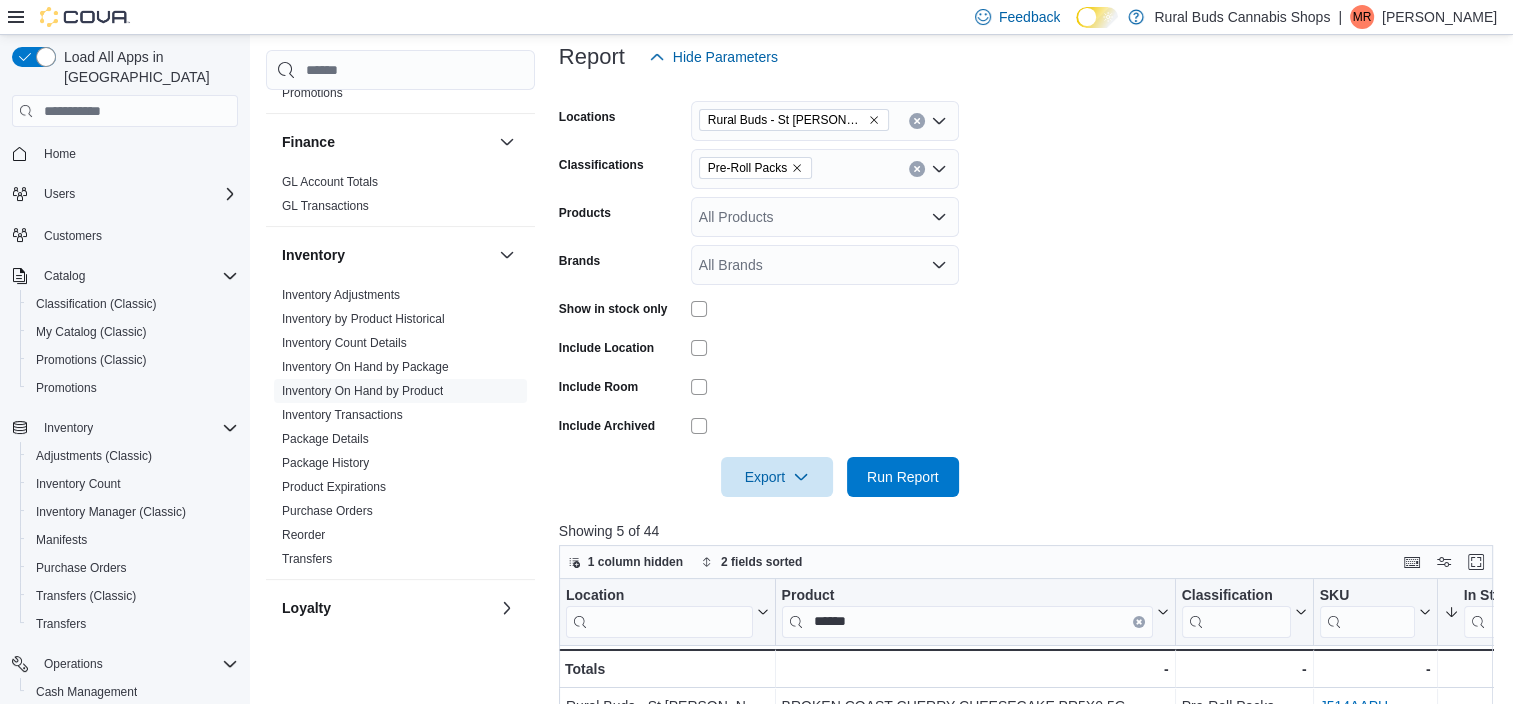 scroll, scrollTop: 185, scrollLeft: 0, axis: vertical 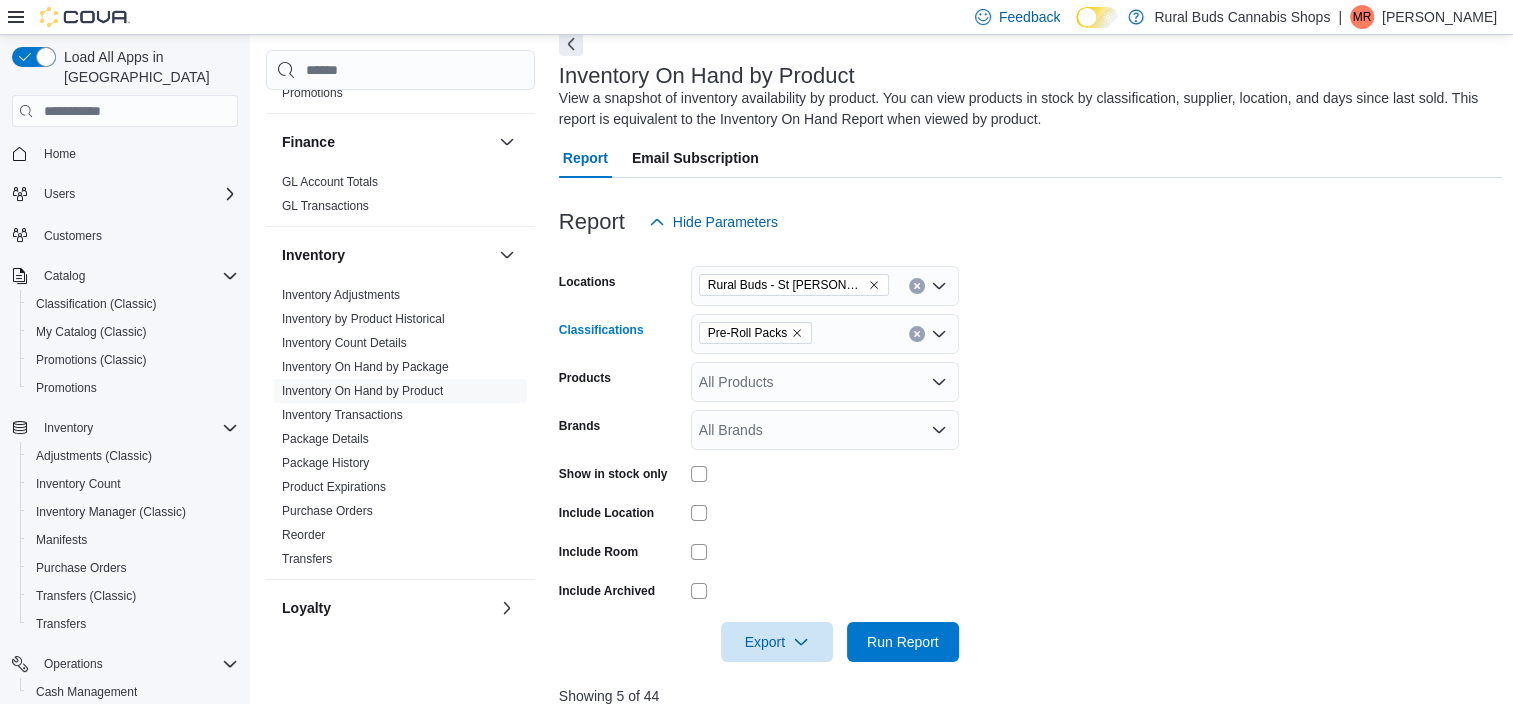 click 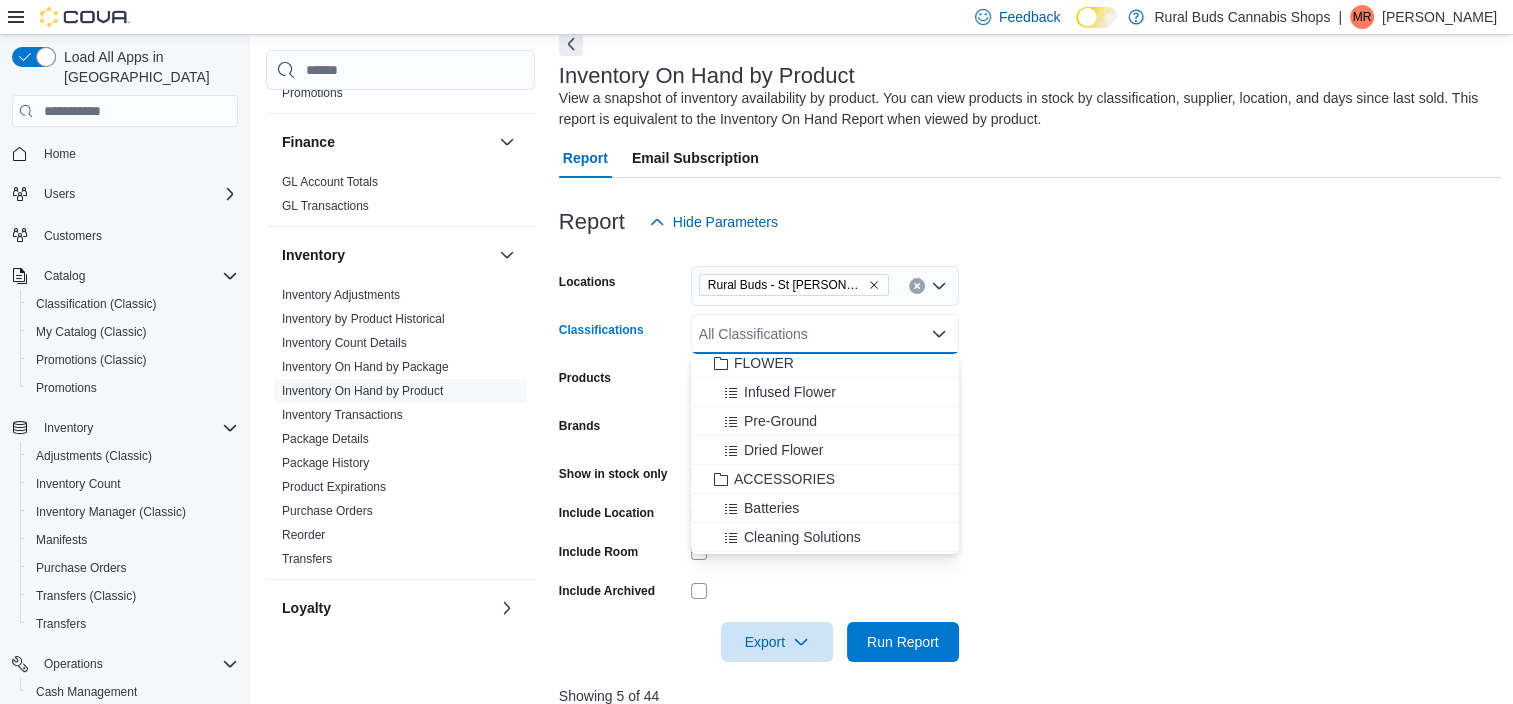scroll, scrollTop: 0, scrollLeft: 0, axis: both 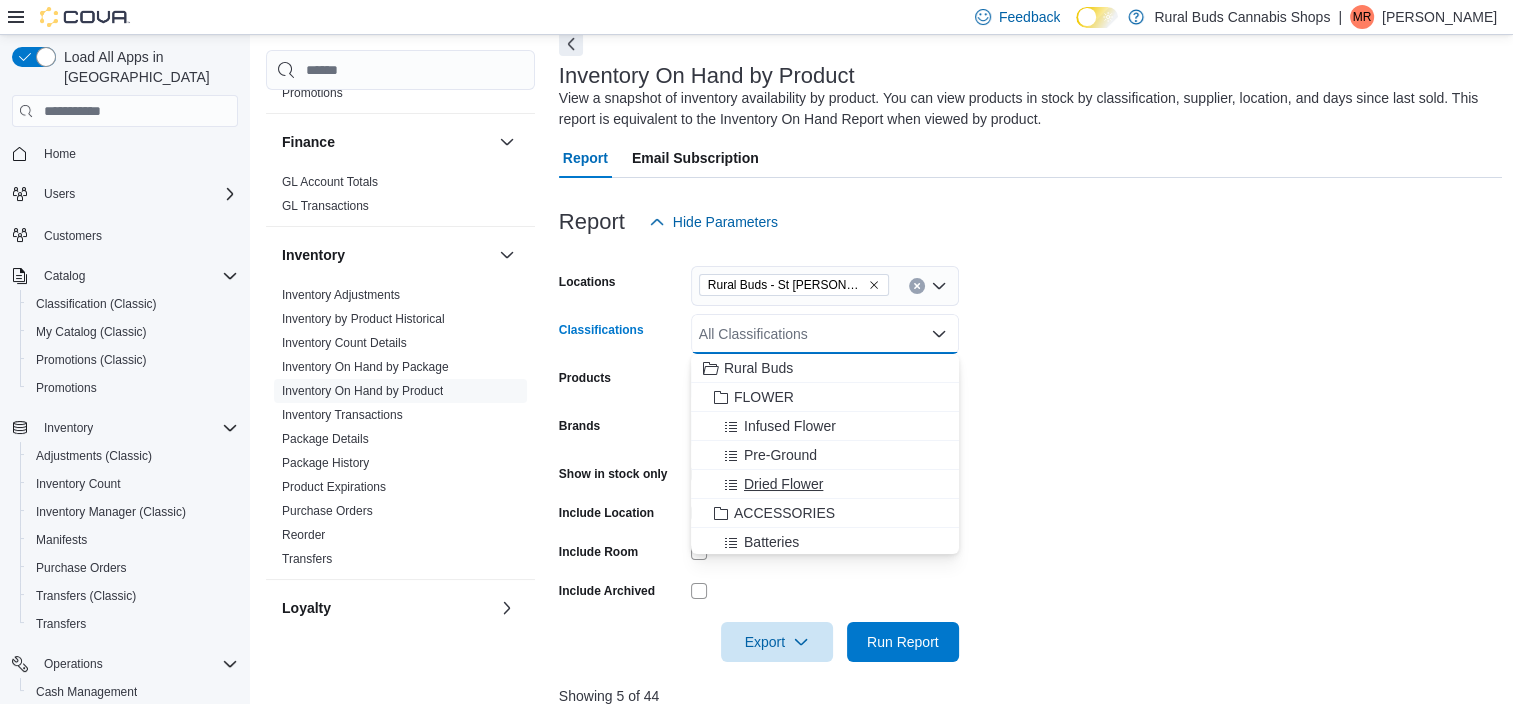 click on "Dried Flower" at bounding box center (783, 484) 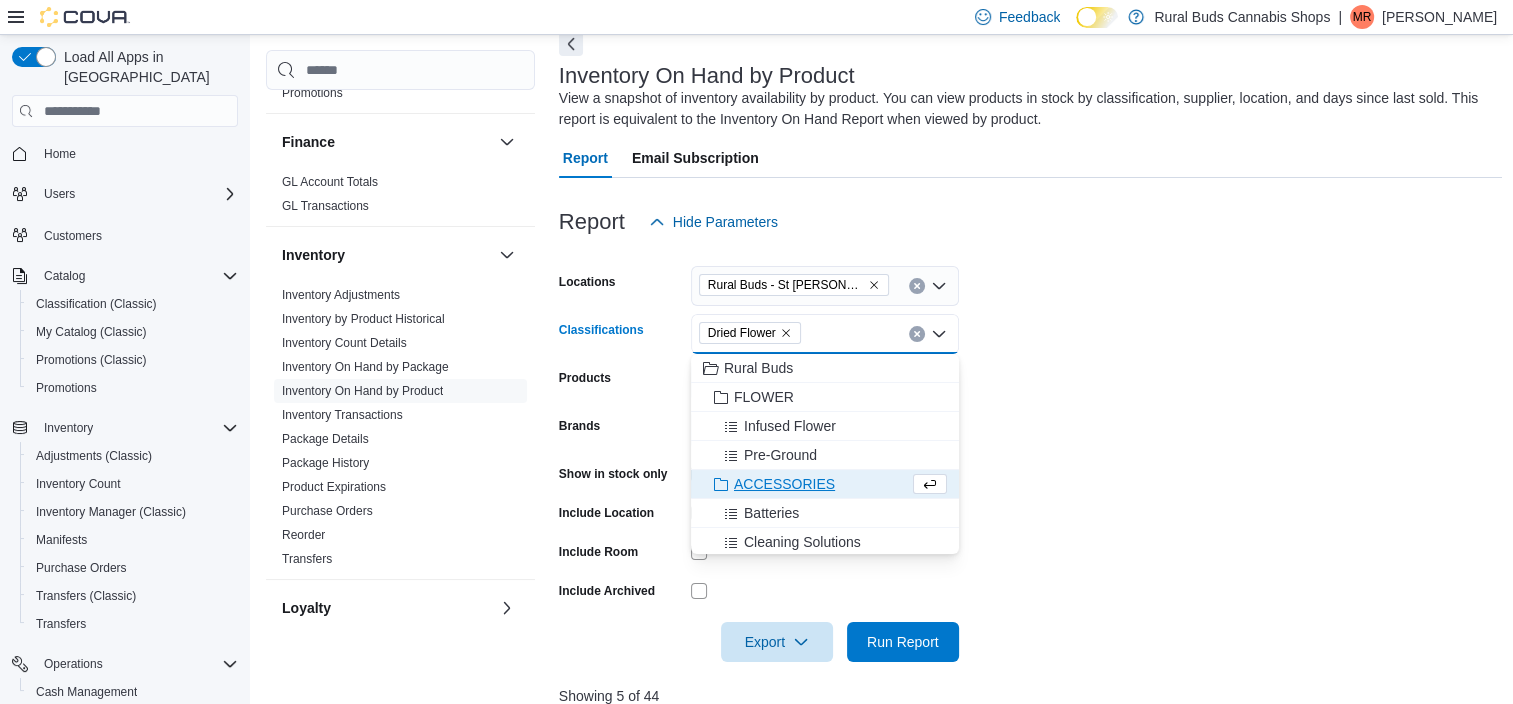 click on "Locations Rural Buds - St Pierre Joly Classifications Dried Flower Combo box. Selected. Dried Flower. Press Backspace to delete Dried Flower. Combo box input. All Classifications. Type some text or, to display a list of choices, press Down Arrow. To exit the list of choices, press Escape. Products All Products Brands All Brands Show in stock only Include Location Include Room Include Archived Export  Run Report" at bounding box center (1031, 452) 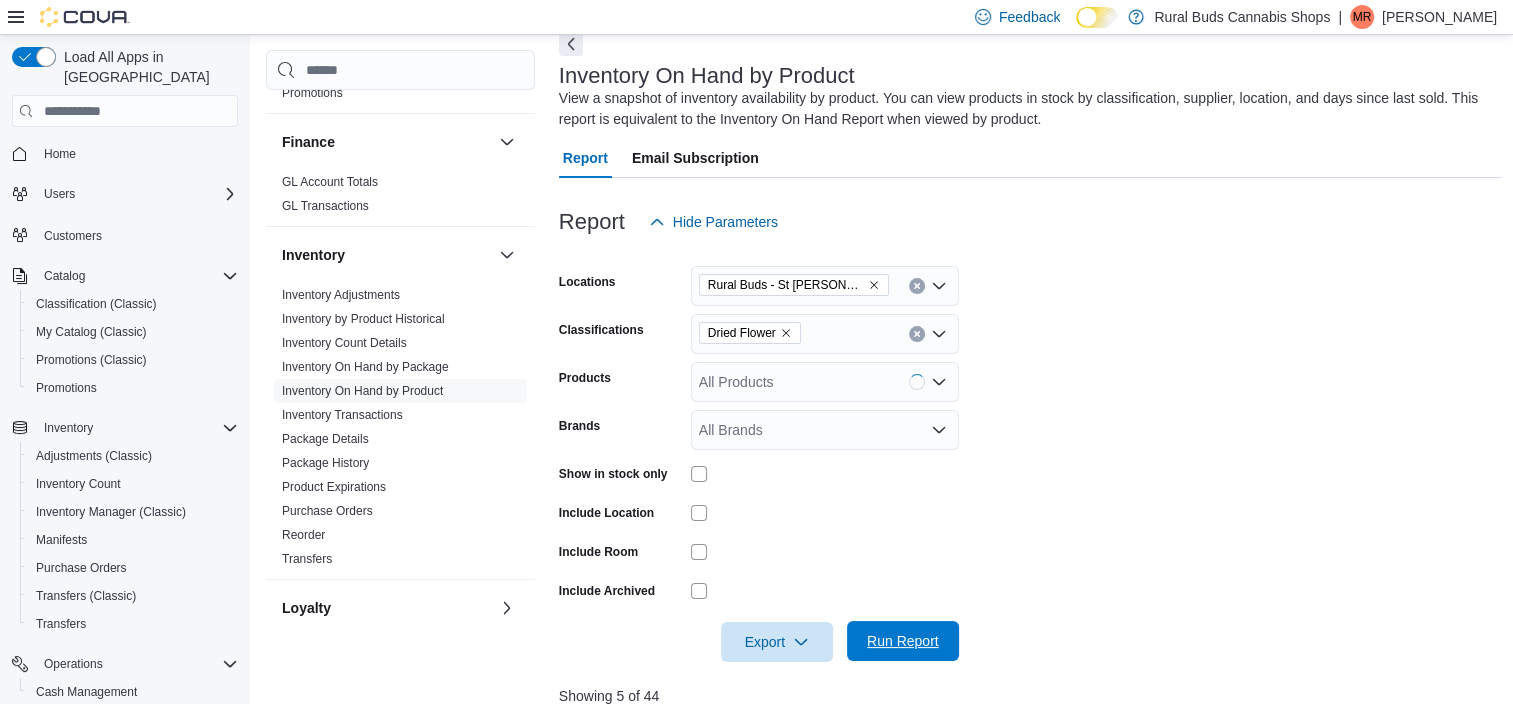 click on "Run Report" at bounding box center [903, 641] 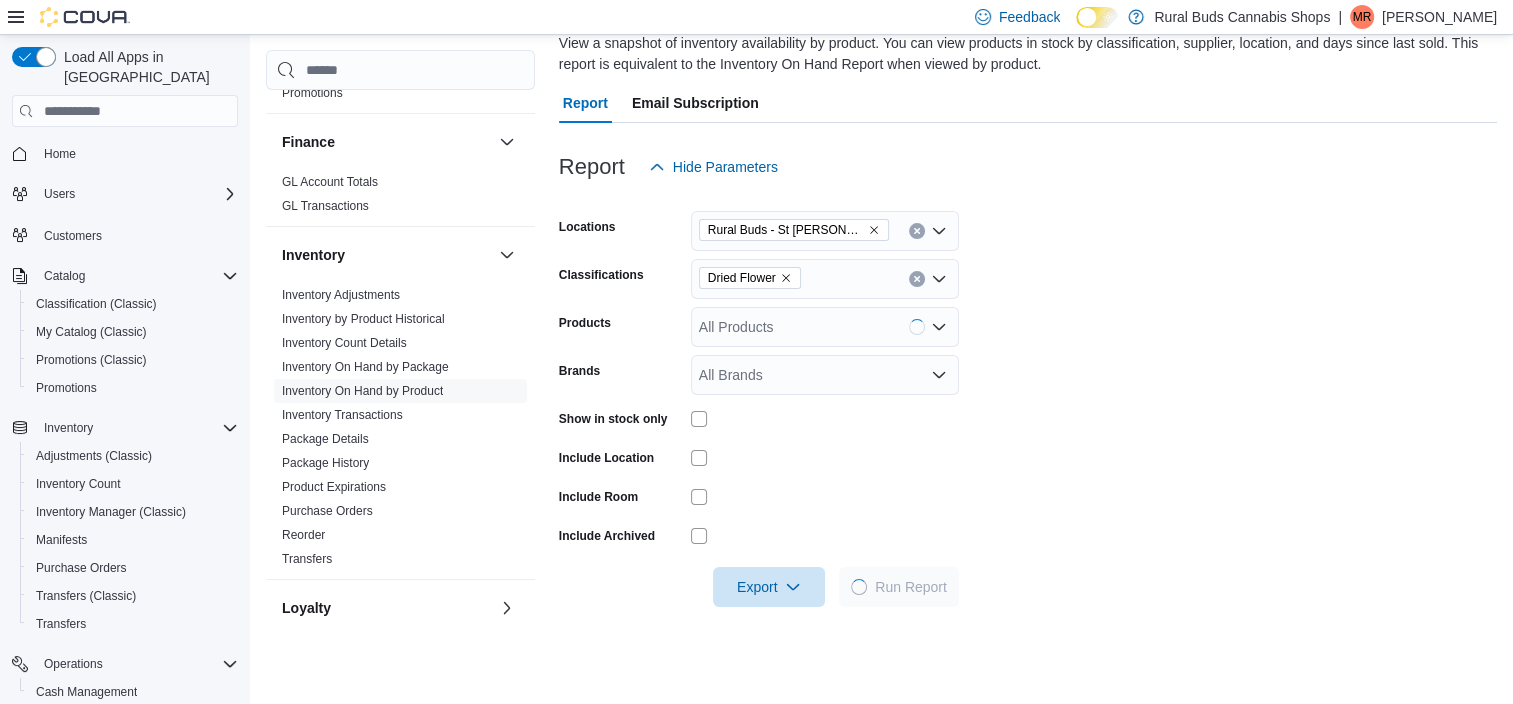 scroll, scrollTop: 300, scrollLeft: 0, axis: vertical 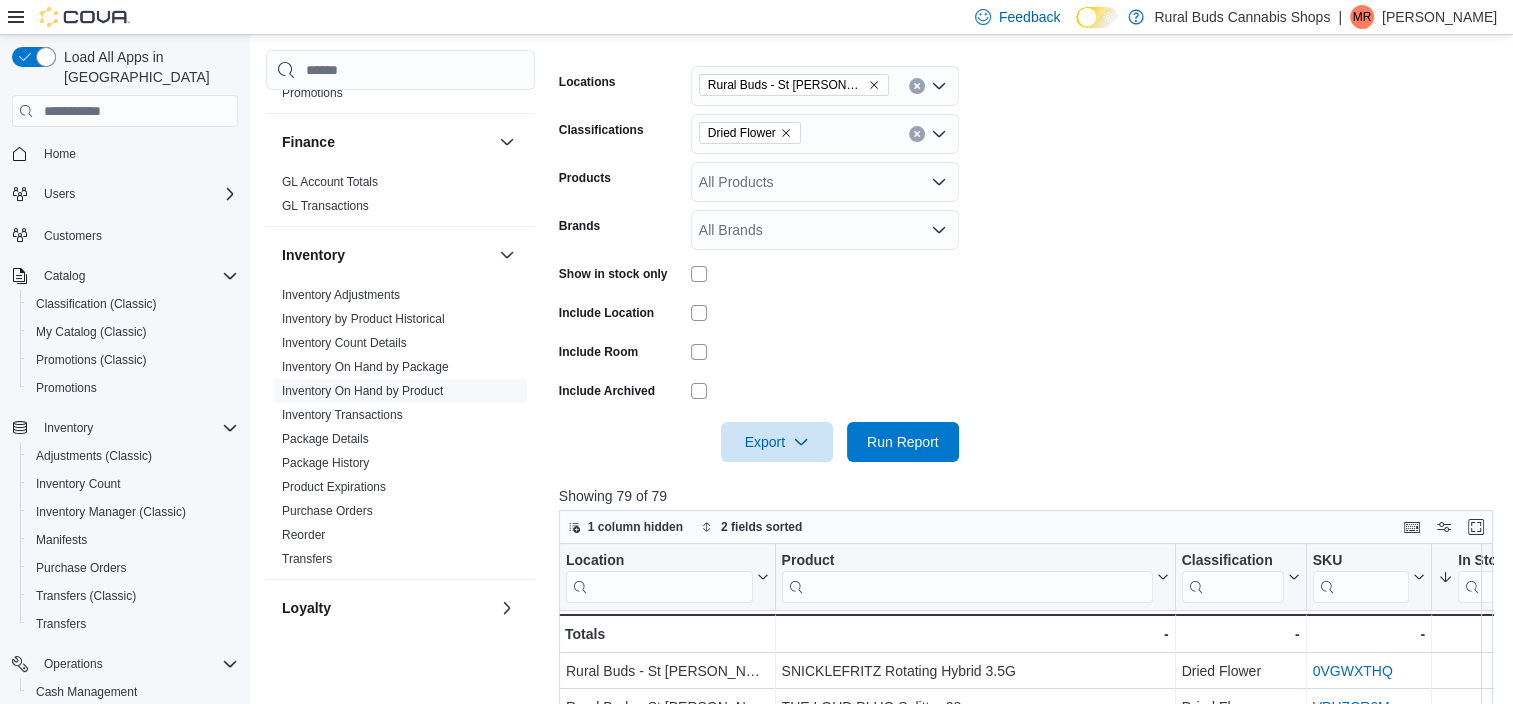 click on "Locations Rural Buds - St Pierre Joly Classifications Dried Flower Products All Products Brands All Brands Show in stock only Include Location Include Room Include Archived Export  Run Report" at bounding box center (1031, 252) 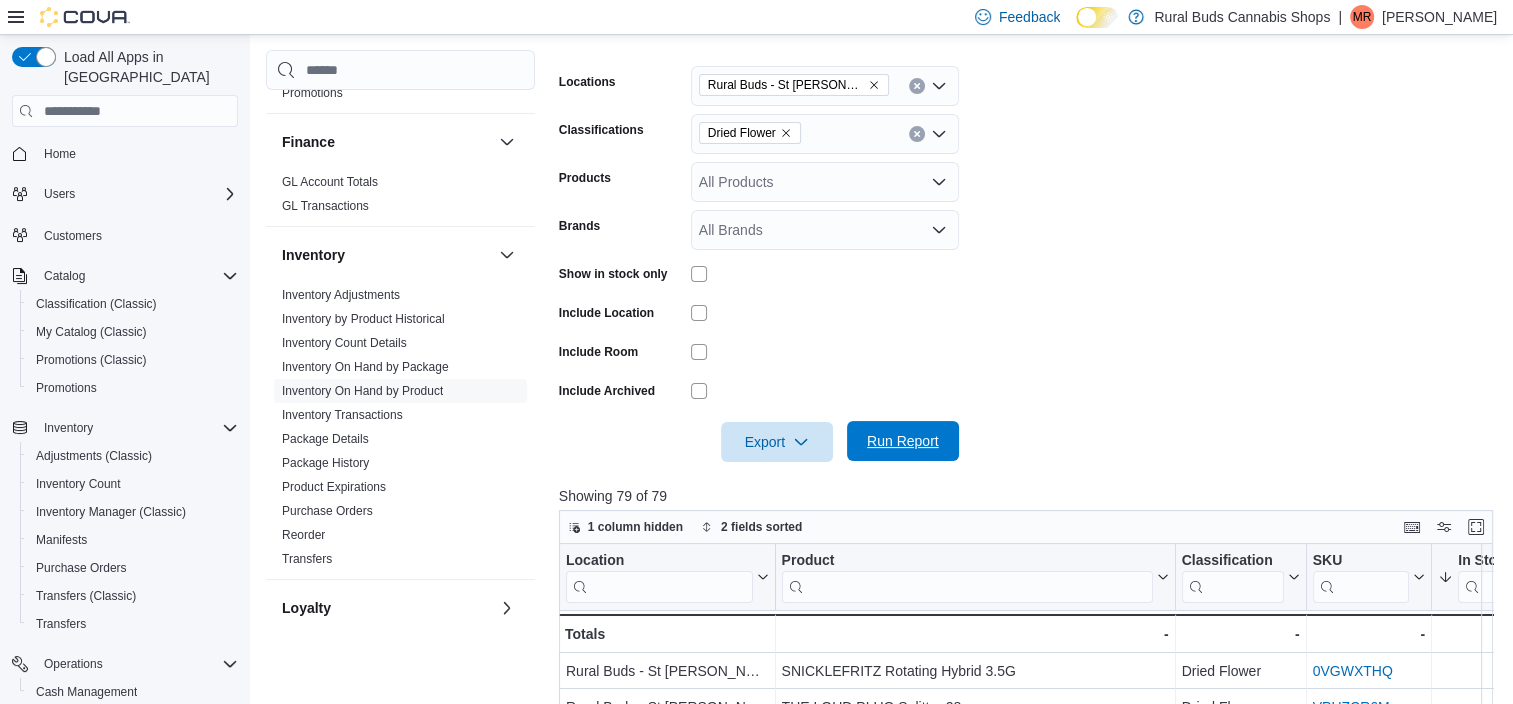 click on "Run Report" at bounding box center (903, 441) 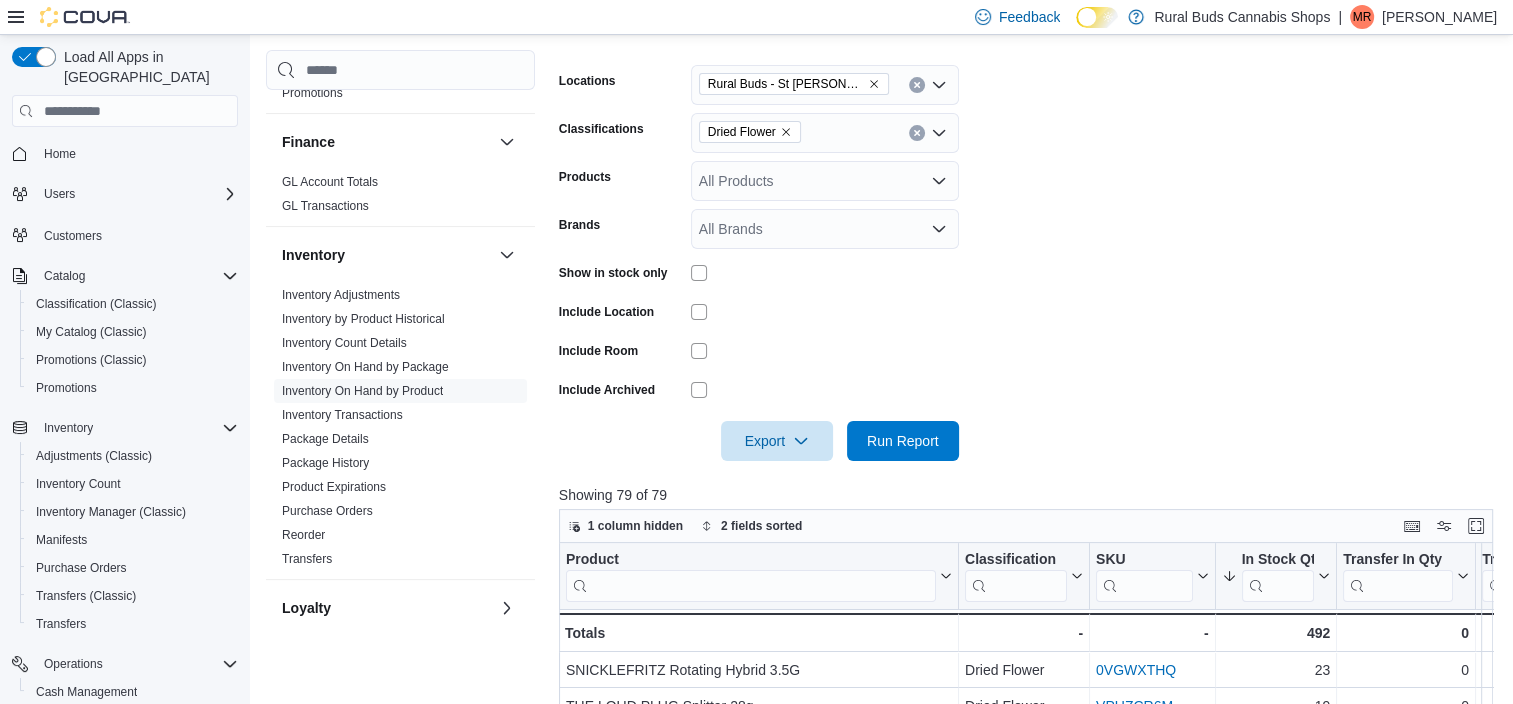 scroll, scrollTop: 400, scrollLeft: 0, axis: vertical 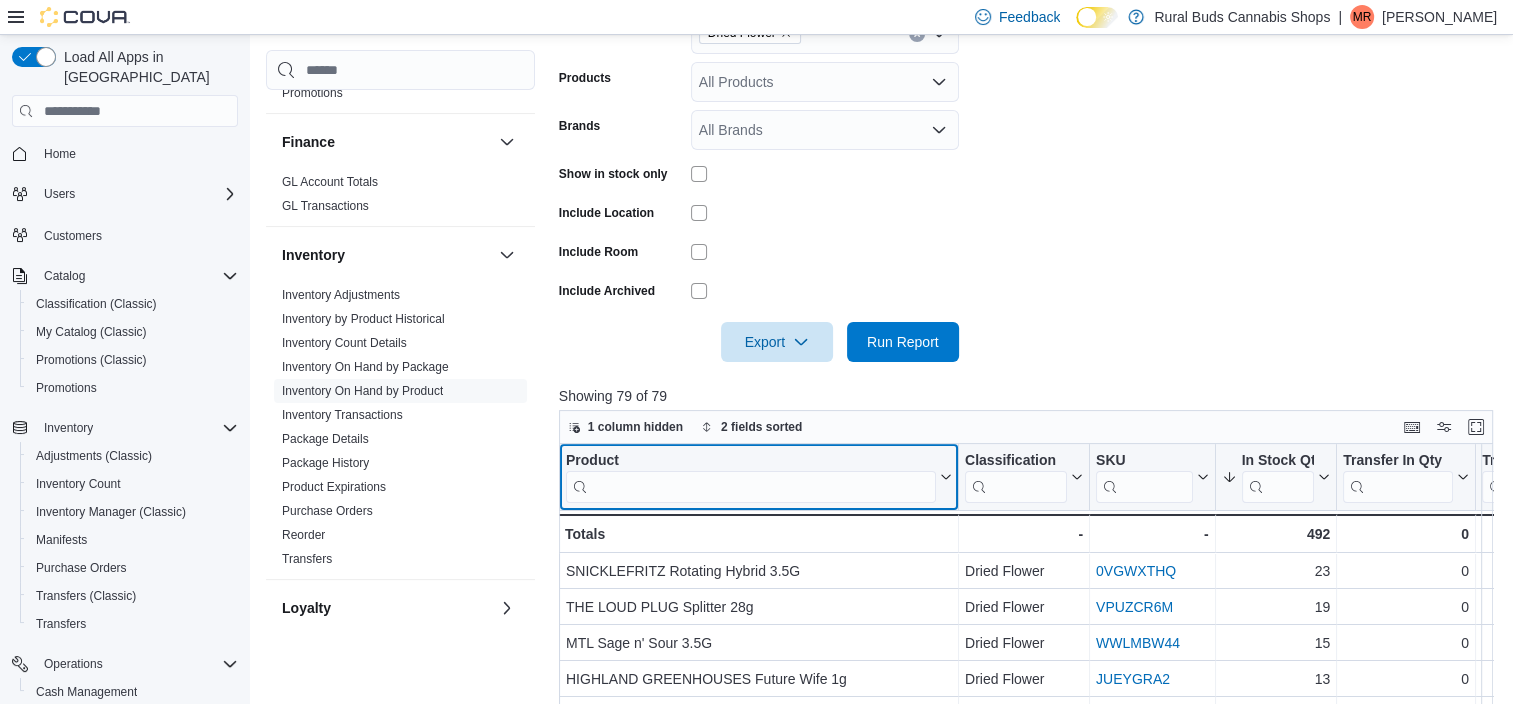 click at bounding box center [751, 487] 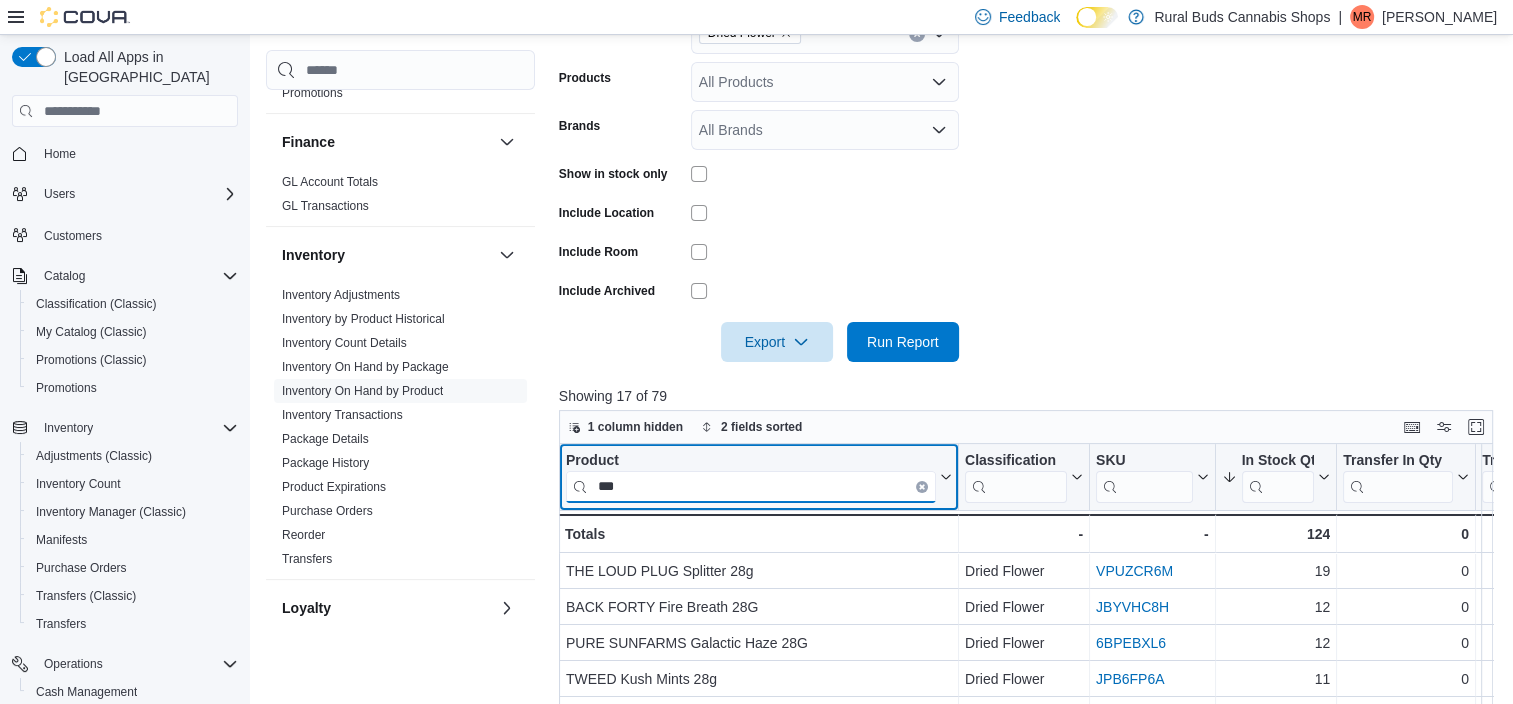 type on "***" 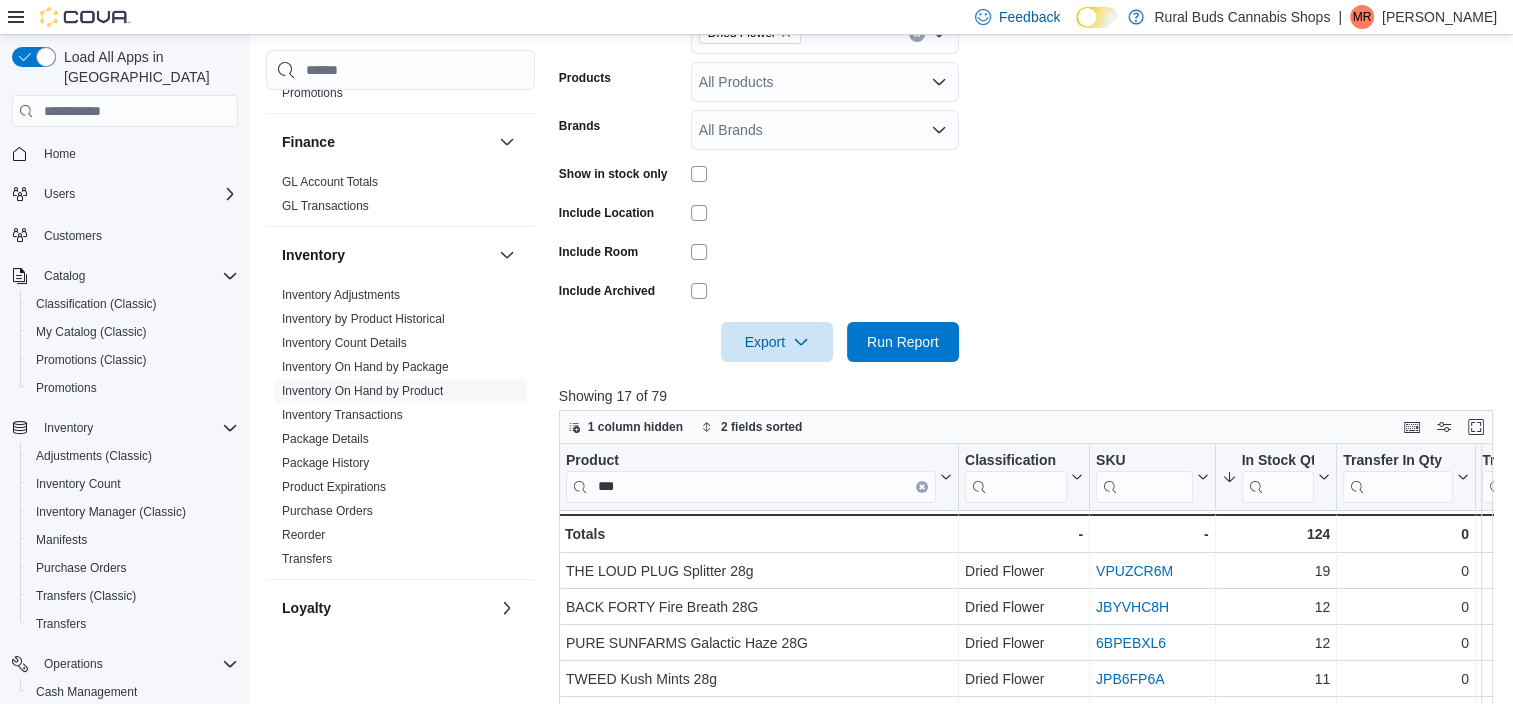 click on "Locations Rural Buds - St Pierre Joly Classifications Dried Flower Products All Products Brands All Brands Show in stock only Include Location Include Room Include Archived Export  Run Report" at bounding box center [1031, 152] 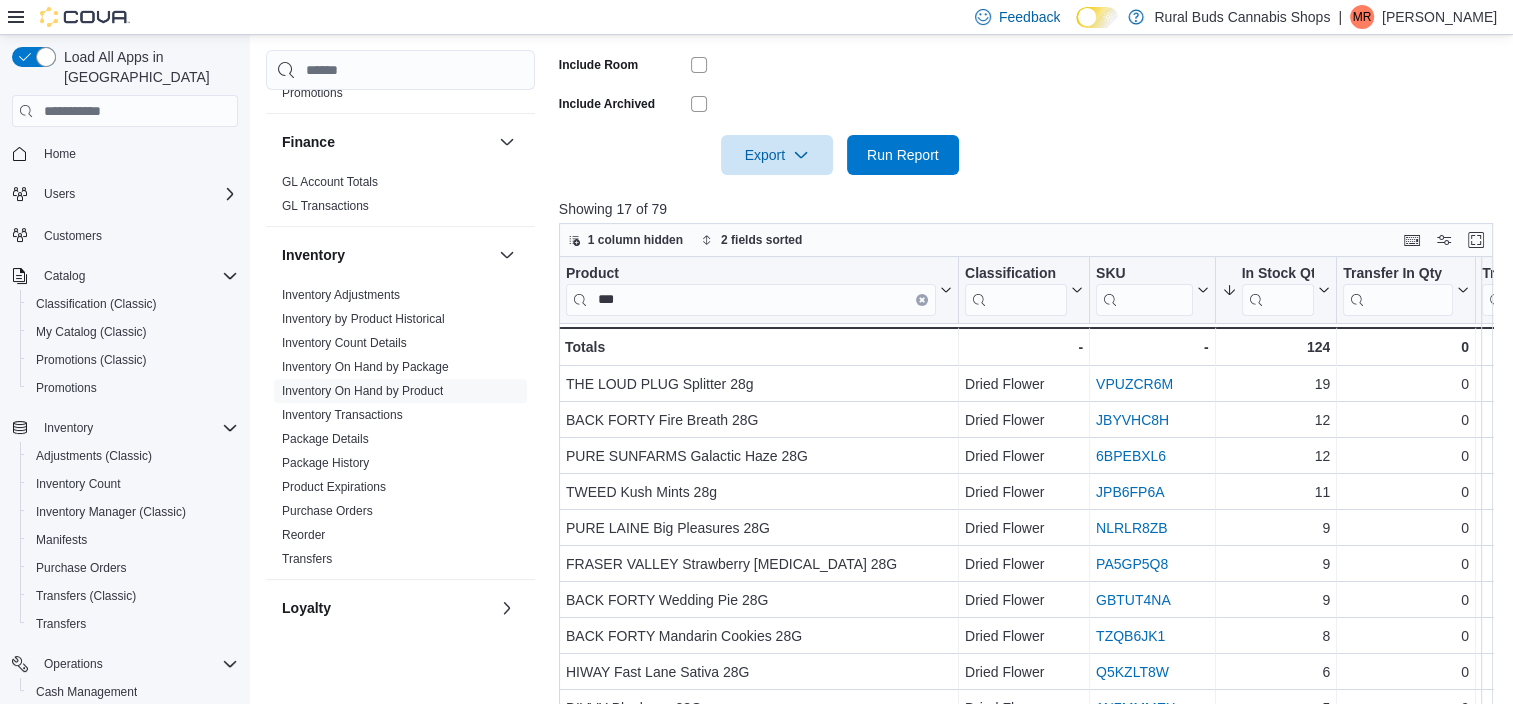 scroll, scrollTop: 600, scrollLeft: 0, axis: vertical 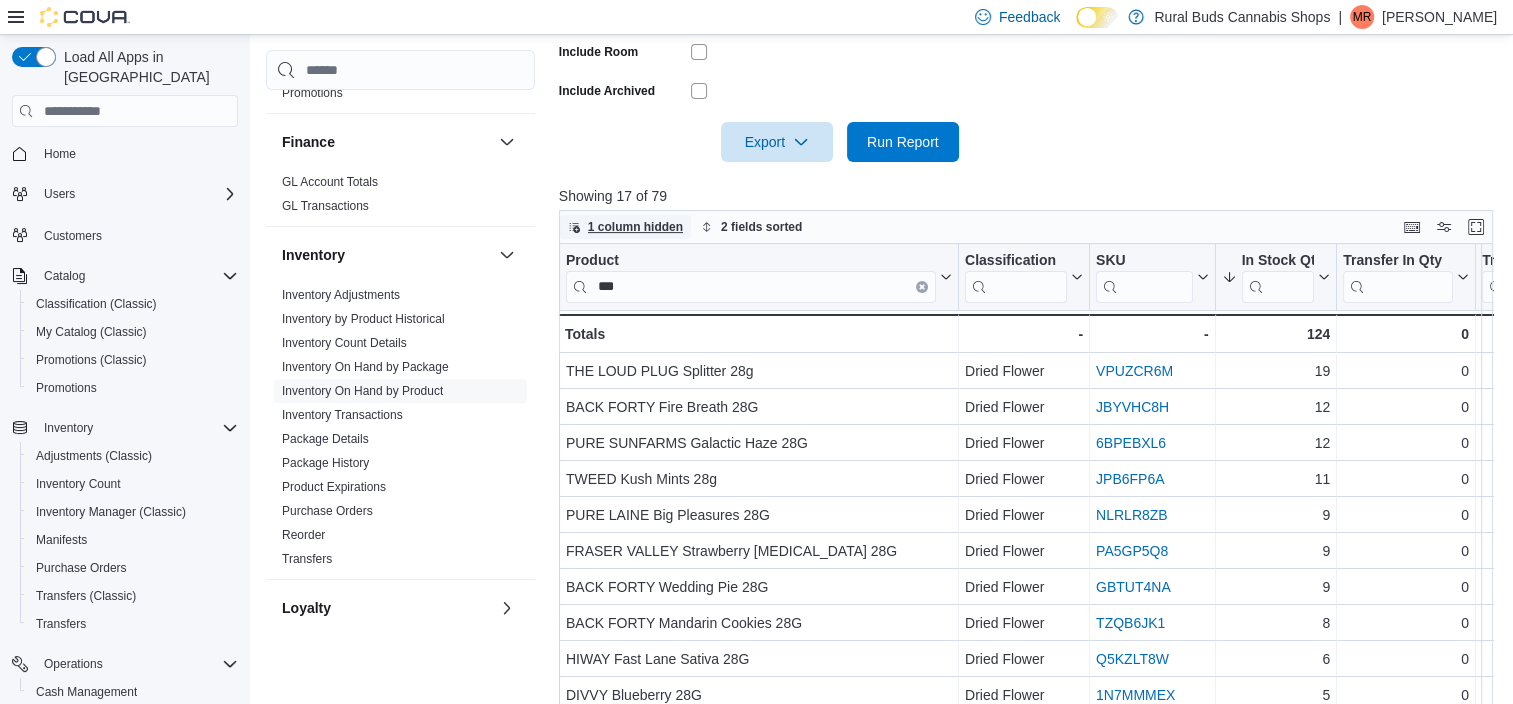 click on "1 column hidden" at bounding box center [635, 227] 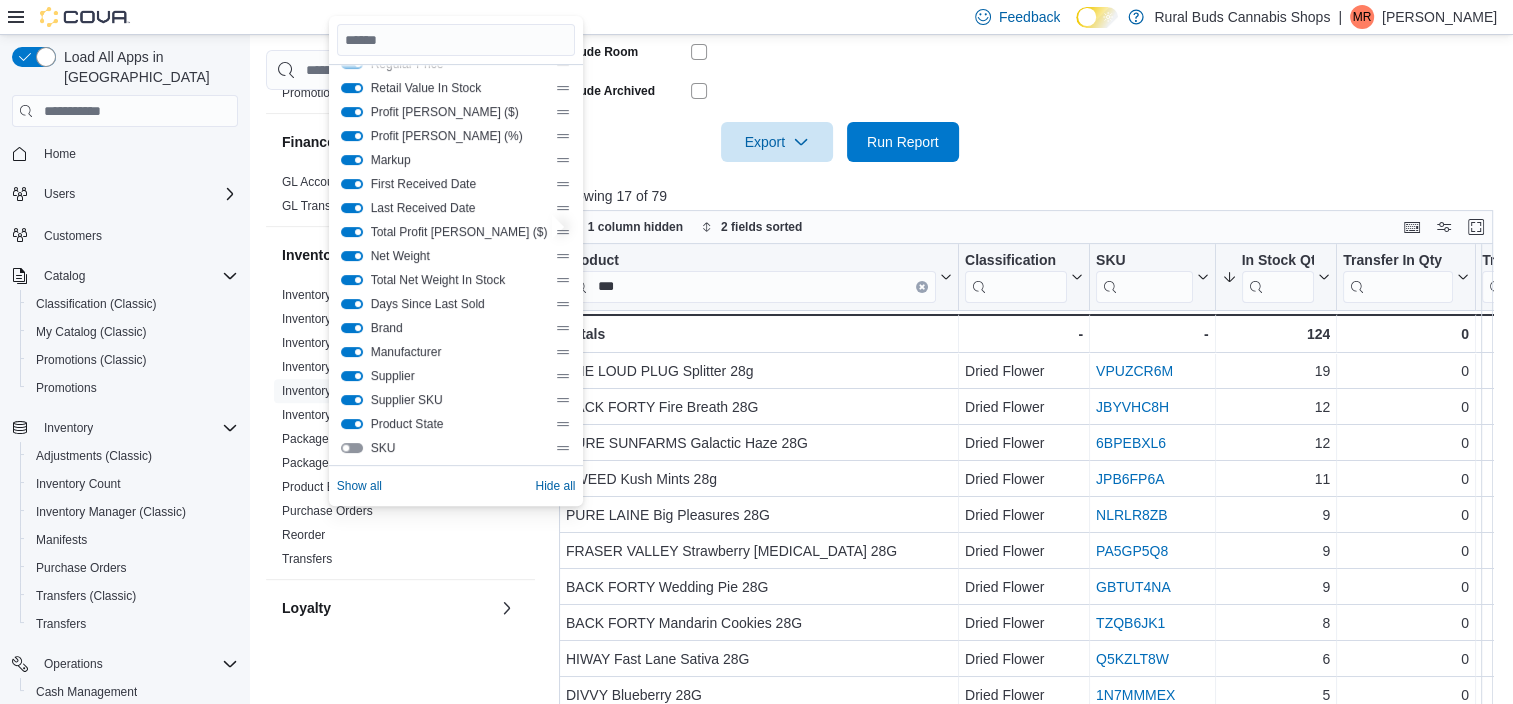 scroll, scrollTop: 264, scrollLeft: 0, axis: vertical 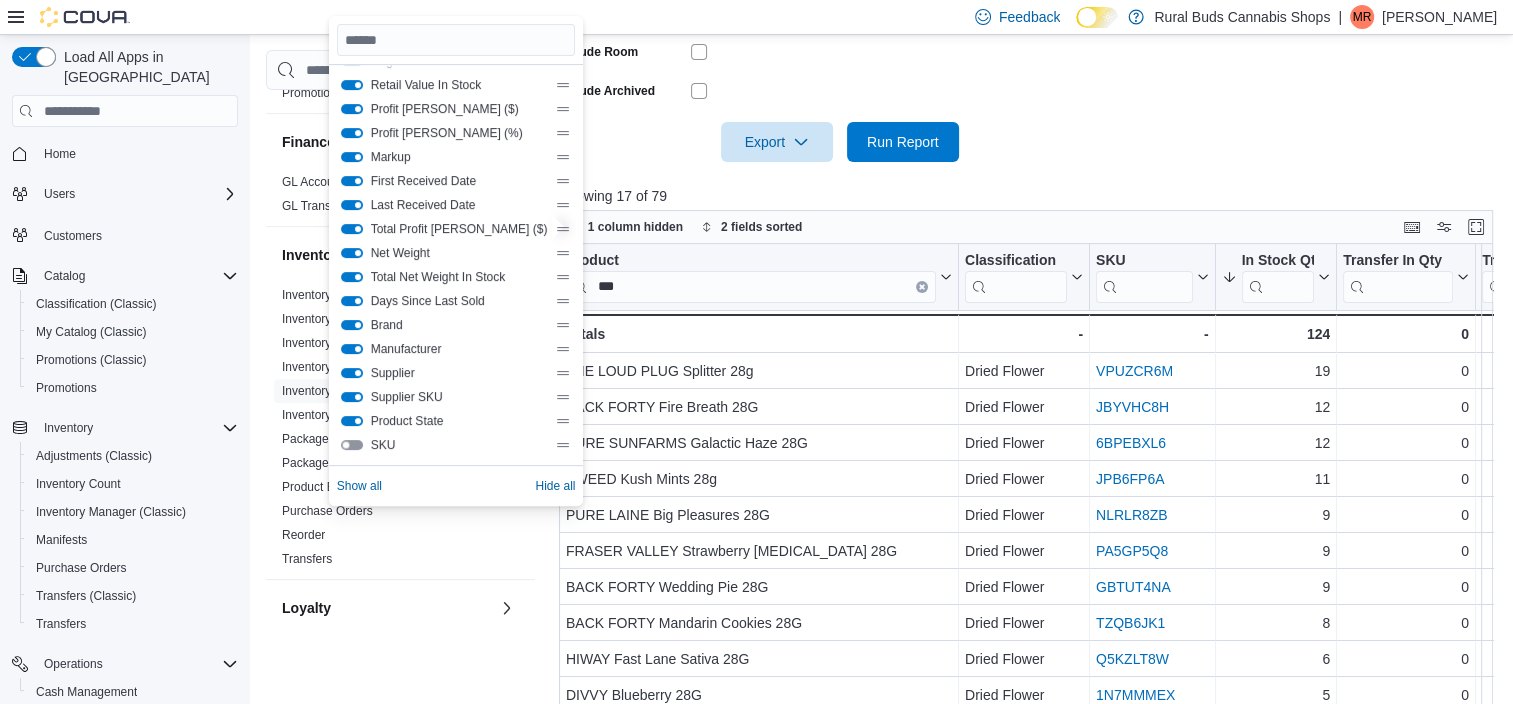click at bounding box center (1031, 174) 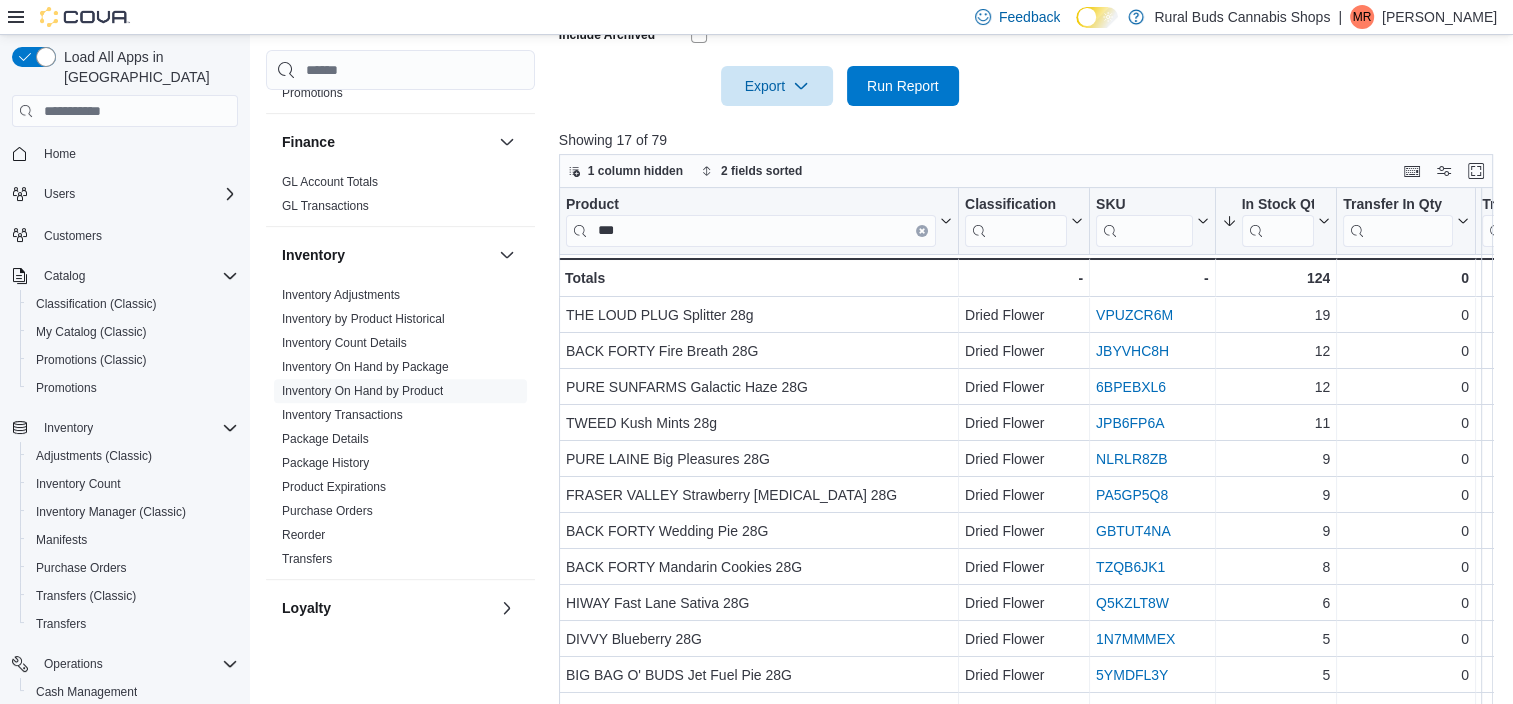 scroll, scrollTop: 685, scrollLeft: 0, axis: vertical 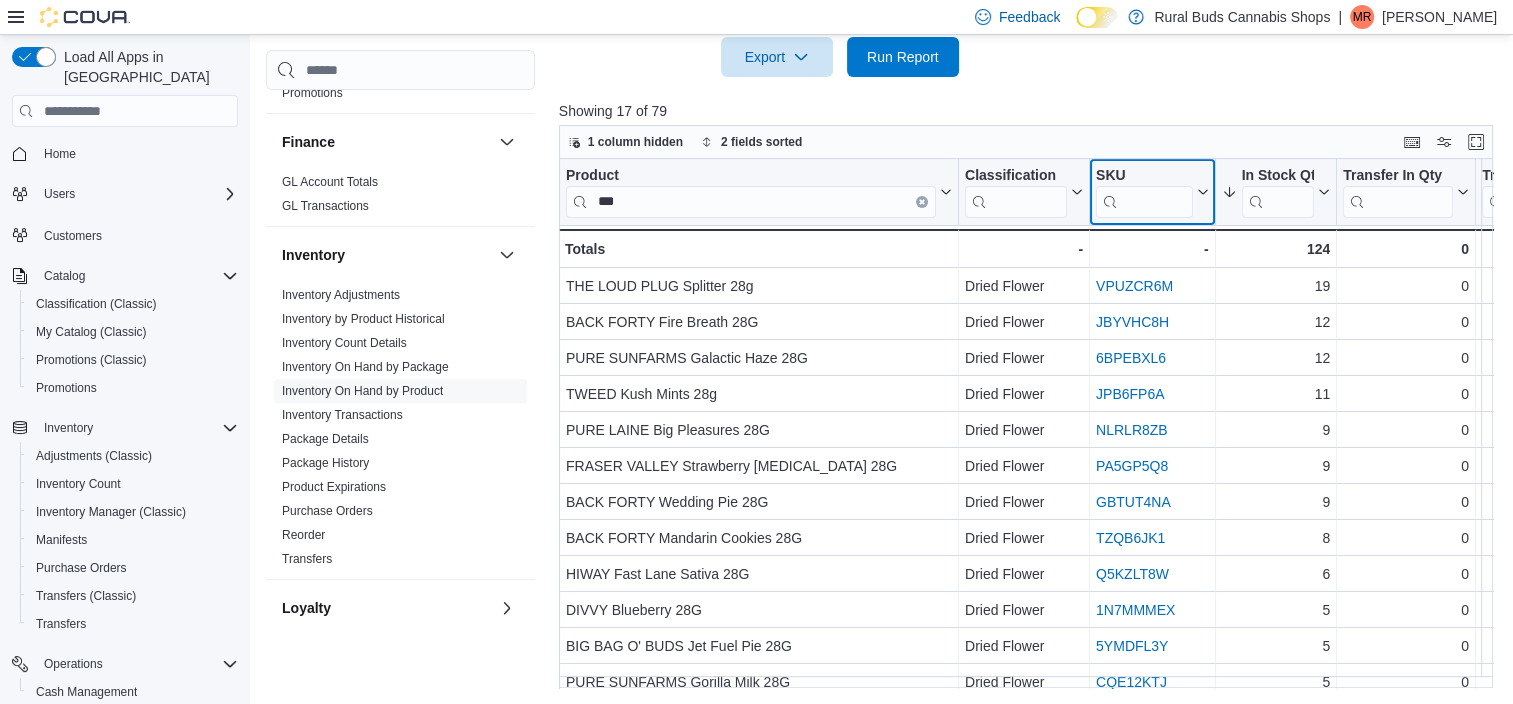 click 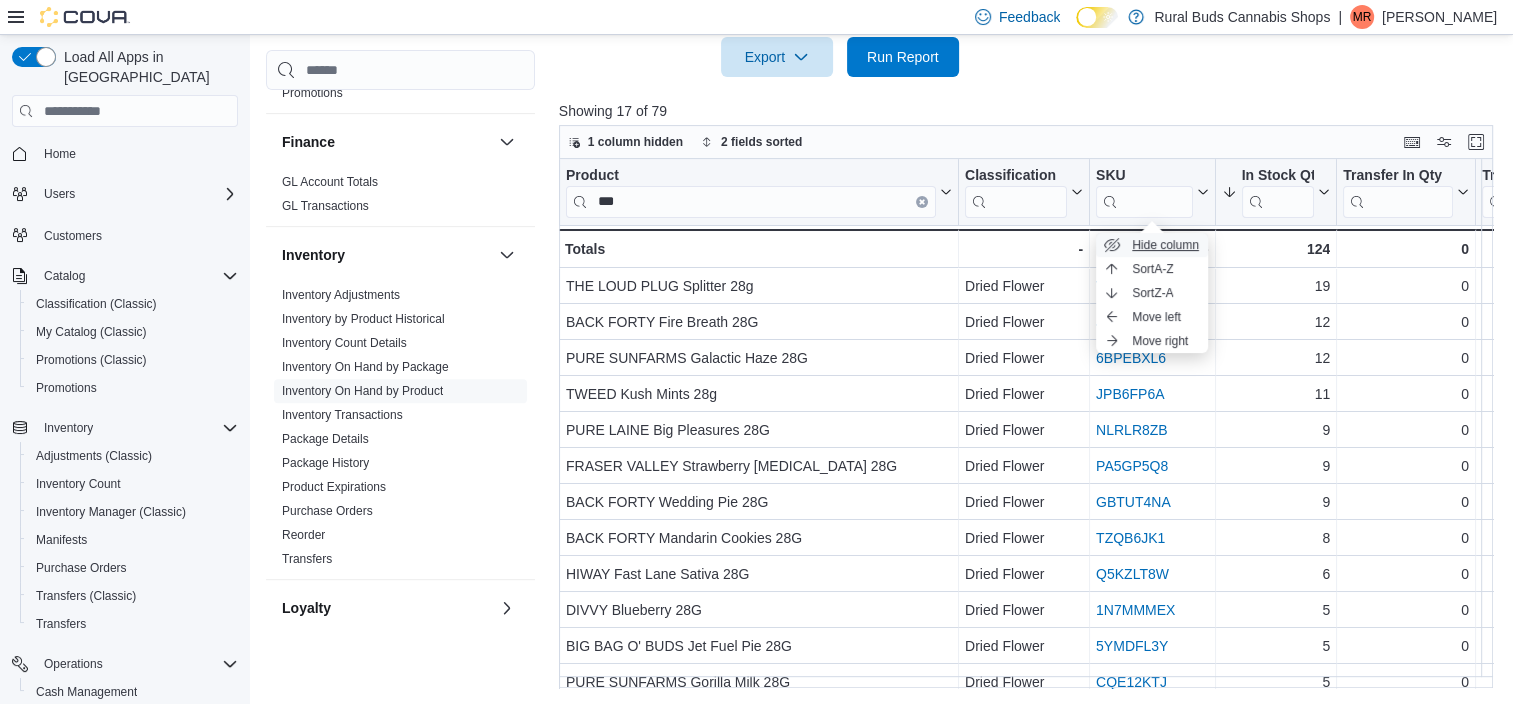click on "Hide column" at bounding box center (1165, 245) 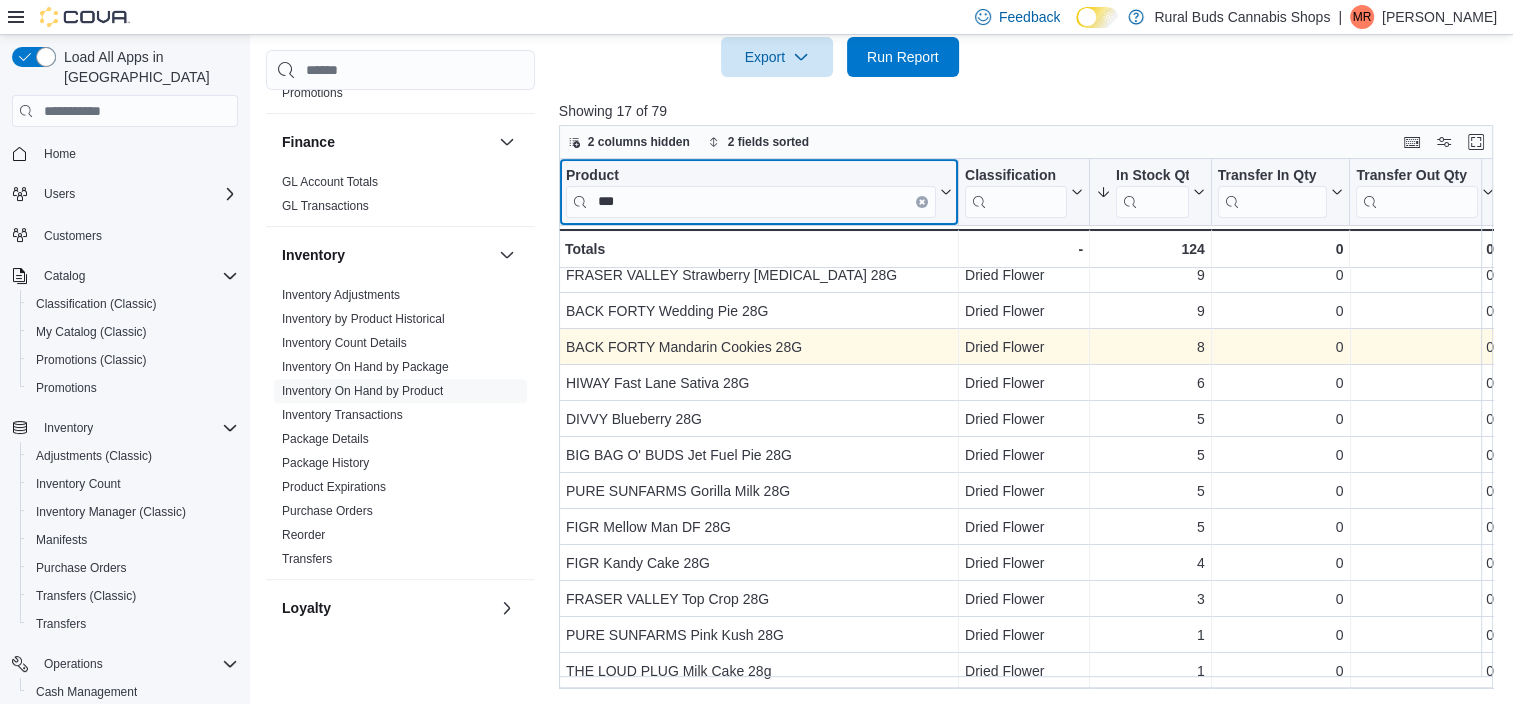 scroll, scrollTop: 0, scrollLeft: 0, axis: both 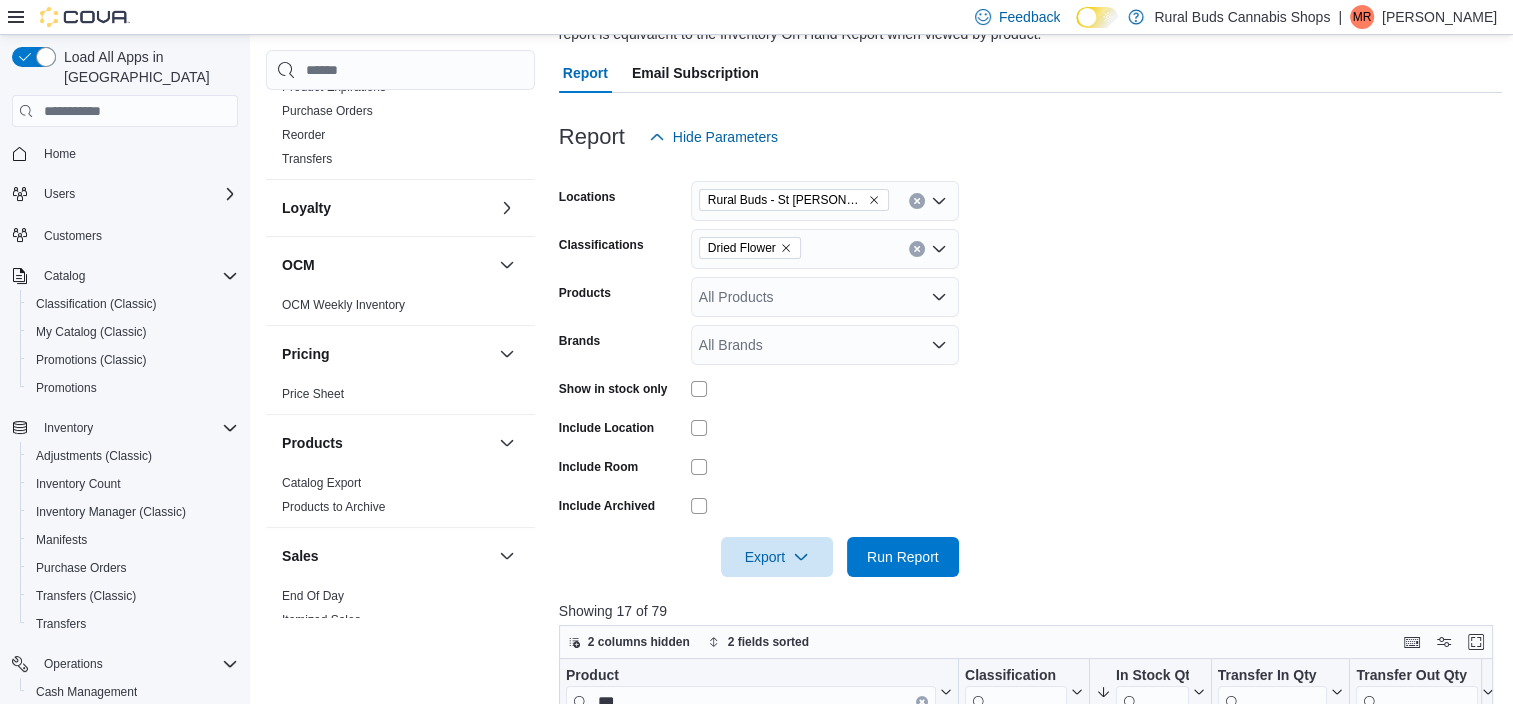 click 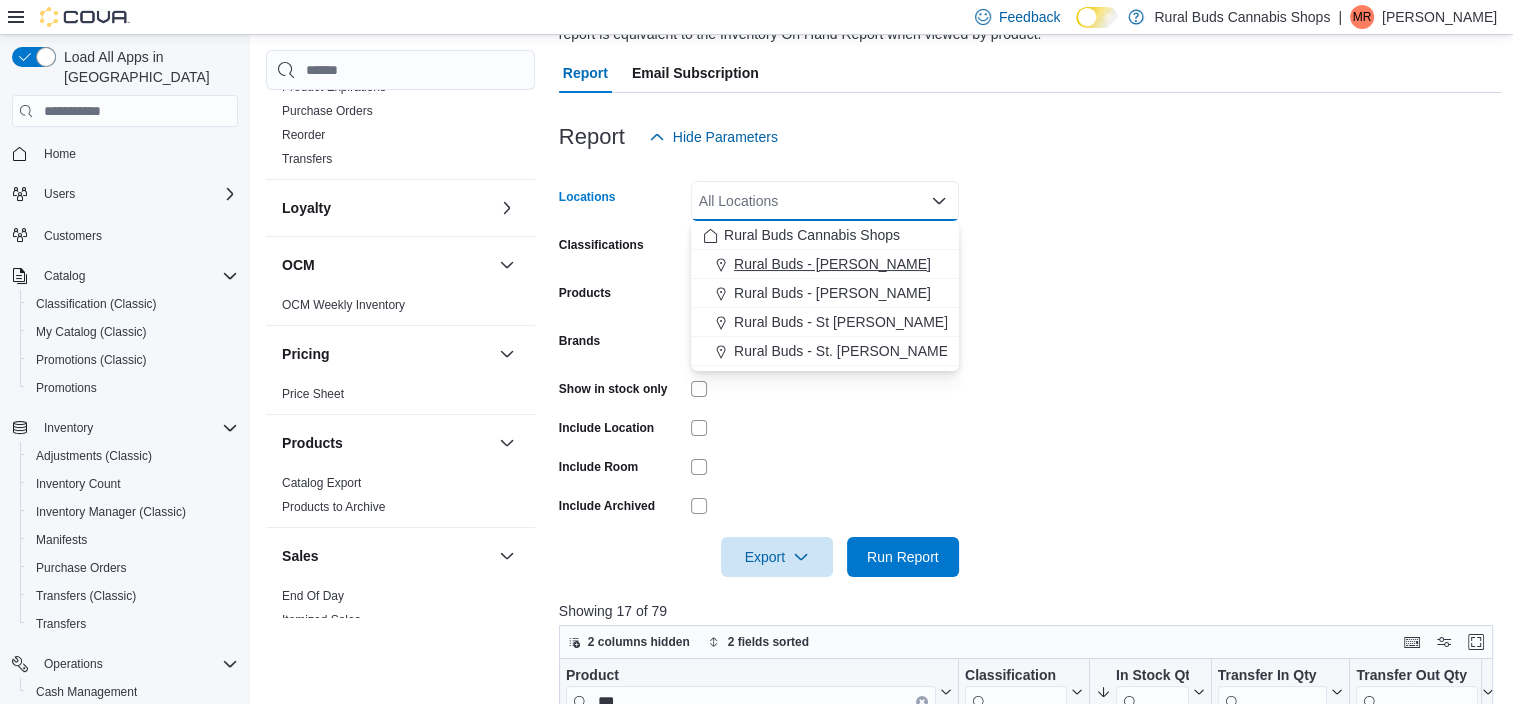 click on "Rural Buds - [PERSON_NAME]" at bounding box center [832, 264] 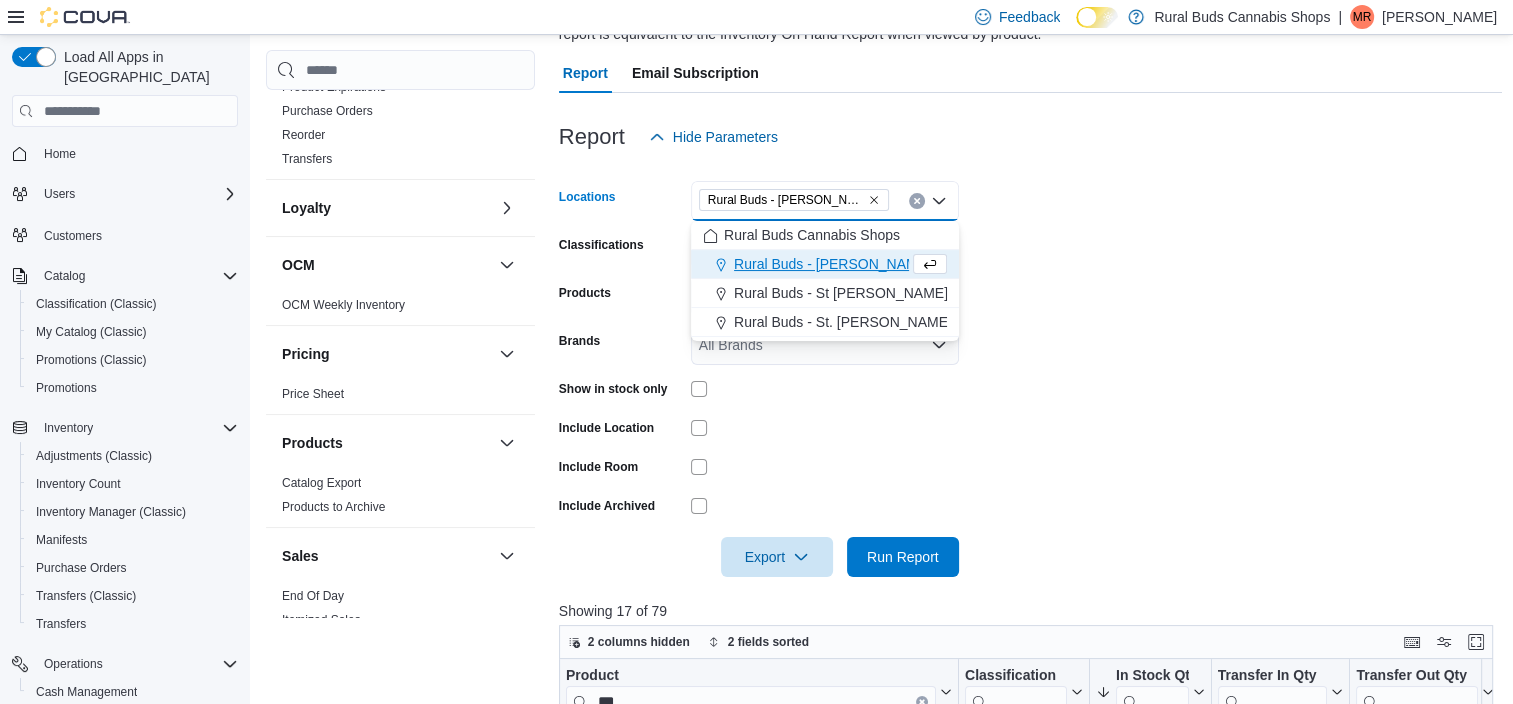 click at bounding box center (1031, 589) 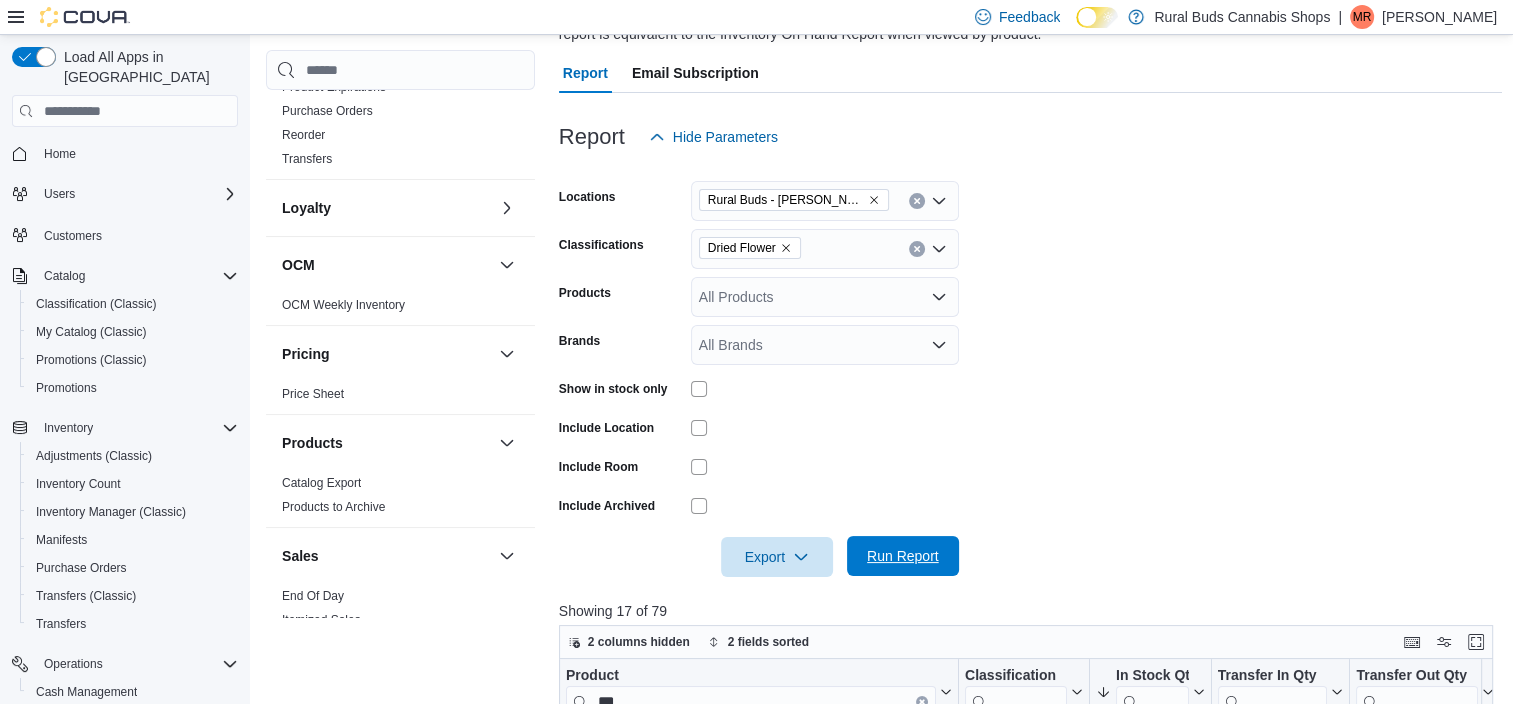 click on "Run Report" at bounding box center [903, 556] 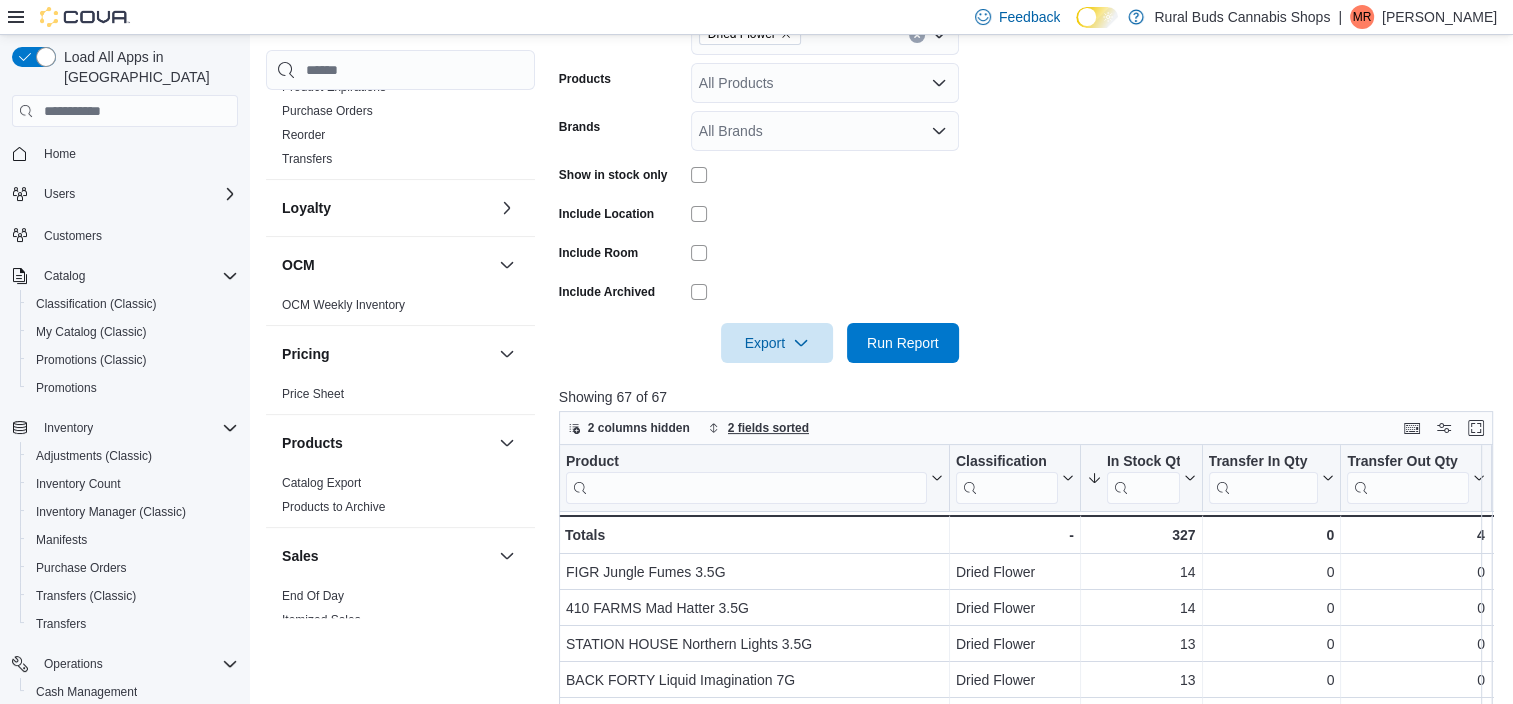 scroll, scrollTop: 585, scrollLeft: 0, axis: vertical 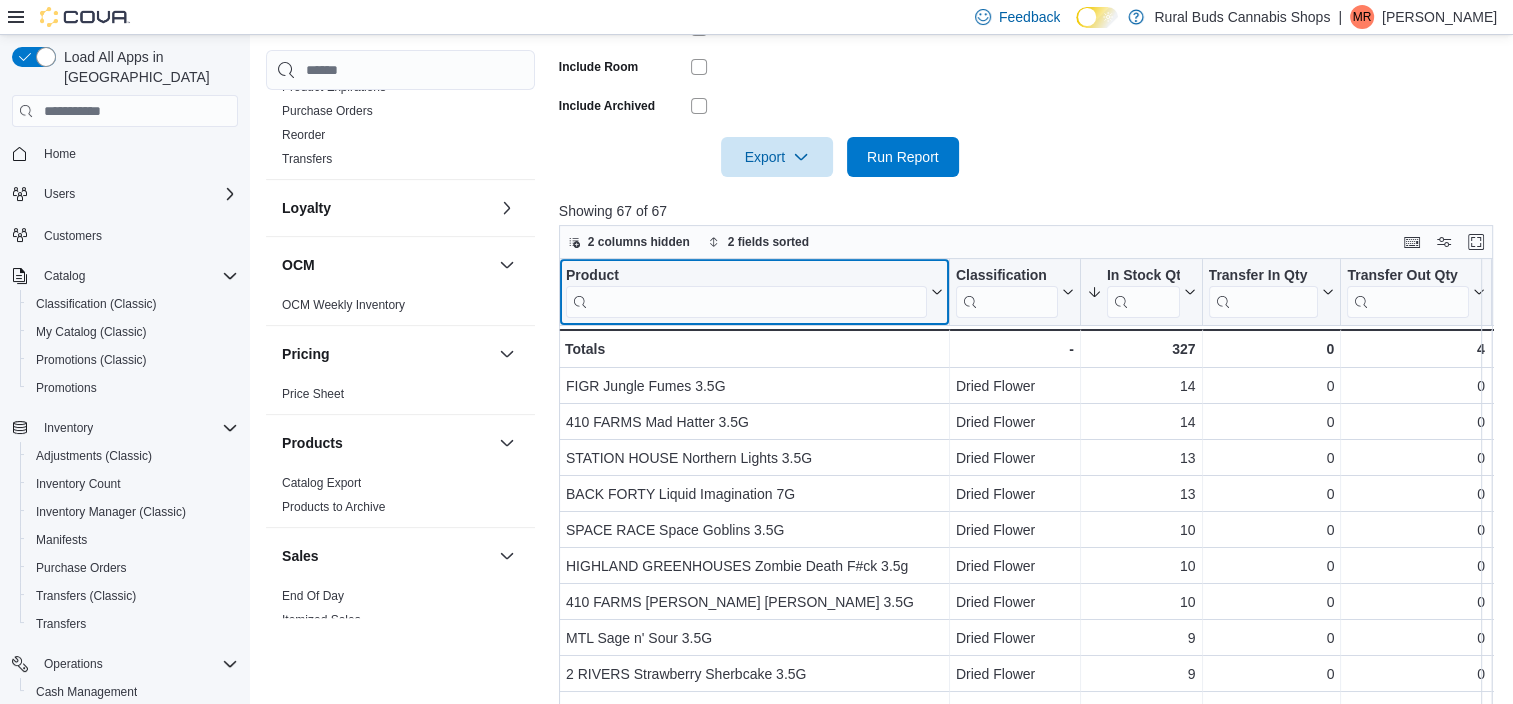 click at bounding box center (746, 302) 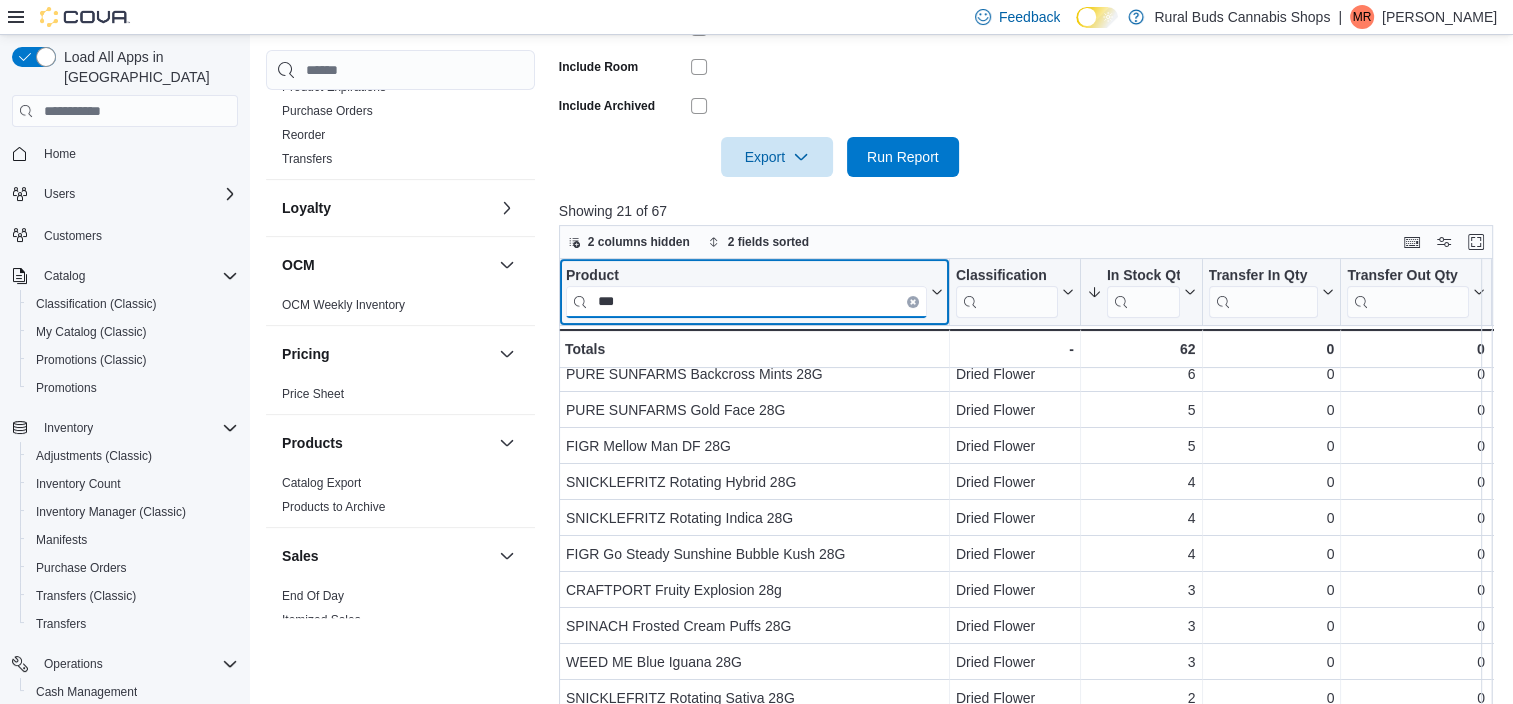 scroll, scrollTop: 0, scrollLeft: 0, axis: both 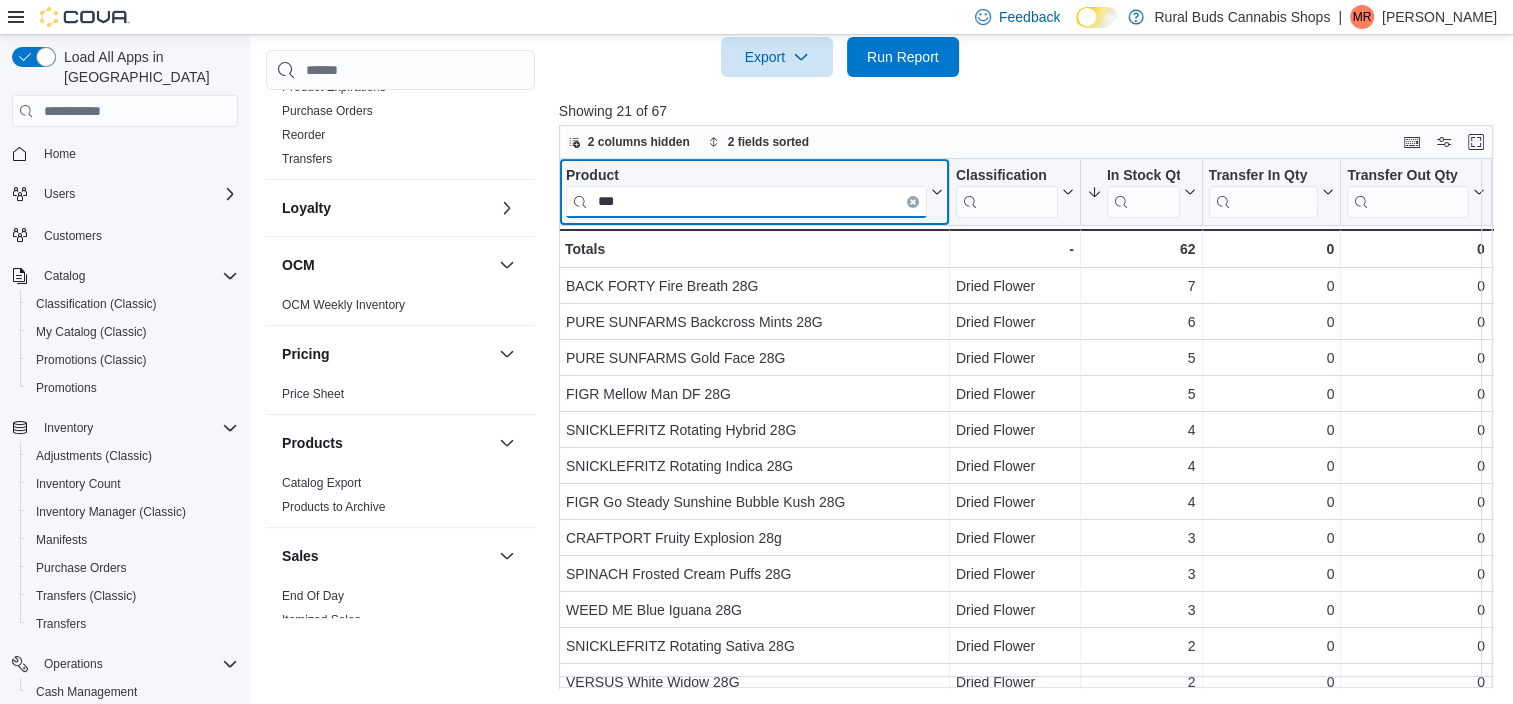 type on "***" 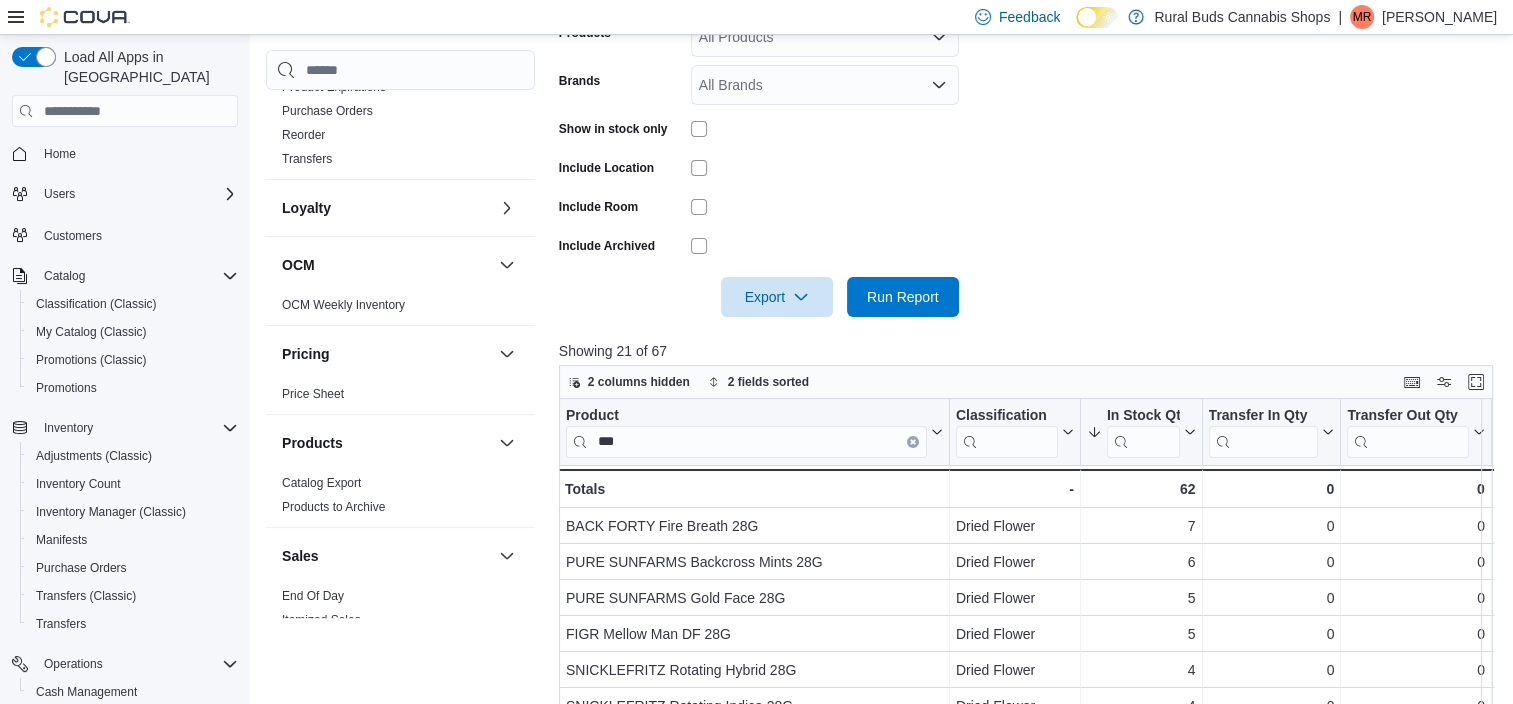 scroll, scrollTop: 185, scrollLeft: 0, axis: vertical 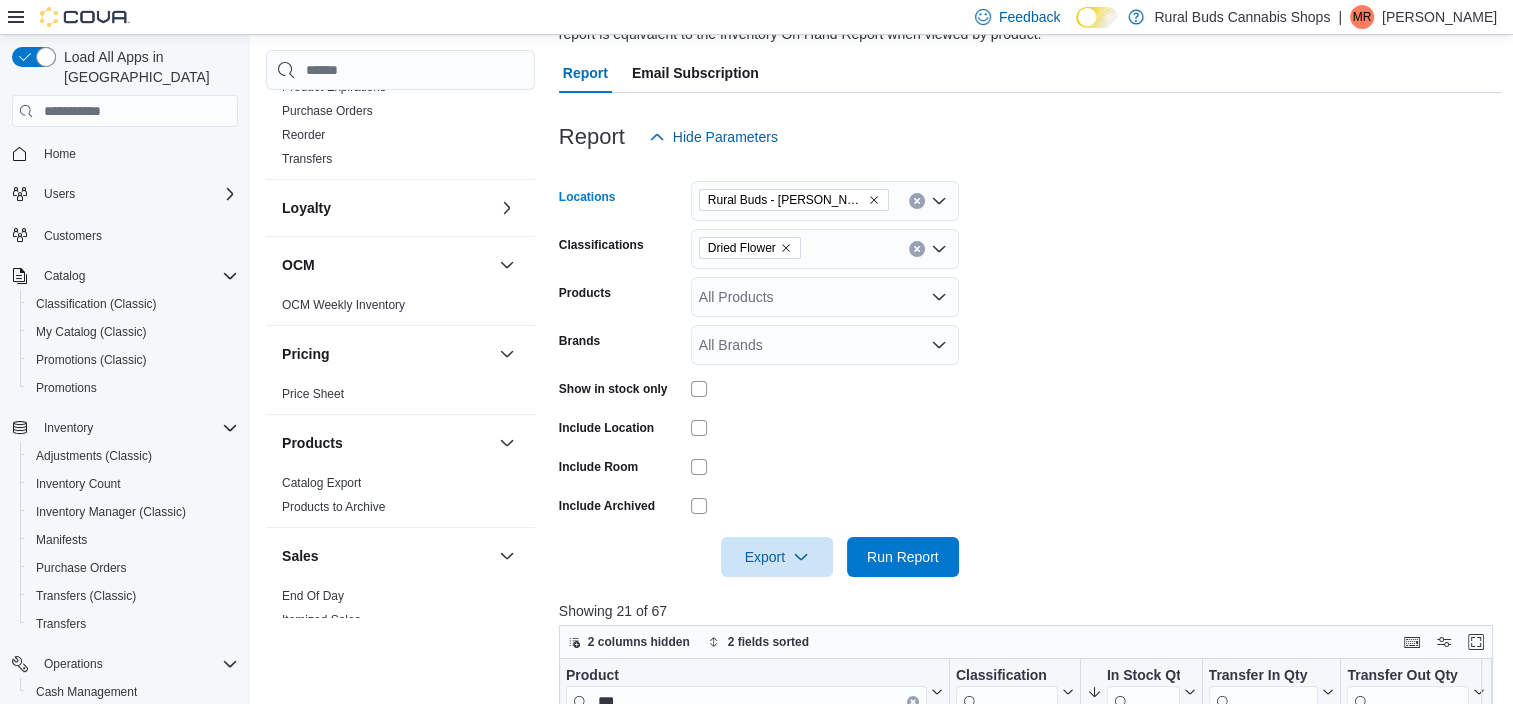 click 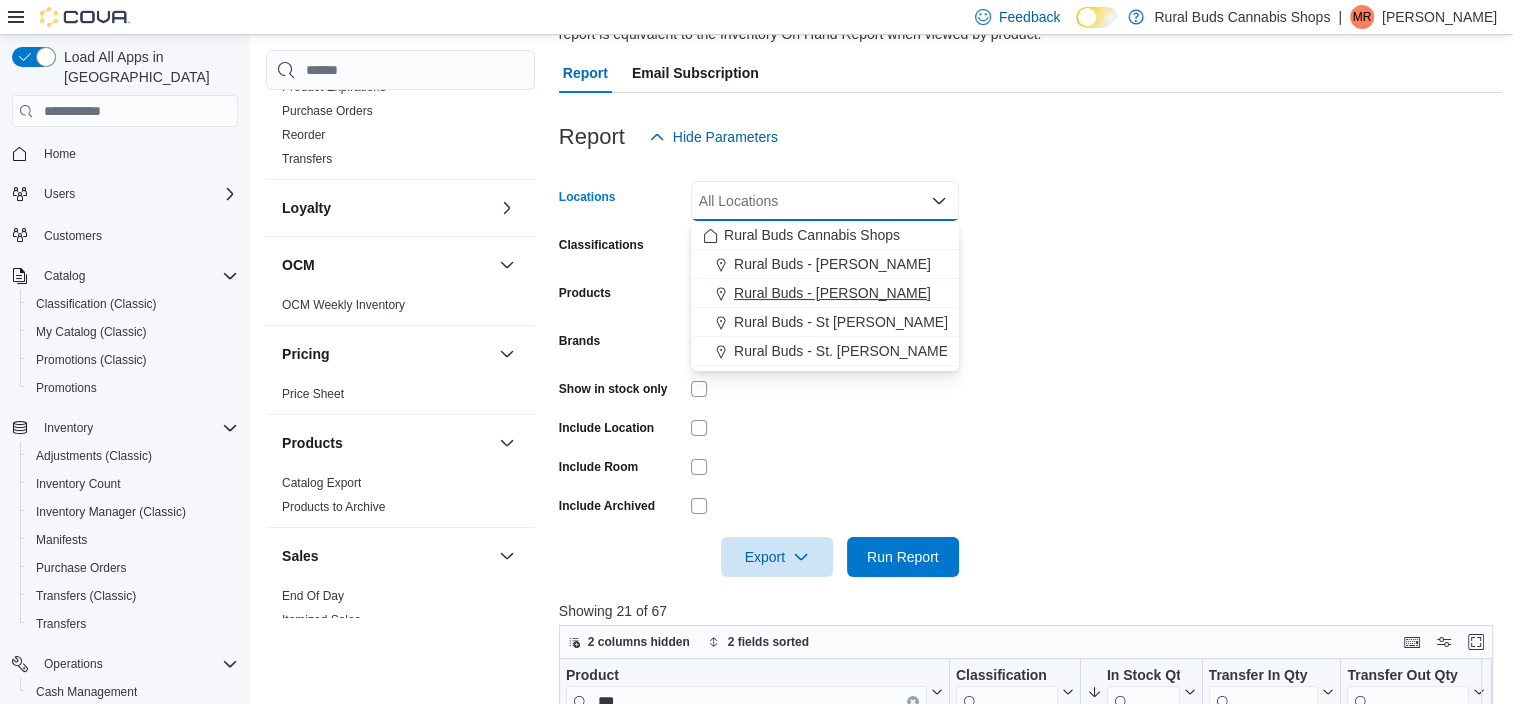 click on "Rural Buds - [PERSON_NAME]" at bounding box center (832, 293) 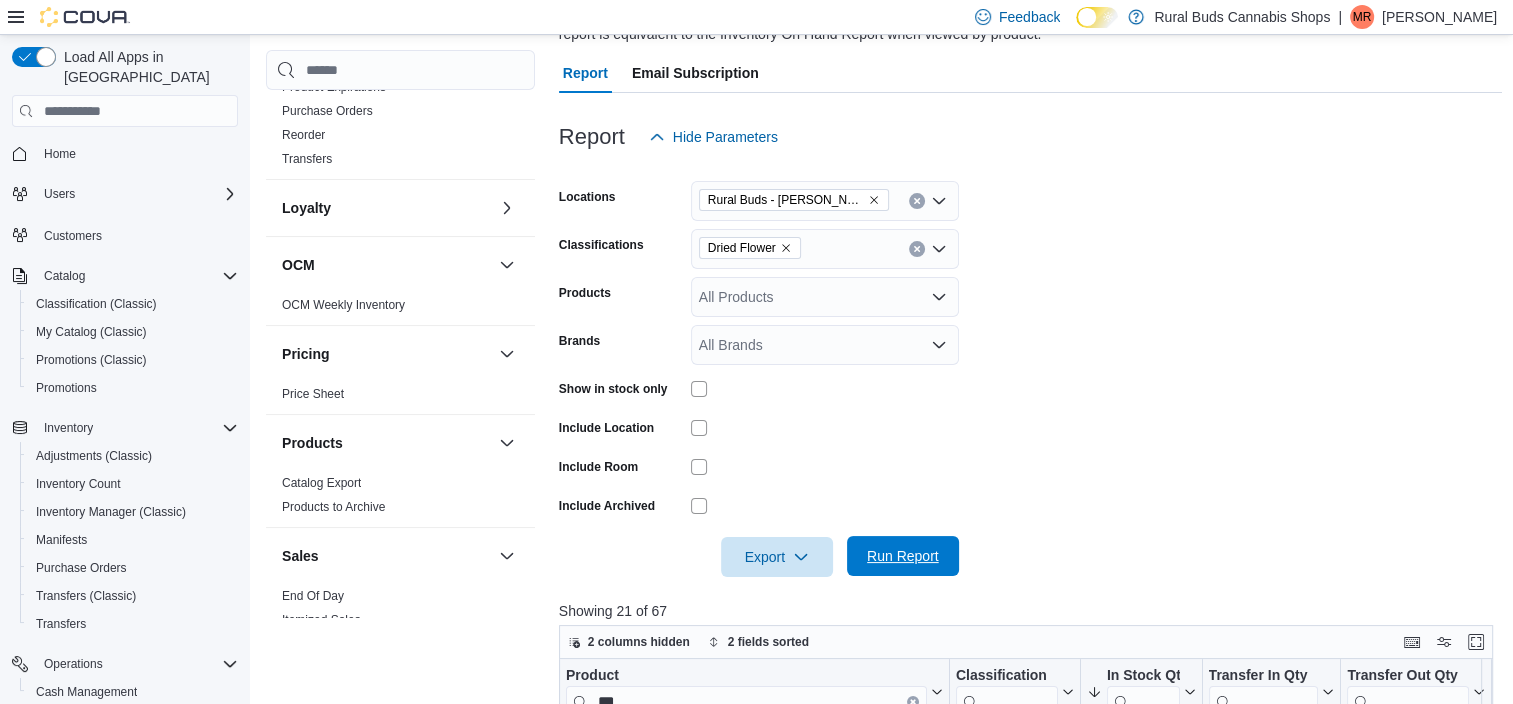 click on "Export  Run Report" at bounding box center [759, 557] 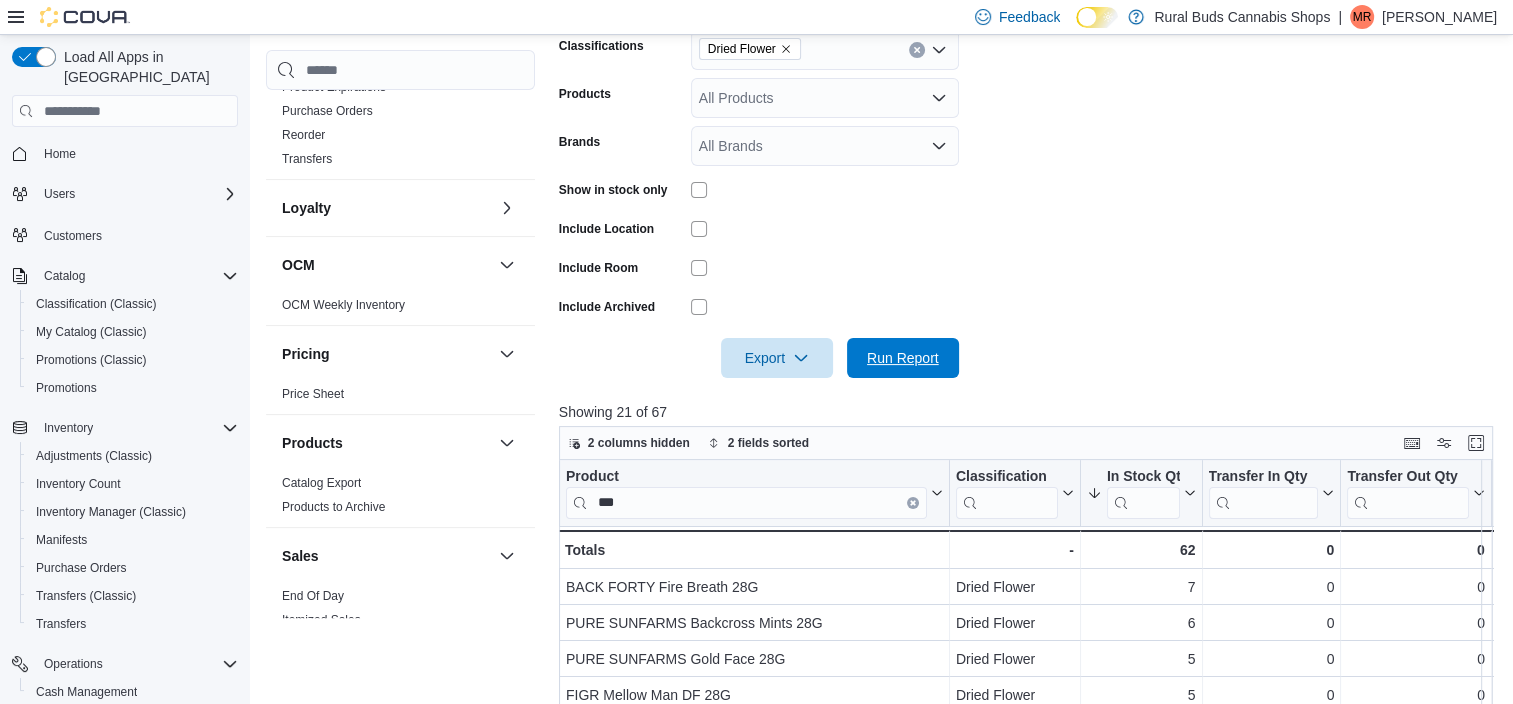 scroll, scrollTop: 385, scrollLeft: 0, axis: vertical 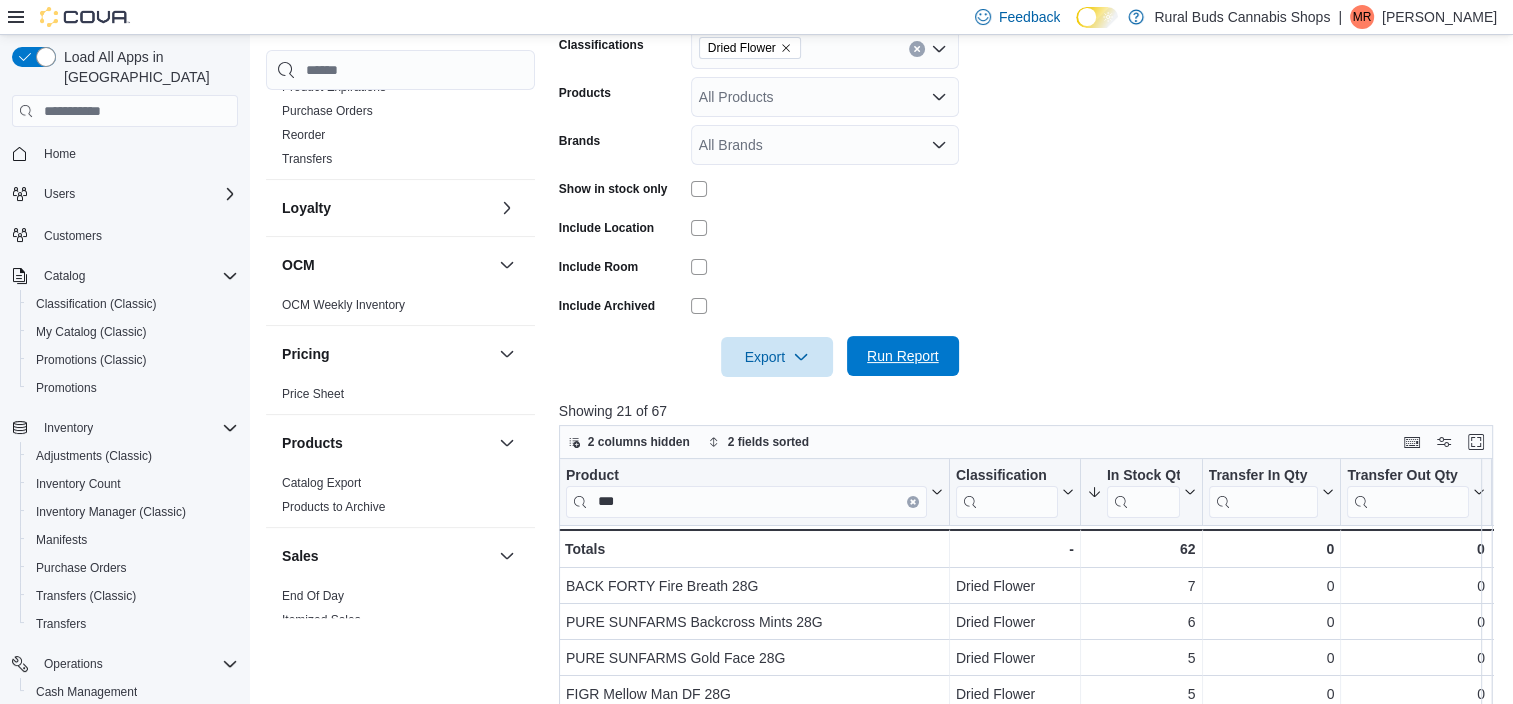 click on "Run Report" at bounding box center (903, 356) 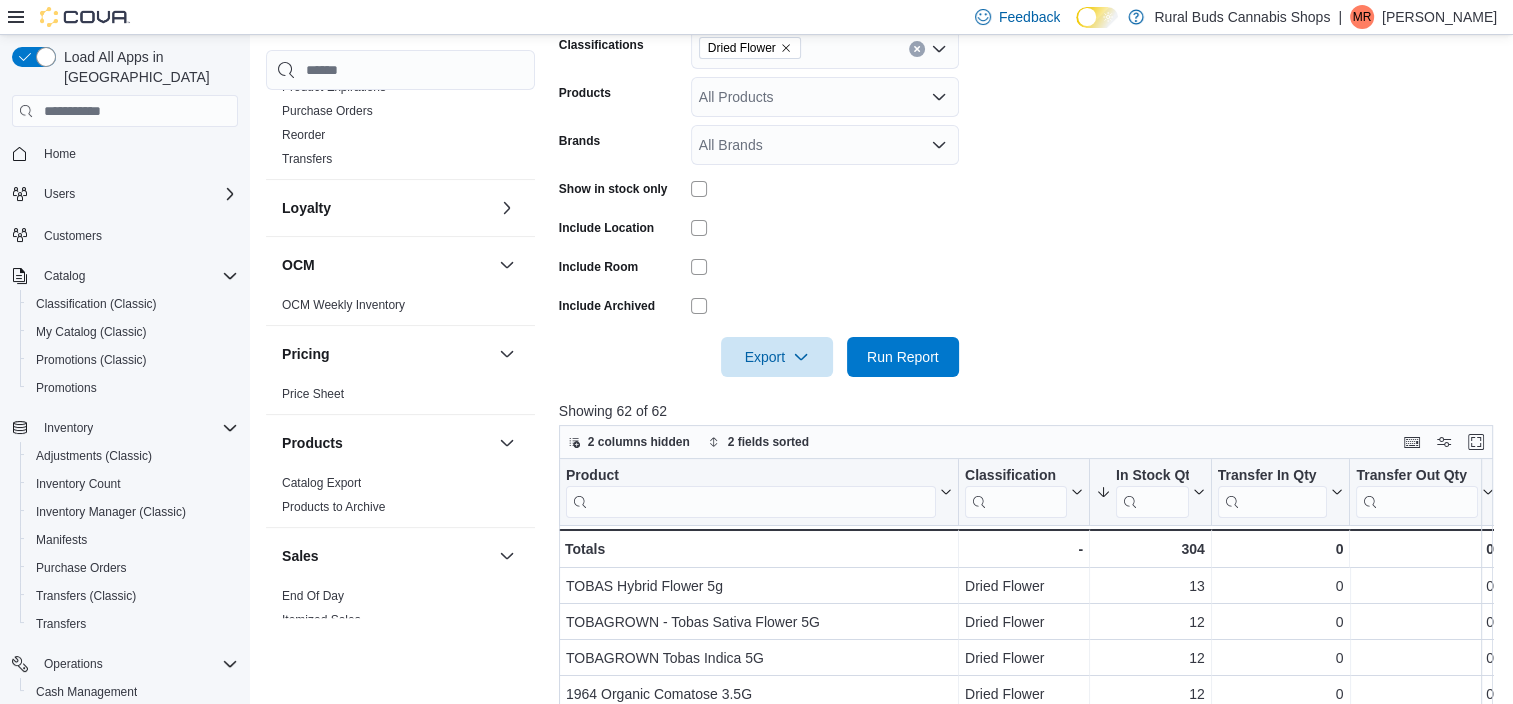 scroll, scrollTop: 485, scrollLeft: 0, axis: vertical 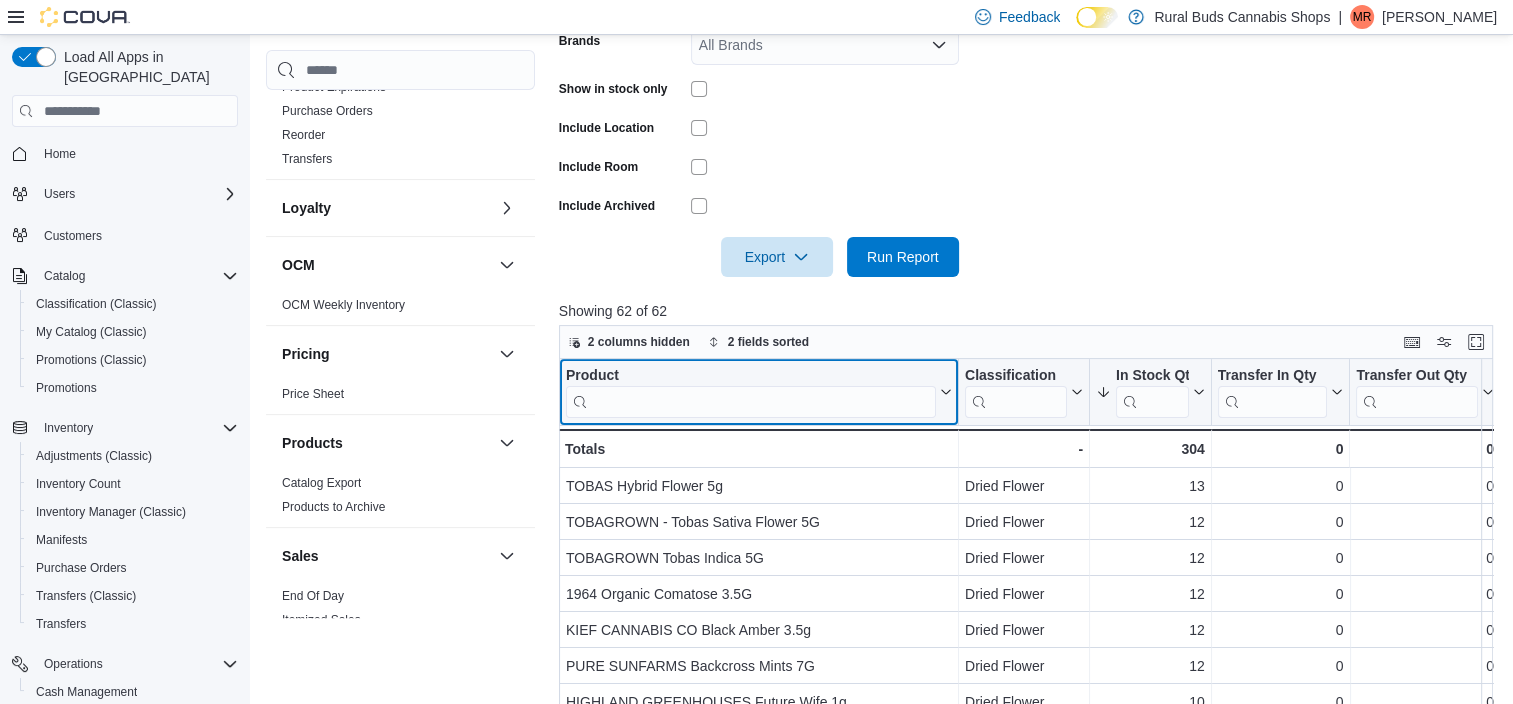 click at bounding box center (751, 402) 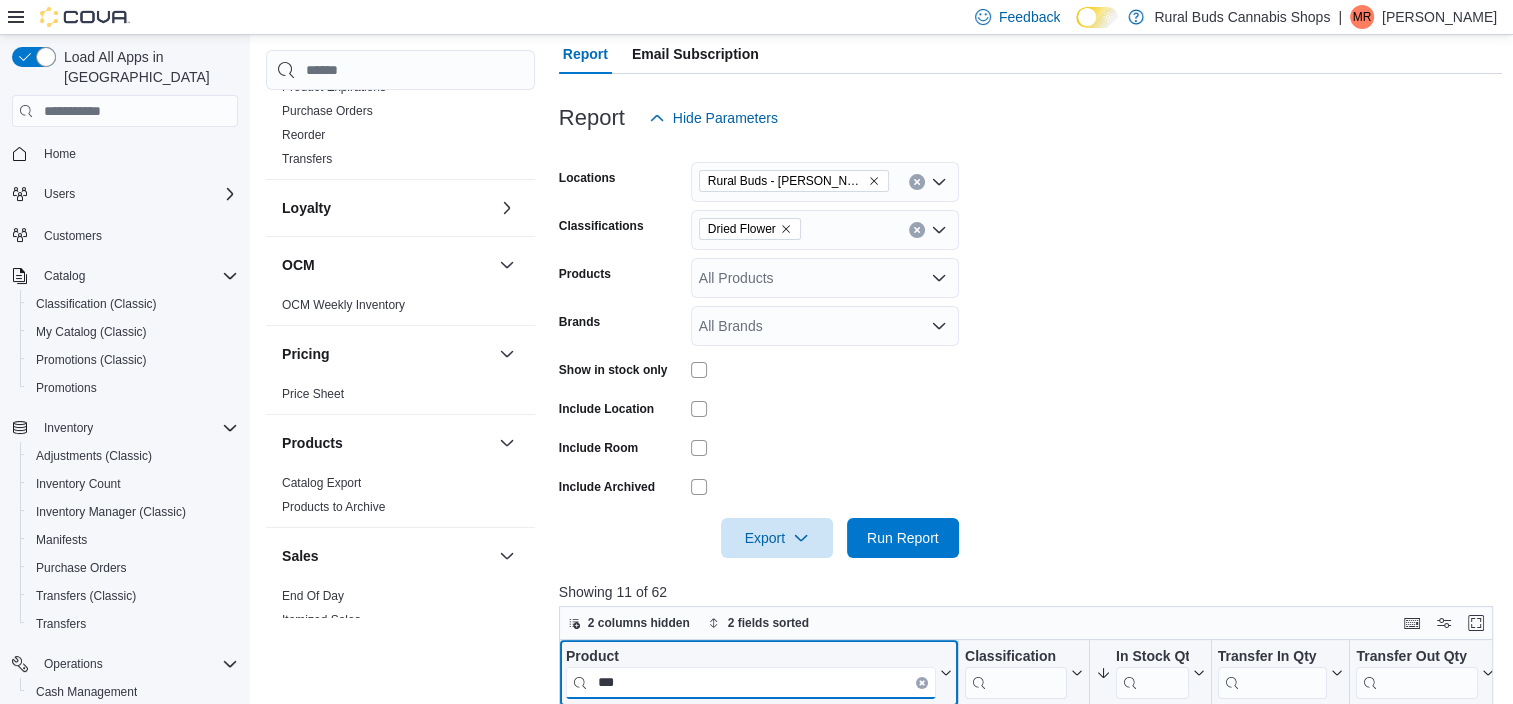 scroll, scrollTop: 385, scrollLeft: 0, axis: vertical 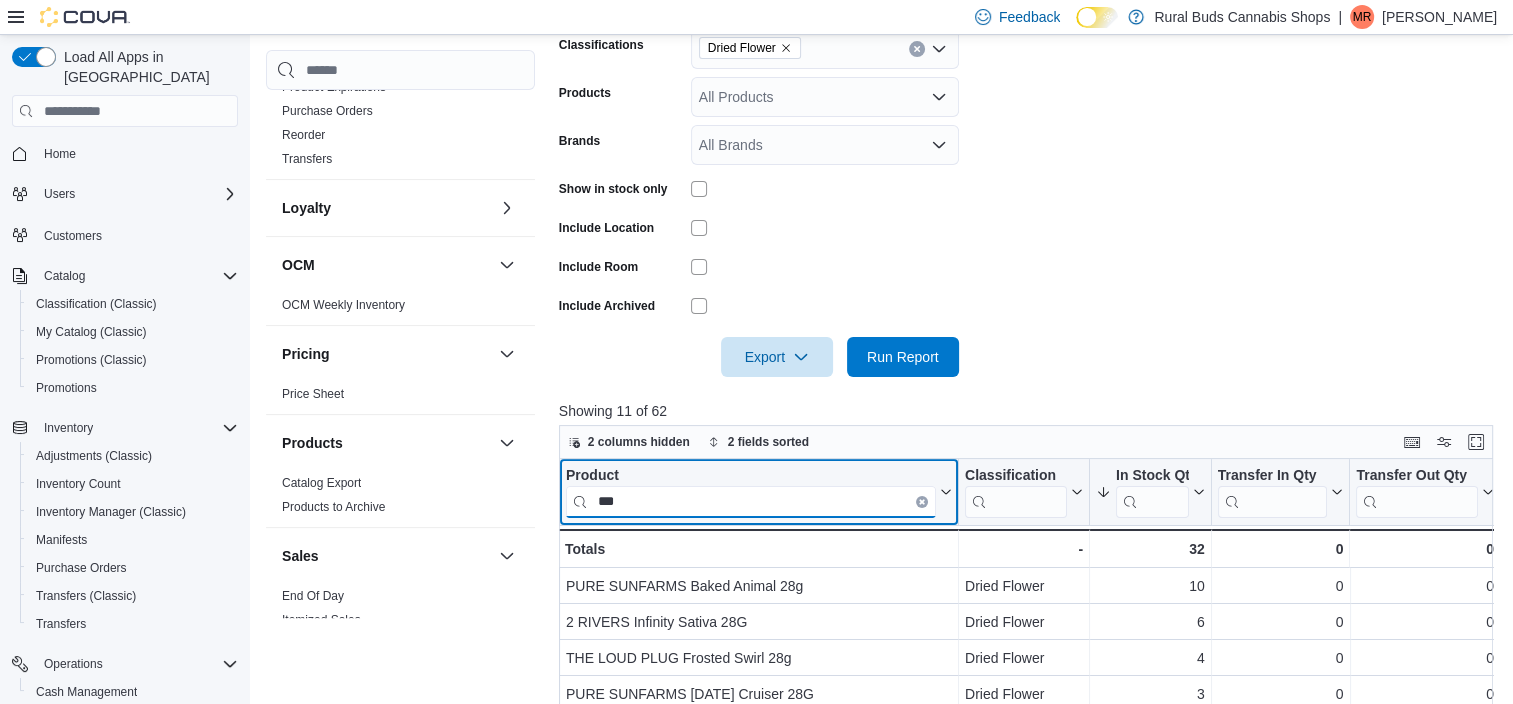 click on "***" at bounding box center [751, 502] 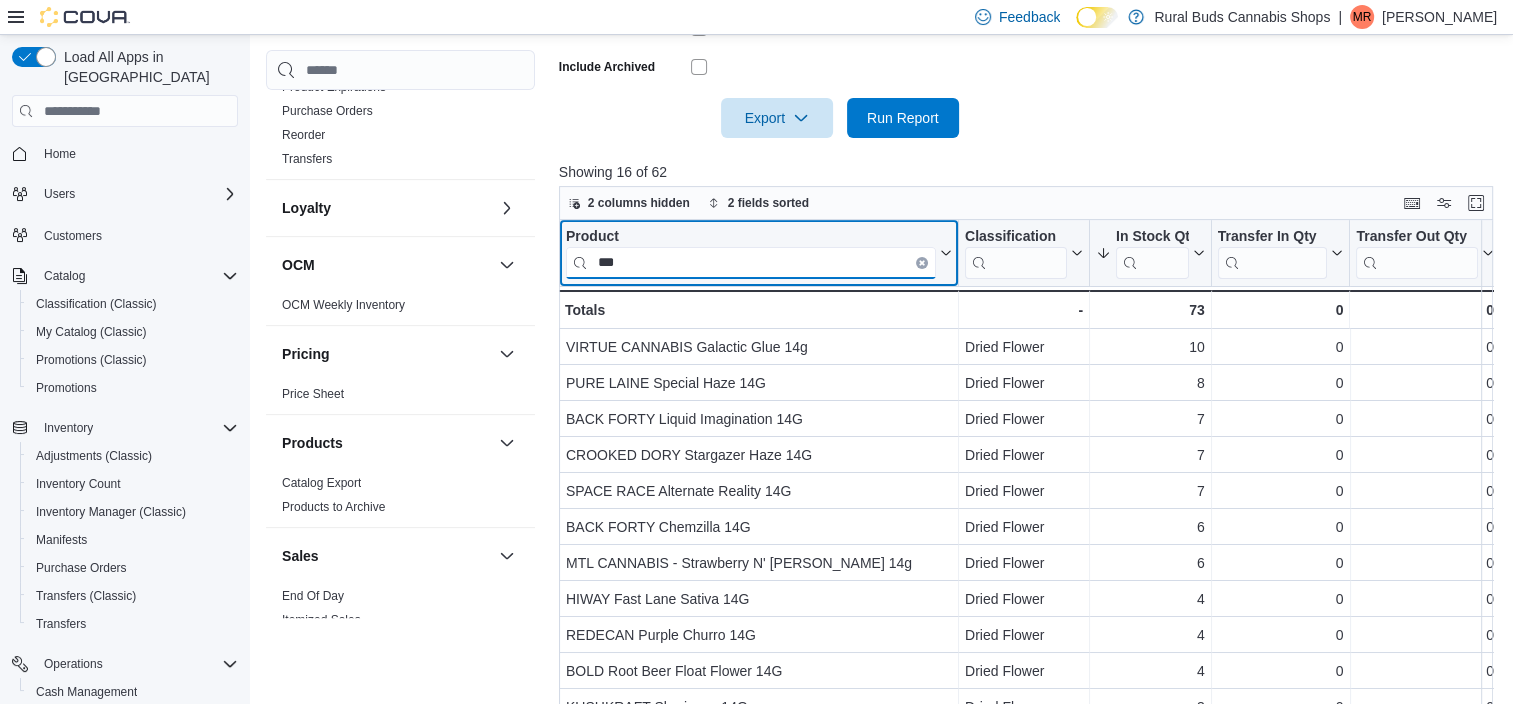 scroll, scrollTop: 685, scrollLeft: 0, axis: vertical 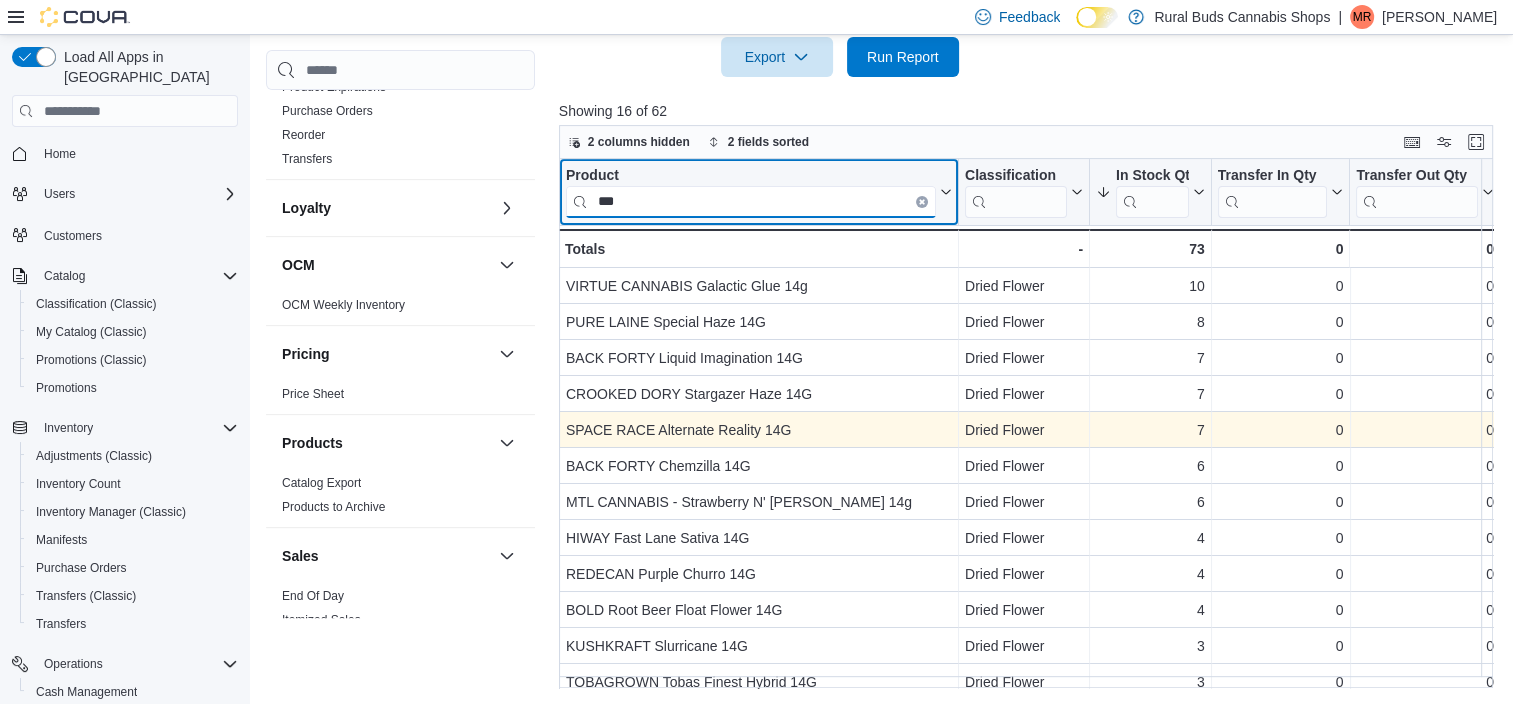 type on "***" 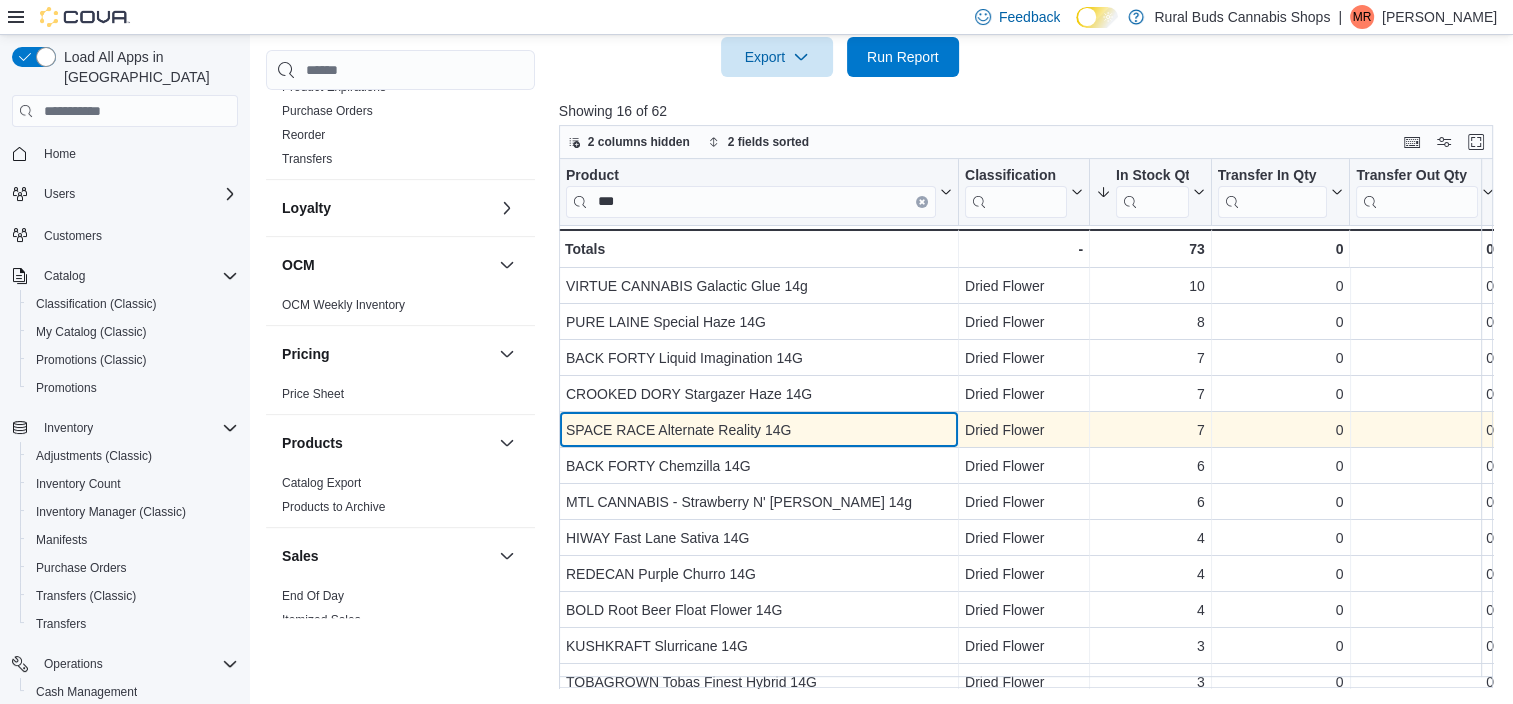click on "SPACE RACE Alternate Reality 14G" at bounding box center [759, 430] 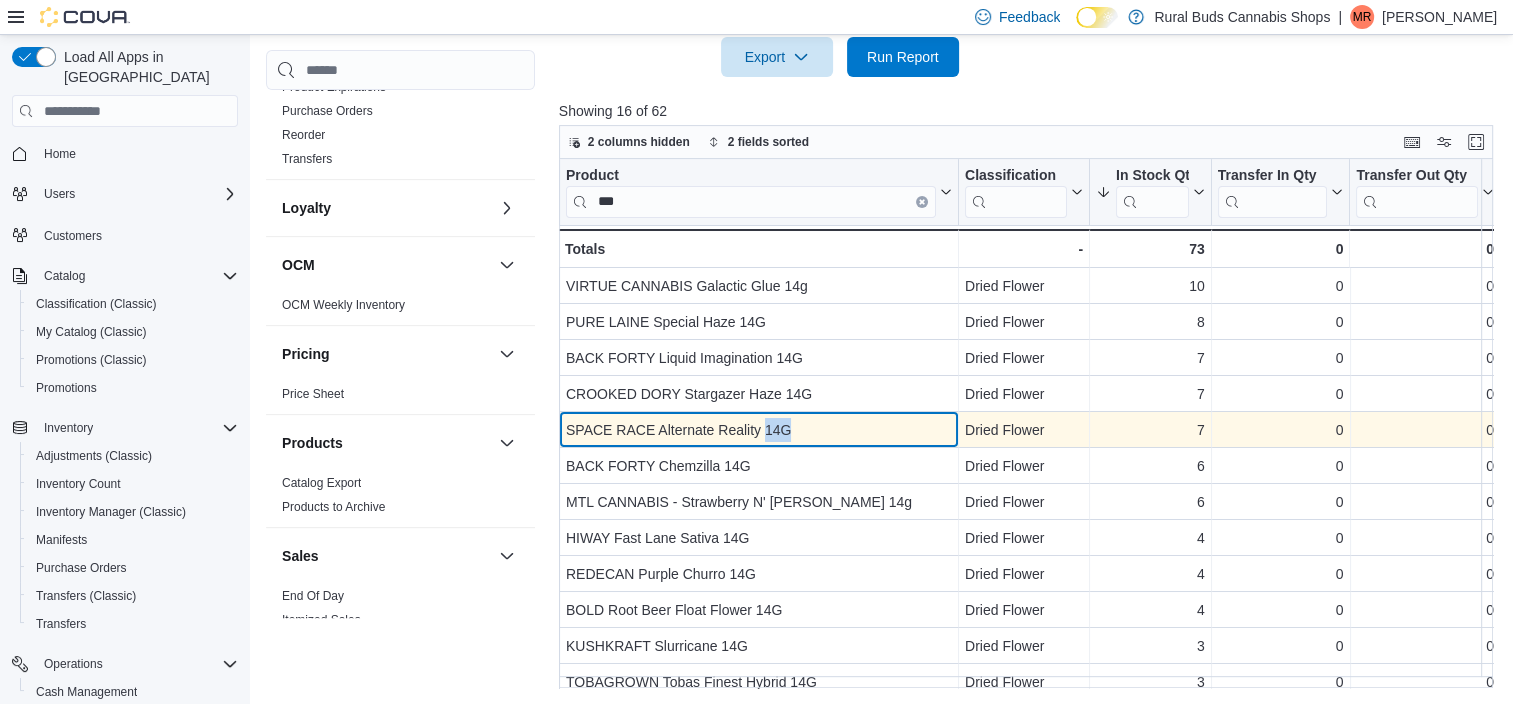 click on "SPACE RACE Alternate Reality 14G" at bounding box center [759, 430] 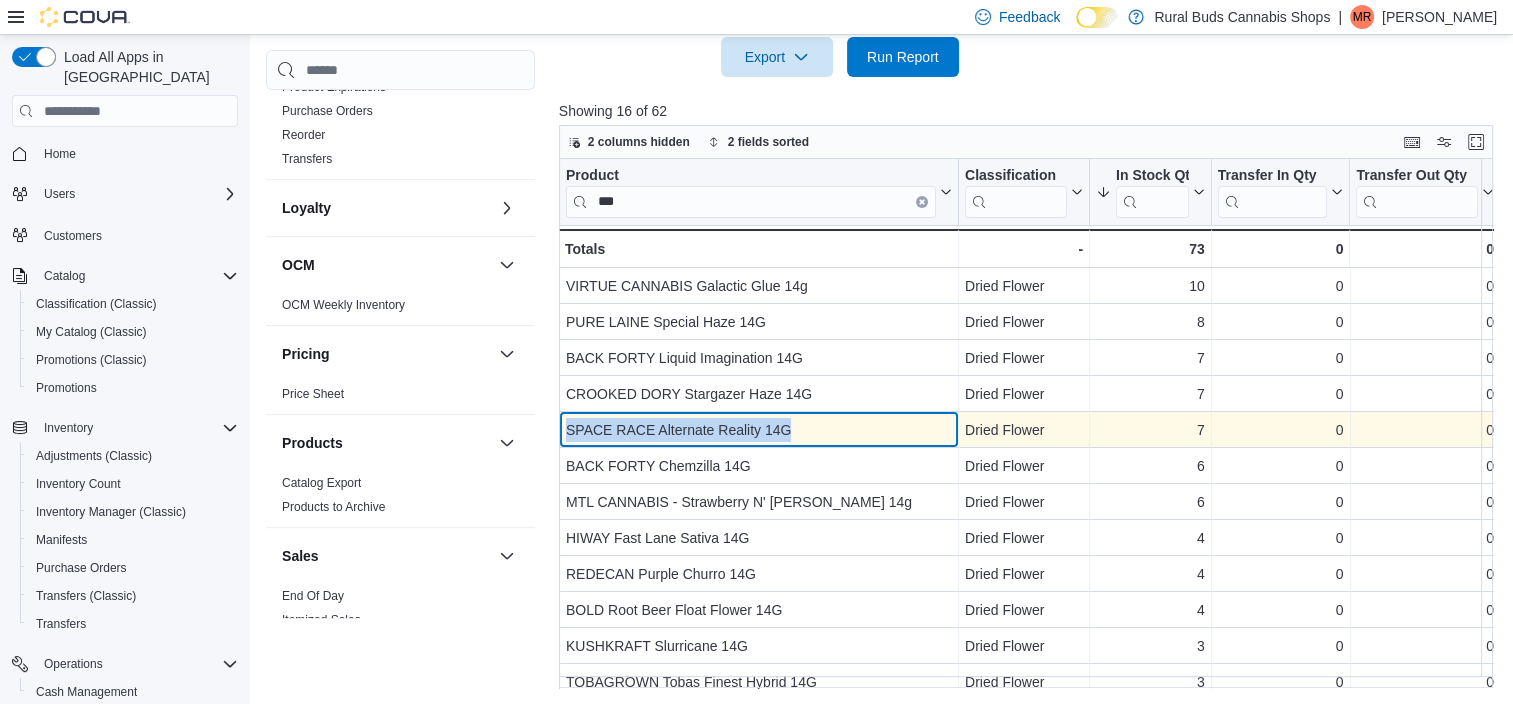 copy on "SPACE RACE Alternate Reality 14G" 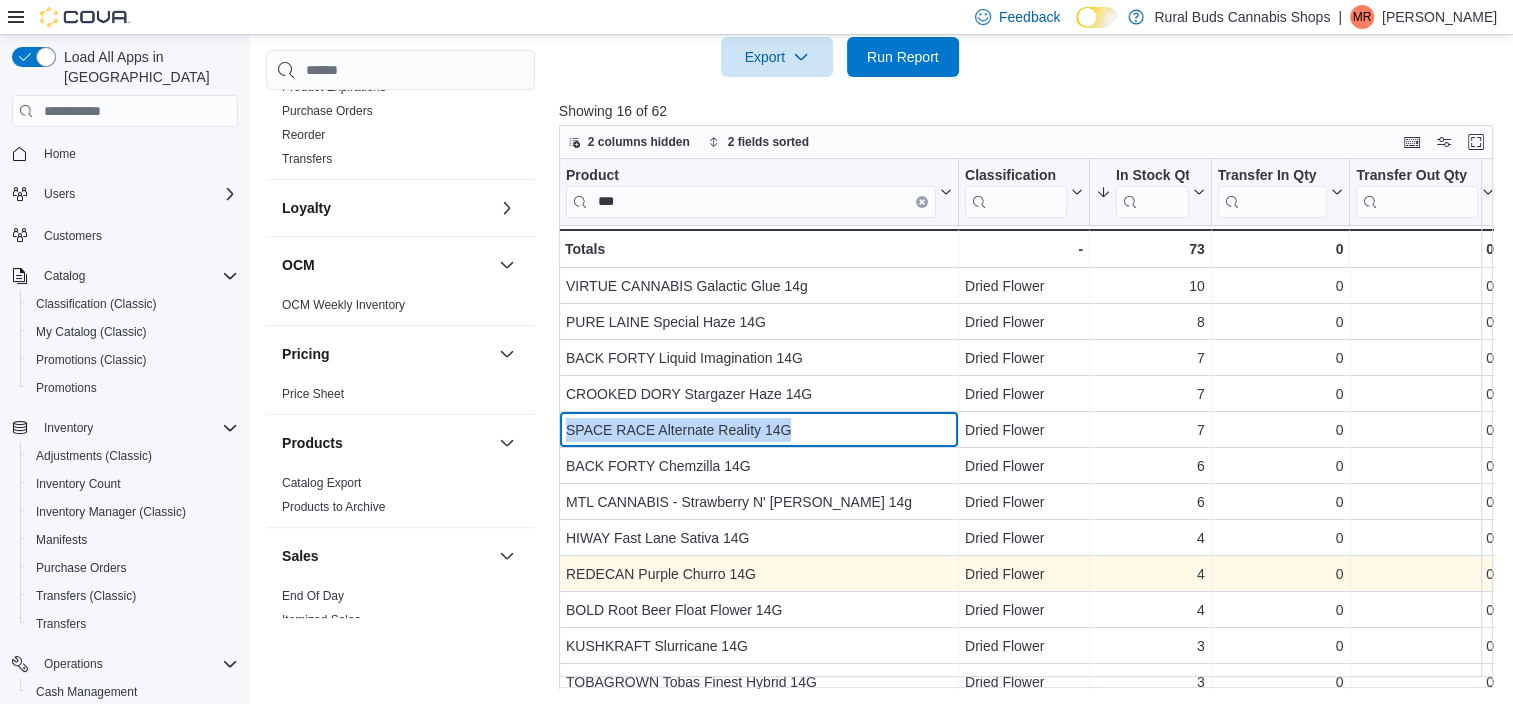 copy on "SPACE RACE Alternate Reality 14G" 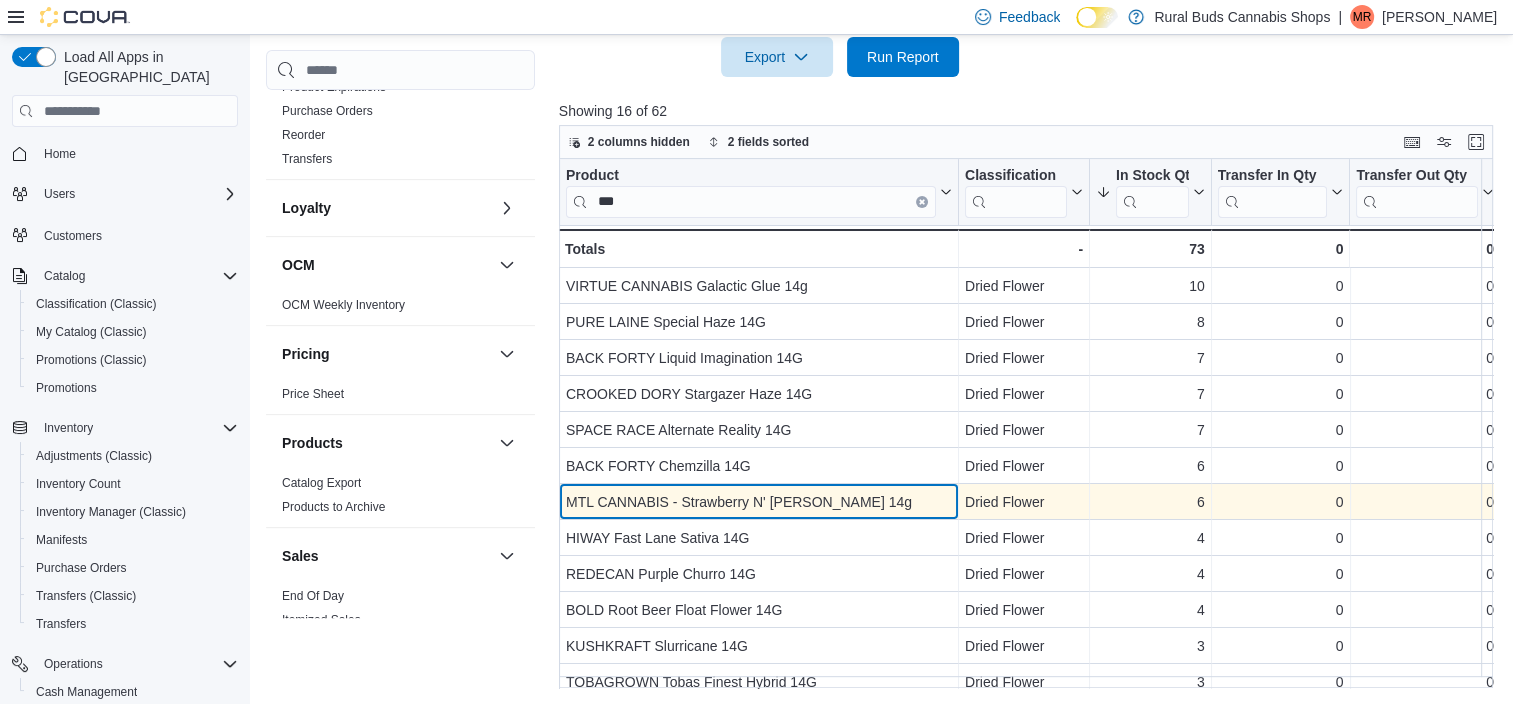 click on "MTL CANNABIS - Strawberry N' Mintz 14g" at bounding box center [759, 502] 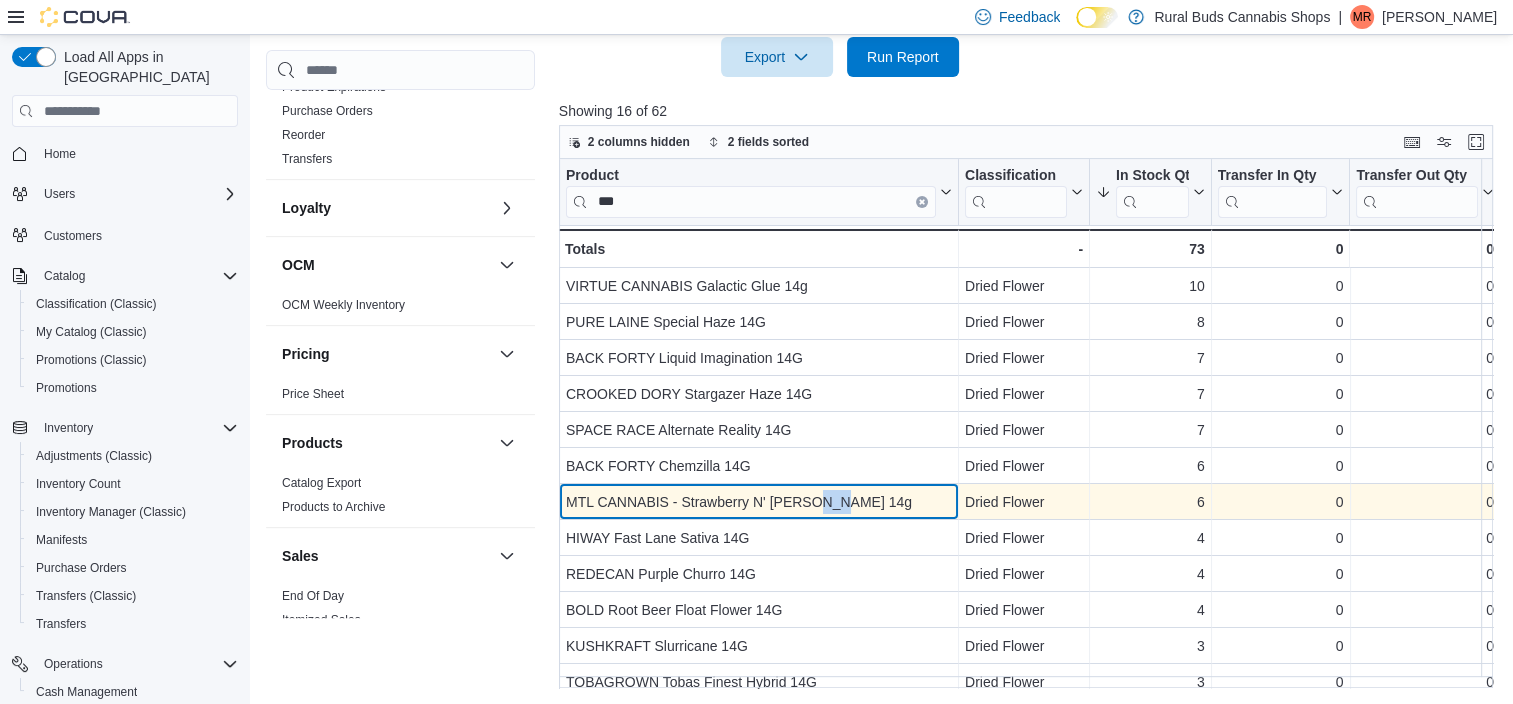 click on "MTL CANNABIS - Strawberry N' Mintz 14g" at bounding box center (759, 502) 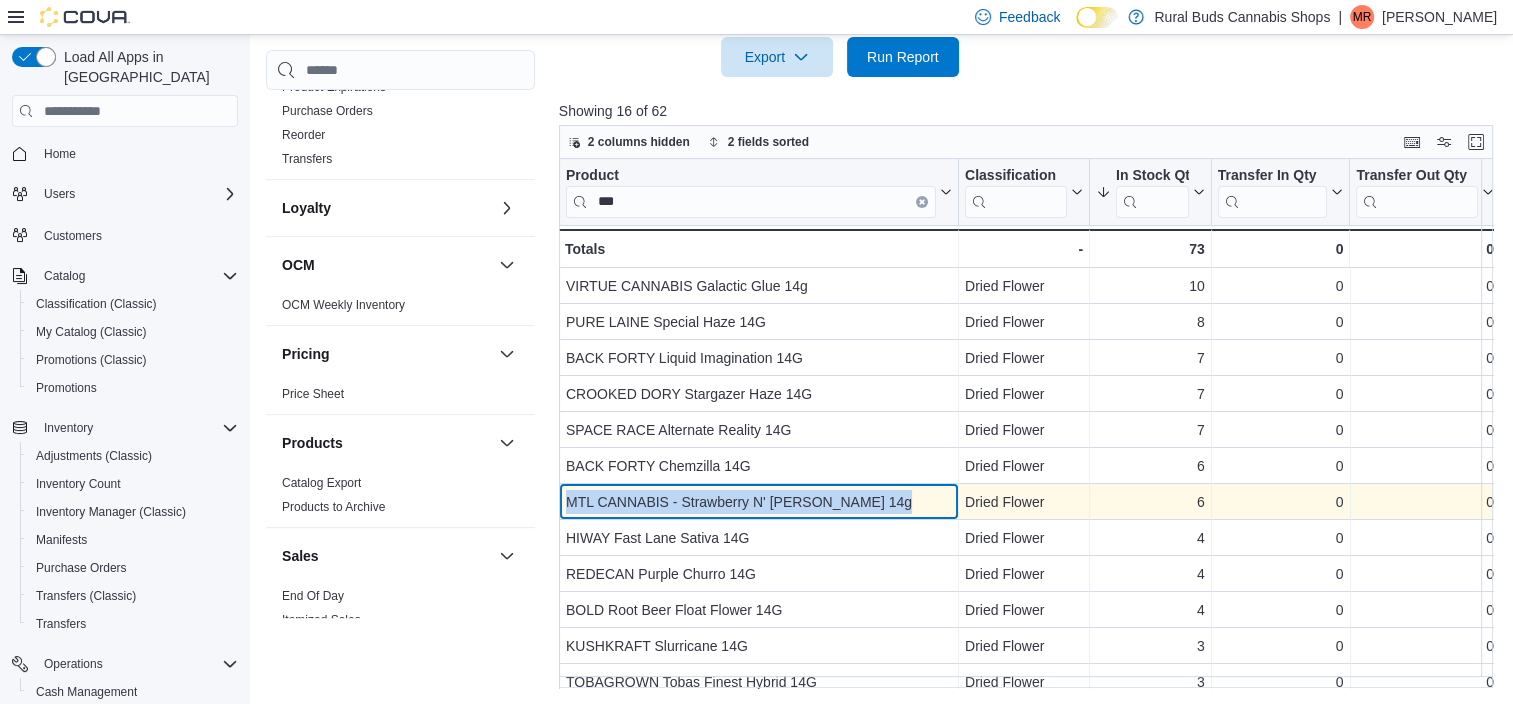 click on "MTL CANNABIS - Strawberry N' Mintz 14g" at bounding box center (759, 502) 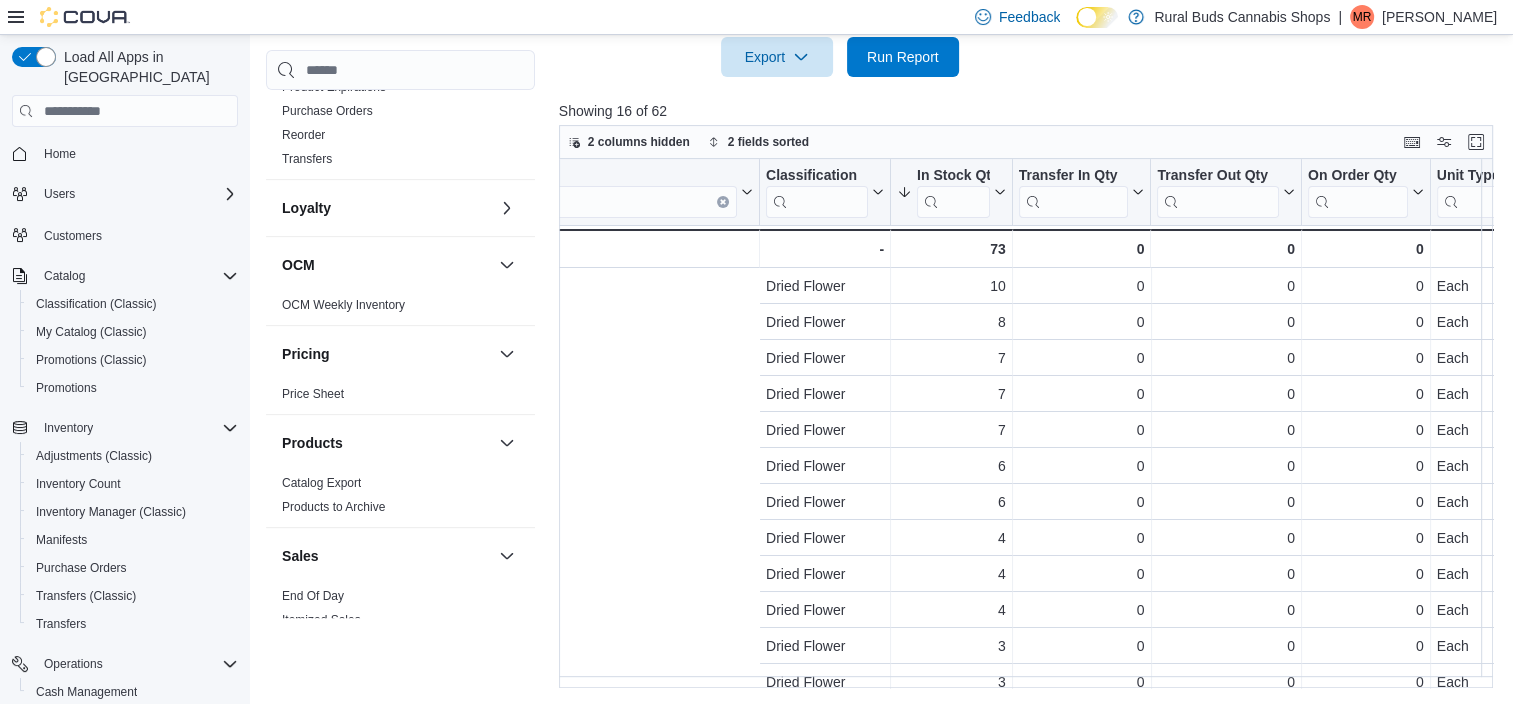 scroll, scrollTop: 0, scrollLeft: 0, axis: both 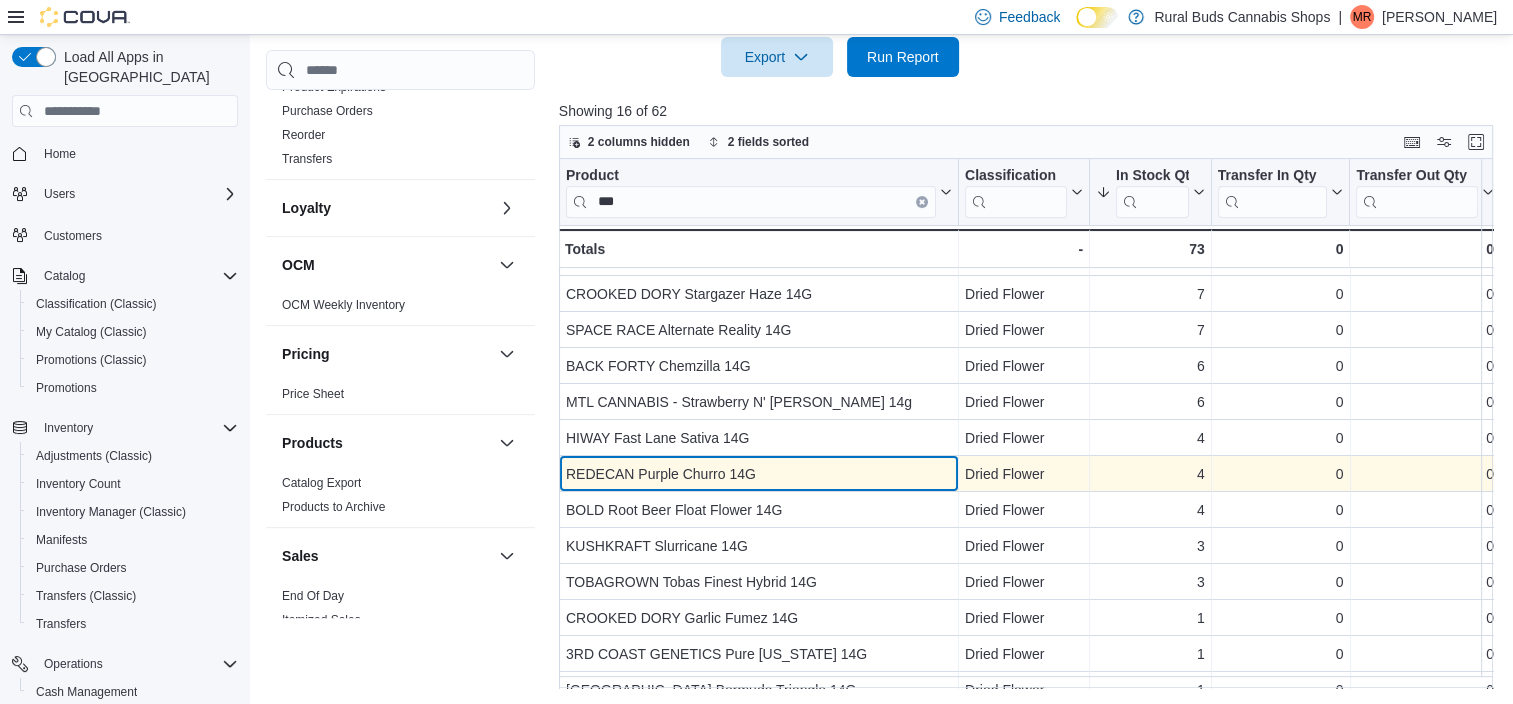 click on "REDECAN Purple Churro 14G" at bounding box center (759, 474) 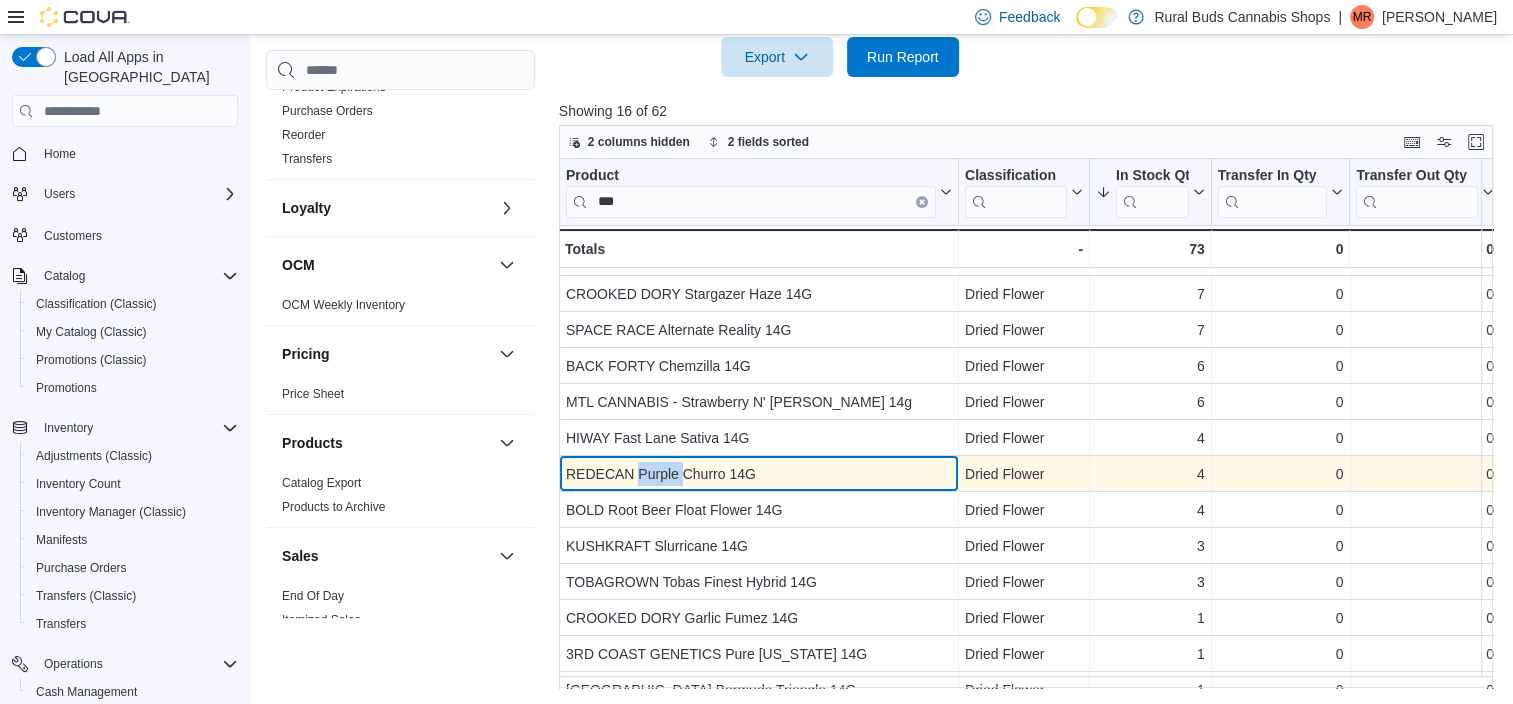 click on "REDECAN Purple Churro 14G" at bounding box center [759, 474] 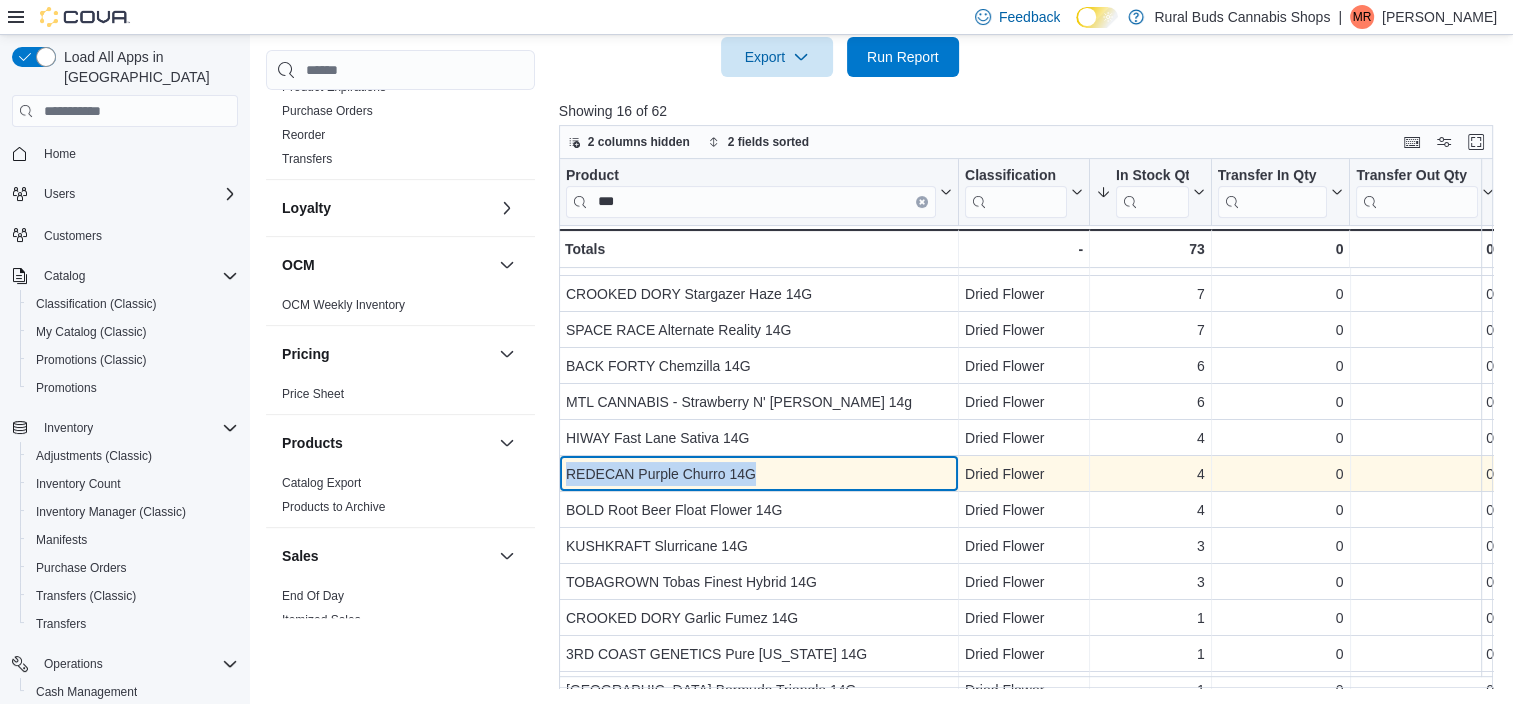 click on "REDECAN Purple Churro 14G" at bounding box center [759, 474] 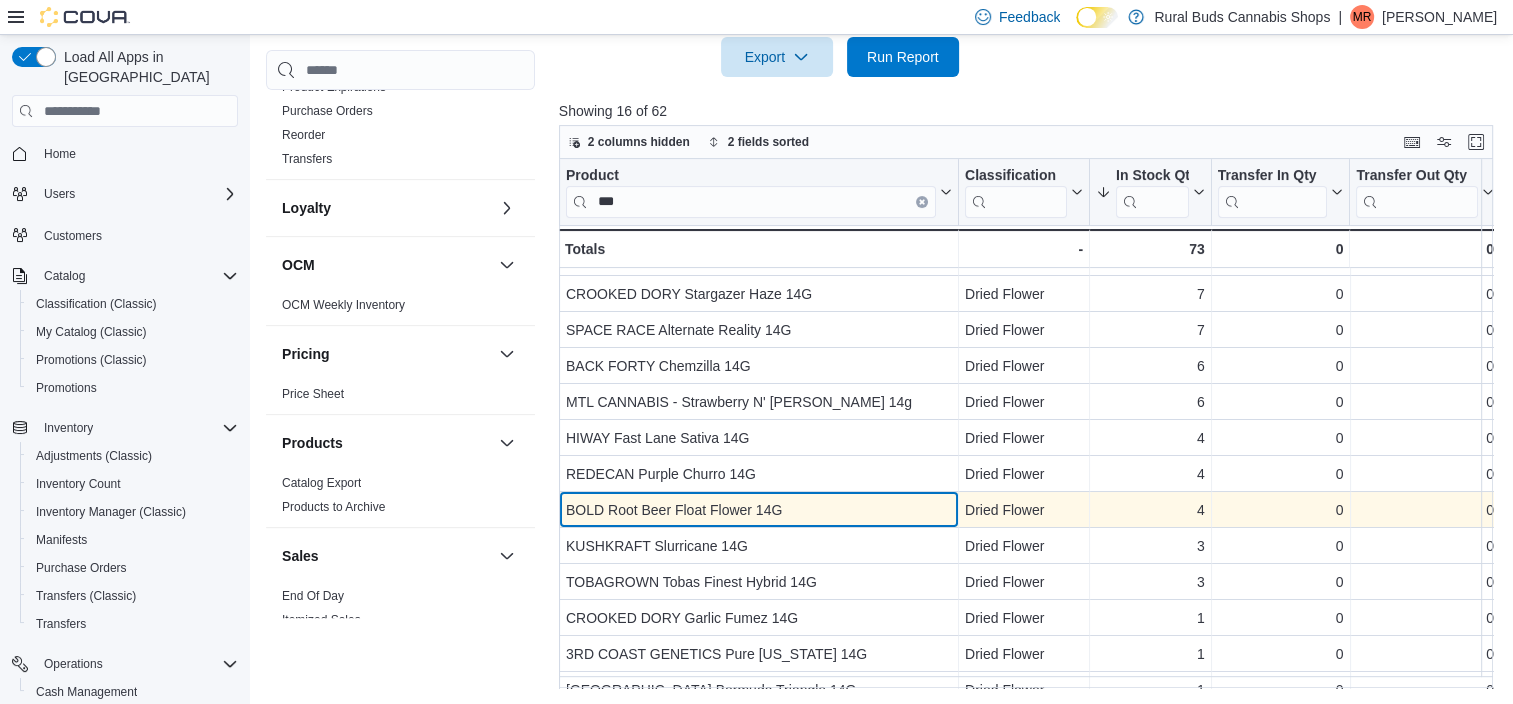 click on "BOLD Root Beer Float Flower 14G" at bounding box center [759, 510] 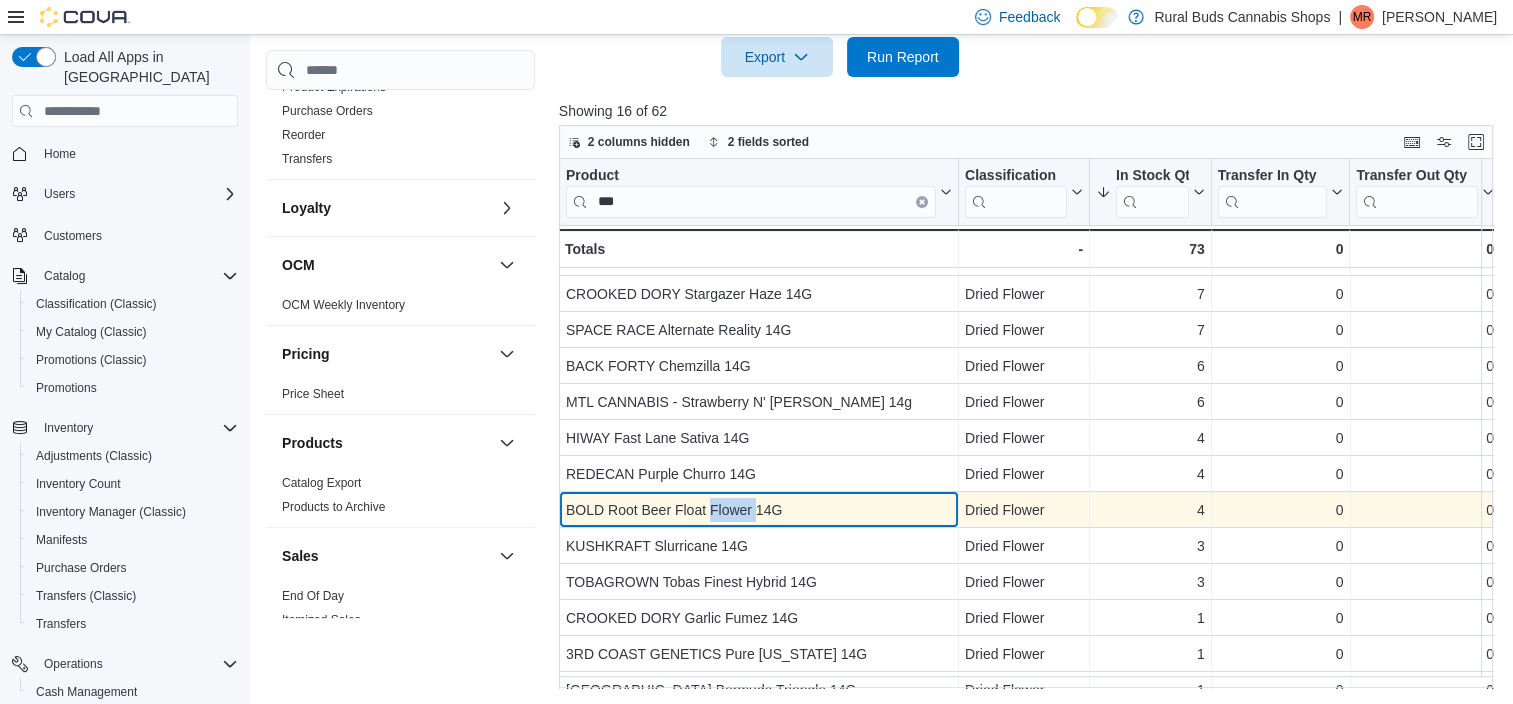 click on "BOLD Root Beer Float Flower 14G" at bounding box center (759, 510) 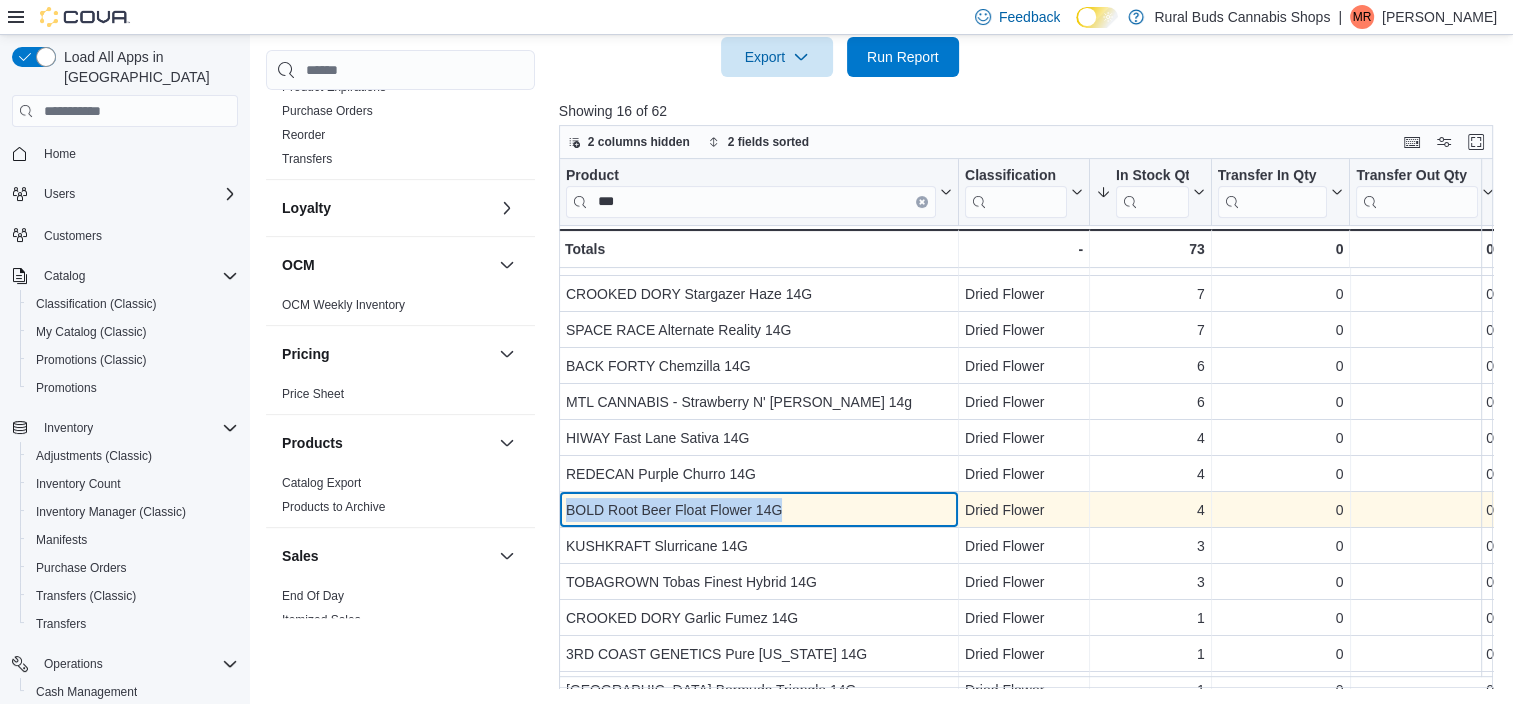 click on "BOLD Root Beer Float Flower 14G" at bounding box center (759, 510) 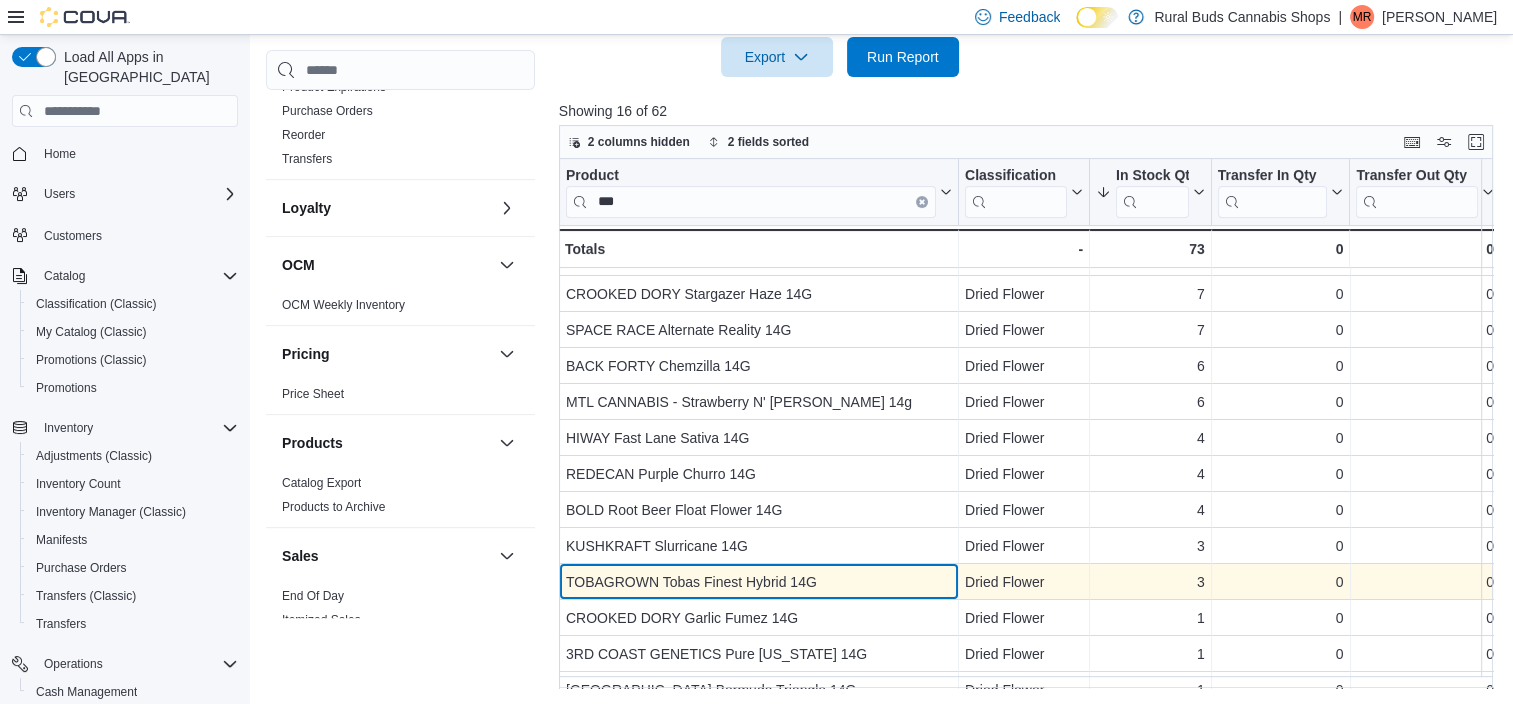 drag, startPoint x: 740, startPoint y: 511, endPoint x: 760, endPoint y: 598, distance: 89.26926 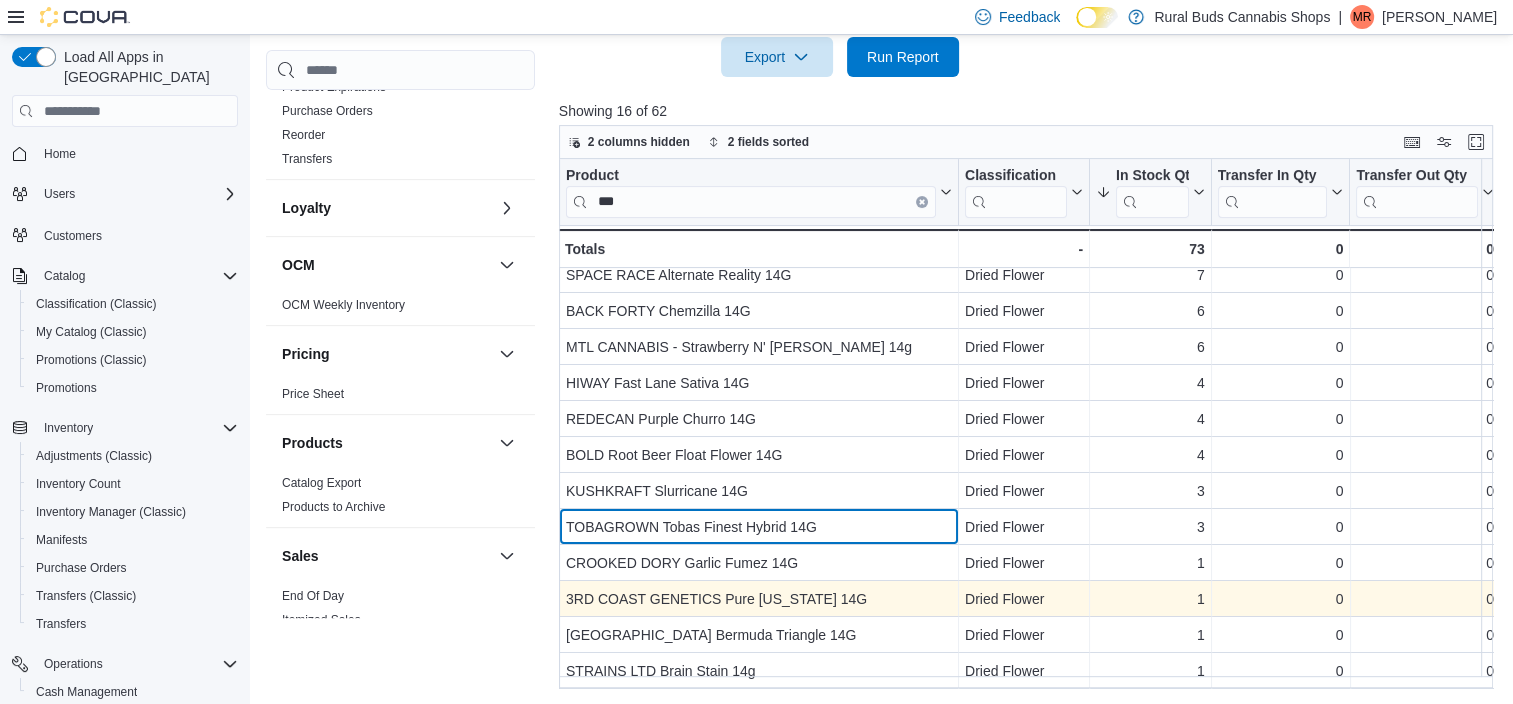 scroll, scrollTop: 0, scrollLeft: 0, axis: both 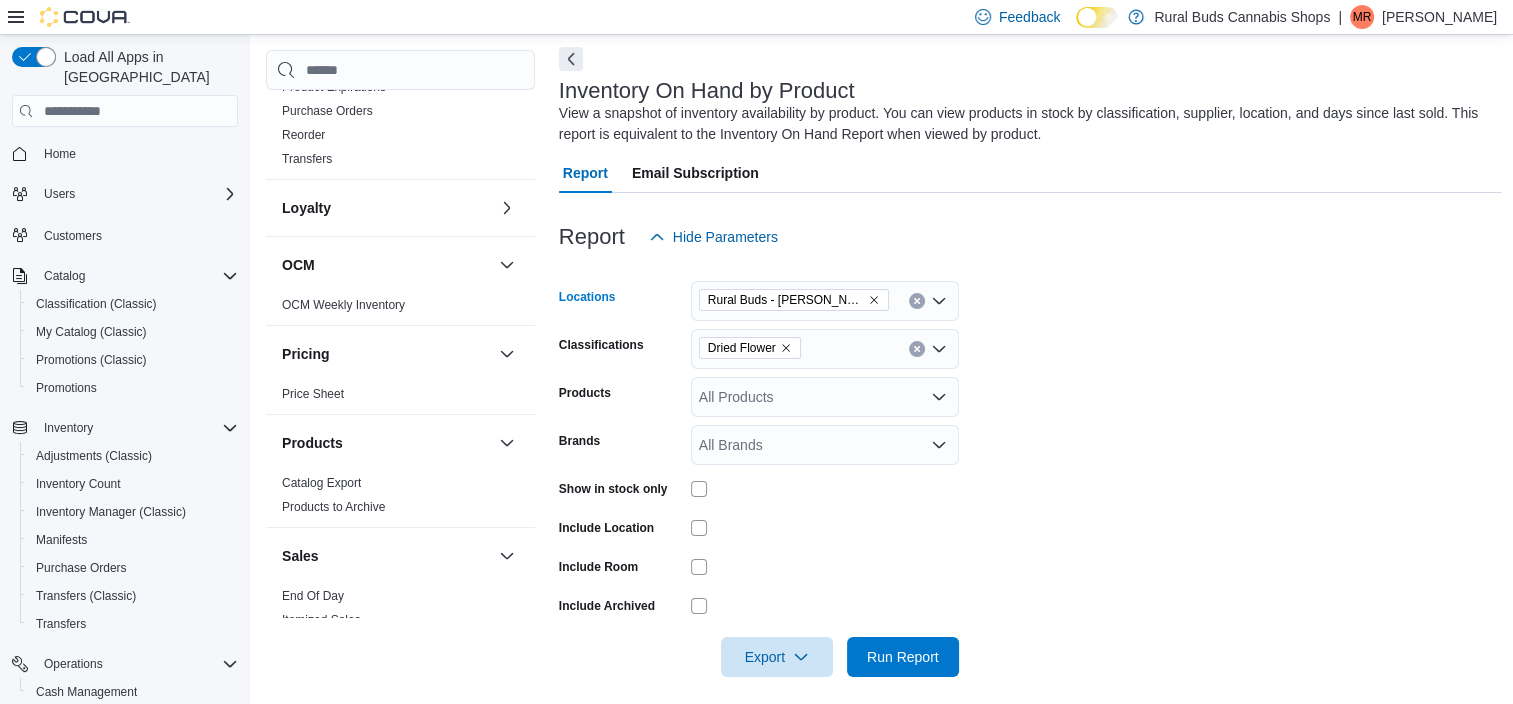 click 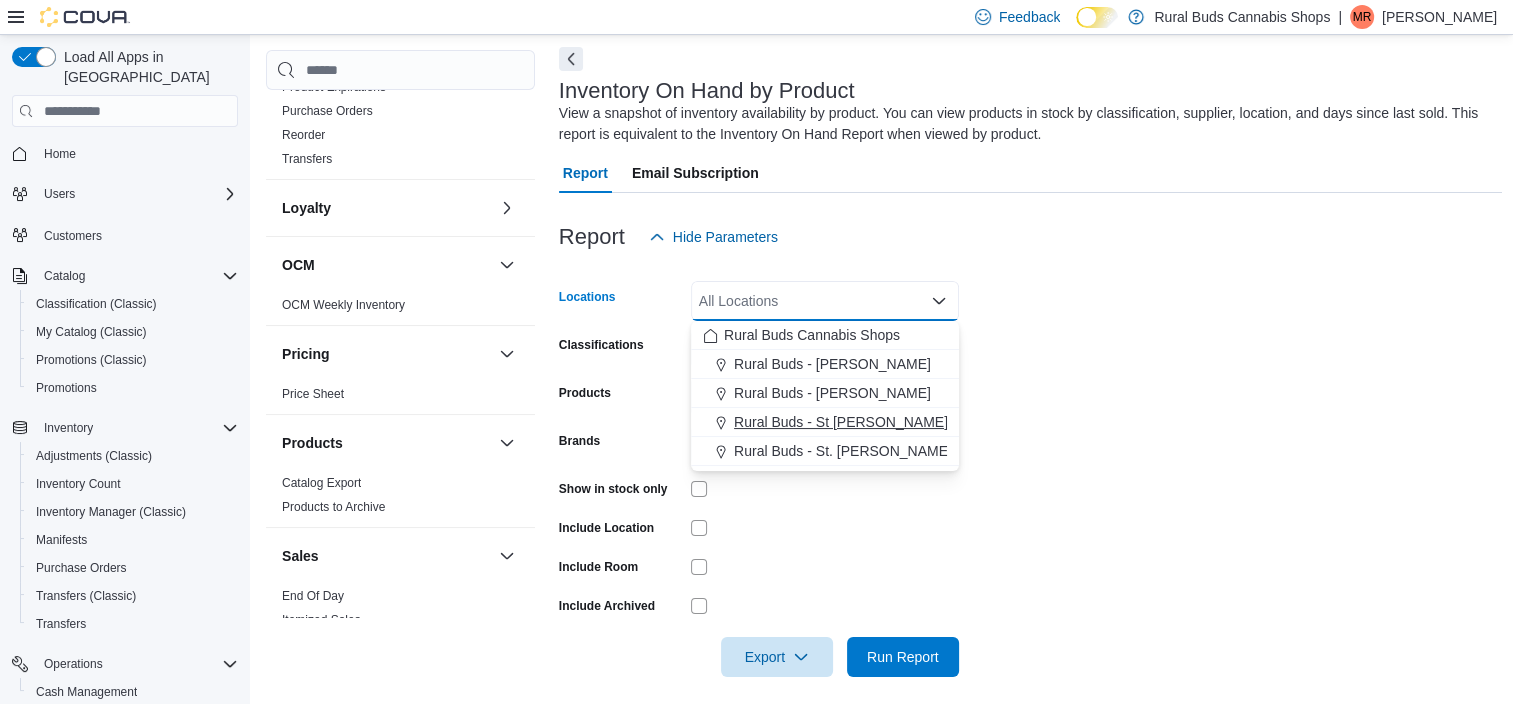 click on "Rural Buds - St [PERSON_NAME]" at bounding box center [841, 422] 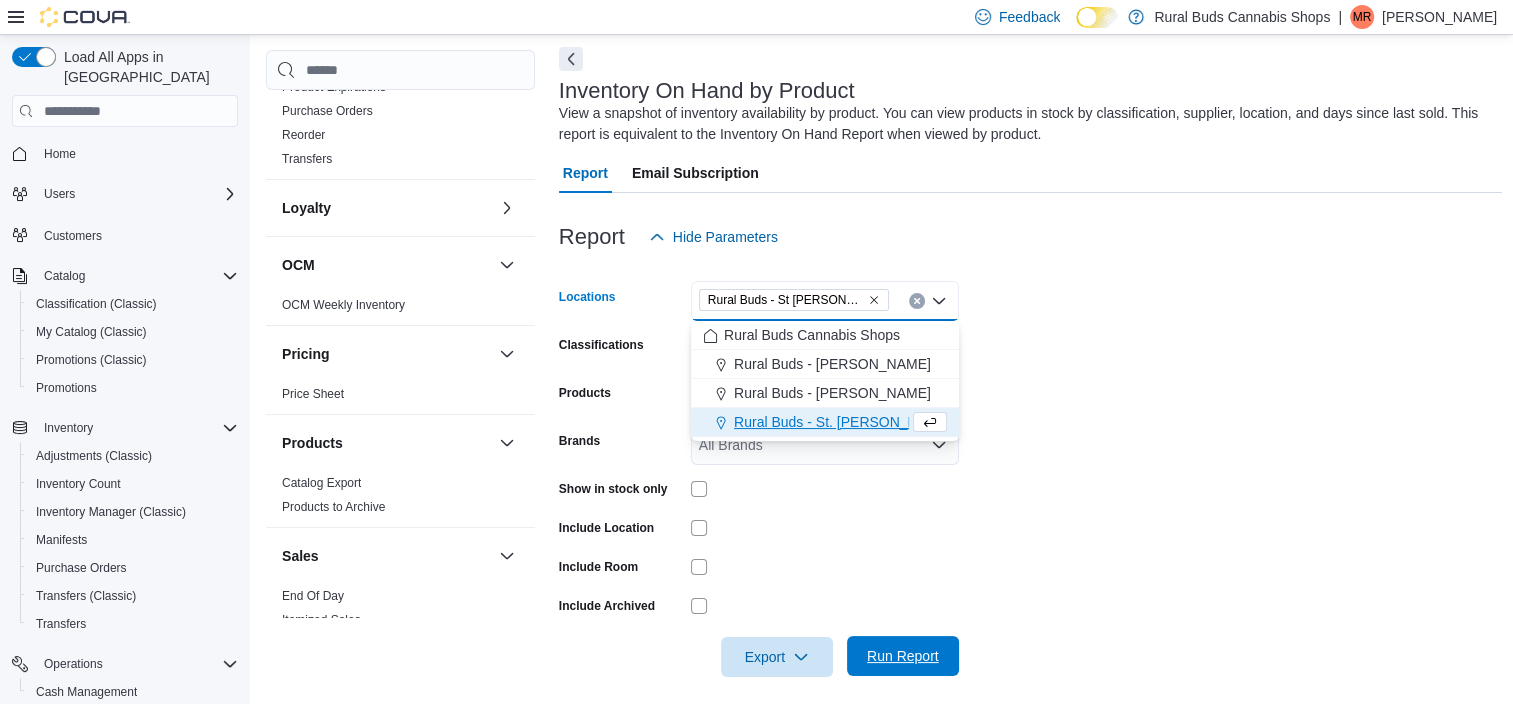 click on "Run Report" at bounding box center (903, 656) 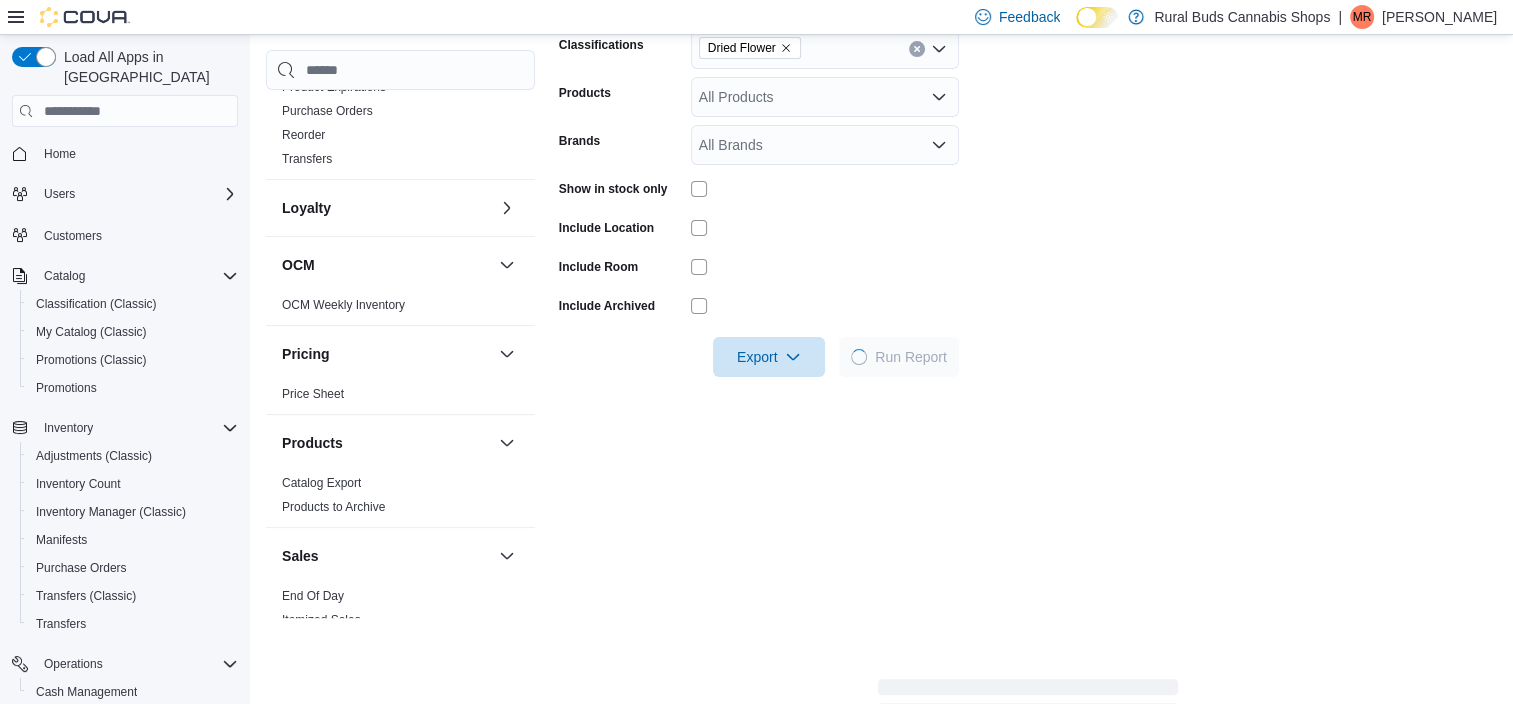 scroll, scrollTop: 585, scrollLeft: 0, axis: vertical 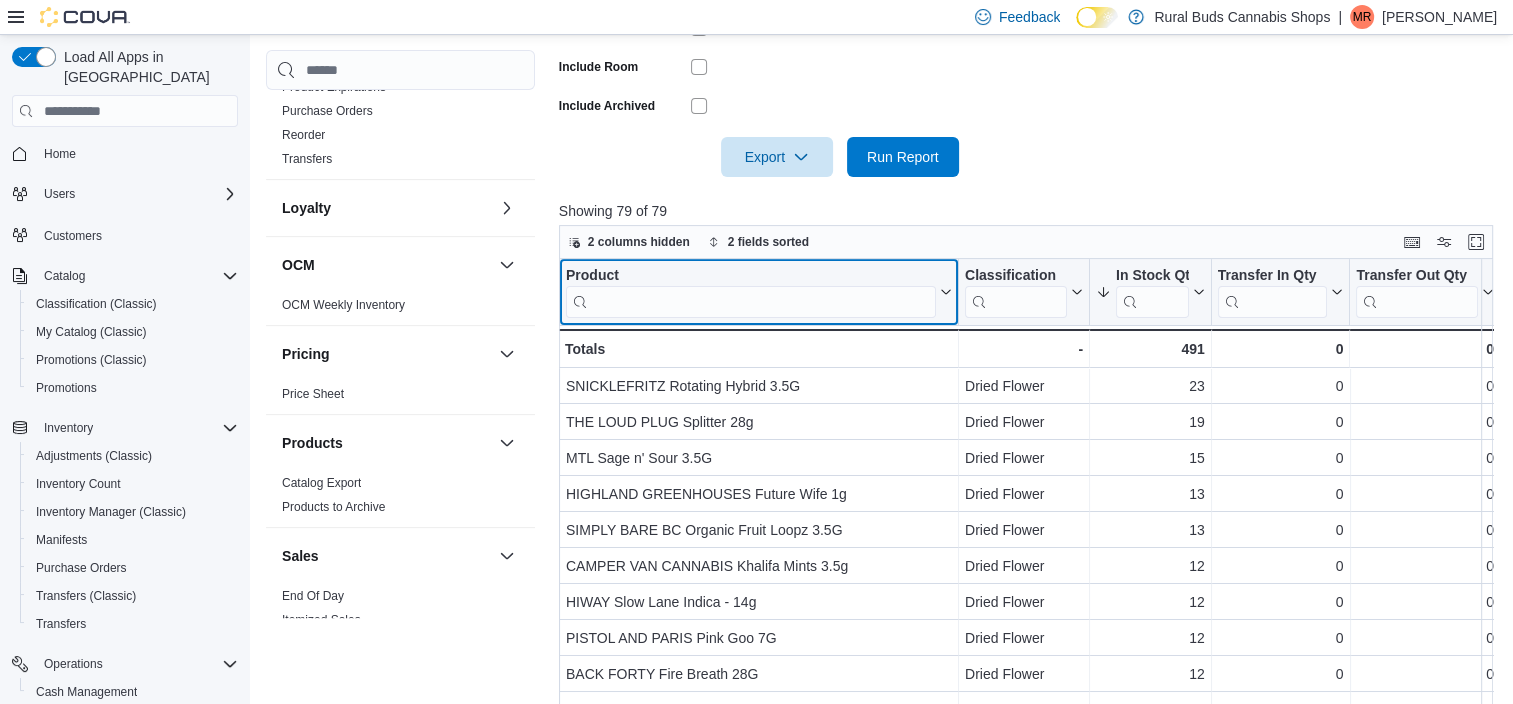 click at bounding box center (751, 302) 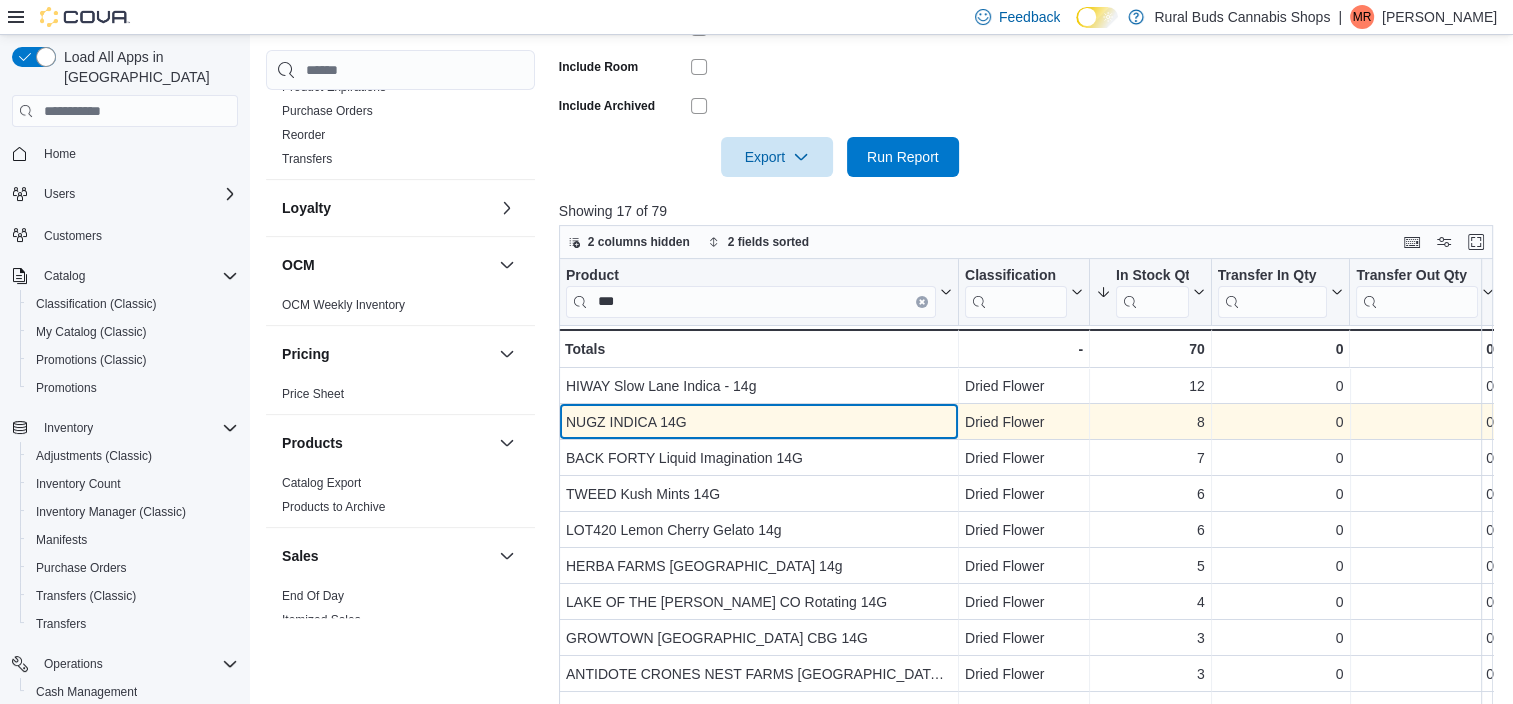 click on "NUGZ INDICA 14G" at bounding box center (759, 422) 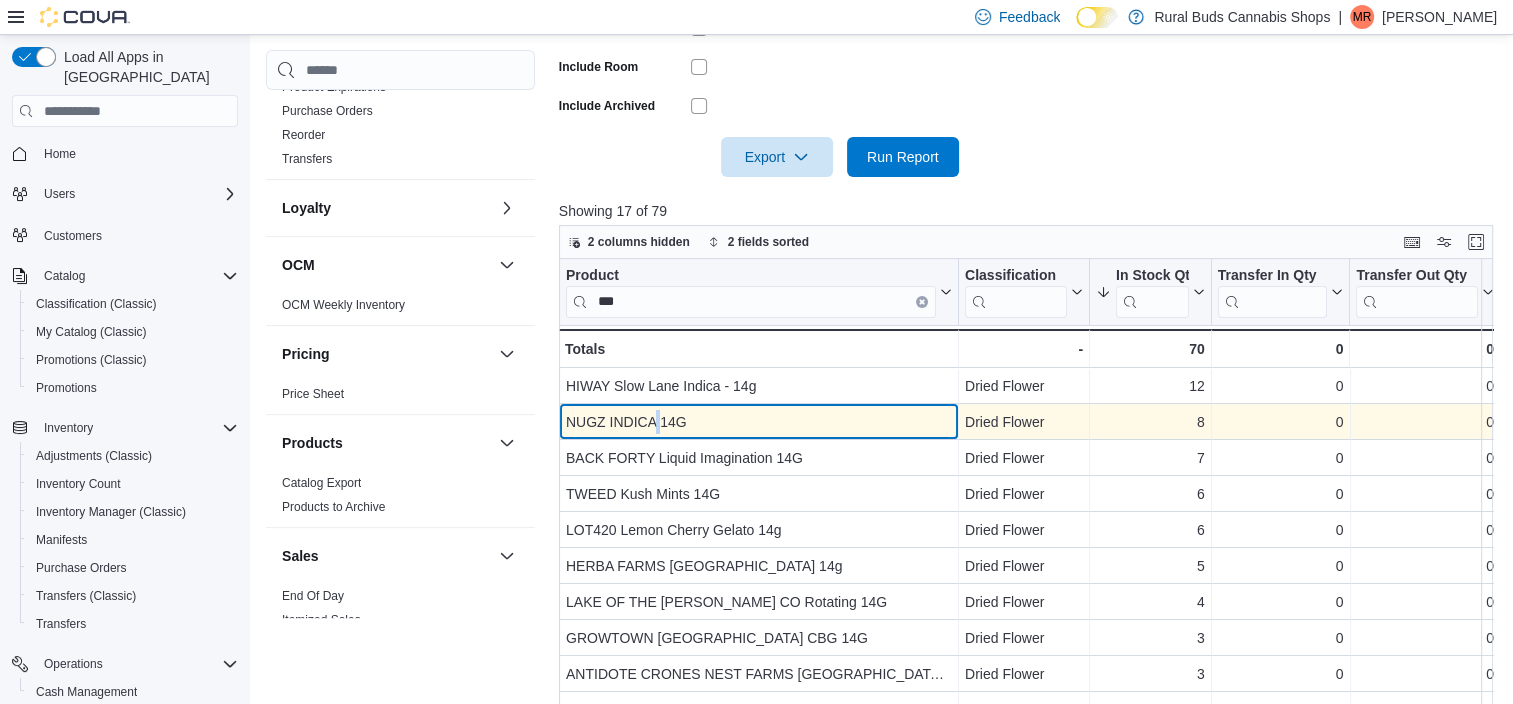 click on "NUGZ INDICA 14G" at bounding box center (759, 422) 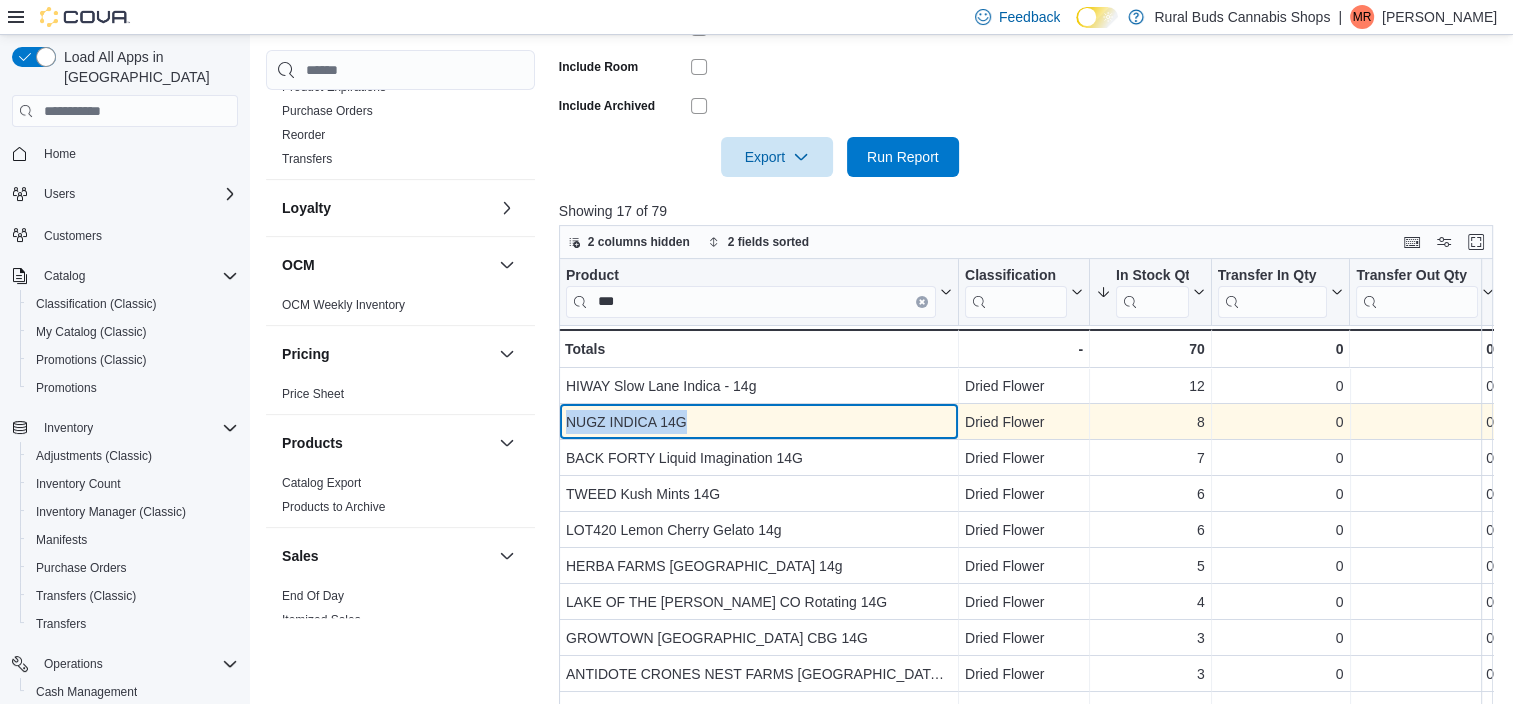 copy on "NUGZ INDICA 14G" 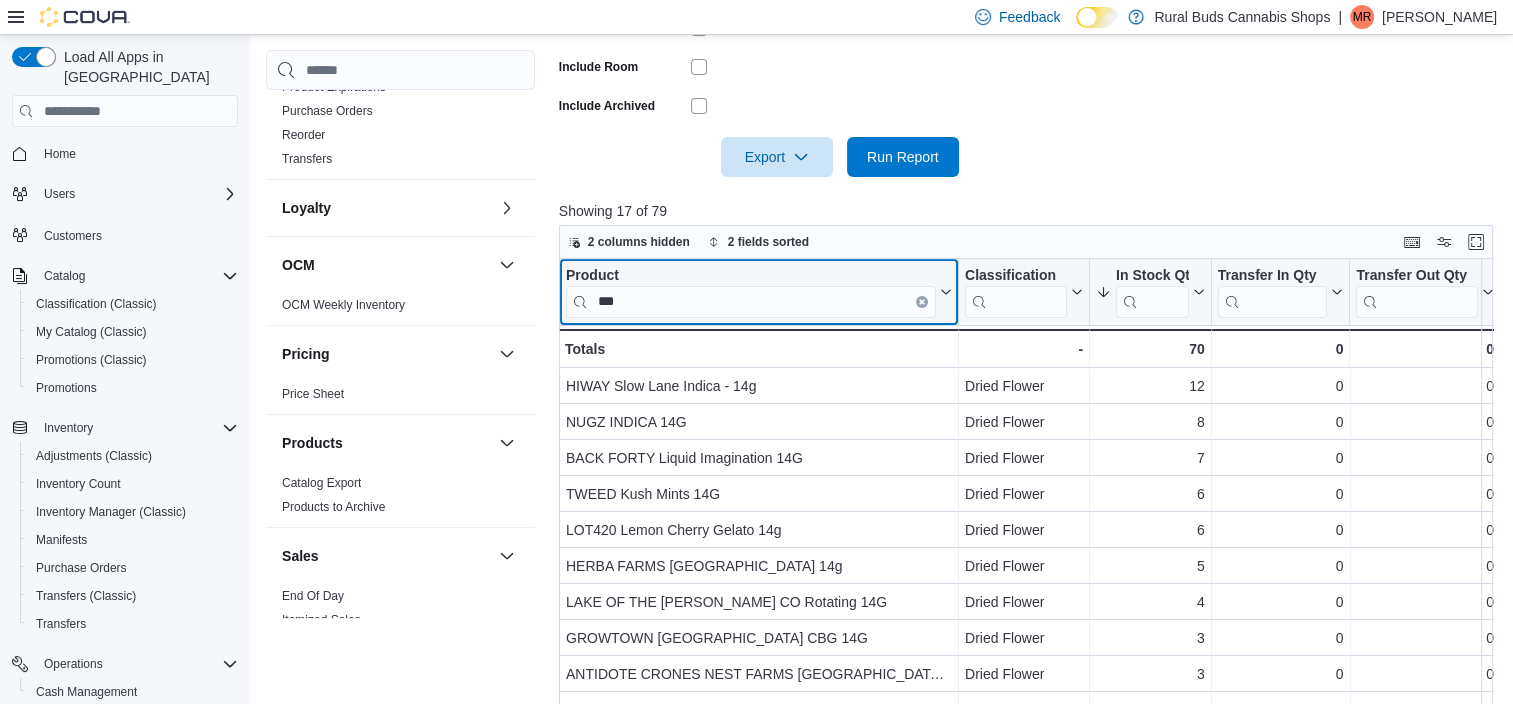 click on "***" at bounding box center [751, 302] 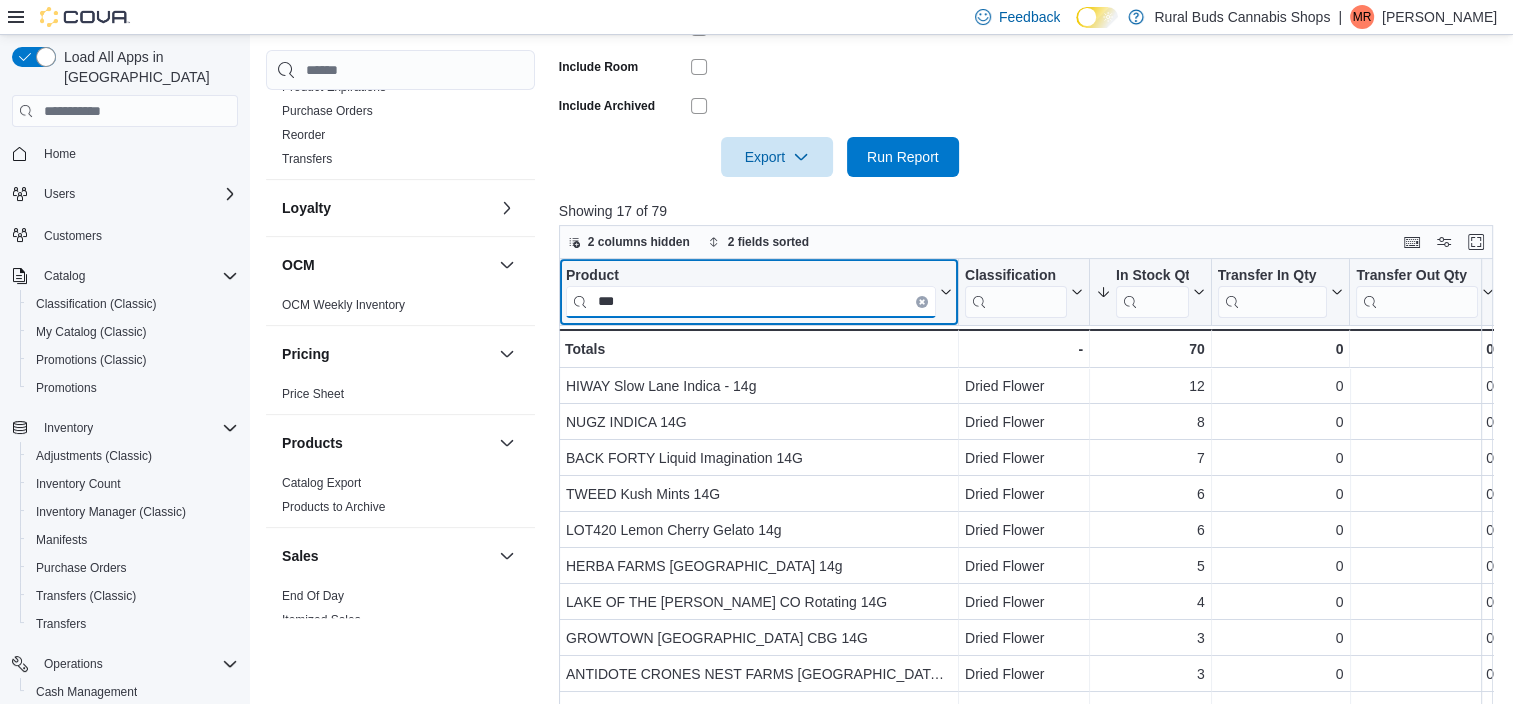 click on "***" at bounding box center (751, 302) 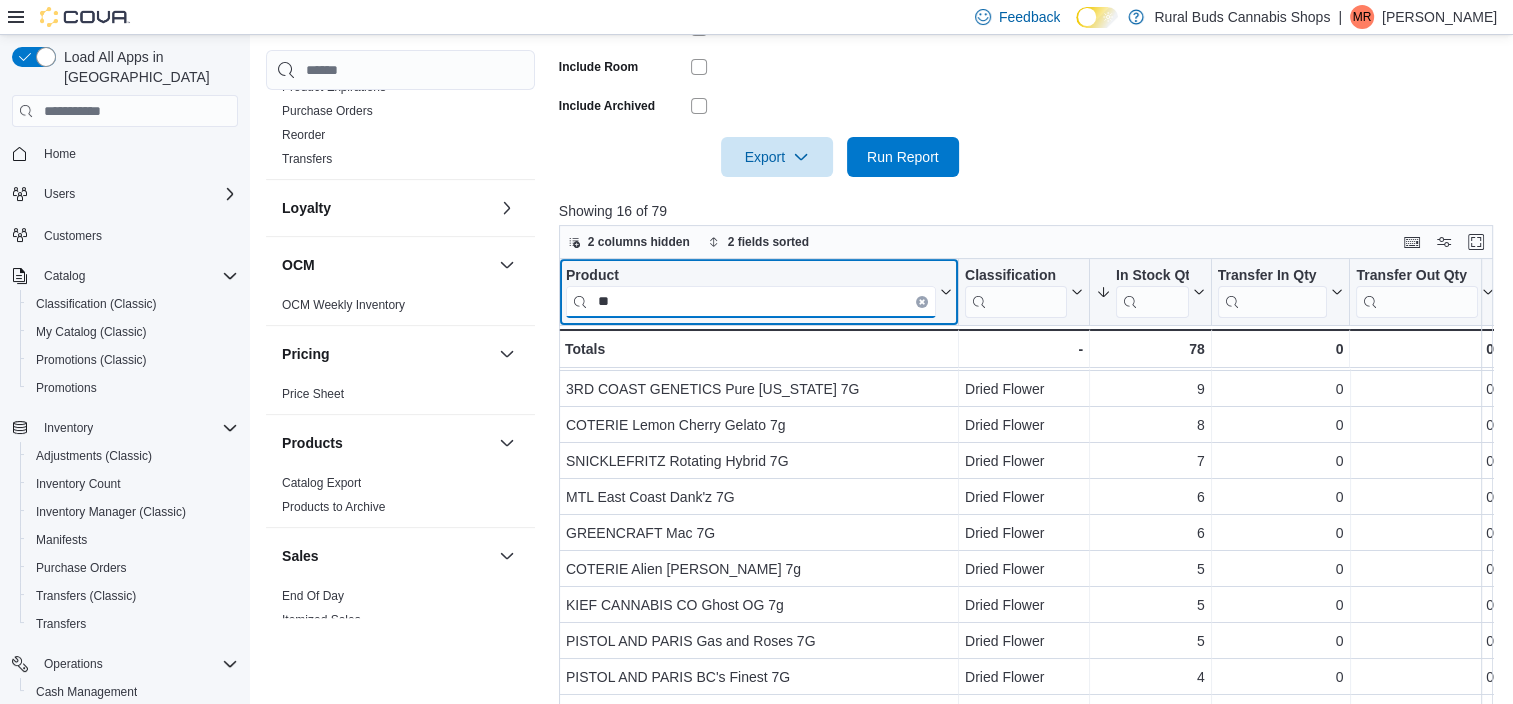 scroll, scrollTop: 0, scrollLeft: 0, axis: both 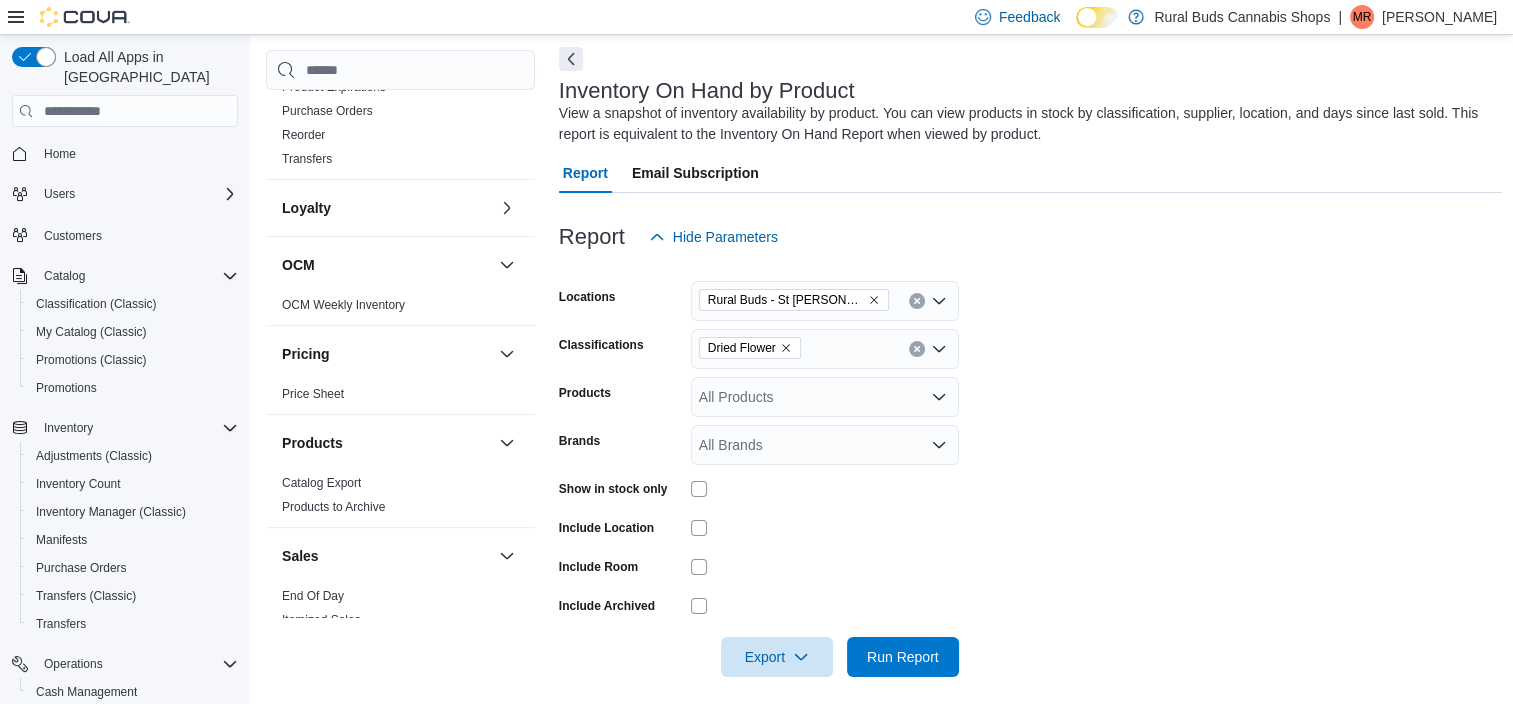 type on "**" 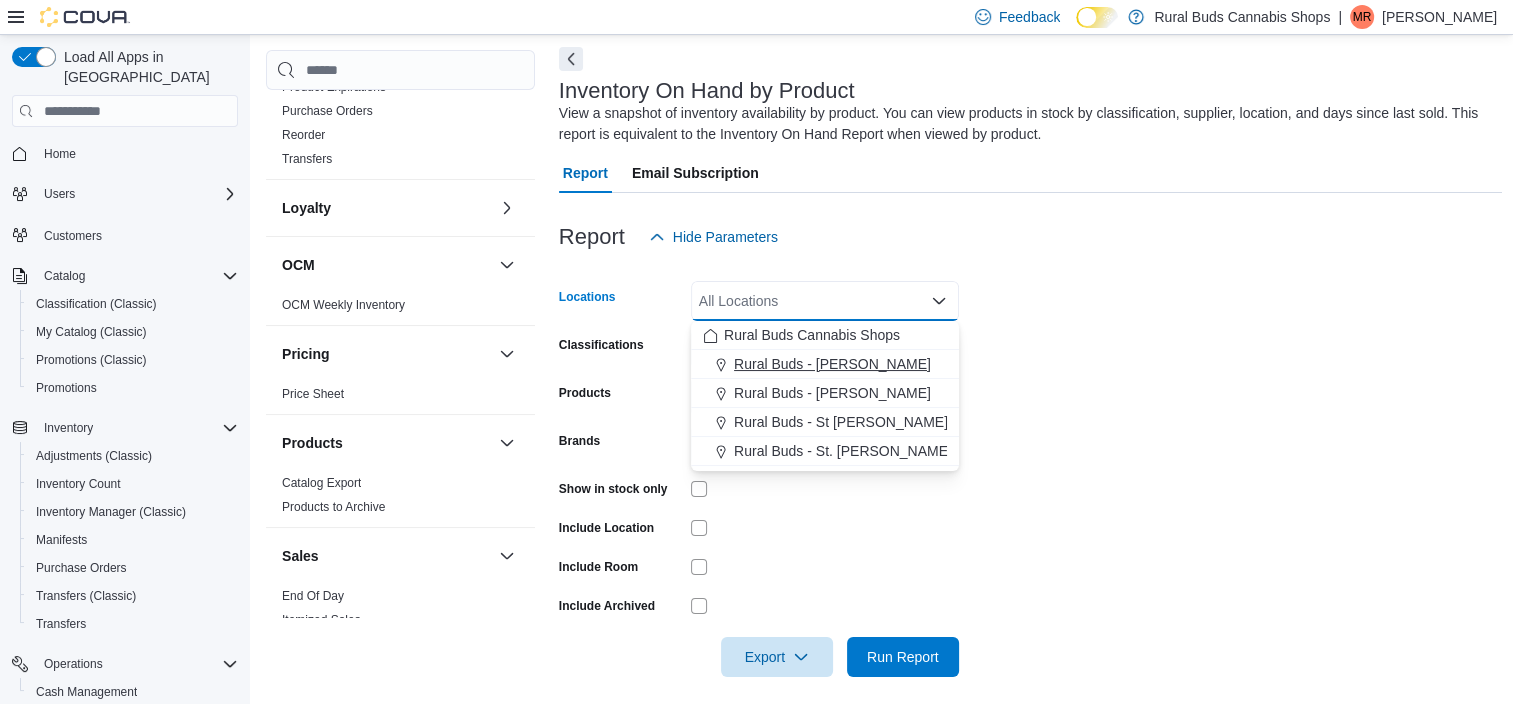 click on "Rural Buds - [PERSON_NAME]" at bounding box center [832, 364] 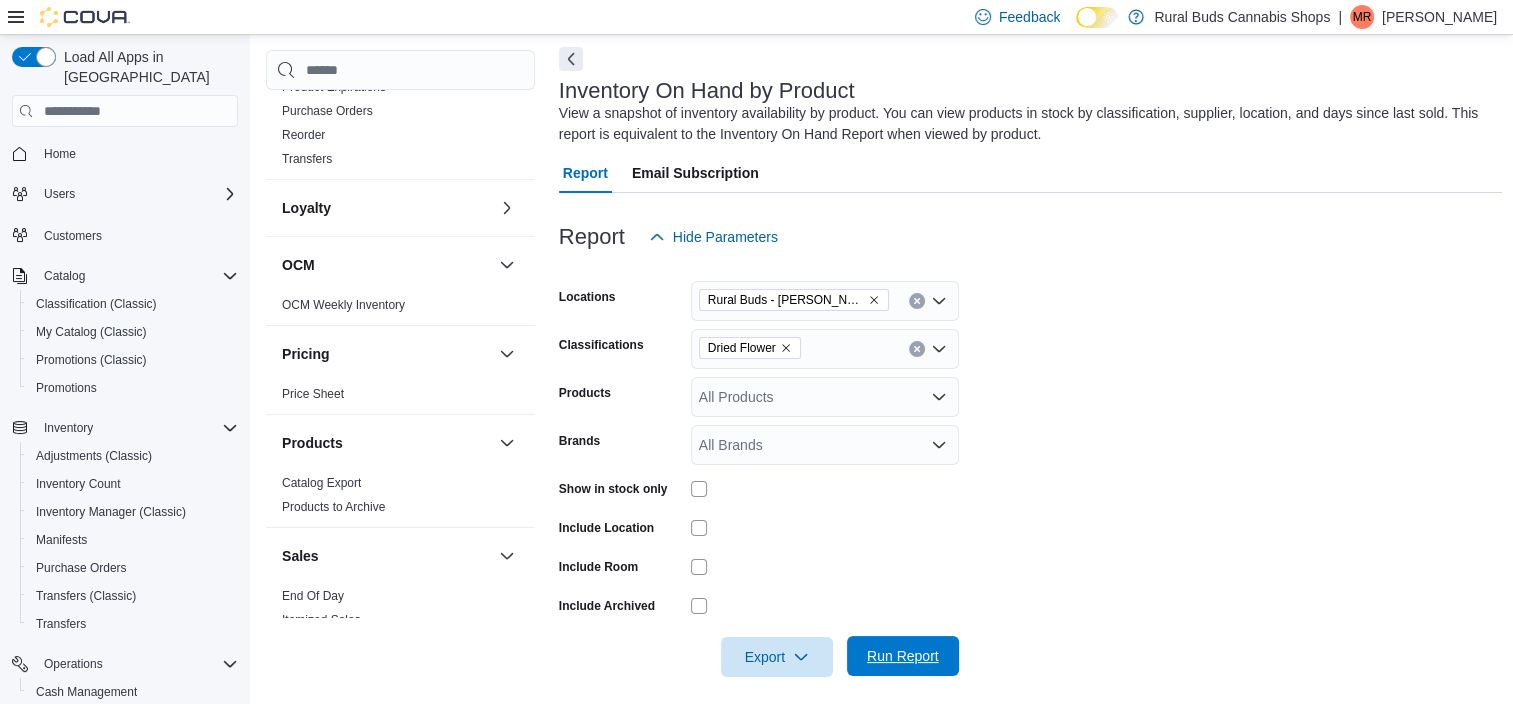 click on "Run Report" at bounding box center (903, 656) 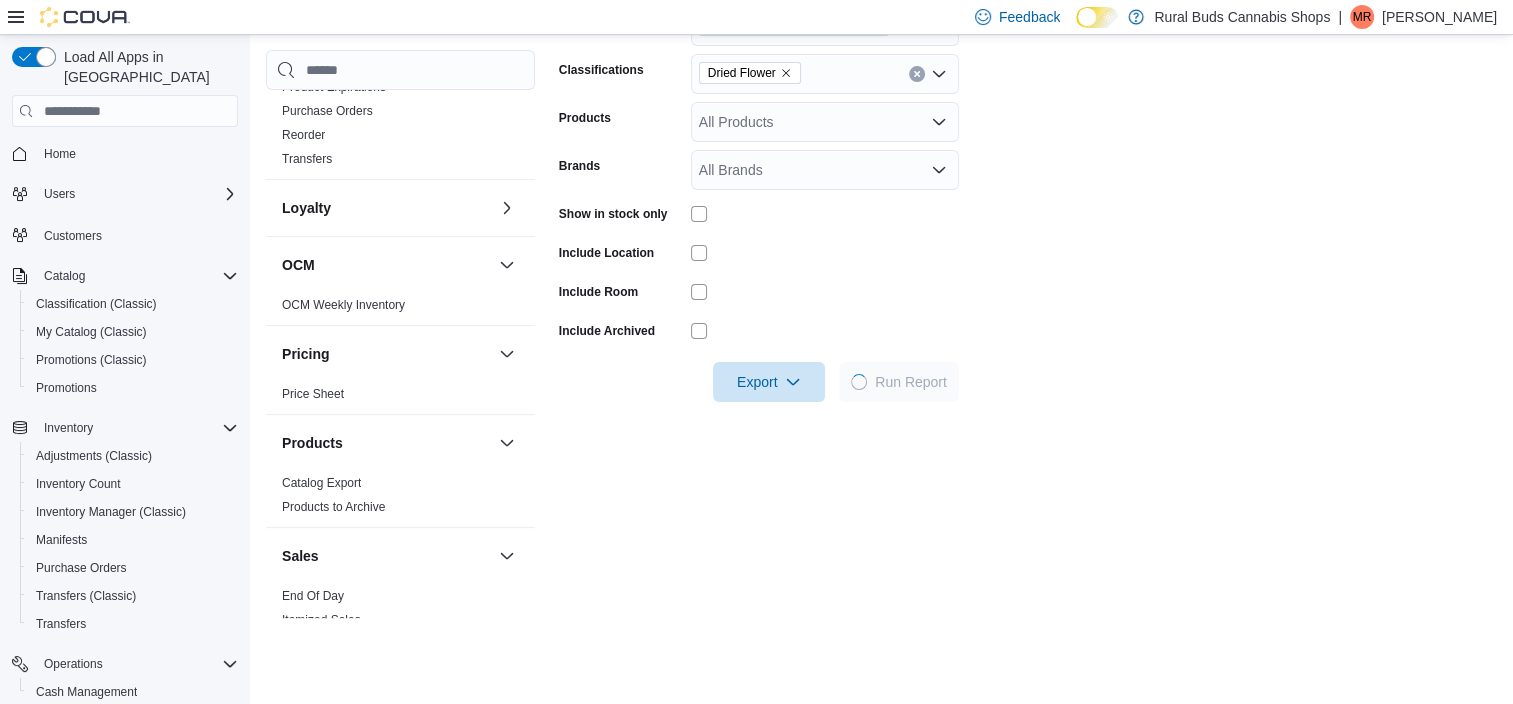 scroll, scrollTop: 485, scrollLeft: 0, axis: vertical 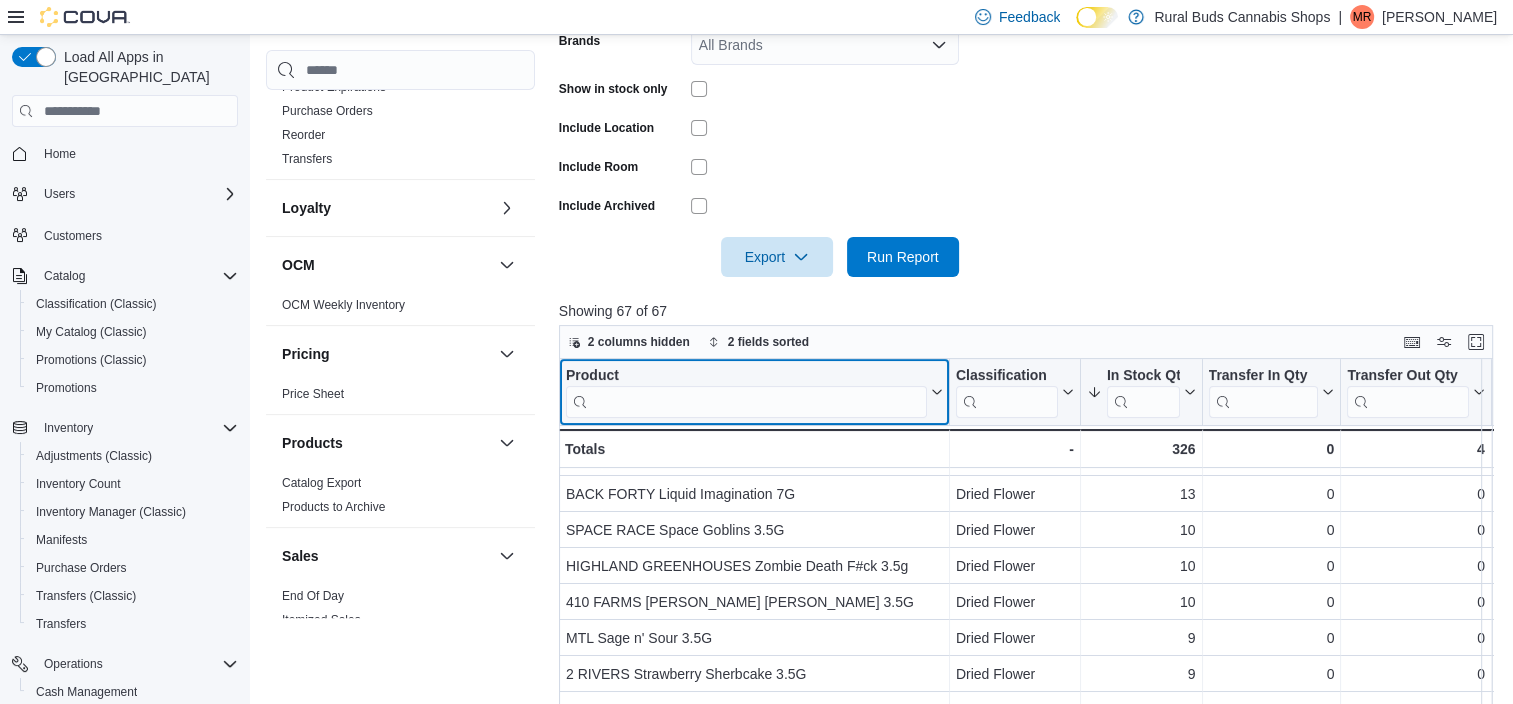 click at bounding box center [746, 402] 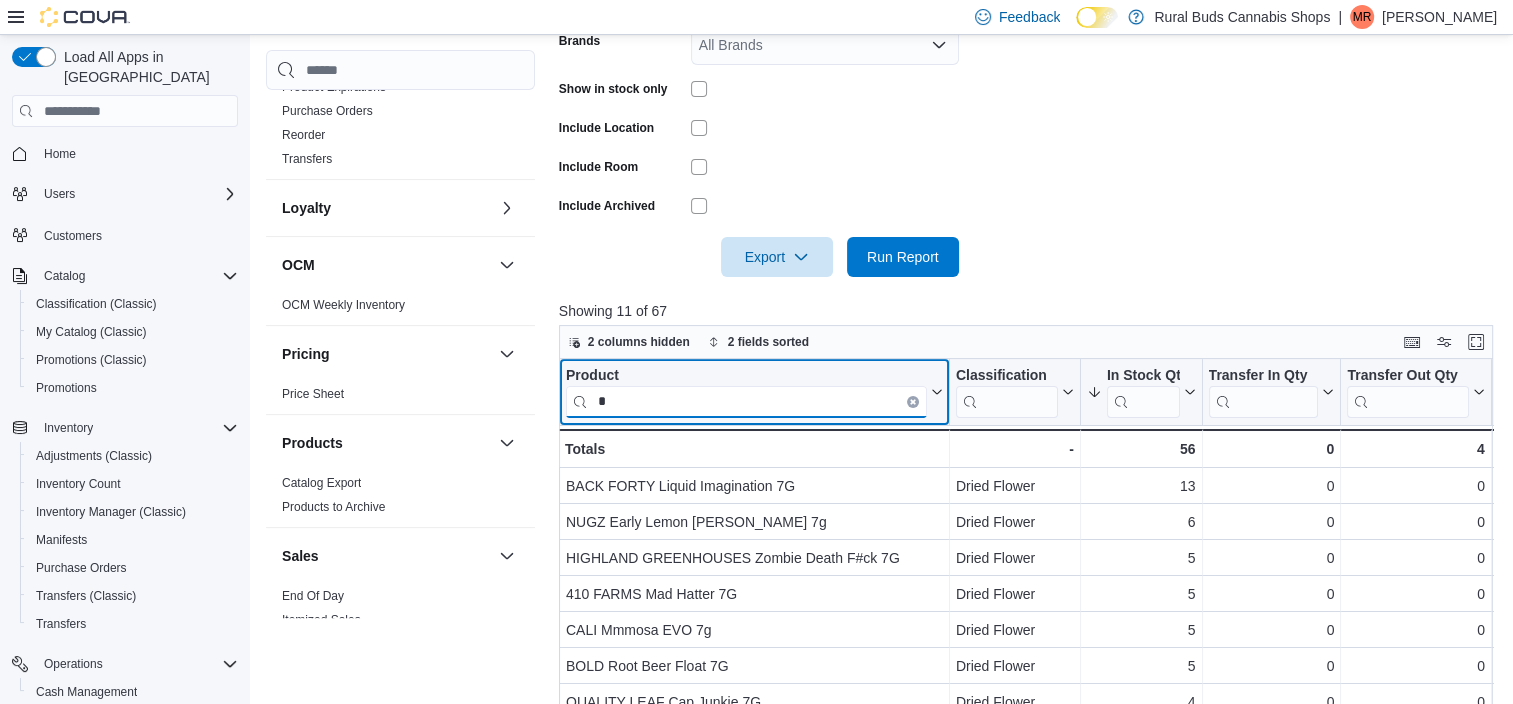 scroll, scrollTop: 0, scrollLeft: 0, axis: both 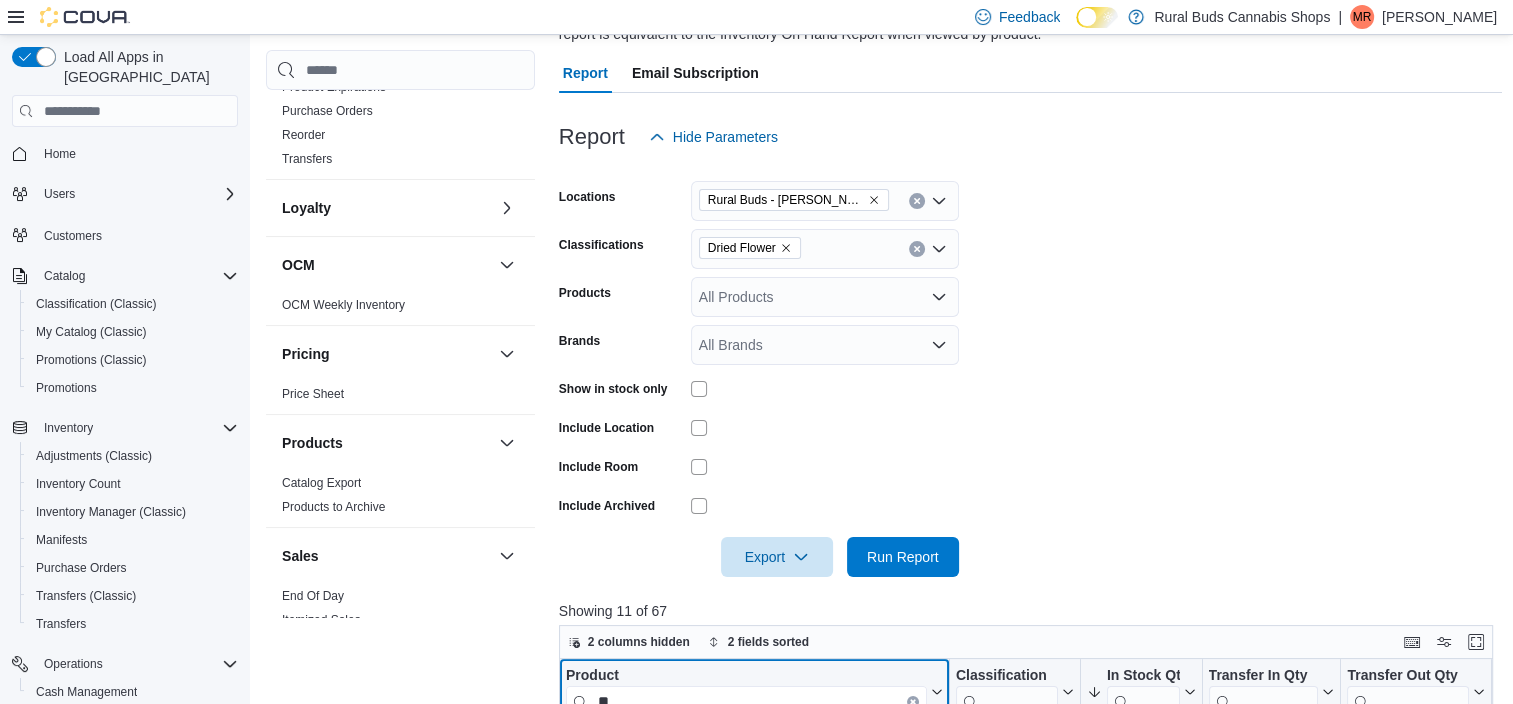 type on "**" 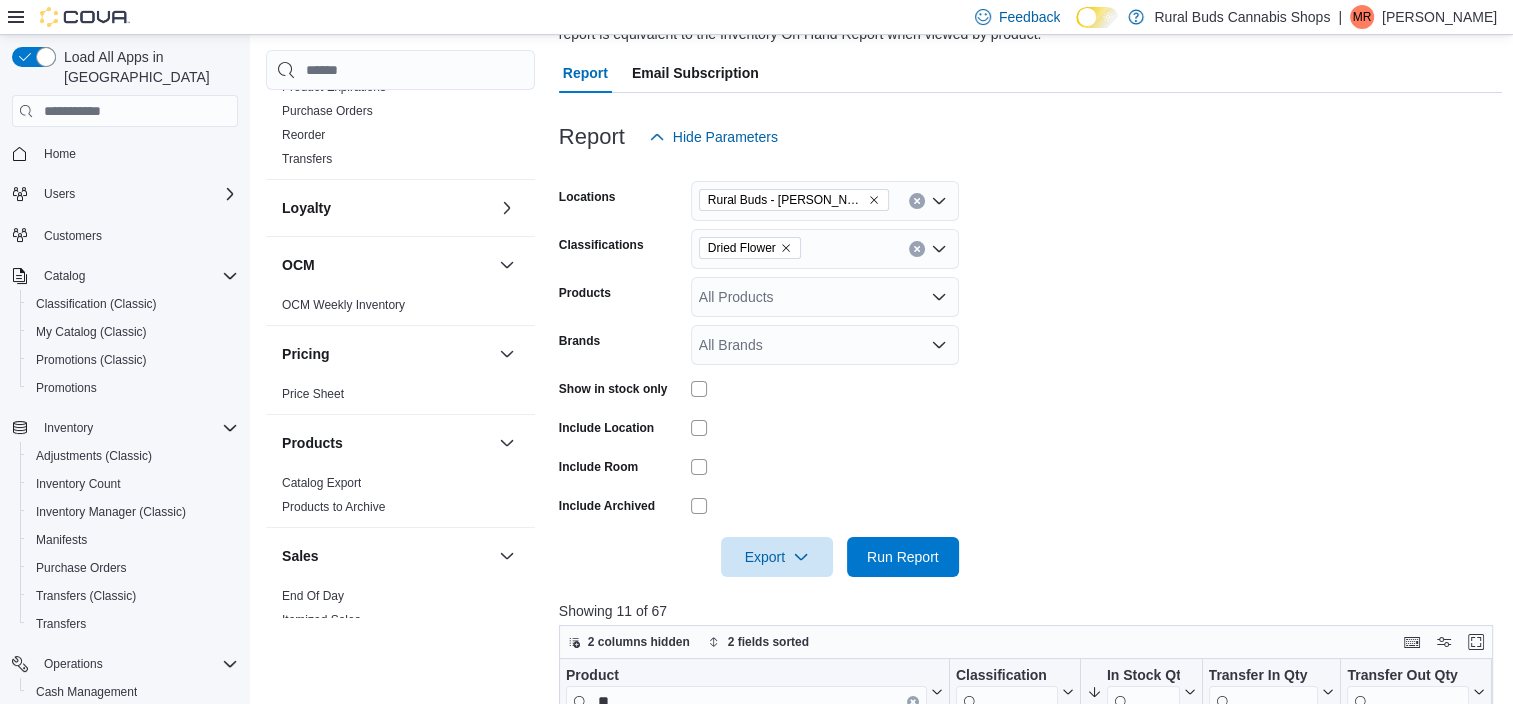 click on "Rural Buds - [PERSON_NAME]" at bounding box center (794, 200) 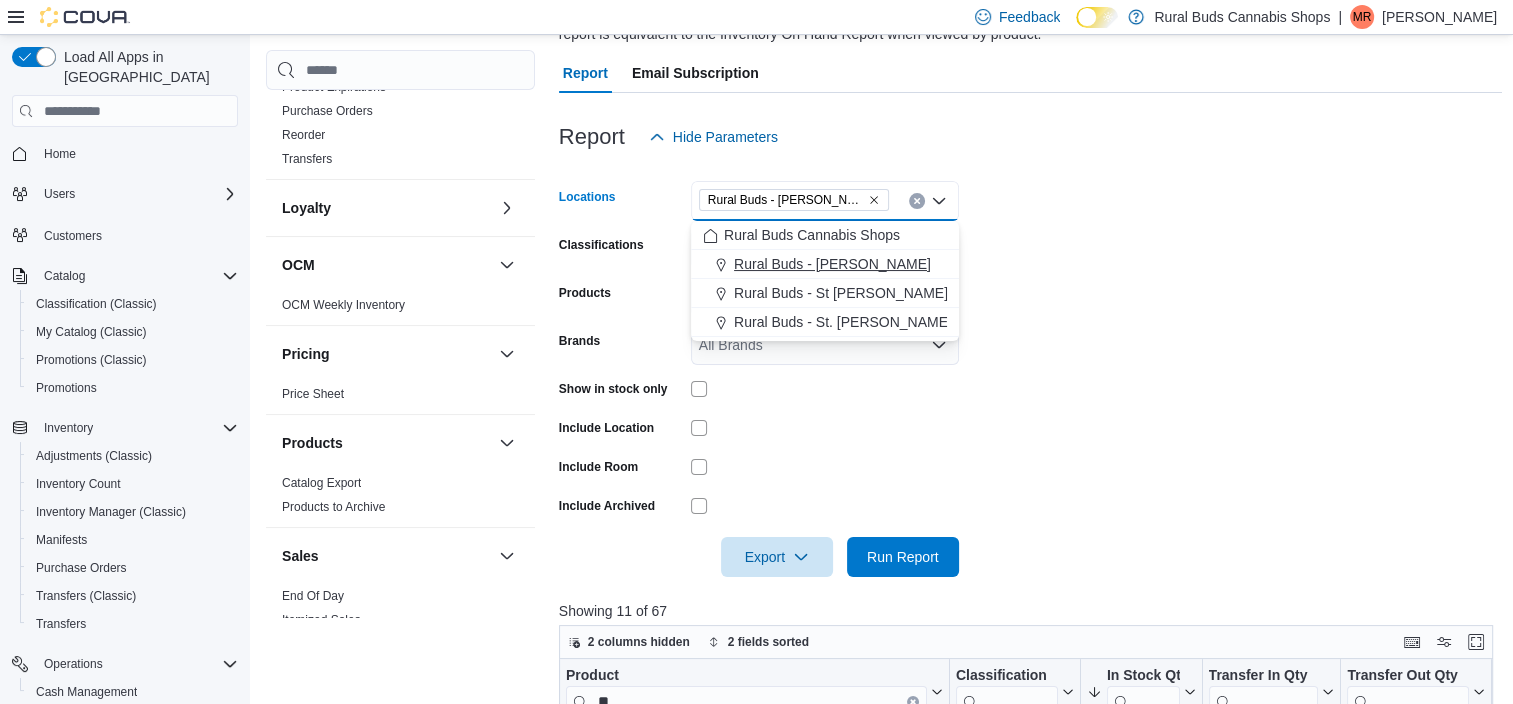 click on "Rural Buds - [PERSON_NAME]" at bounding box center [832, 264] 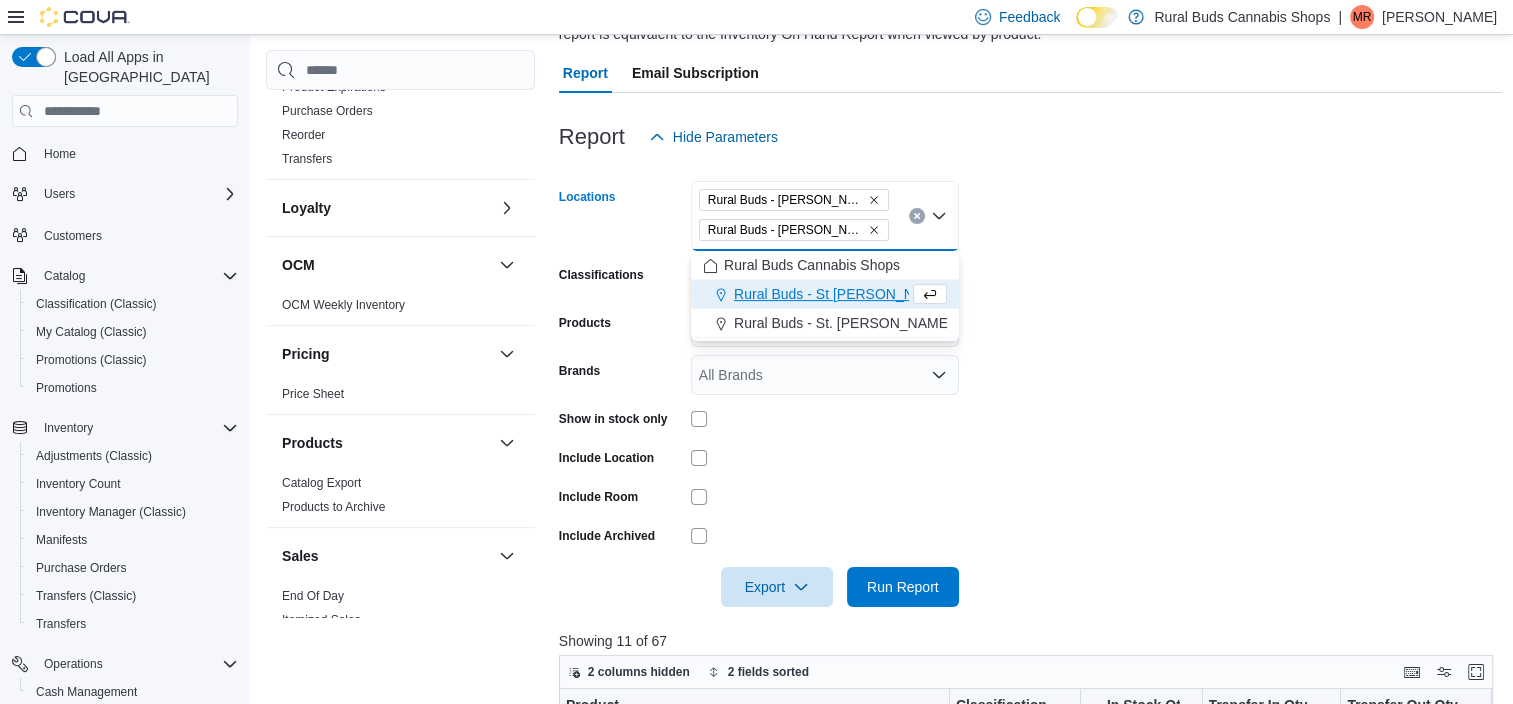 click 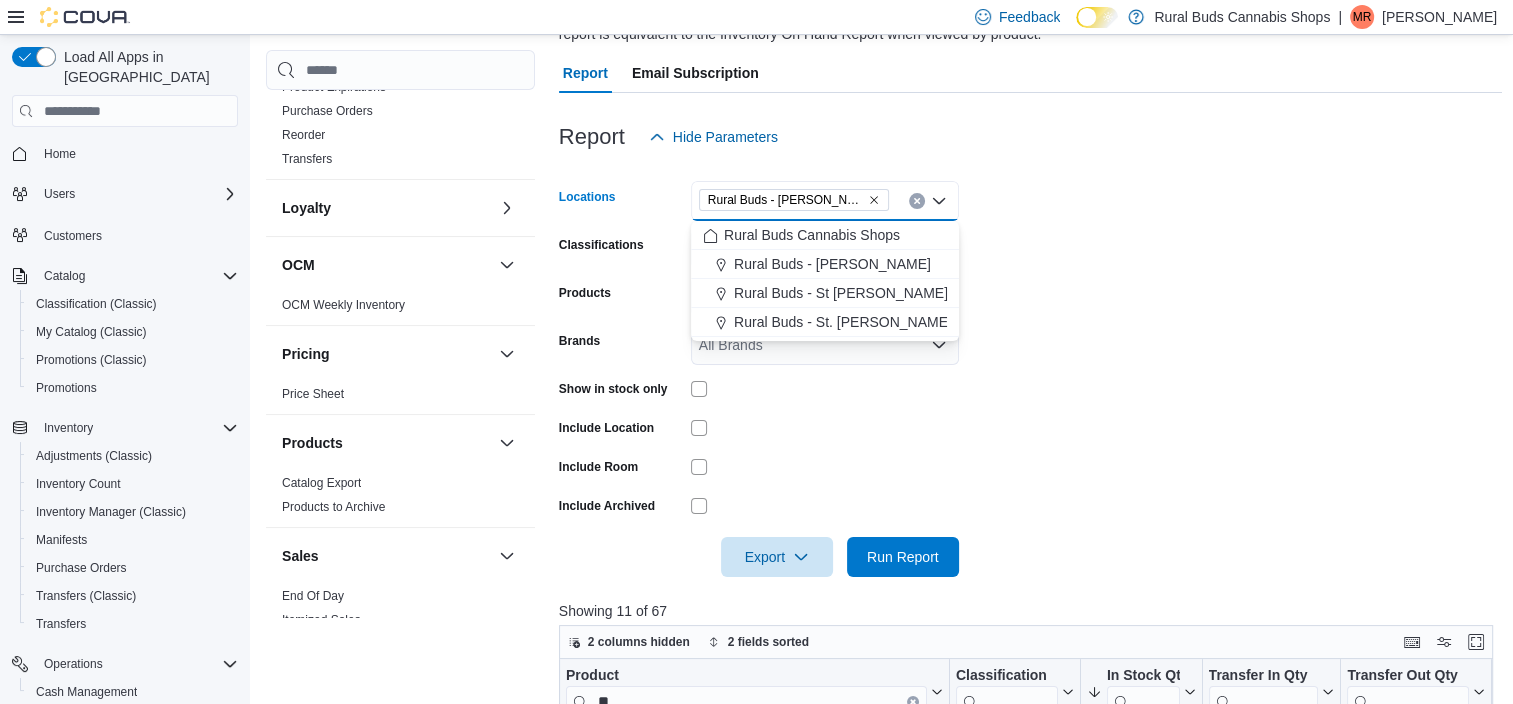 click at bounding box center [1031, 589] 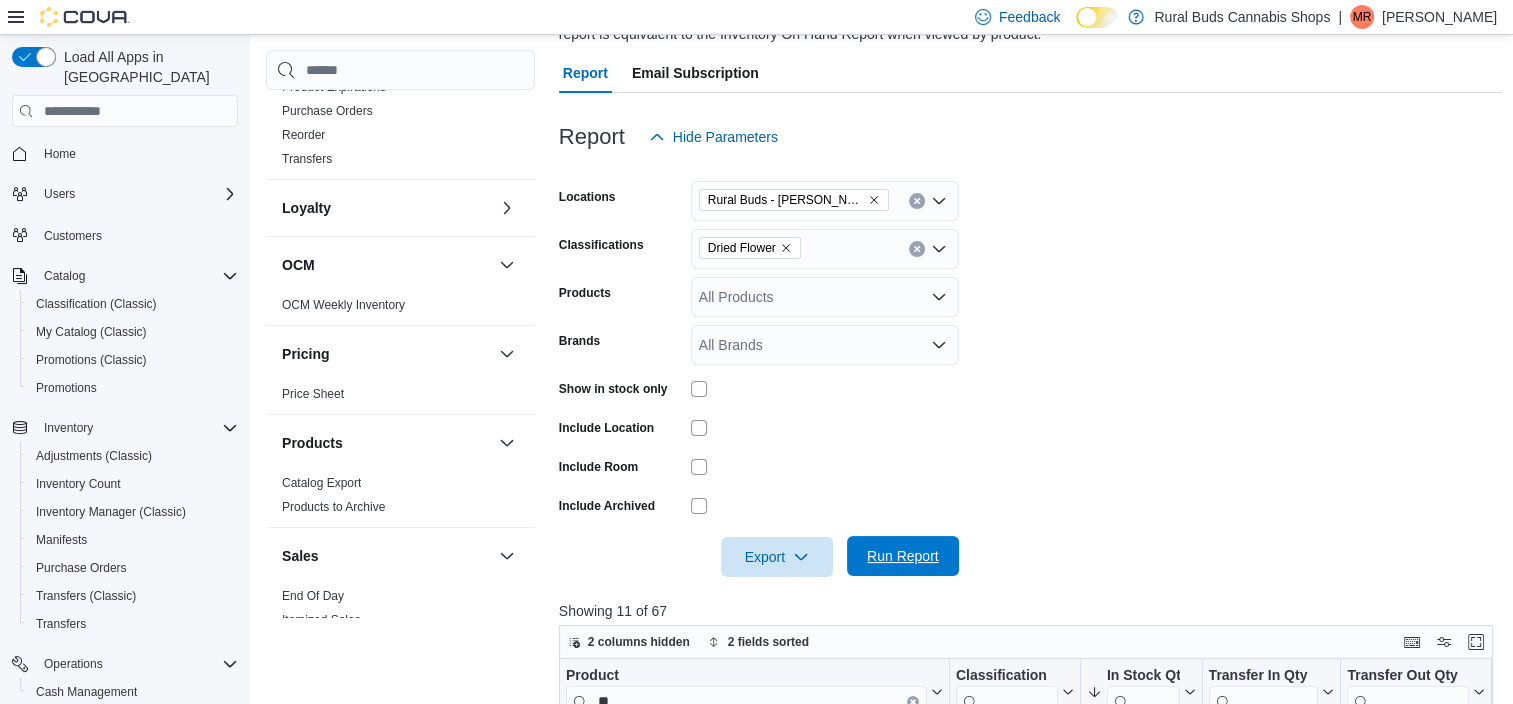 click on "Run Report" at bounding box center [903, 556] 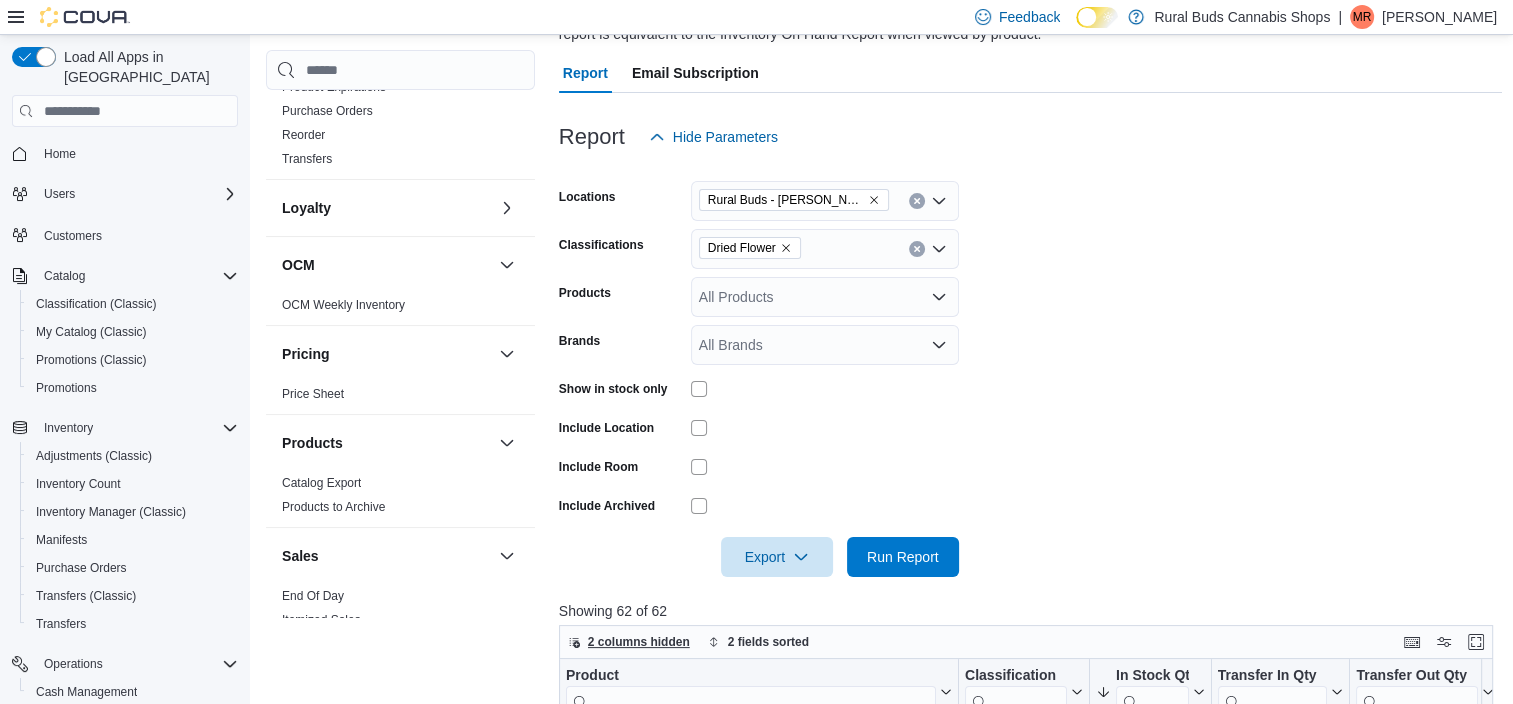scroll, scrollTop: 285, scrollLeft: 0, axis: vertical 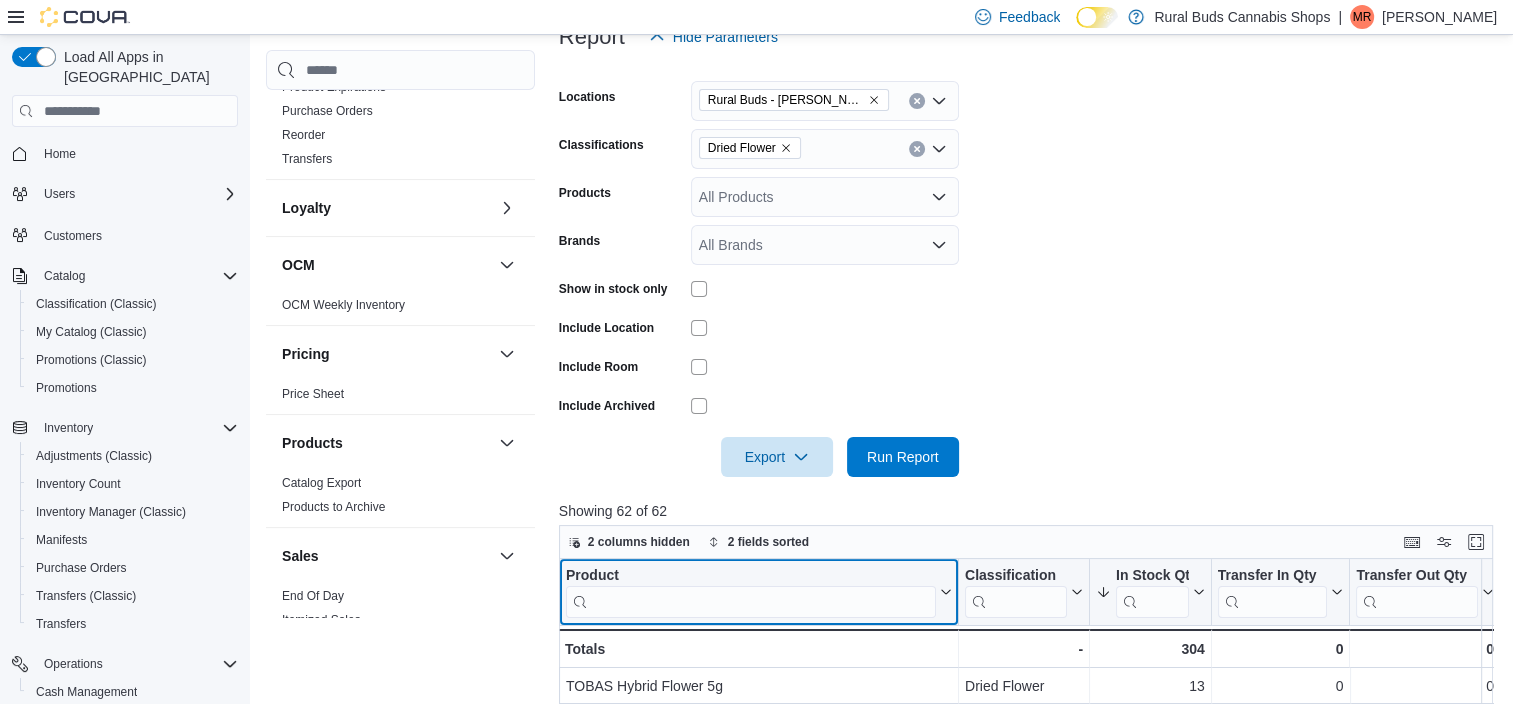 click at bounding box center (751, 602) 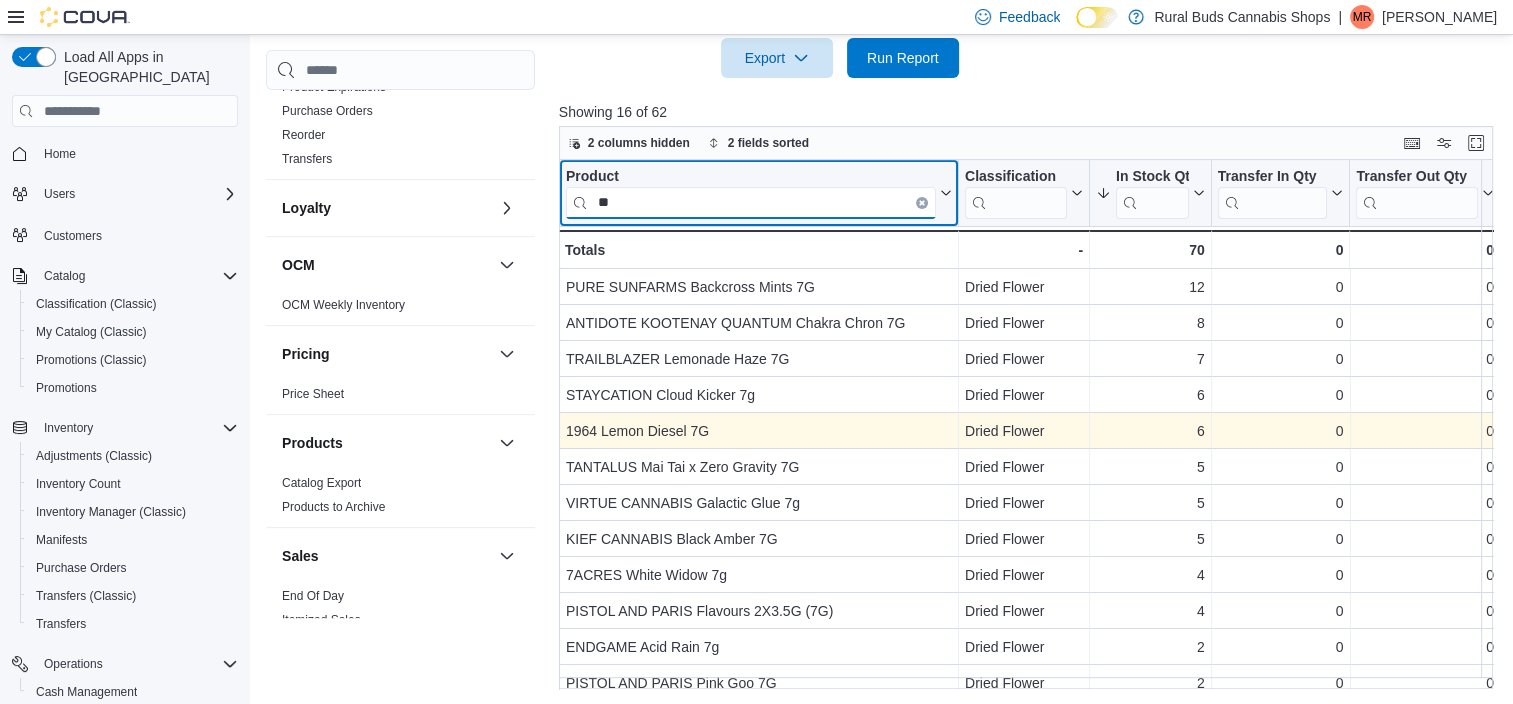 scroll, scrollTop: 685, scrollLeft: 0, axis: vertical 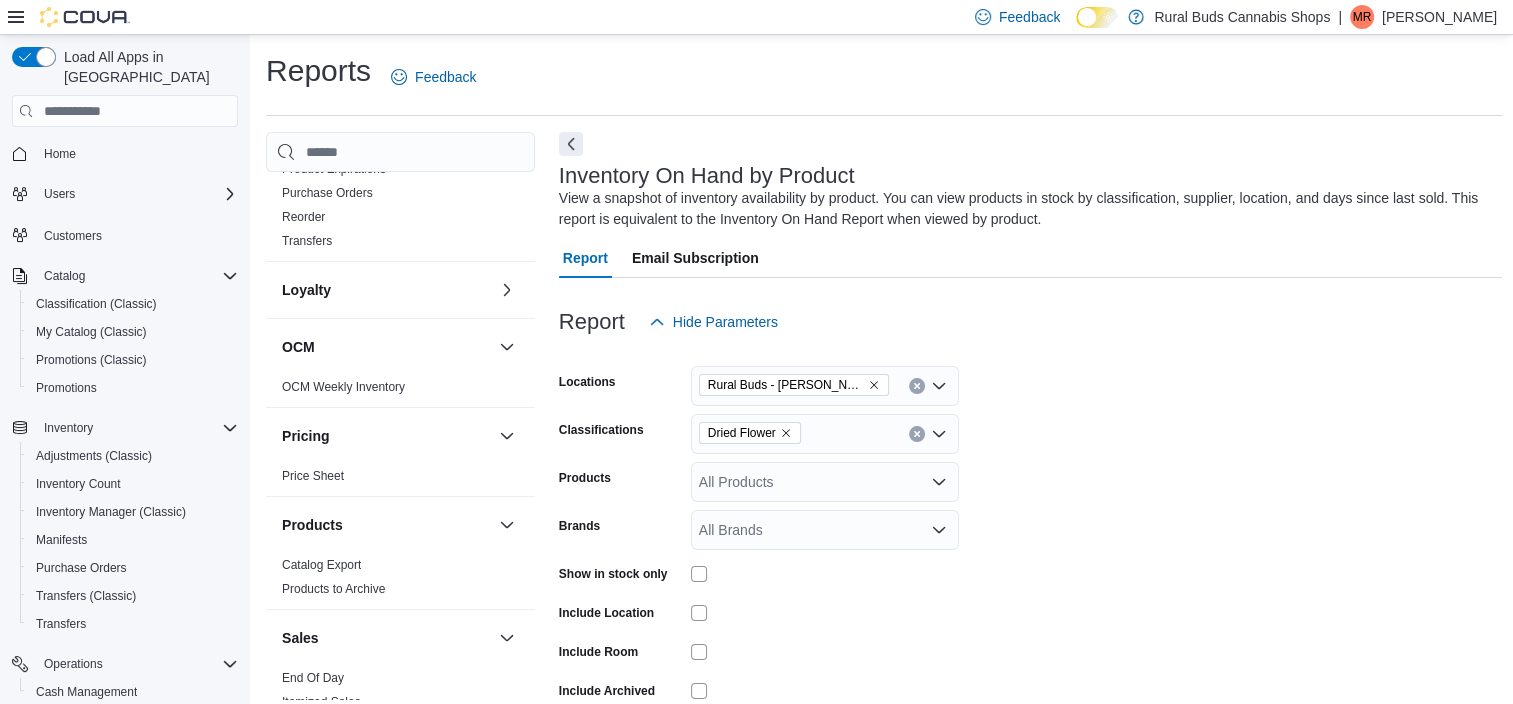 type on "**" 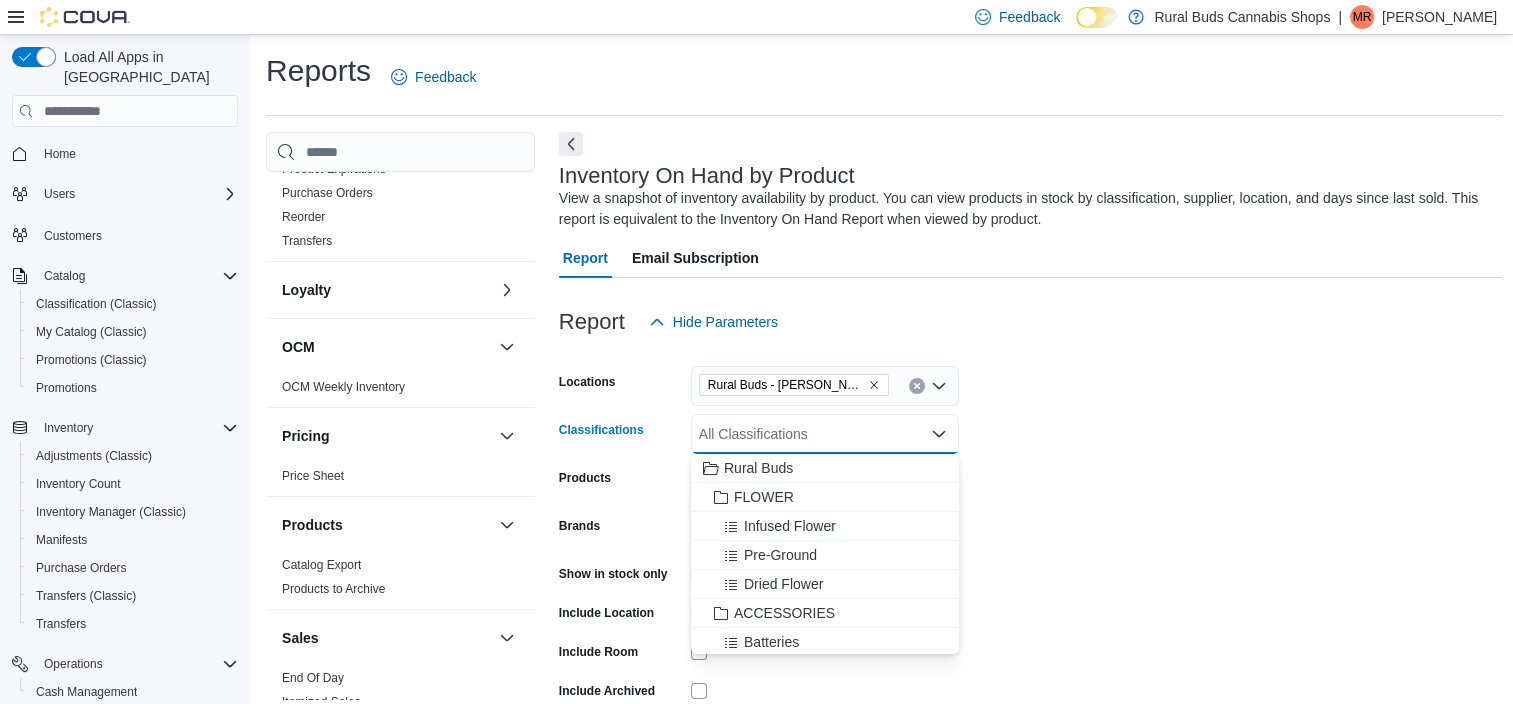 click 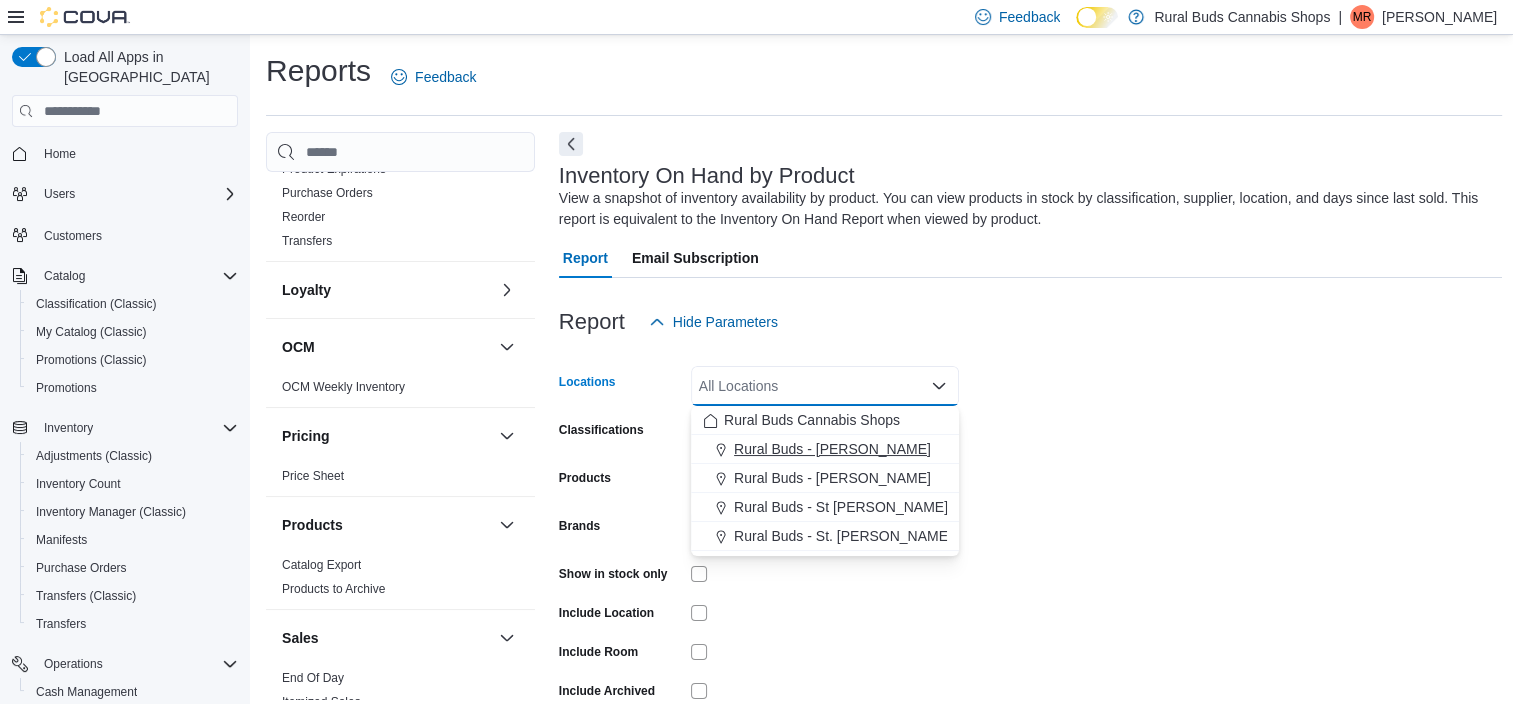 click on "Rural Buds - [PERSON_NAME]" at bounding box center (832, 449) 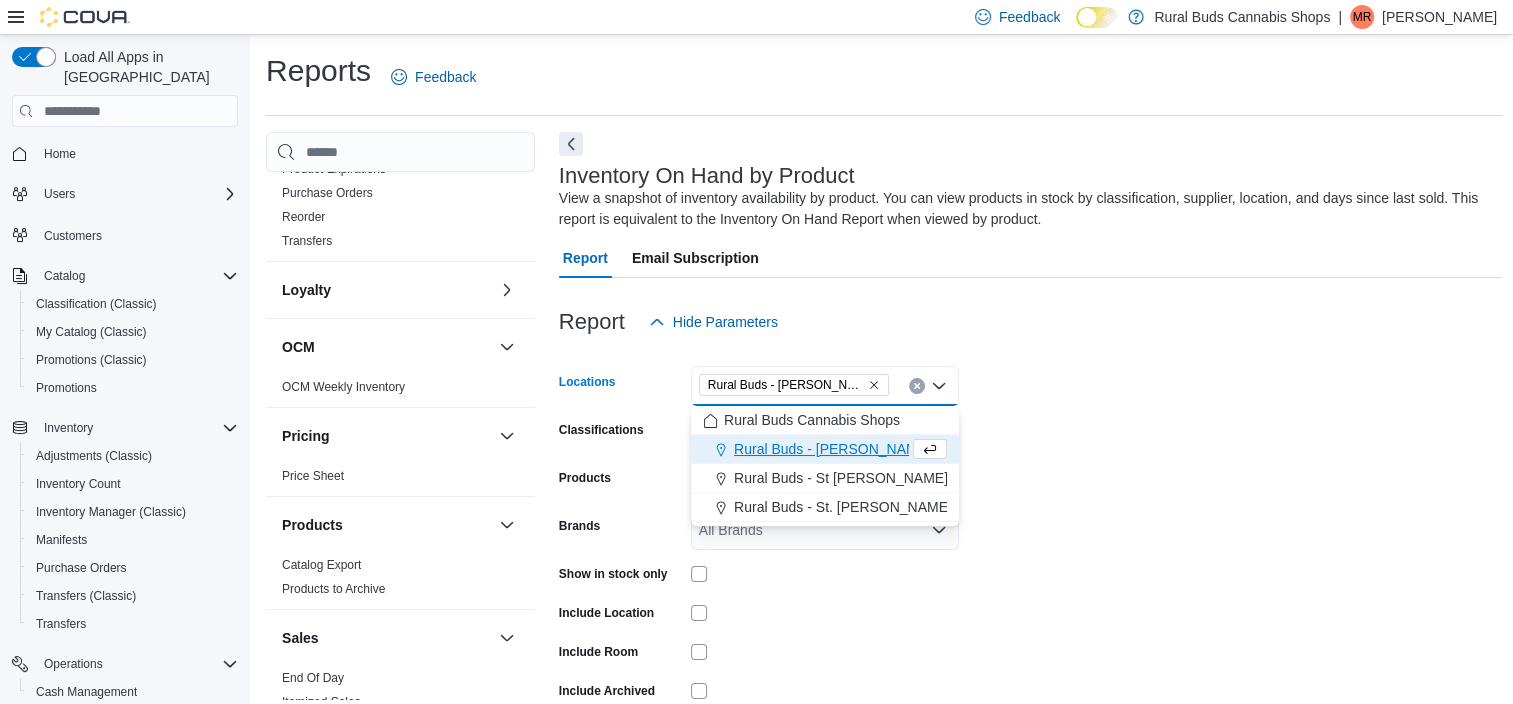 click on "Locations Rural Buds - Carman Combo box. Selected. Rural Buds - Carman. Press Backspace to delete Rural Buds - Carman. Combo box input. All Locations. Type some text or, to display a list of choices, press Down Arrow. To exit the list of choices, press Escape. Classifications All Classifications Products All Products Brands All Brands Show in stock only Include Location Include Room Include Archived Export  Run Report" at bounding box center (1031, 552) 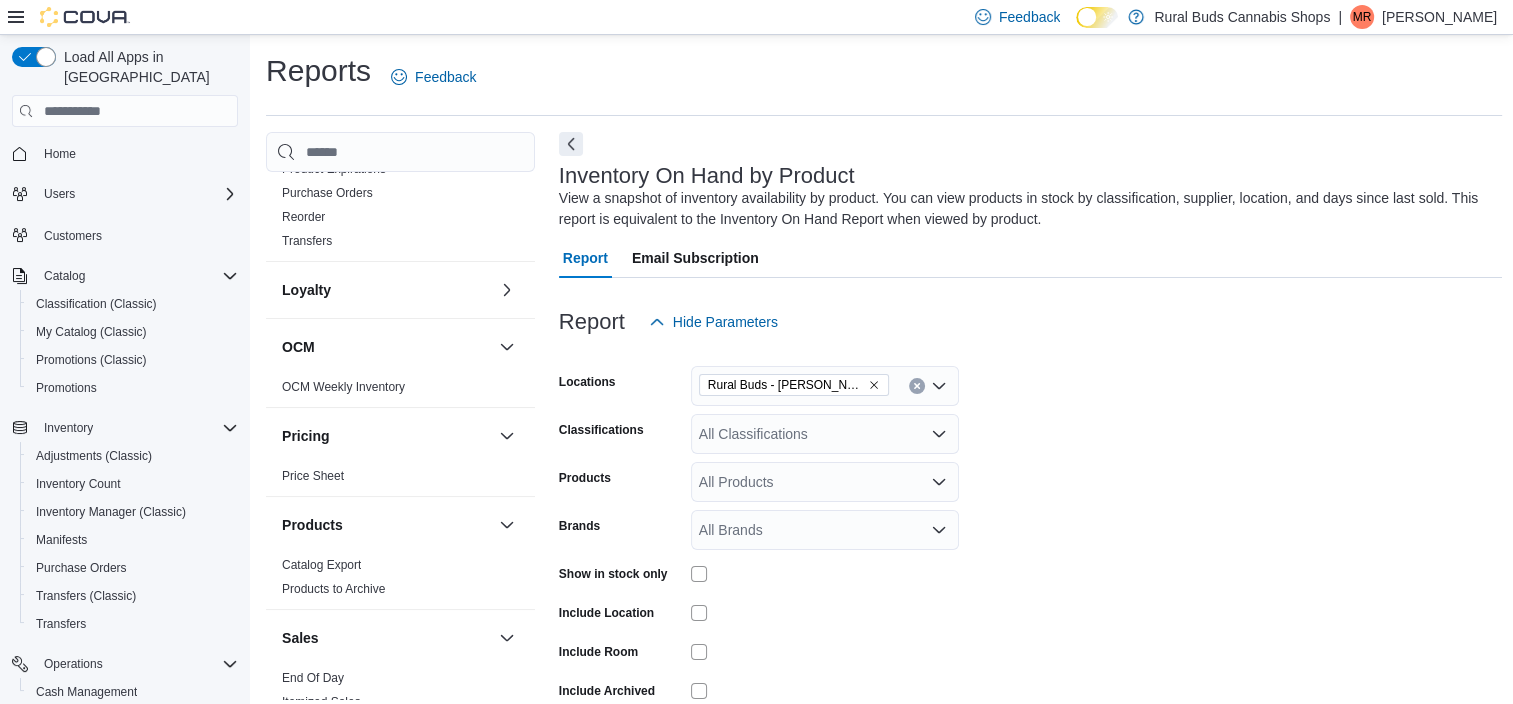 click on "All Classifications" at bounding box center (825, 434) 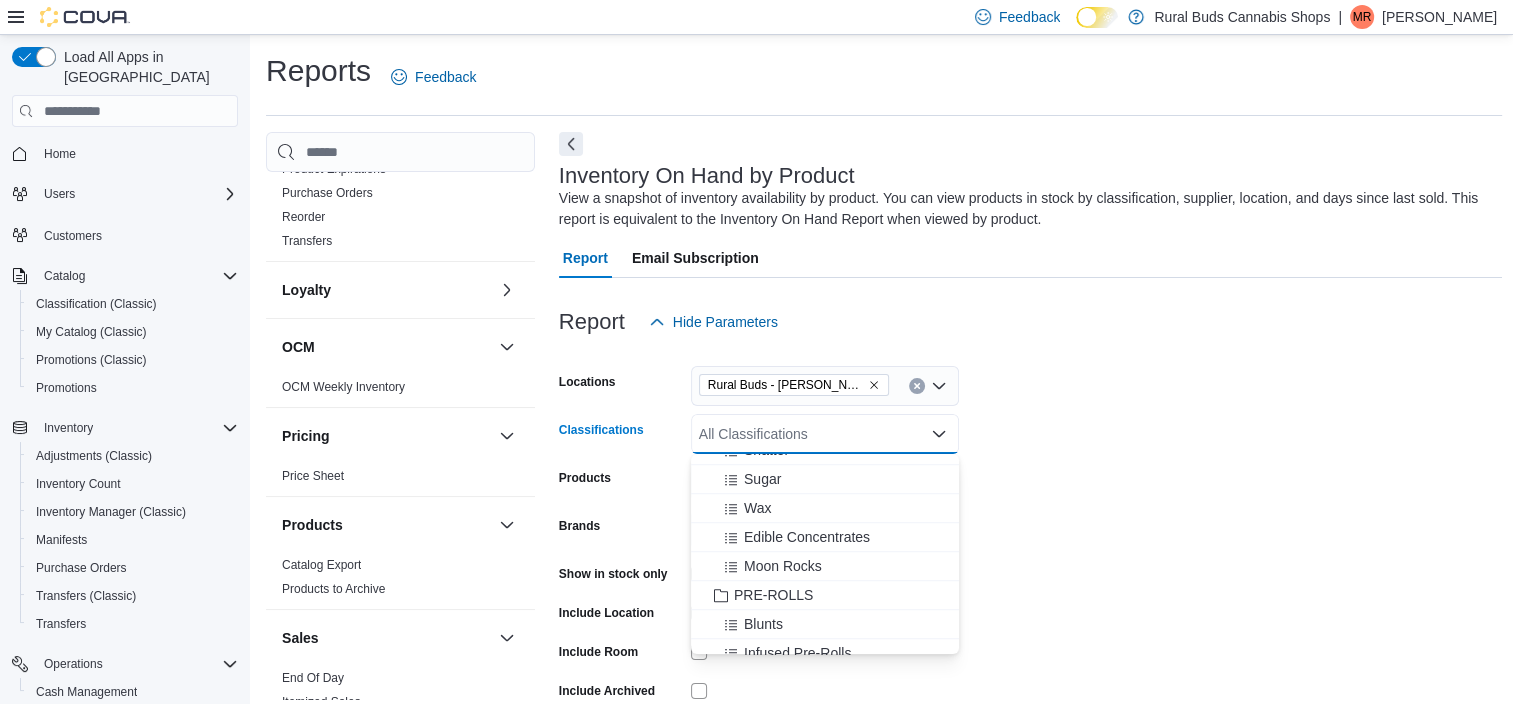 scroll, scrollTop: 1800, scrollLeft: 0, axis: vertical 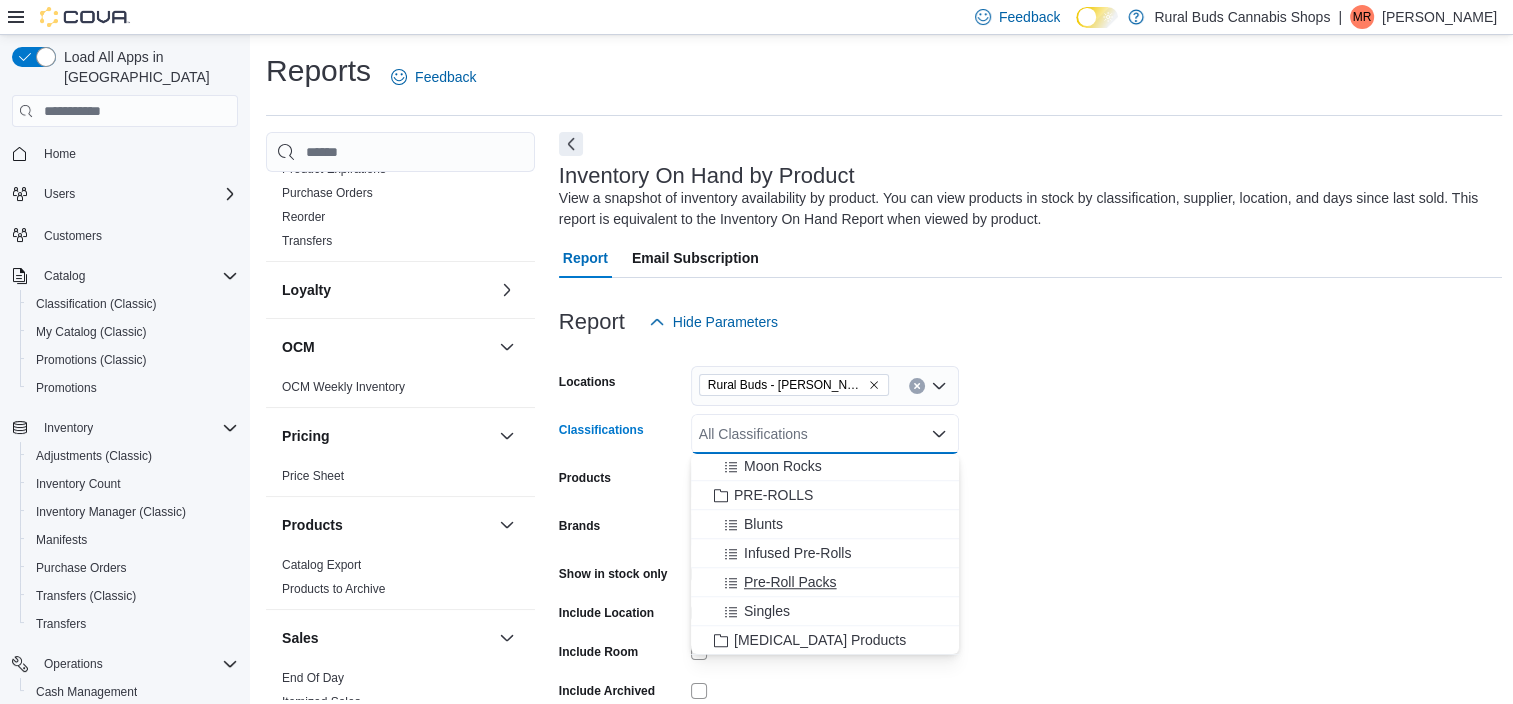 click on "Pre-Roll Packs" at bounding box center [790, 582] 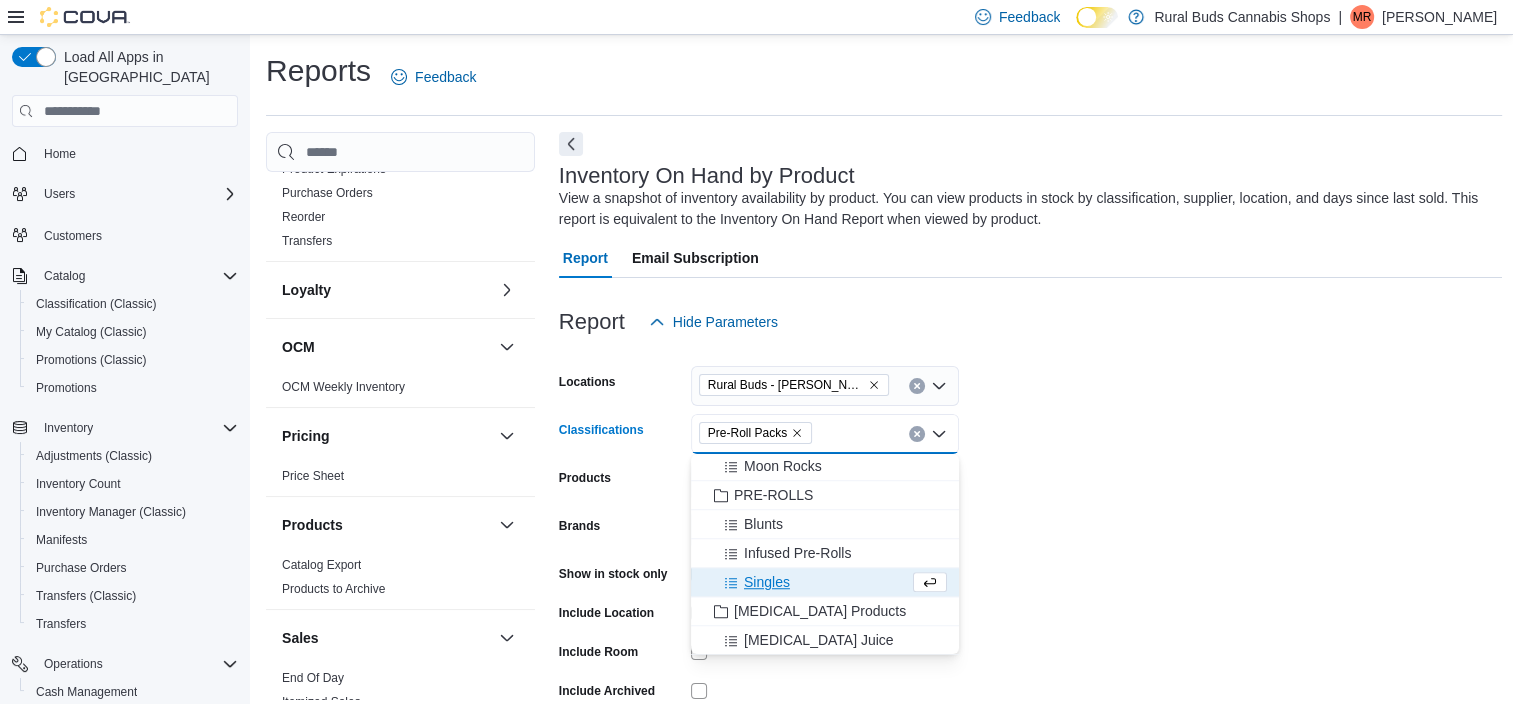 click on "Locations Rural Buds - Carman Classifications Pre-Roll Packs Combo box. Selected. Pre-Roll Packs. Press Backspace to delete Pre-Roll Packs. Combo box input. All Classifications. Type some text or, to display a list of choices, press Down Arrow. To exit the list of choices, press Escape. Products All Products Brands All Brands Show in stock only Include Location Include Room Include Archived Export  Run Report" at bounding box center [1031, 552] 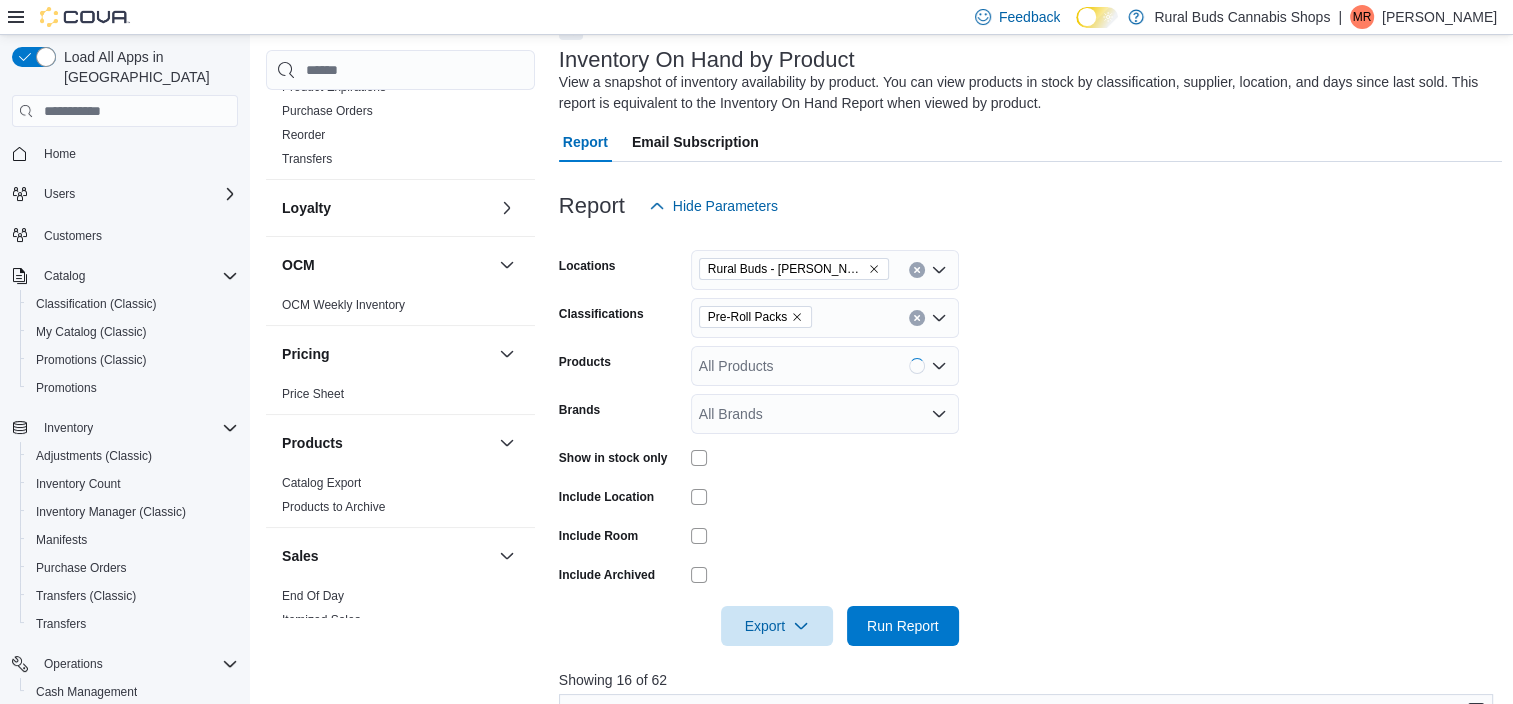 scroll, scrollTop: 200, scrollLeft: 0, axis: vertical 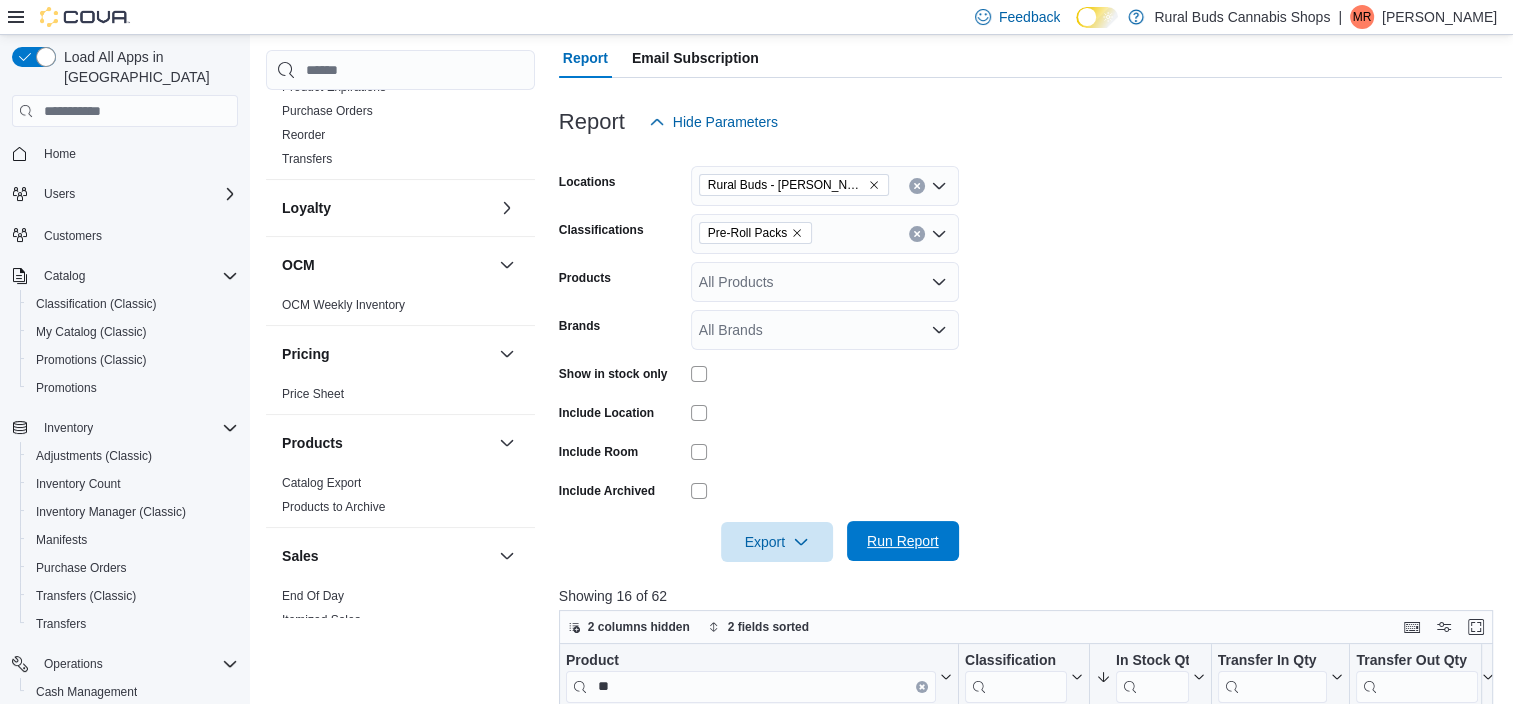 click on "Run Report" at bounding box center (903, 541) 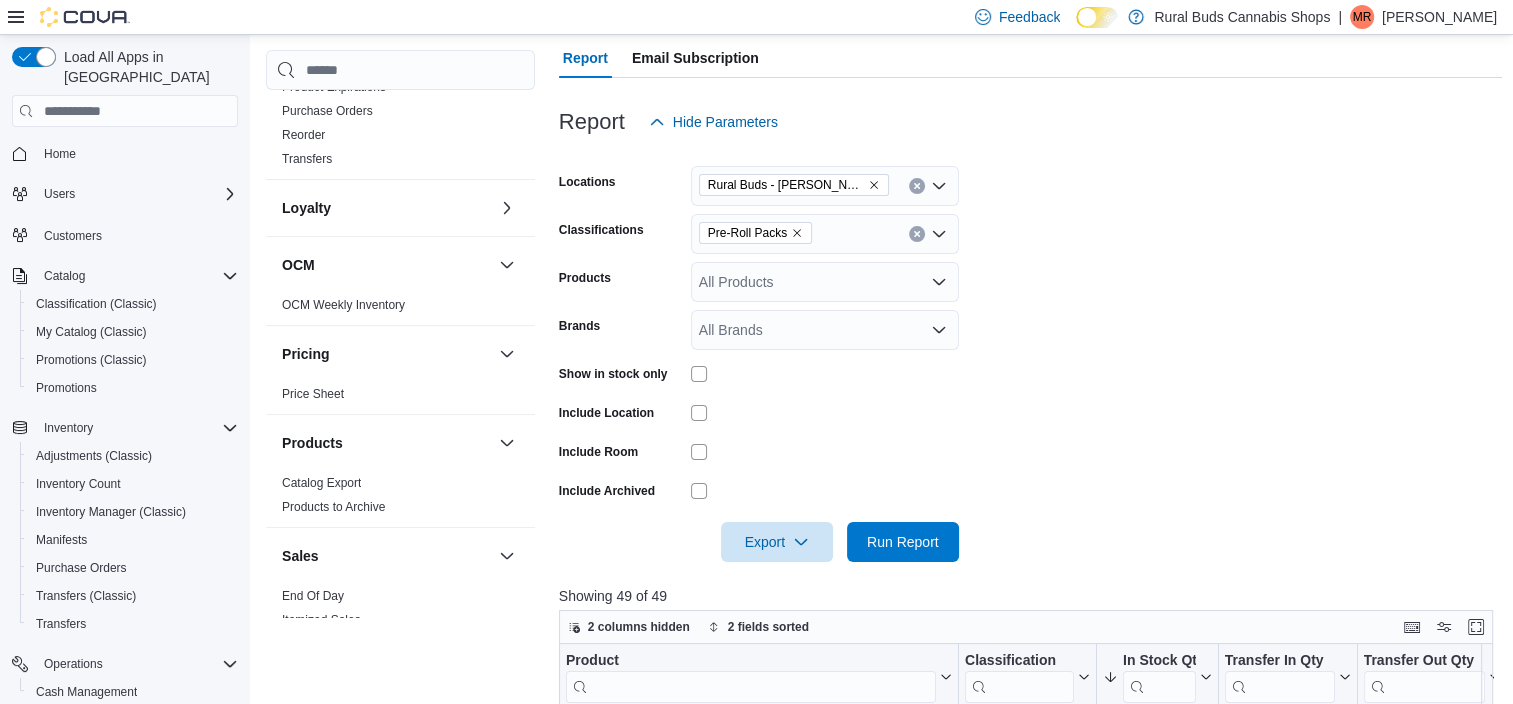 scroll, scrollTop: 400, scrollLeft: 0, axis: vertical 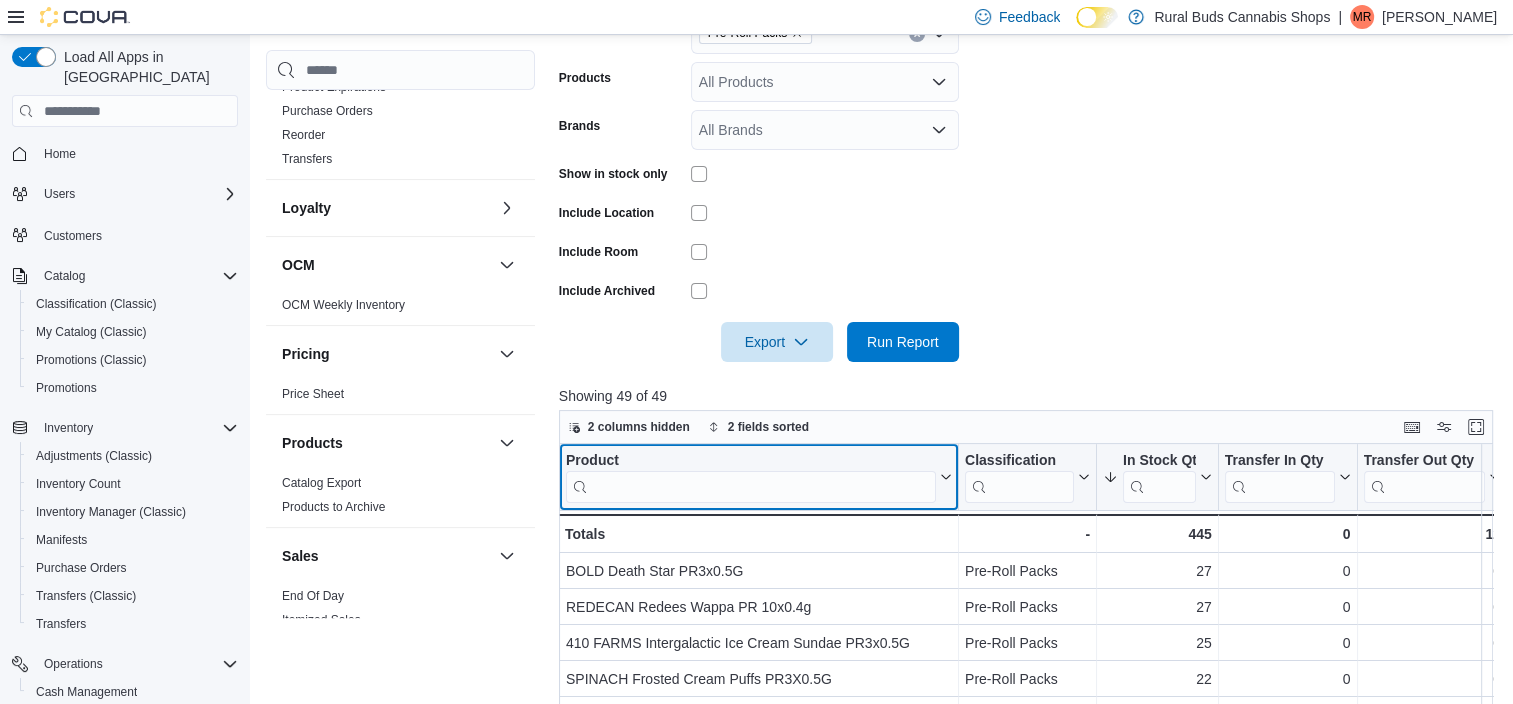 click at bounding box center (751, 487) 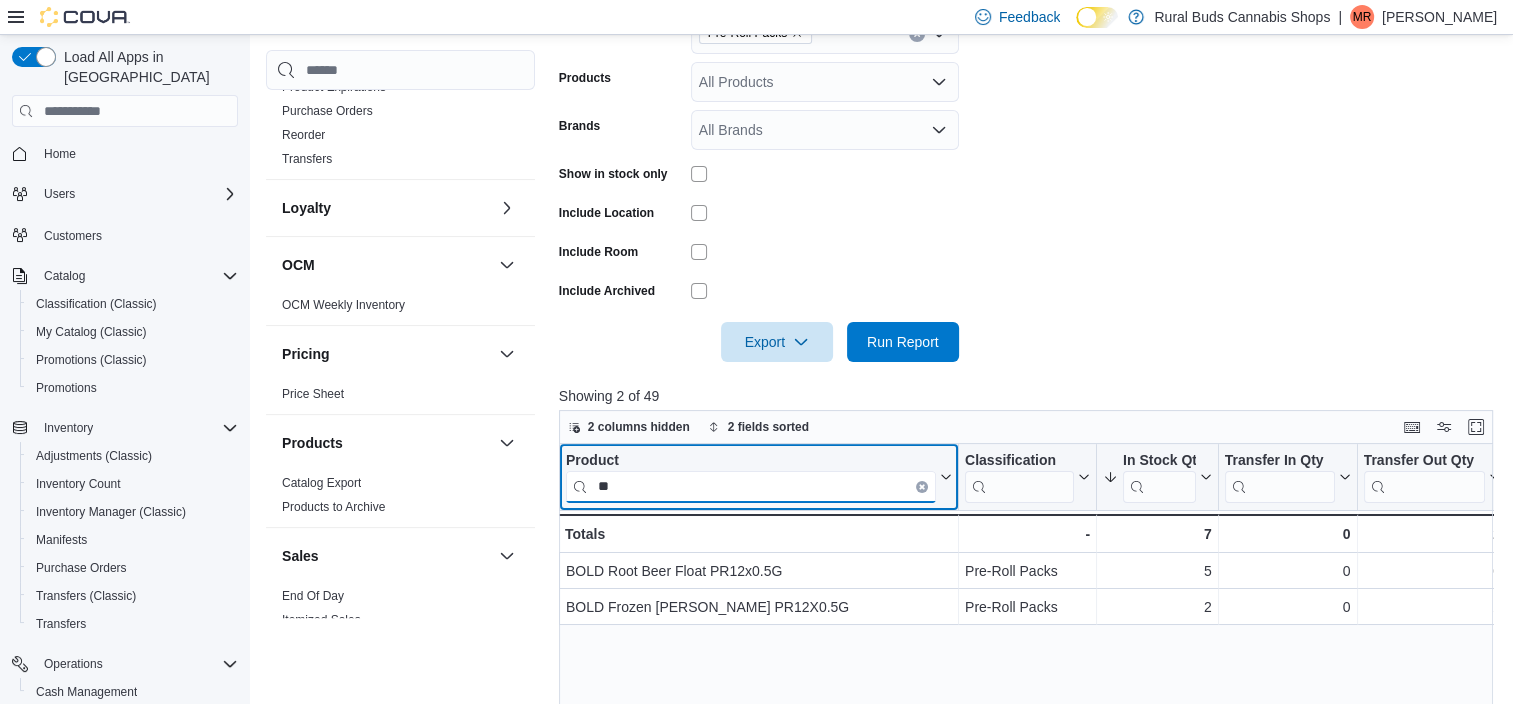 click on "**" at bounding box center [751, 487] 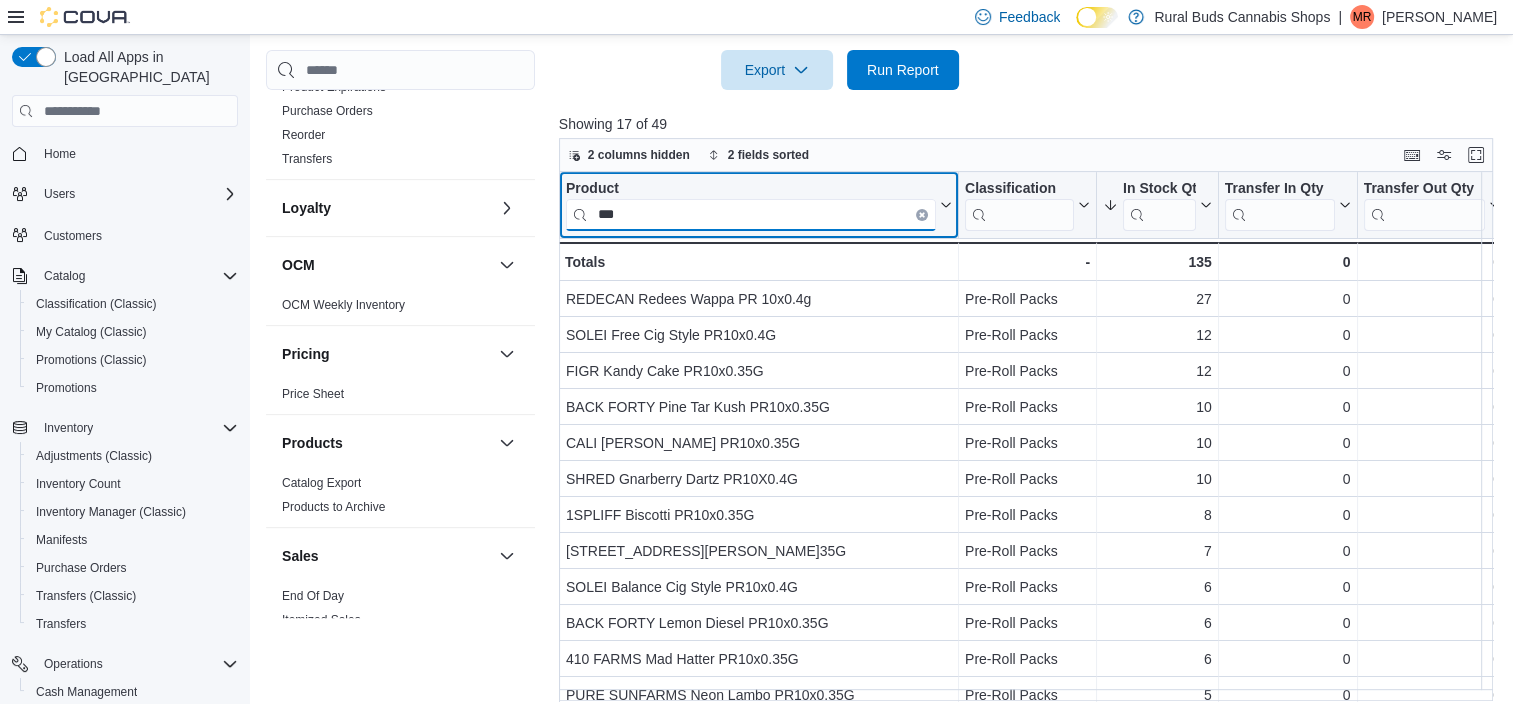 scroll, scrollTop: 685, scrollLeft: 0, axis: vertical 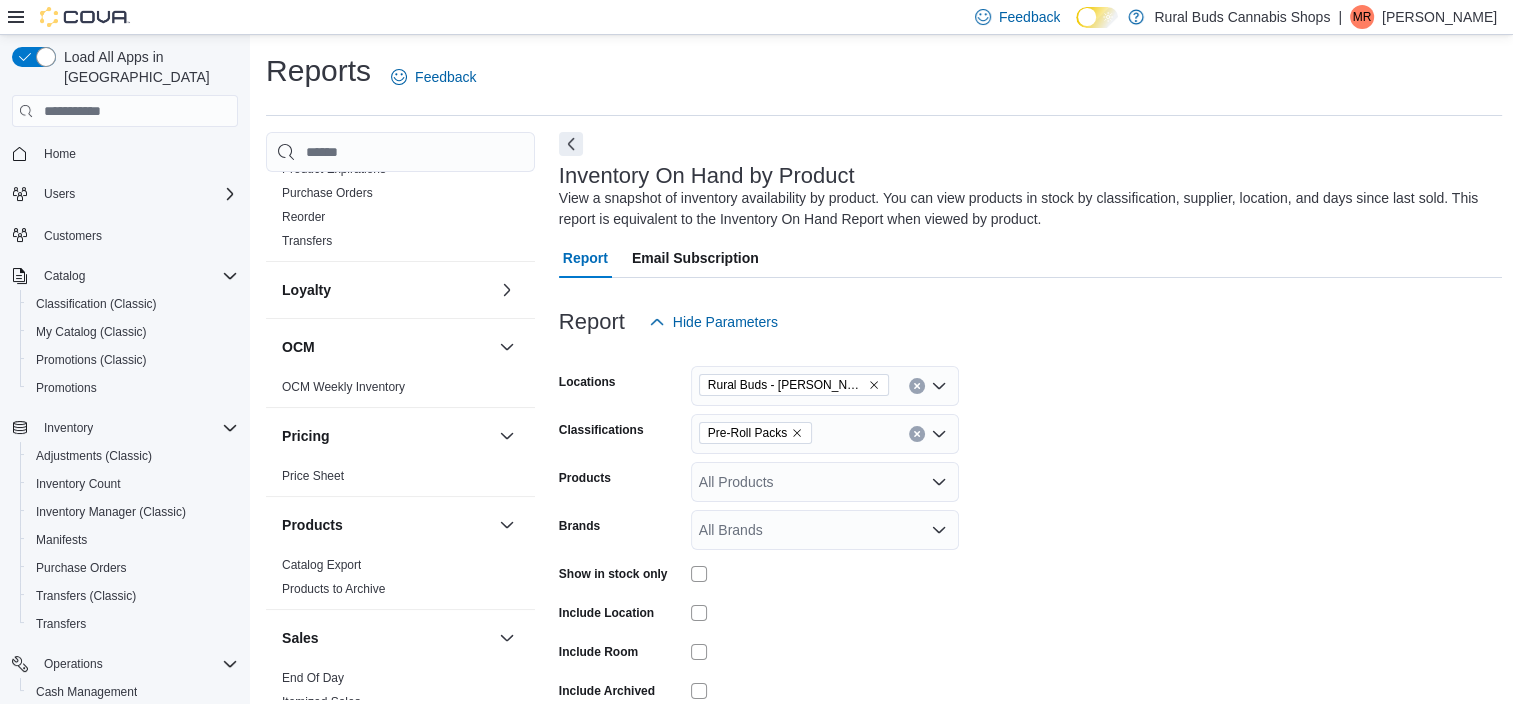 type on "*****" 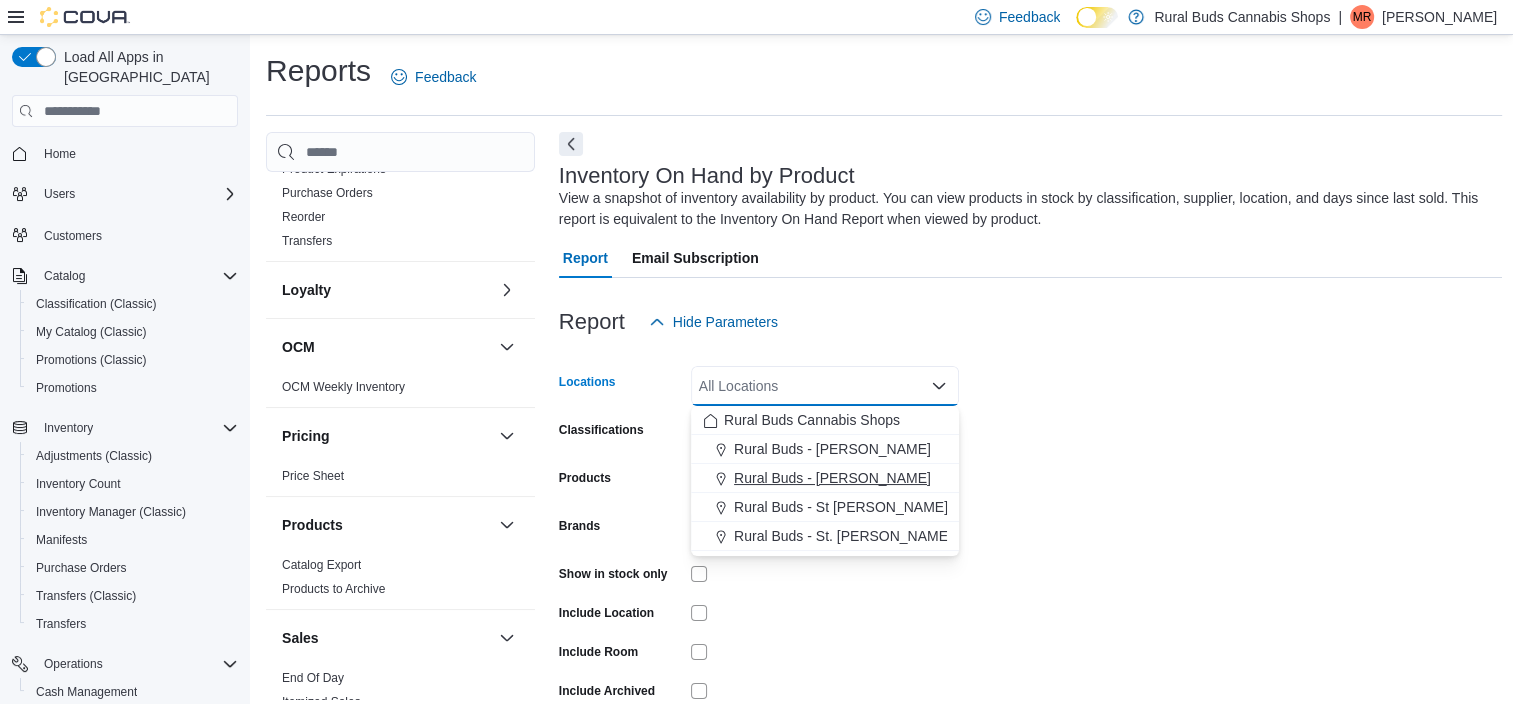 click on "Rural Buds - [PERSON_NAME]" at bounding box center (832, 478) 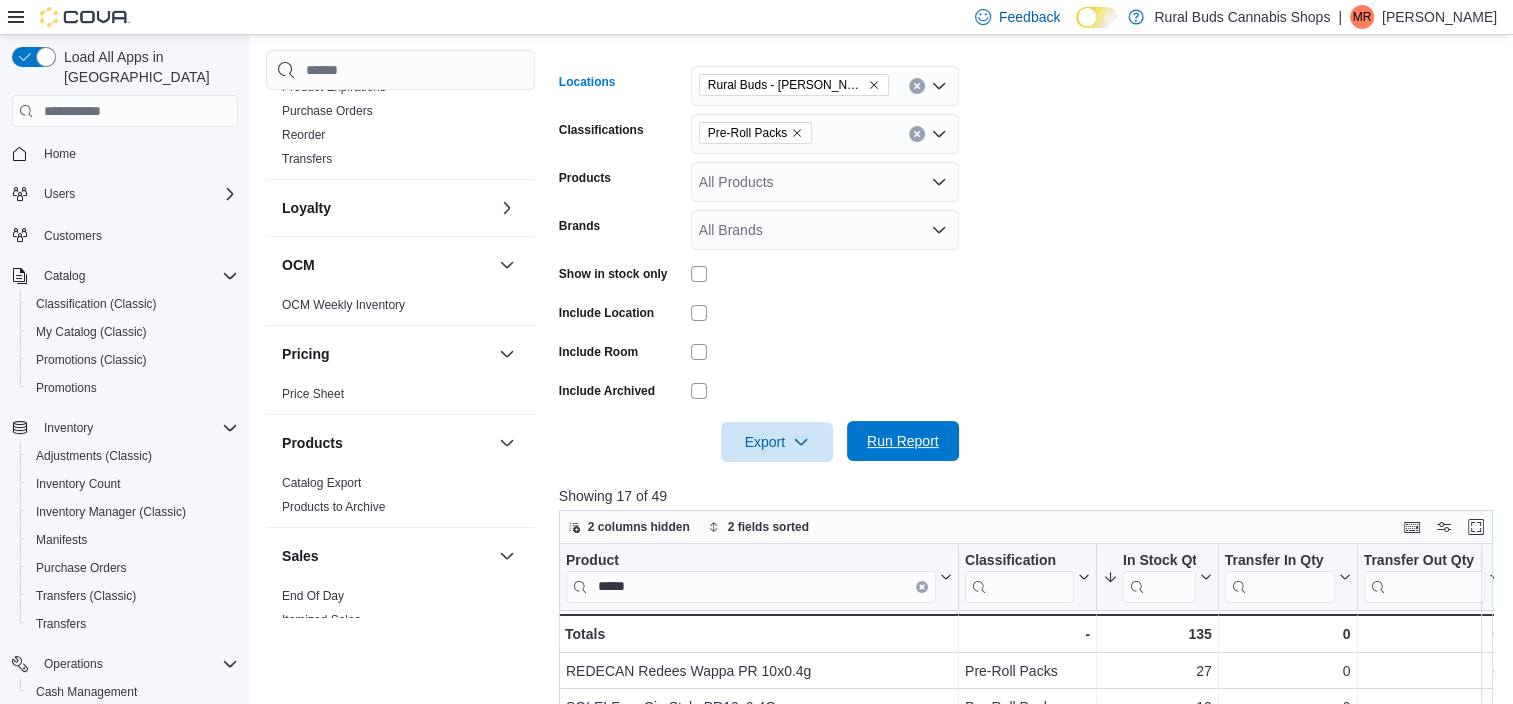 click on "Run Report" at bounding box center [903, 441] 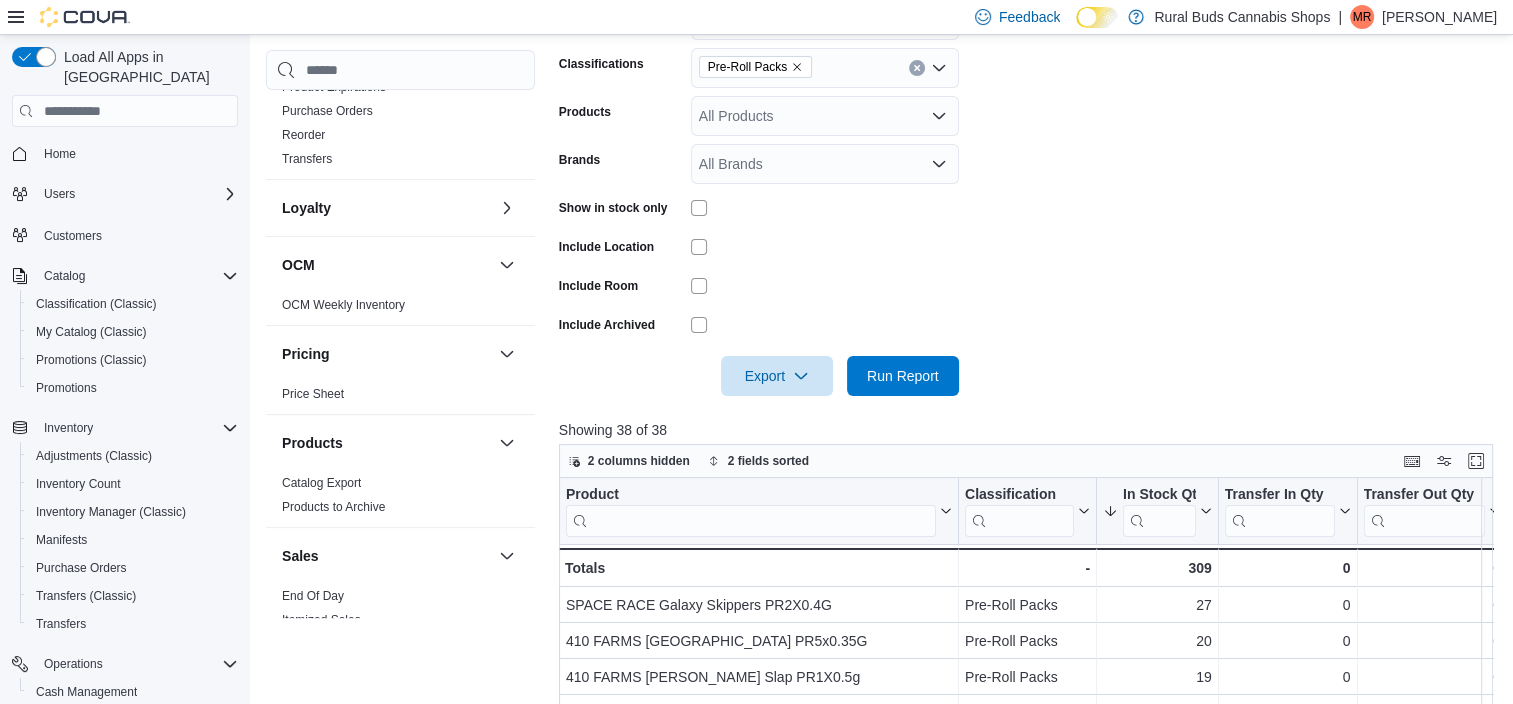scroll, scrollTop: 400, scrollLeft: 0, axis: vertical 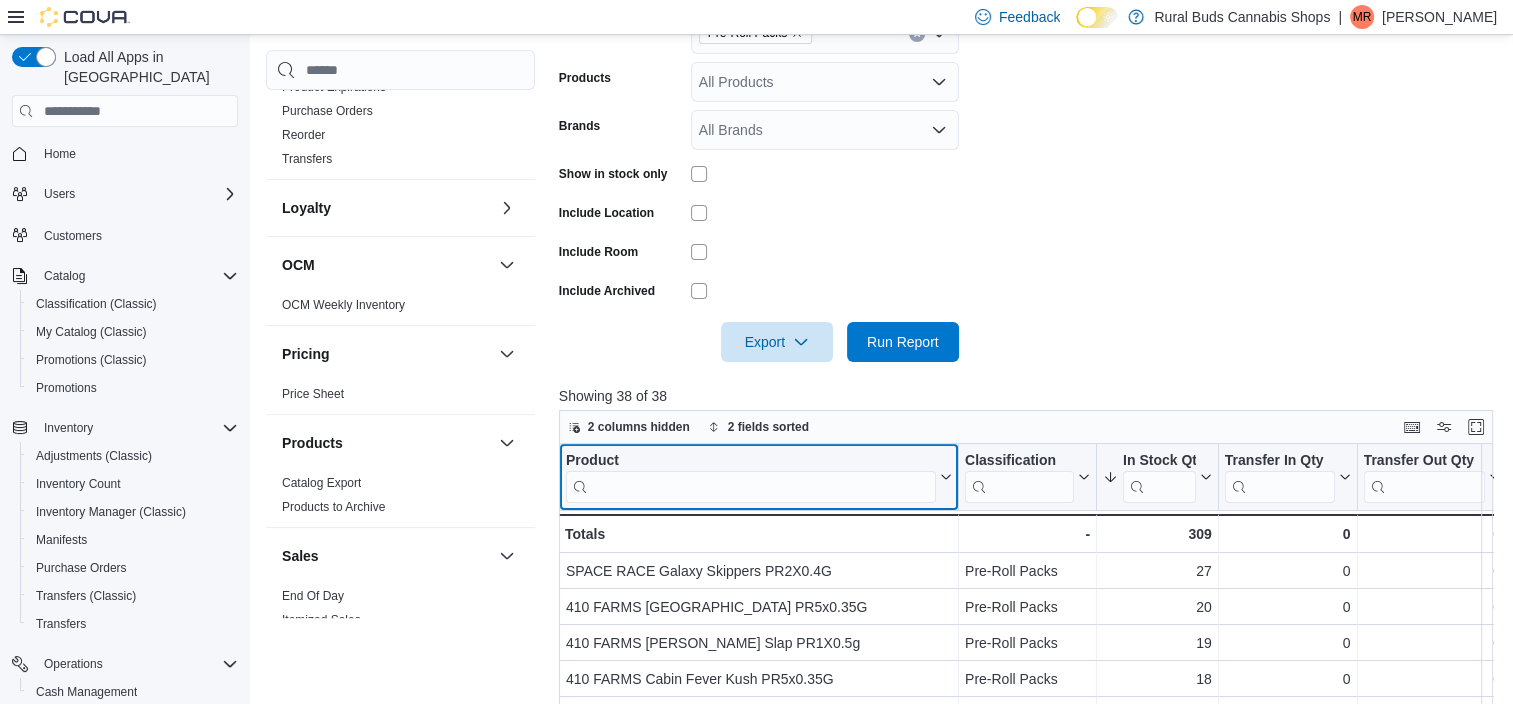 click at bounding box center [751, 487] 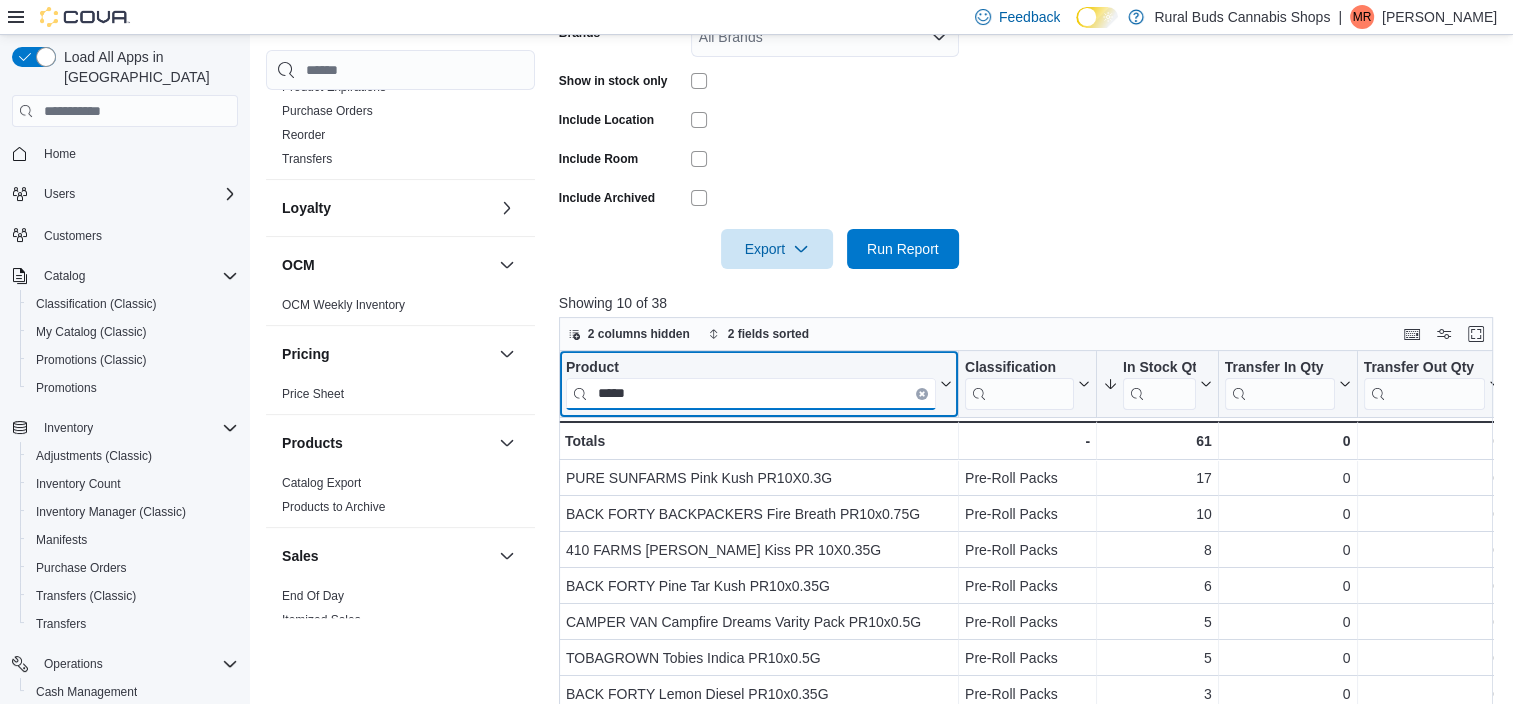 scroll, scrollTop: 600, scrollLeft: 0, axis: vertical 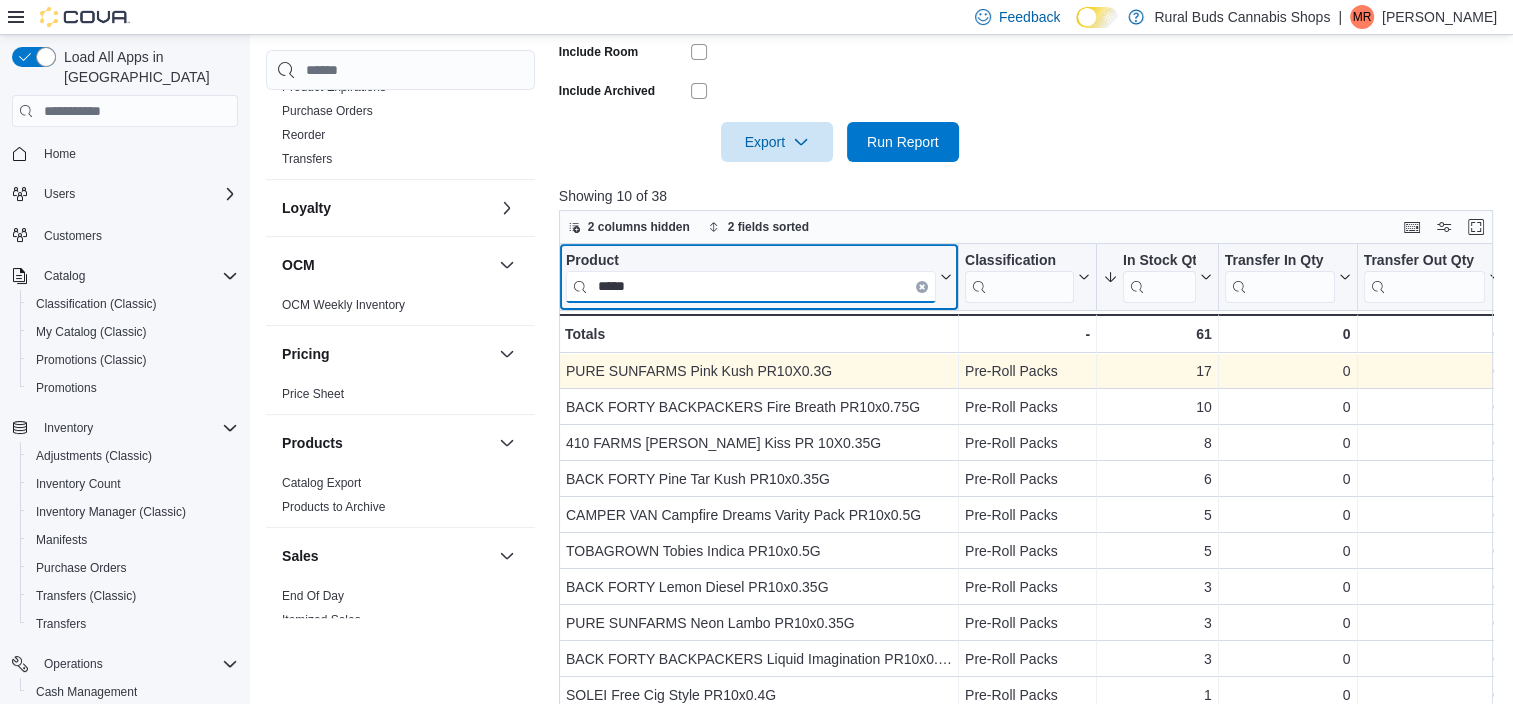 type on "*****" 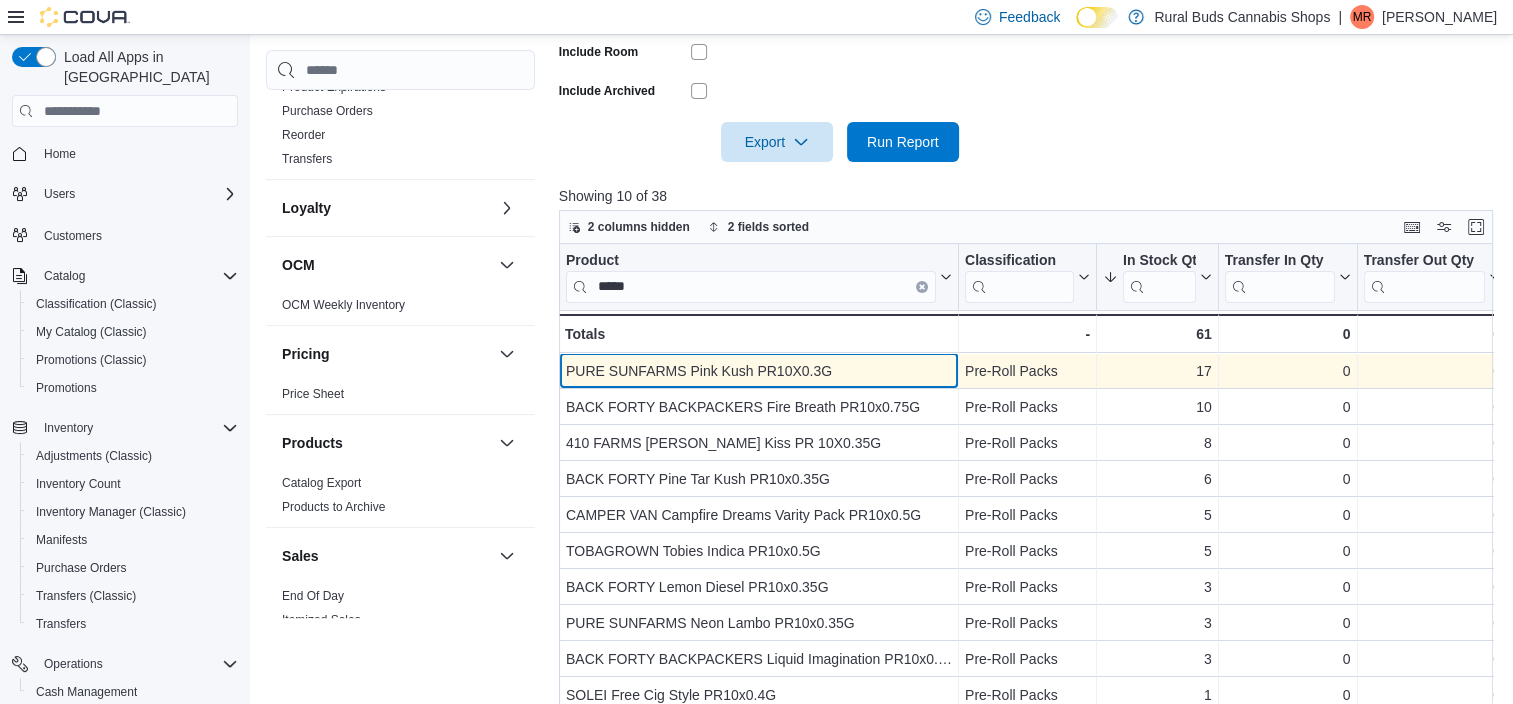 click on "PURE SUNFARMS Pink Kush PR10X0.3G" at bounding box center [759, 371] 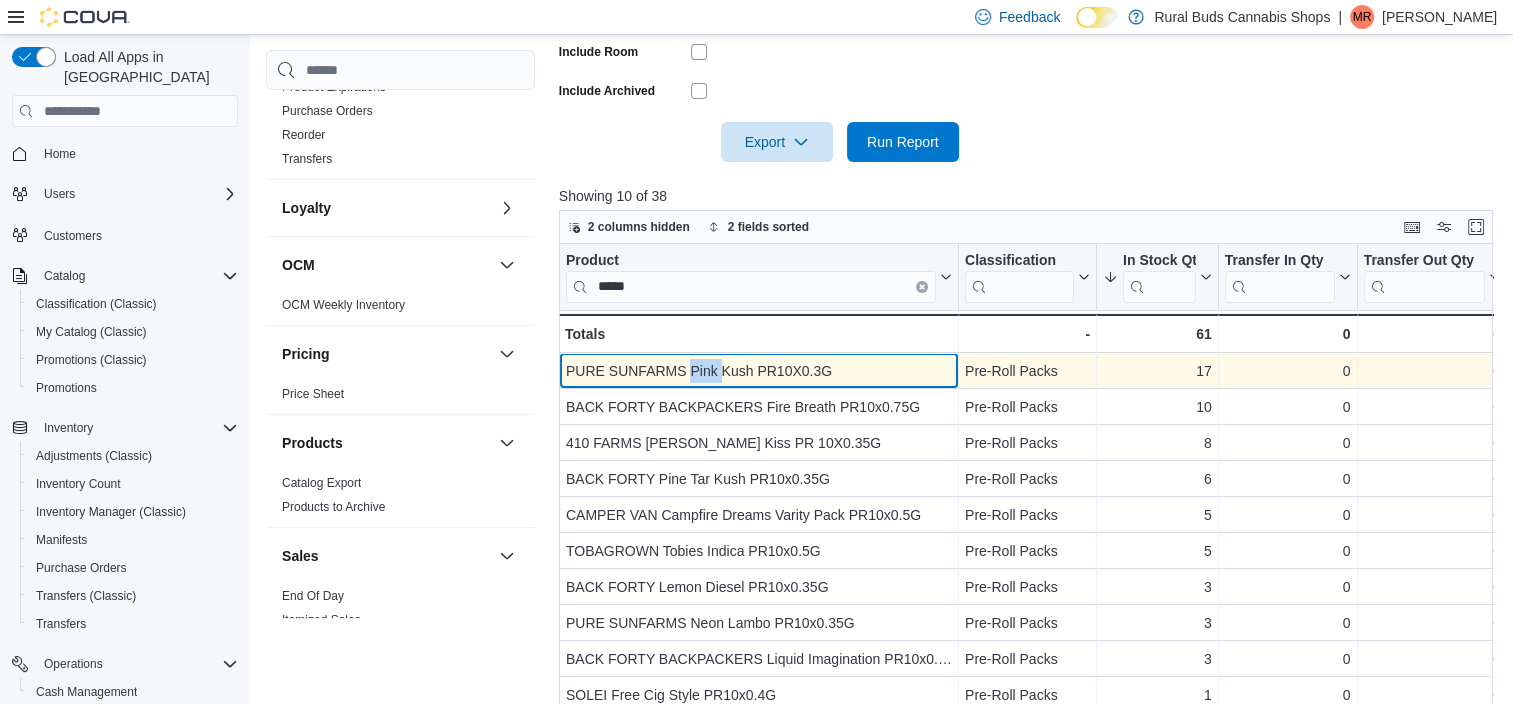 click on "PURE SUNFARMS Pink Kush PR10X0.3G" at bounding box center [759, 371] 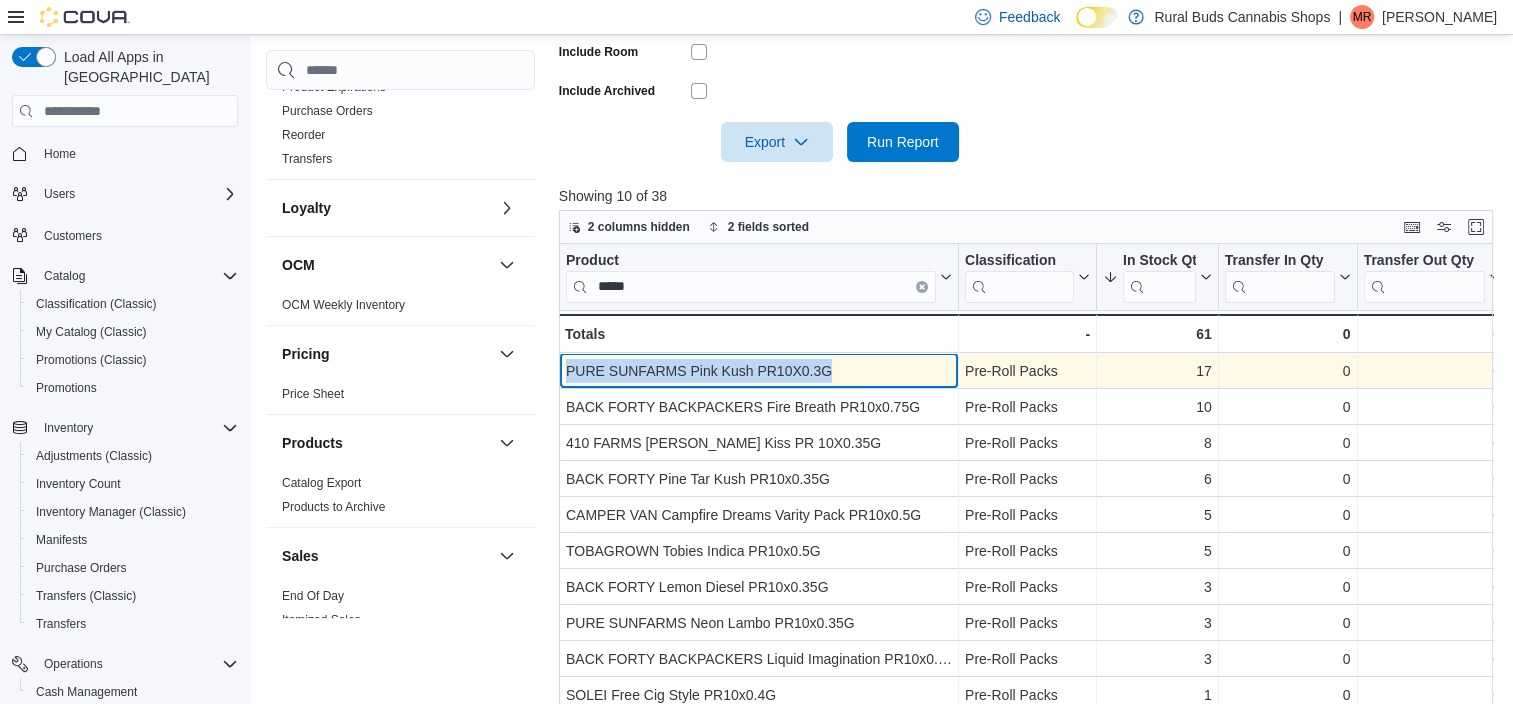 click on "PURE SUNFARMS Pink Kush PR10X0.3G" at bounding box center [759, 371] 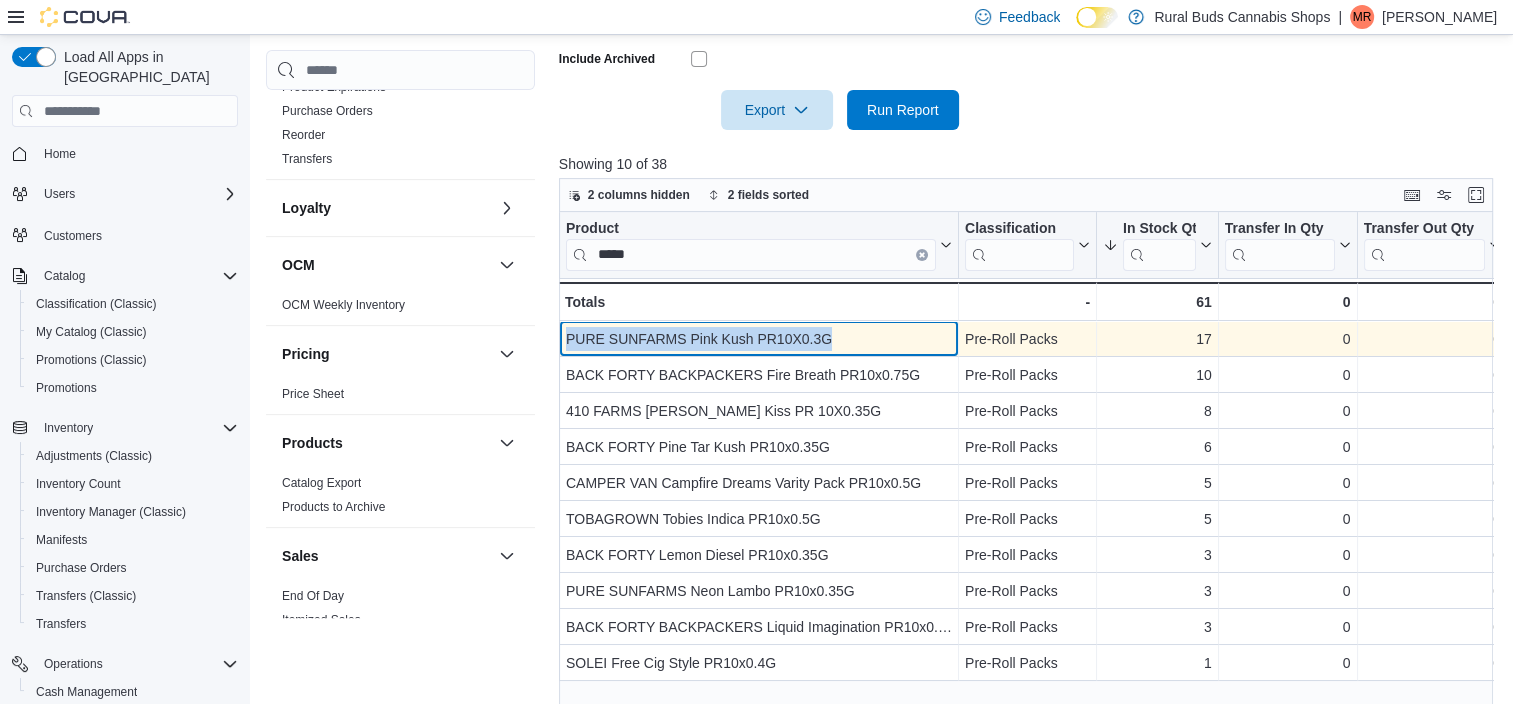 scroll, scrollTop: 685, scrollLeft: 0, axis: vertical 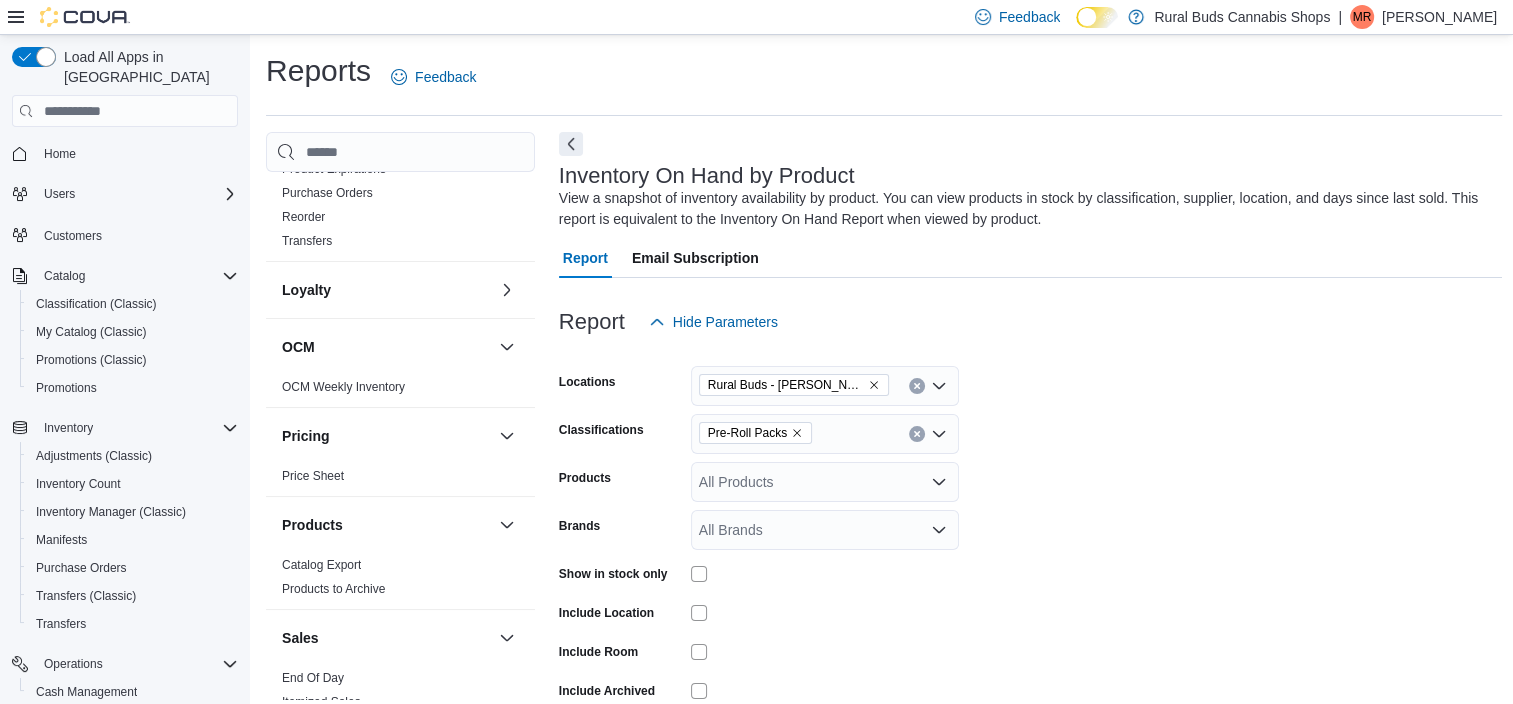 click 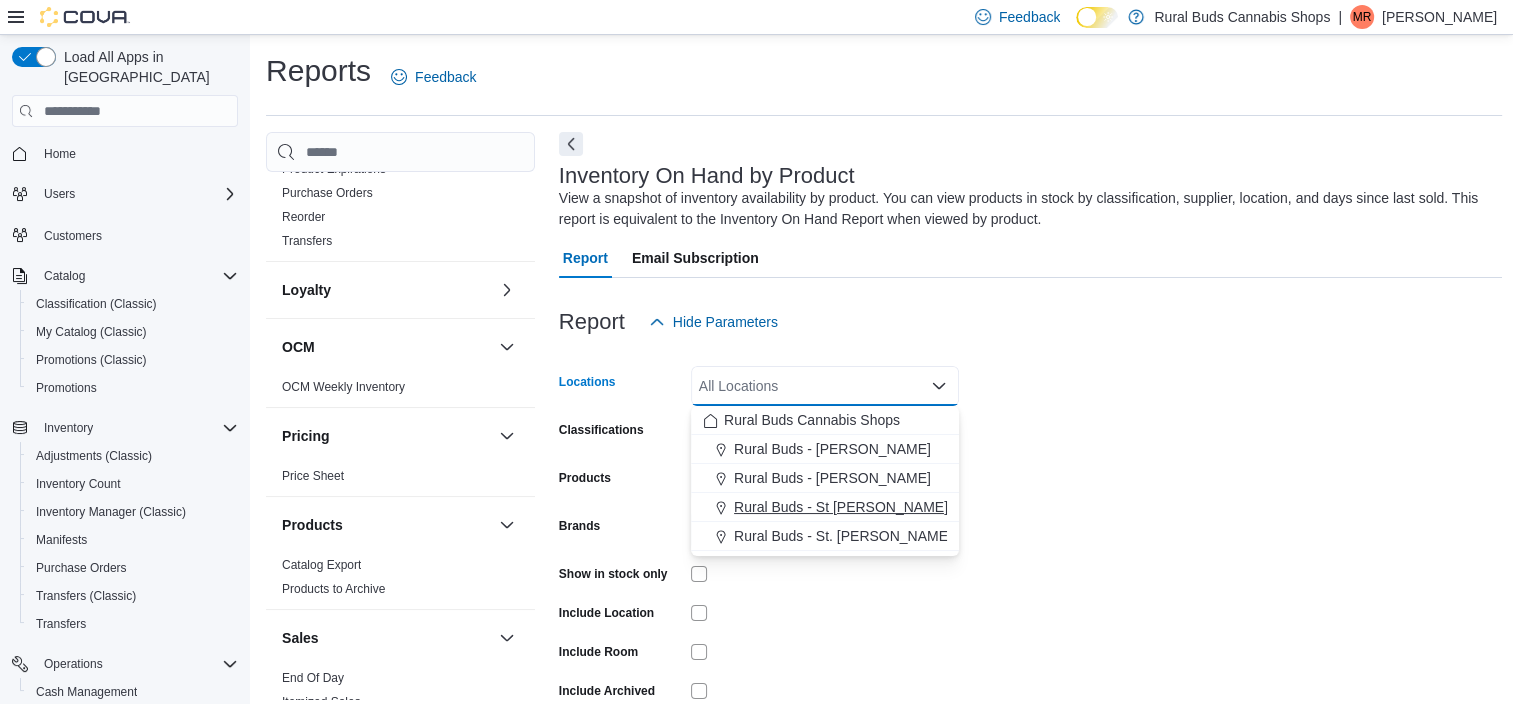 click on "Rural Buds - St [PERSON_NAME]" at bounding box center [841, 507] 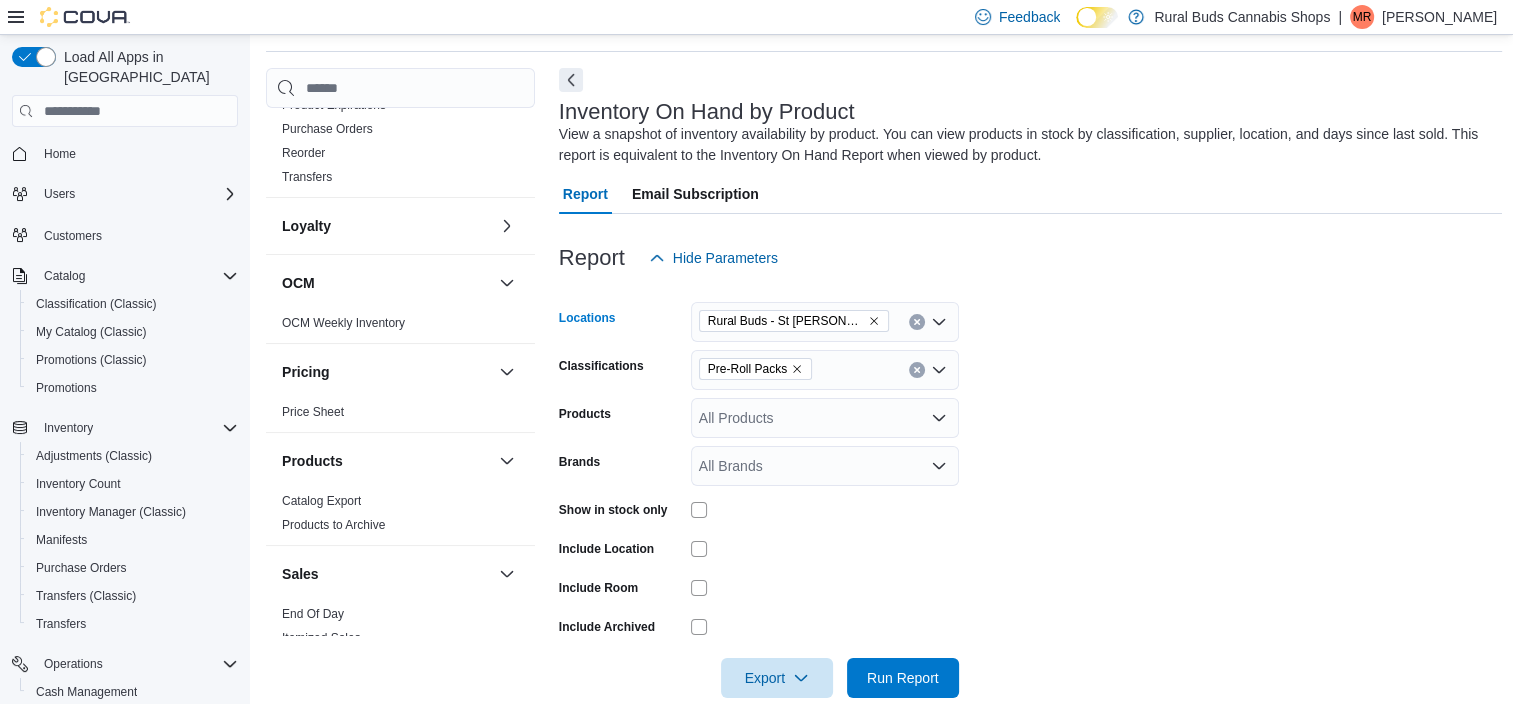 scroll, scrollTop: 100, scrollLeft: 0, axis: vertical 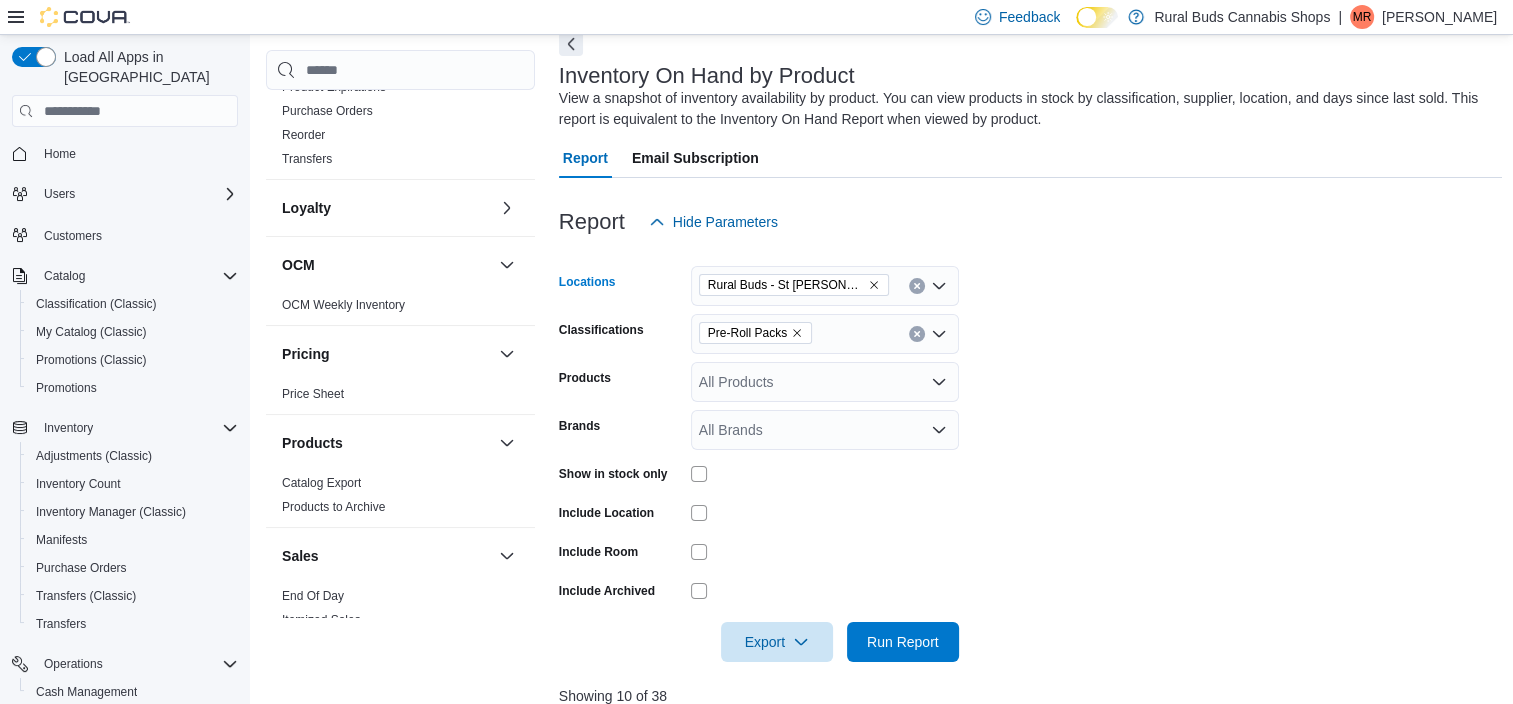 click at bounding box center [825, 590] 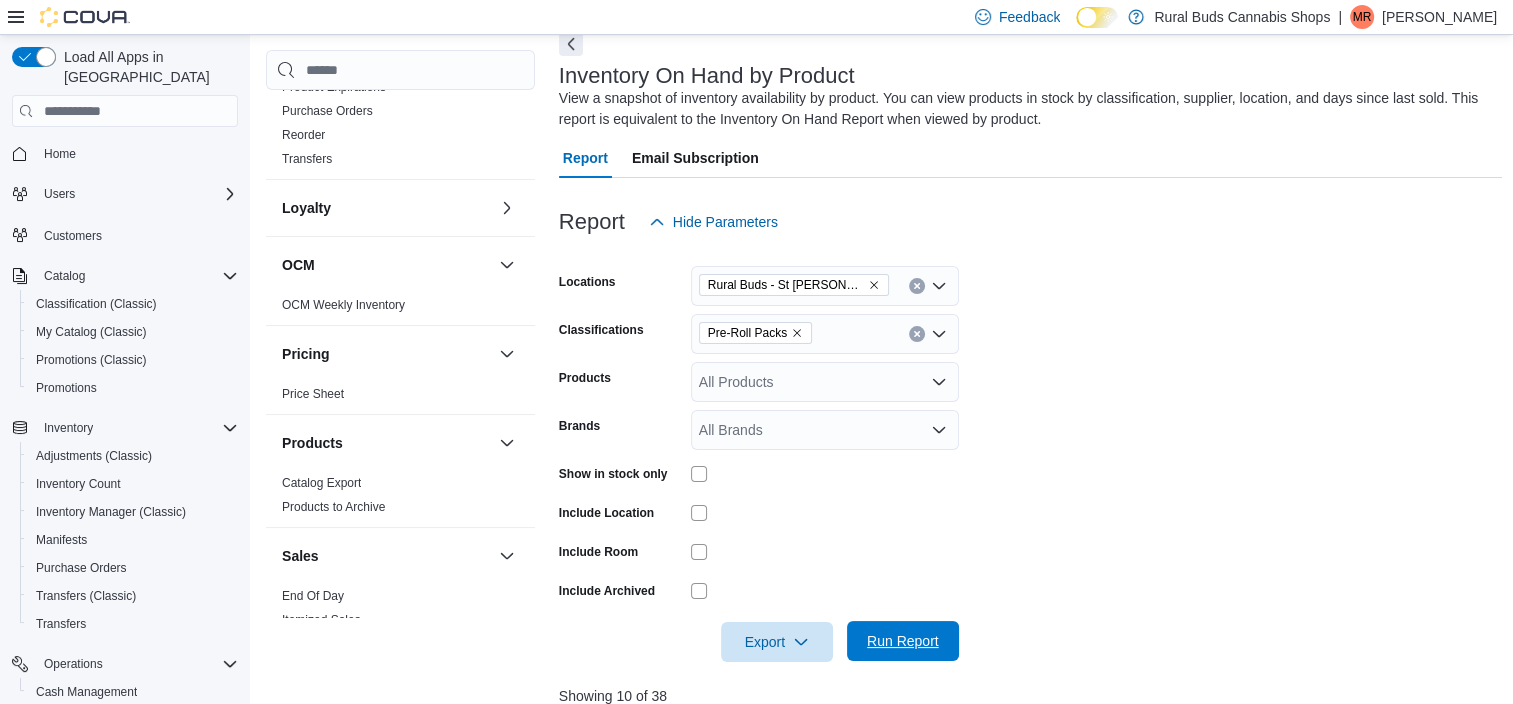 click on "Run Report" at bounding box center [903, 641] 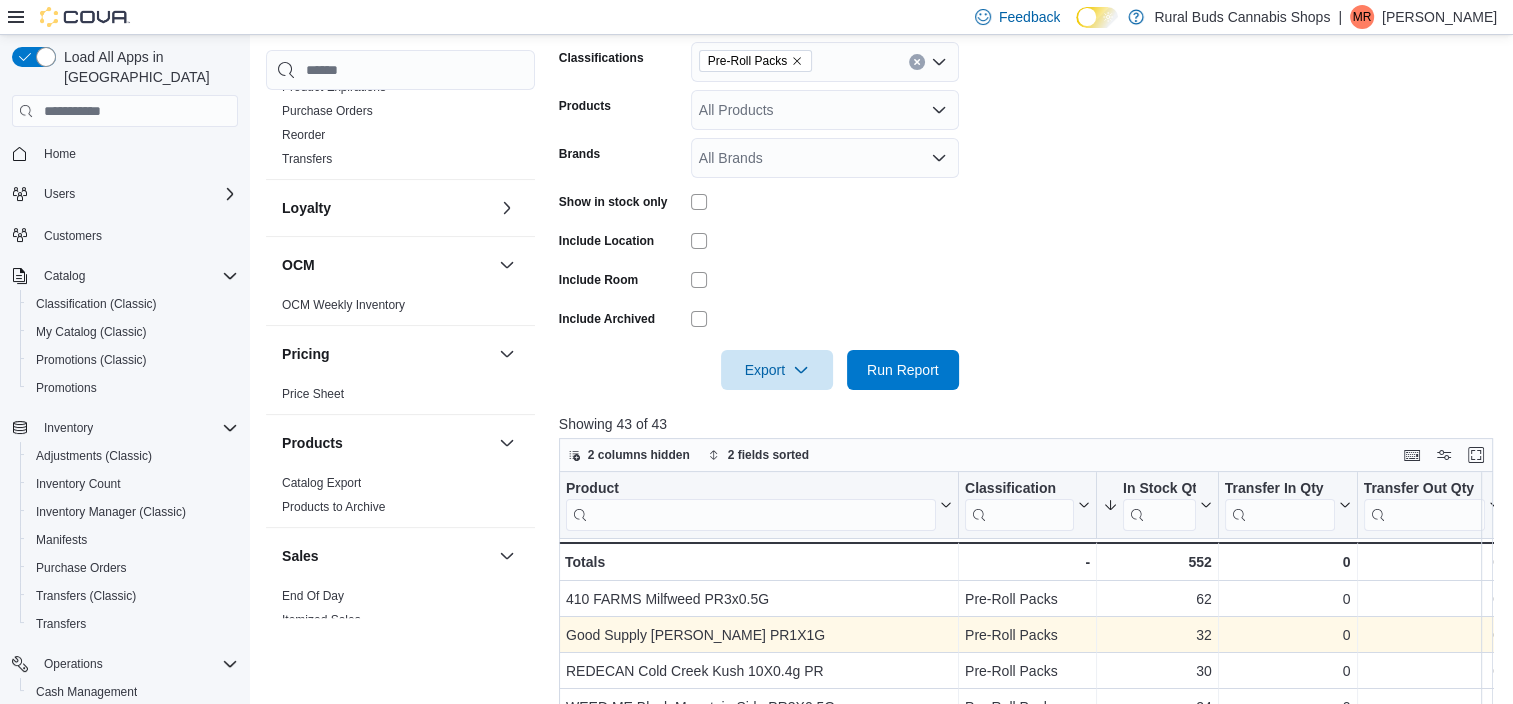 scroll, scrollTop: 400, scrollLeft: 0, axis: vertical 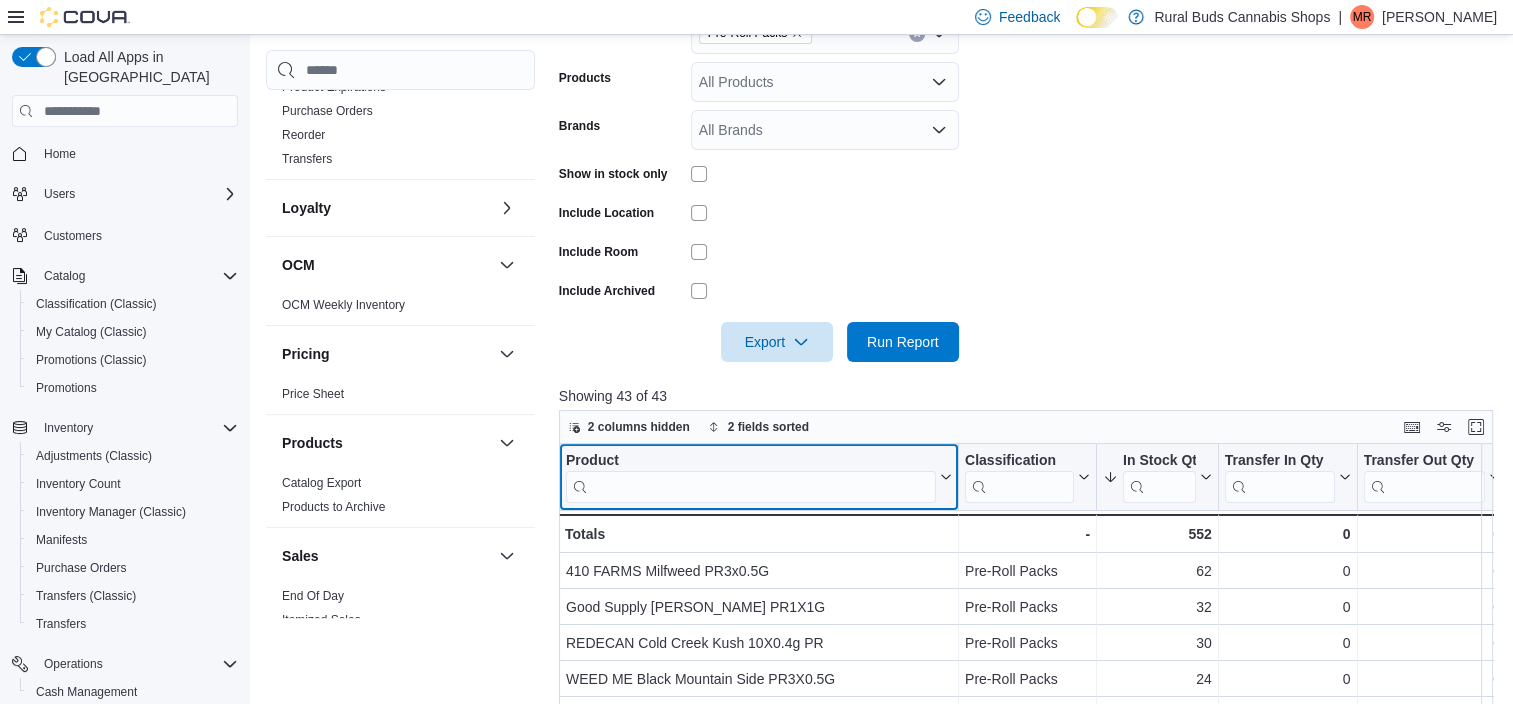 click at bounding box center (751, 487) 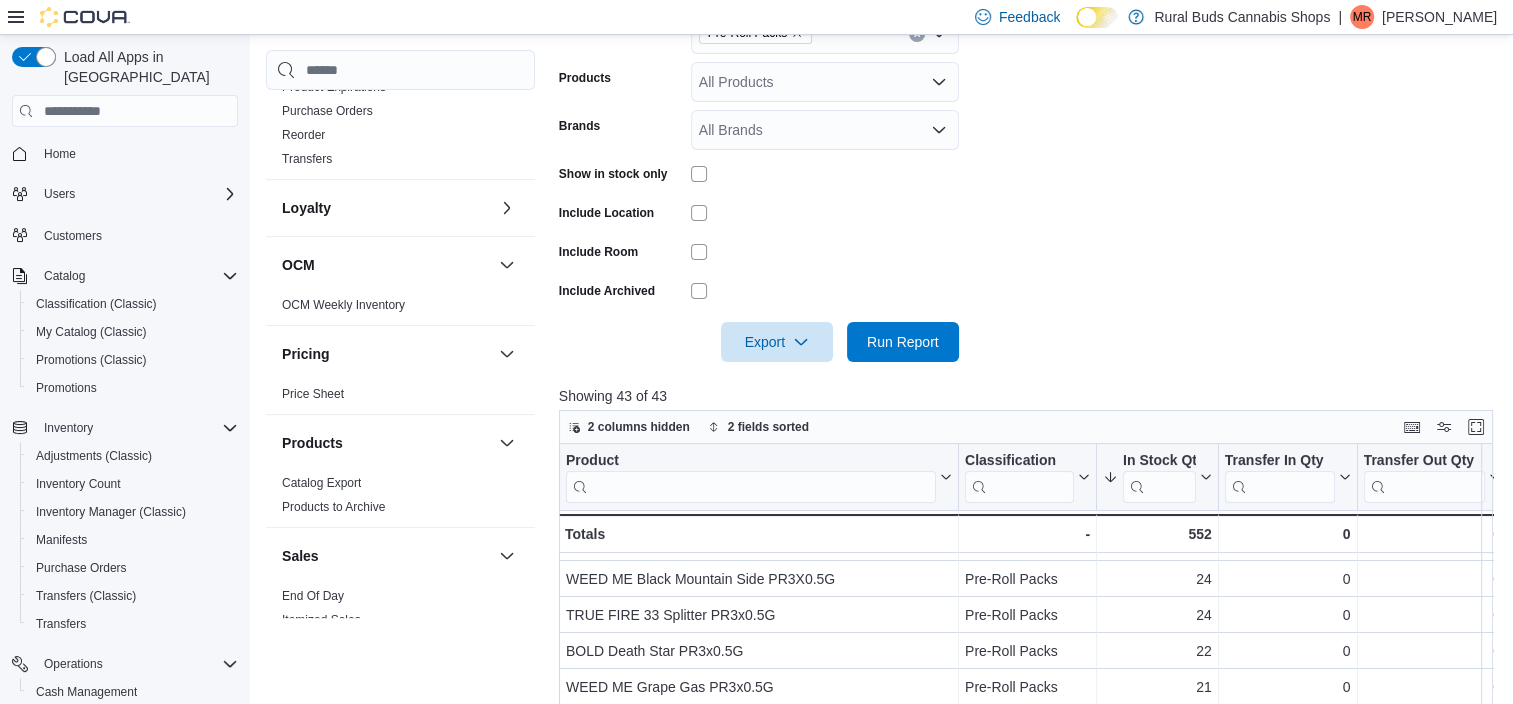scroll, scrollTop: 0, scrollLeft: 0, axis: both 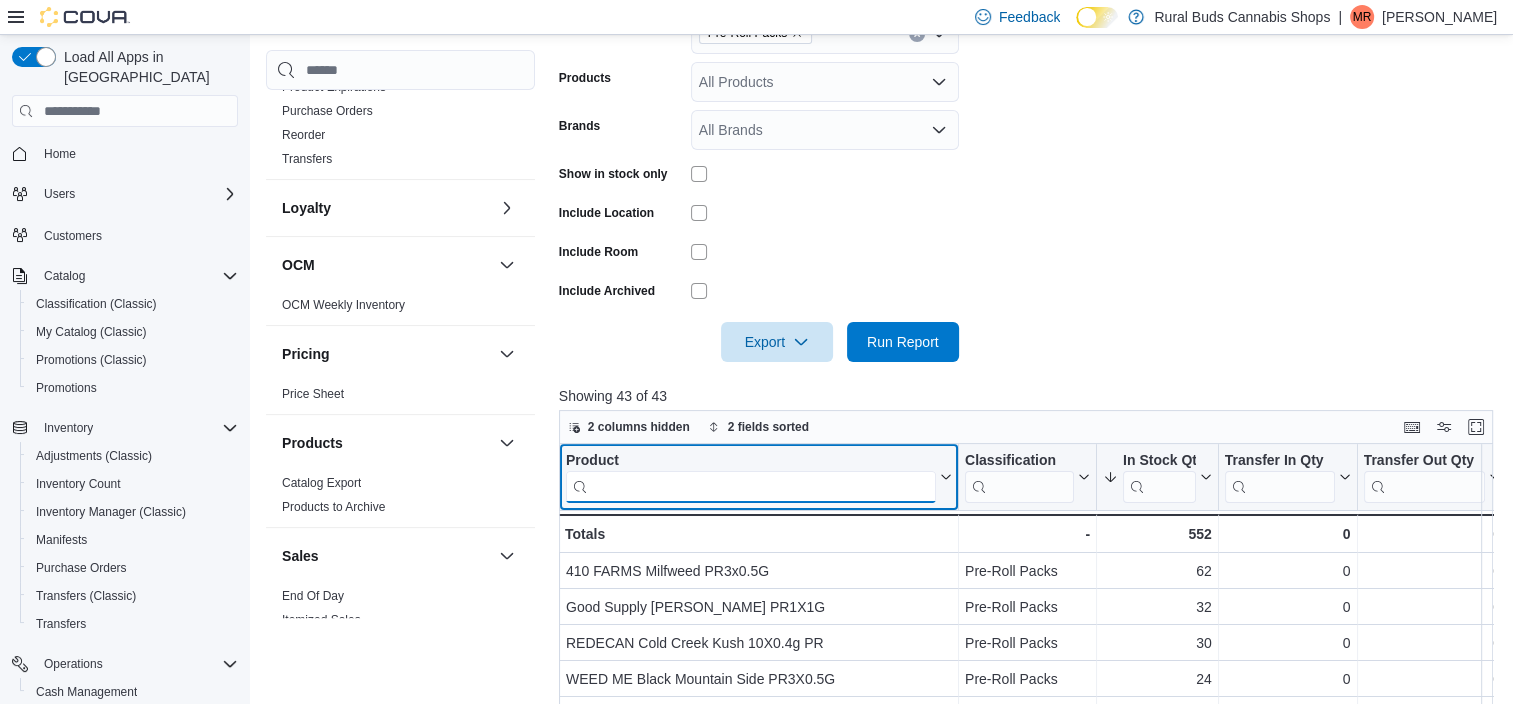 click at bounding box center (751, 487) 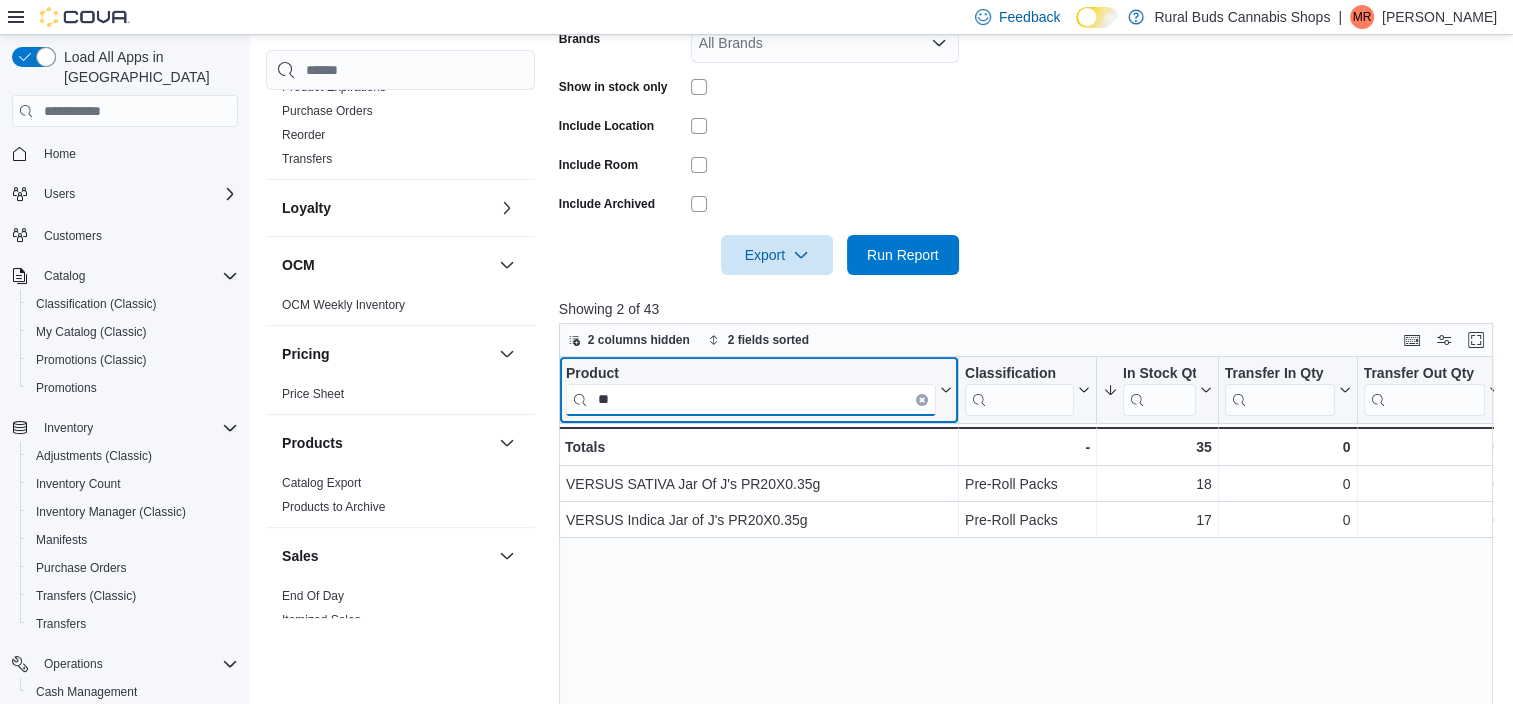 scroll, scrollTop: 685, scrollLeft: 0, axis: vertical 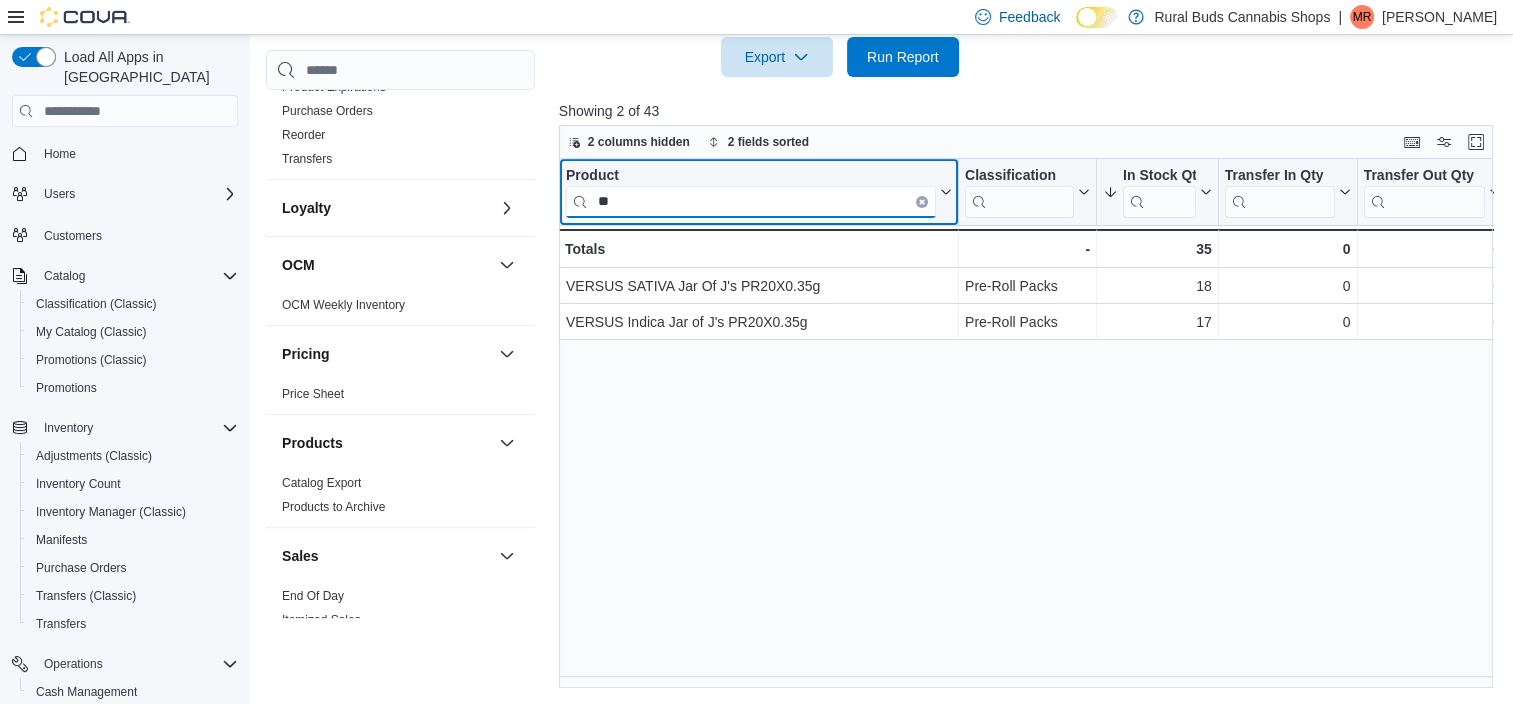 click on "**" at bounding box center [751, 202] 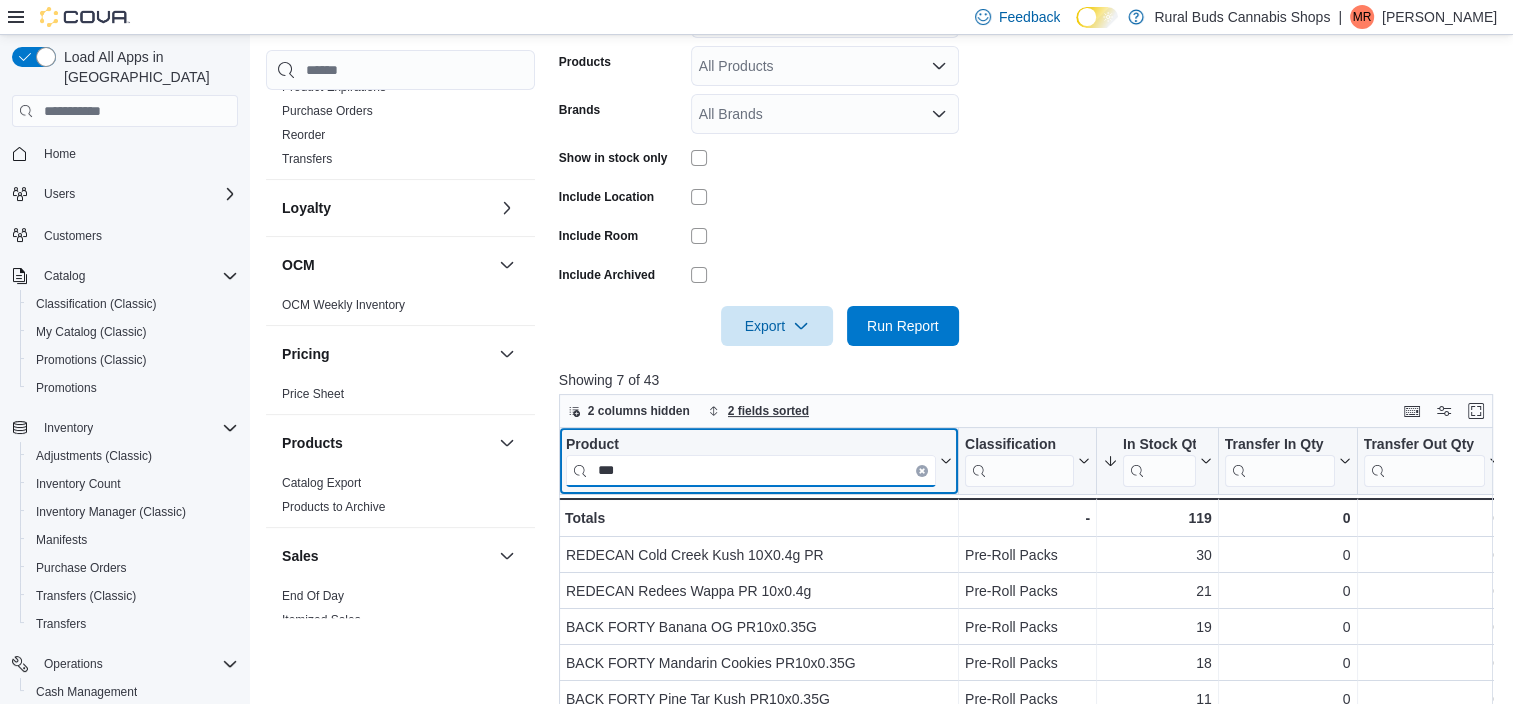 scroll, scrollTop: 85, scrollLeft: 0, axis: vertical 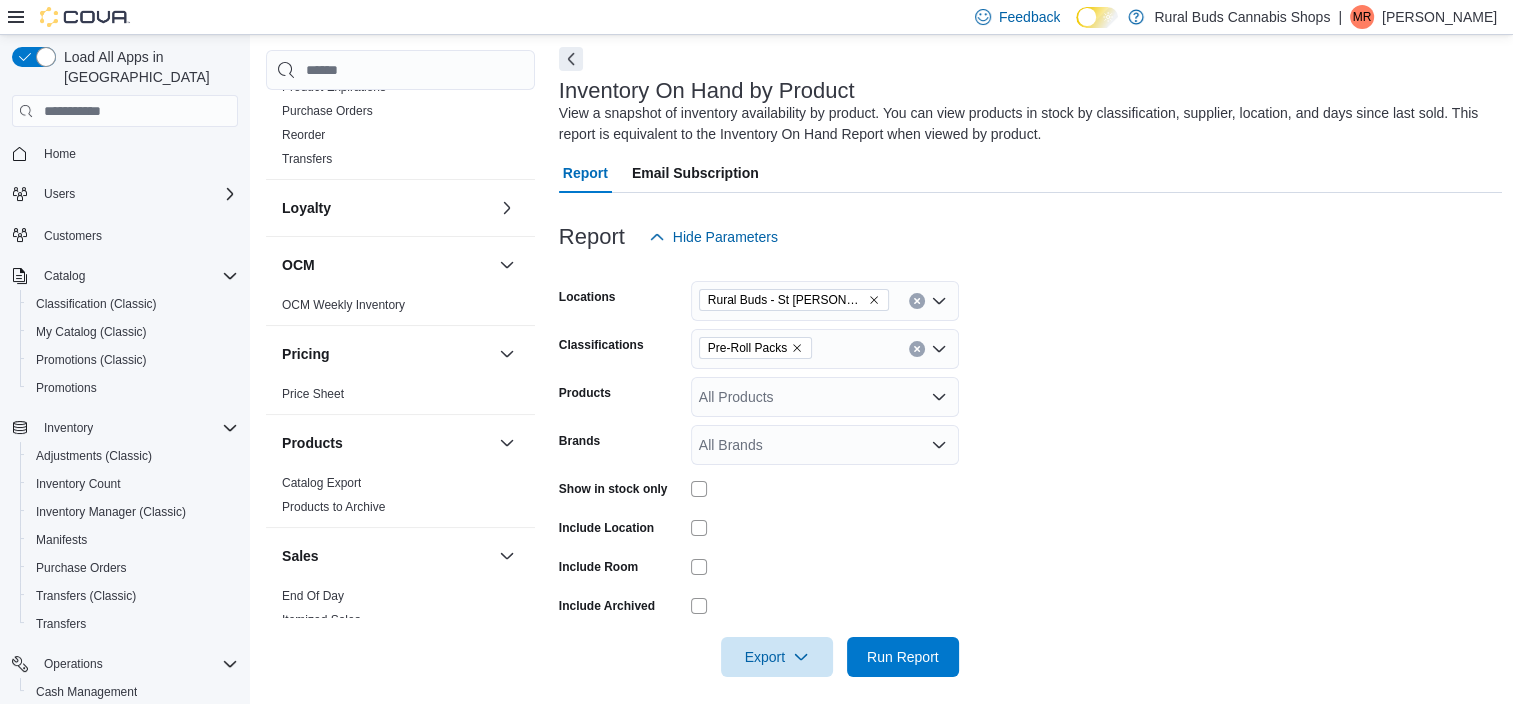 type on "***" 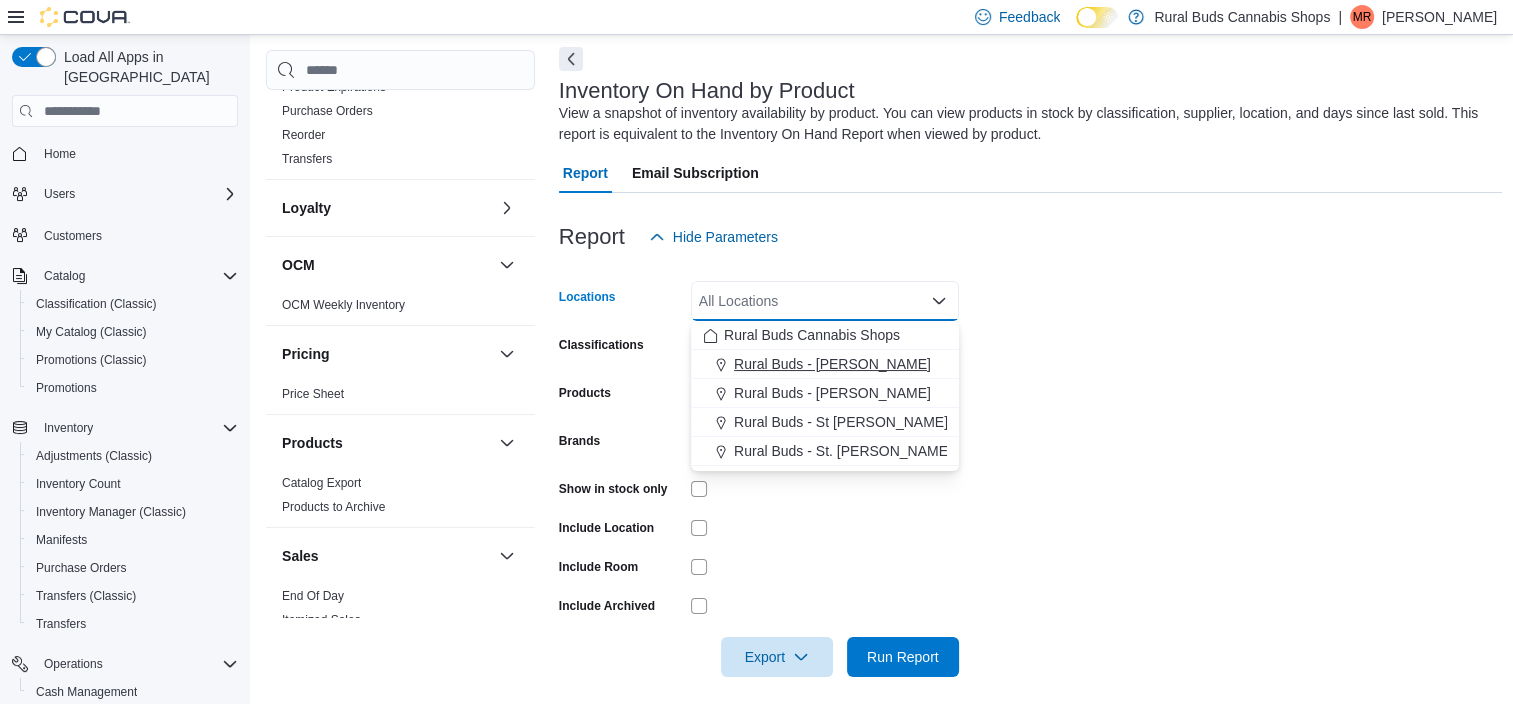click on "Rural Buds - [PERSON_NAME]" at bounding box center (832, 364) 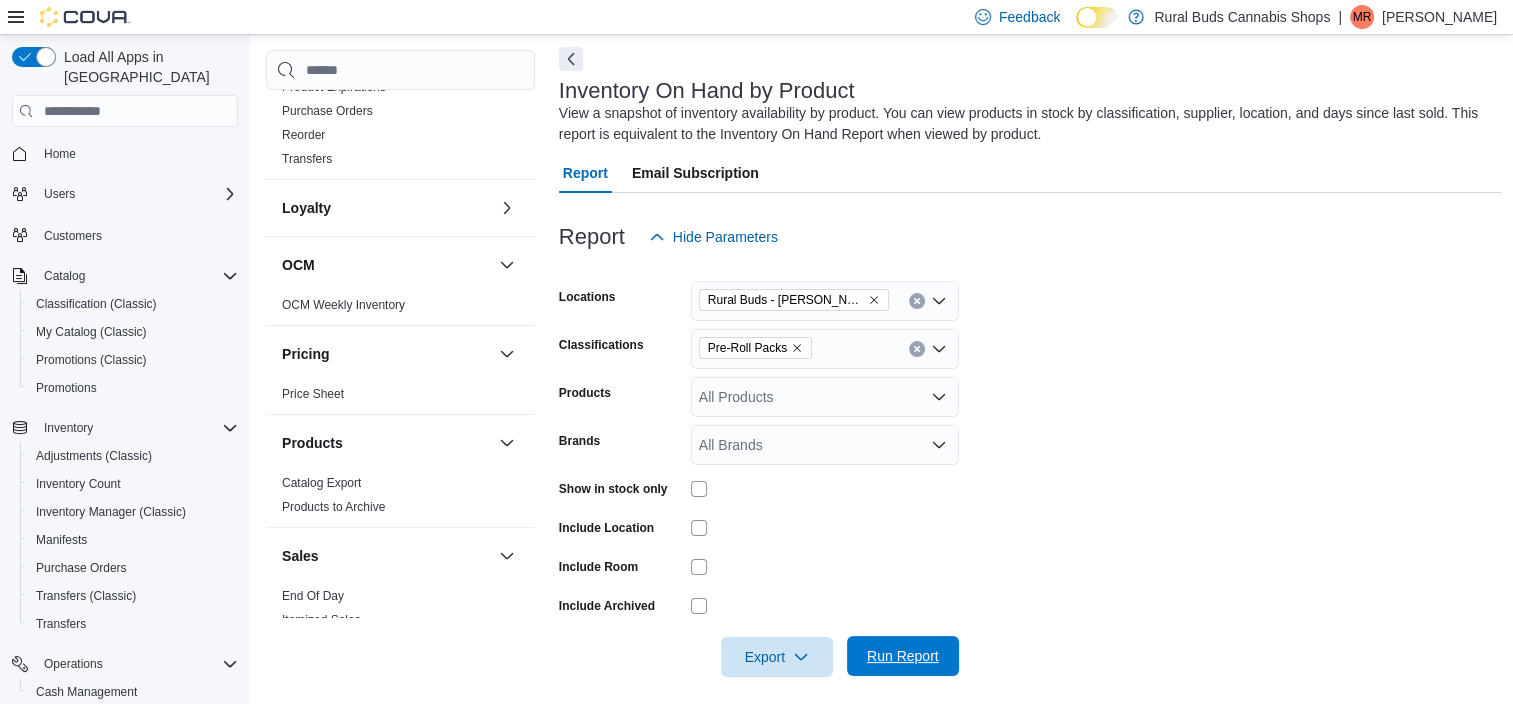 click on "Run Report" at bounding box center (903, 656) 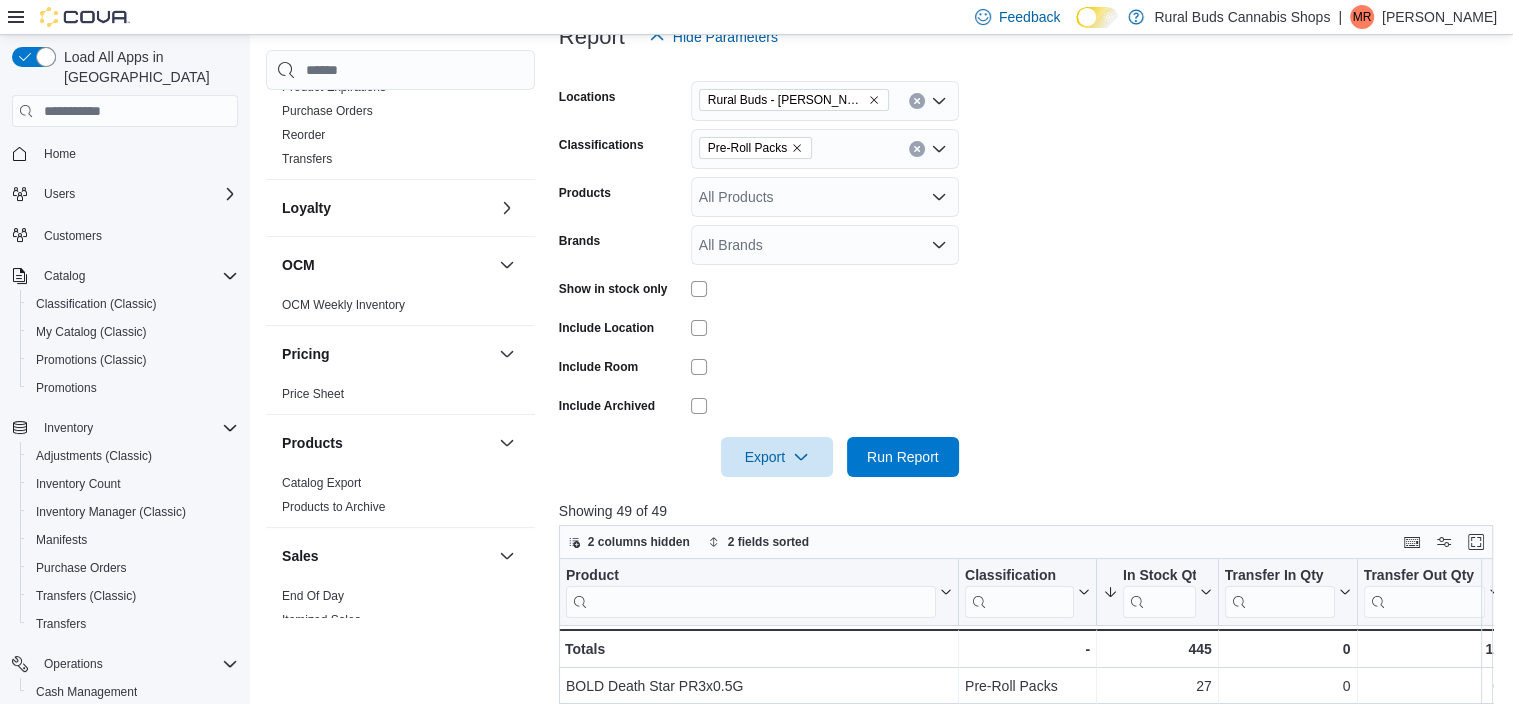scroll, scrollTop: 585, scrollLeft: 0, axis: vertical 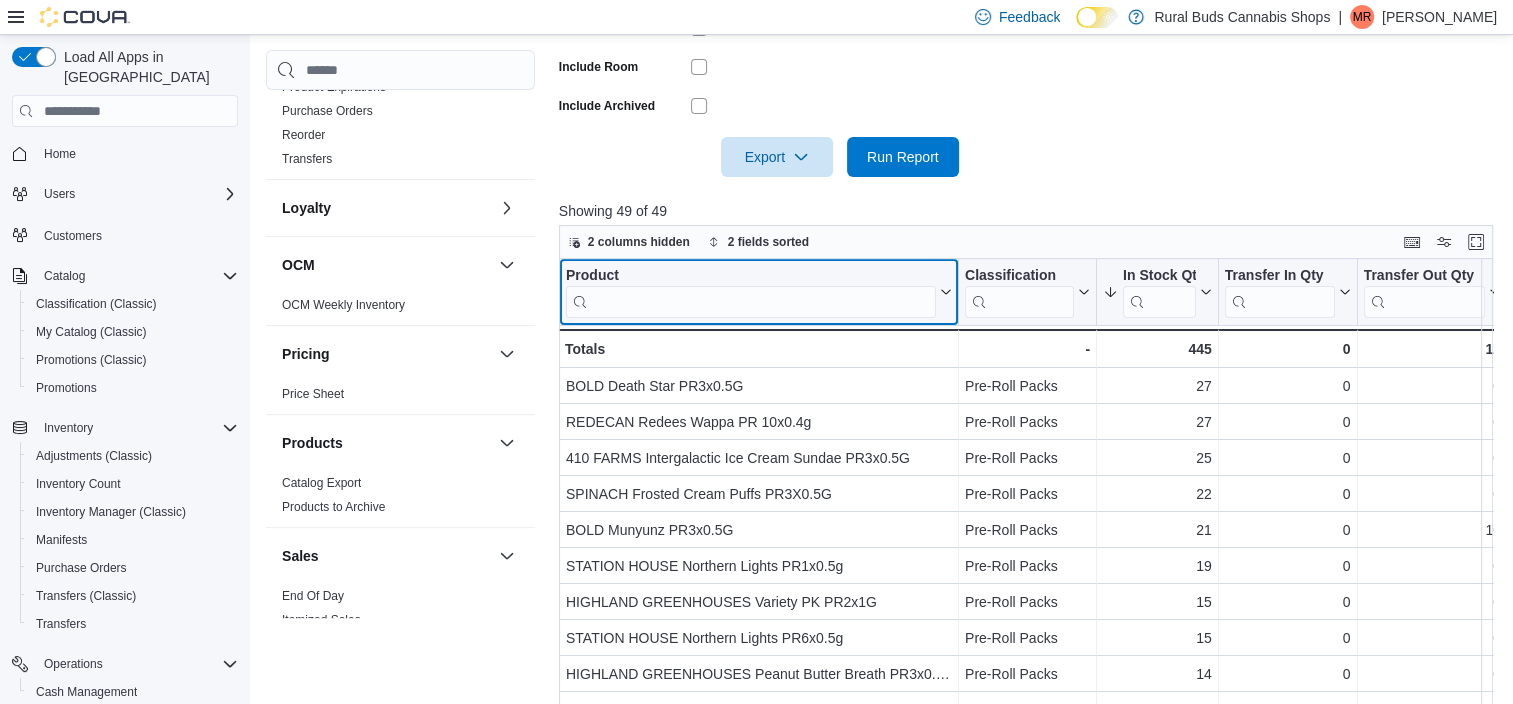 click at bounding box center (751, 302) 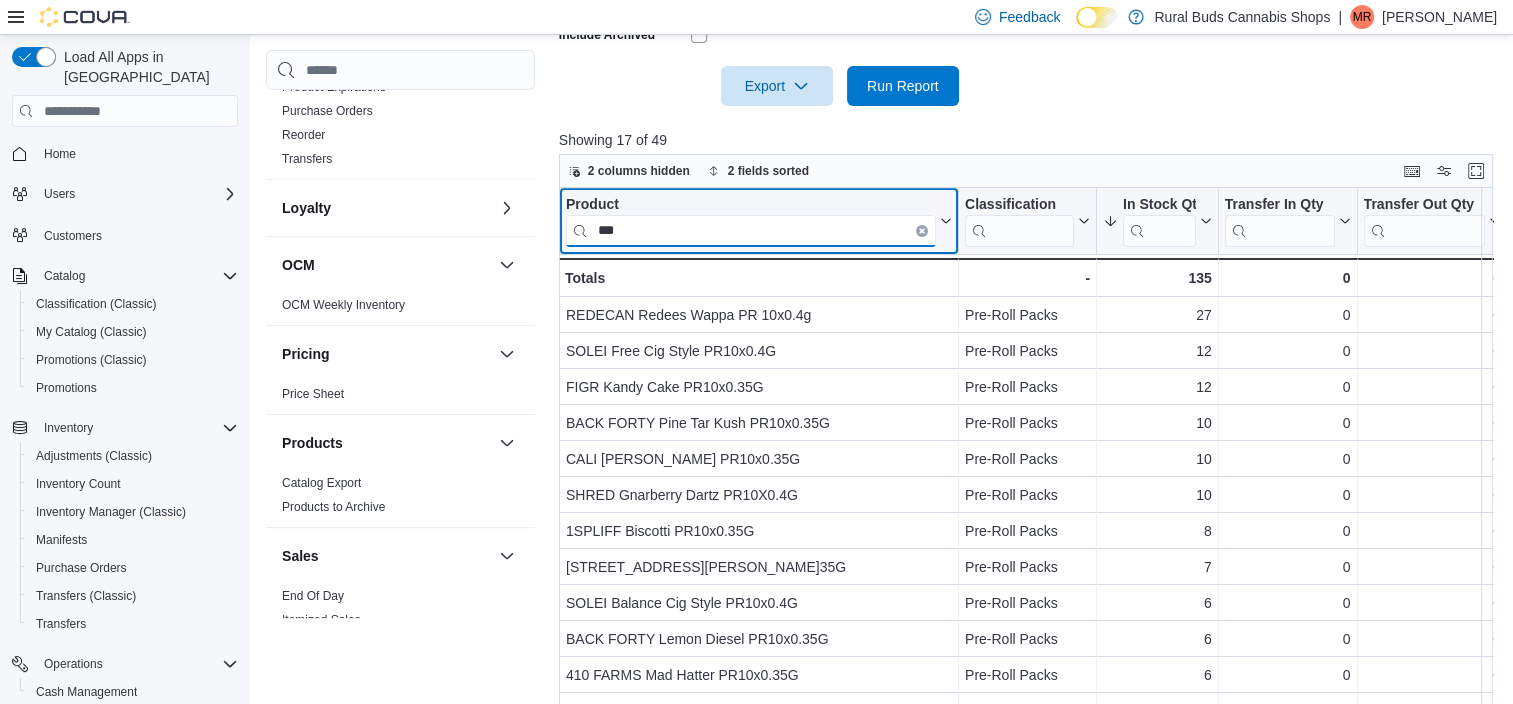 scroll, scrollTop: 685, scrollLeft: 0, axis: vertical 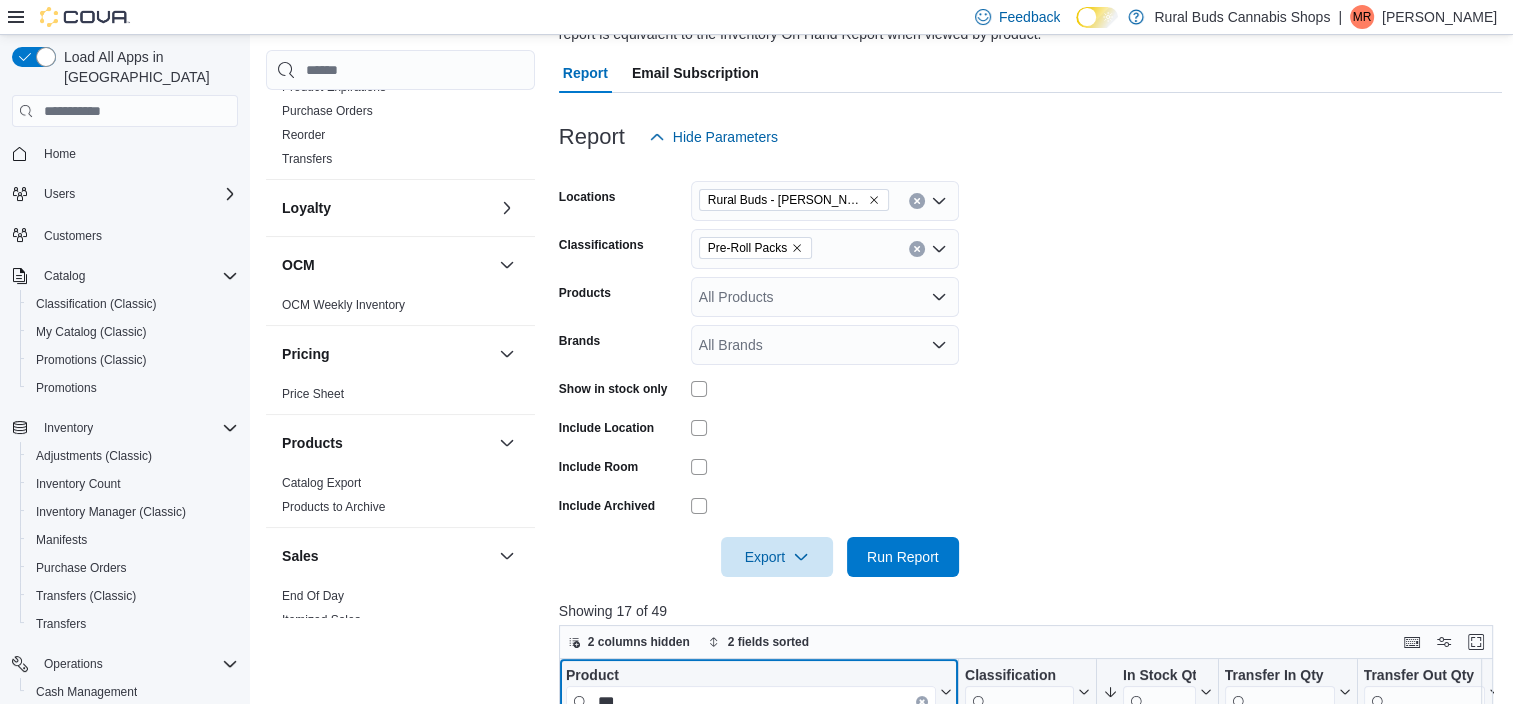 type on "***" 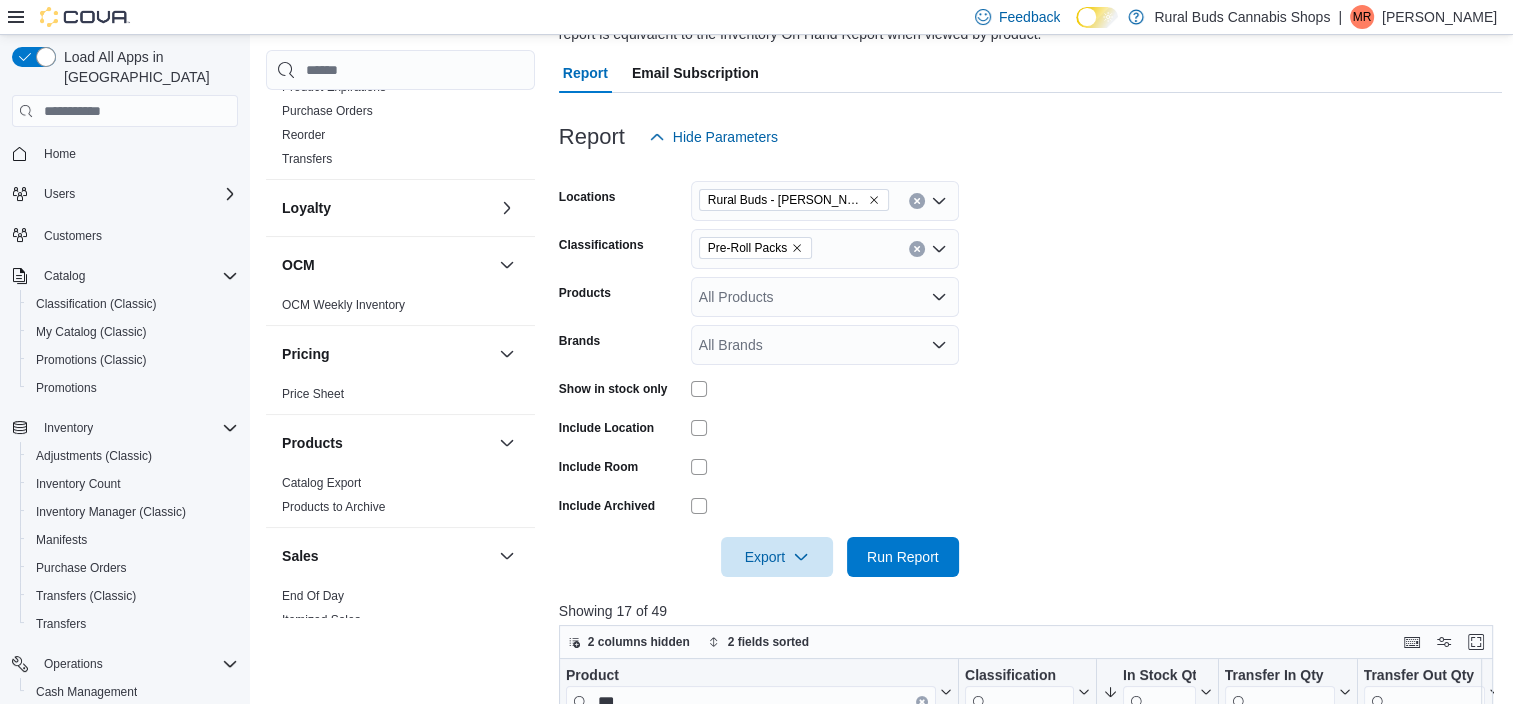 click 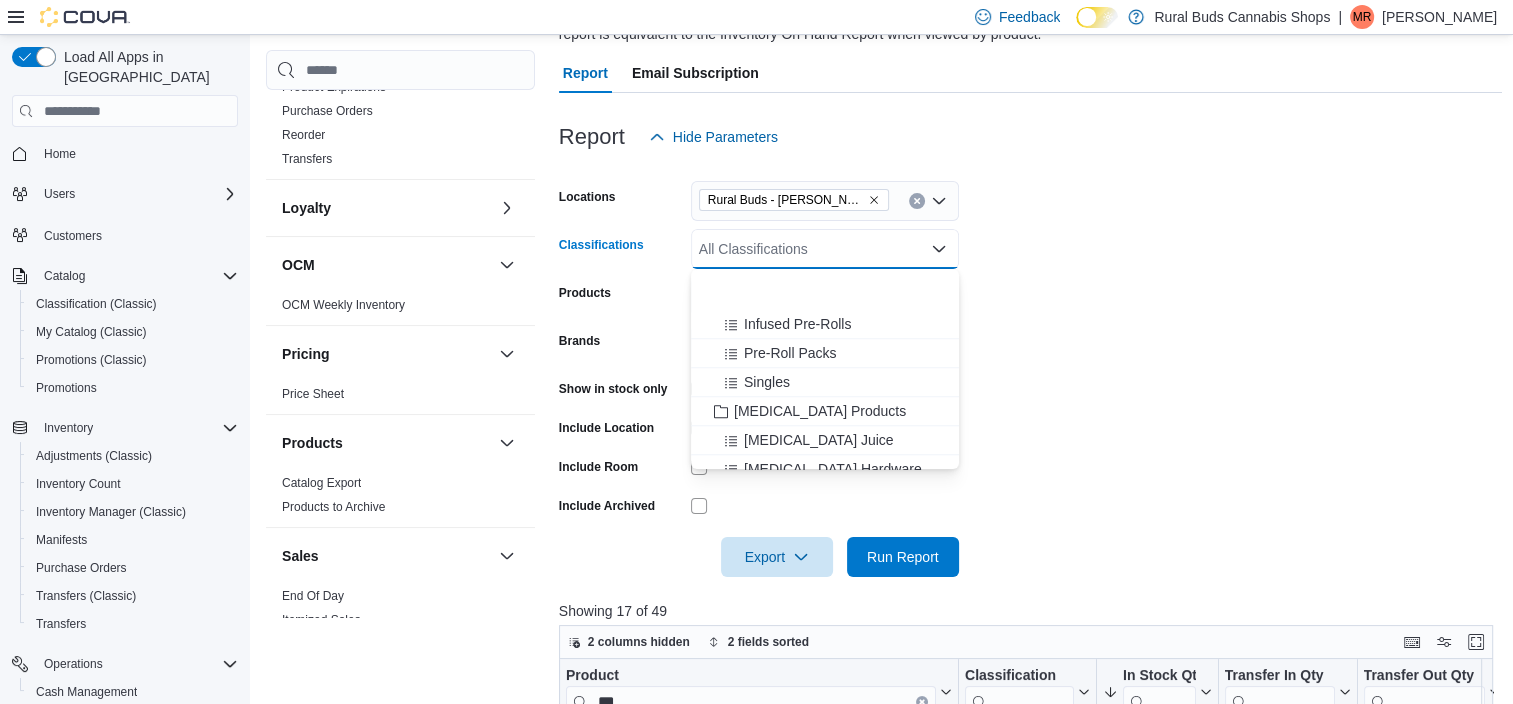 scroll, scrollTop: 1800, scrollLeft: 0, axis: vertical 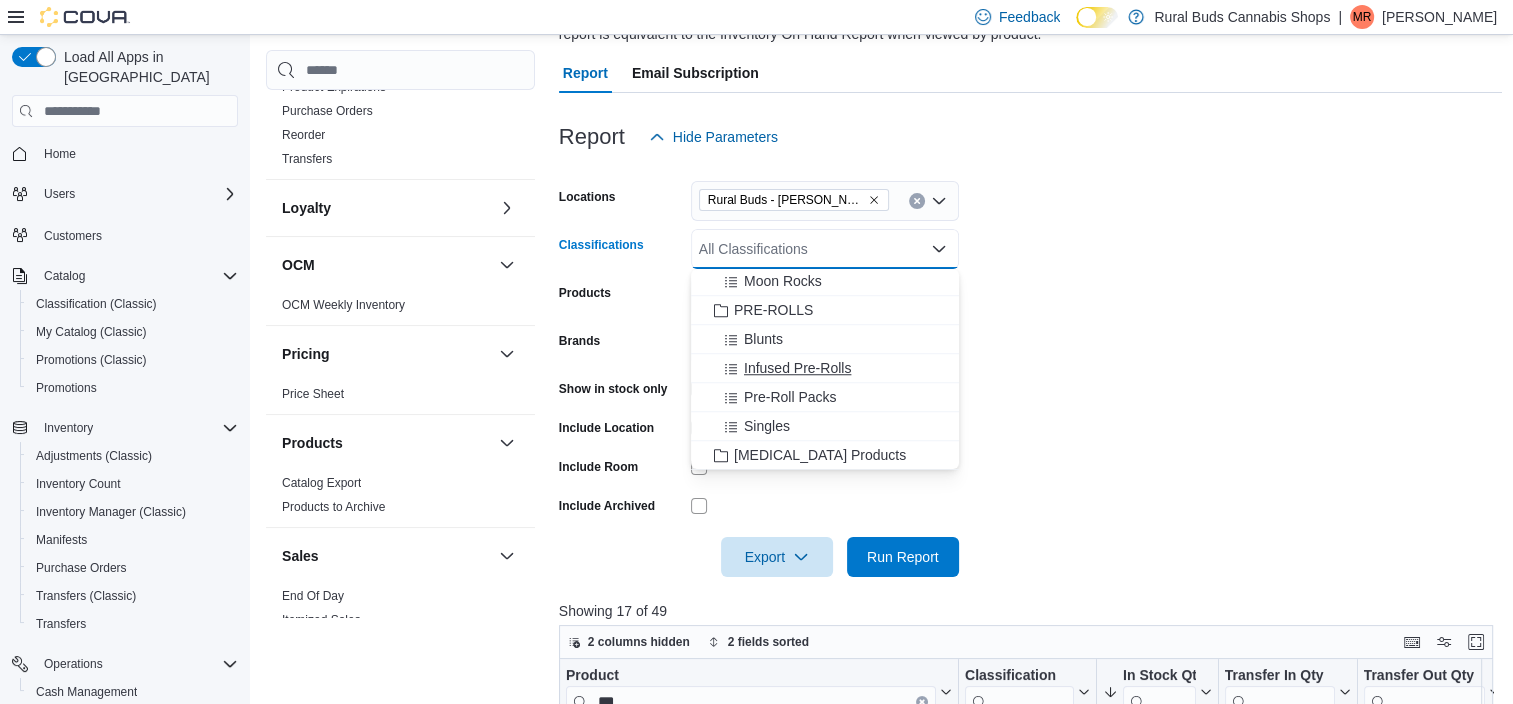 click on "Infused Pre-Rolls" at bounding box center (797, 368) 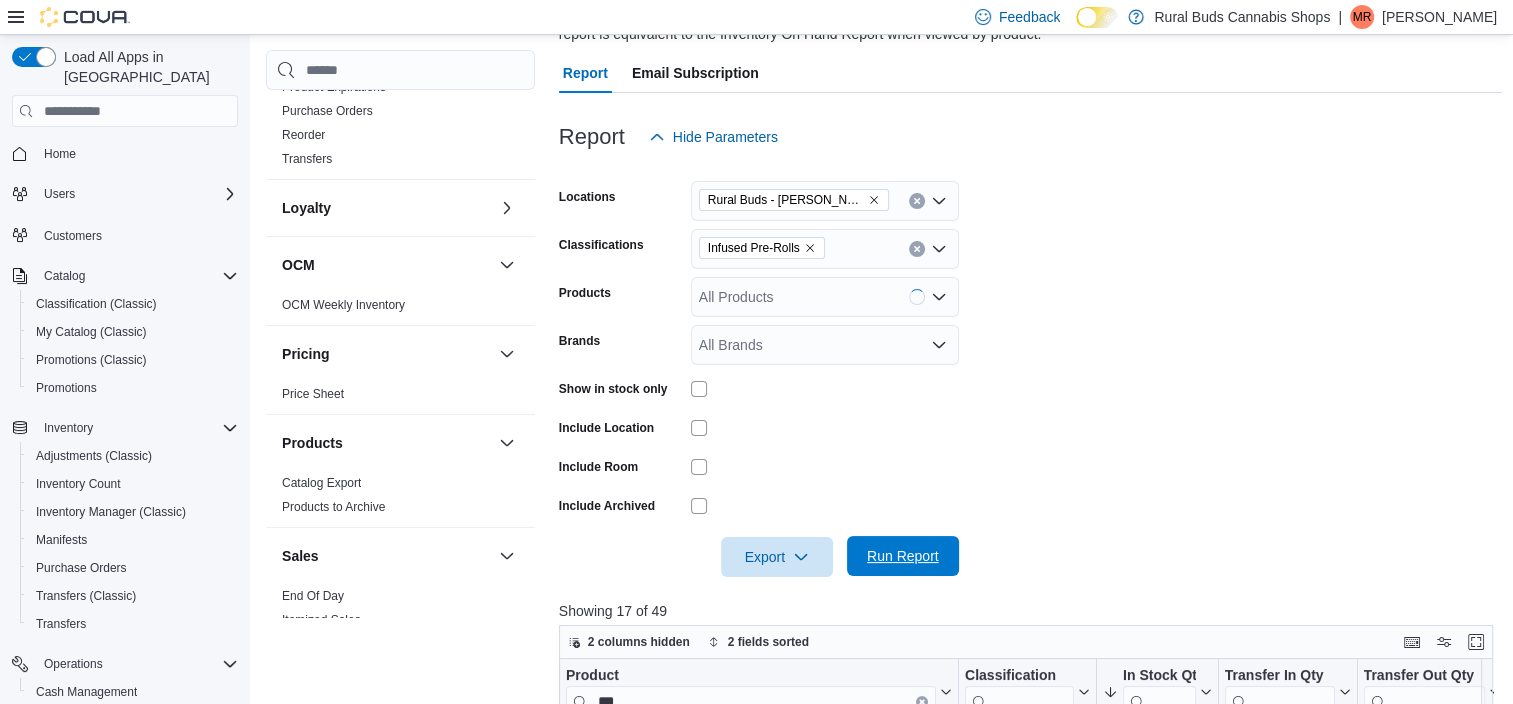 click on "Run Report" at bounding box center [903, 556] 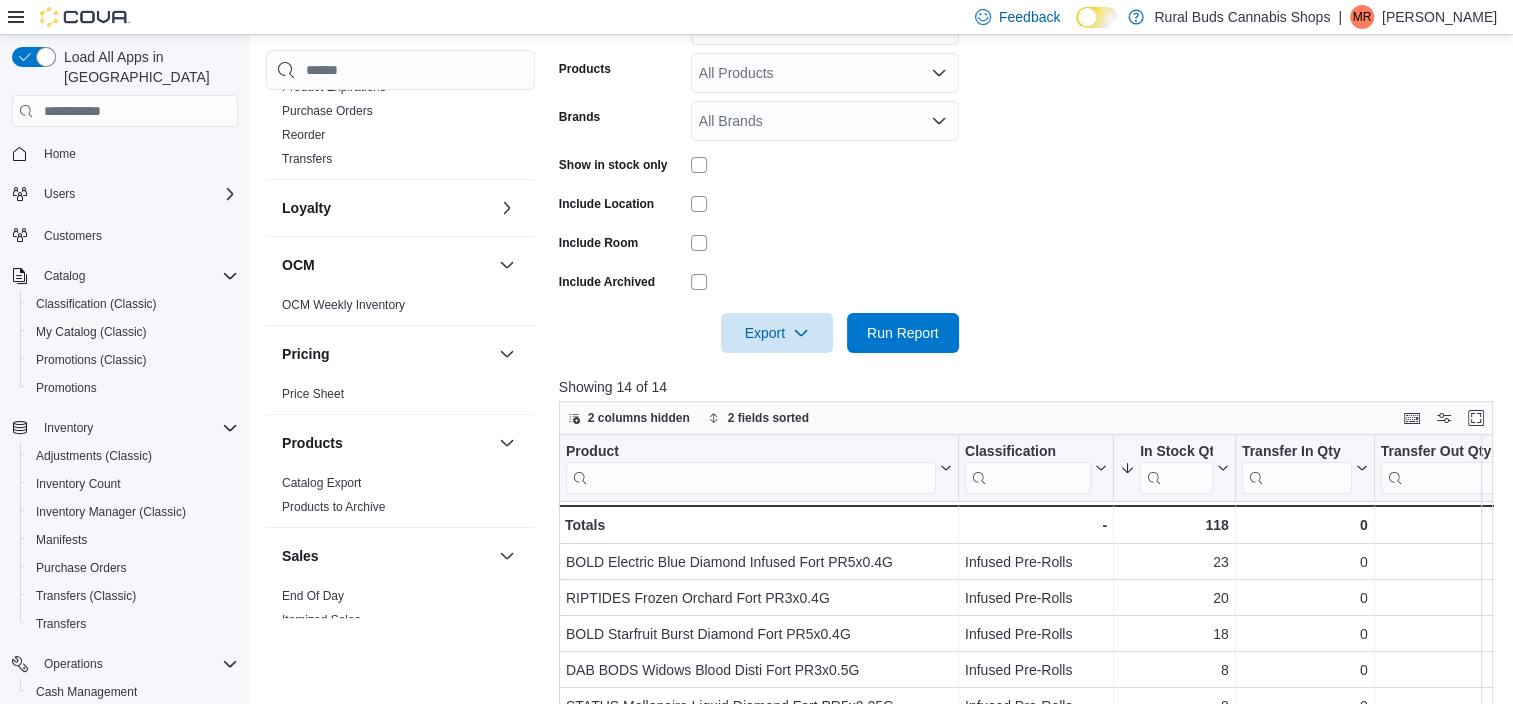 scroll, scrollTop: 485, scrollLeft: 0, axis: vertical 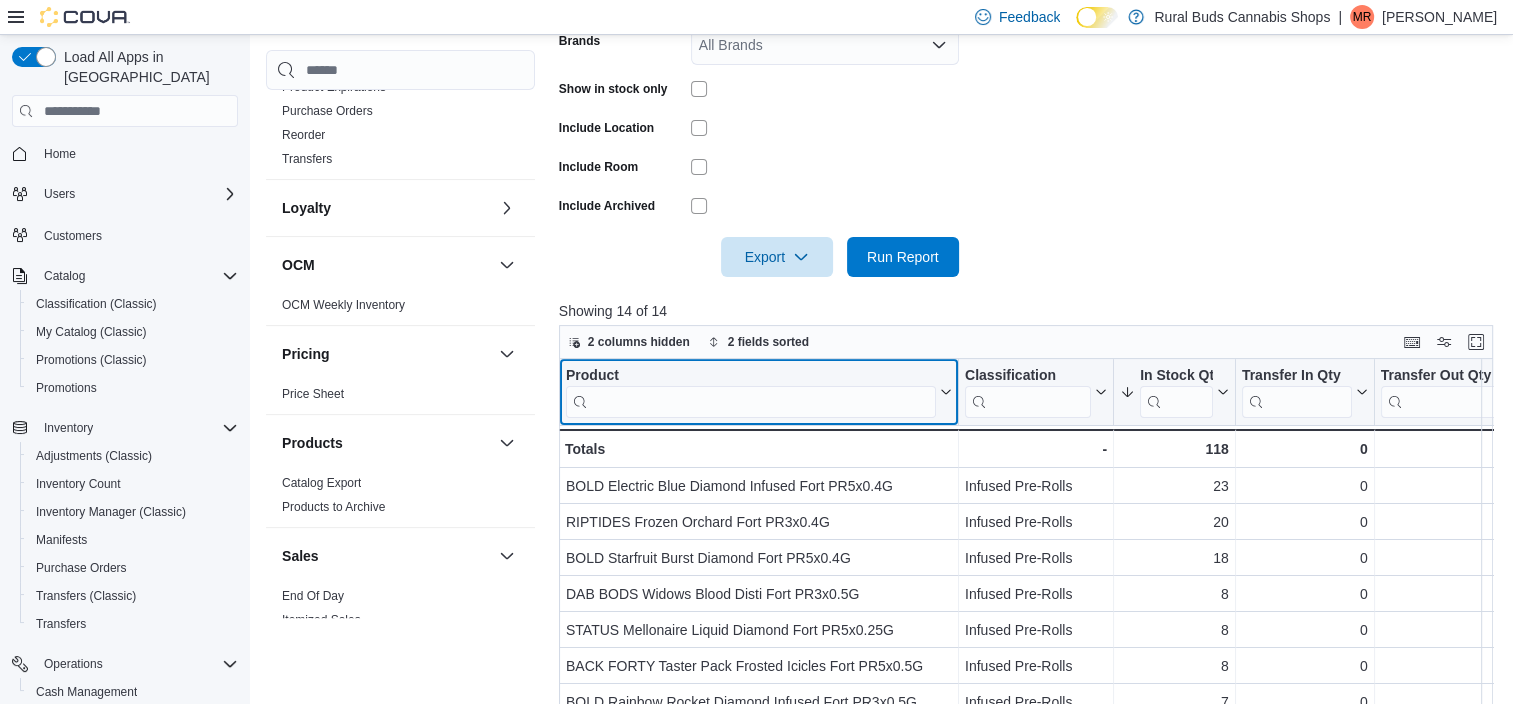 click at bounding box center (751, 402) 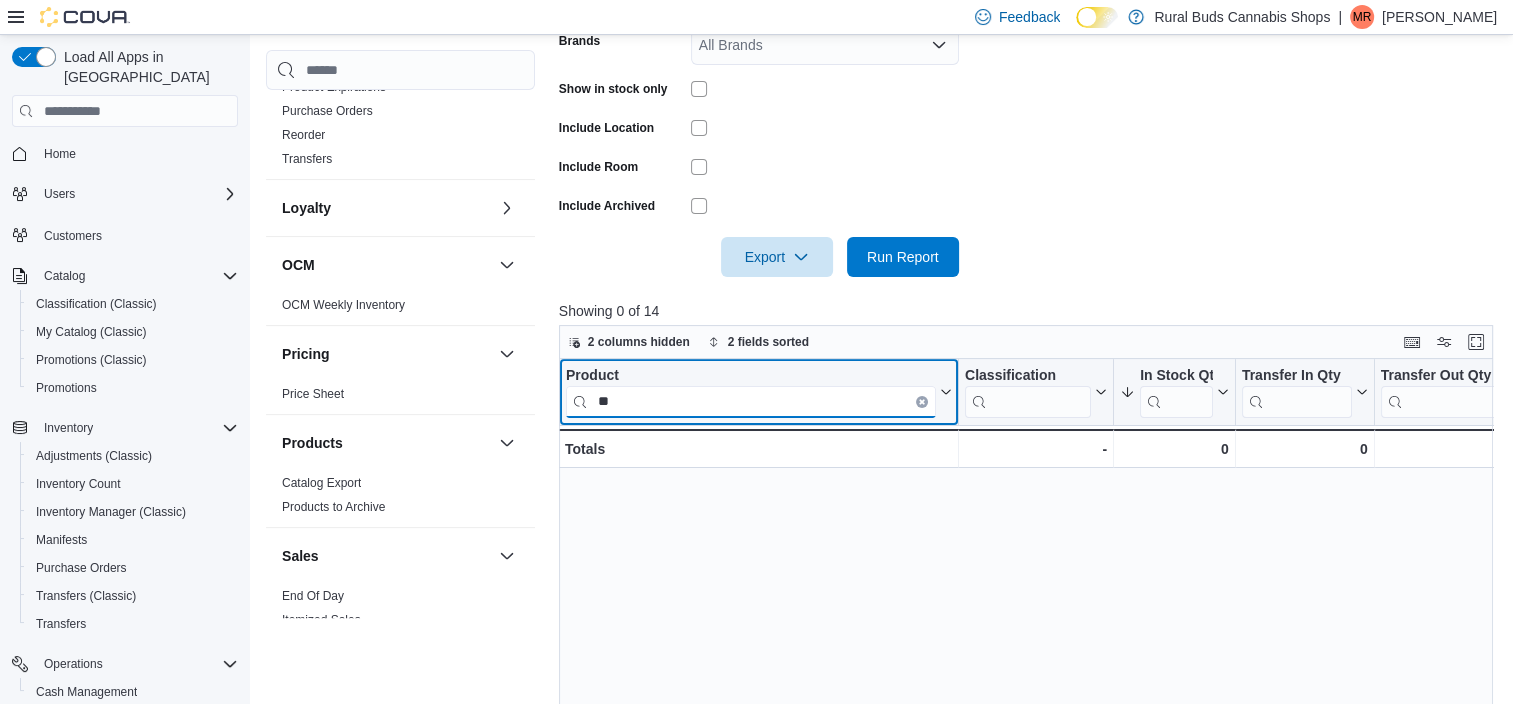 scroll, scrollTop: 0, scrollLeft: 0, axis: both 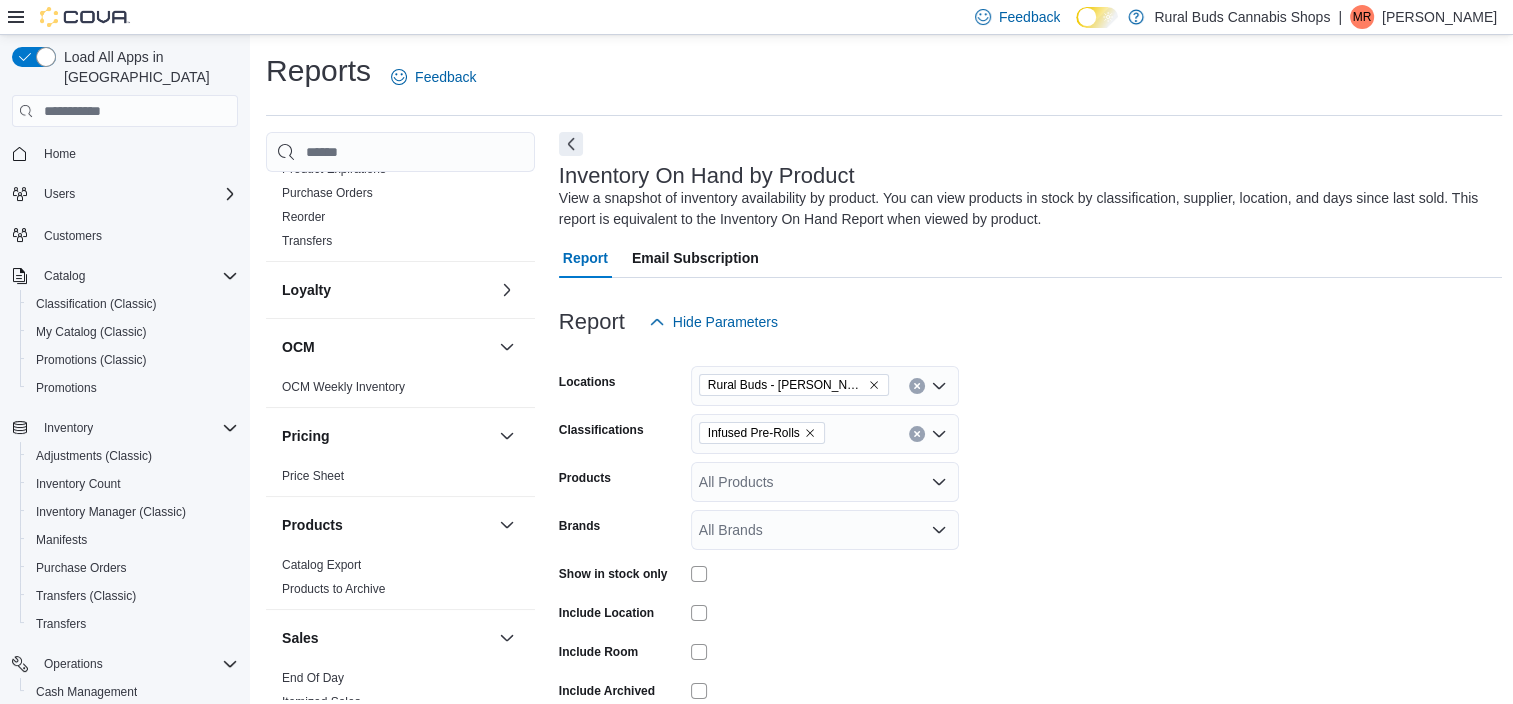 type on "**" 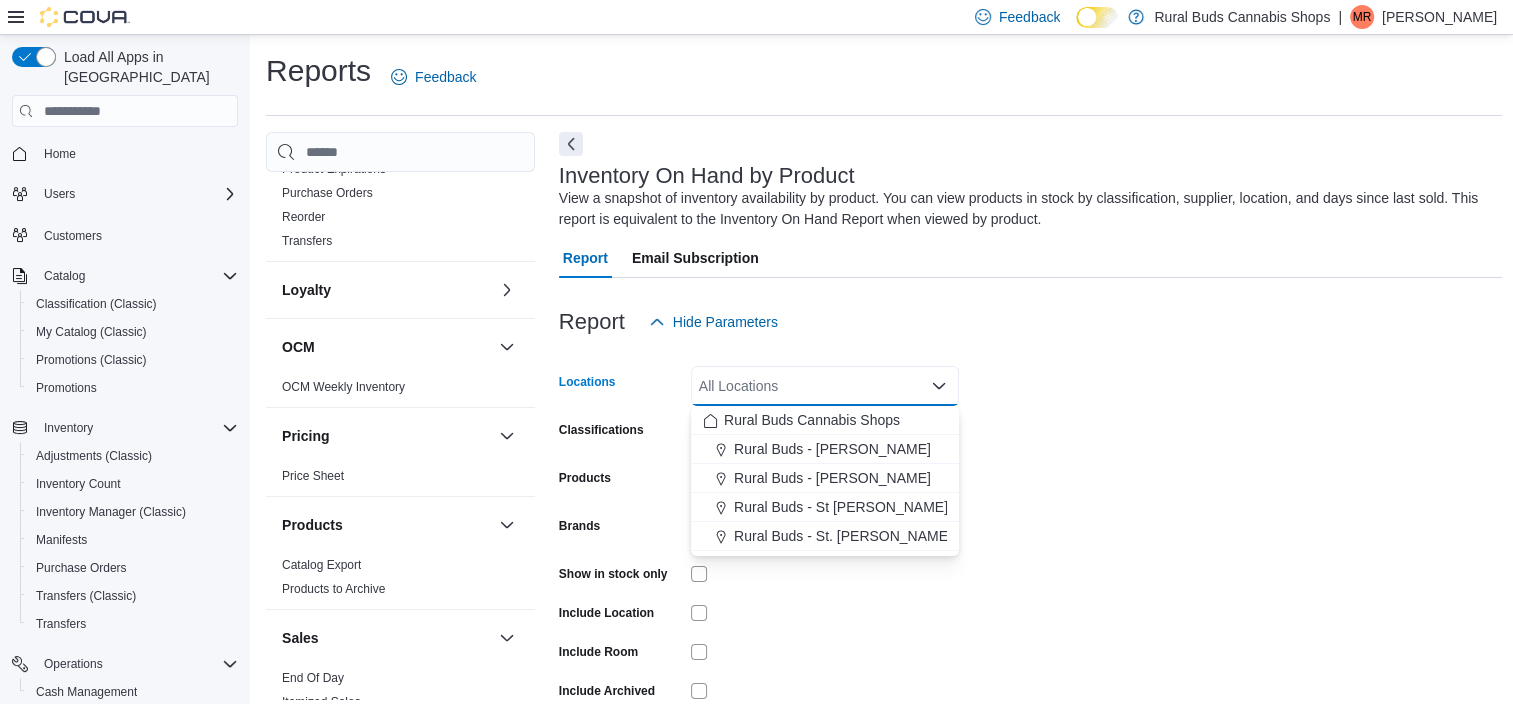 scroll, scrollTop: 200, scrollLeft: 0, axis: vertical 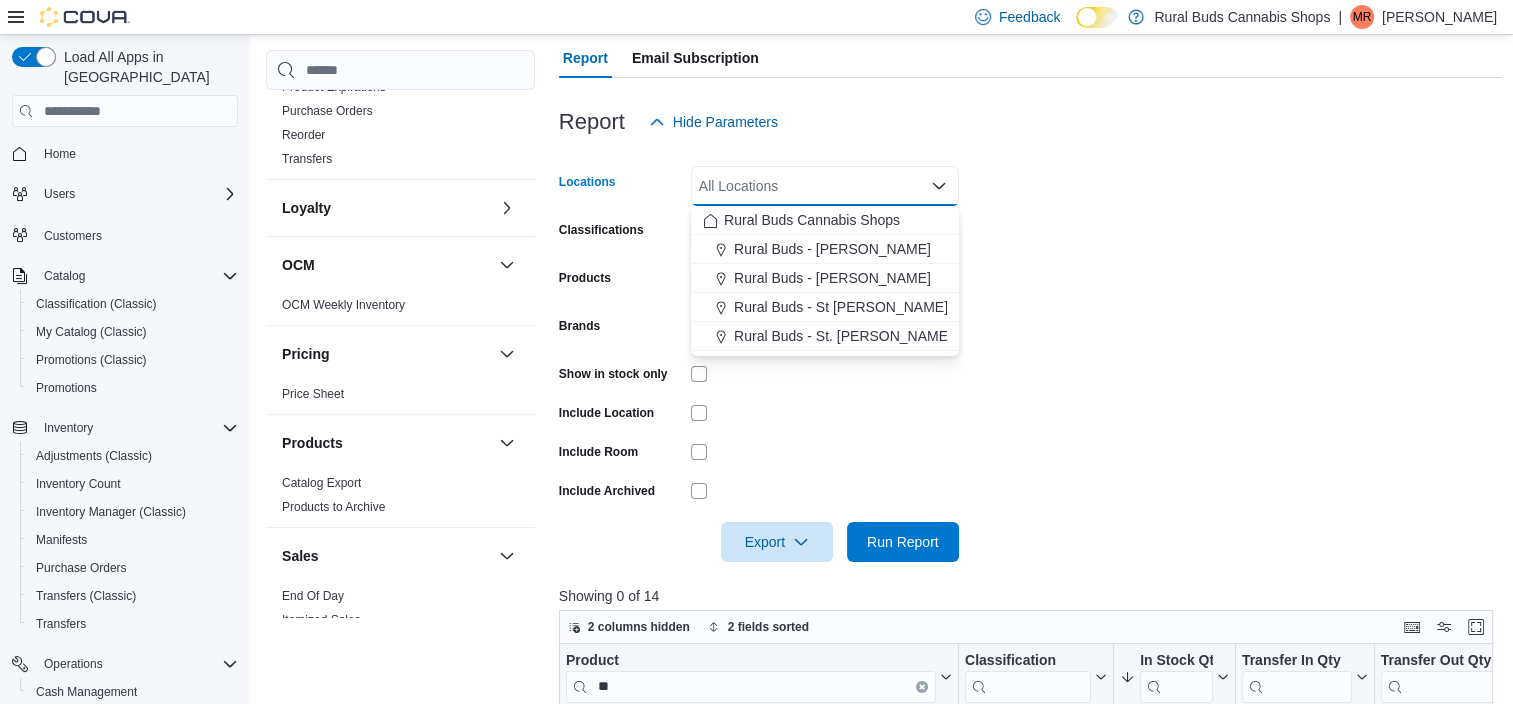 click at bounding box center [825, 412] 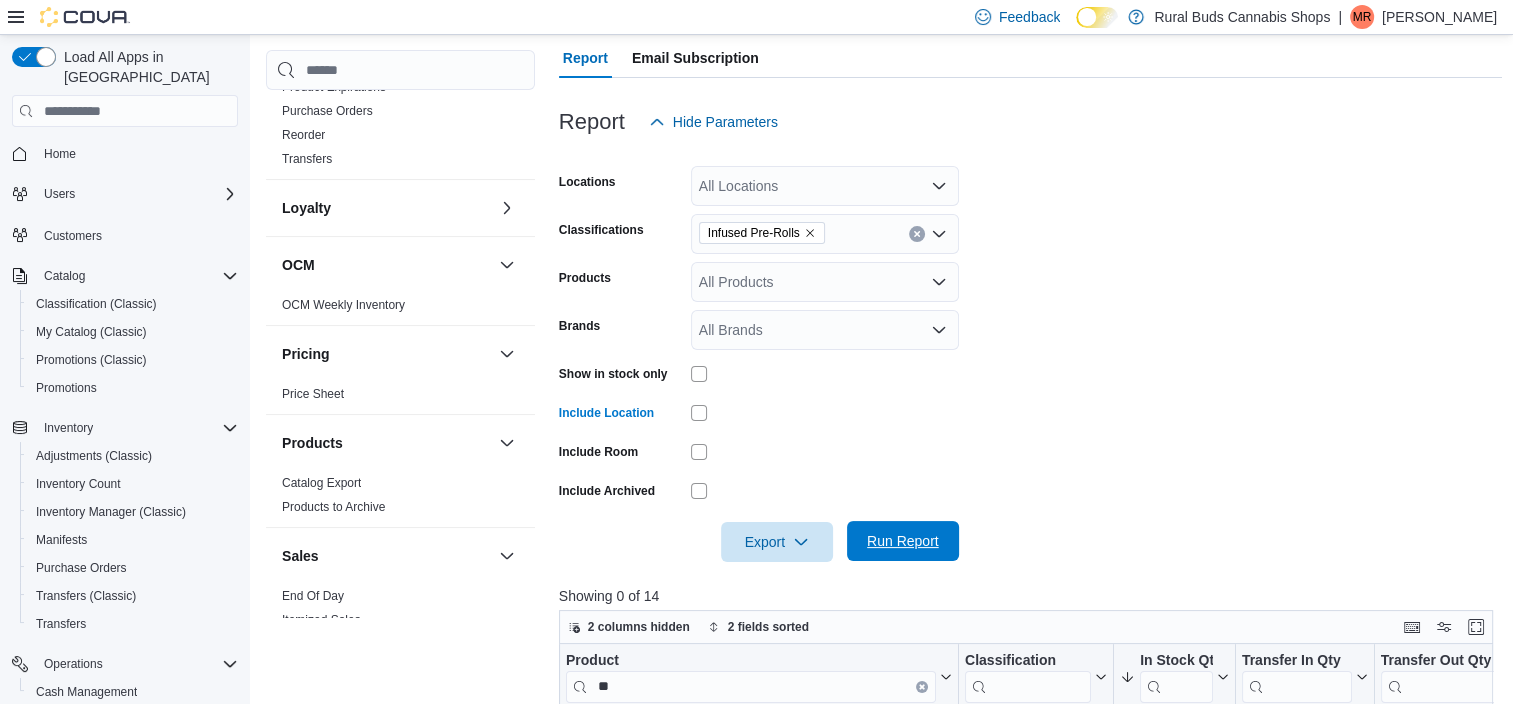 click on "Run Report" at bounding box center (903, 541) 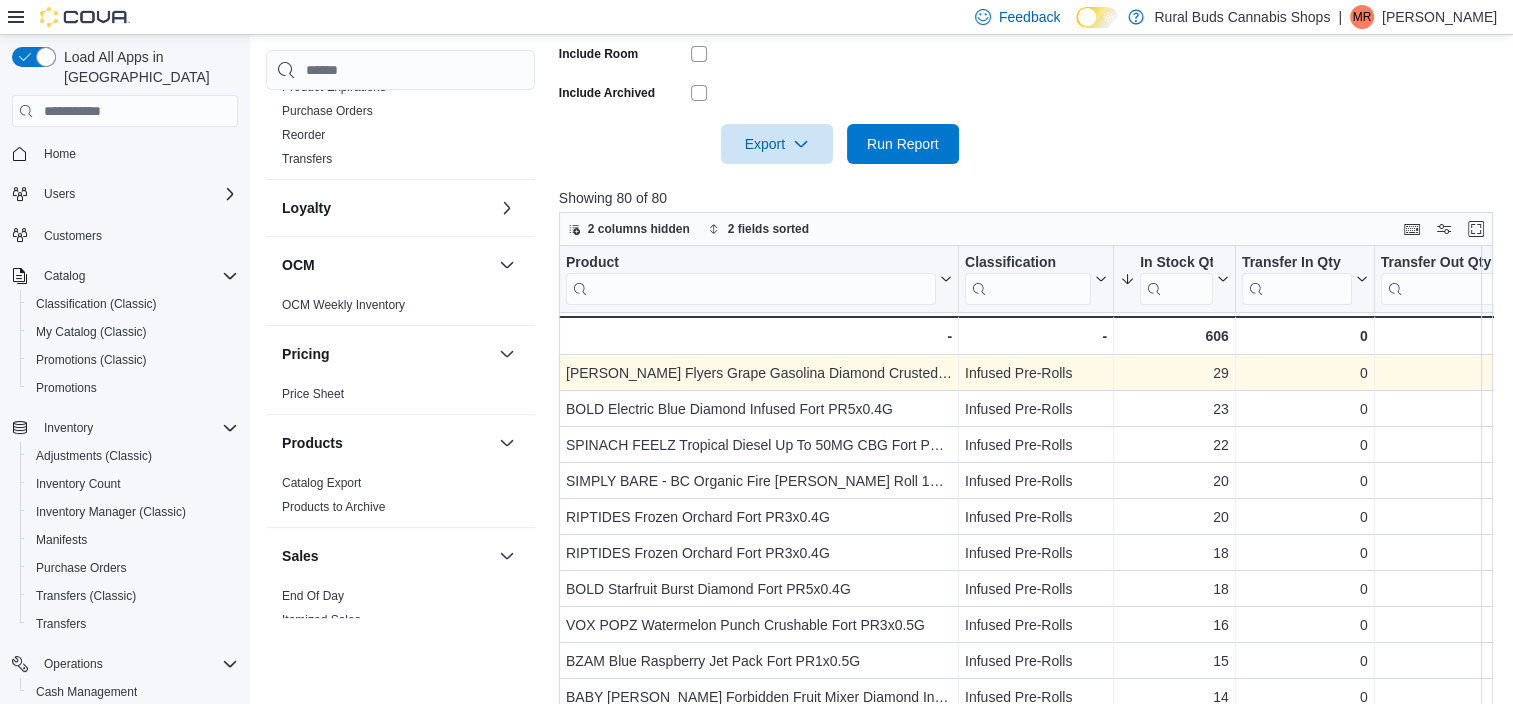scroll, scrollTop: 600, scrollLeft: 0, axis: vertical 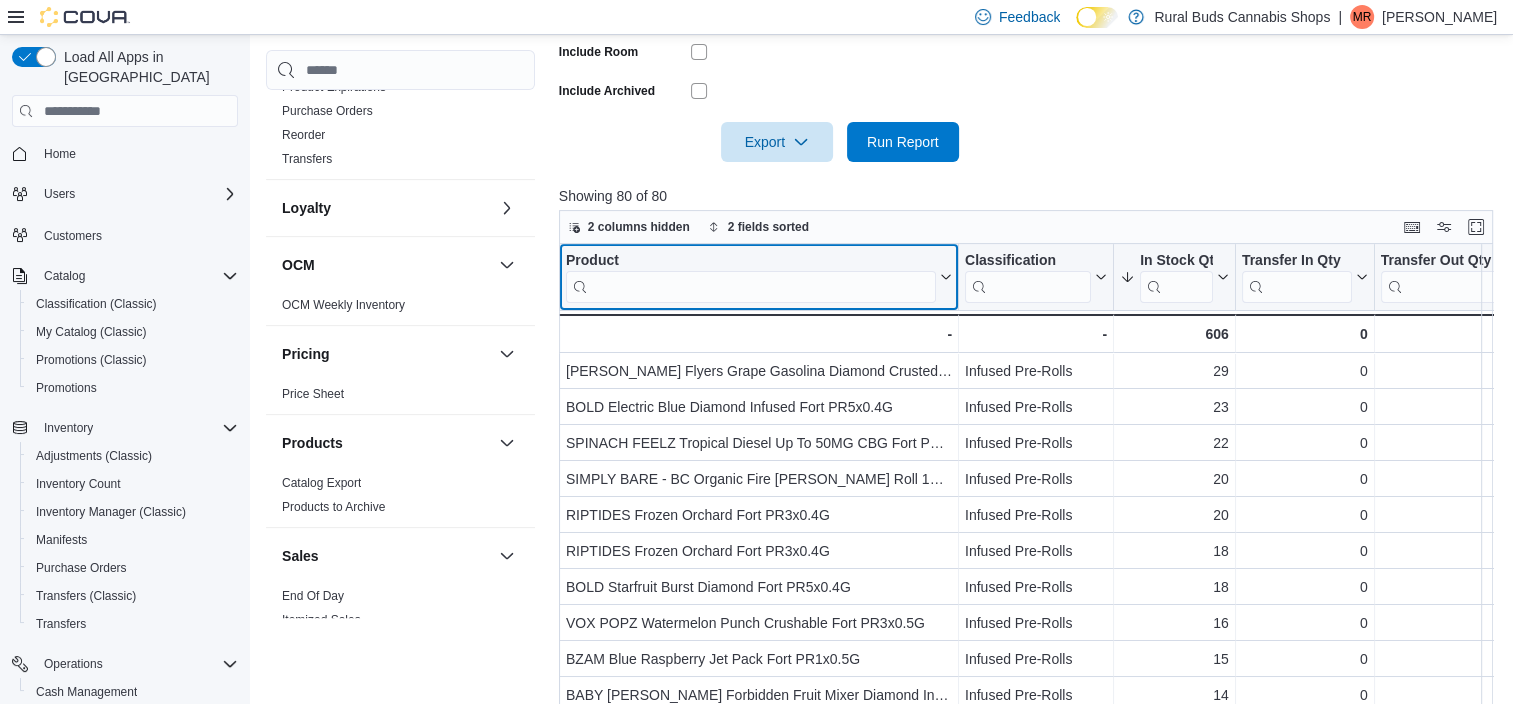 click at bounding box center [751, 287] 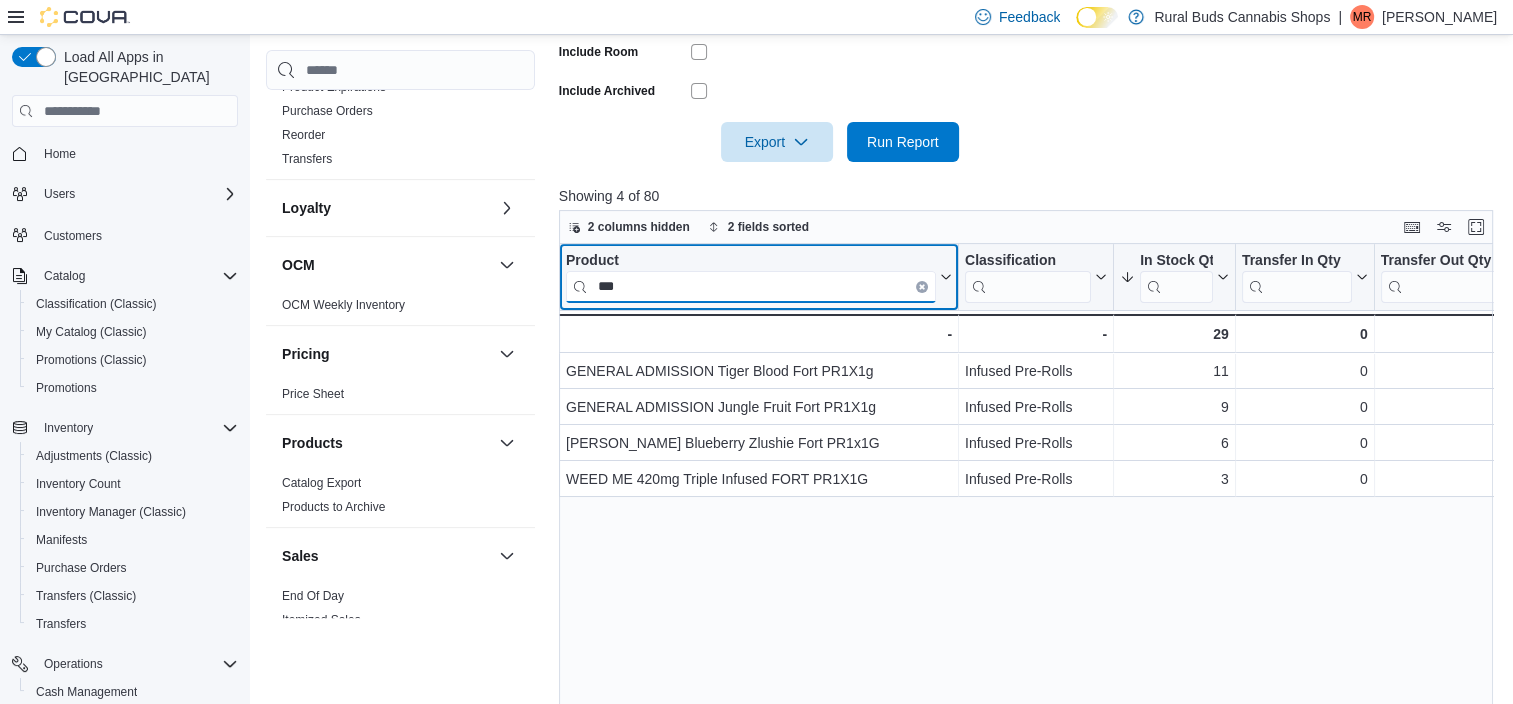 click on "***" at bounding box center (751, 287) 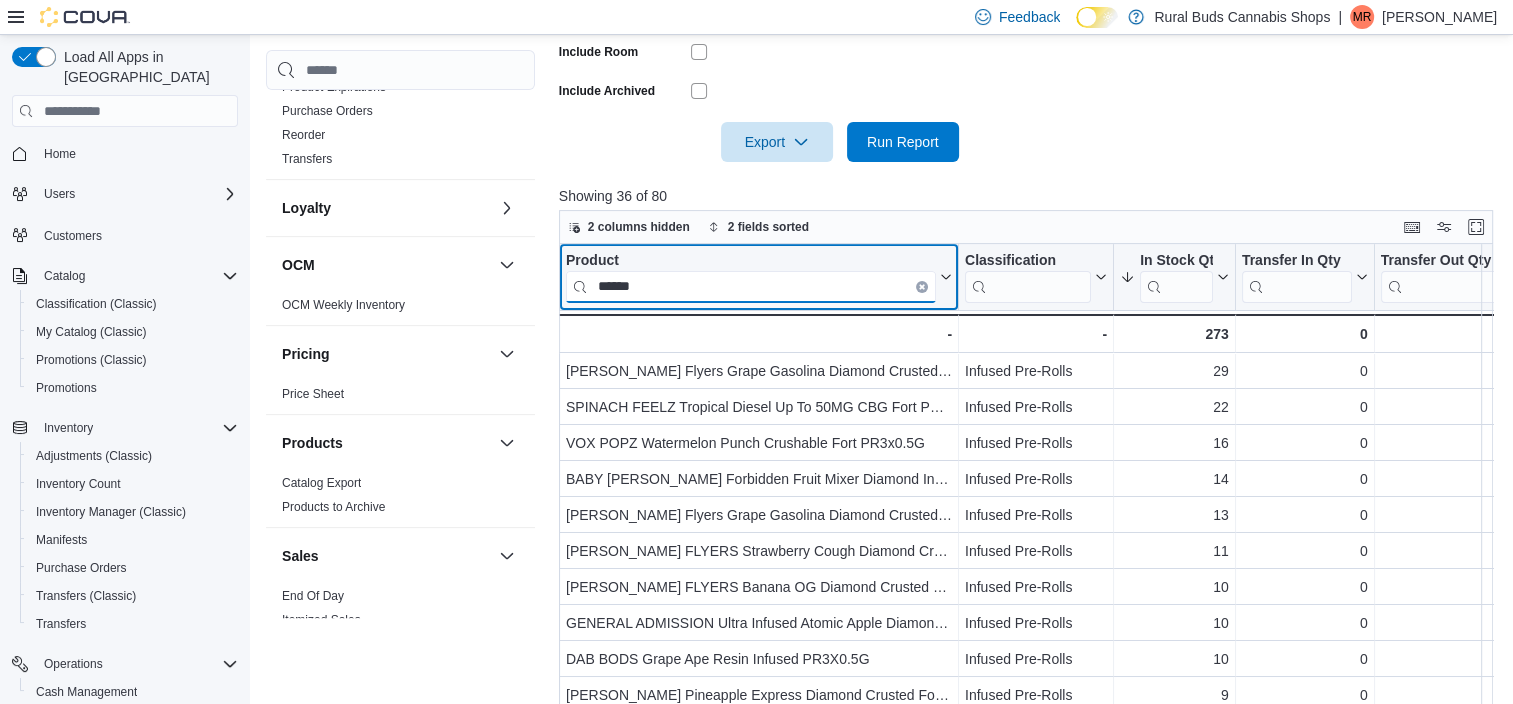 scroll, scrollTop: 685, scrollLeft: 0, axis: vertical 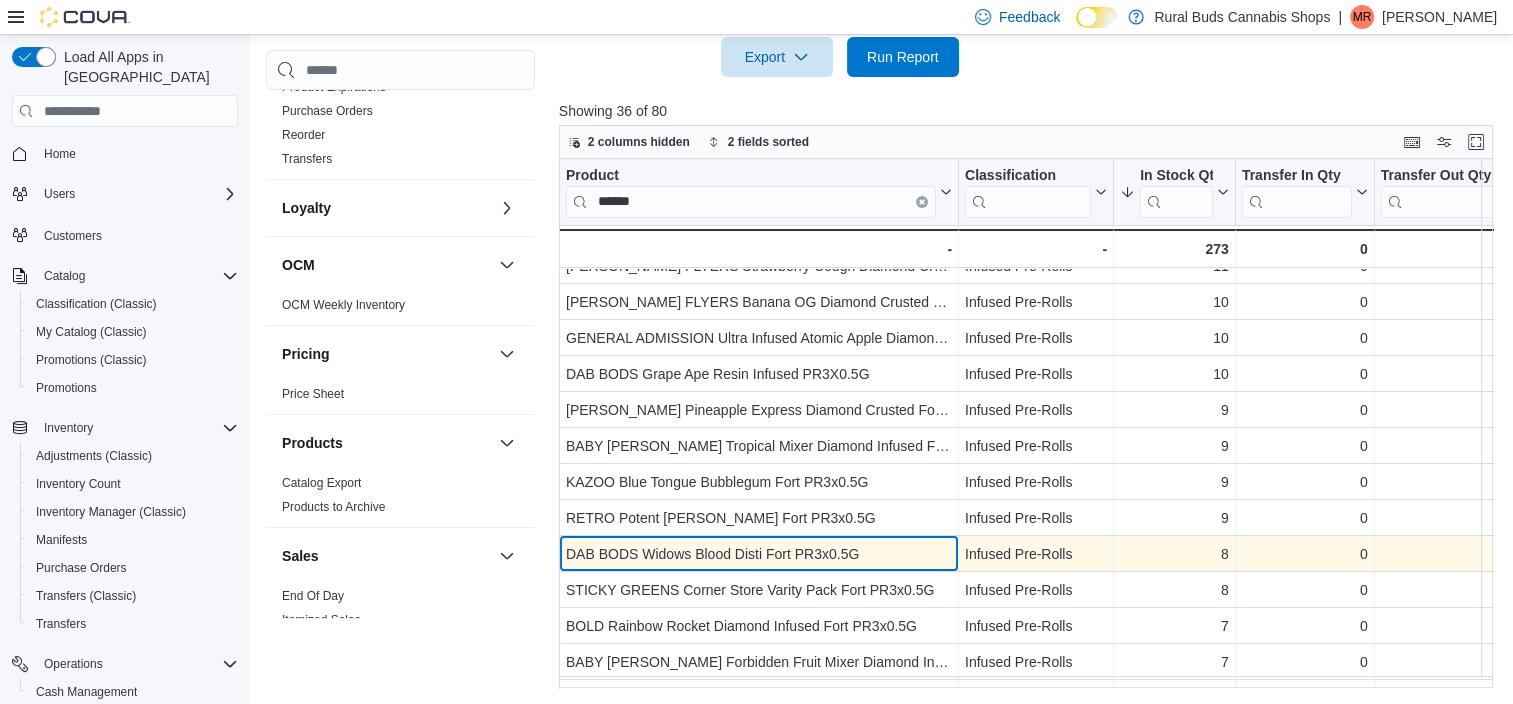 click on "DAB BODS Widows Blood Disti Fort PR3x0.5G" at bounding box center [759, 554] 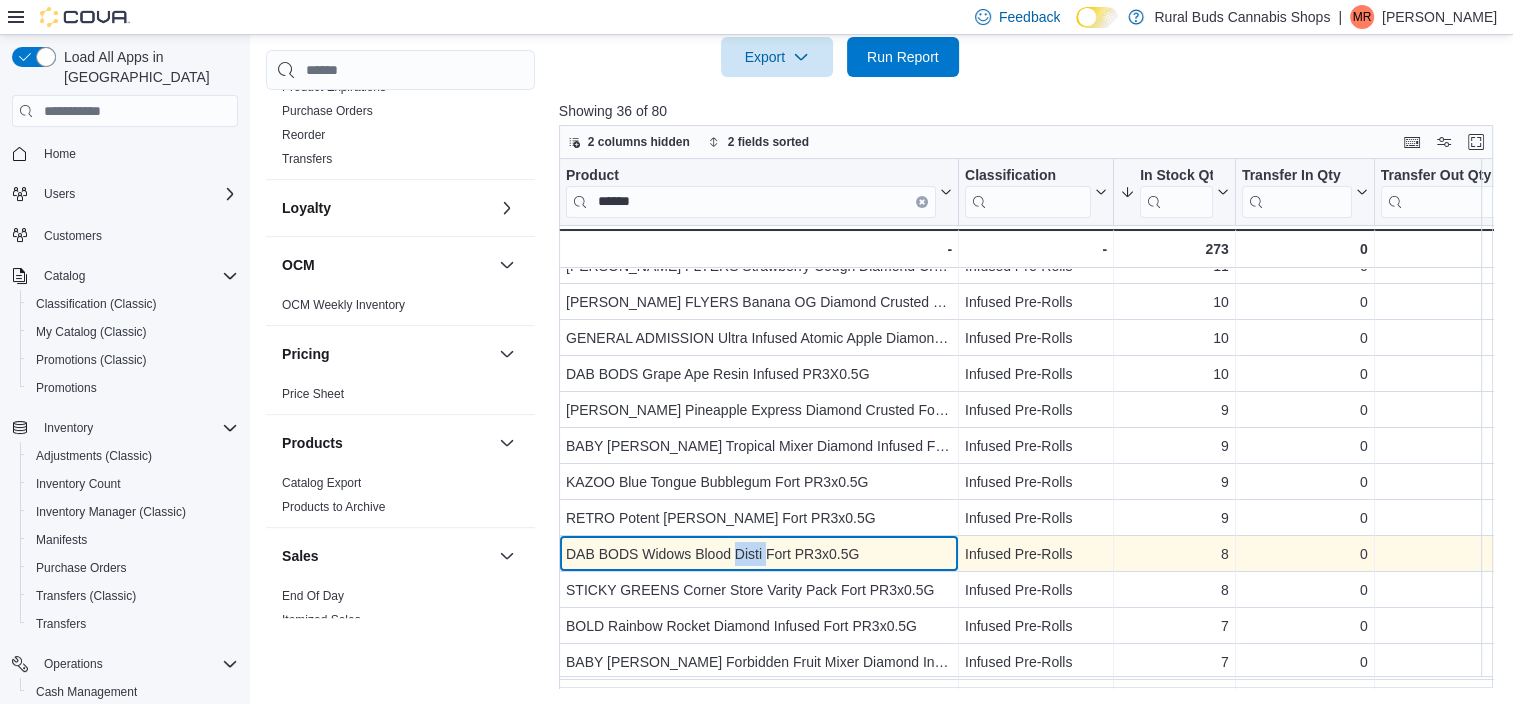 click on "DAB BODS Widows Blood Disti Fort PR3x0.5G" at bounding box center [759, 554] 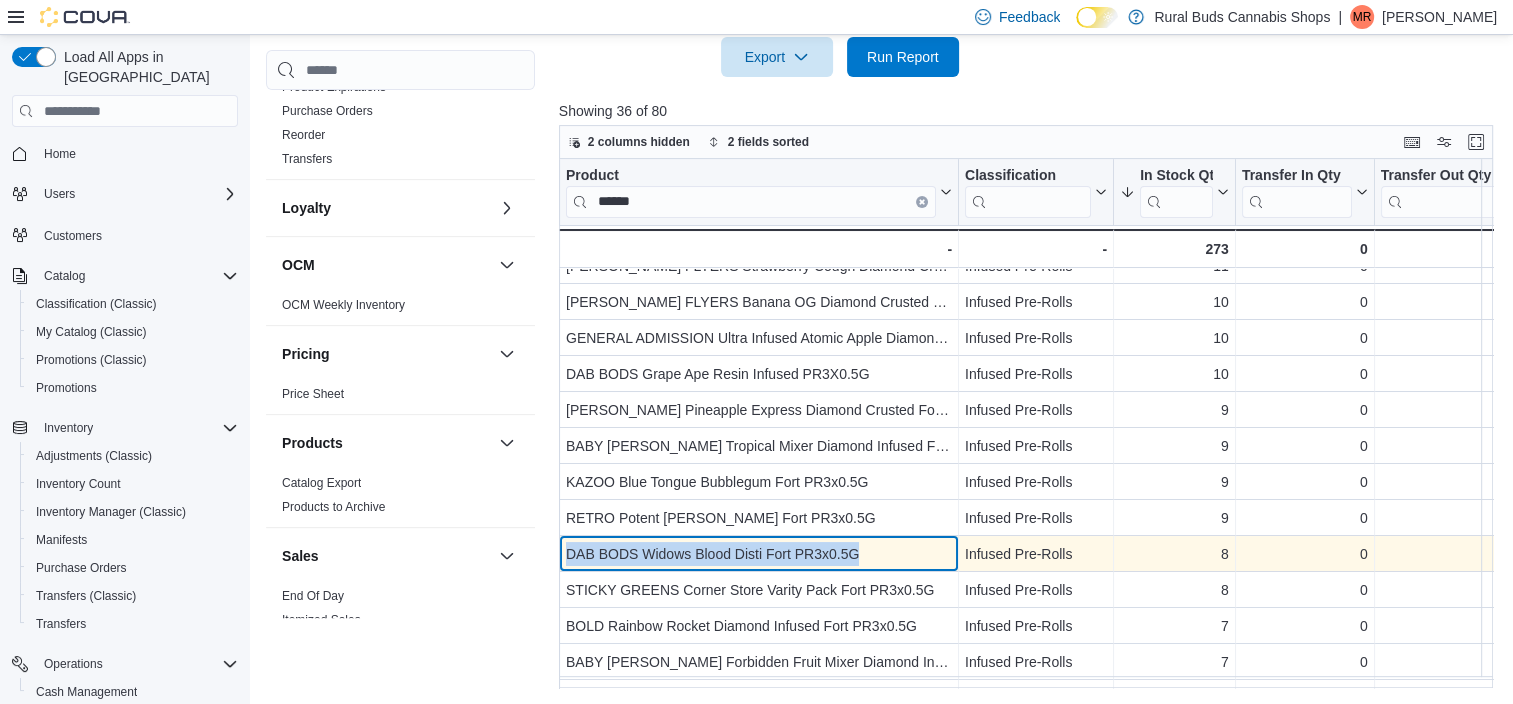 click on "DAB BODS Widows Blood Disti Fort PR3x0.5G" at bounding box center [759, 554] 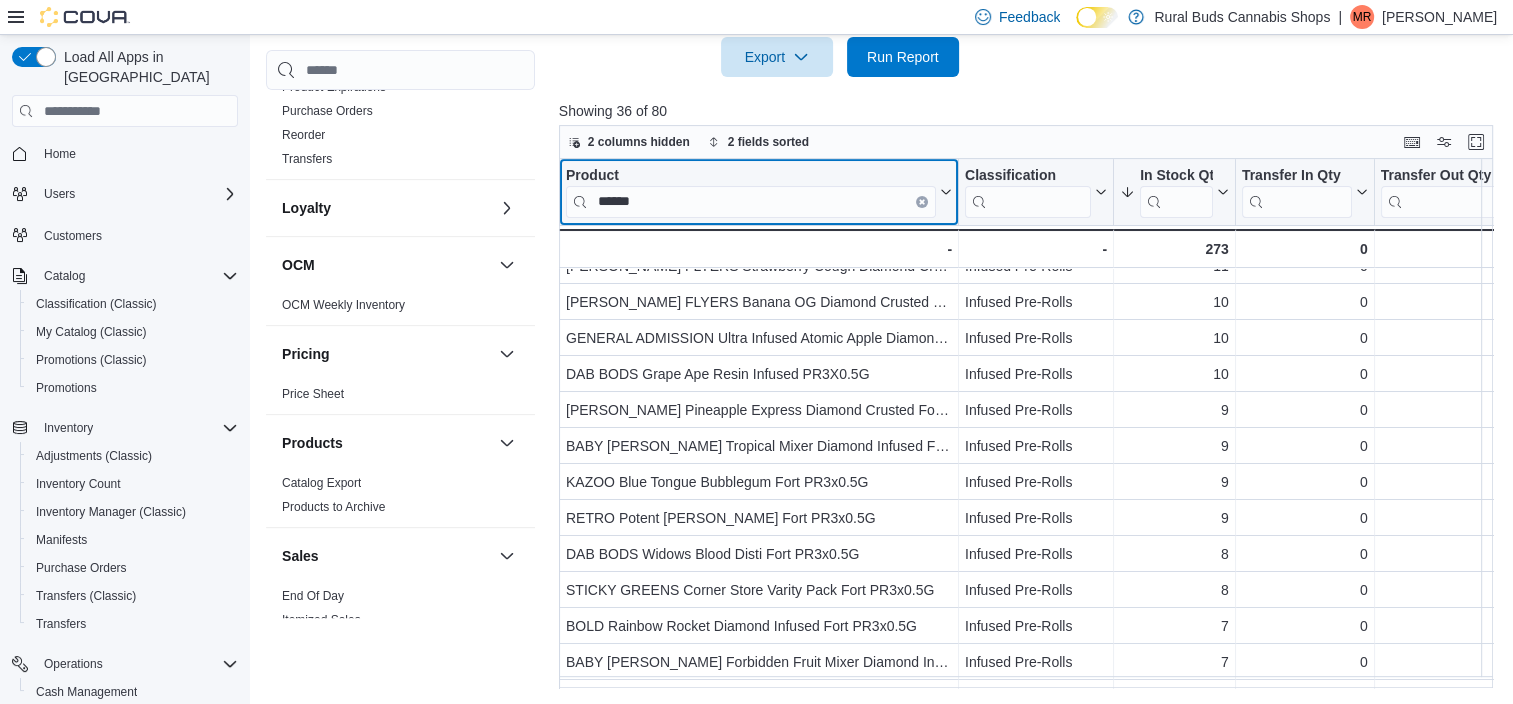 drag, startPoint x: 606, startPoint y: 201, endPoint x: 582, endPoint y: 197, distance: 24.33105 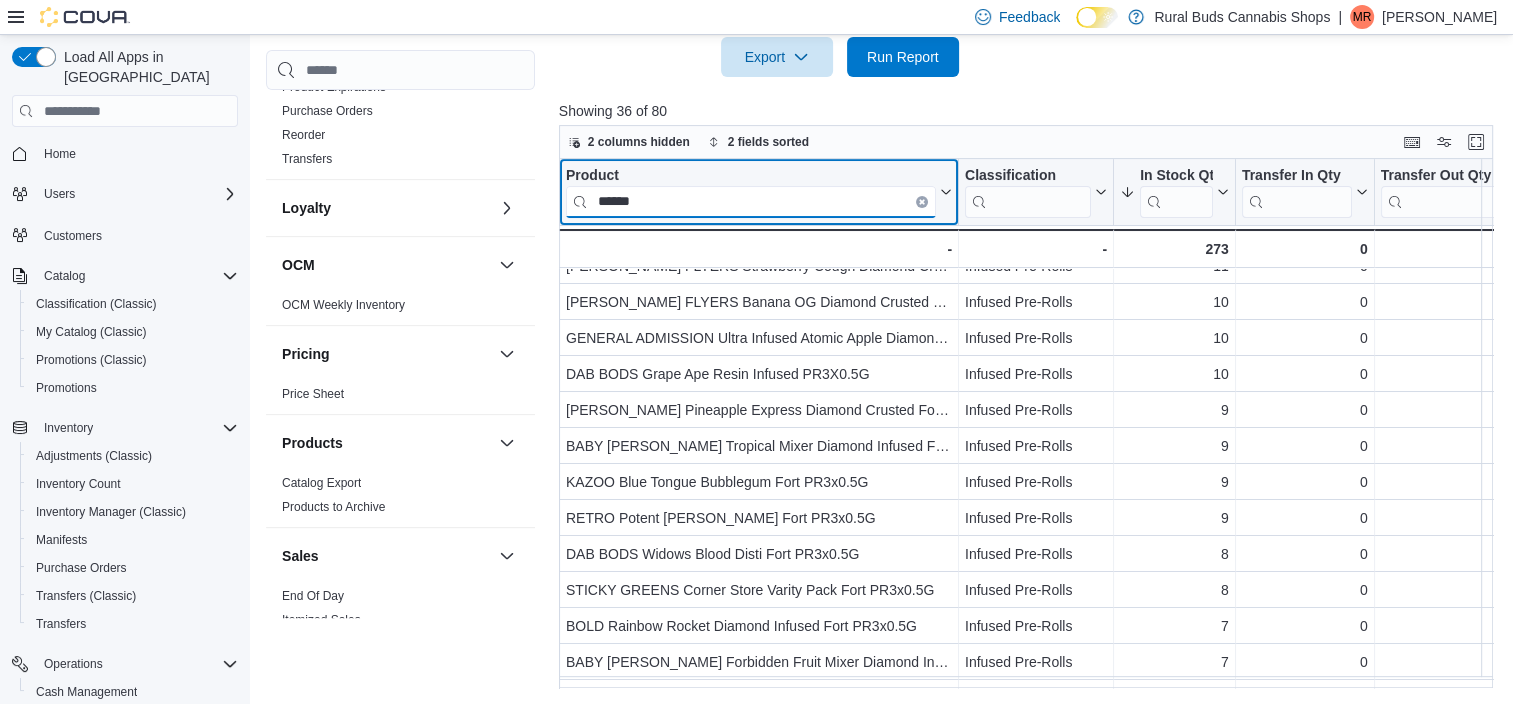 scroll, scrollTop: 94, scrollLeft: 0, axis: vertical 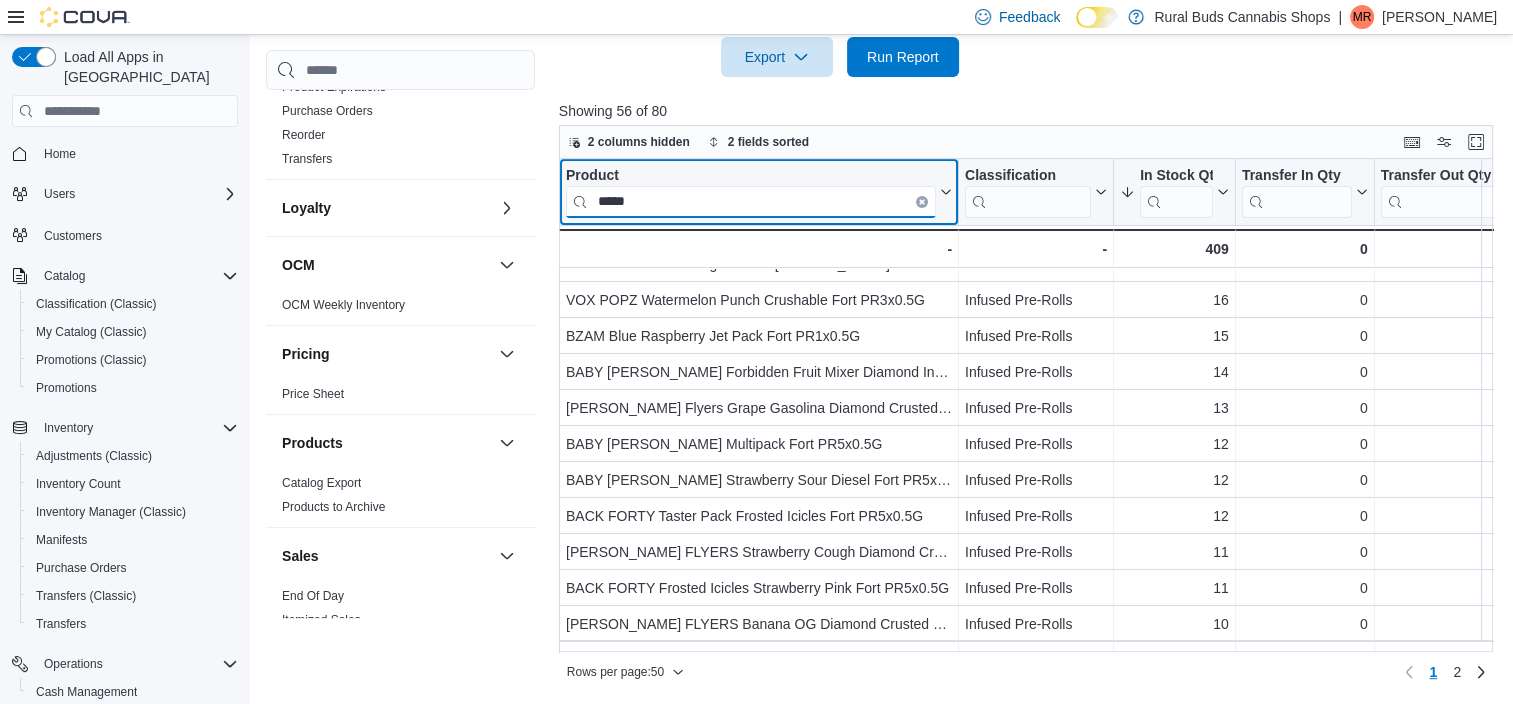 type on "******" 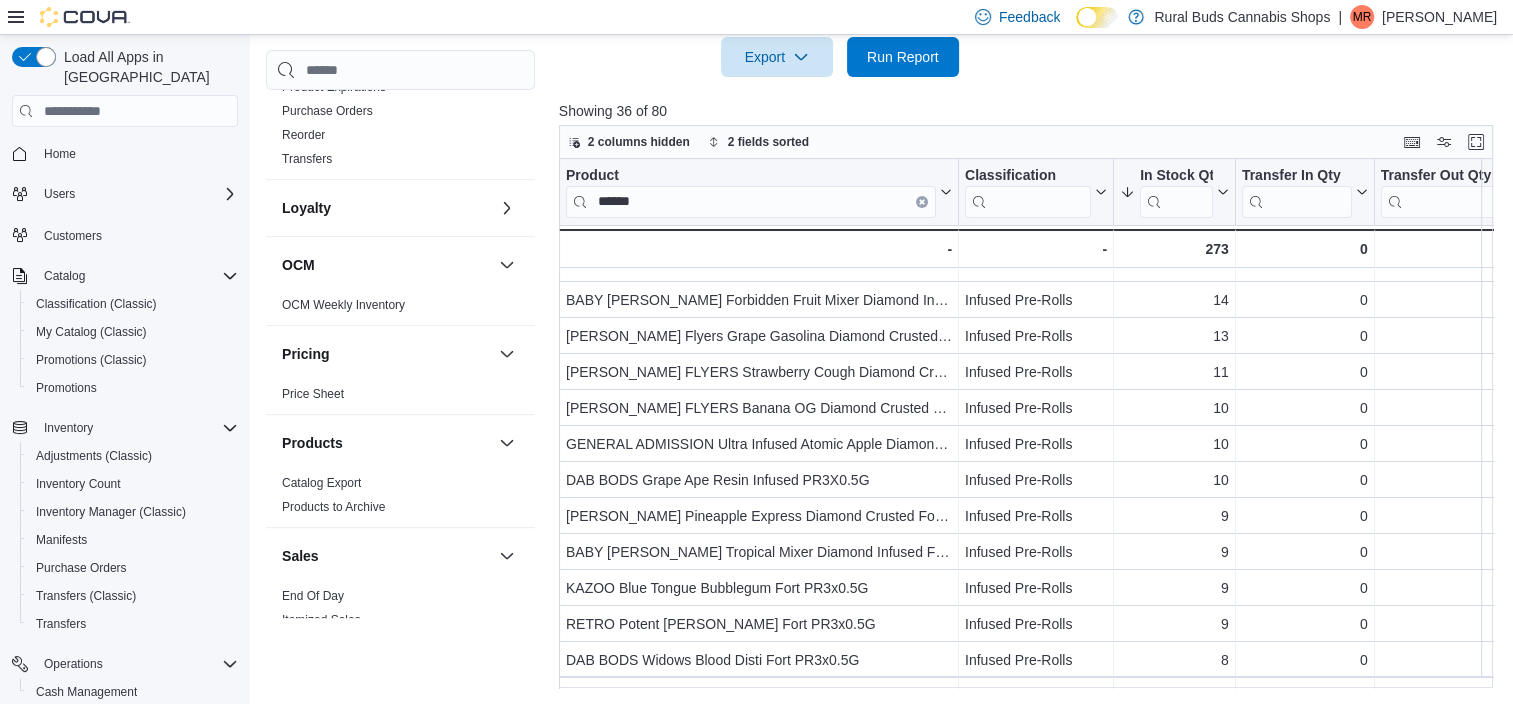 scroll, scrollTop: 0, scrollLeft: 0, axis: both 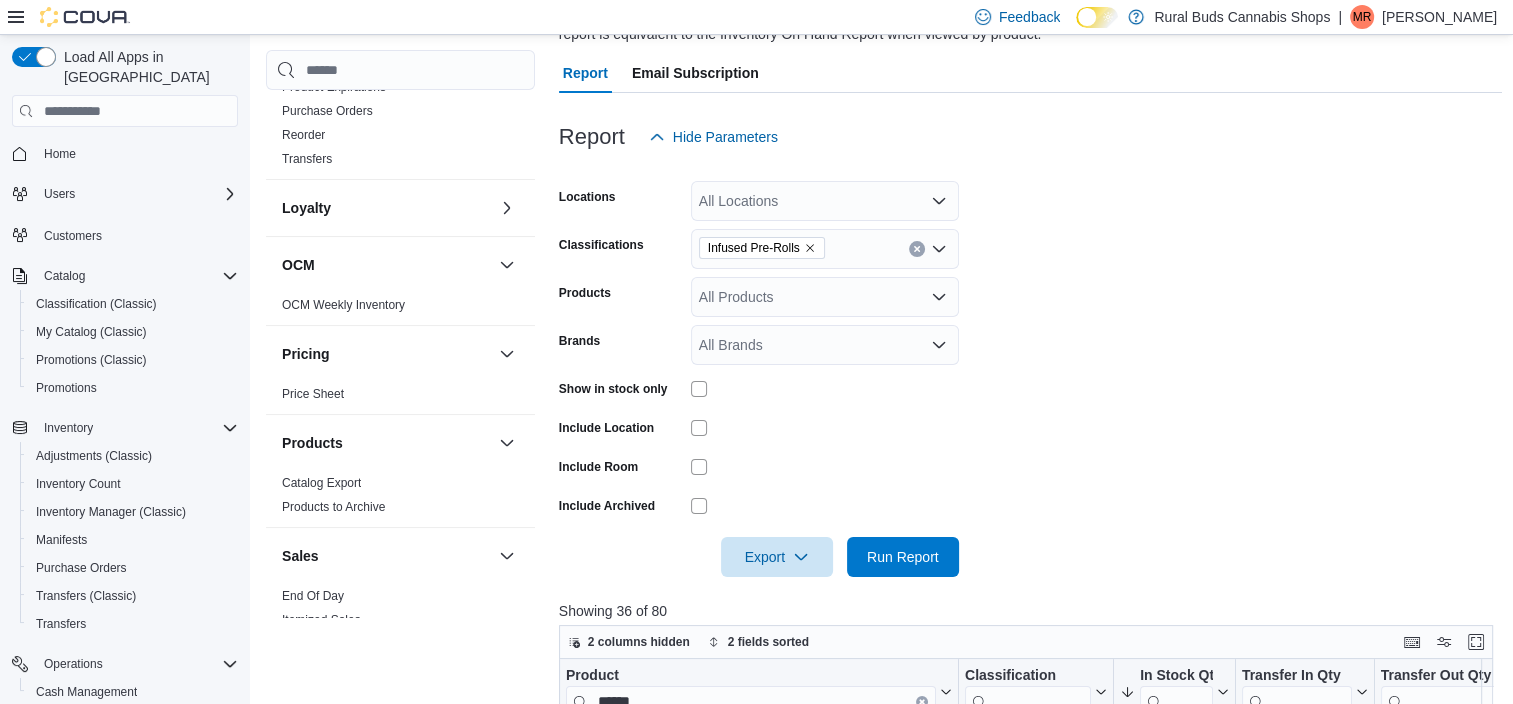 click on "All Locations" at bounding box center (825, 201) 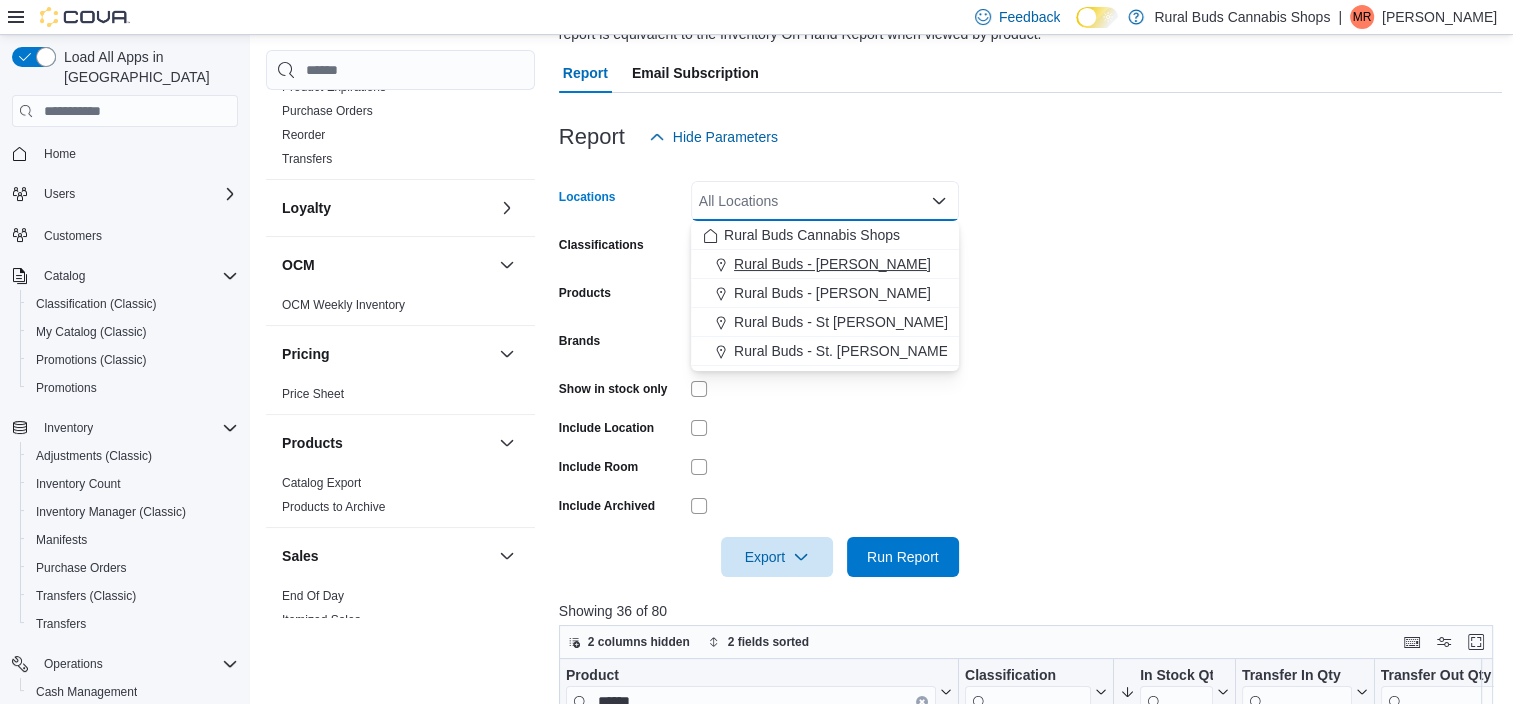 click on "Rural Buds - [PERSON_NAME]" at bounding box center [832, 264] 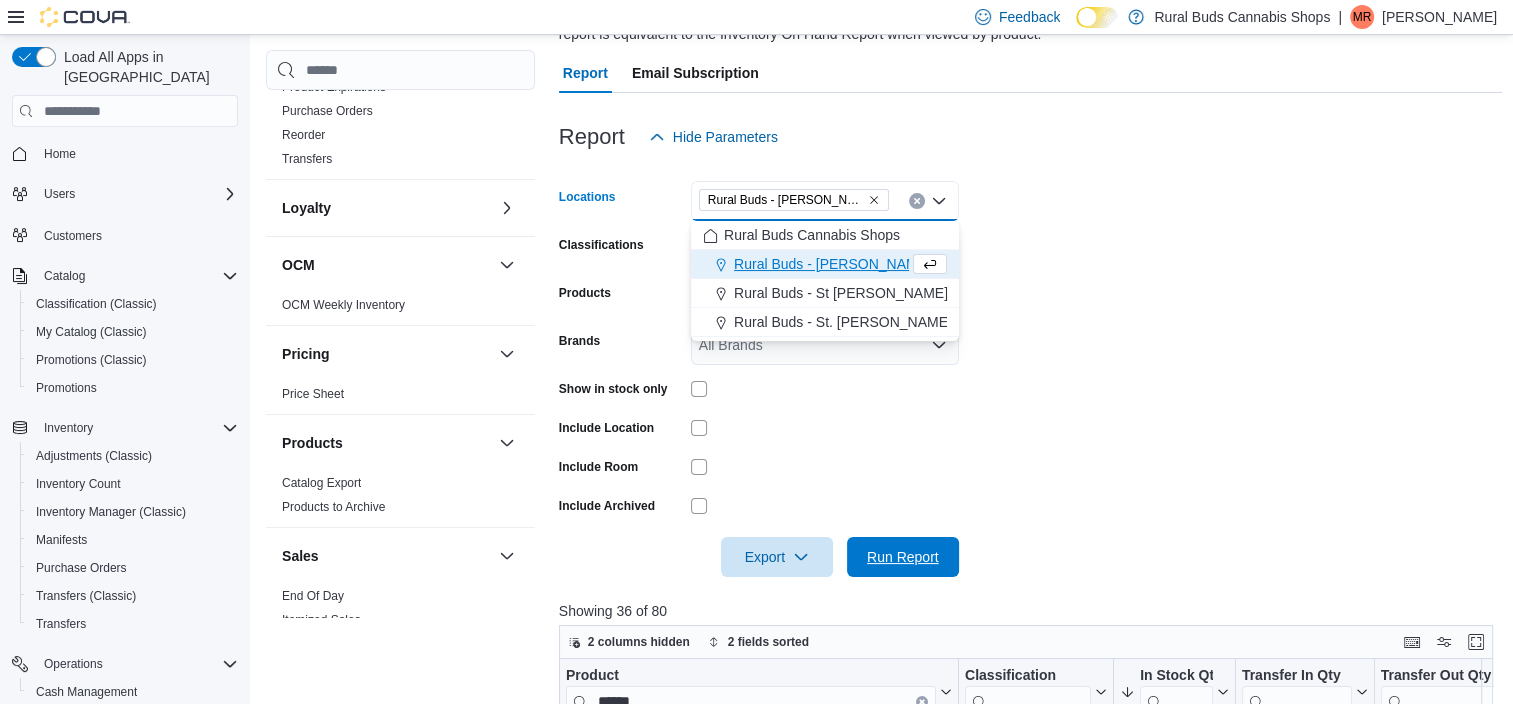 click on "Run Report" at bounding box center [903, 557] 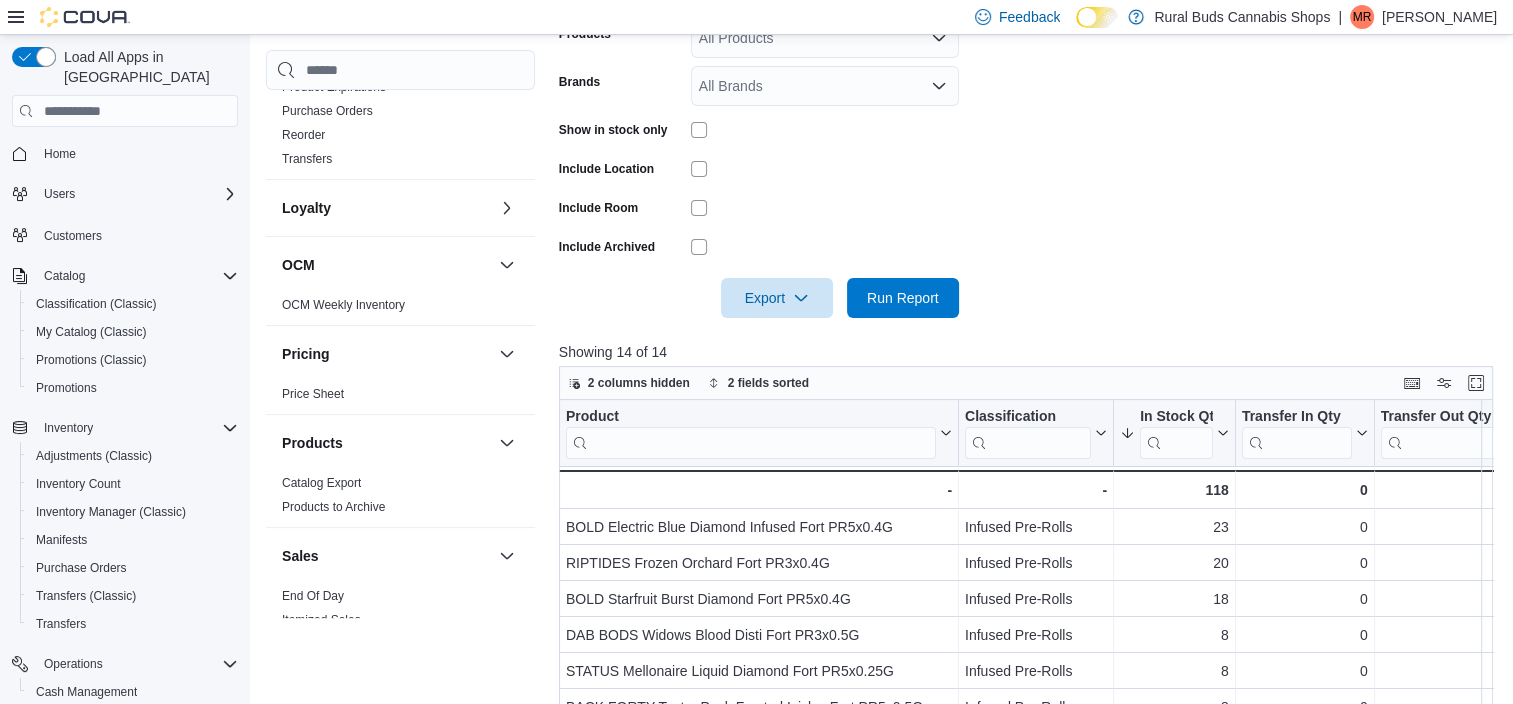 scroll, scrollTop: 685, scrollLeft: 0, axis: vertical 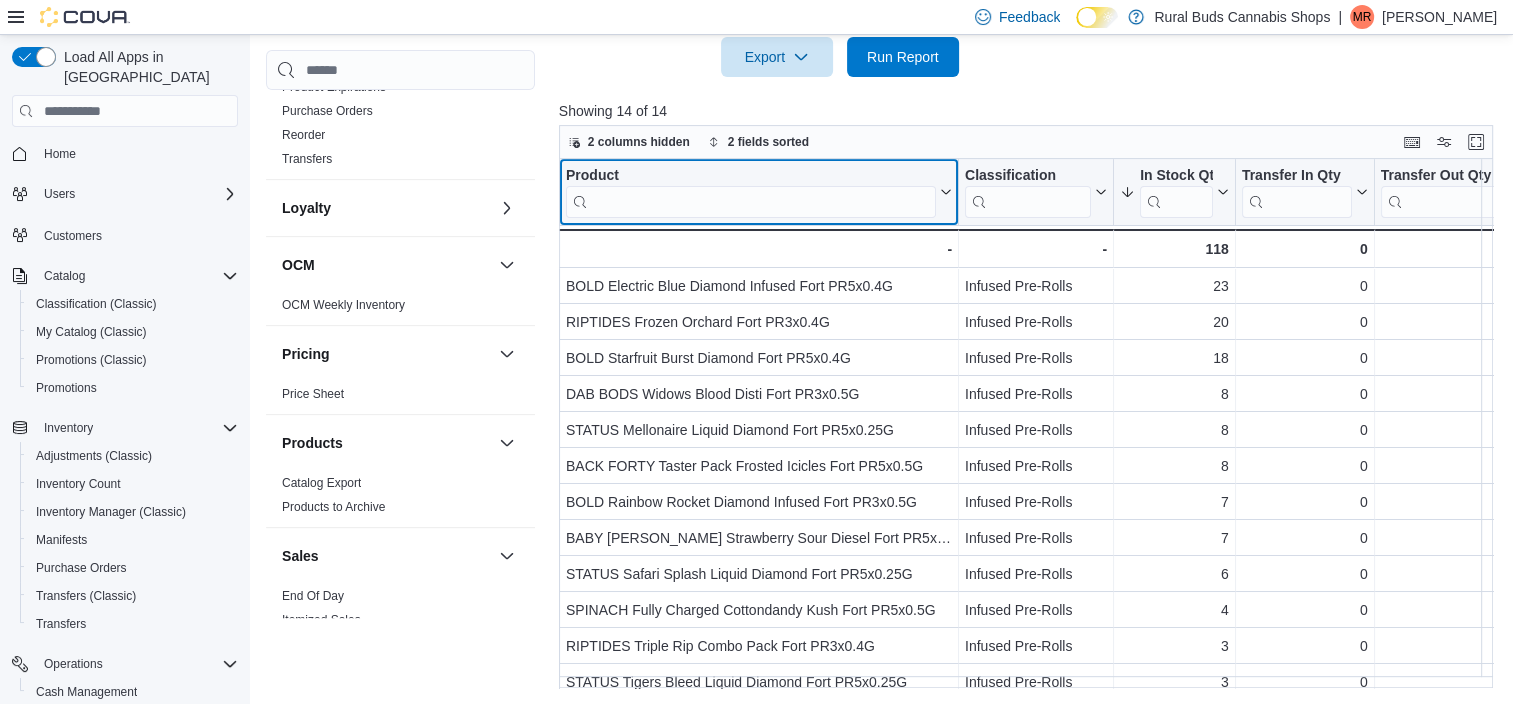 click at bounding box center (751, 202) 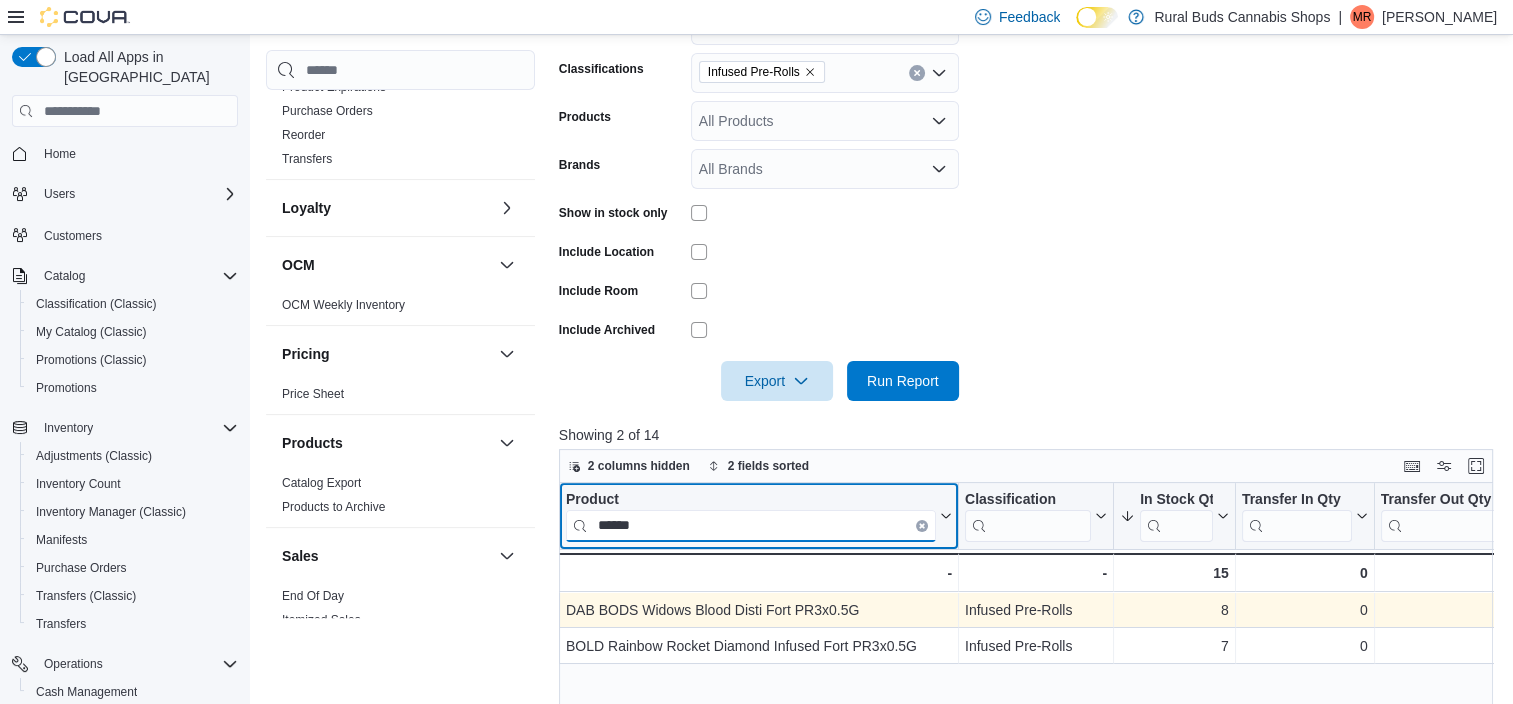 scroll, scrollTop: 285, scrollLeft: 0, axis: vertical 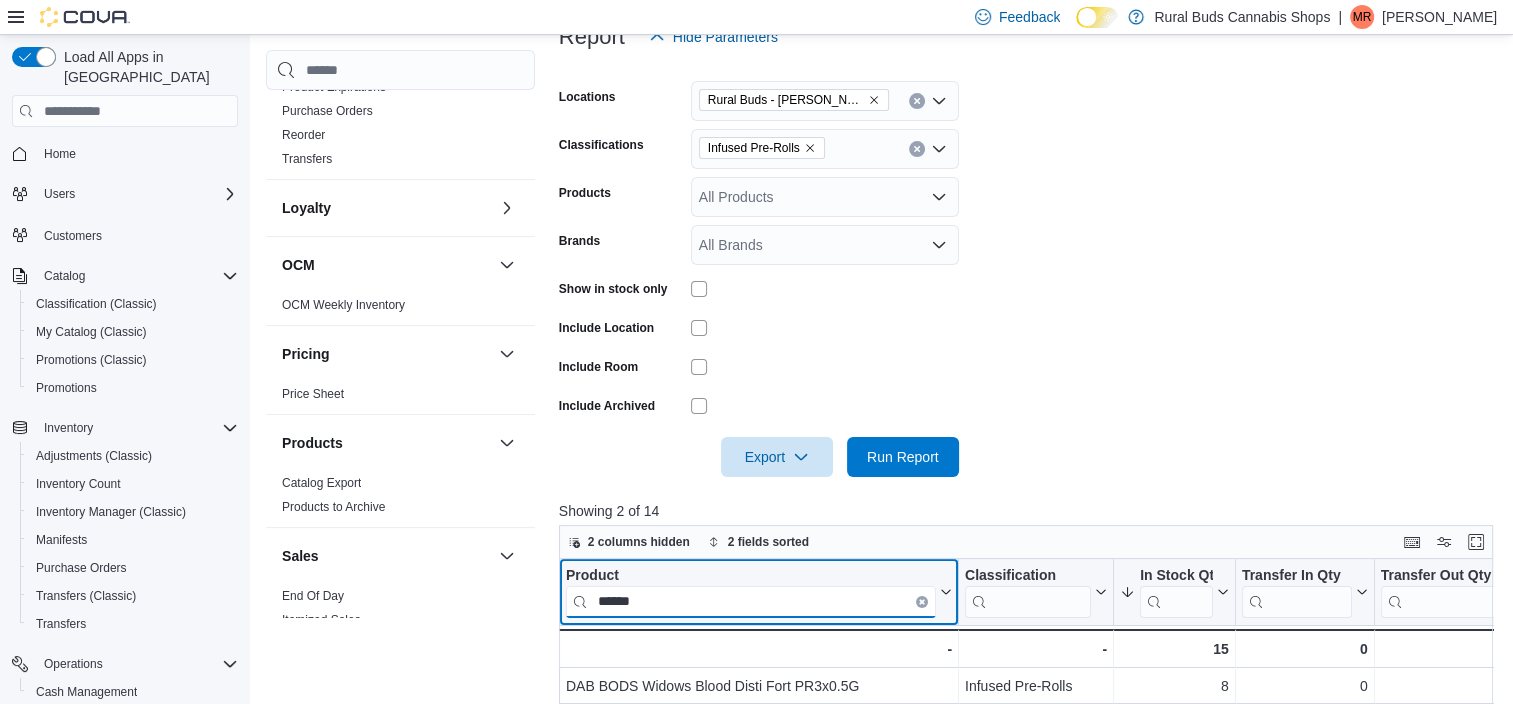 type on "******" 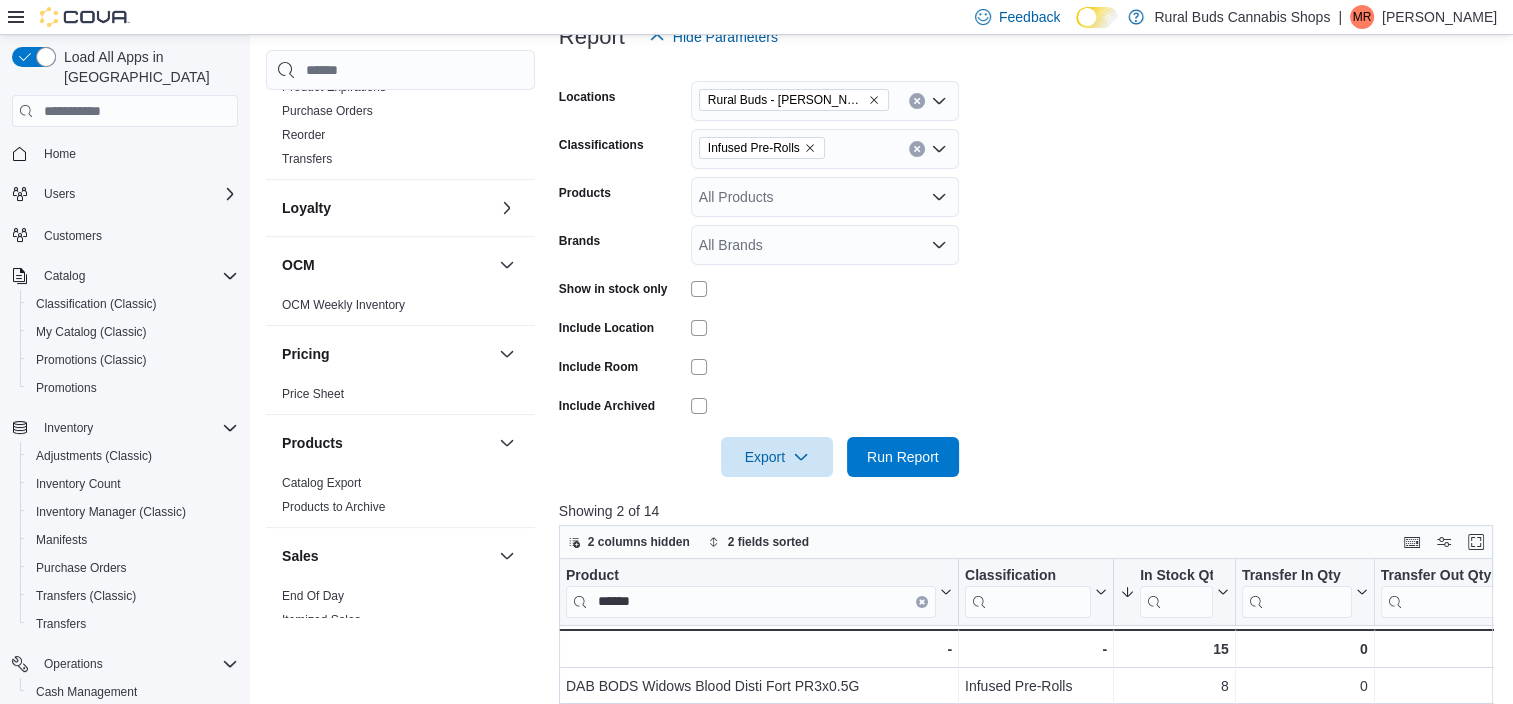 click 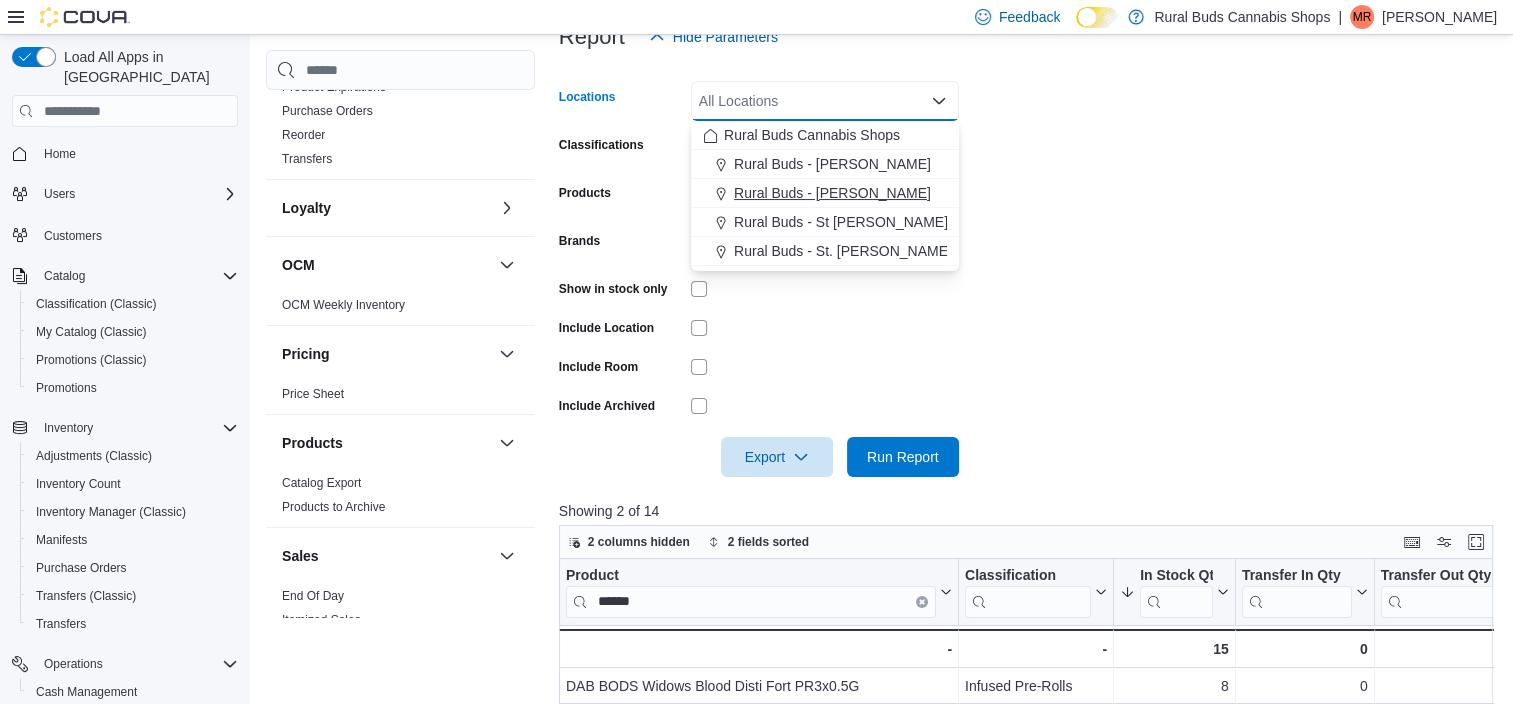 click on "Rural Buds - [PERSON_NAME]" at bounding box center [832, 193] 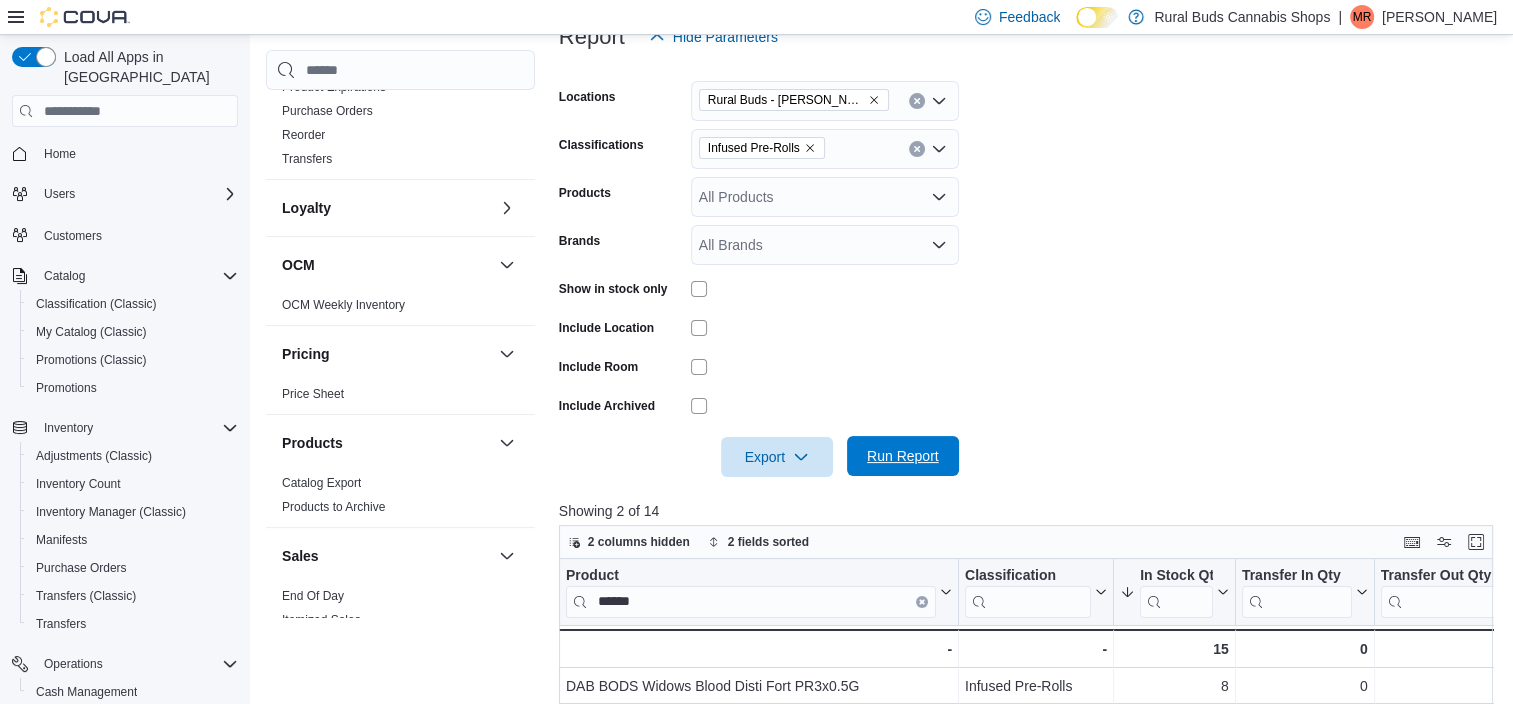 click on "Run Report" at bounding box center (903, 456) 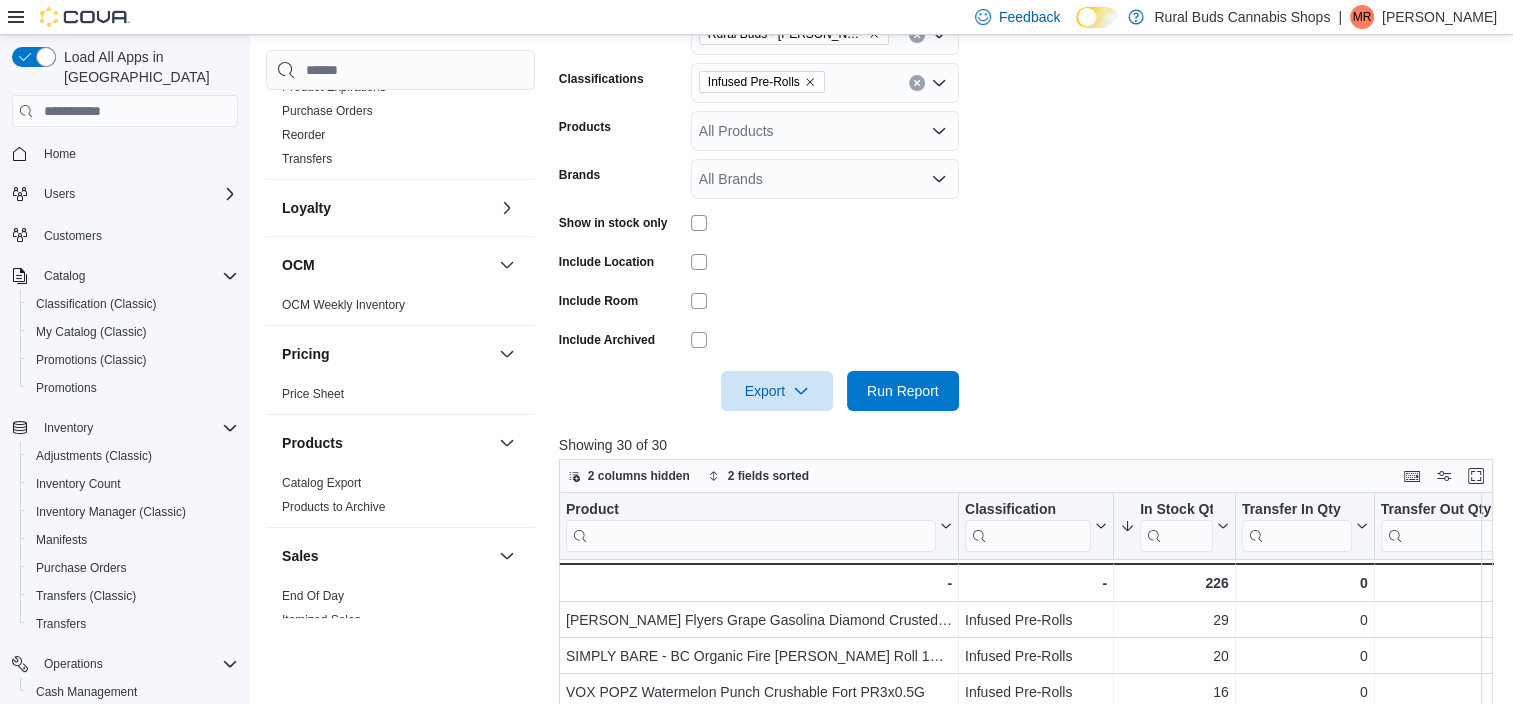 scroll, scrollTop: 485, scrollLeft: 0, axis: vertical 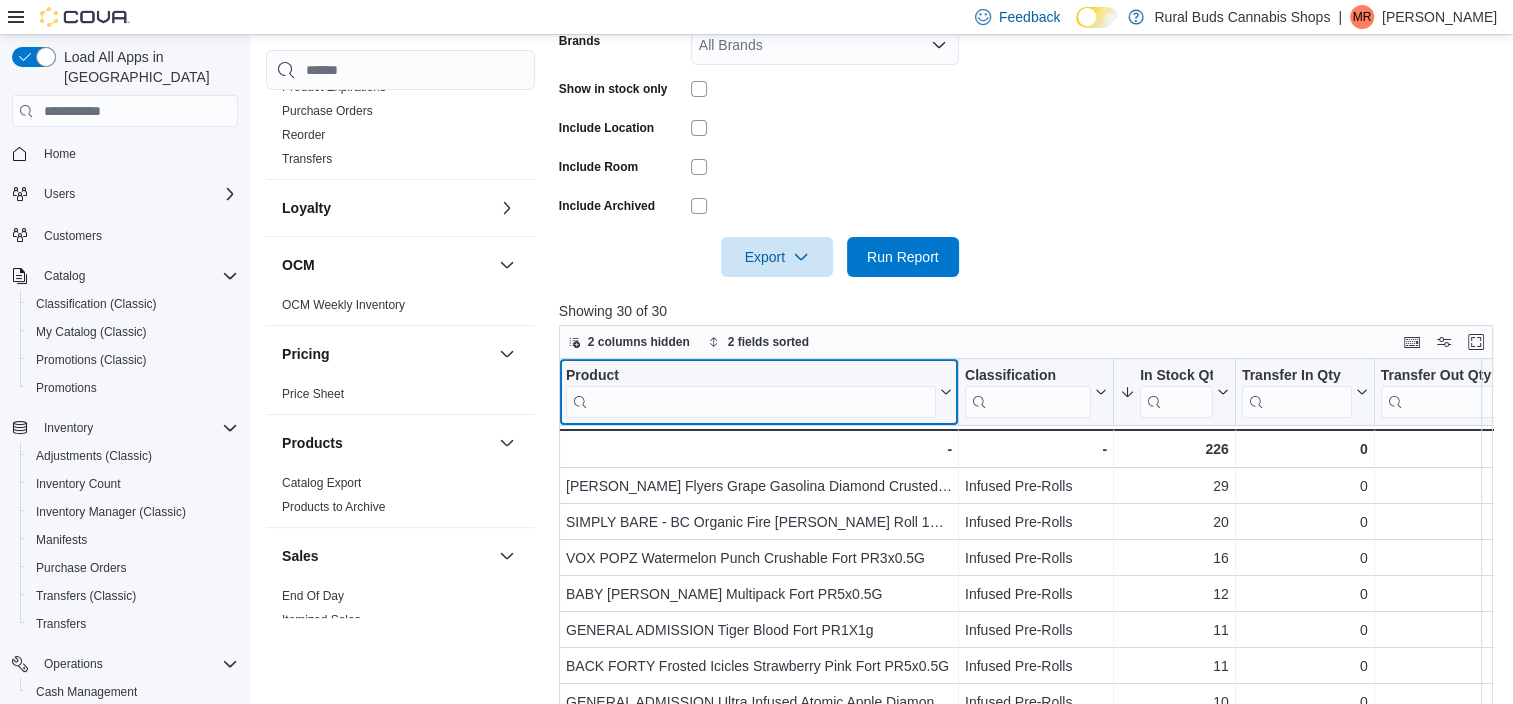click at bounding box center (751, 402) 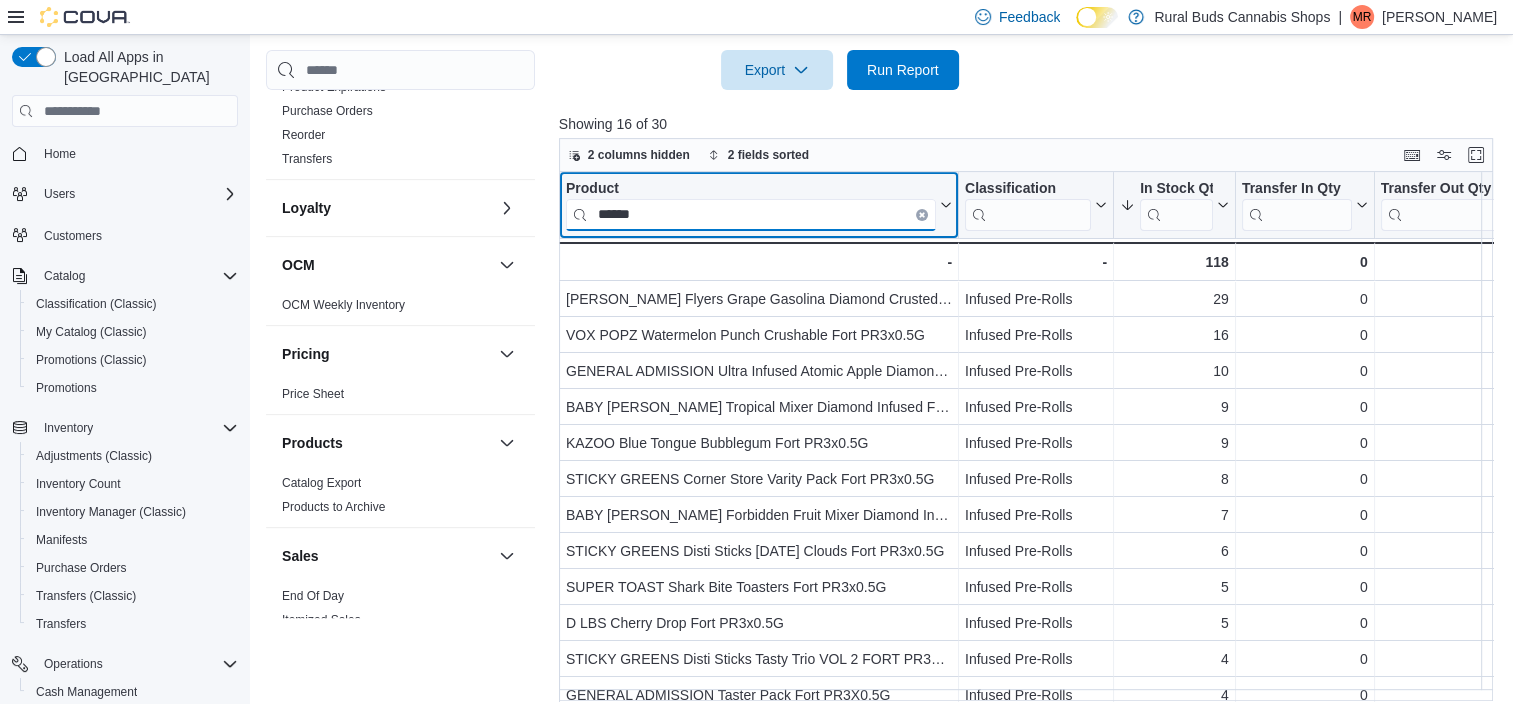 scroll, scrollTop: 685, scrollLeft: 0, axis: vertical 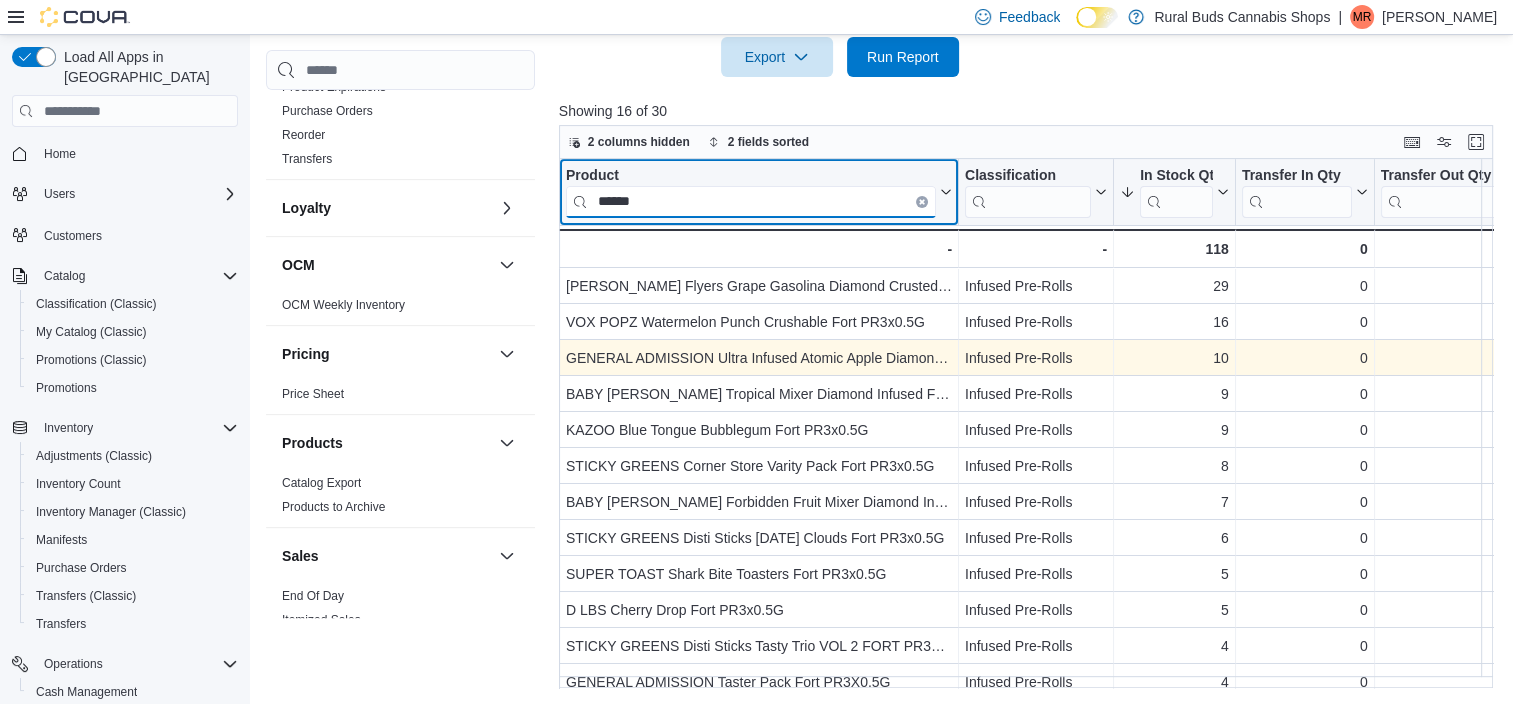 type on "******" 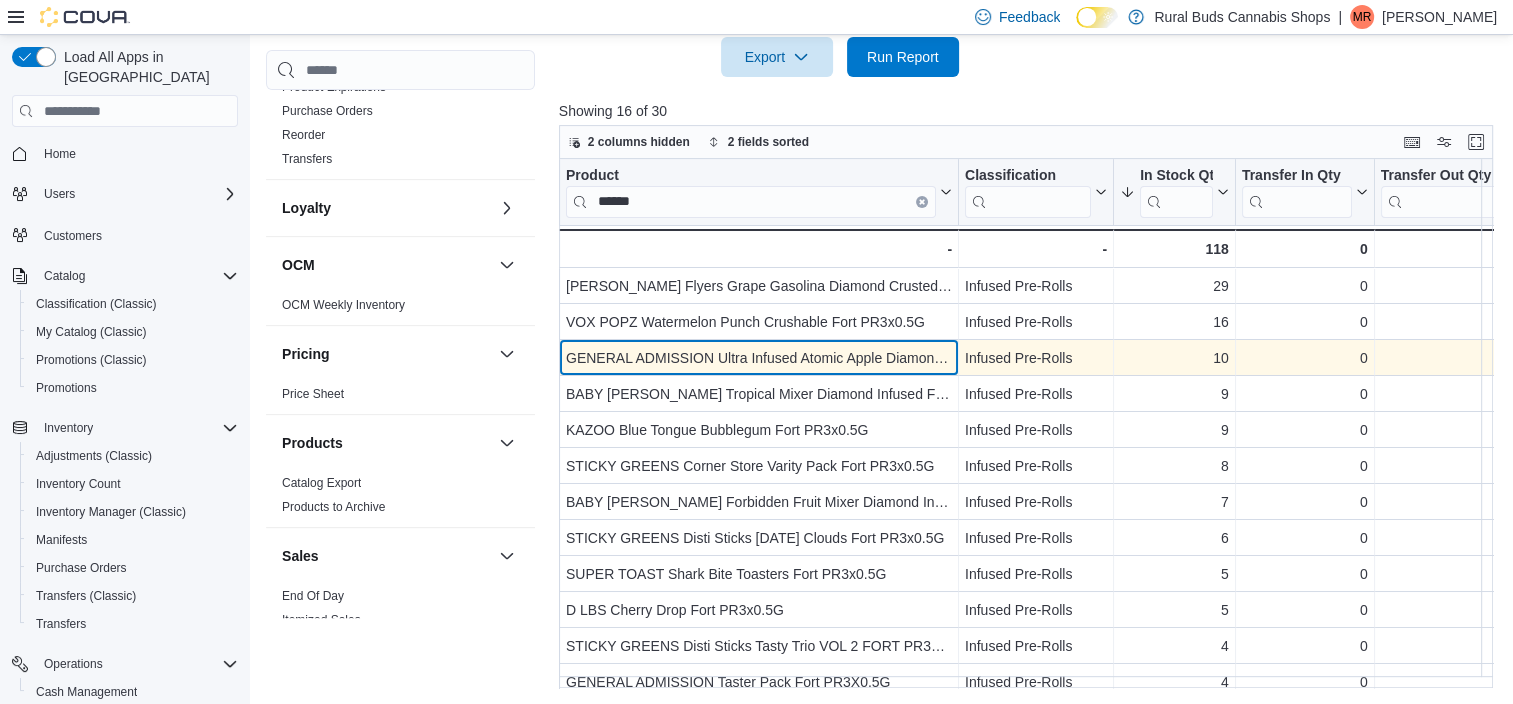 click on "GENERAL ADMISSION Ultra Infused Atomic Apple Diamond Fort PR3x0.5G" at bounding box center [759, 358] 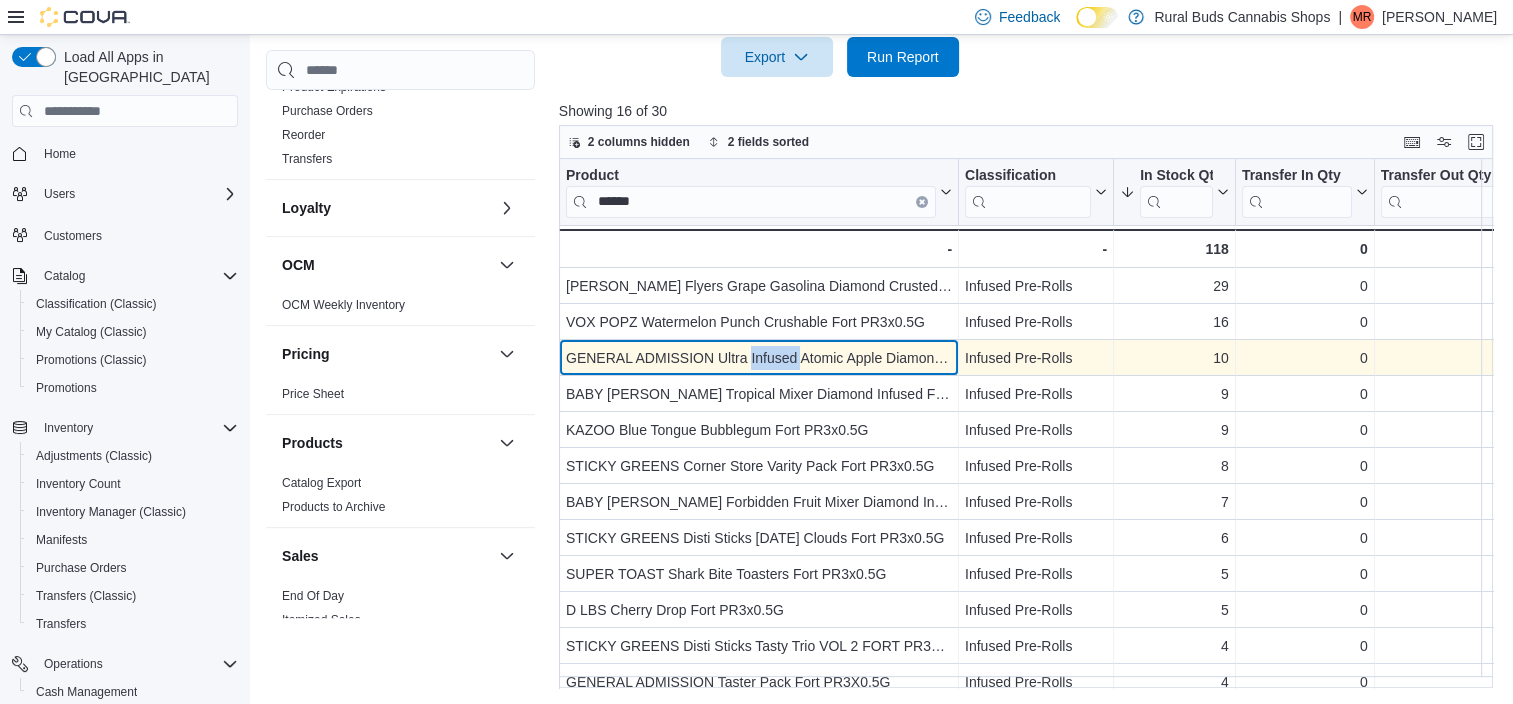 click on "GENERAL ADMISSION Ultra Infused Atomic Apple Diamond Fort PR3x0.5G" at bounding box center [759, 358] 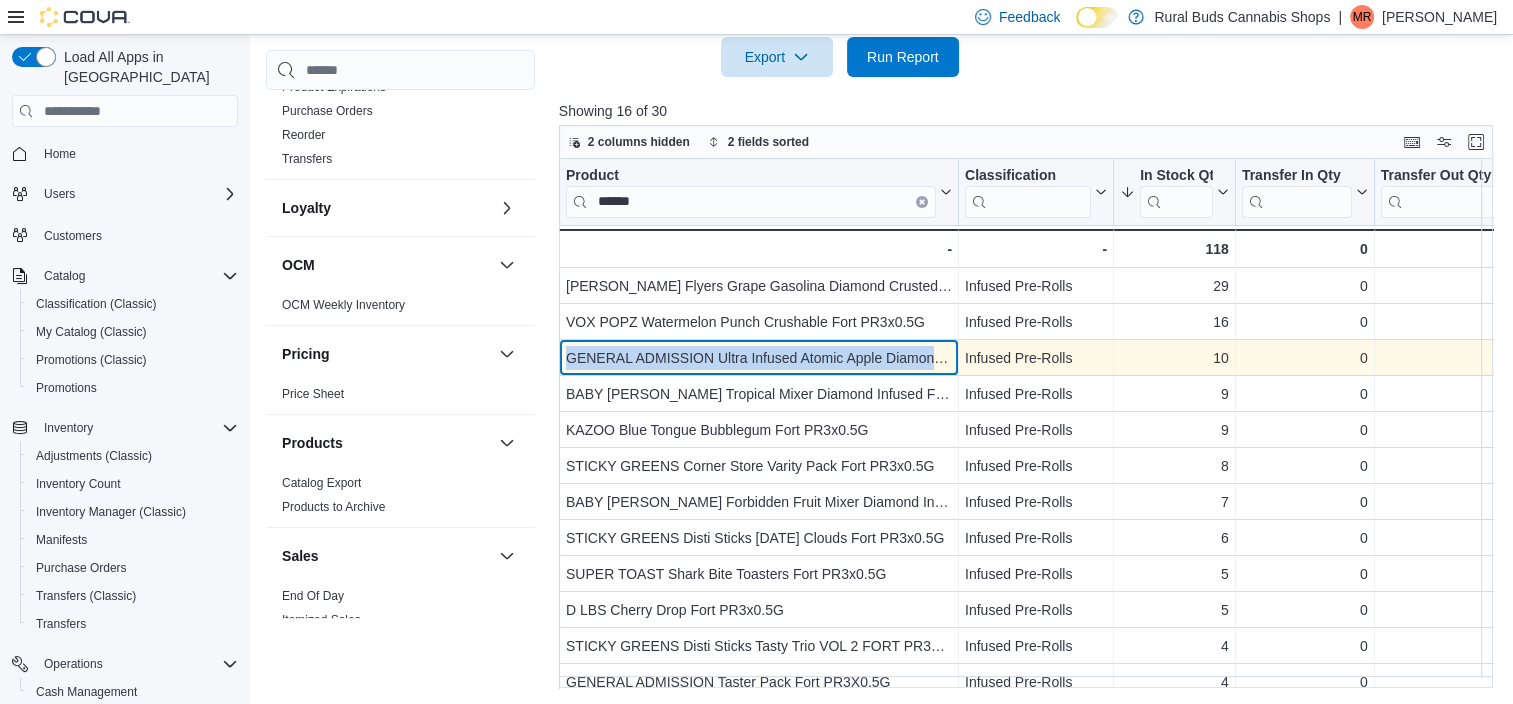 click on "GENERAL ADMISSION Ultra Infused Atomic Apple Diamond Fort PR3x0.5G" at bounding box center [759, 358] 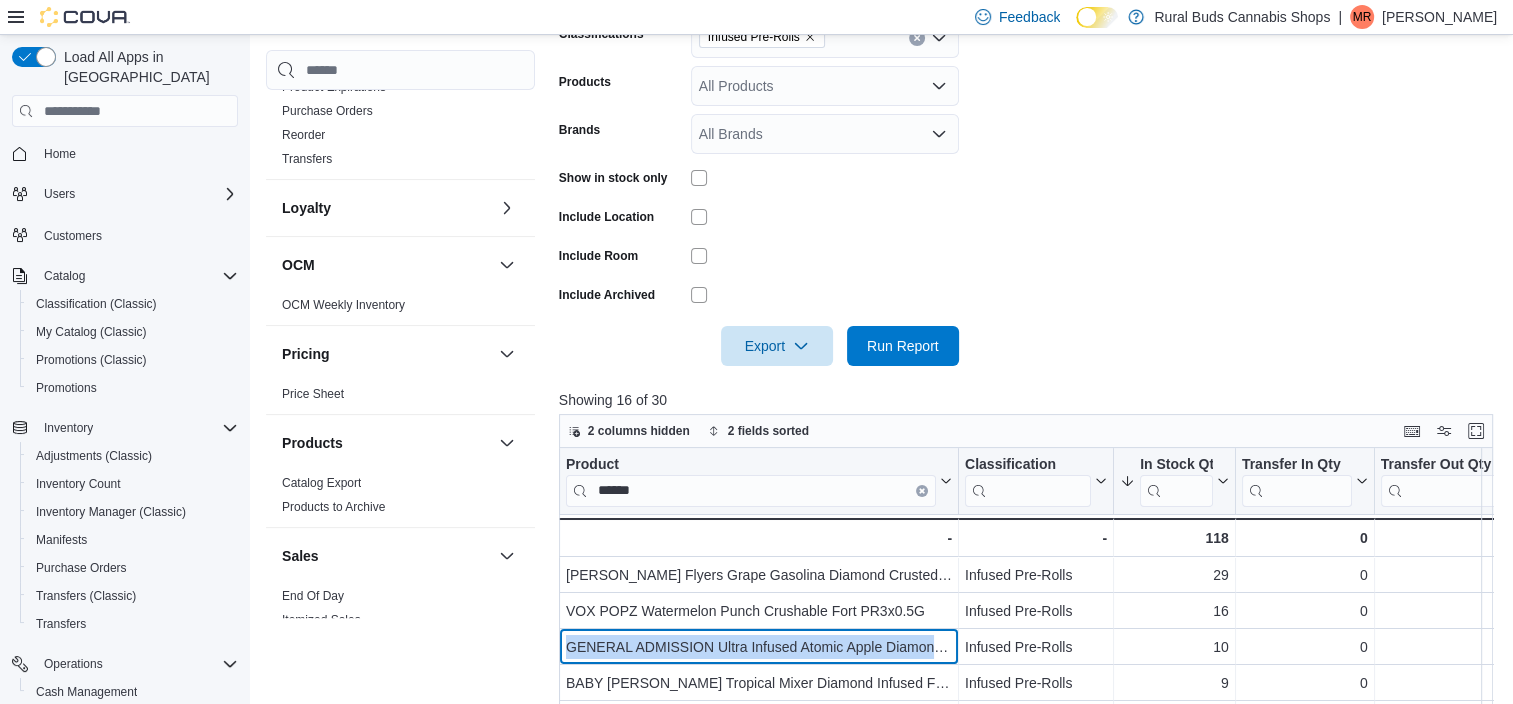scroll, scrollTop: 0, scrollLeft: 0, axis: both 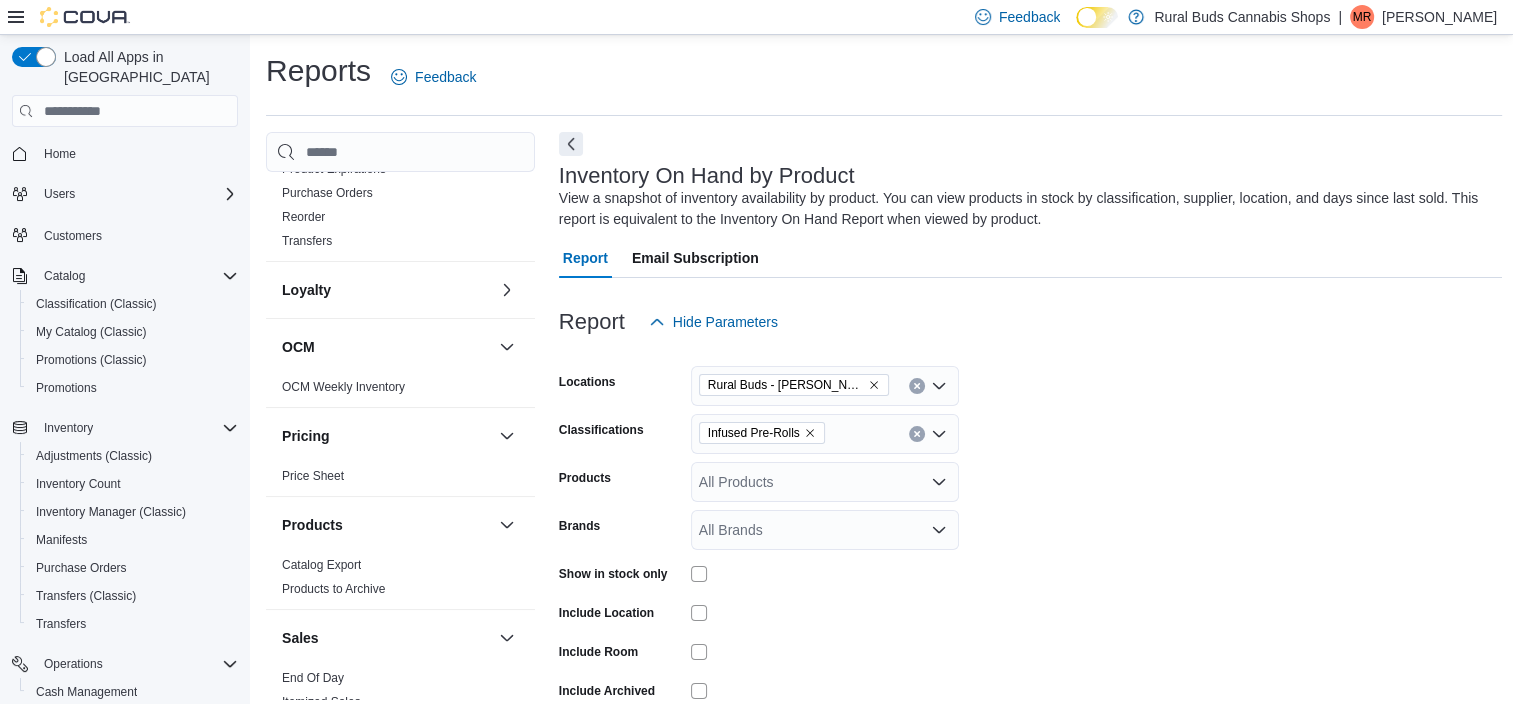 click 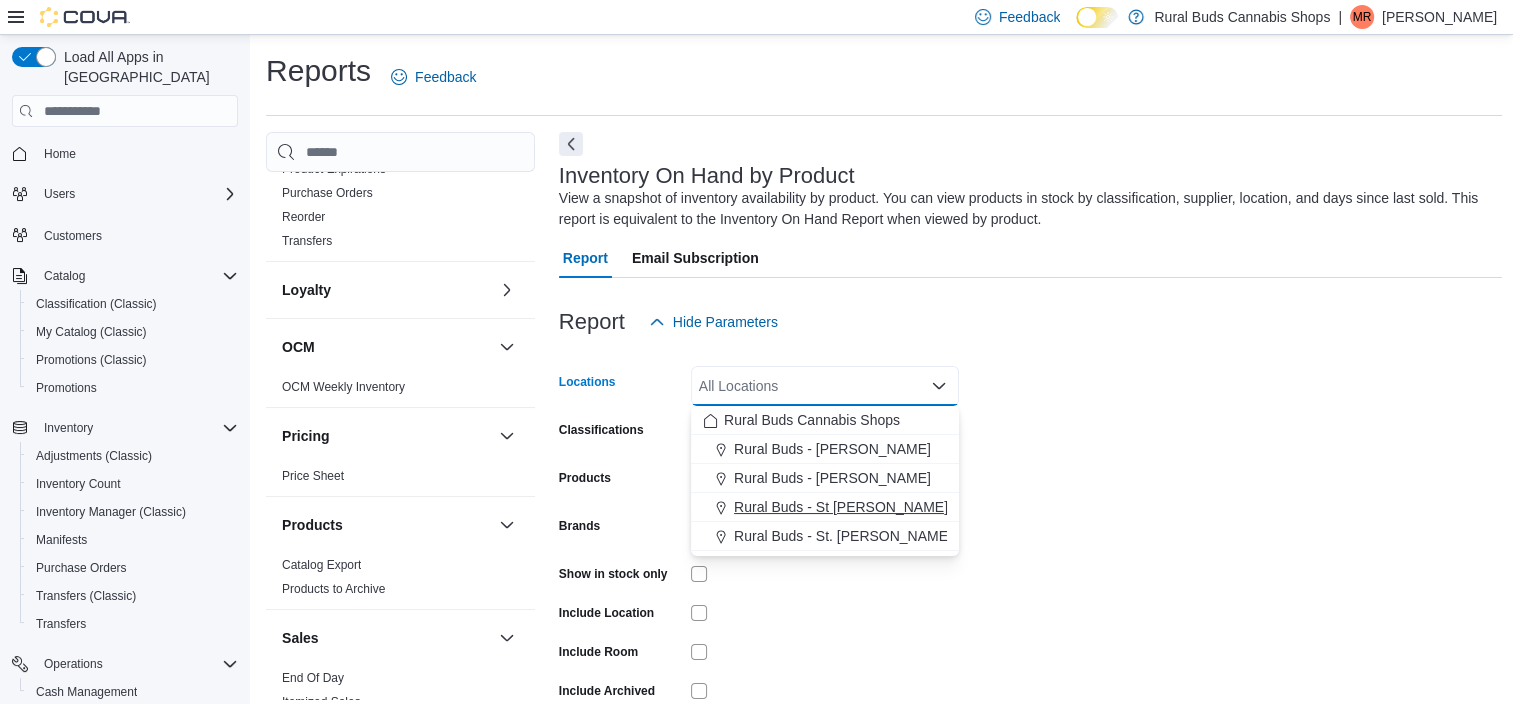 click on "Rural Buds - St [PERSON_NAME]" at bounding box center [841, 507] 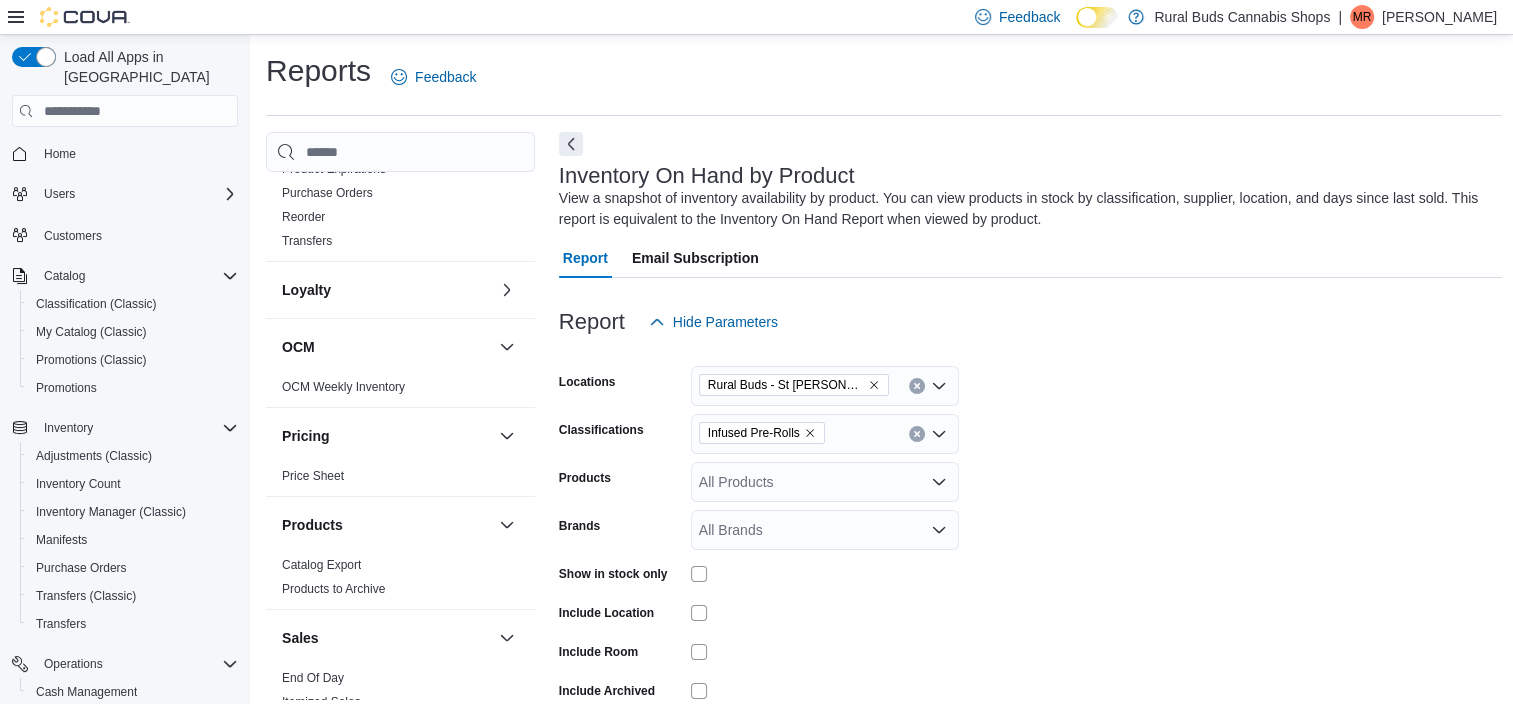 click at bounding box center [825, 652] 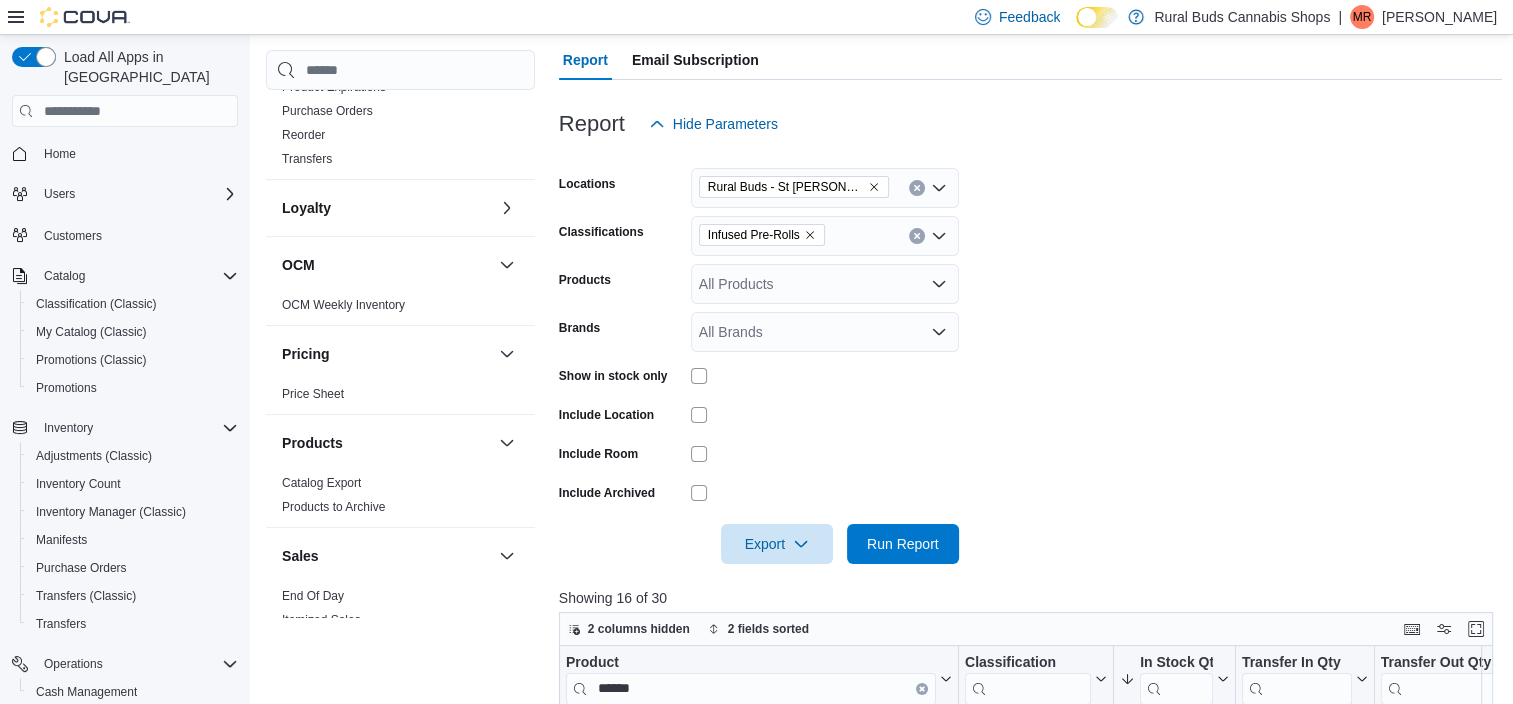 scroll, scrollTop: 500, scrollLeft: 0, axis: vertical 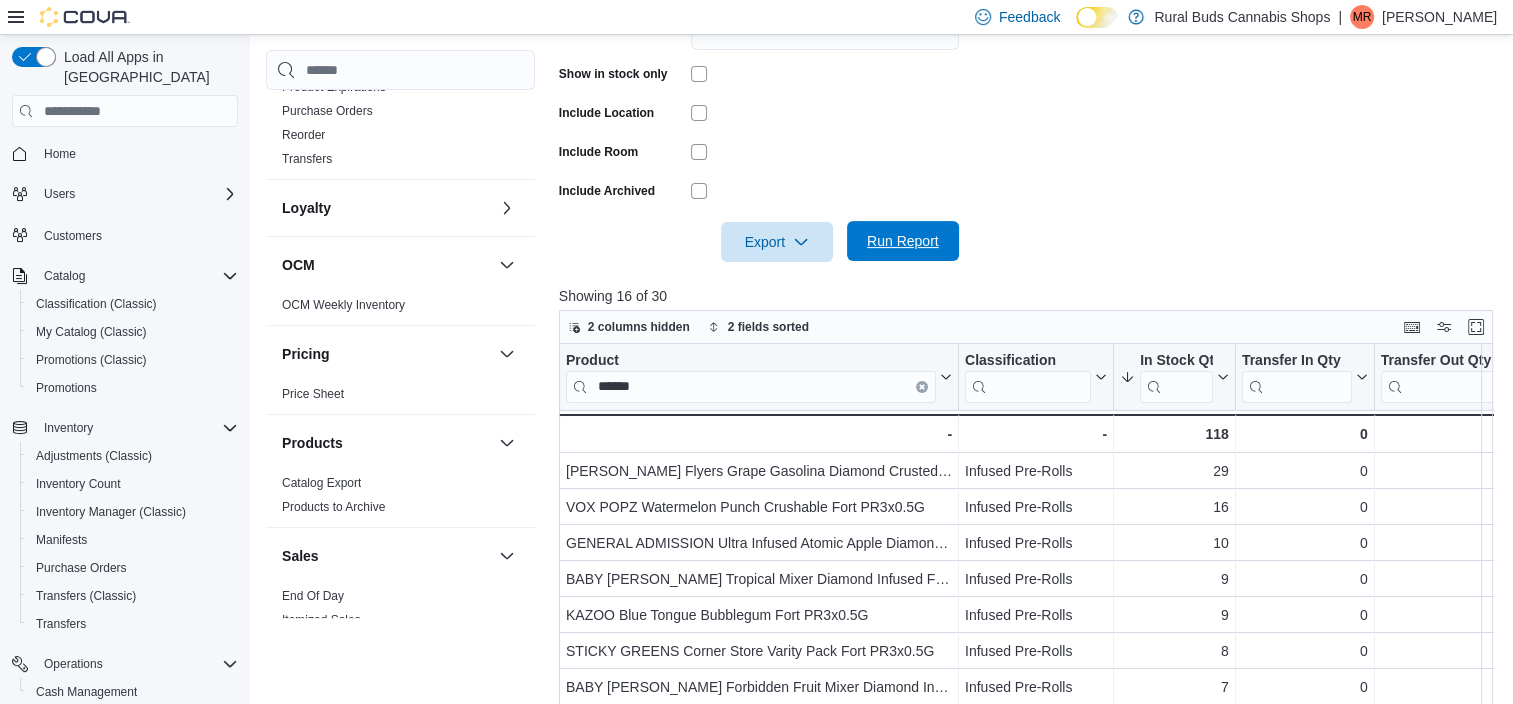 click on "Run Report" at bounding box center [903, 241] 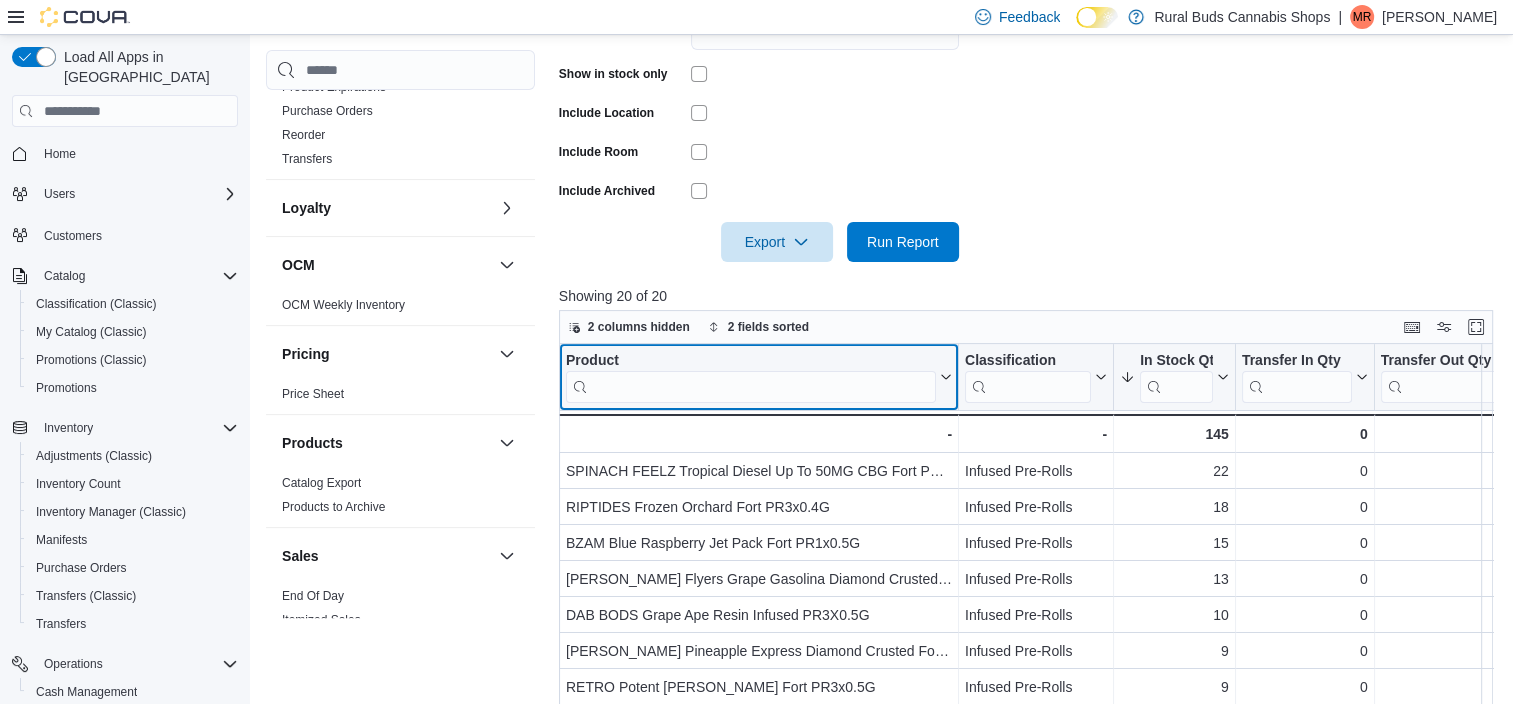 click at bounding box center (751, 387) 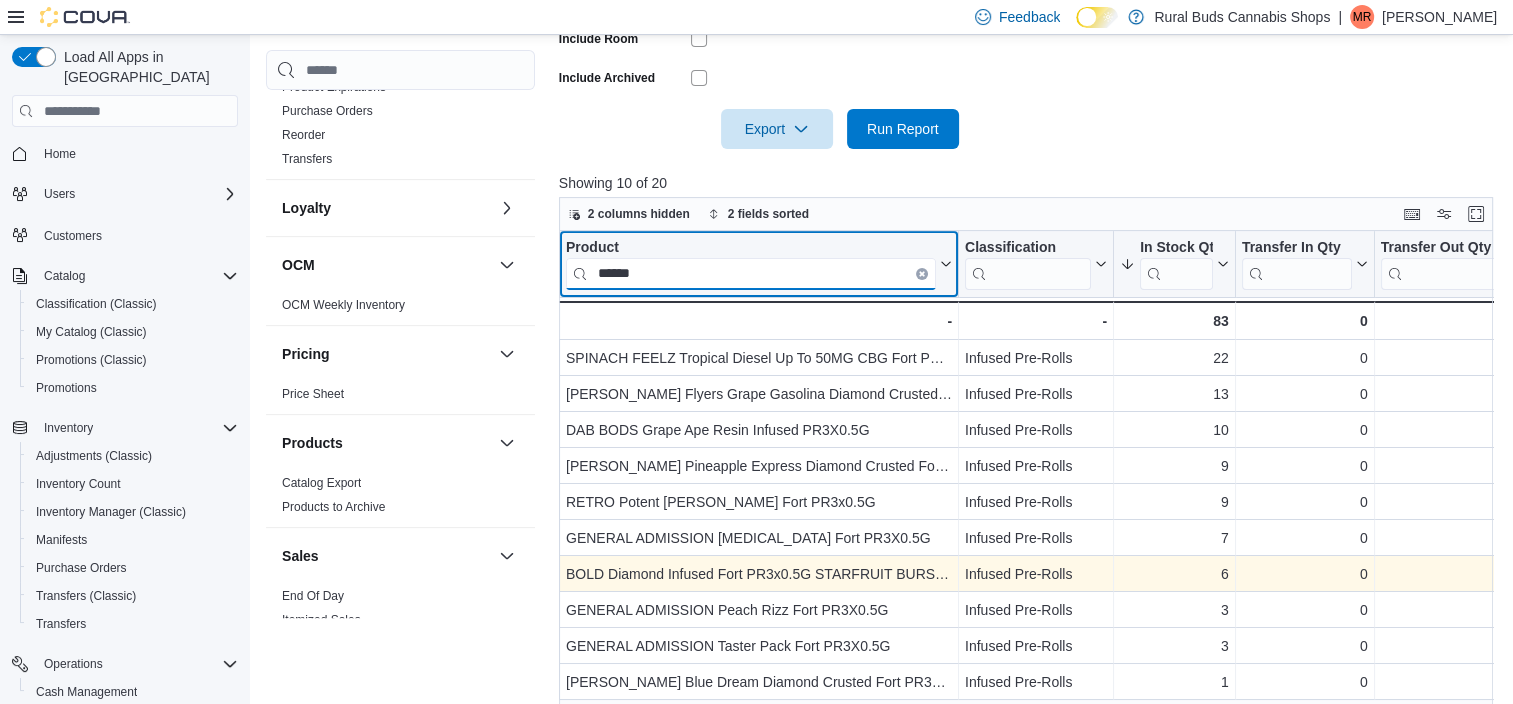 scroll, scrollTop: 685, scrollLeft: 0, axis: vertical 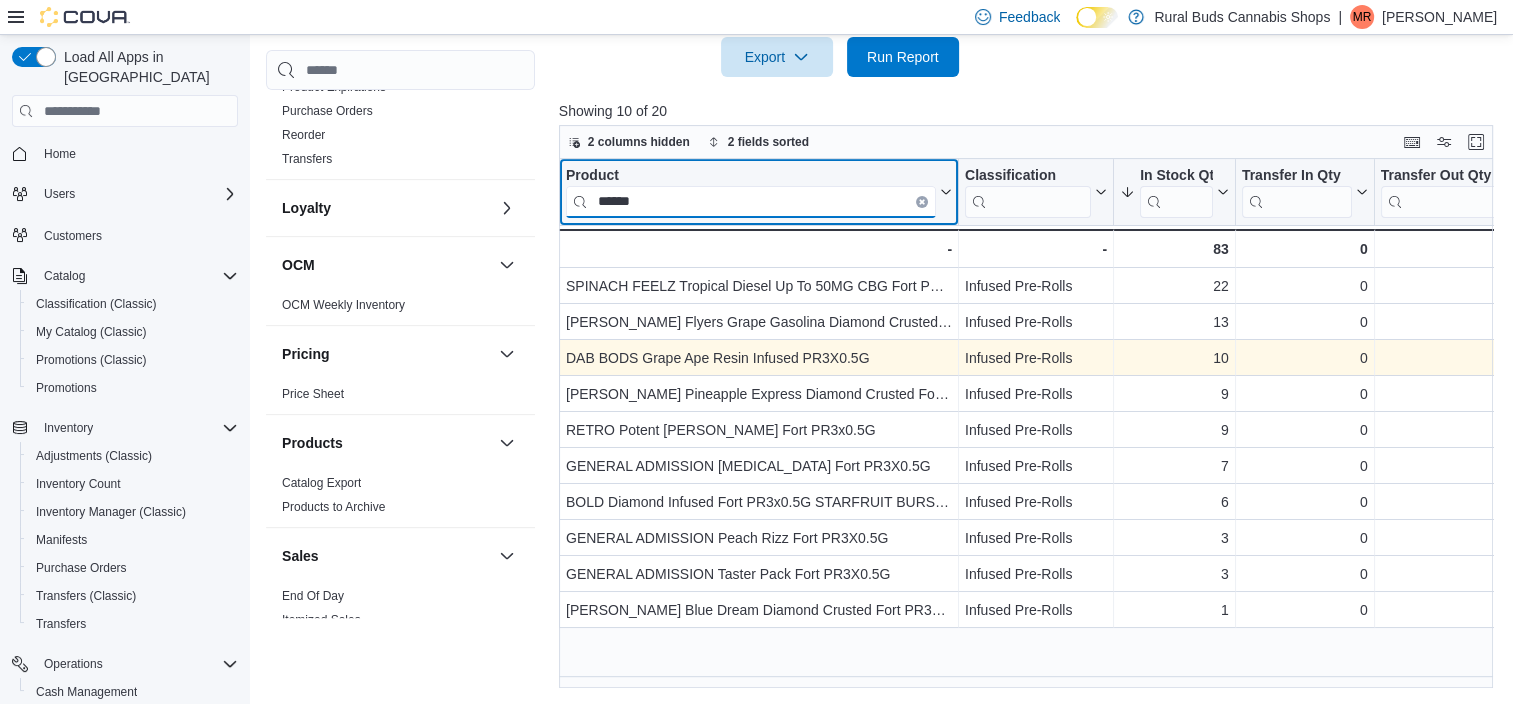 type on "******" 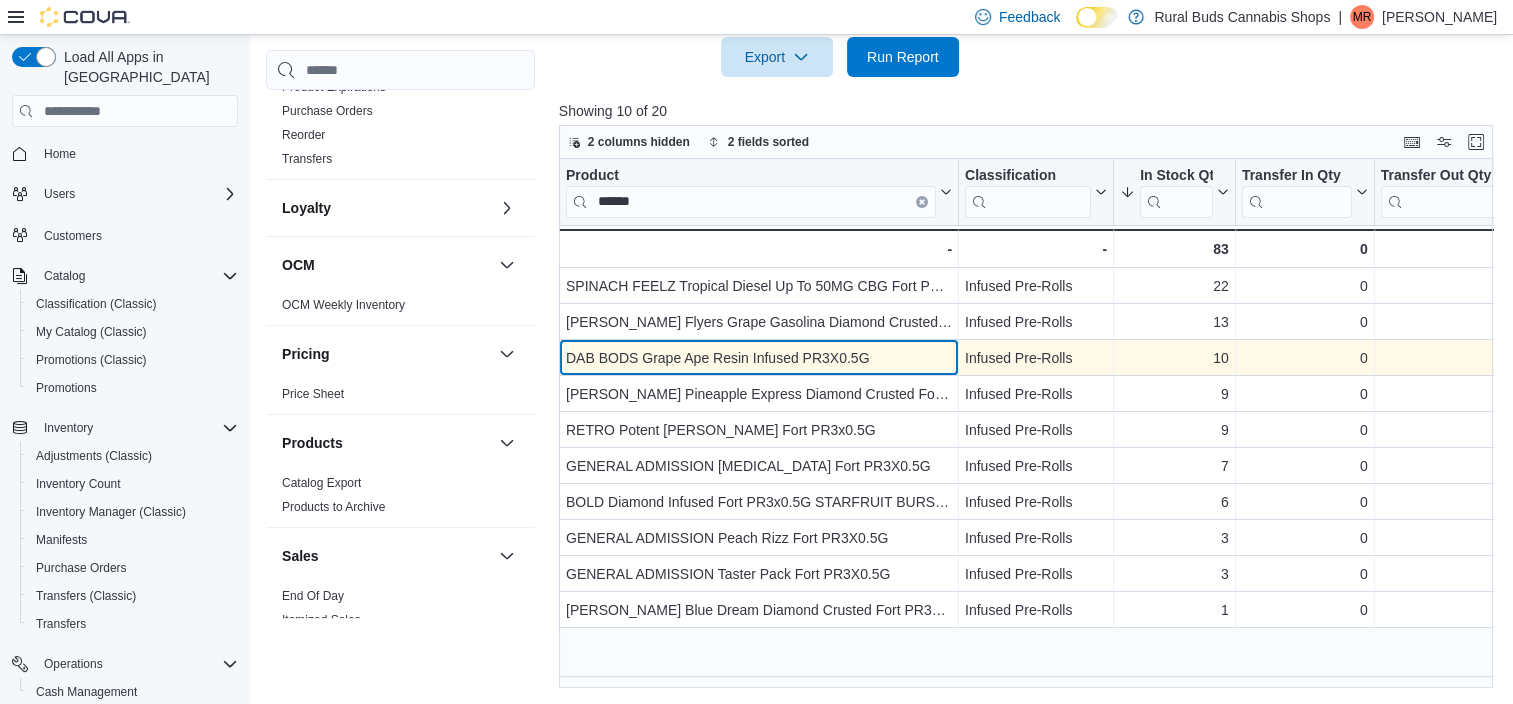 click on "DAB BODS Grape Ape Resin Infused PR3X0.5G" at bounding box center (759, 358) 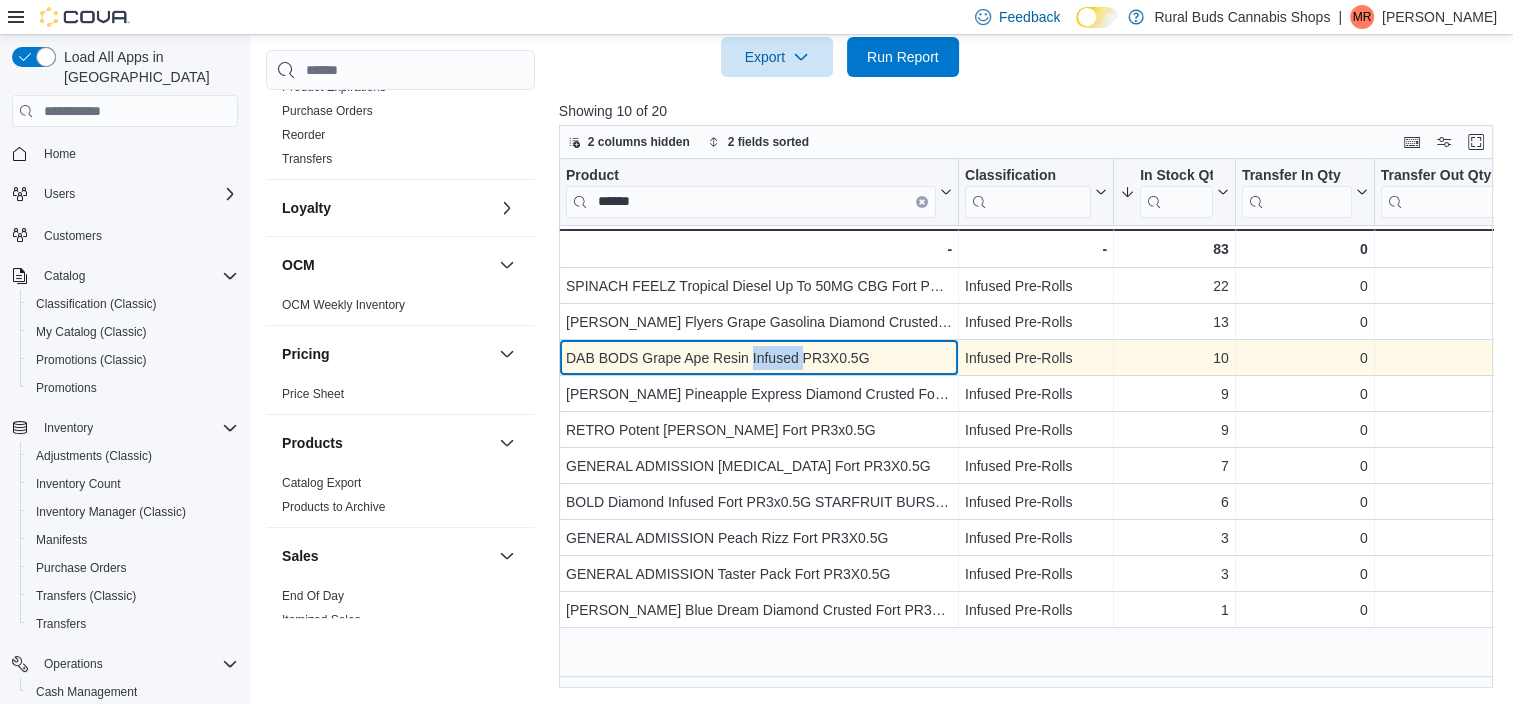 click on "DAB BODS Grape Ape Resin Infused PR3X0.5G" at bounding box center [759, 358] 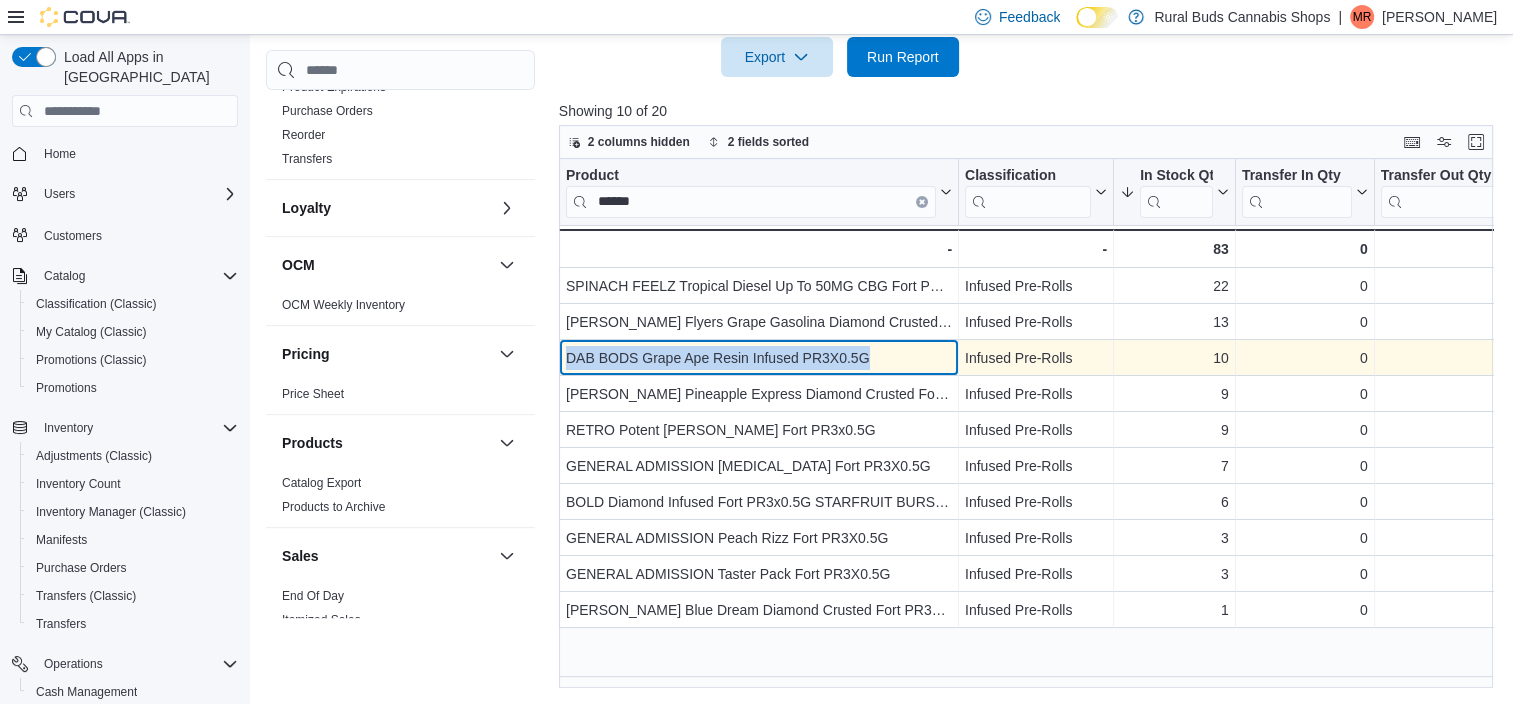 click on "DAB BODS Grape Ape Resin Infused PR3X0.5G" at bounding box center [759, 358] 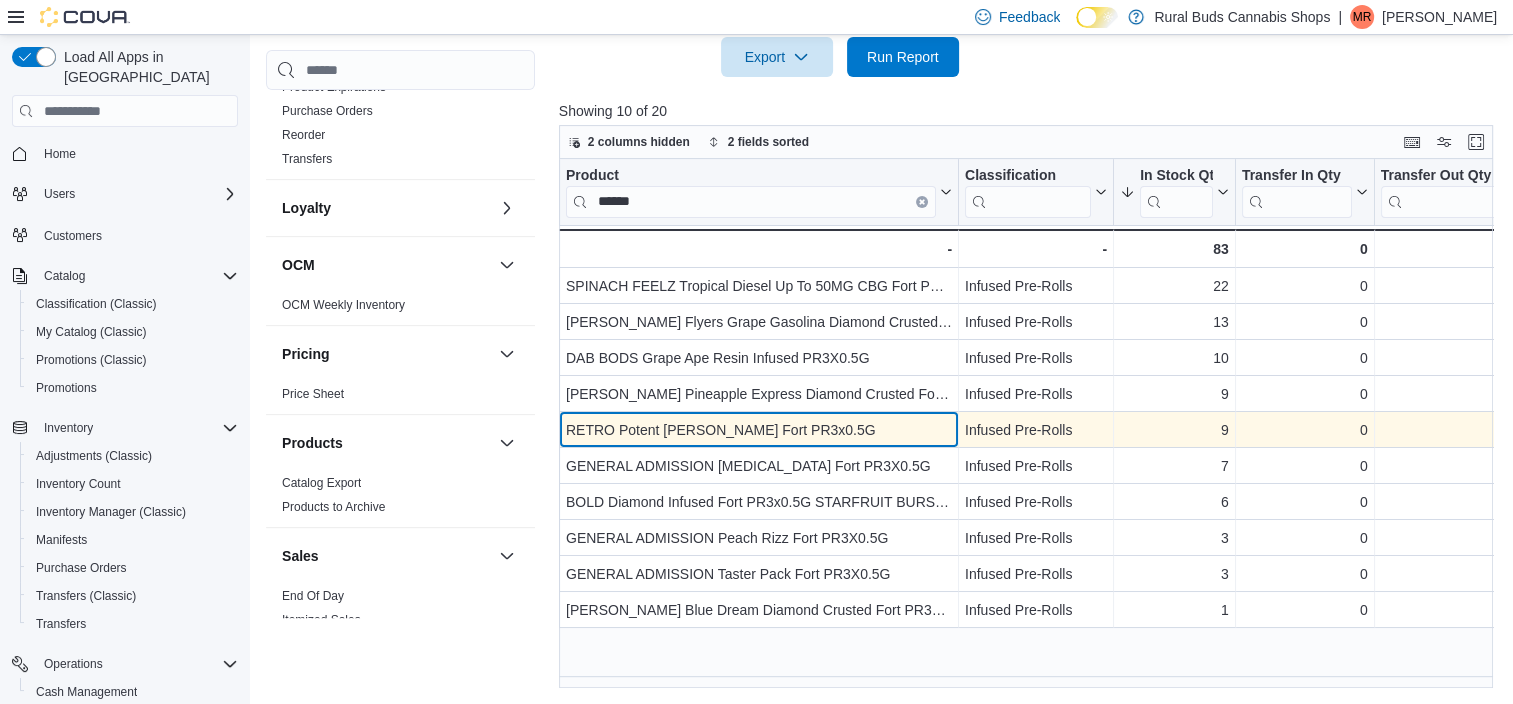 click on "RETRO Potent Pete Fort PR3x0.5G" at bounding box center (759, 430) 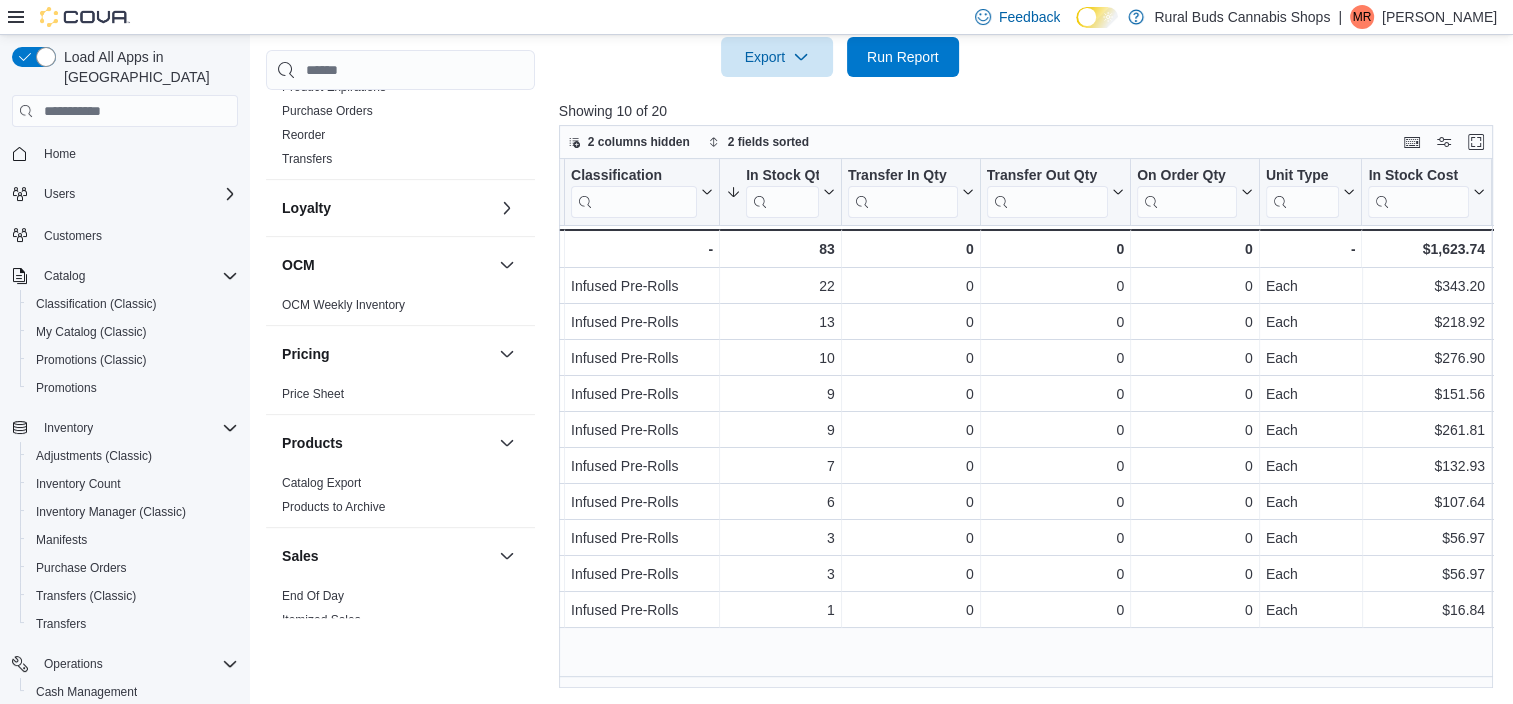 scroll, scrollTop: 0, scrollLeft: 0, axis: both 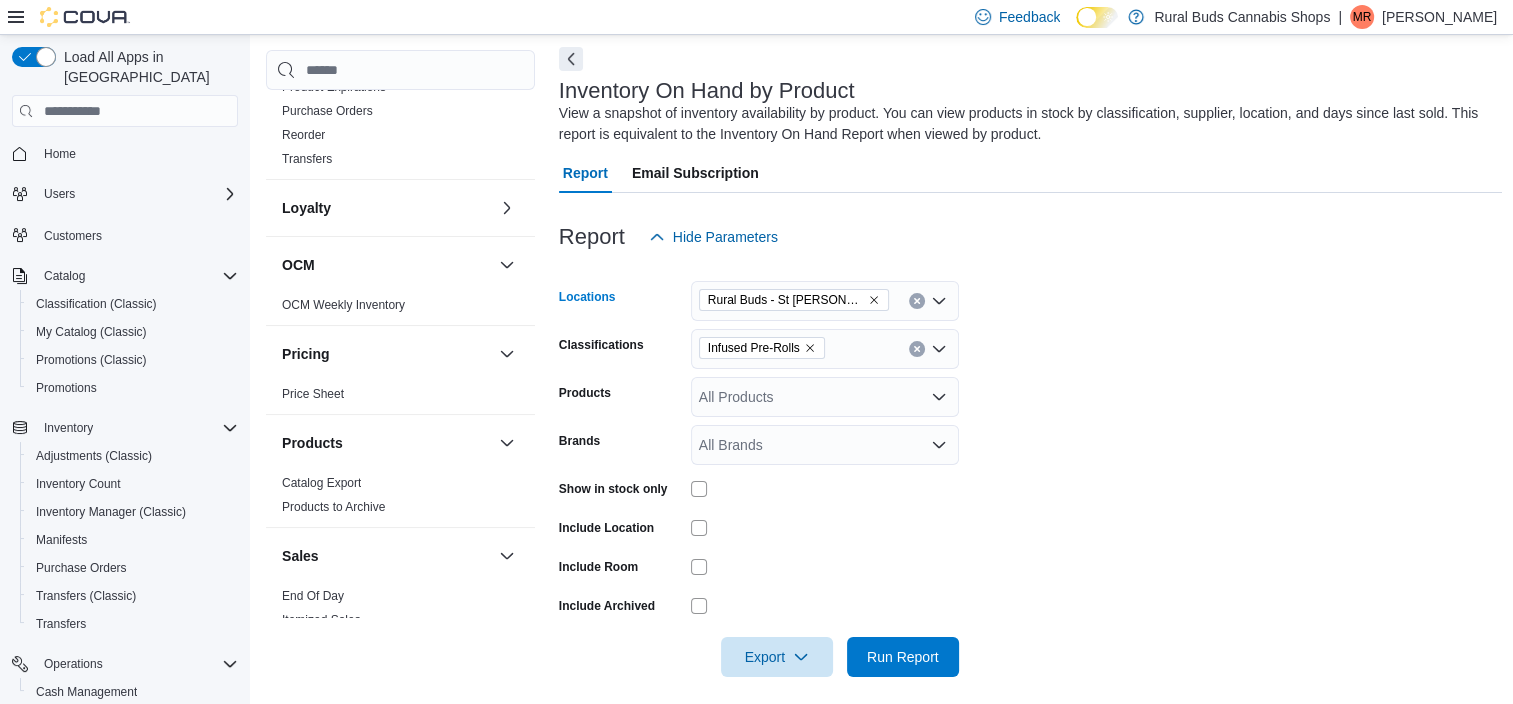 click 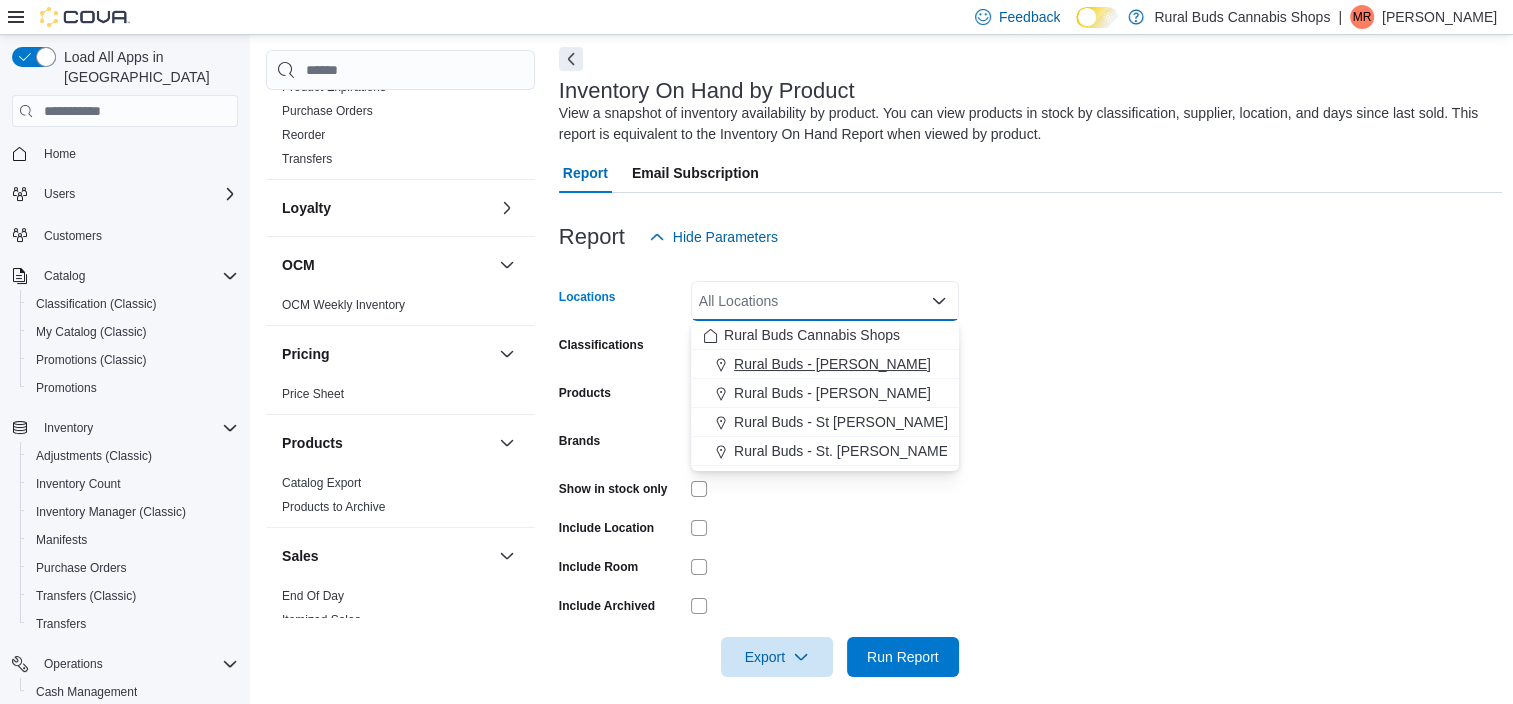 click on "Rural Buds - [PERSON_NAME]" at bounding box center [832, 364] 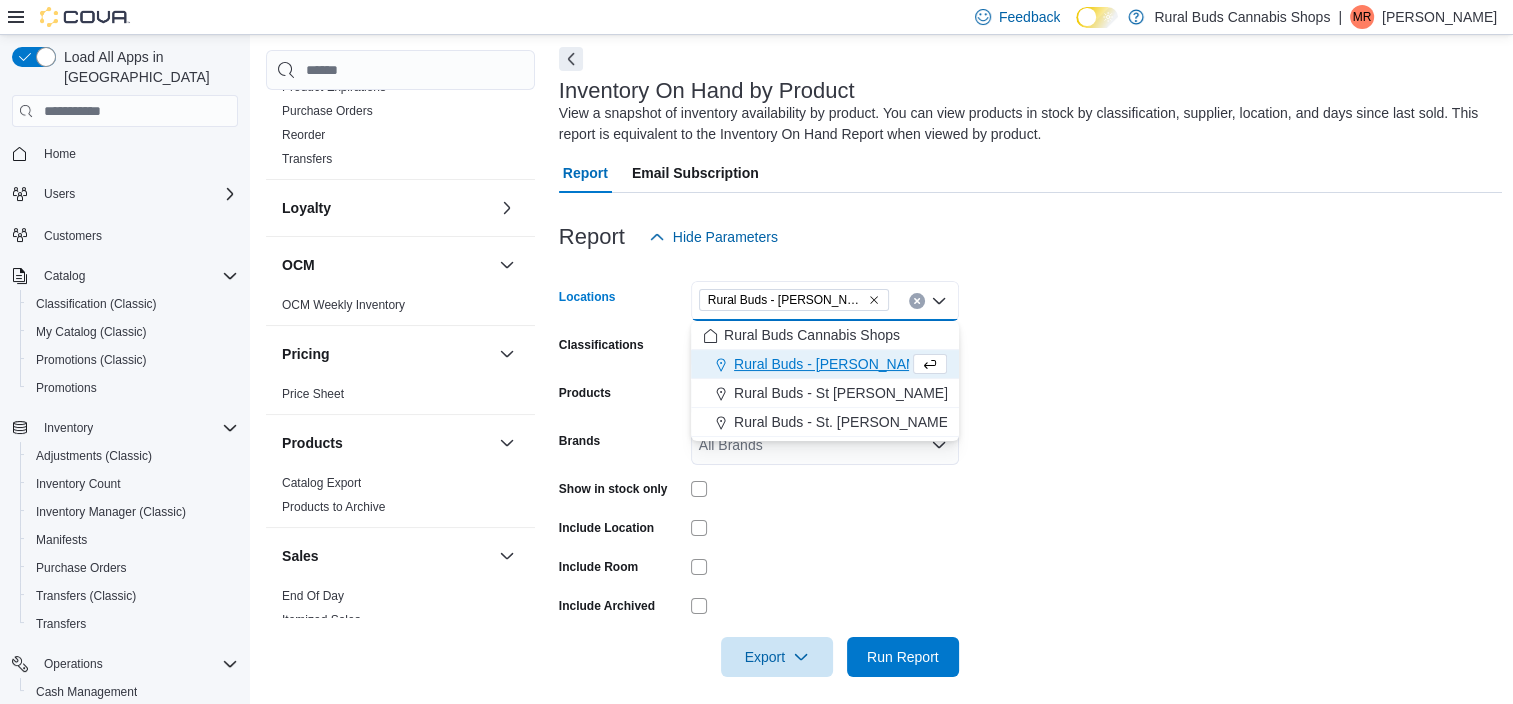 click at bounding box center [1031, 689] 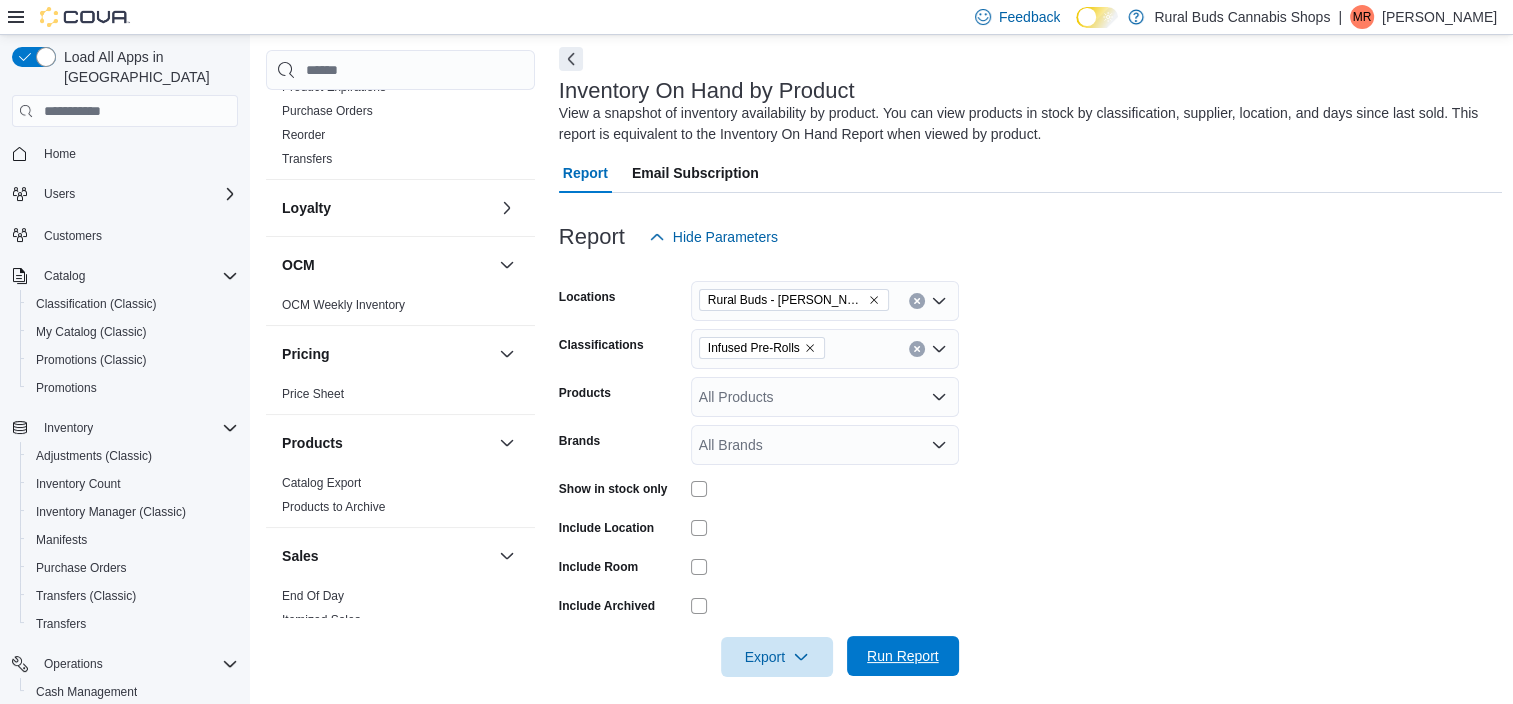 click on "Run Report" at bounding box center (903, 656) 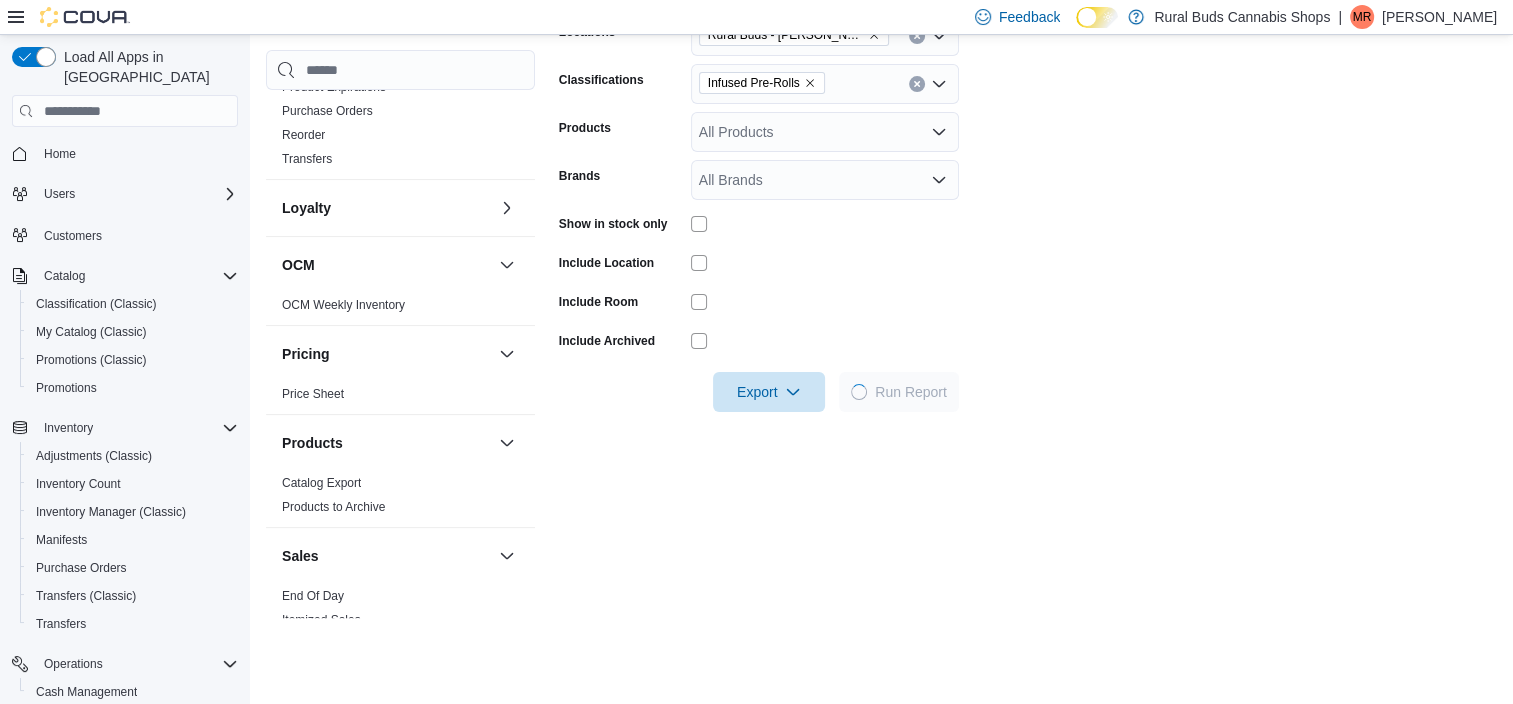 scroll, scrollTop: 485, scrollLeft: 0, axis: vertical 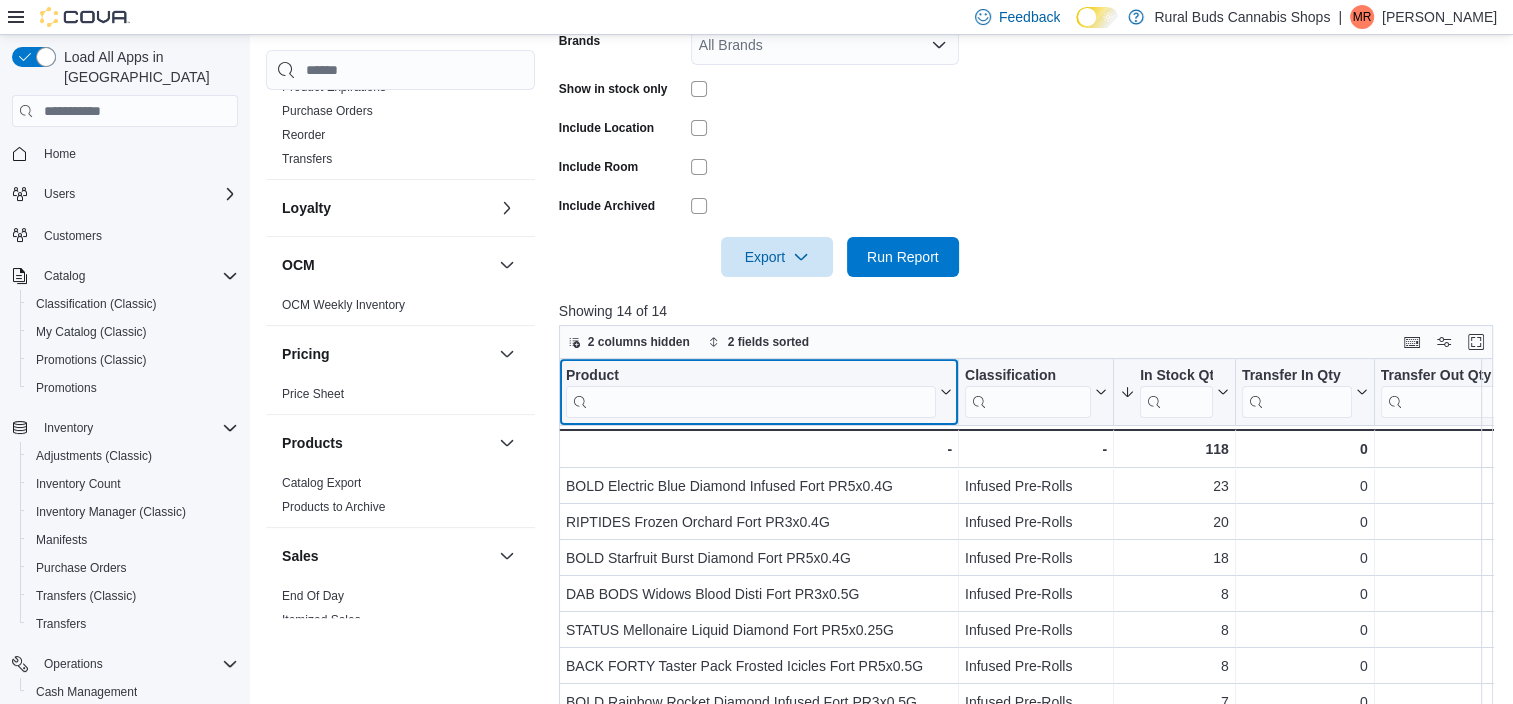 click at bounding box center (751, 402) 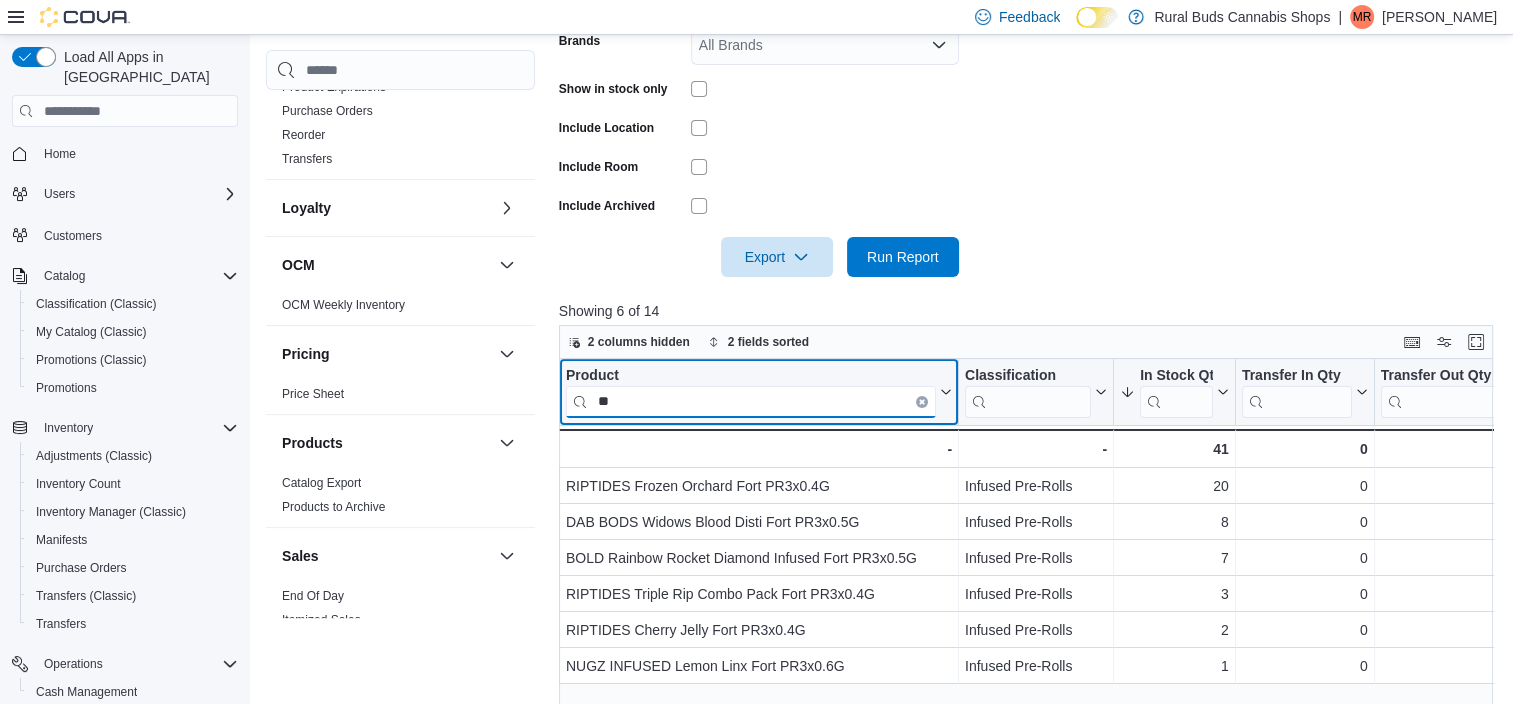 scroll, scrollTop: 685, scrollLeft: 0, axis: vertical 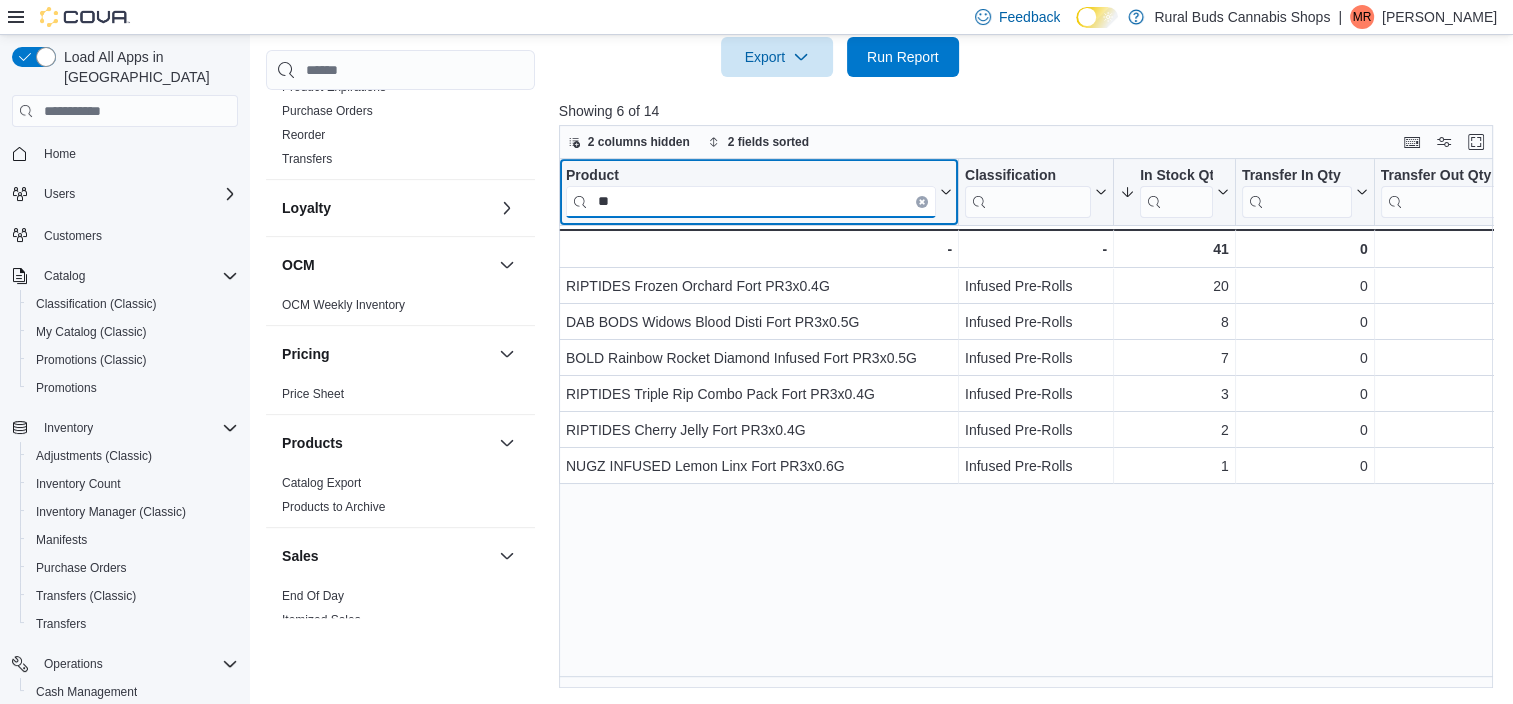 type on "**" 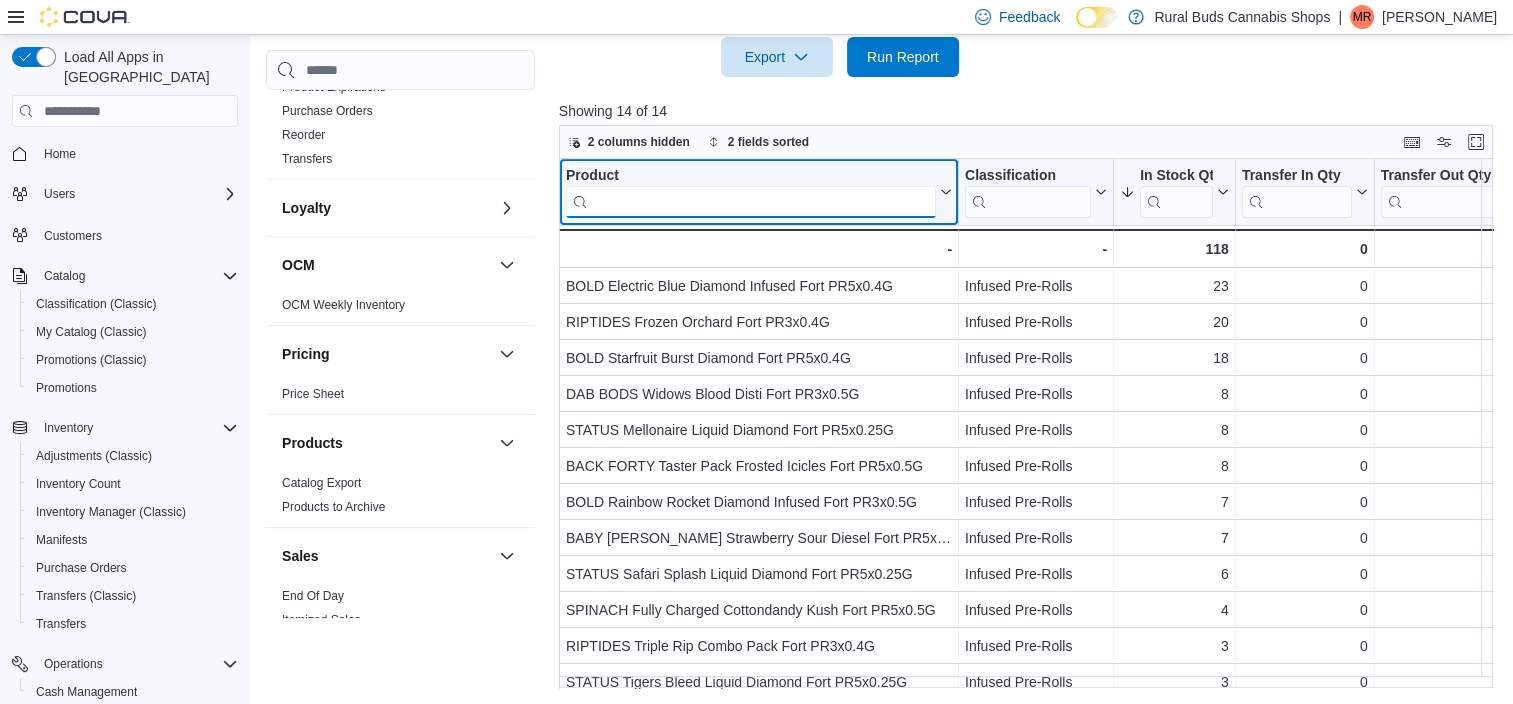 scroll, scrollTop: 85, scrollLeft: 0, axis: vertical 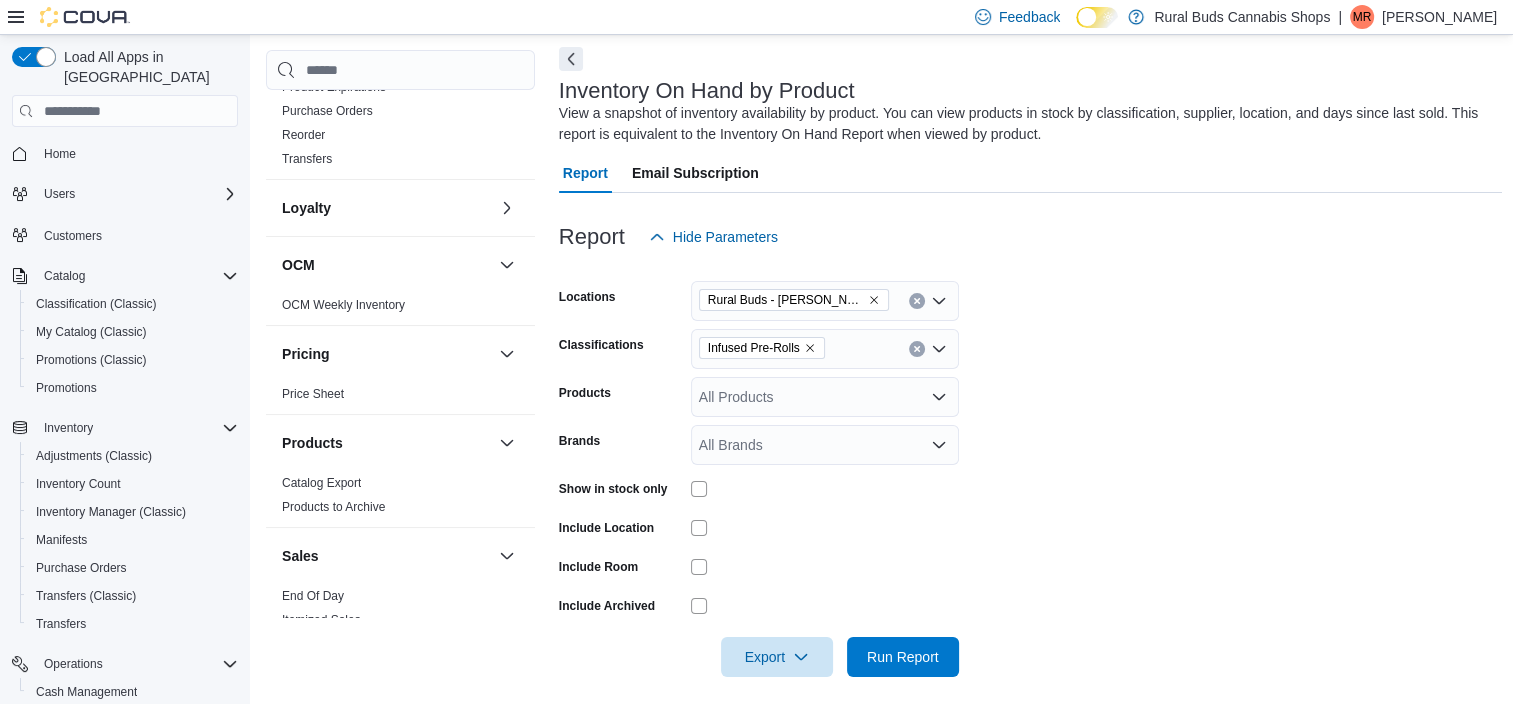 type 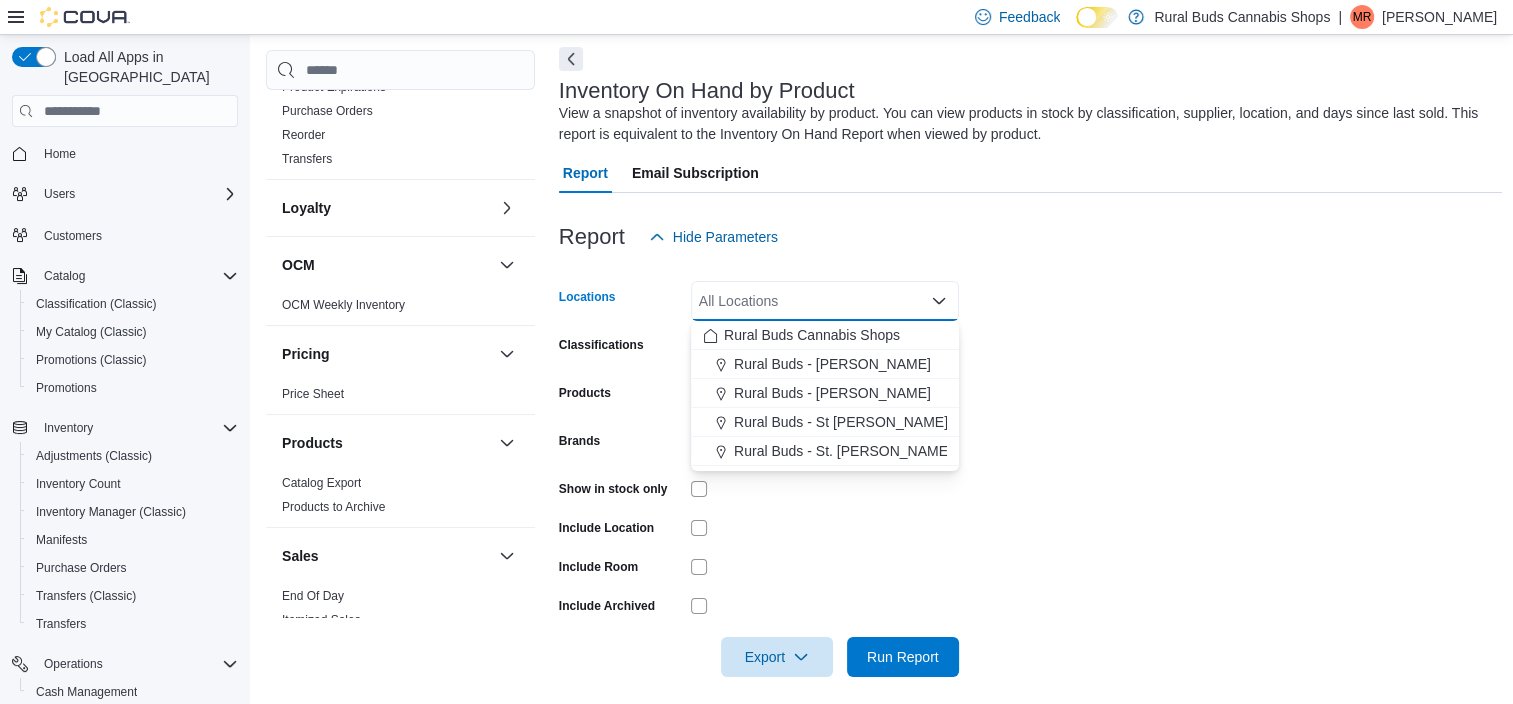 click on "Locations All Locations Combo box. Selected. Combo box input. All Locations. Type some text or, to display a list of choices, press Down Arrow. To exit the list of choices, press Escape. Classifications Infused Pre-Rolls Products All Products Brands All Brands Show in stock only Include Location Include Room Include Archived Export  Run Report" at bounding box center (1031, 467) 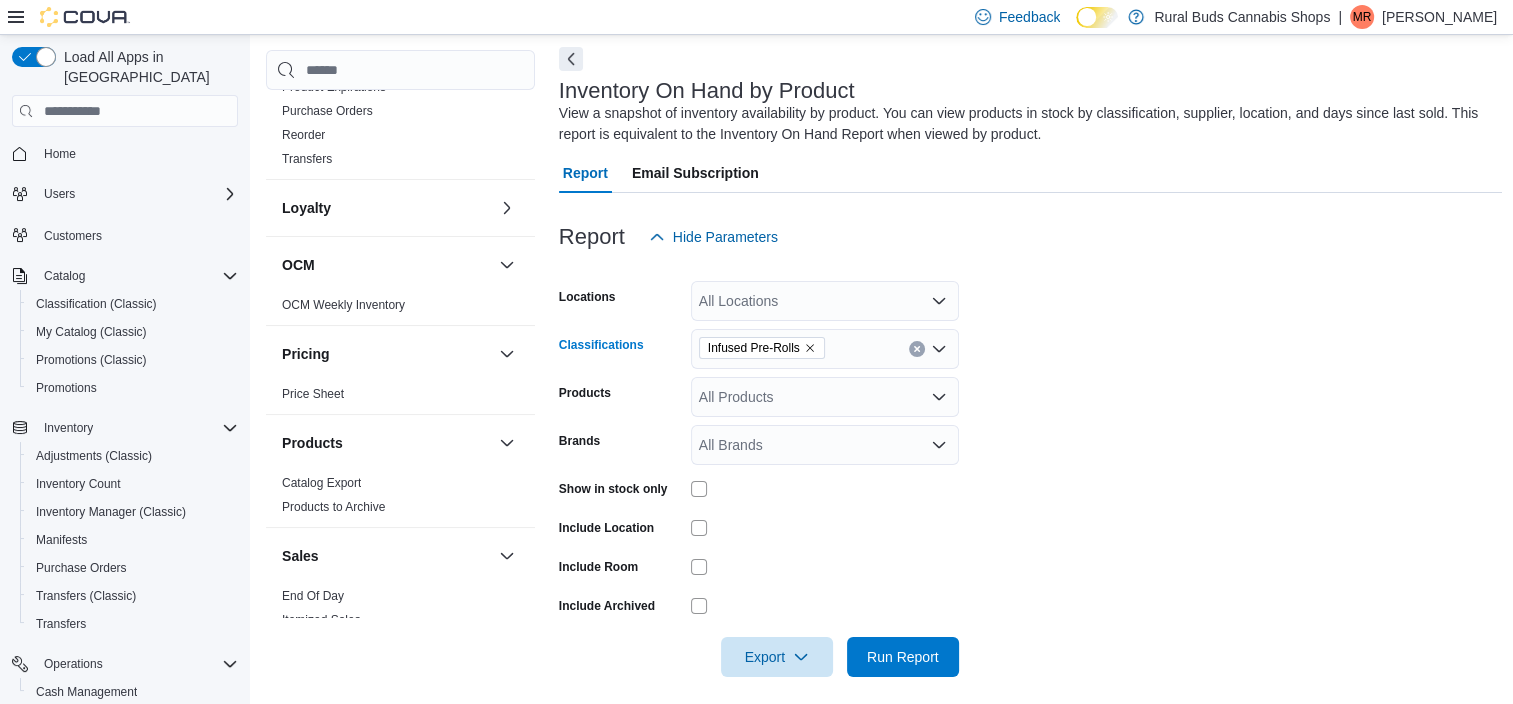 click 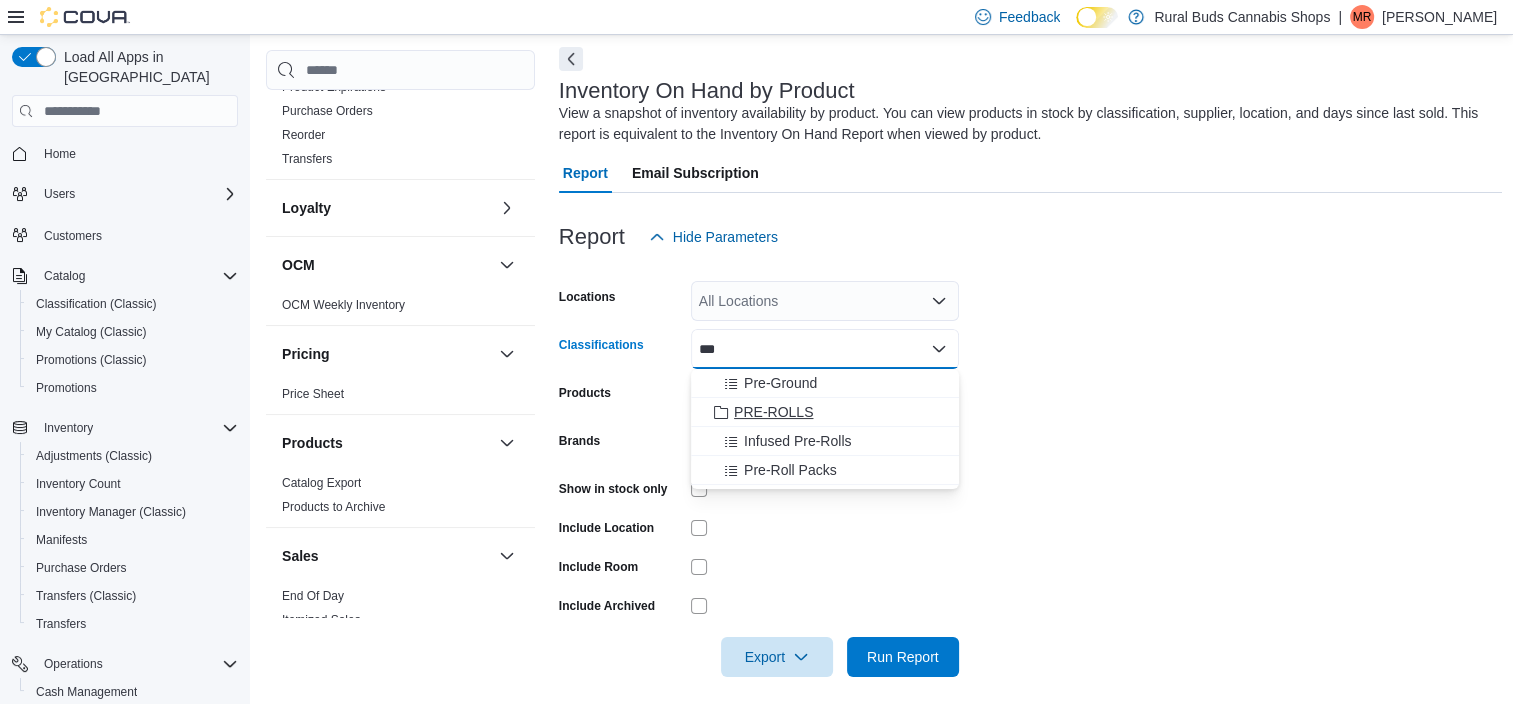 type on "***" 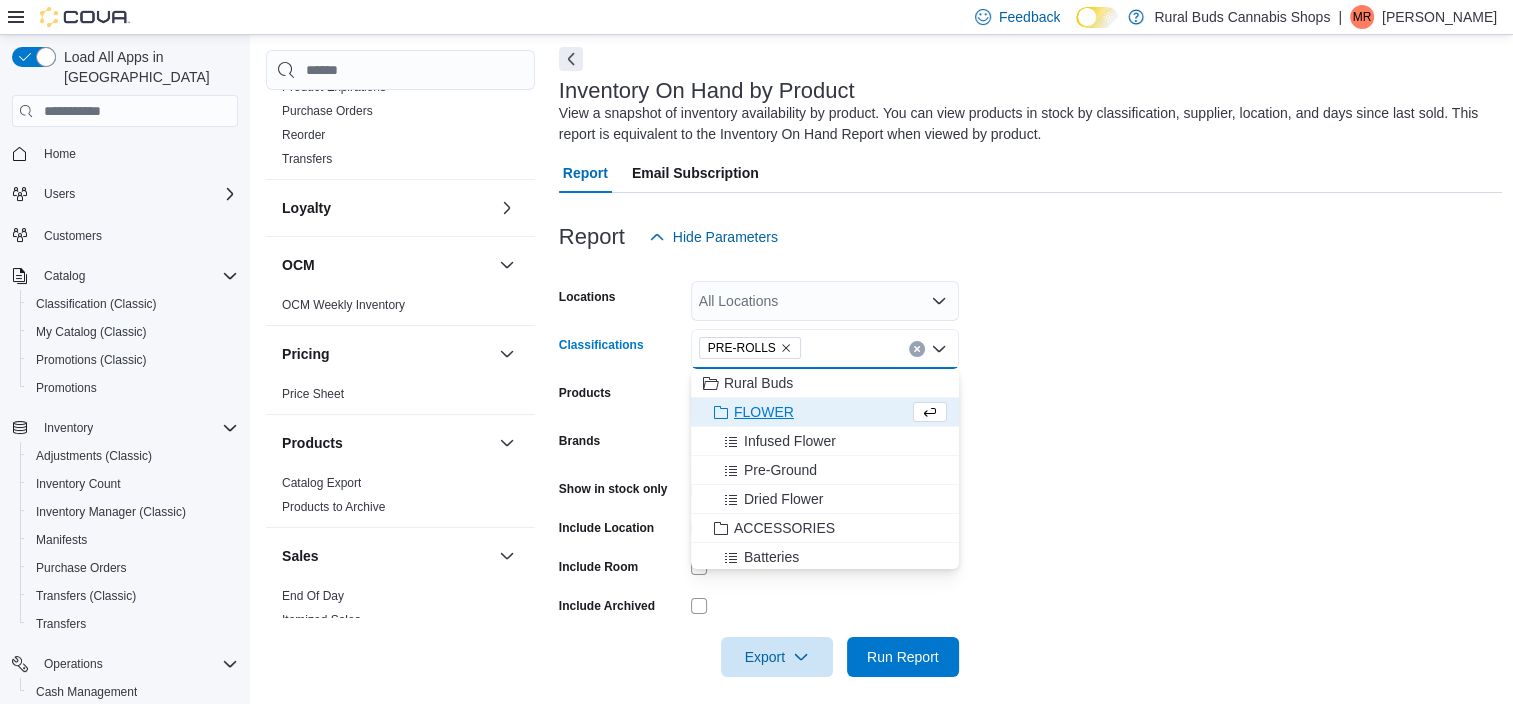 click on "Locations All Locations Classifications PRE-ROLLS Combo box. Selected. PRE-ROLLS. Press Backspace to delete PRE-ROLLS. Combo box input. All Classifications. Type some text or, to display a list of choices, press Down Arrow. To exit the list of choices, press Escape. Products All Products Brands All Brands Show in stock only Include Location Include Room Include Archived Export  Run Report" at bounding box center [1031, 467] 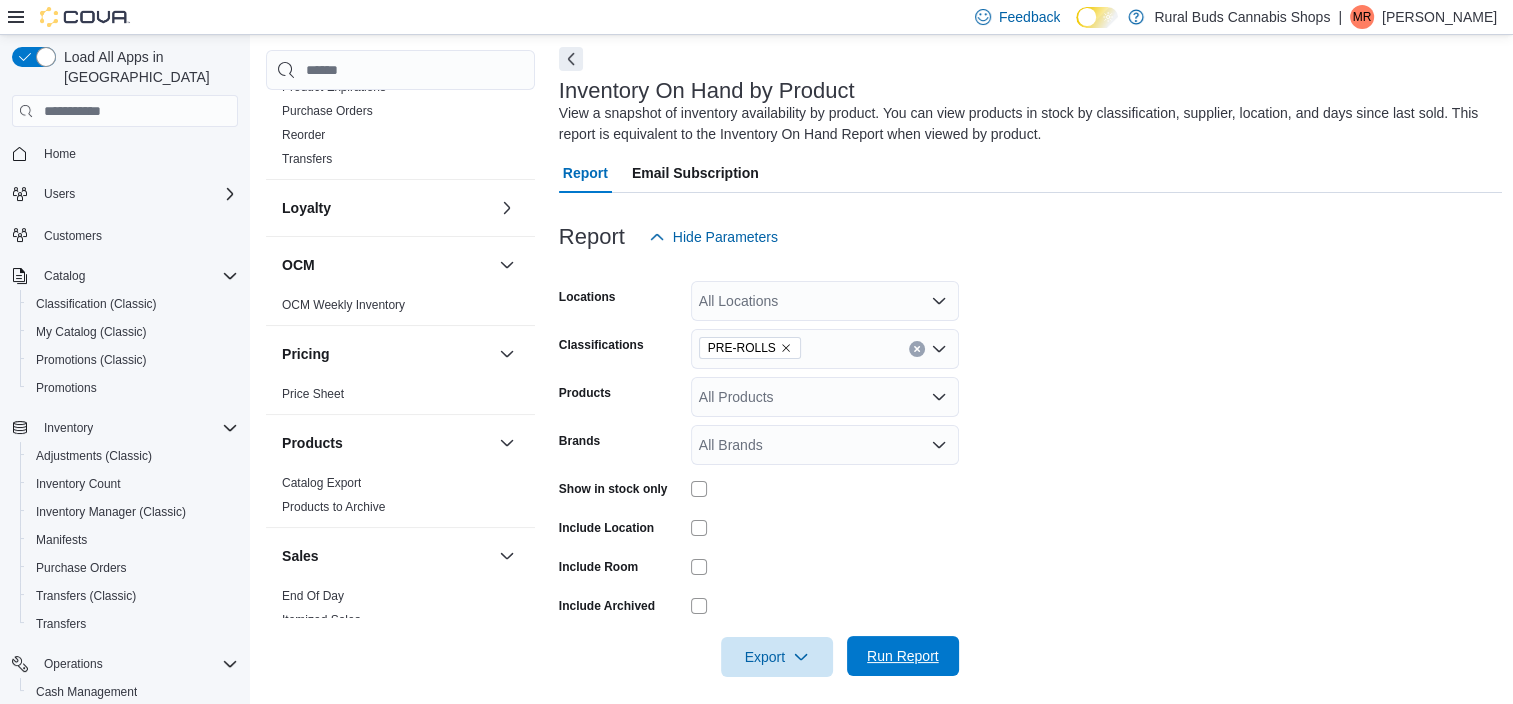 click on "Run Report" at bounding box center (903, 656) 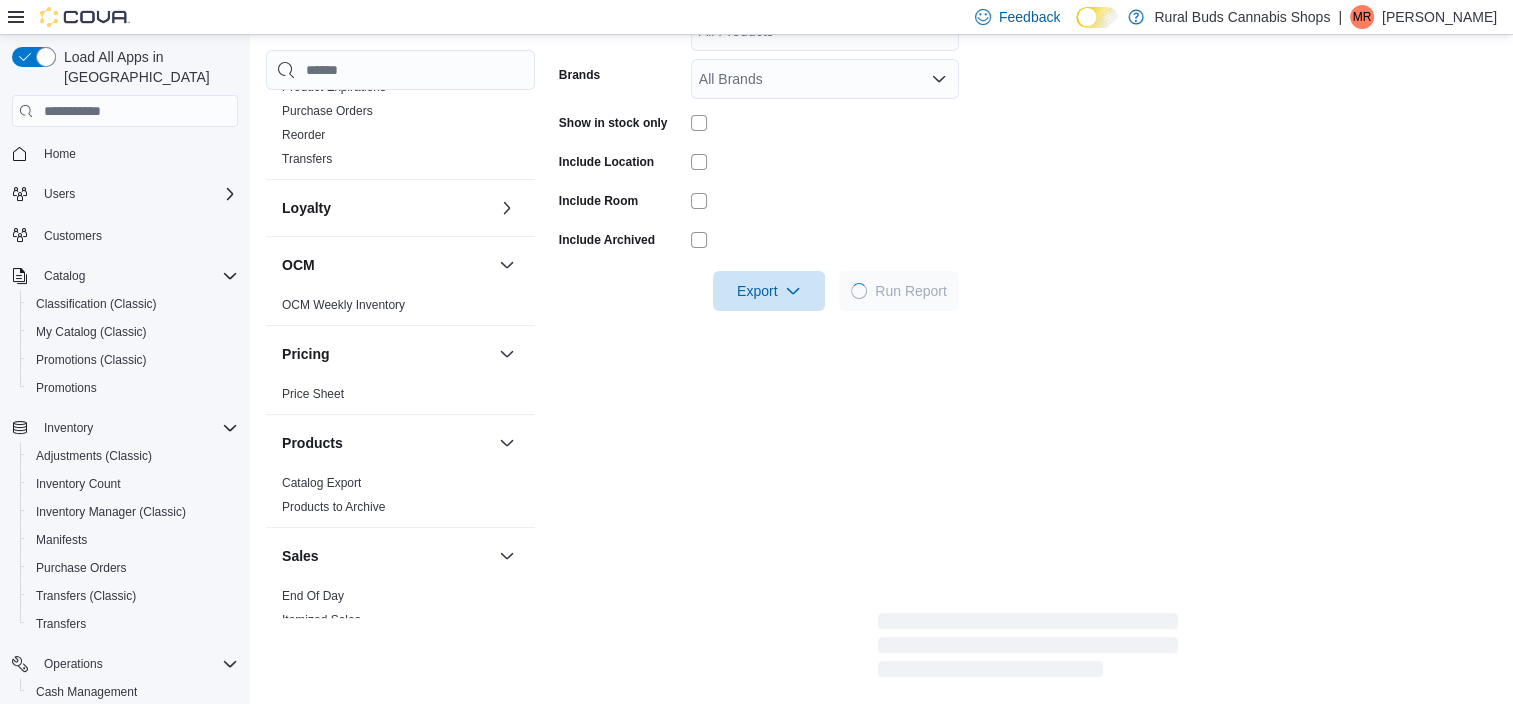 scroll, scrollTop: 485, scrollLeft: 0, axis: vertical 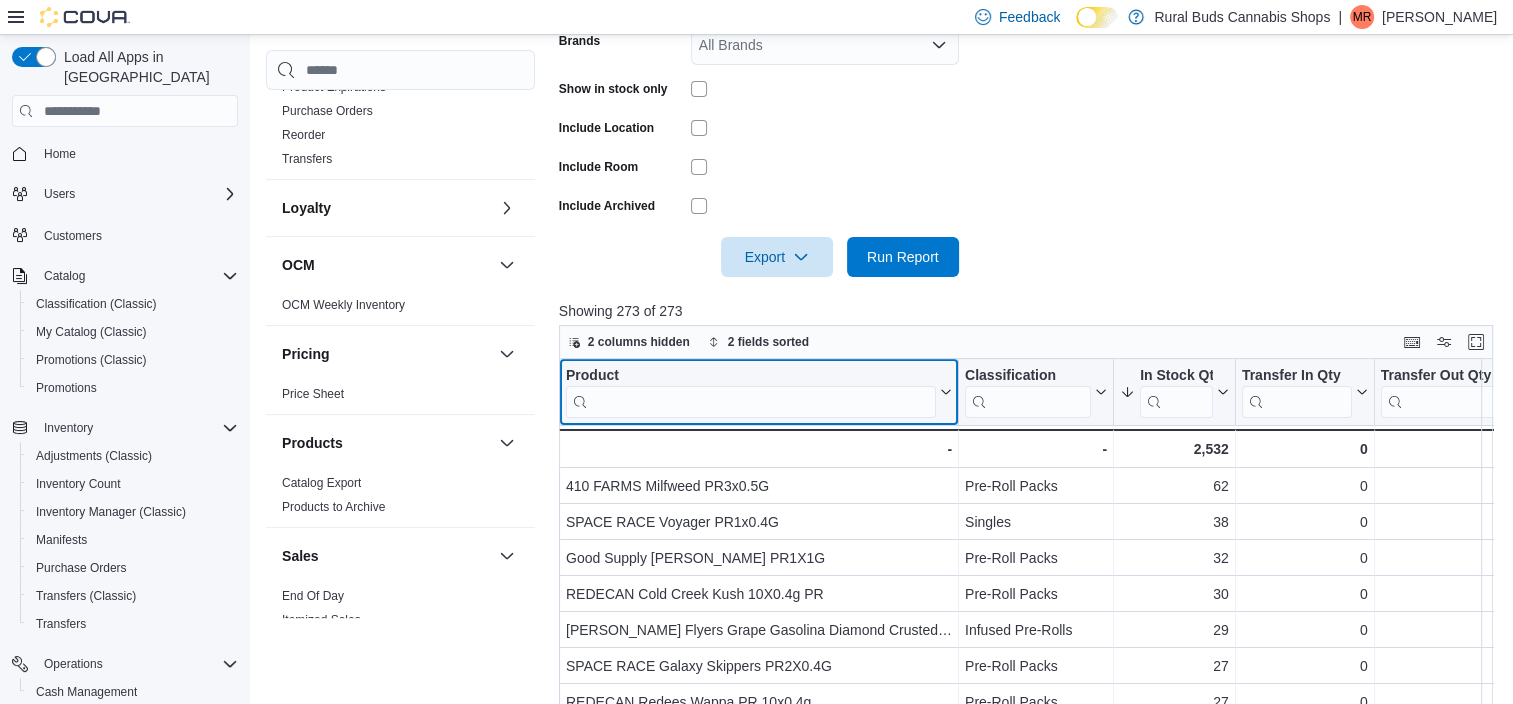 click at bounding box center [751, 402] 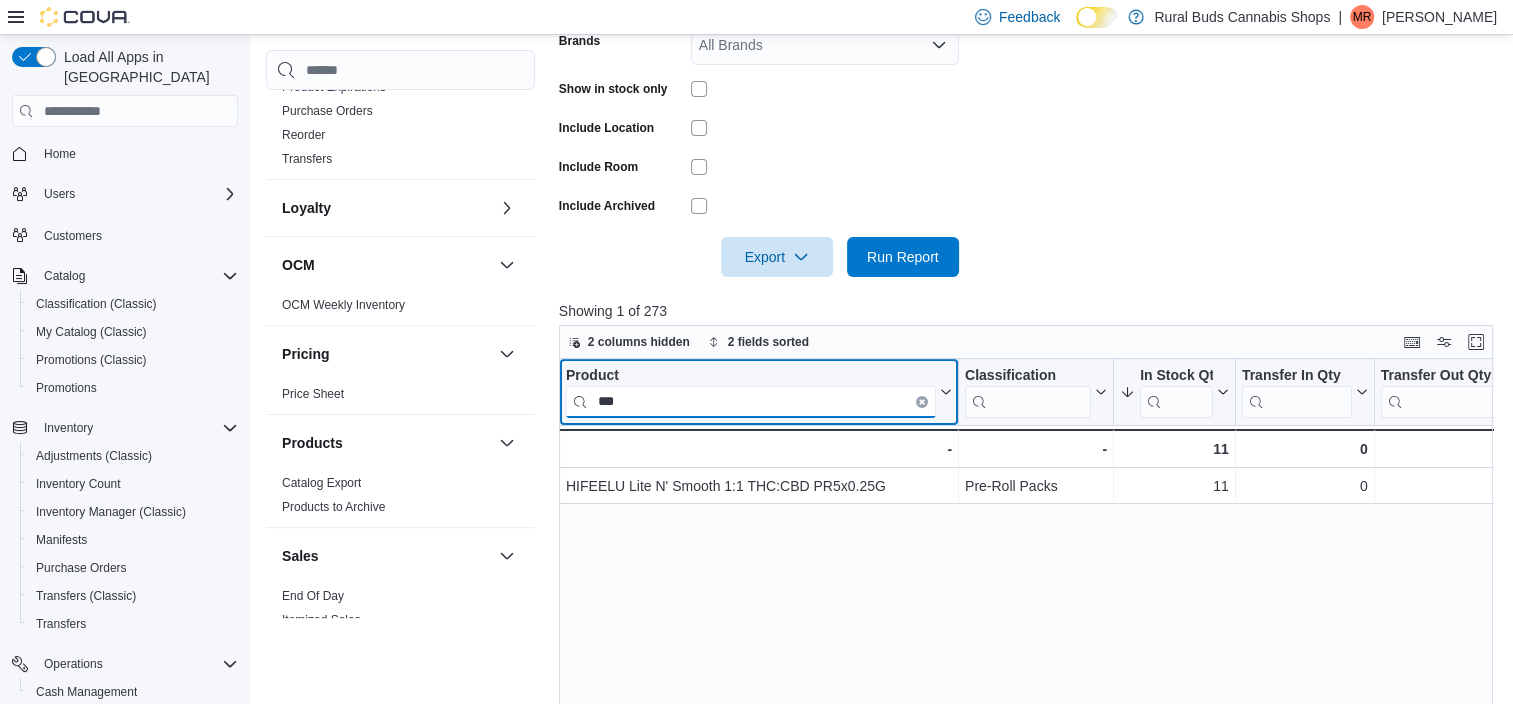 click on "***" at bounding box center [751, 402] 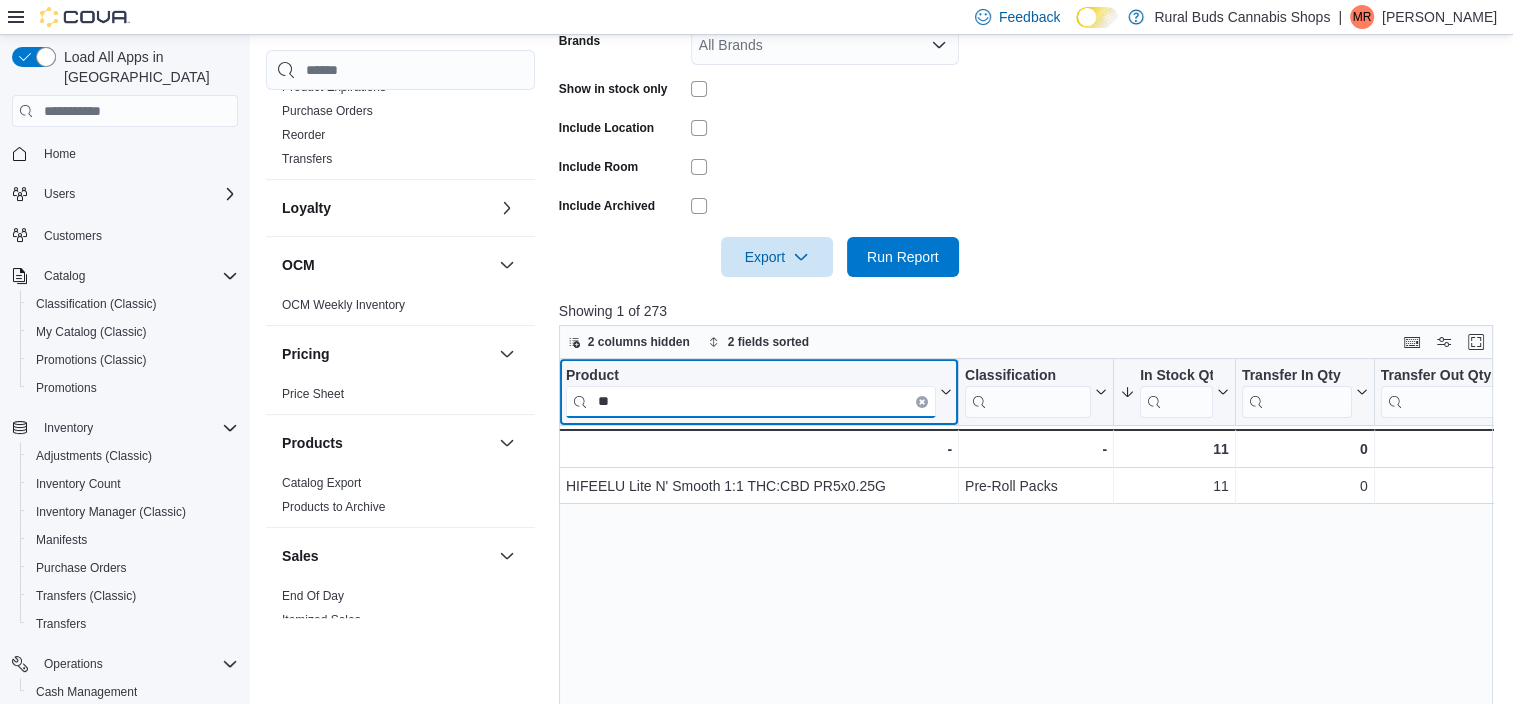 type on "*" 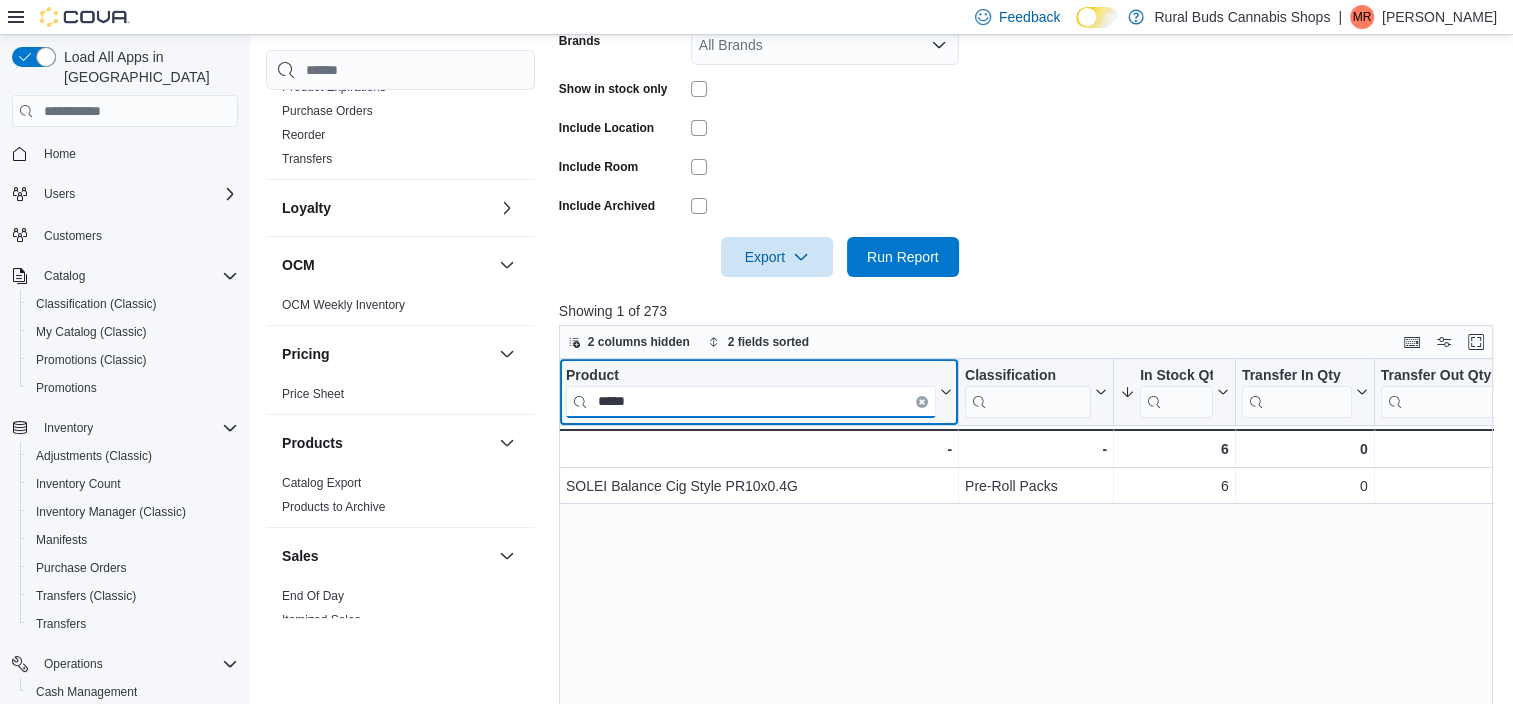 type on "*****" 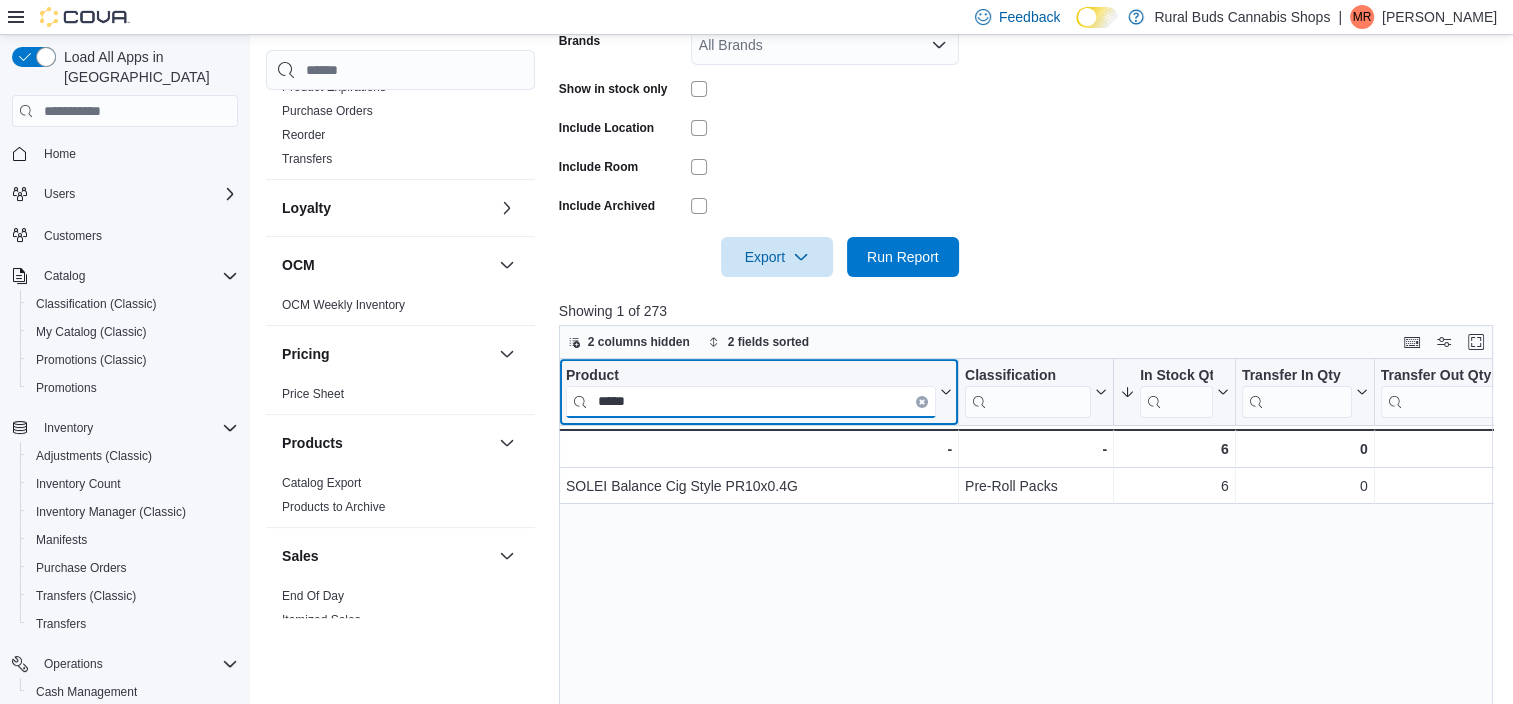 scroll, scrollTop: 0, scrollLeft: 0, axis: both 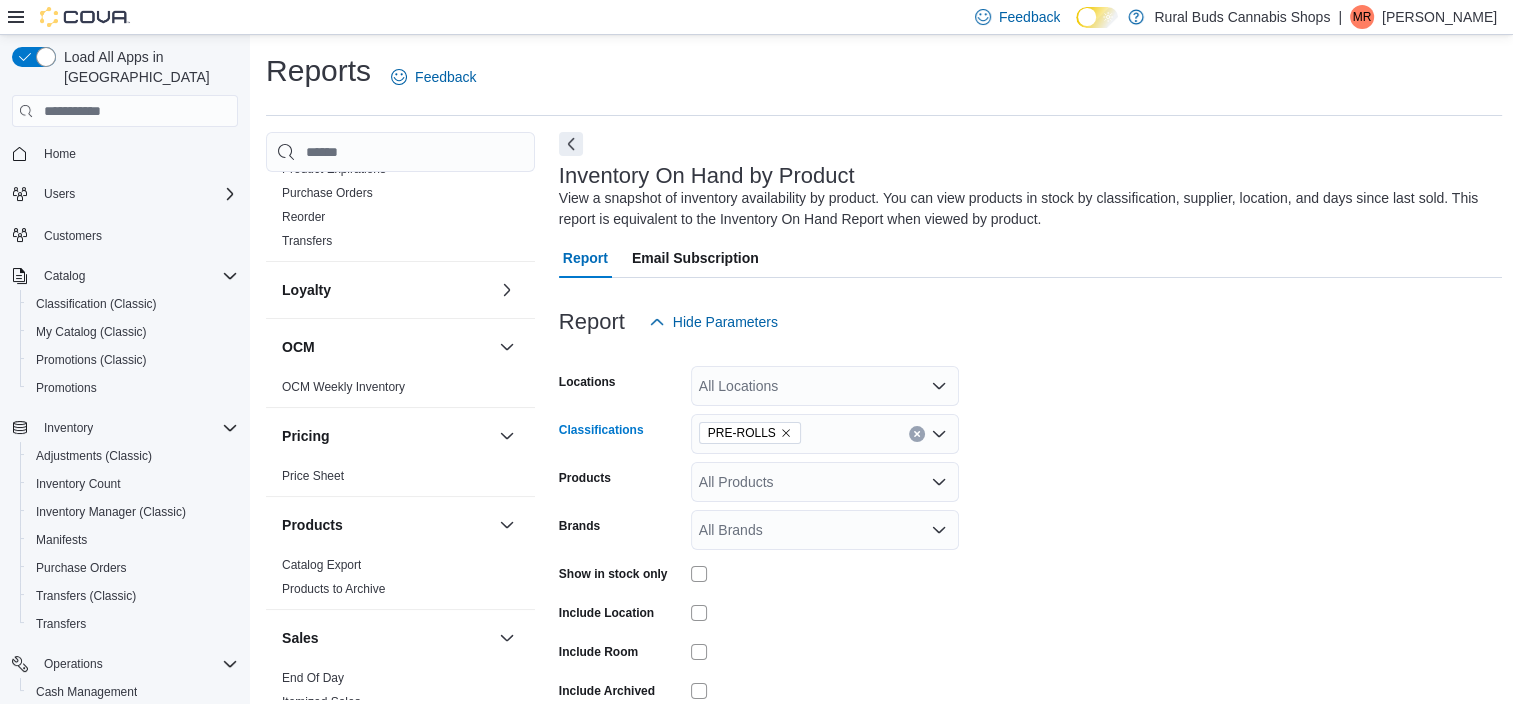 click on "PRE-ROLLS" at bounding box center (750, 433) 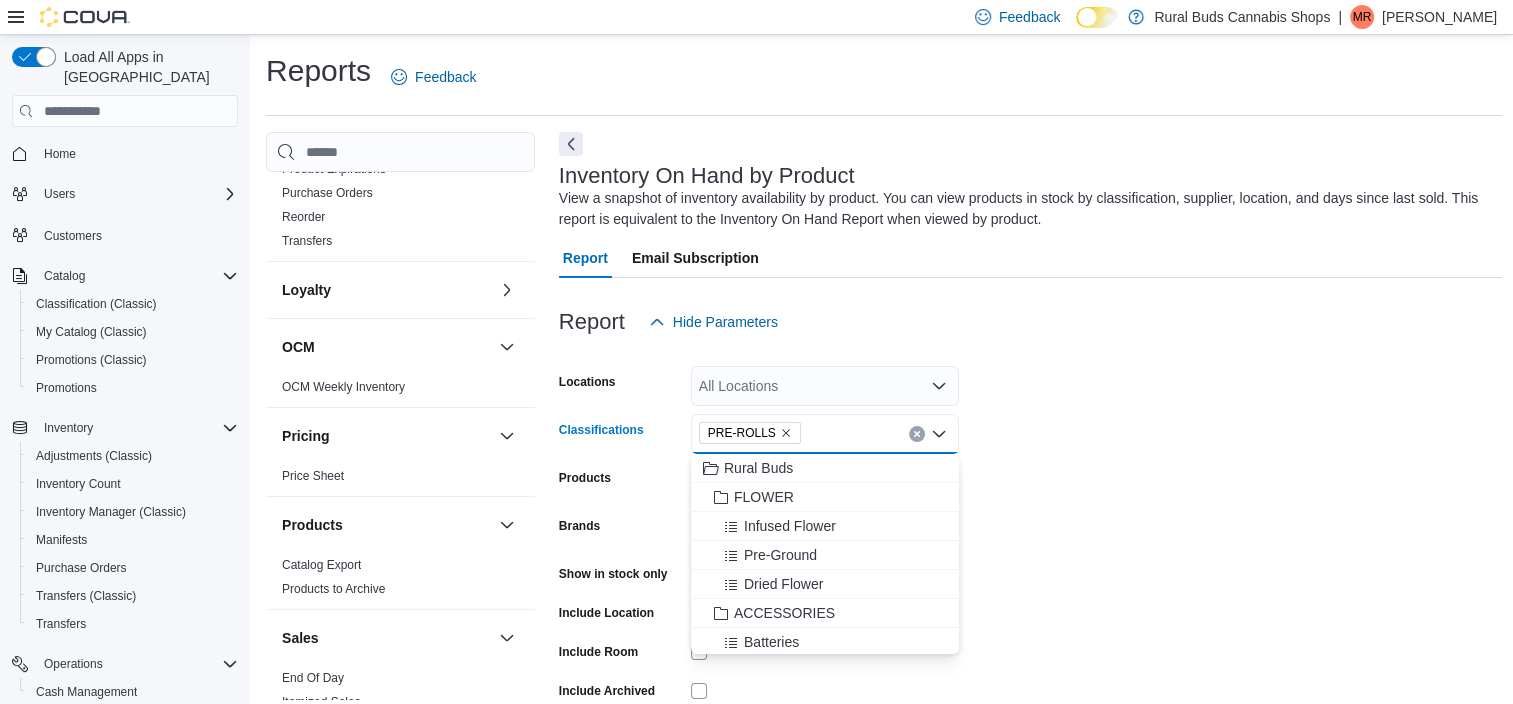 click 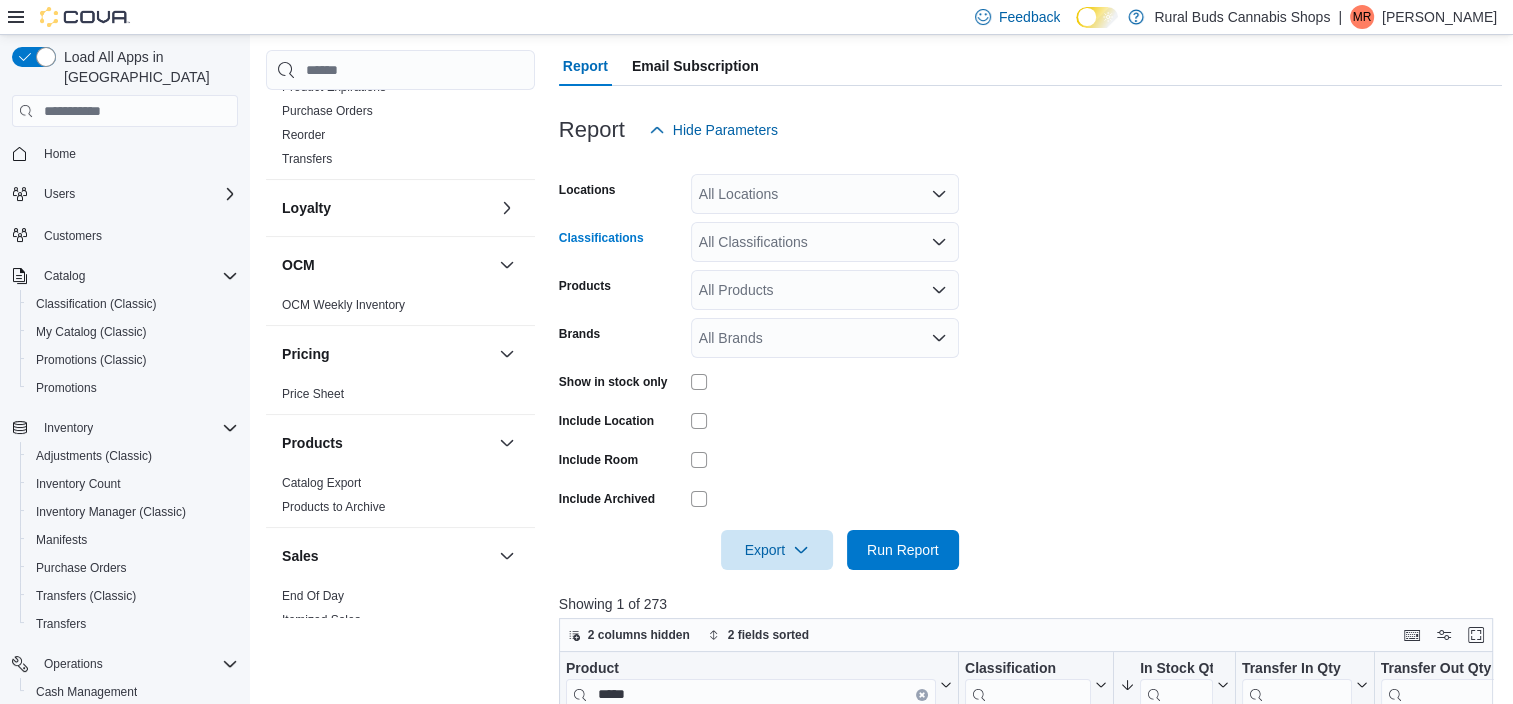 scroll, scrollTop: 200, scrollLeft: 0, axis: vertical 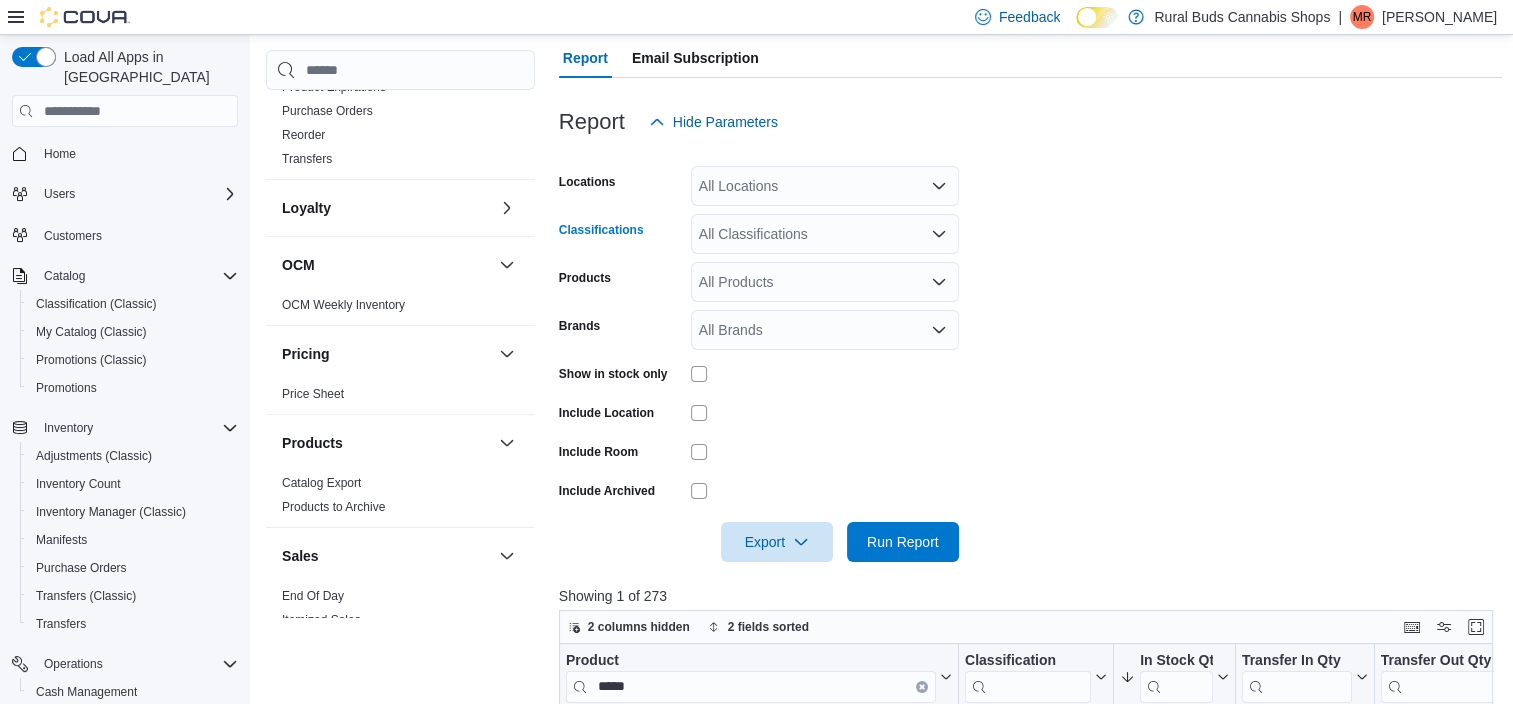 click on "All Classifications Combo box. Selected. Combo box input. All Classifications. Type some text or, to display a list of choices, press Down Arrow. To exit the list of choices, press Escape." at bounding box center [825, 234] 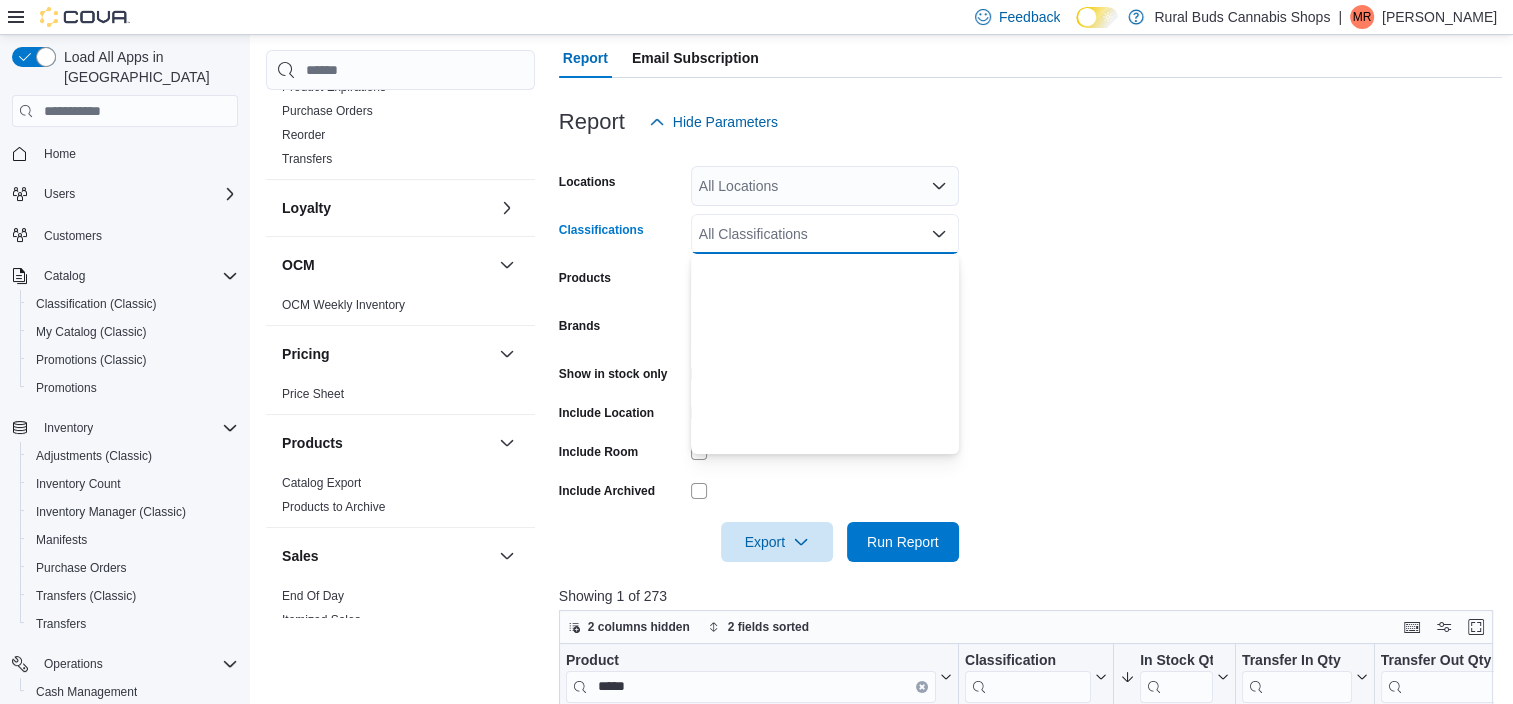 scroll, scrollTop: 2468, scrollLeft: 0, axis: vertical 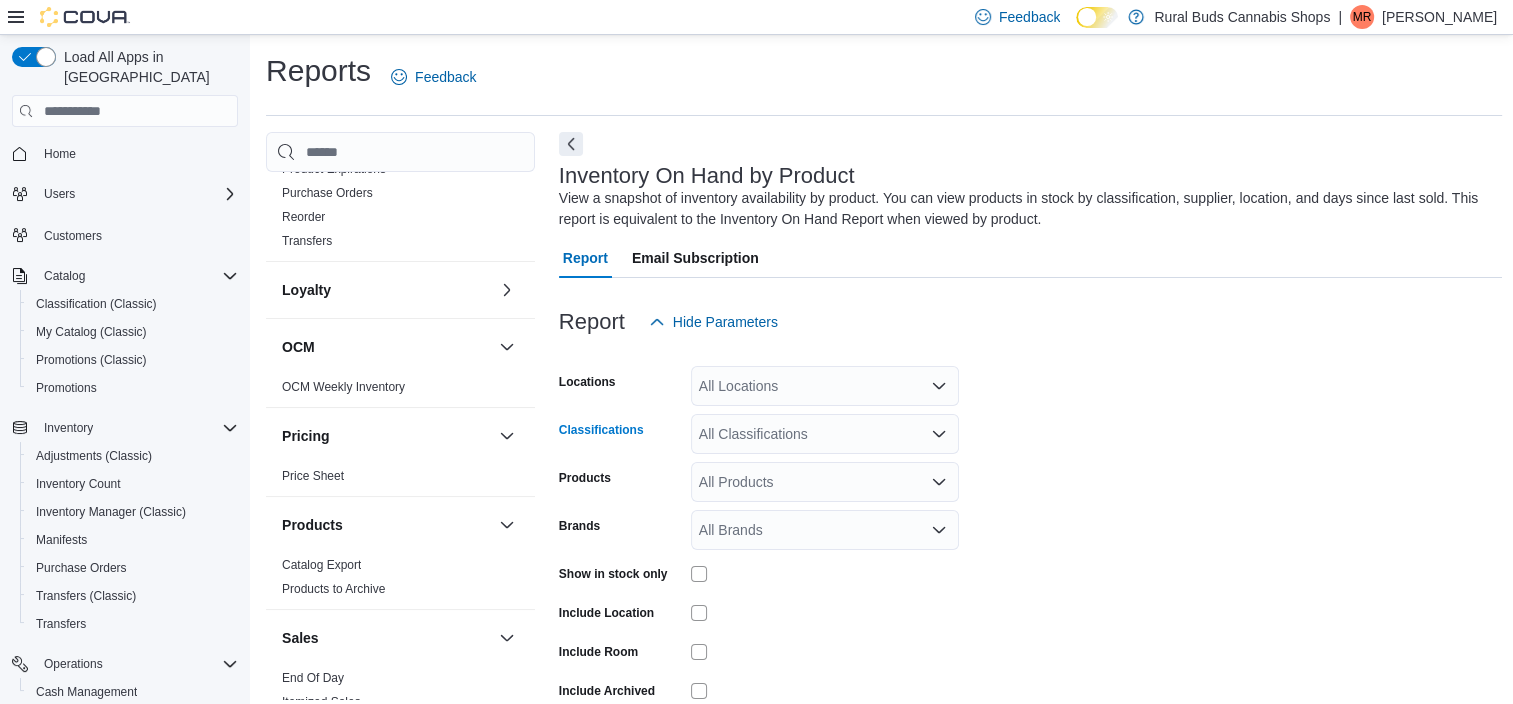 click on "All Classifications Combo box. Selected. Combo box input. All Classifications. Type some text or, to display a list of choices, press Down Arrow. To exit the list of choices, press Escape." at bounding box center [825, 434] 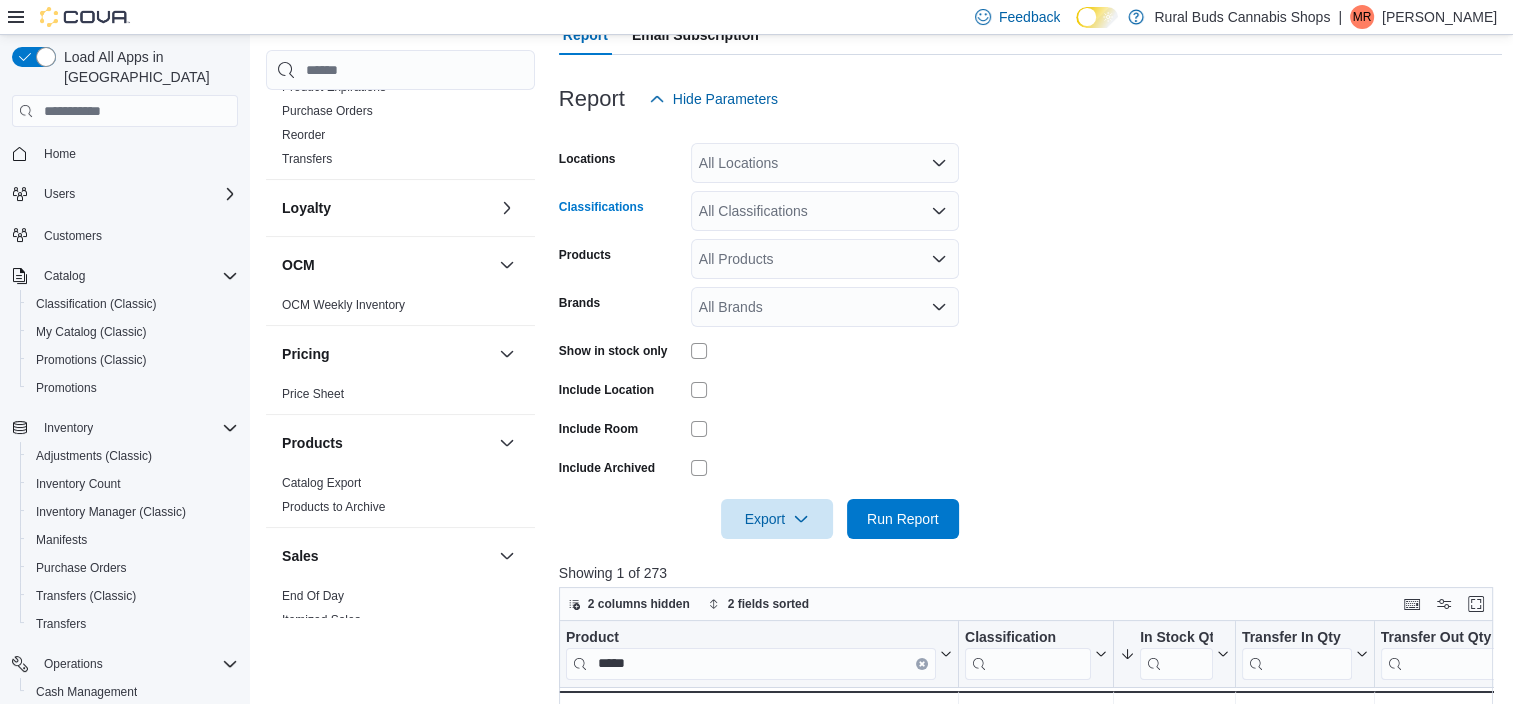 scroll, scrollTop: 0, scrollLeft: 0, axis: both 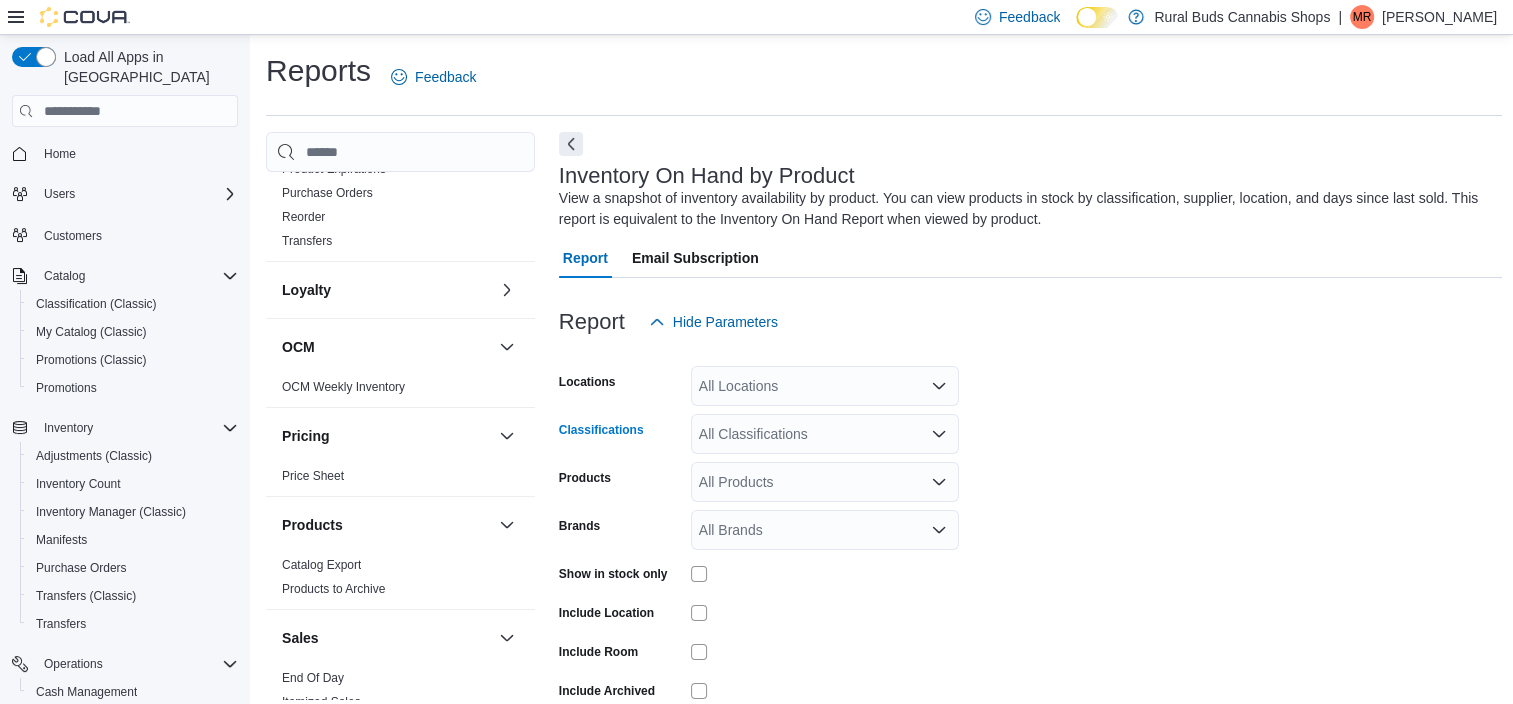 click on "All Classifications" at bounding box center (825, 434) 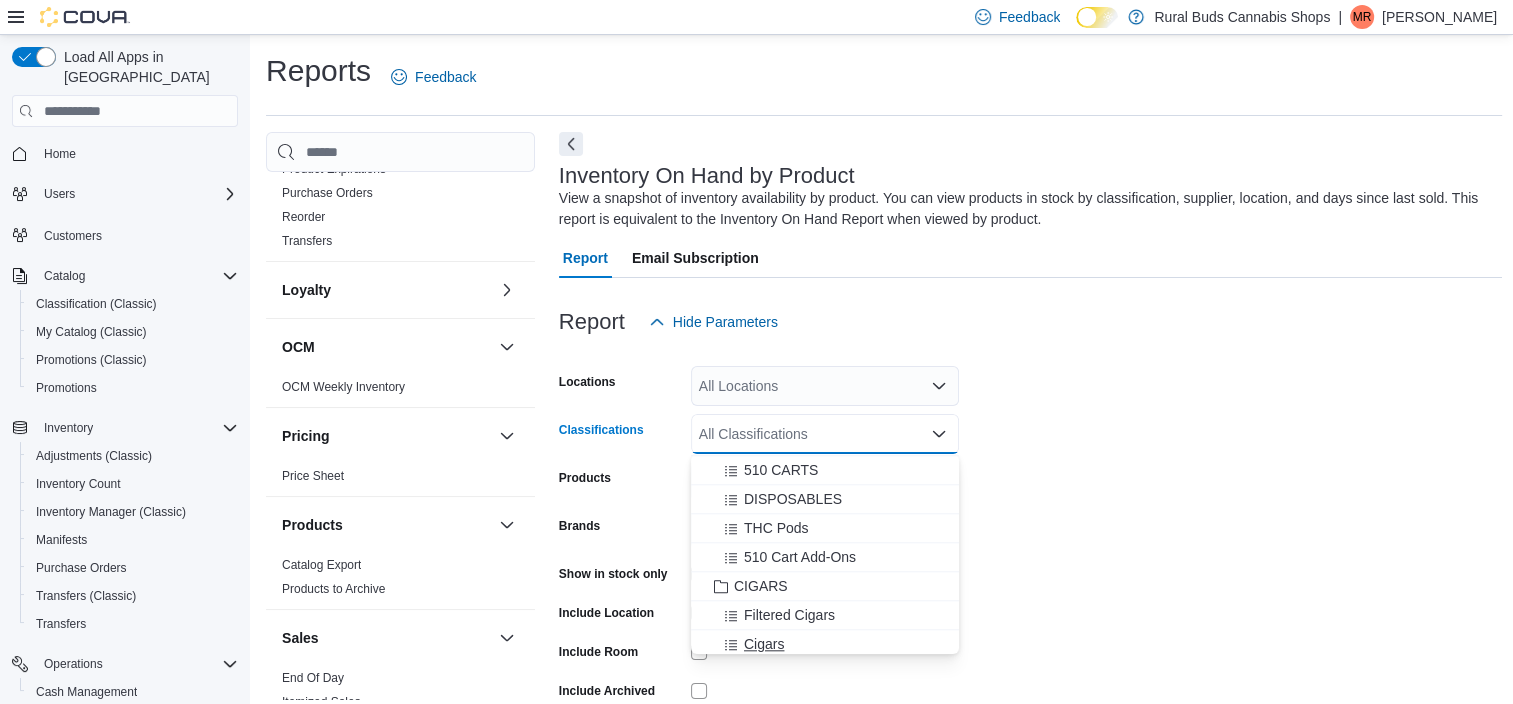scroll, scrollTop: 2168, scrollLeft: 0, axis: vertical 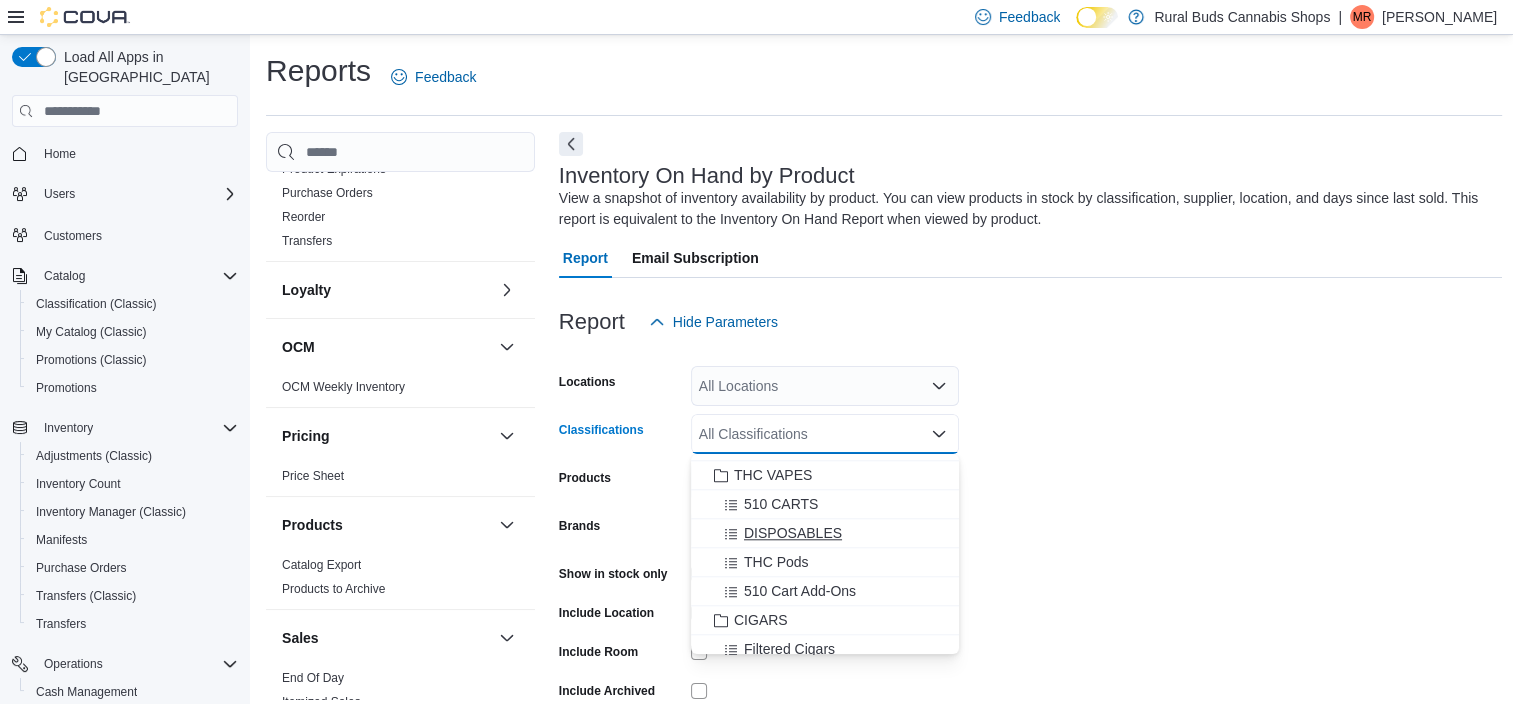 click on "DISPOSABLES" at bounding box center (793, 533) 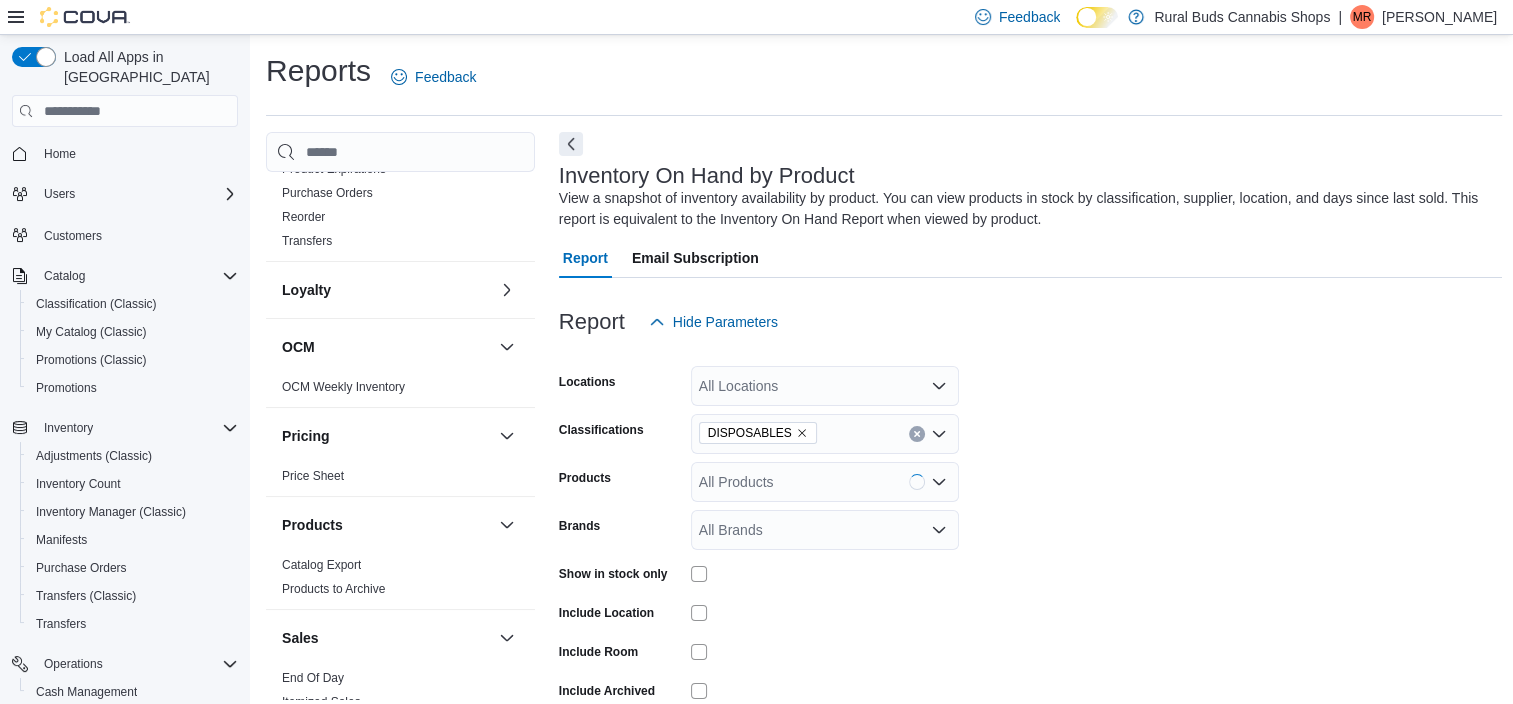 click on "Locations All Locations Classifications DISPOSABLES Products All Products Brands All Brands Show in stock only Include Location Include Room Include Archived Export  Run Report" at bounding box center [1031, 552] 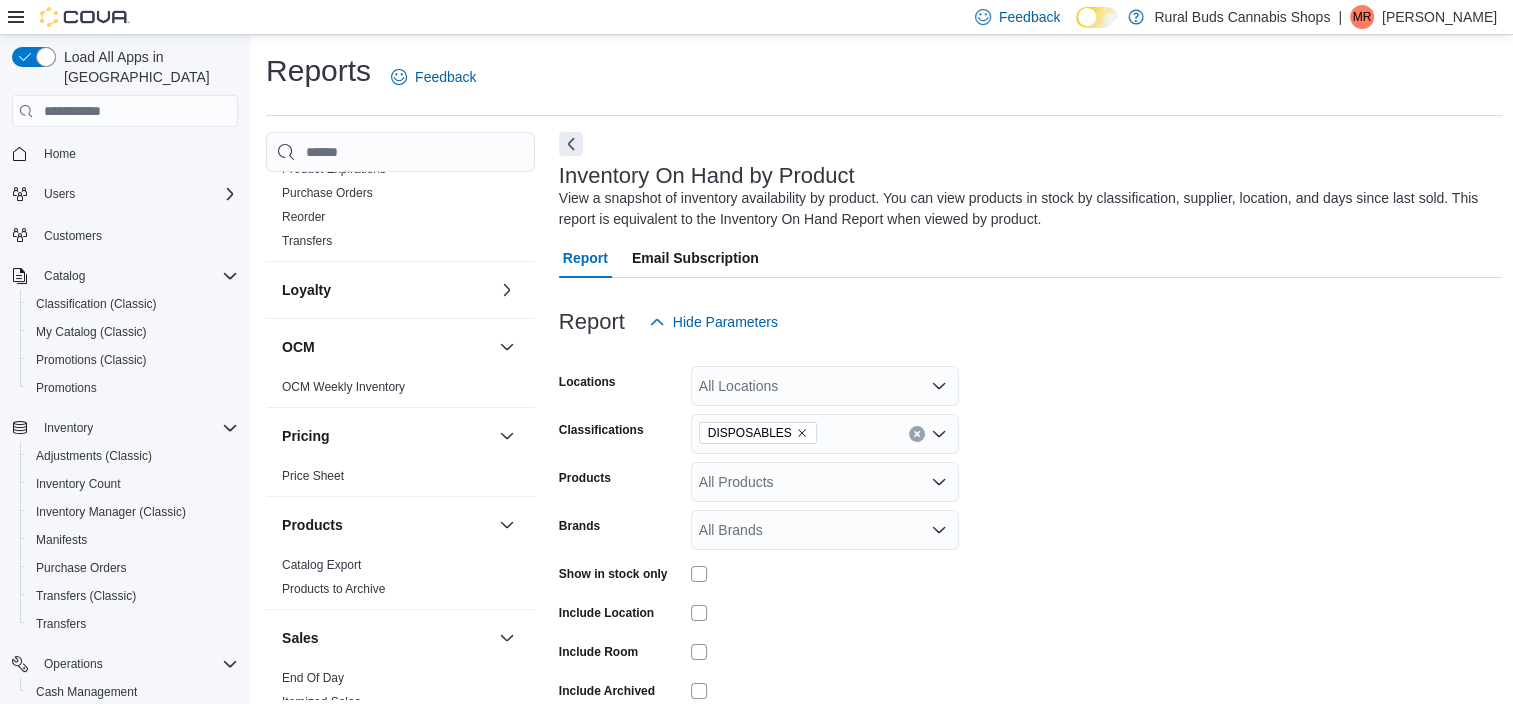 click on "All Locations" at bounding box center (825, 386) 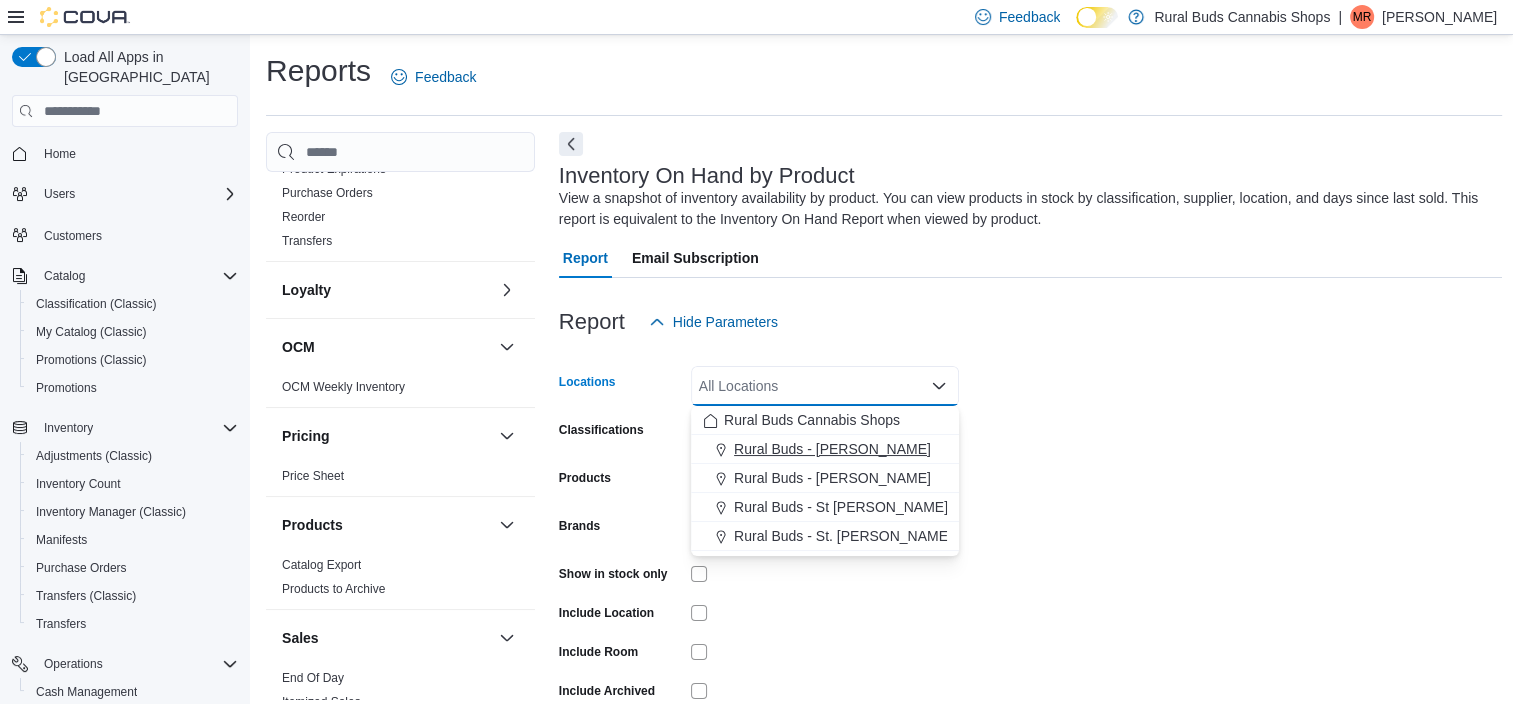 click on "Rural Buds - [PERSON_NAME]" at bounding box center [832, 449] 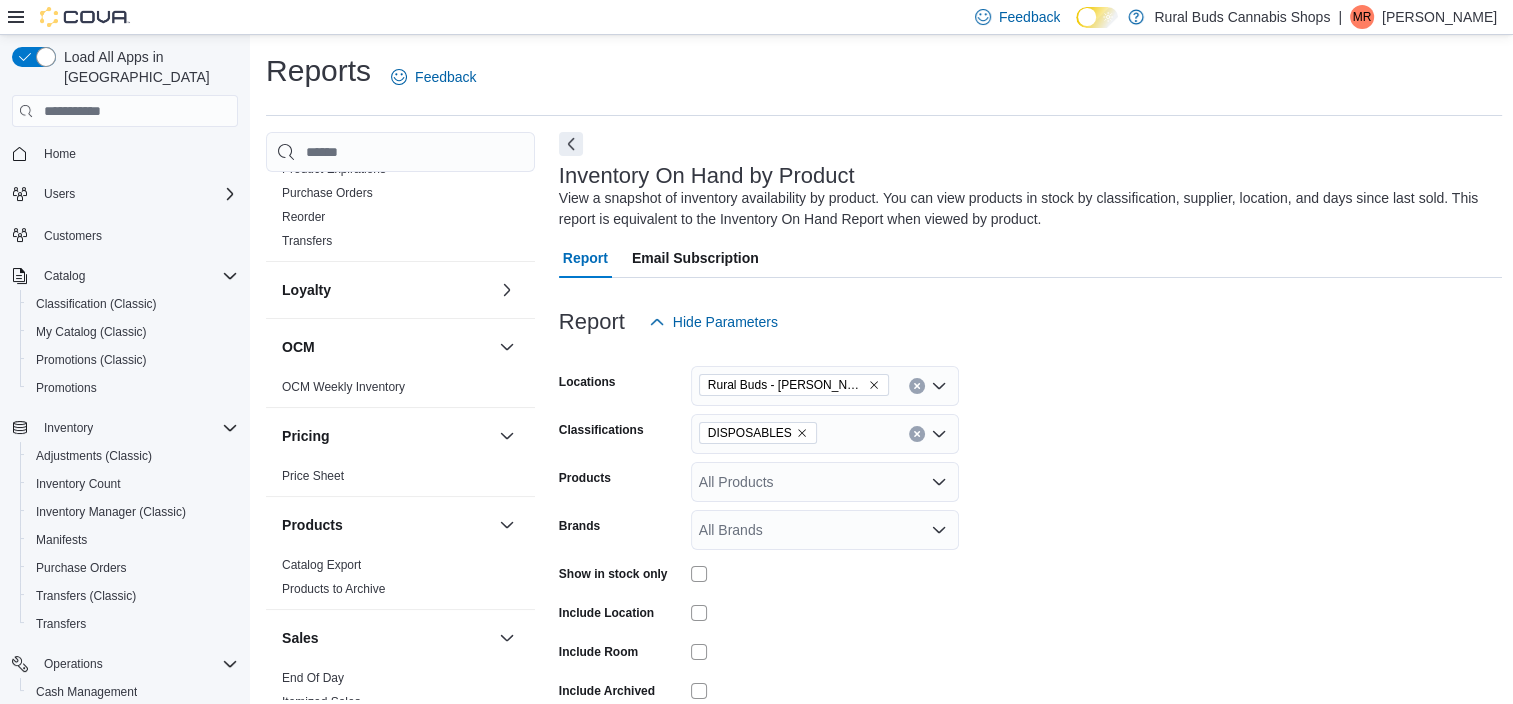 click on "Locations Rural Buds - Carman Classifications DISPOSABLES Products All Products Brands All Brands Show in stock only Include Location Include Room Include Archived Export  Run Report" at bounding box center (1031, 552) 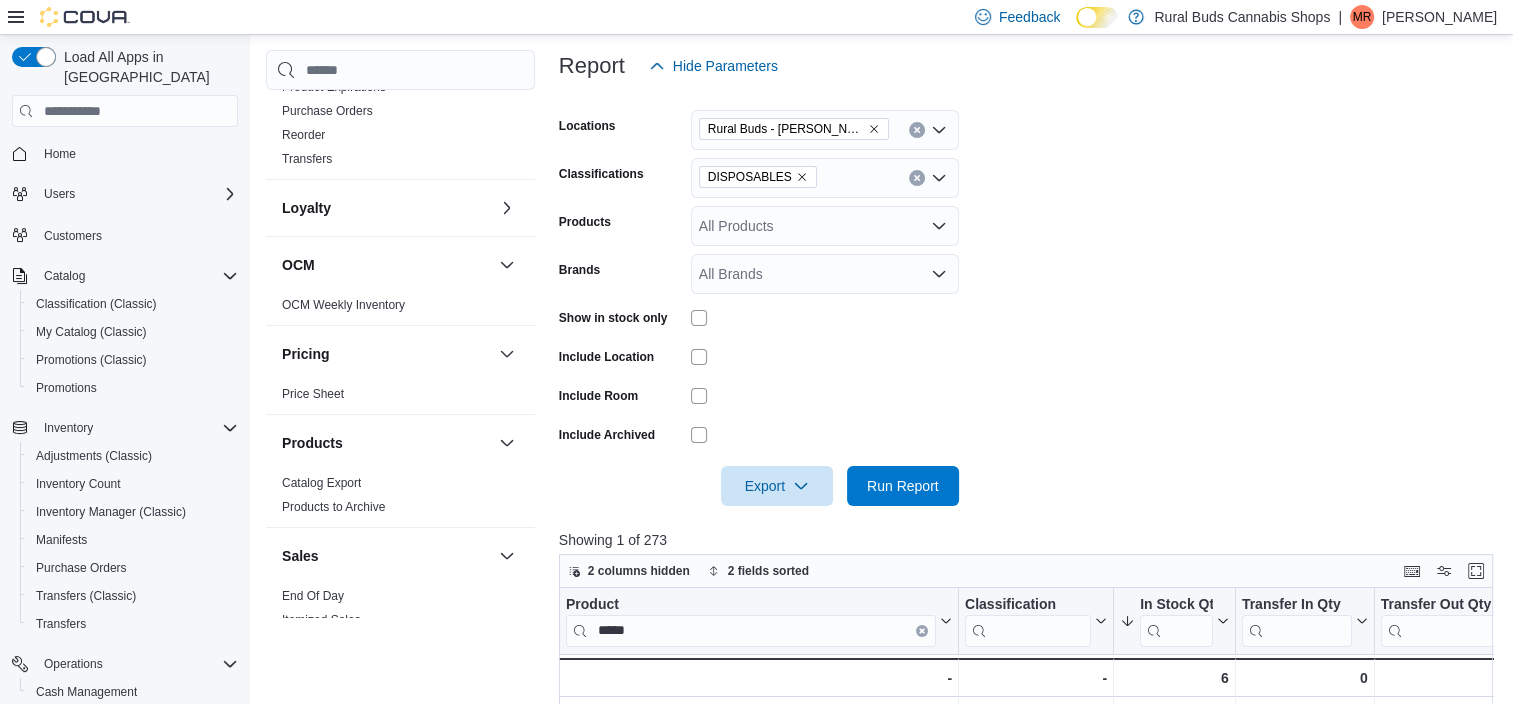 scroll, scrollTop: 400, scrollLeft: 0, axis: vertical 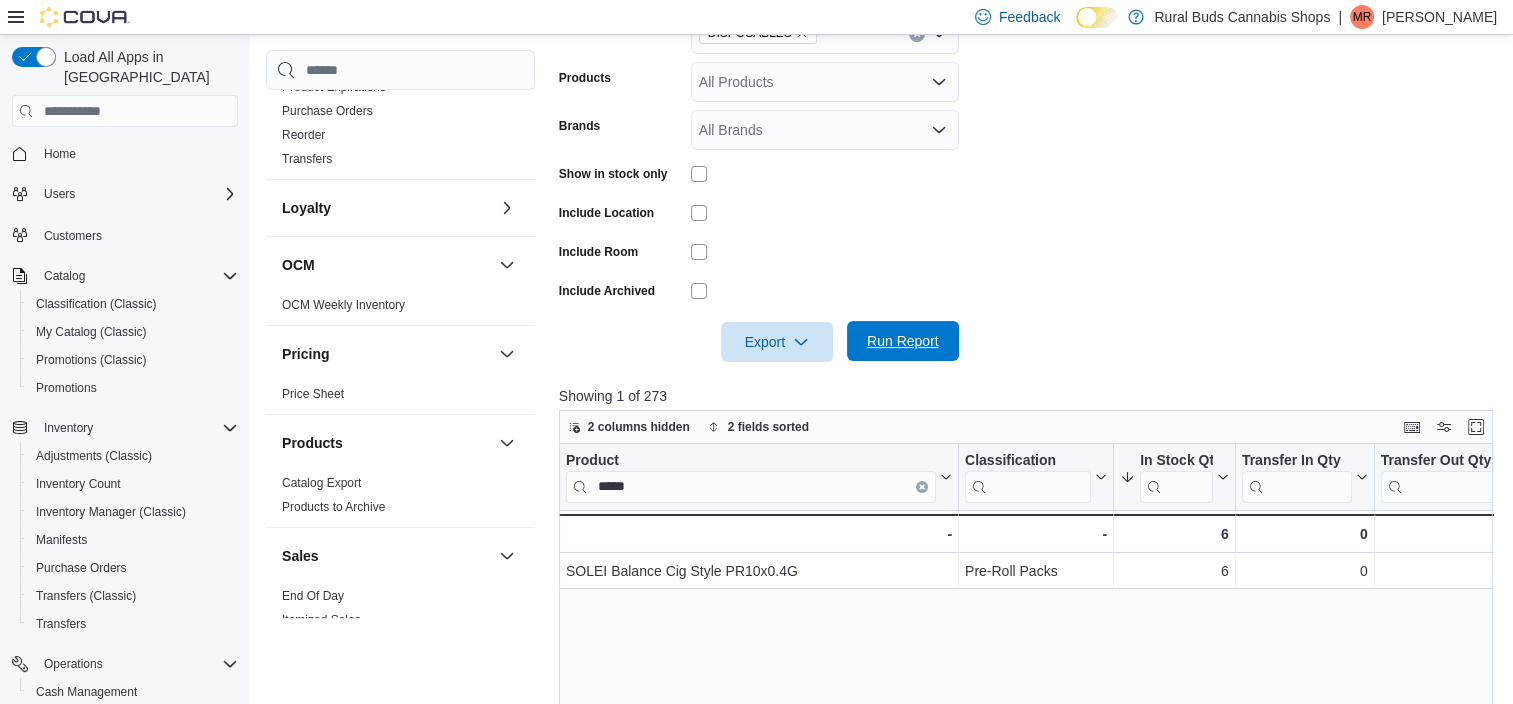 click on "Run Report" at bounding box center [903, 341] 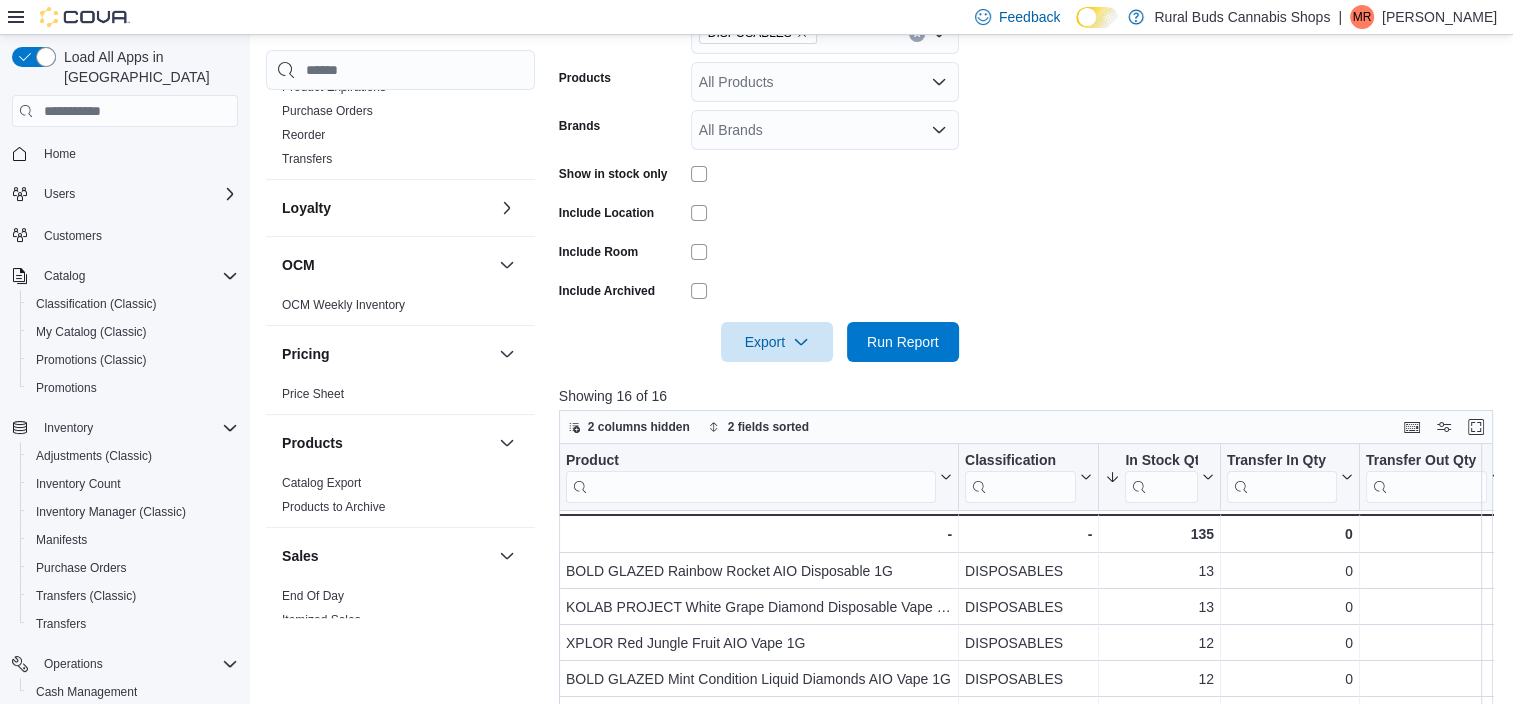 scroll, scrollTop: 500, scrollLeft: 0, axis: vertical 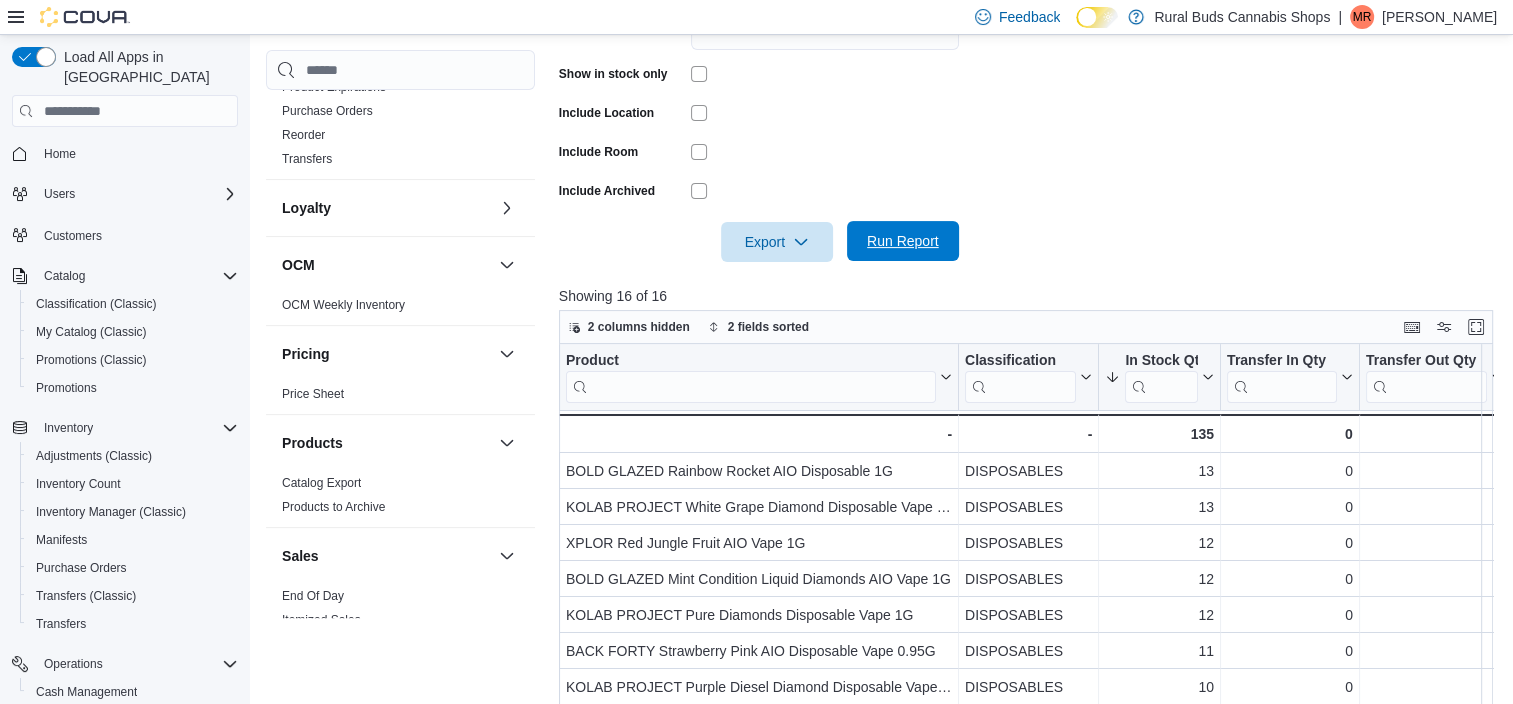 click on "Run Report" at bounding box center [903, 241] 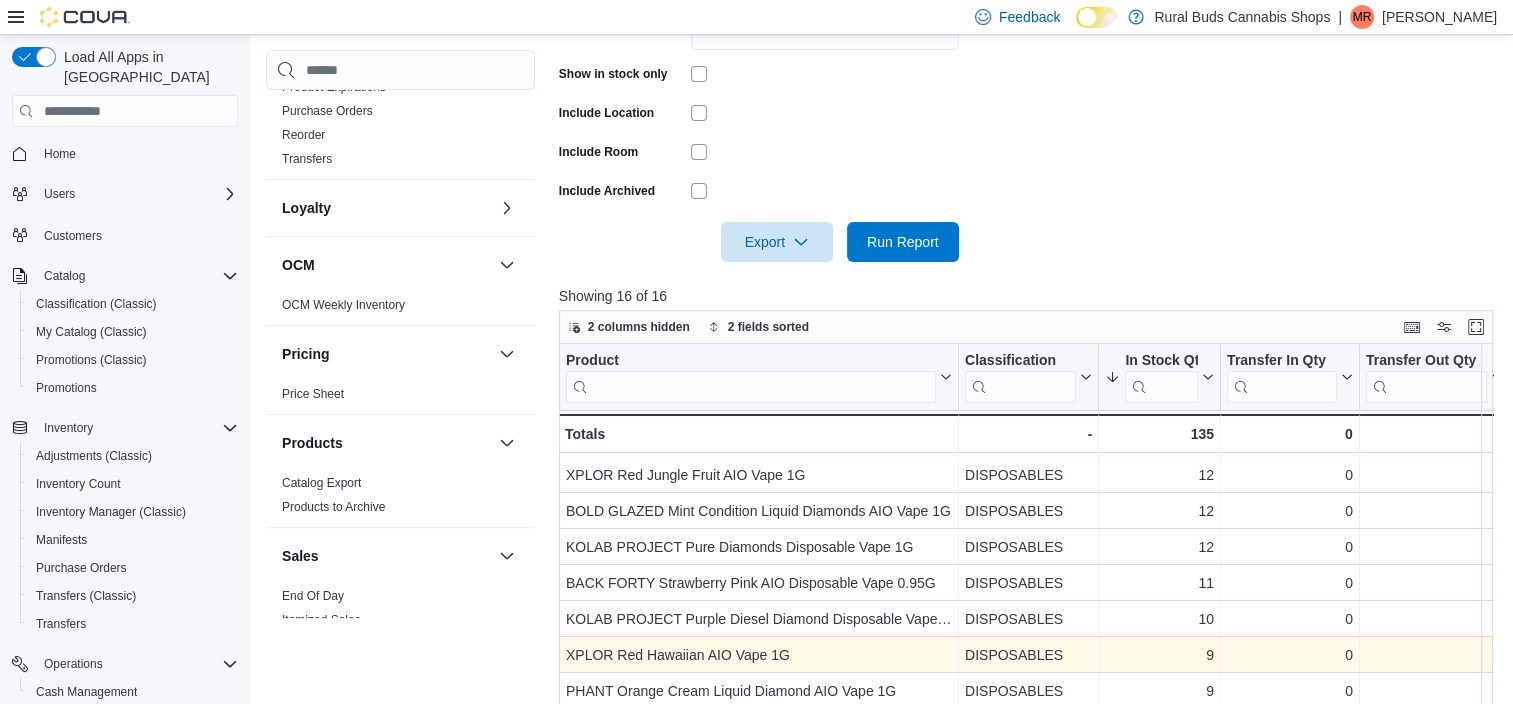 scroll, scrollTop: 0, scrollLeft: 0, axis: both 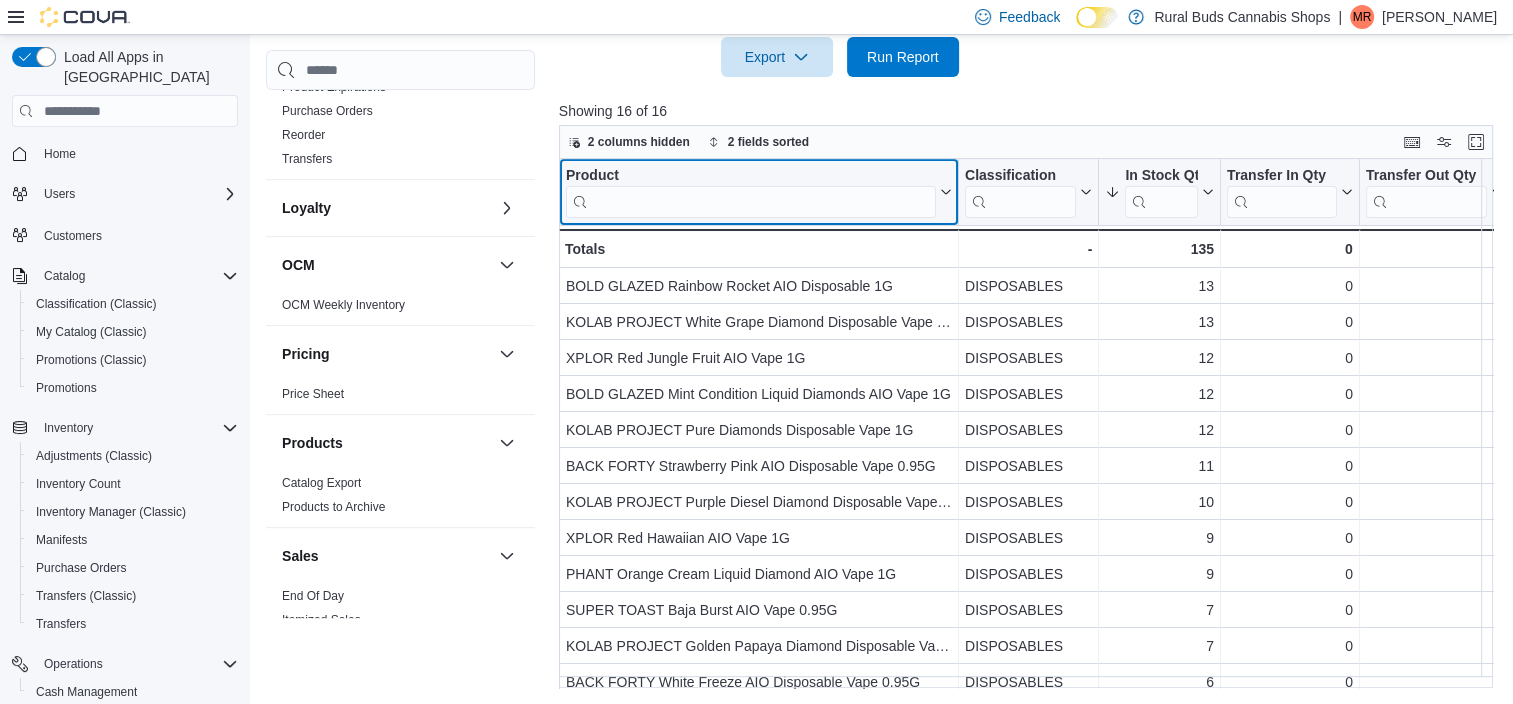 click at bounding box center (751, 202) 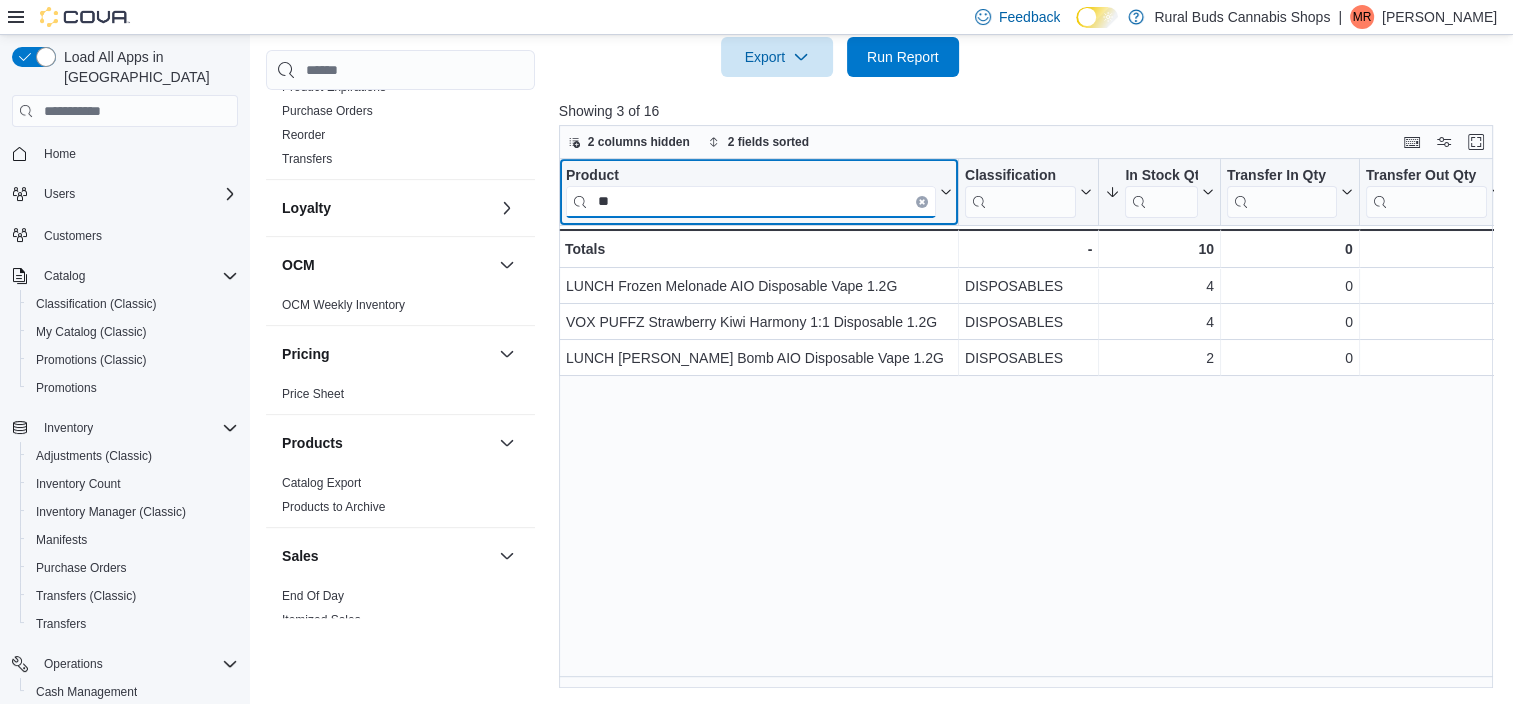 type on "*" 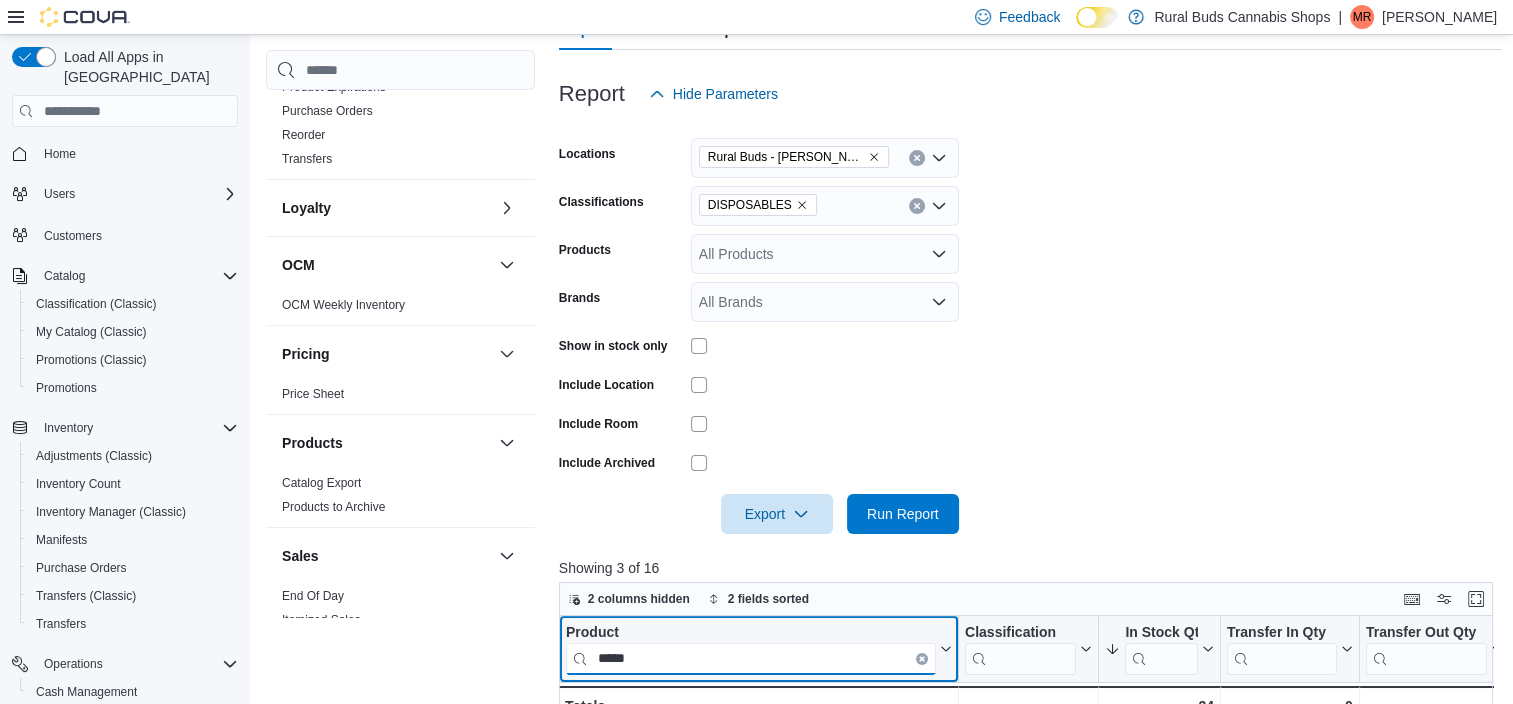 scroll, scrollTop: 485, scrollLeft: 0, axis: vertical 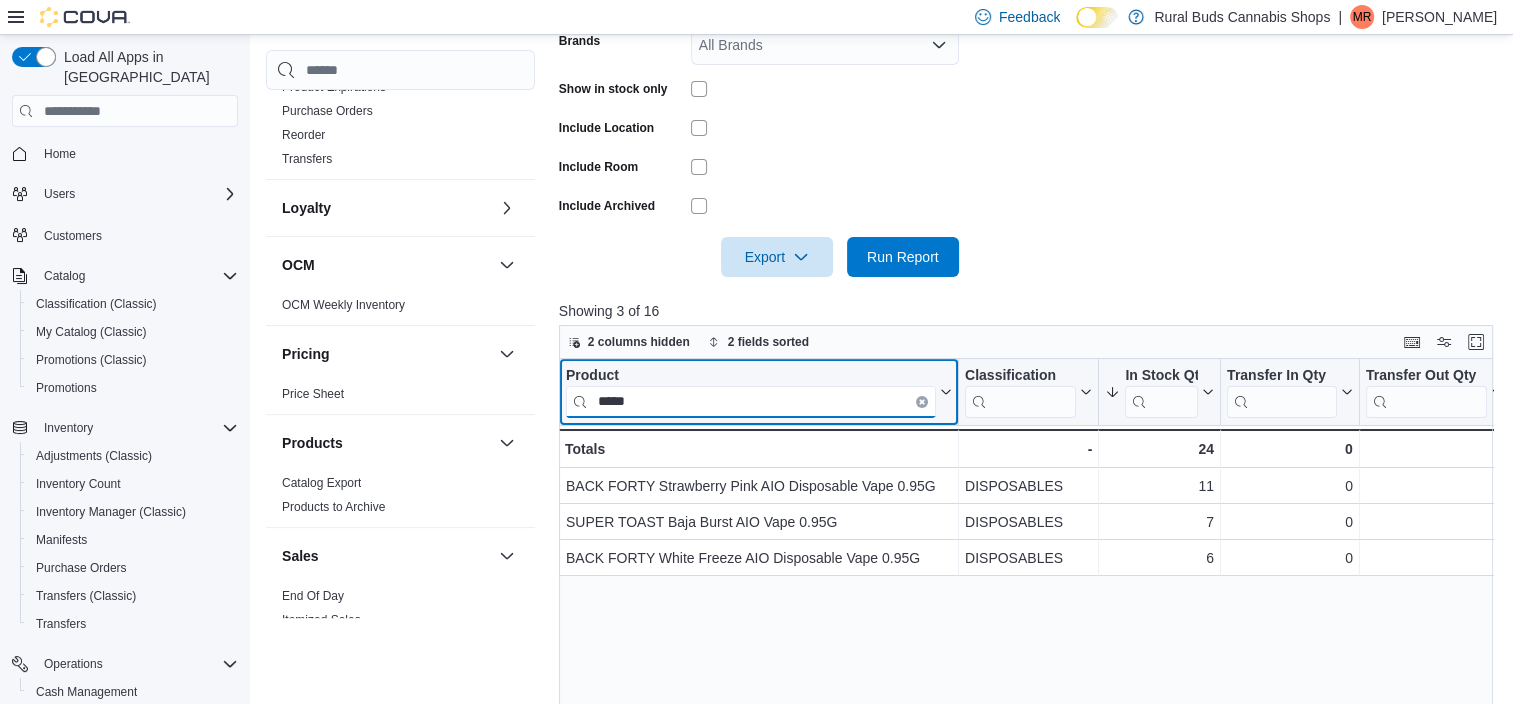 click on "*****" at bounding box center (751, 402) 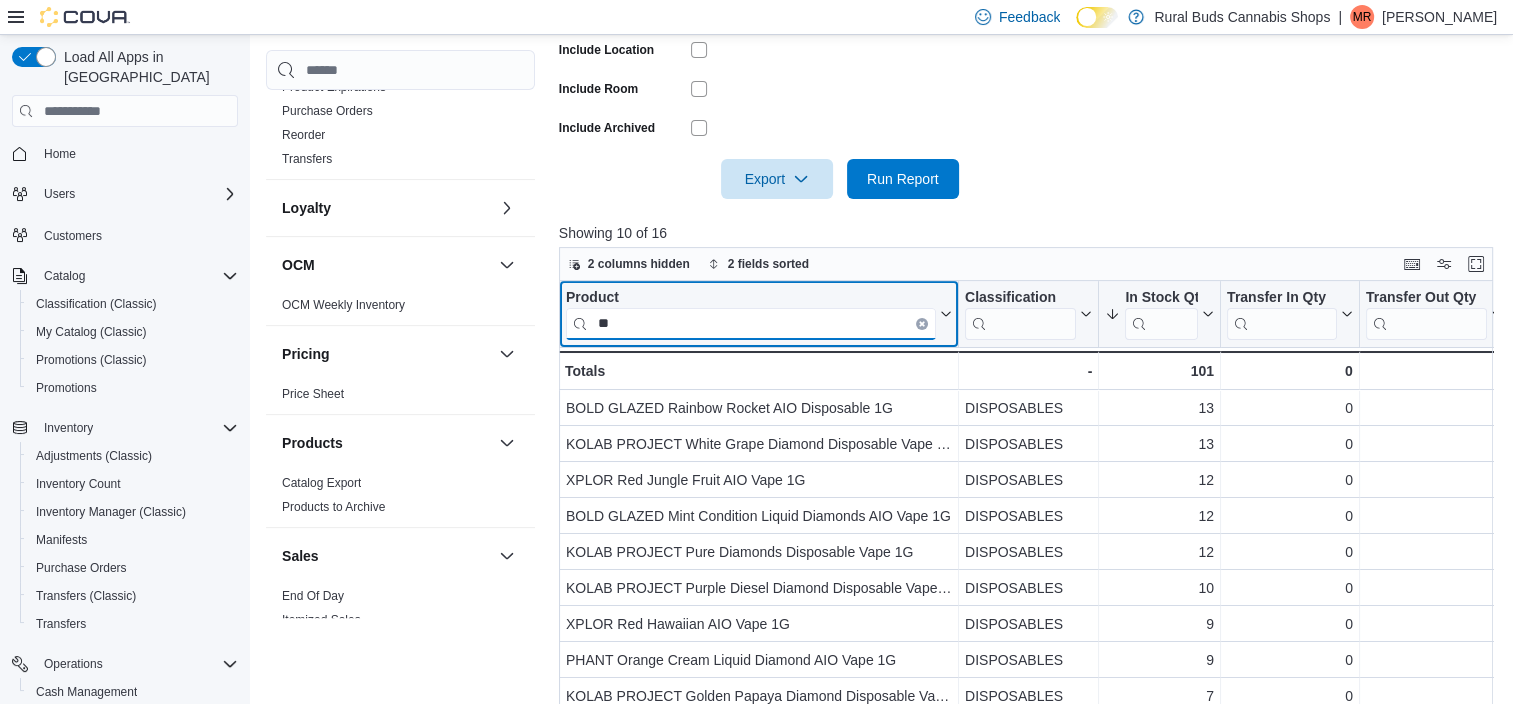 scroll, scrollTop: 685, scrollLeft: 0, axis: vertical 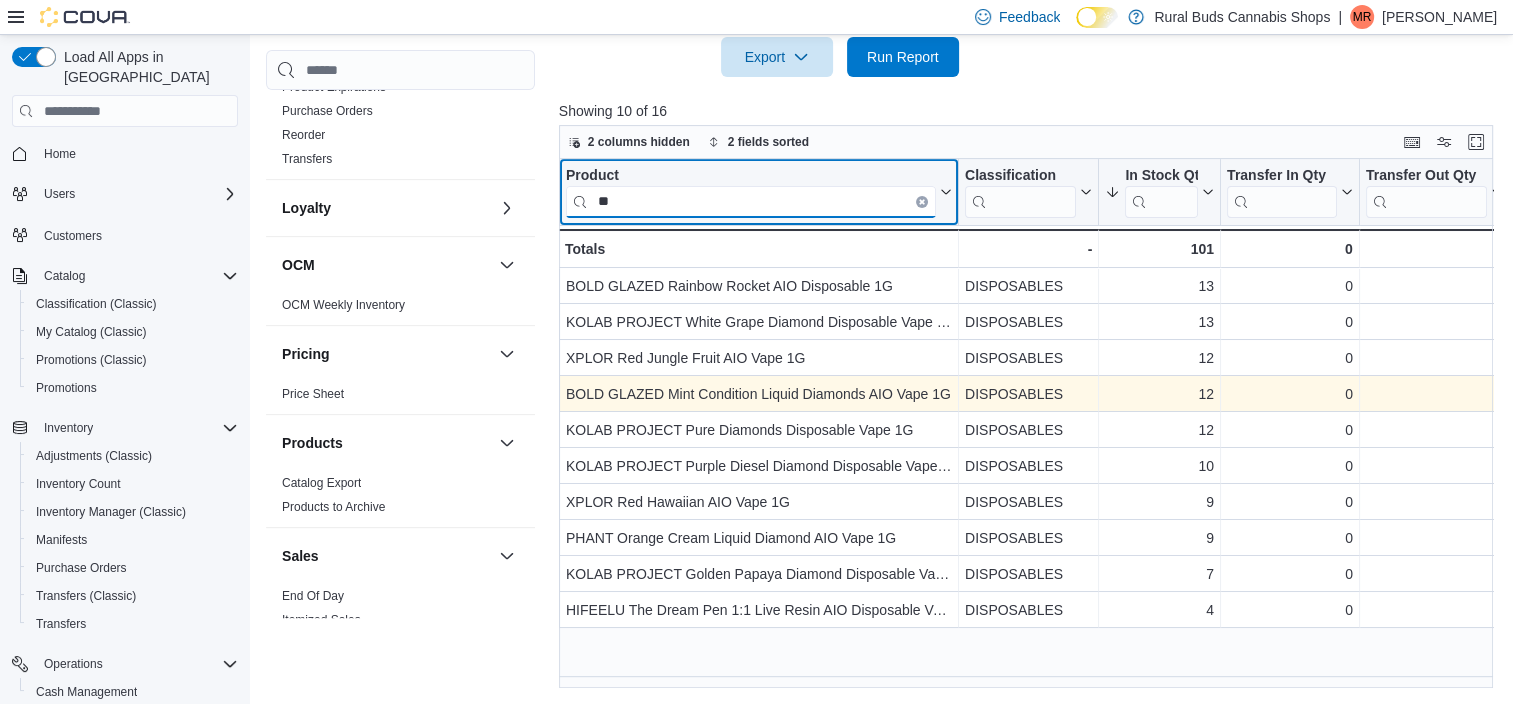 type on "**" 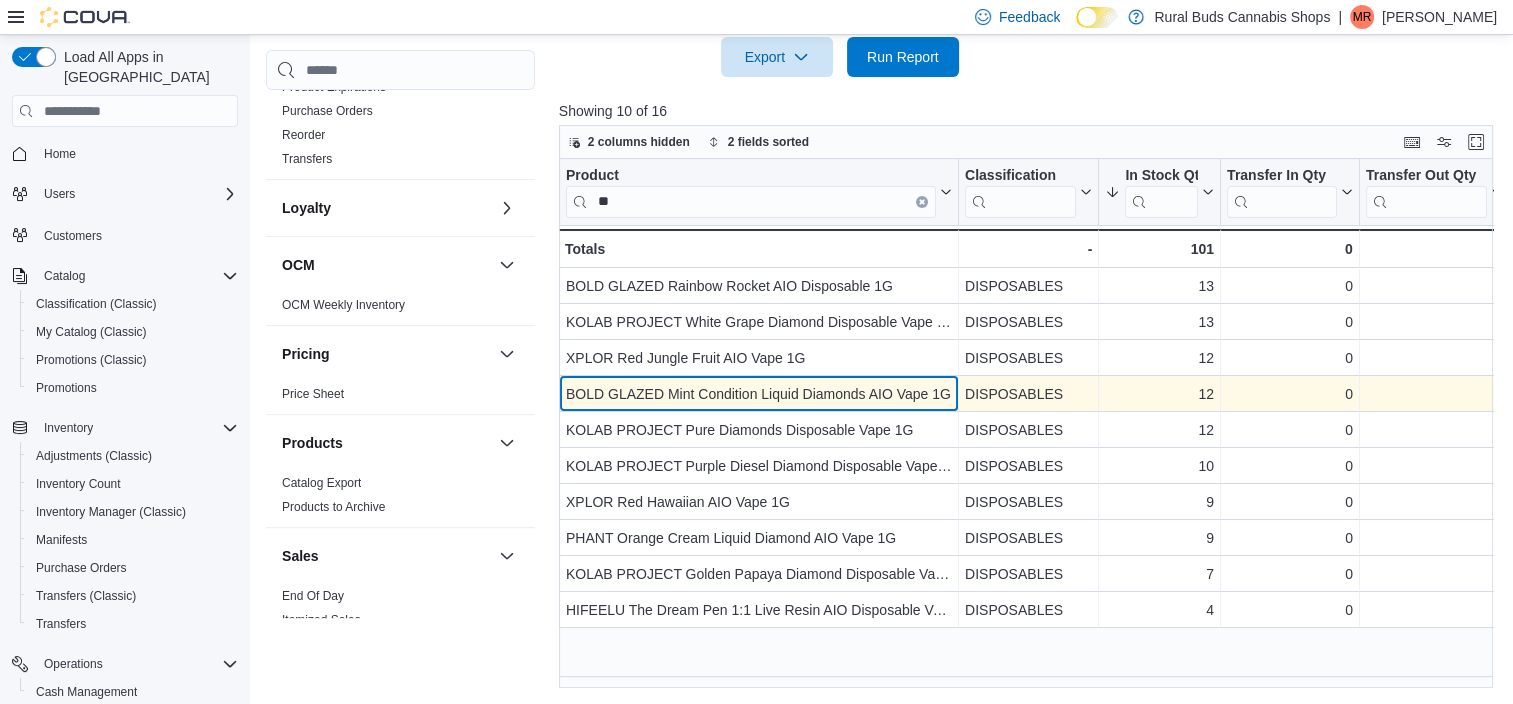 click on "BOLD GLAZED Mint Condition Liquid Diamonds AIO Vape 1G" at bounding box center (759, 394) 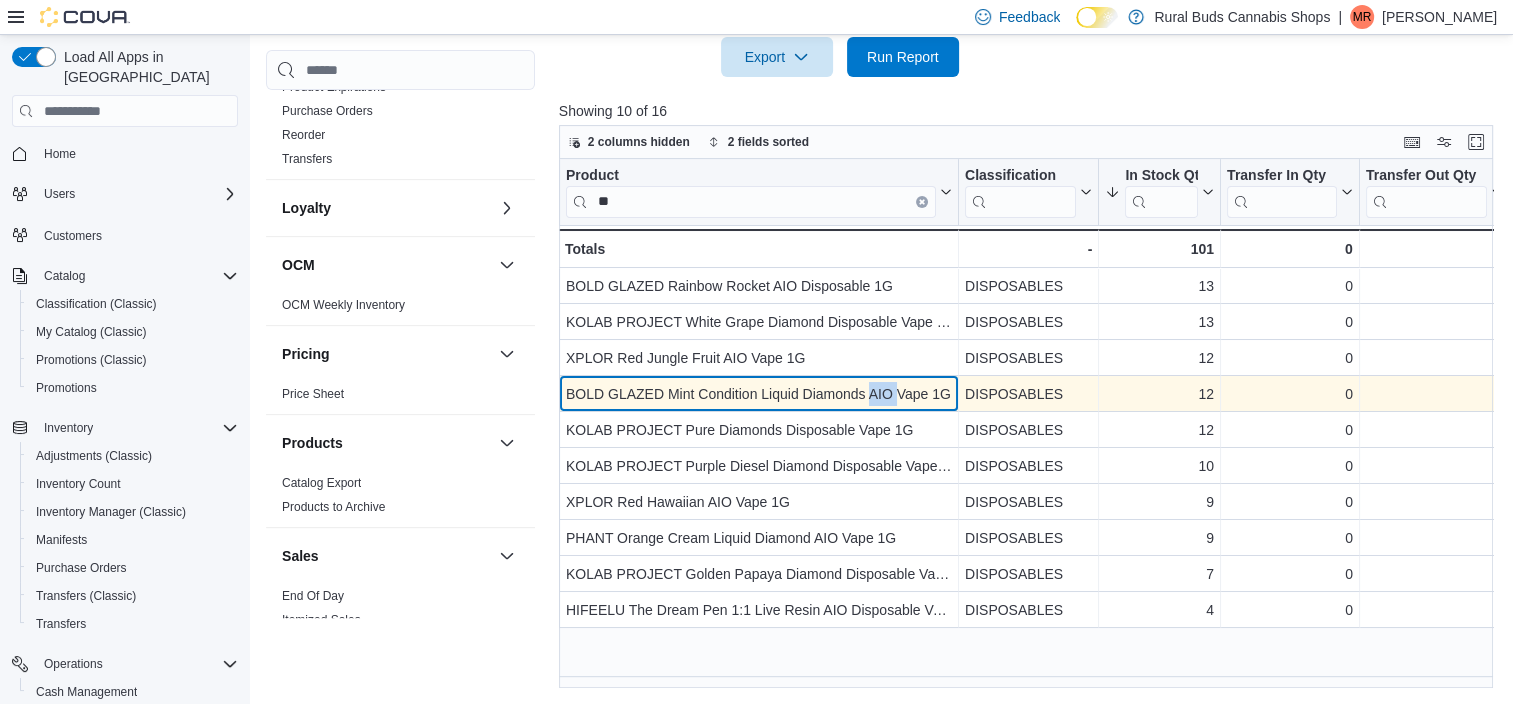 click on "BOLD GLAZED Mint Condition Liquid Diamonds AIO Vape 1G" at bounding box center (759, 394) 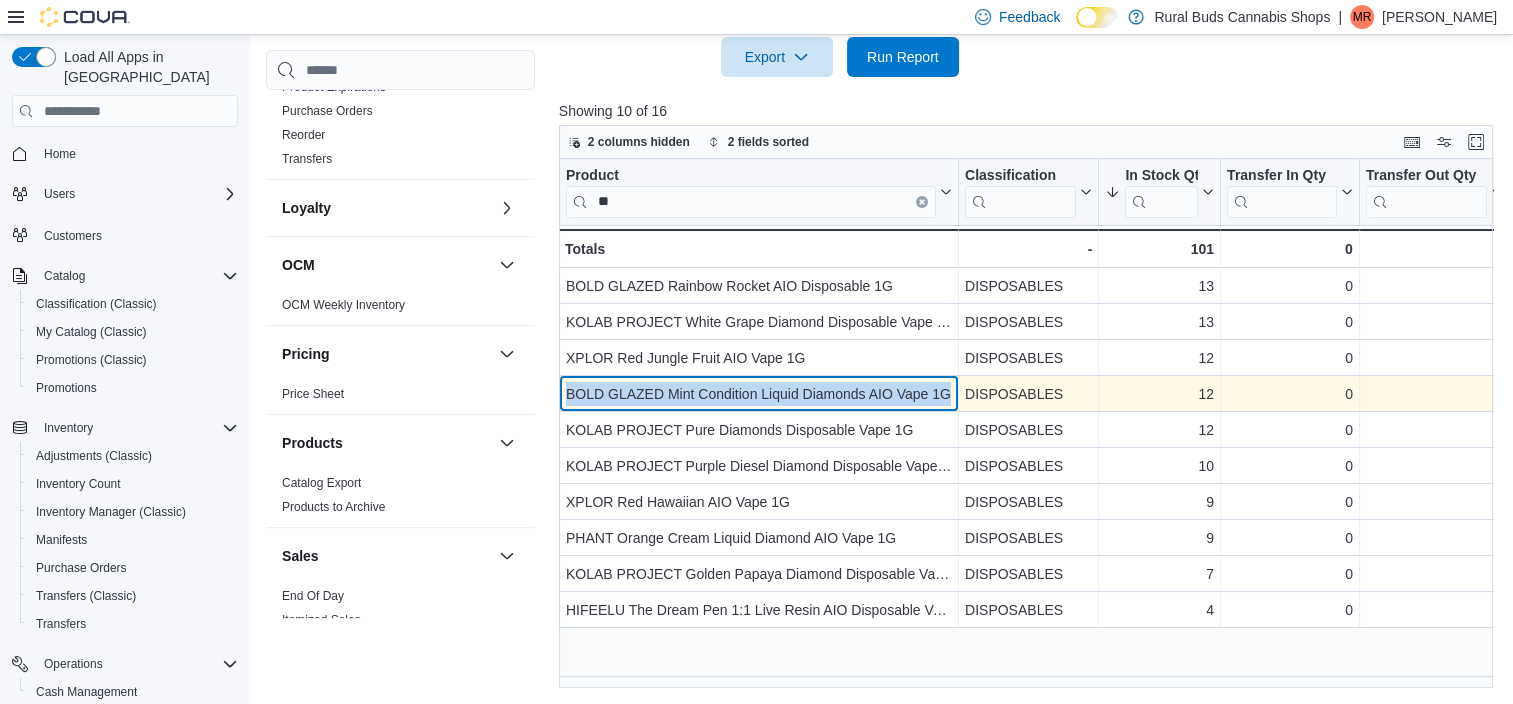 click on "BOLD GLAZED Mint Condition Liquid Diamonds AIO Vape 1G" at bounding box center (759, 394) 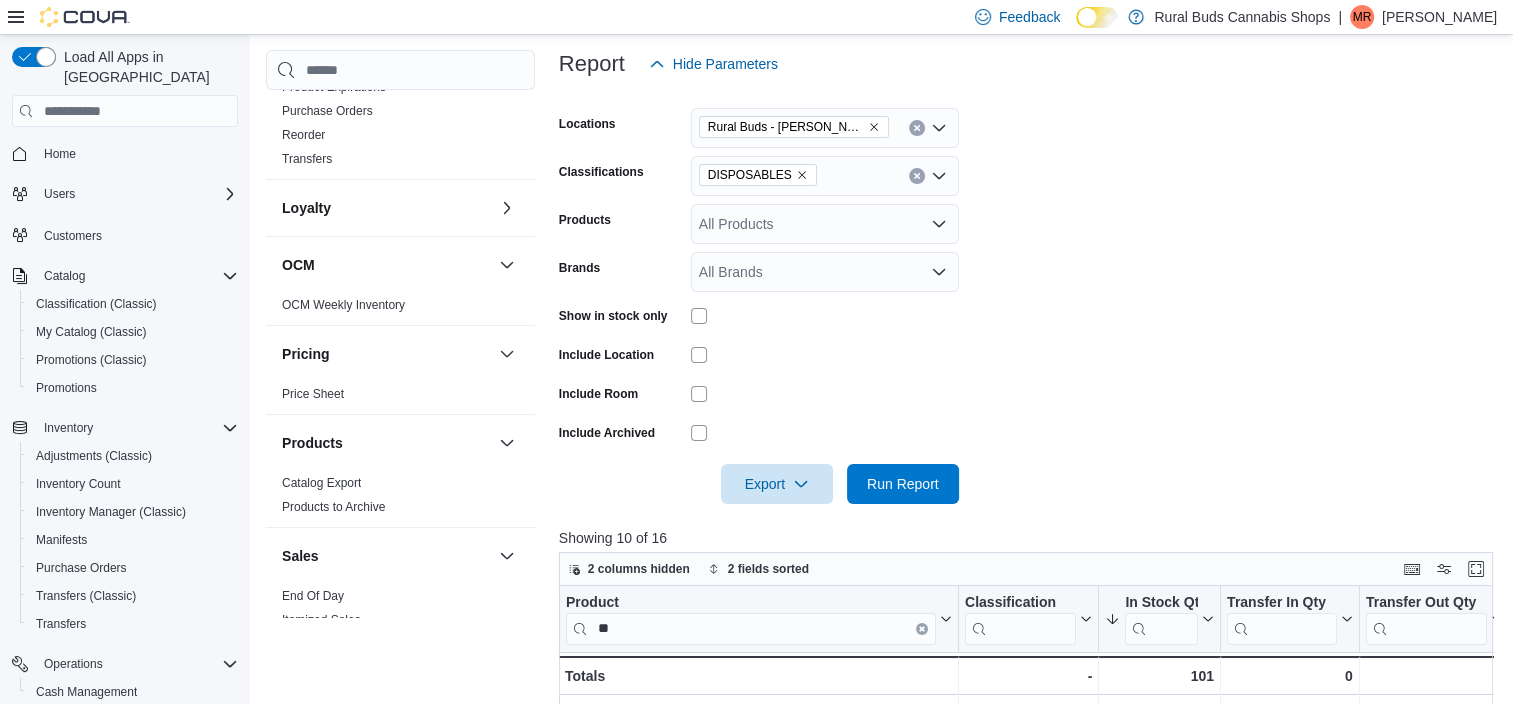 scroll, scrollTop: 0, scrollLeft: 0, axis: both 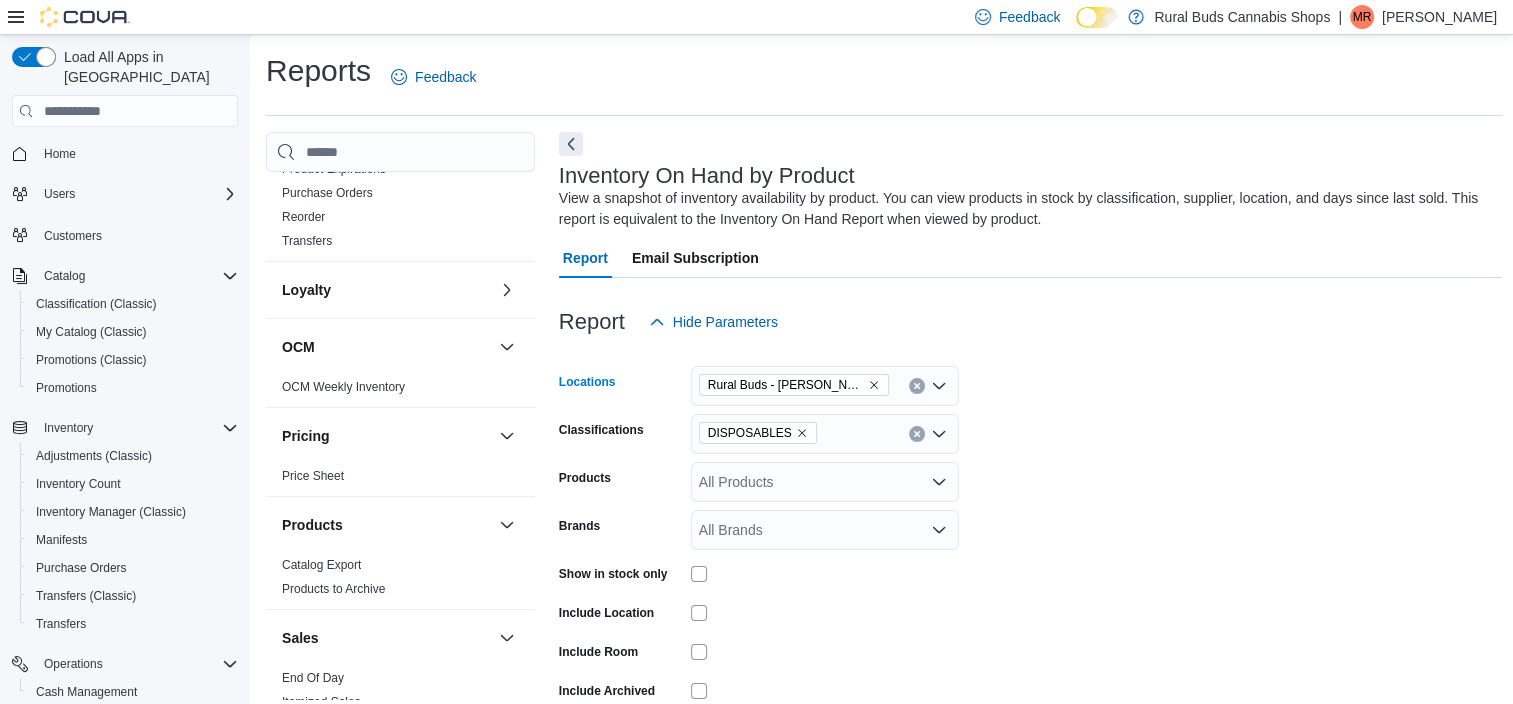 click 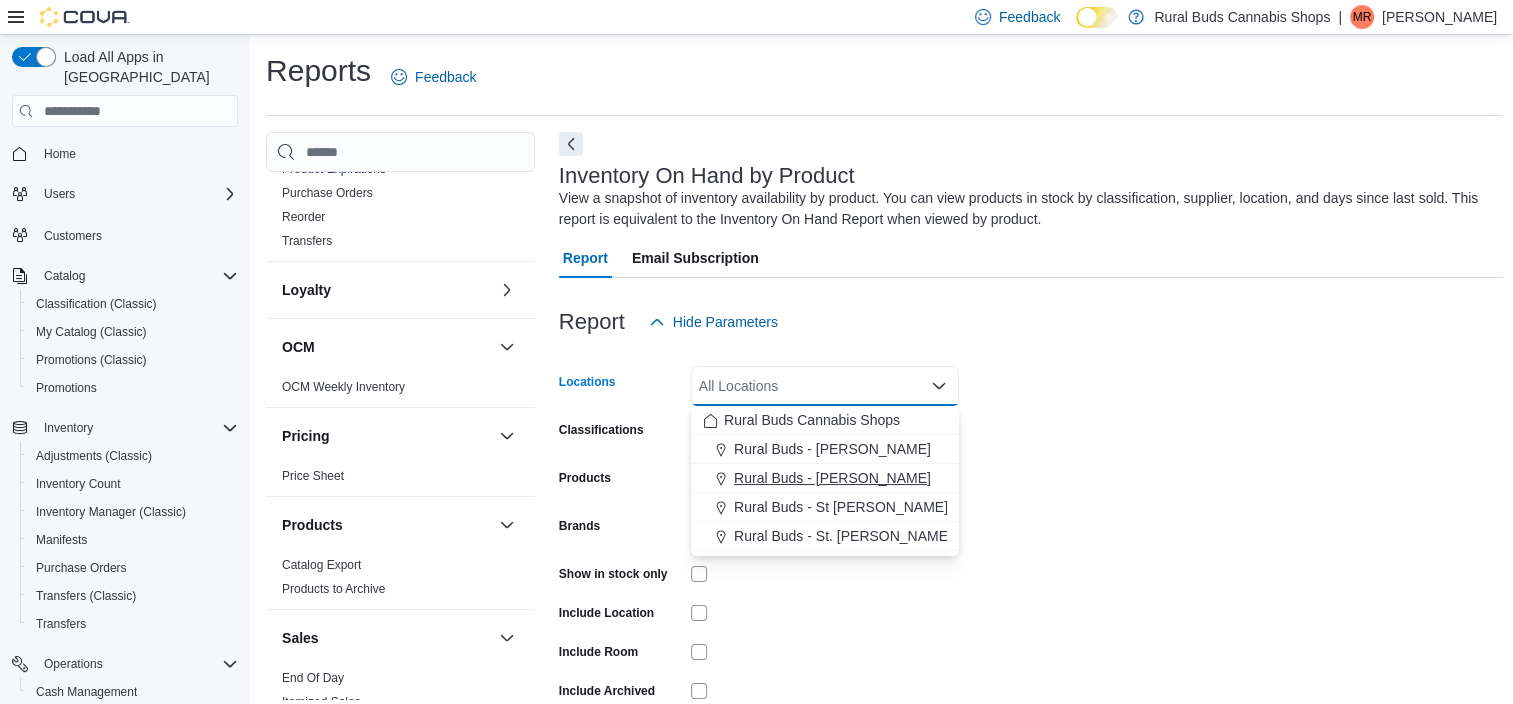 click on "Rural Buds - [PERSON_NAME]" at bounding box center [832, 478] 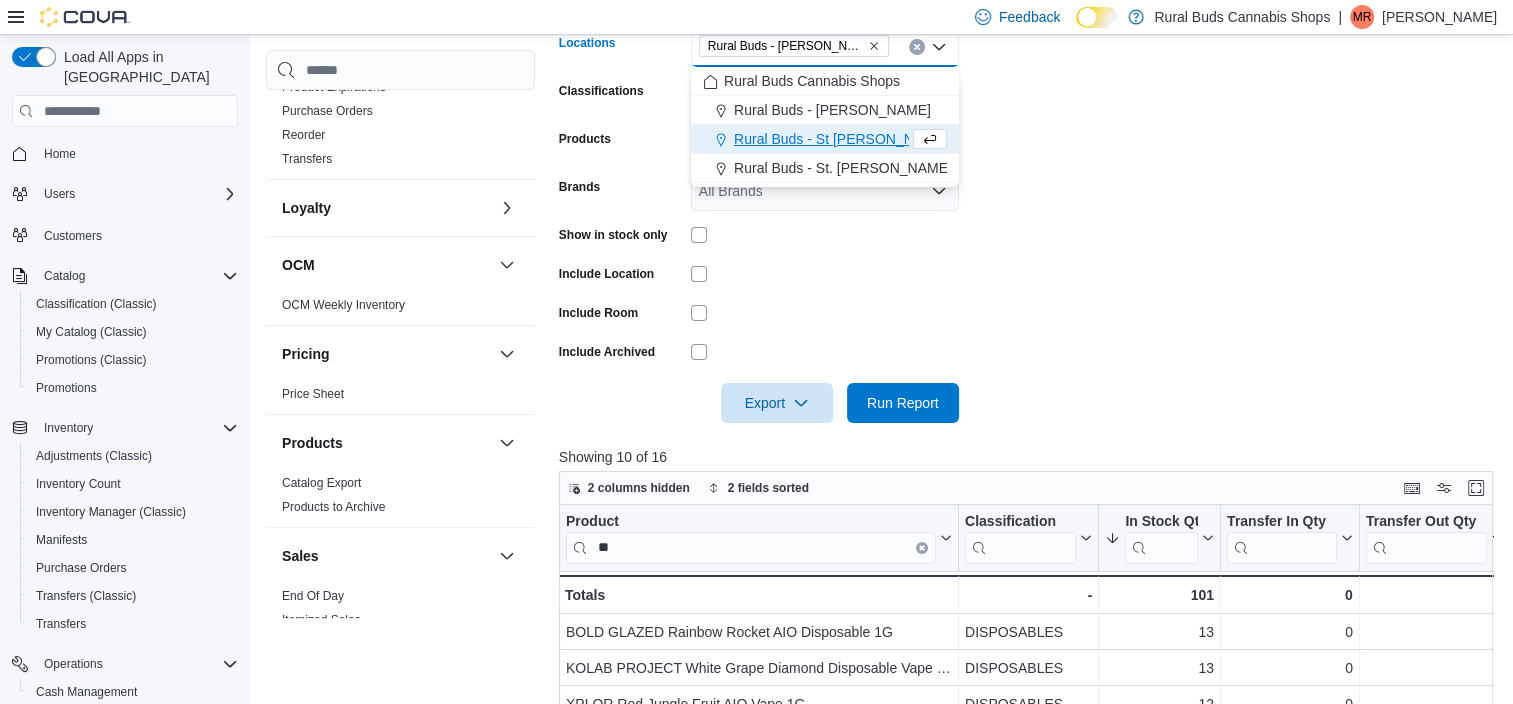 scroll, scrollTop: 500, scrollLeft: 0, axis: vertical 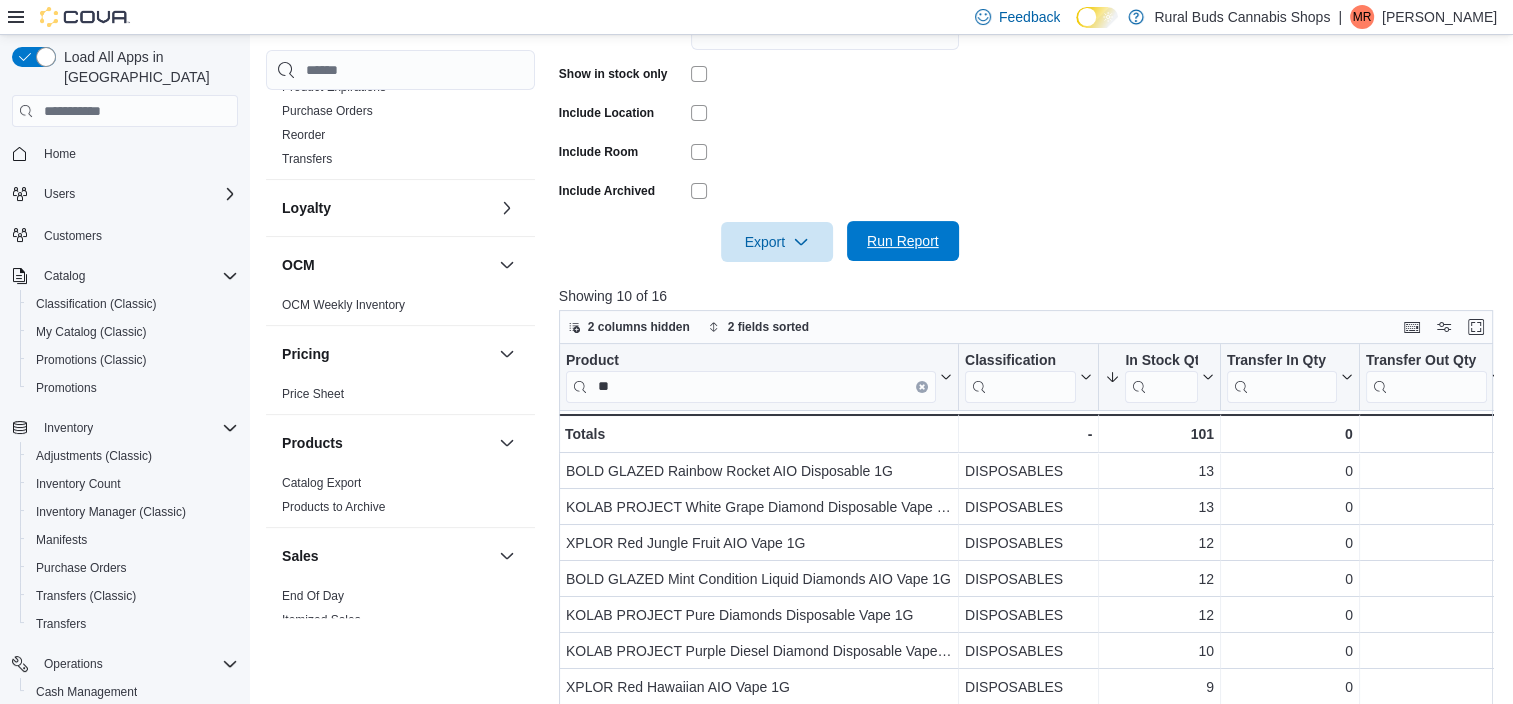 click on "Run Report" at bounding box center [903, 241] 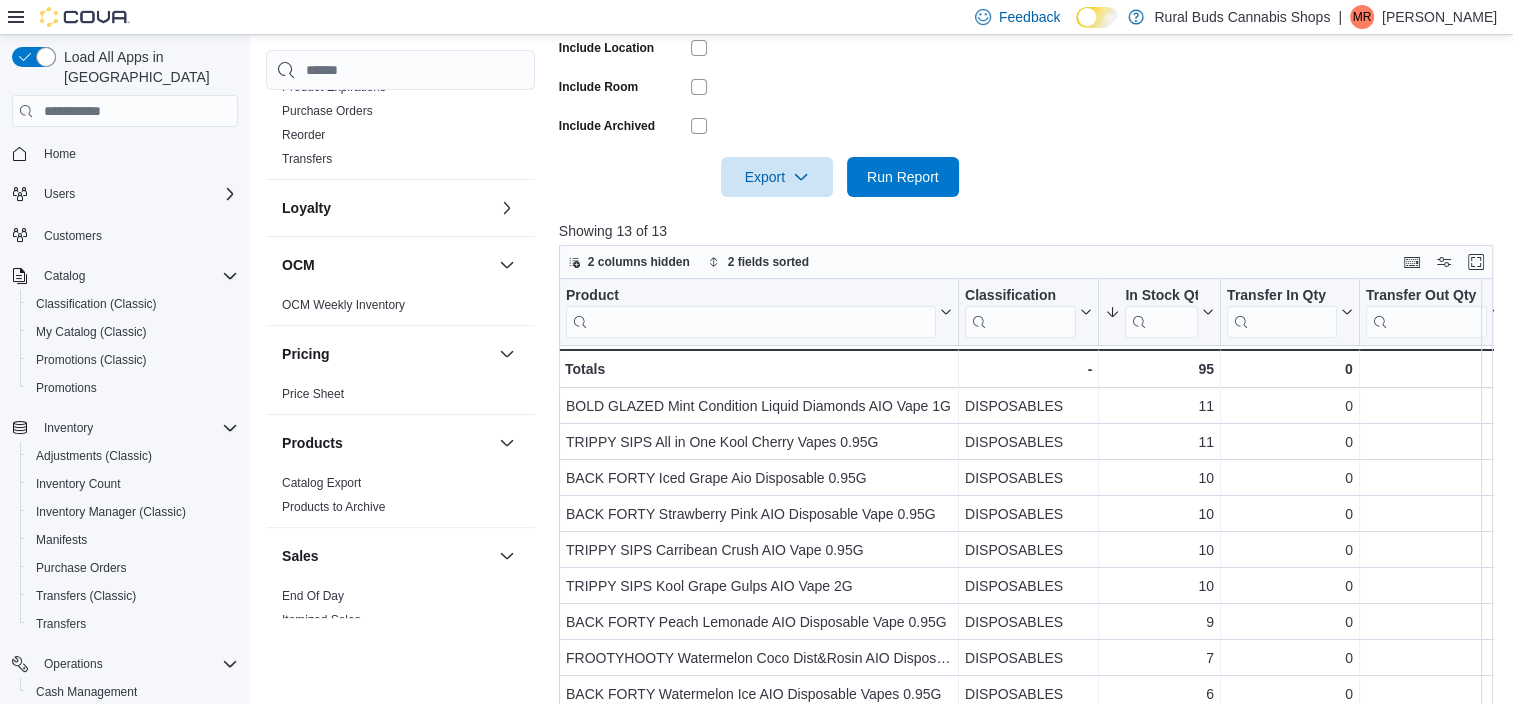 scroll, scrollTop: 600, scrollLeft: 0, axis: vertical 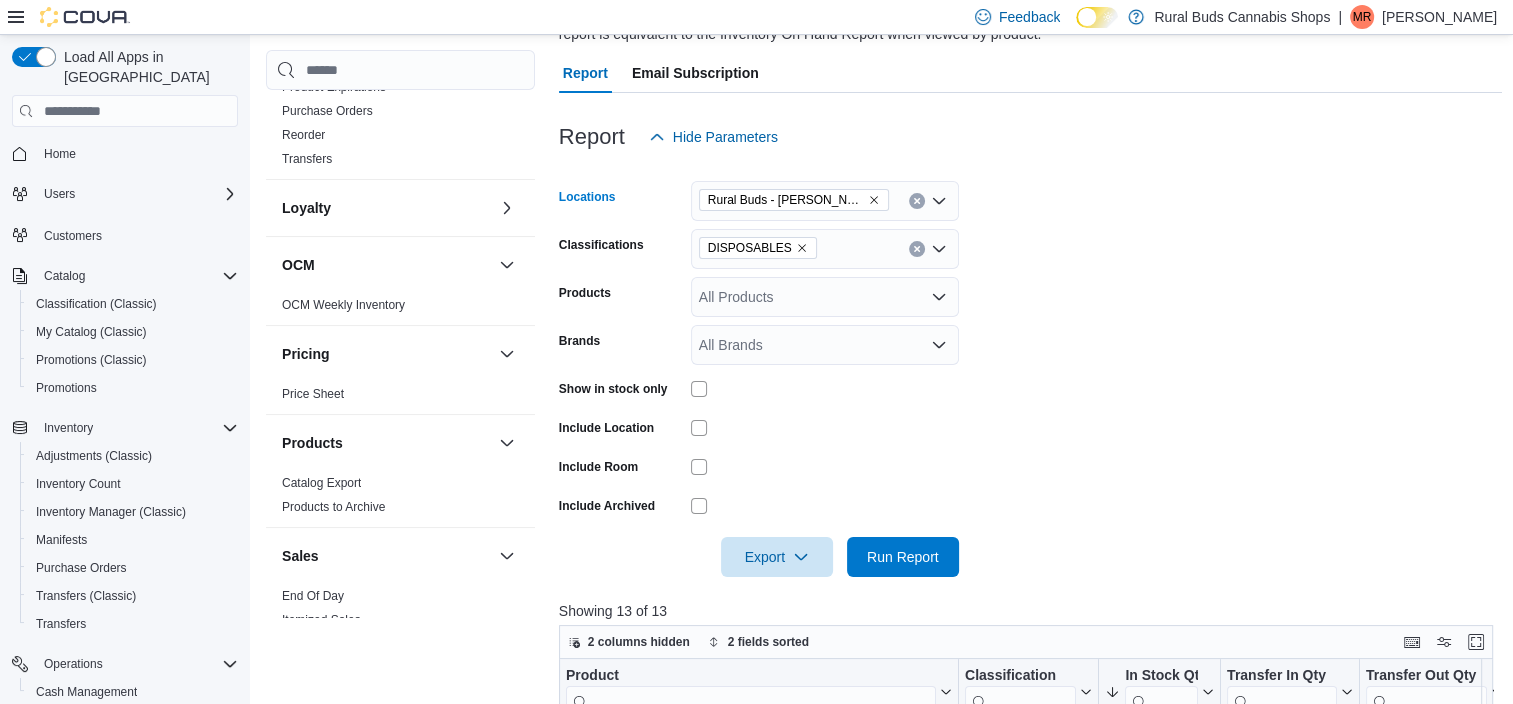click 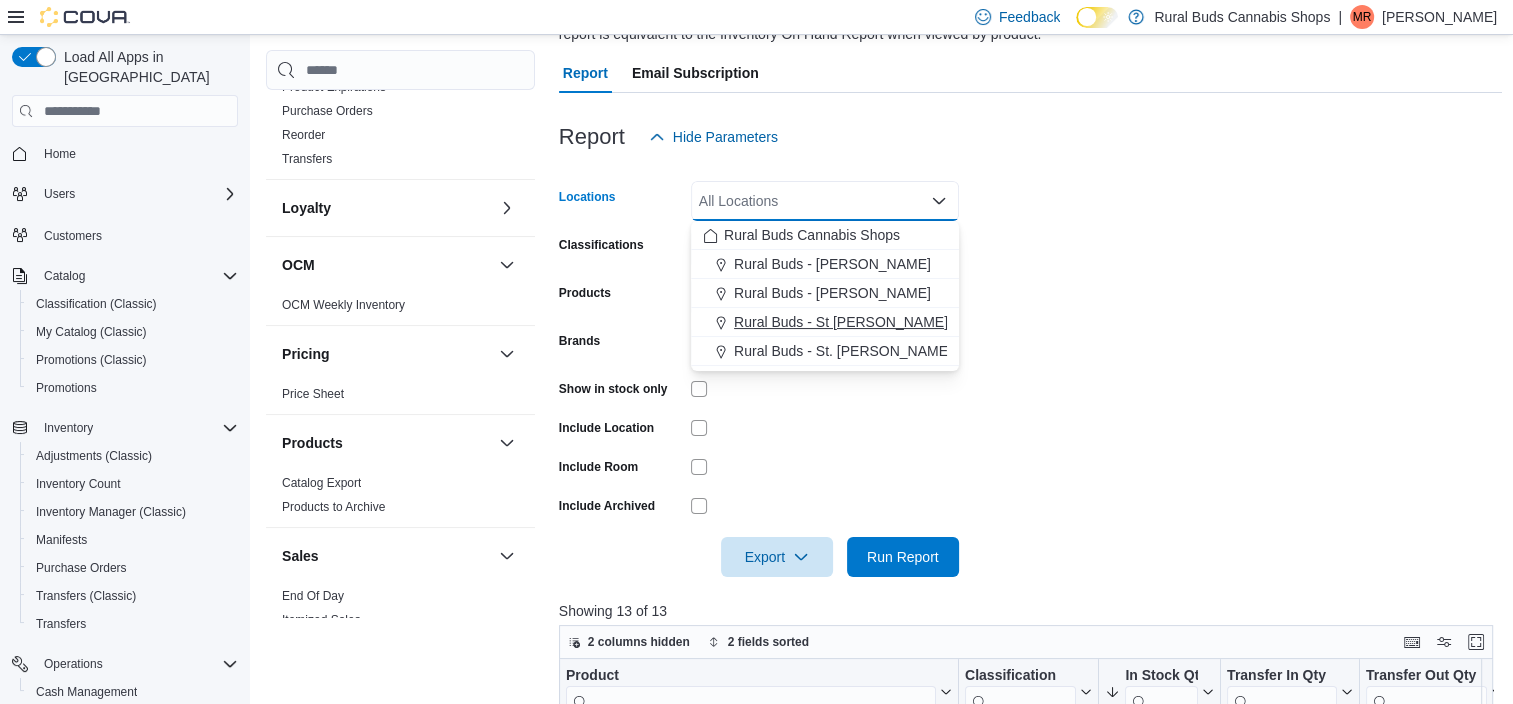 click on "Rural Buds - St [PERSON_NAME]" at bounding box center (841, 322) 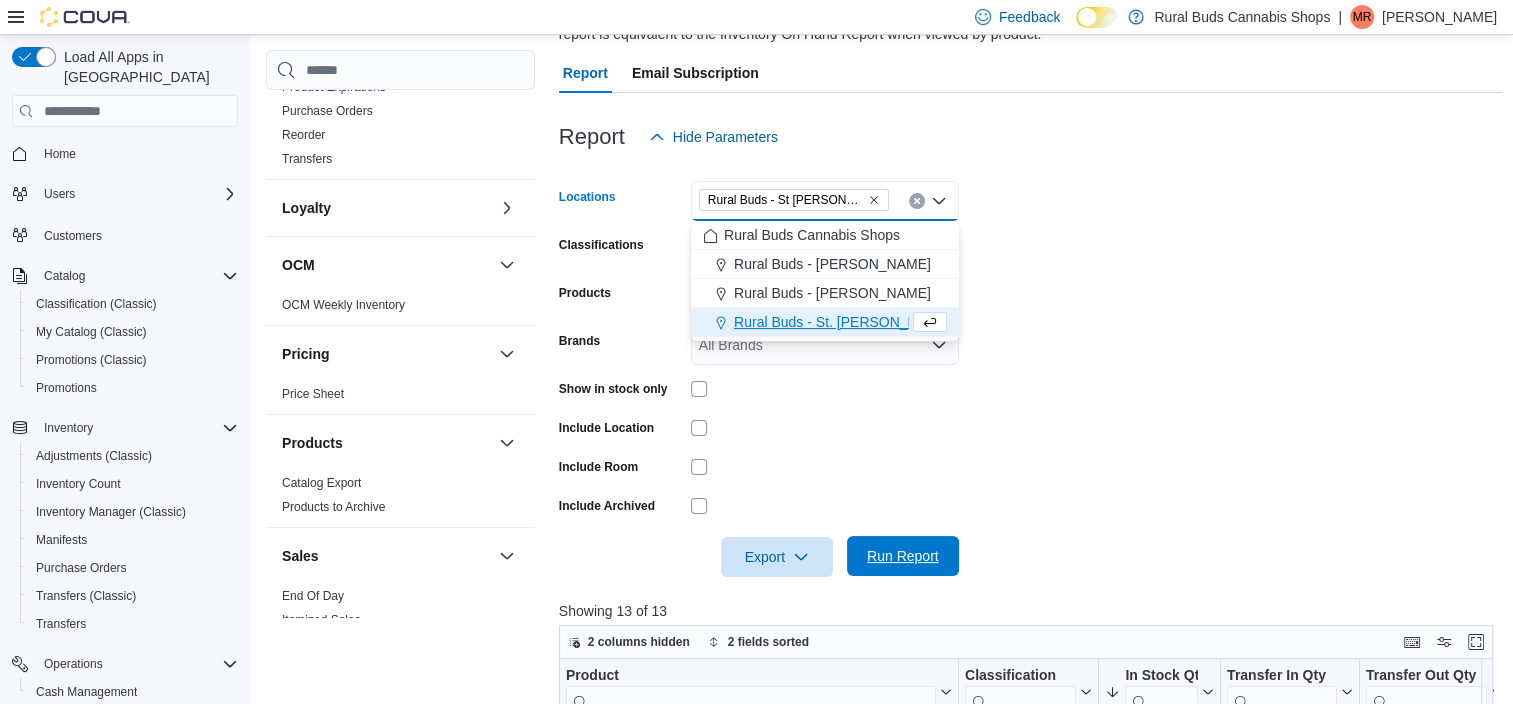 click on "Run Report" at bounding box center (903, 556) 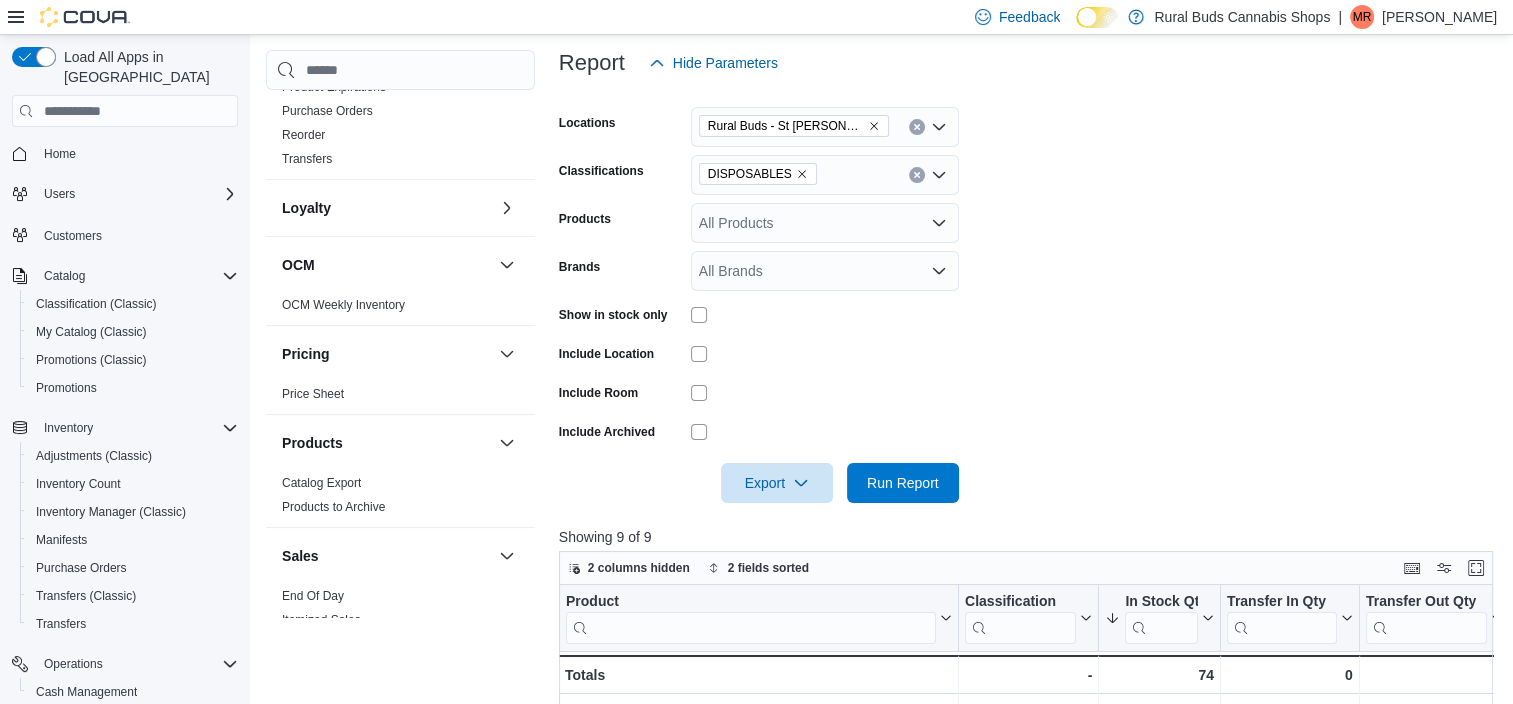 scroll, scrollTop: 485, scrollLeft: 0, axis: vertical 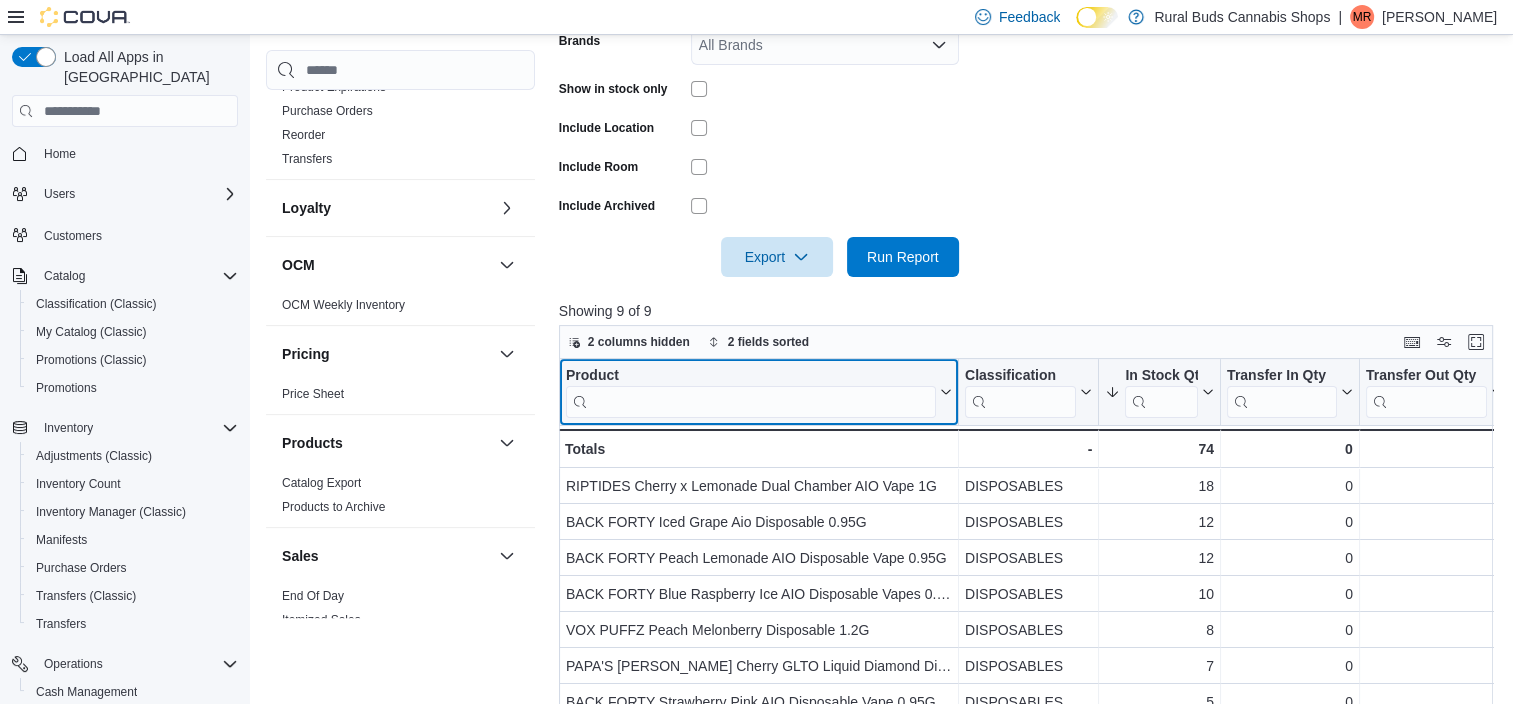 click at bounding box center (751, 402) 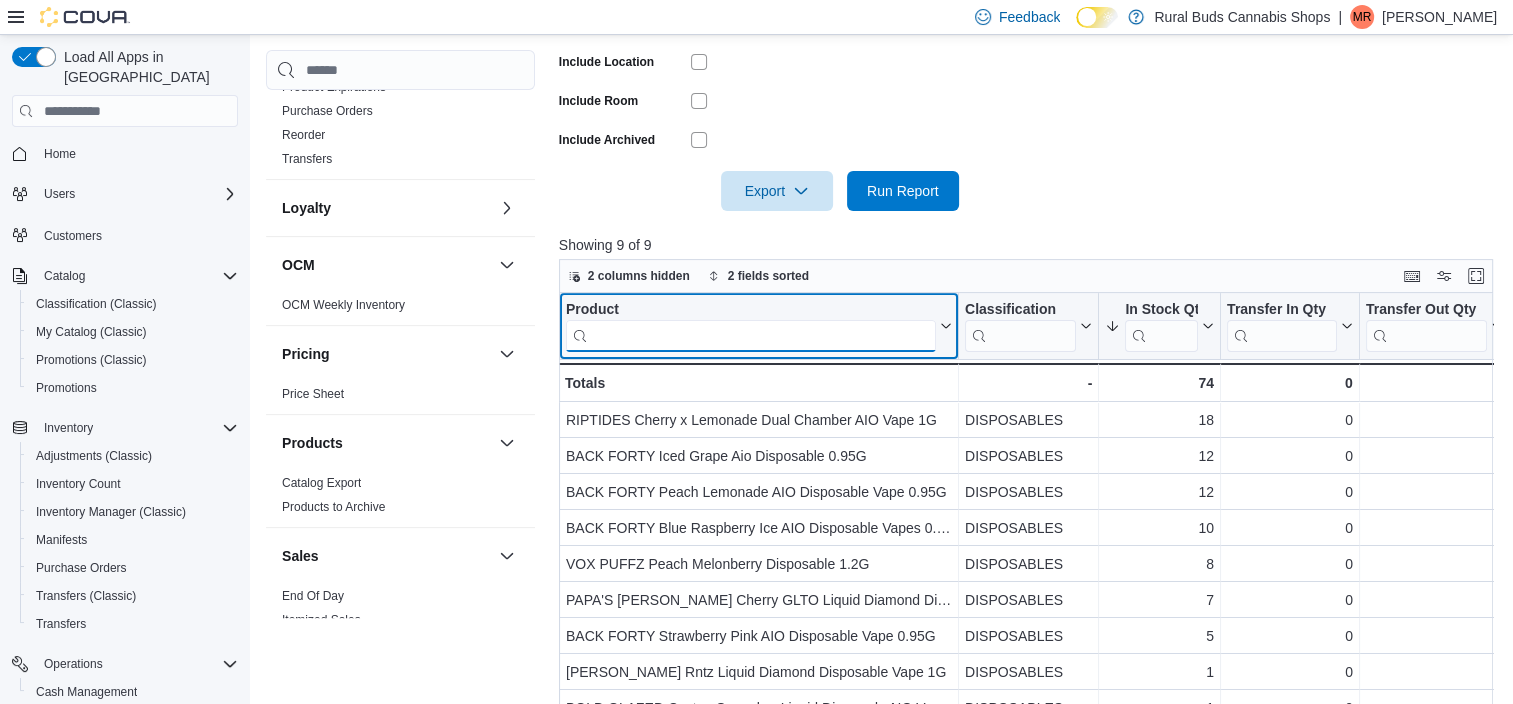scroll, scrollTop: 585, scrollLeft: 0, axis: vertical 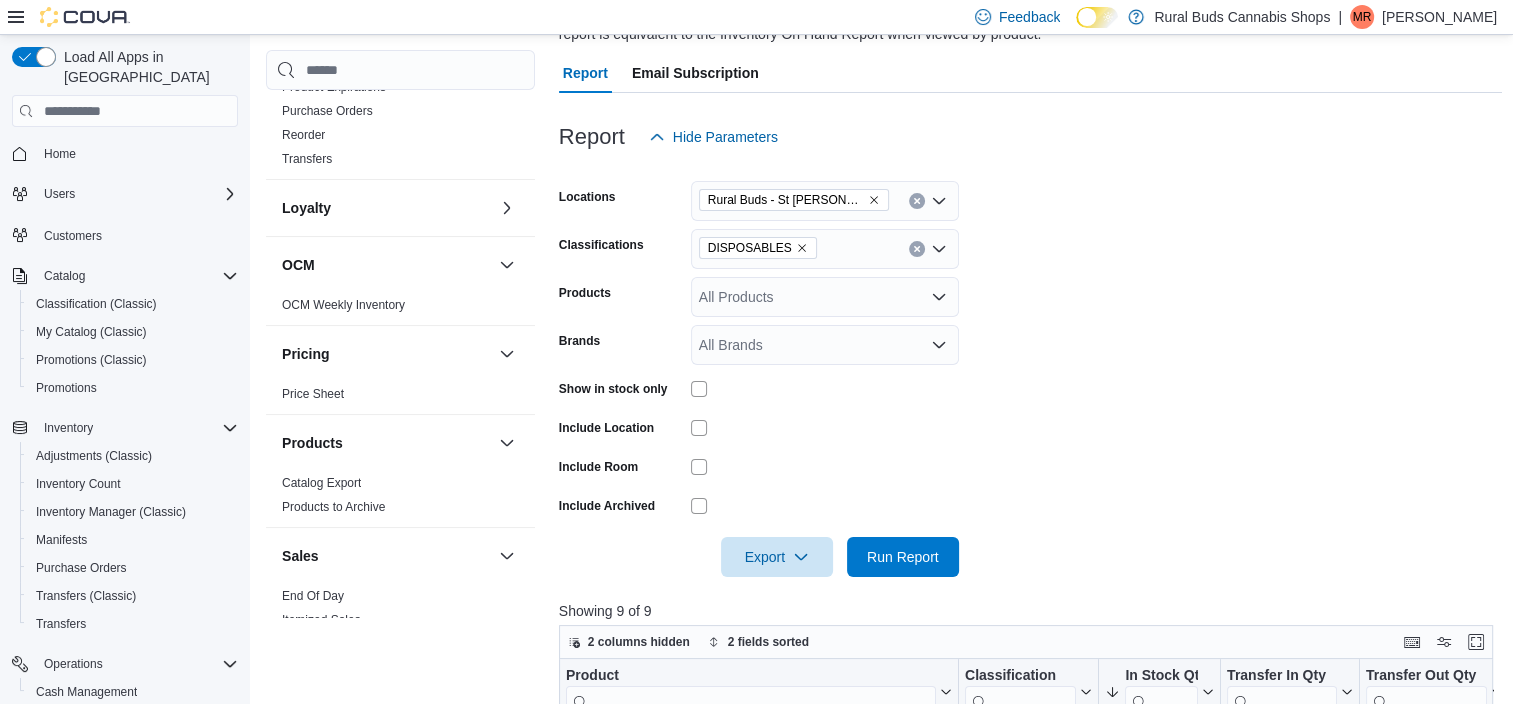 click 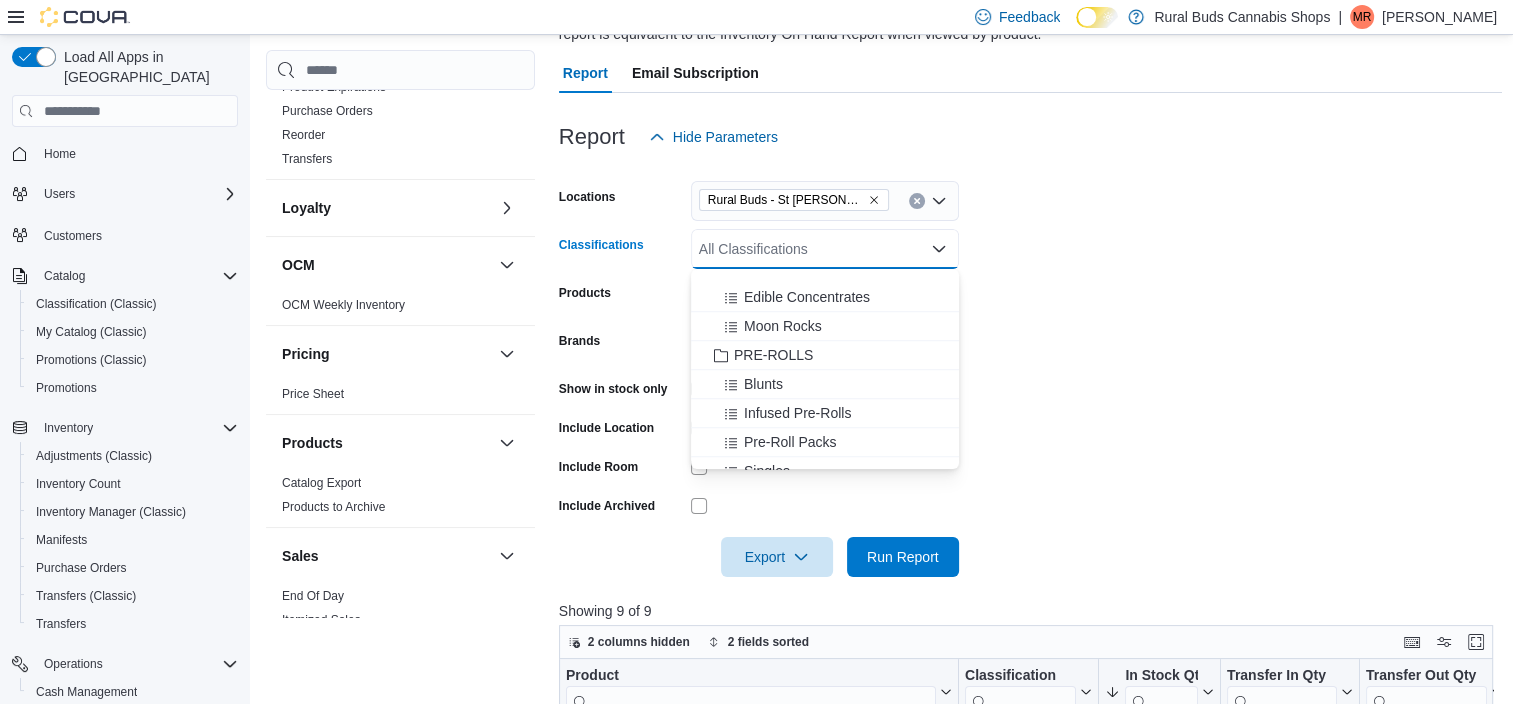 scroll, scrollTop: 1800, scrollLeft: 0, axis: vertical 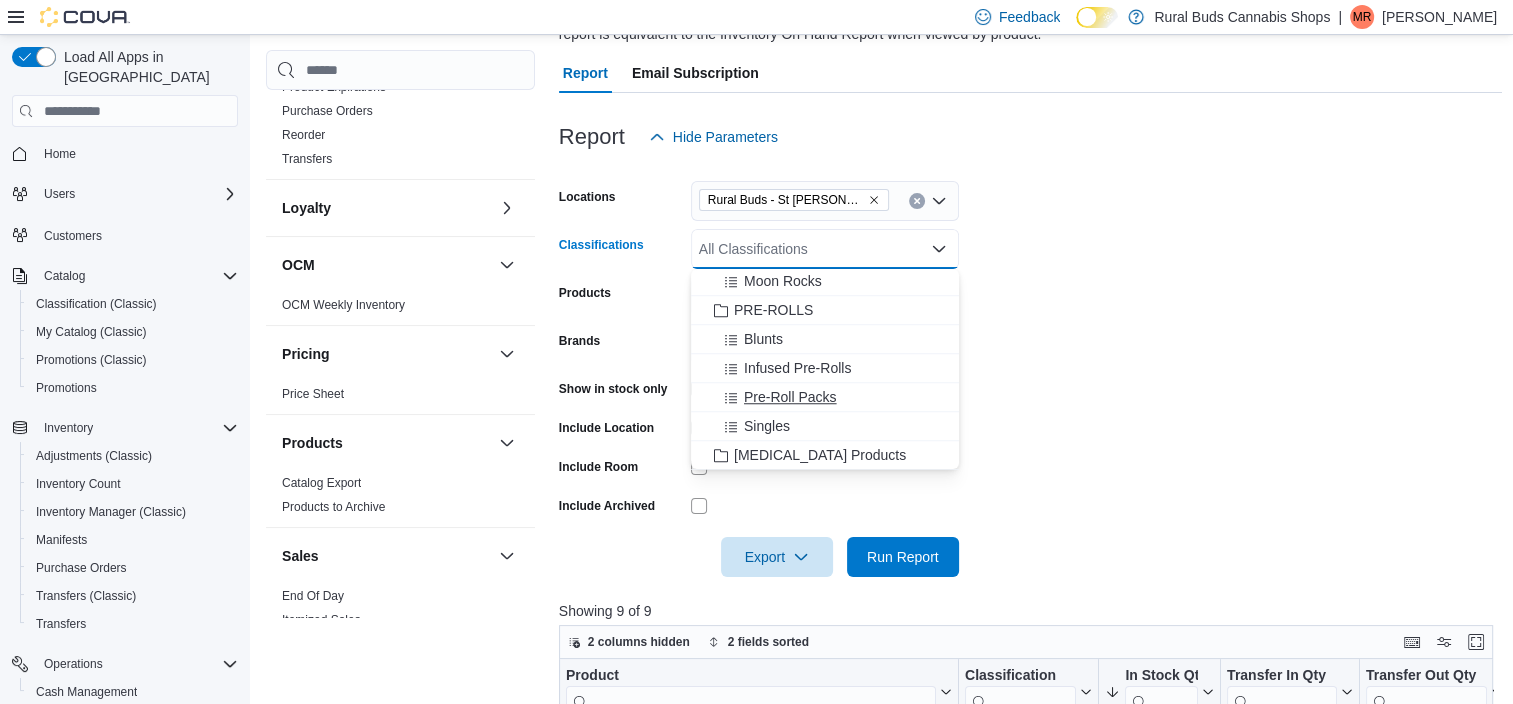 click on "Pre-Roll Packs" at bounding box center [790, 397] 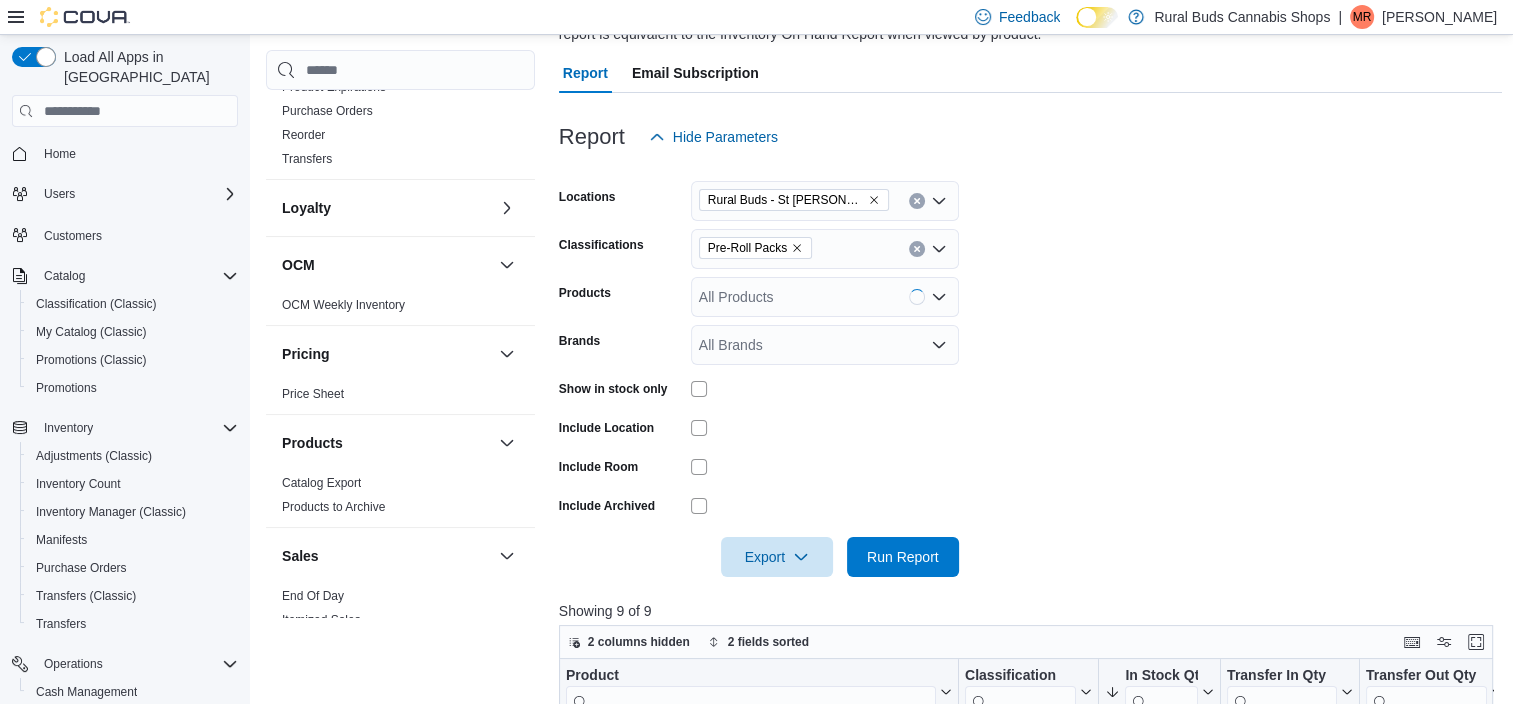 click on "Locations Rural Buds - St Pierre Joly Classifications Pre-Roll Packs Products All Products Brands All Brands Show in stock only Include Location Include Room Include Archived Export  Run Report" at bounding box center (1031, 367) 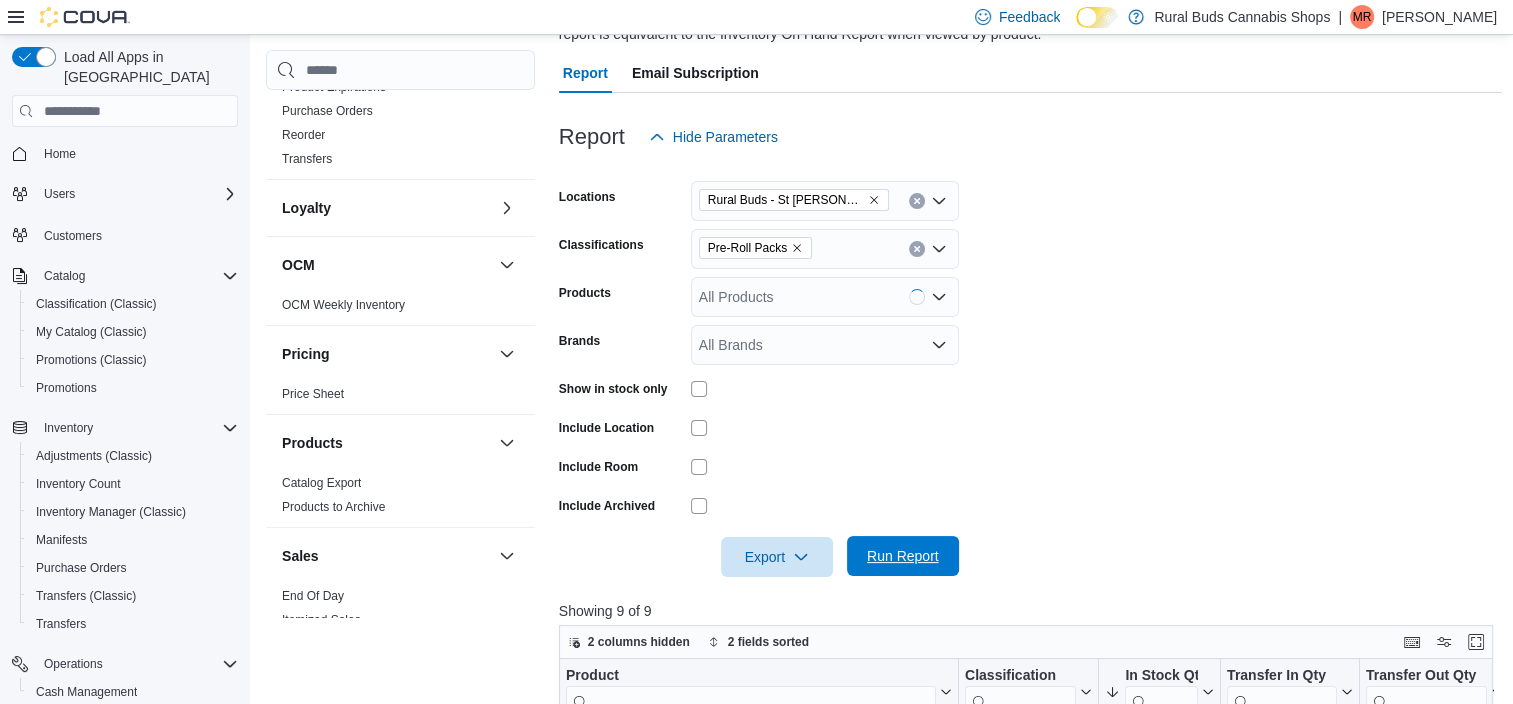 click on "Run Report" at bounding box center (903, 556) 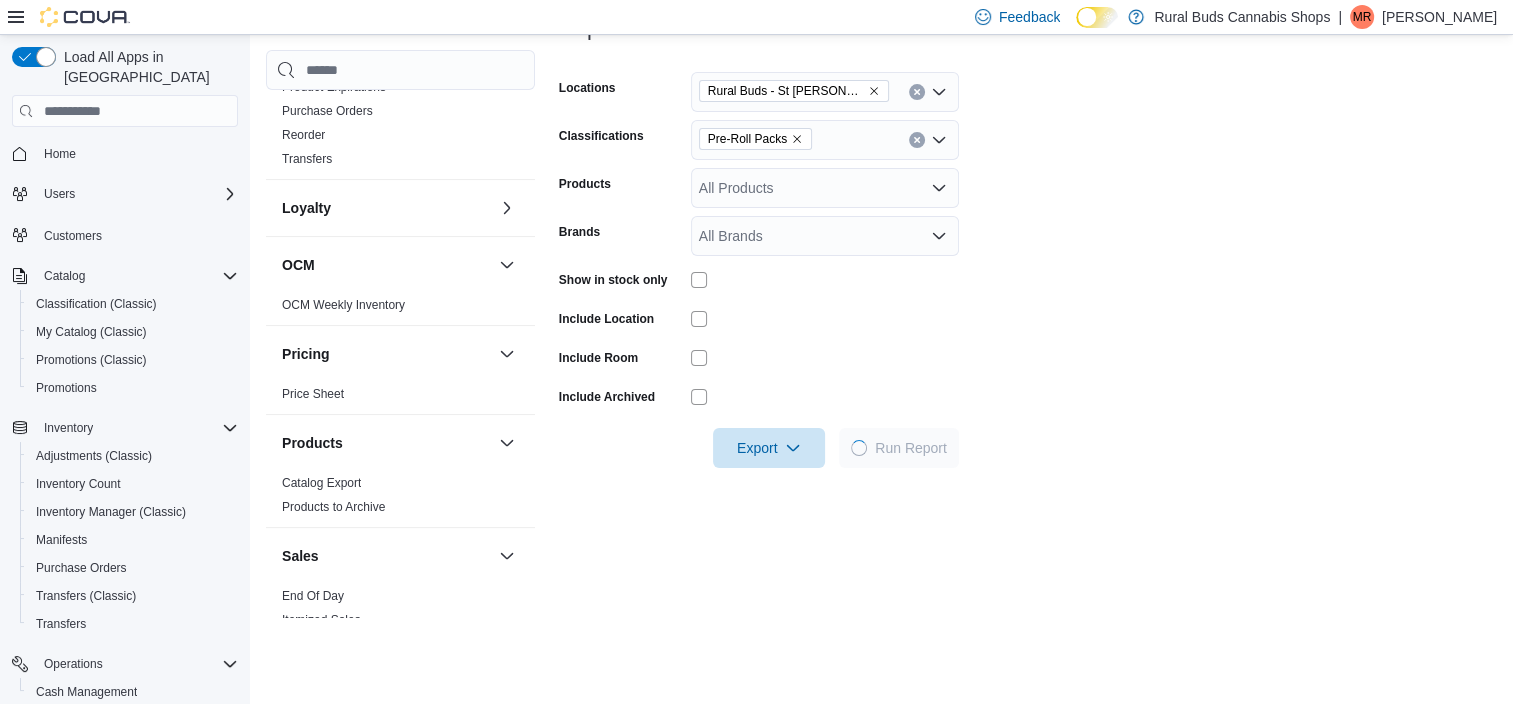 scroll, scrollTop: 385, scrollLeft: 0, axis: vertical 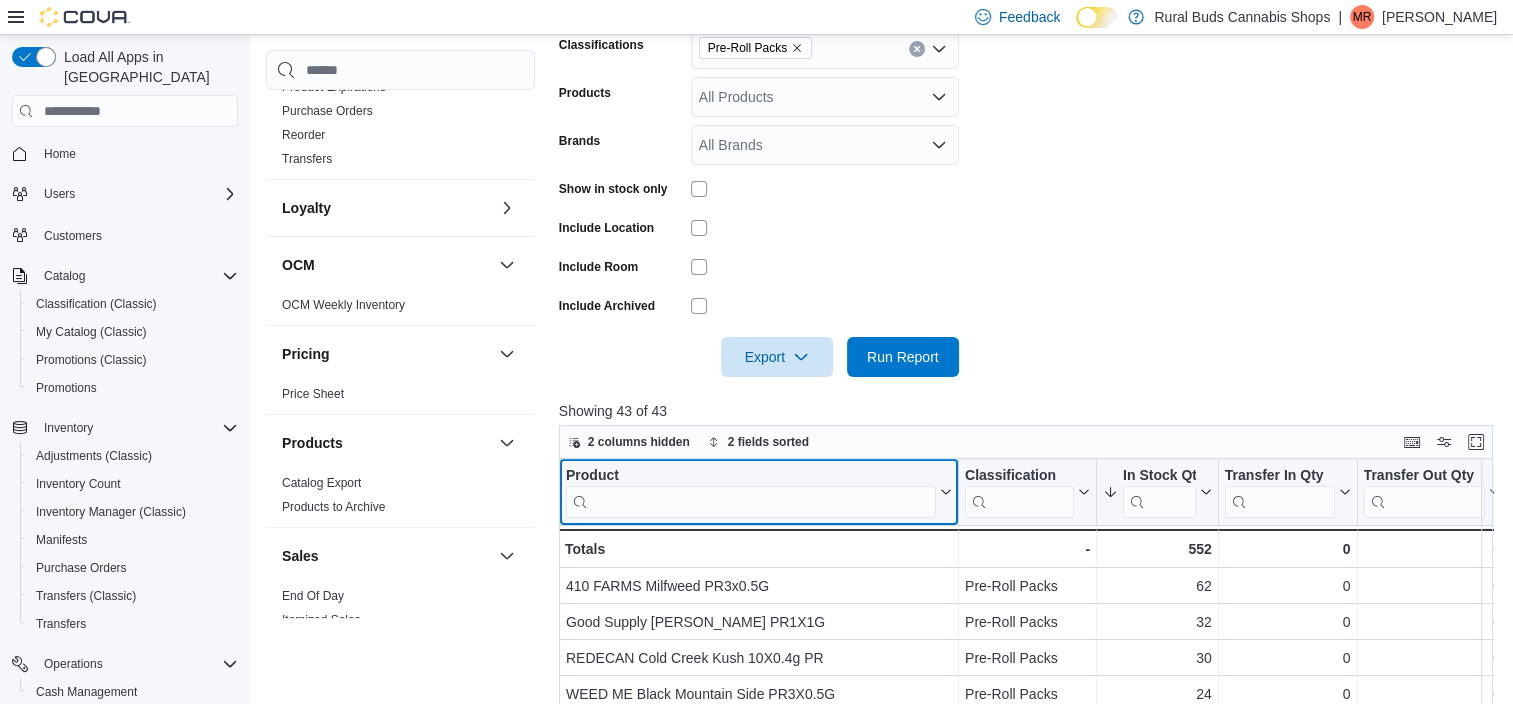 click at bounding box center (751, 502) 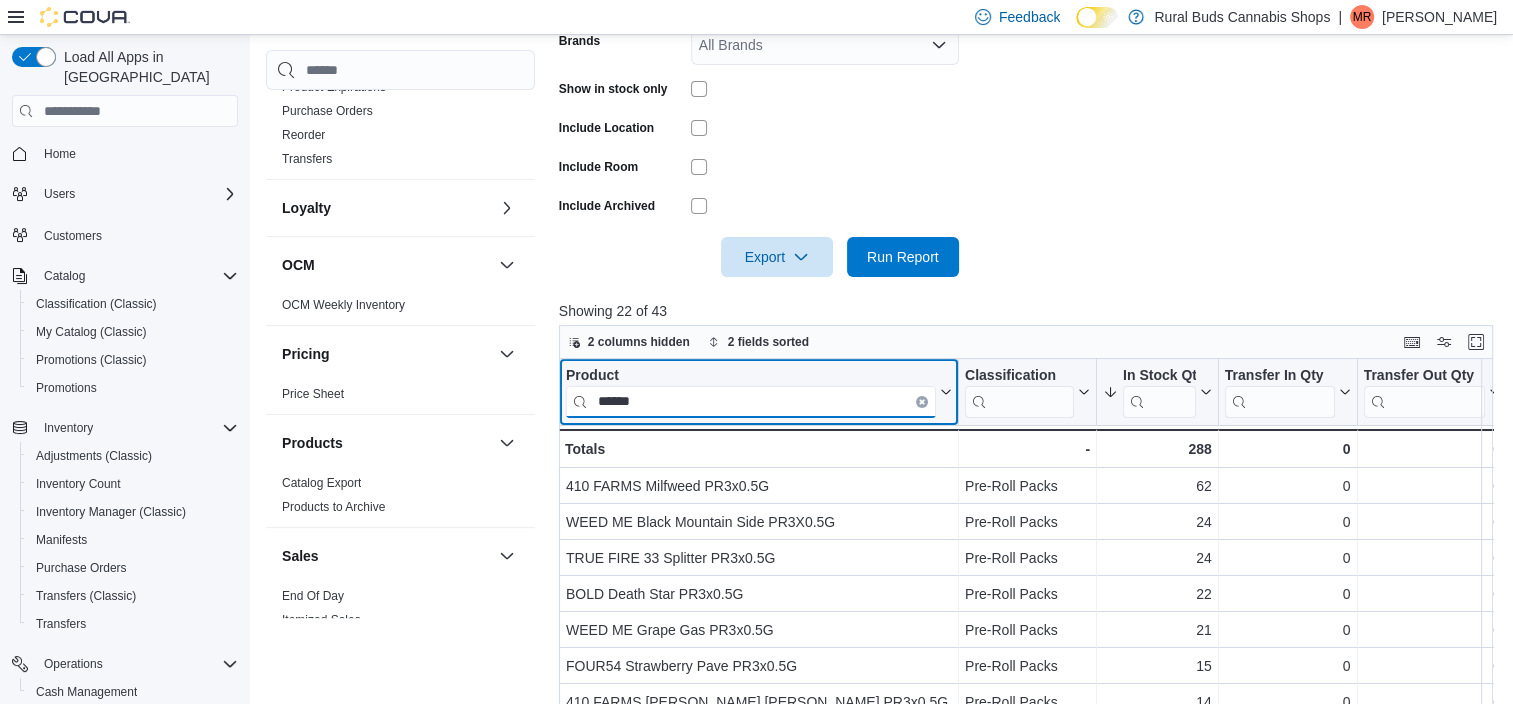 scroll, scrollTop: 685, scrollLeft: 0, axis: vertical 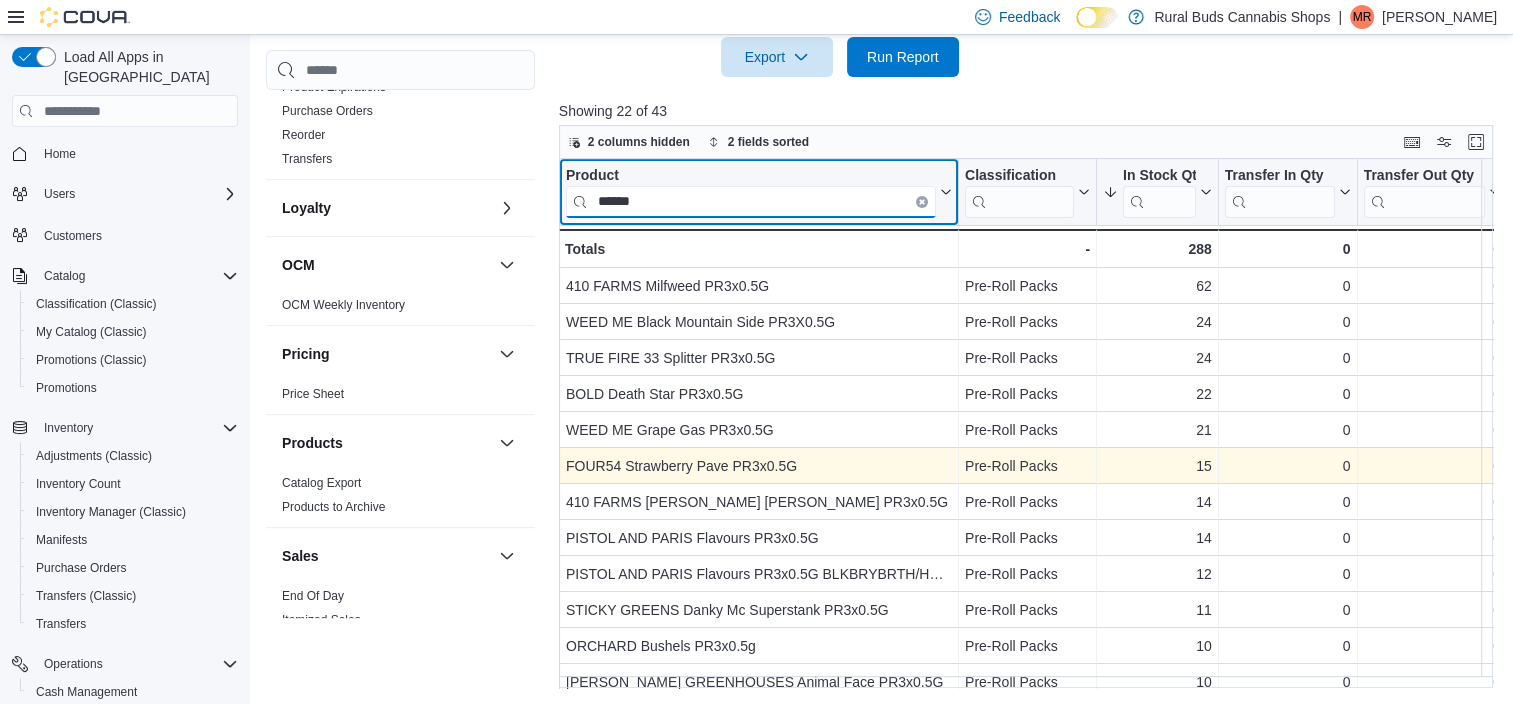 type on "******" 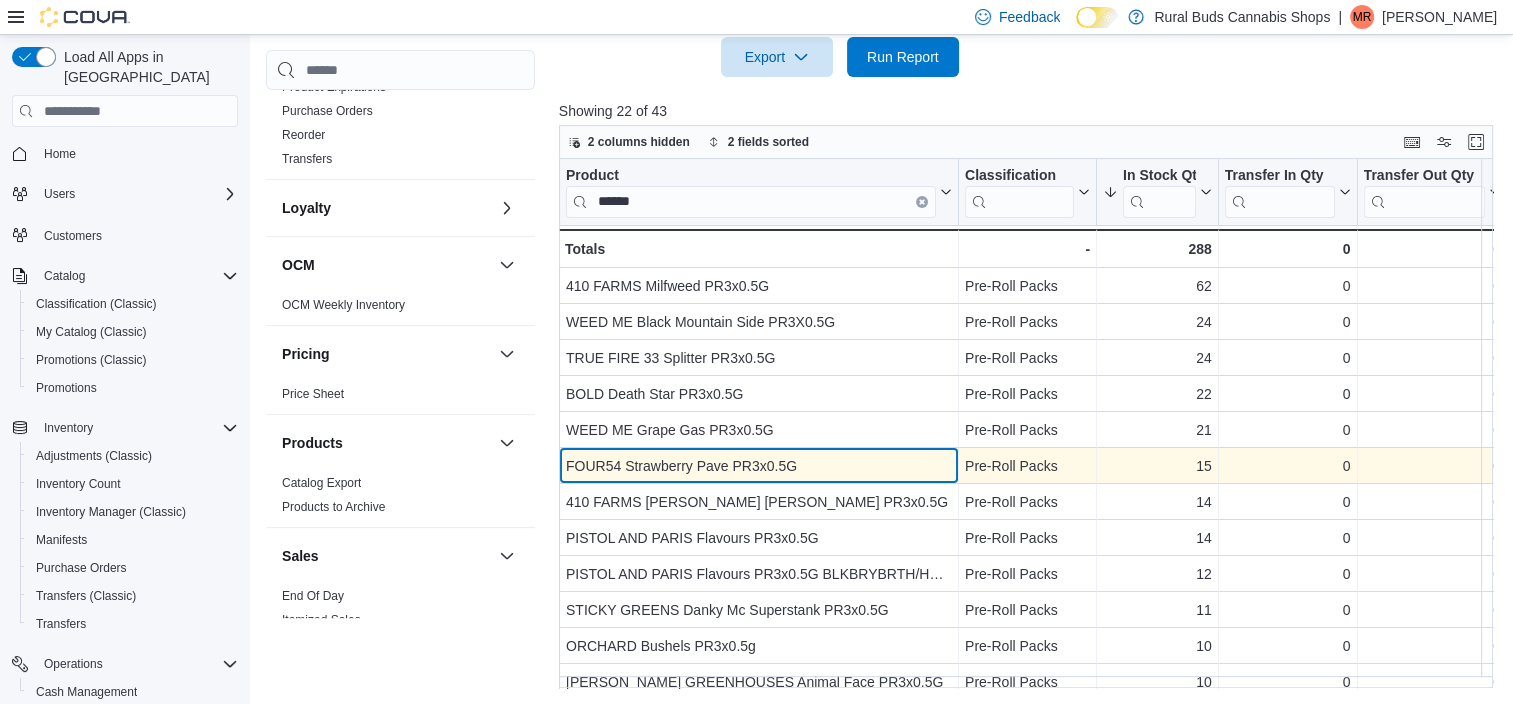click on "FOUR54 Strawberry Pave PR3x0.5G" at bounding box center (759, 466) 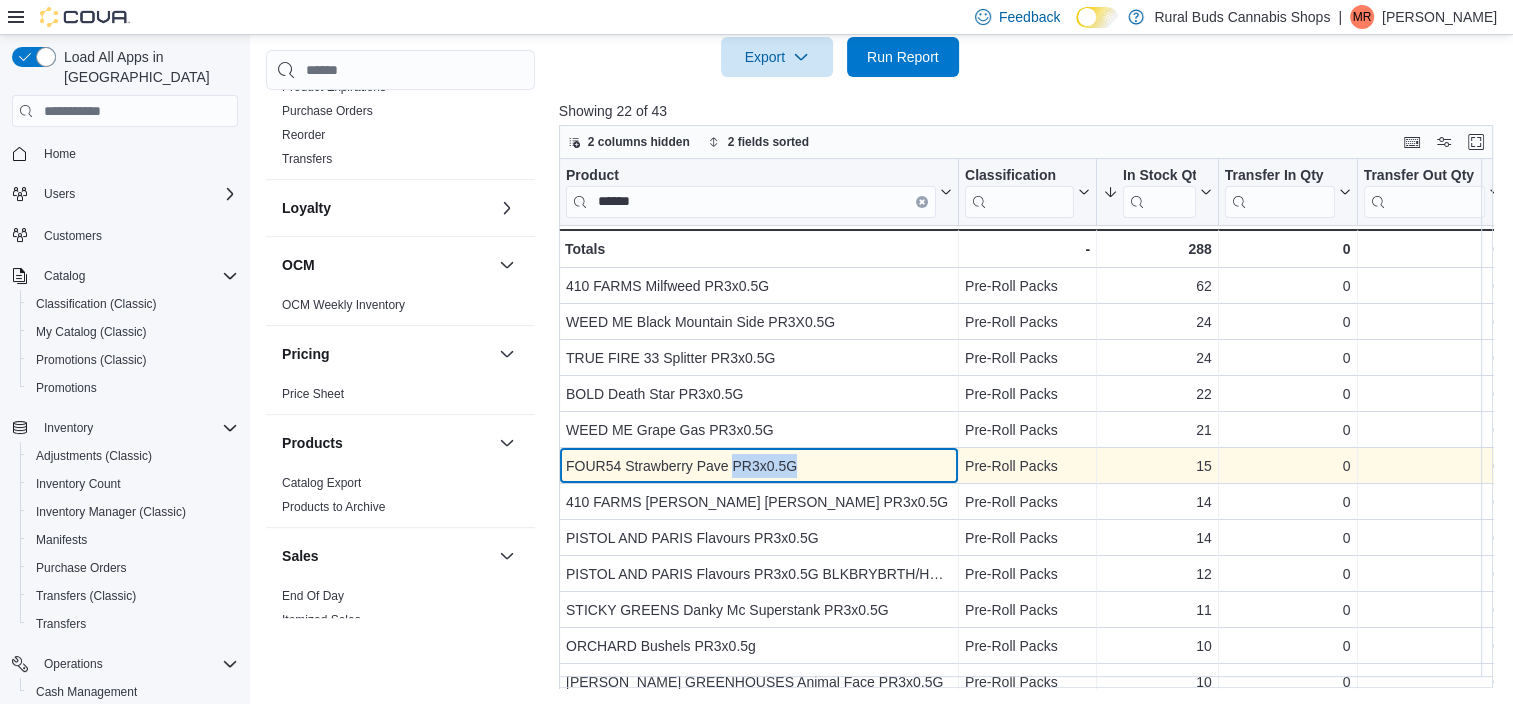 click on "FOUR54 Strawberry Pave PR3x0.5G" at bounding box center [759, 466] 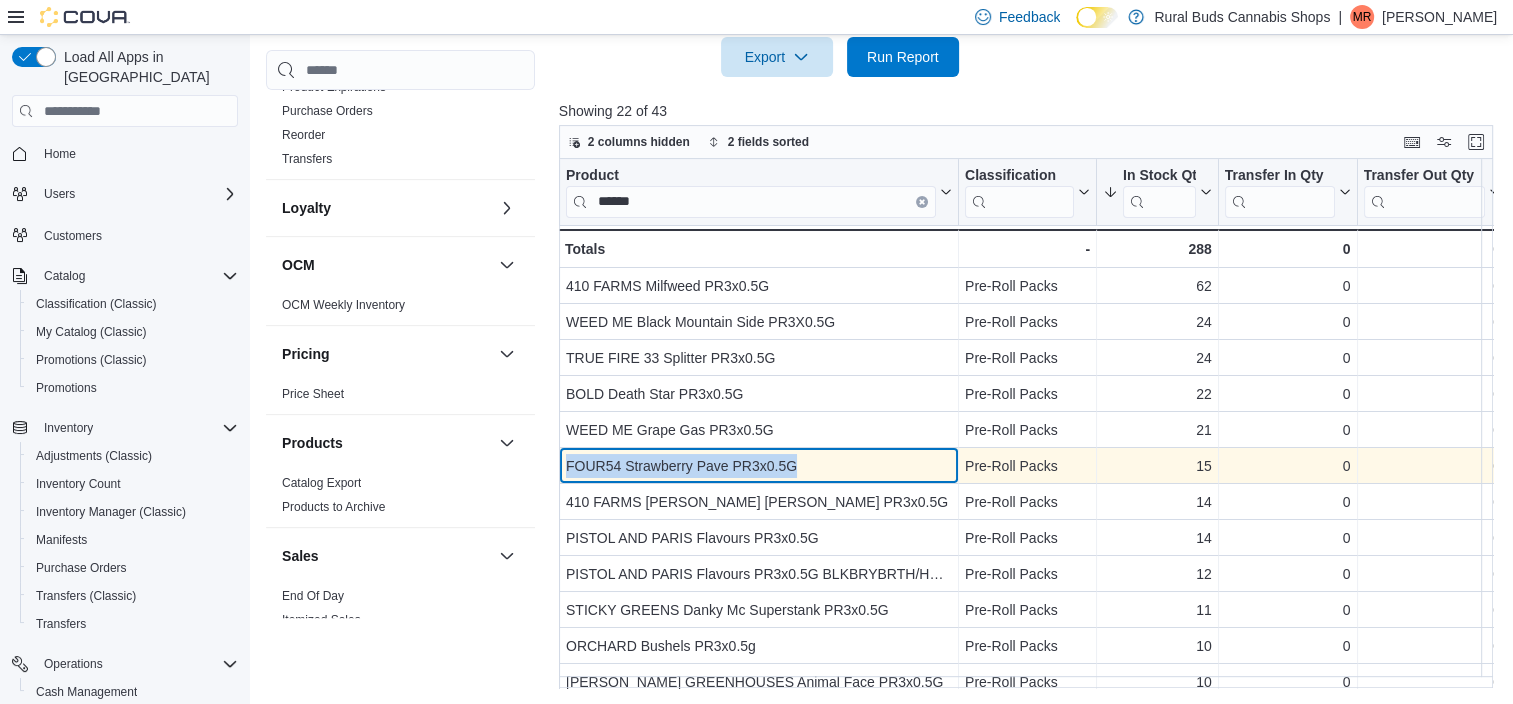 click on "FOUR54 Strawberry Pave PR3x0.5G" at bounding box center [759, 466] 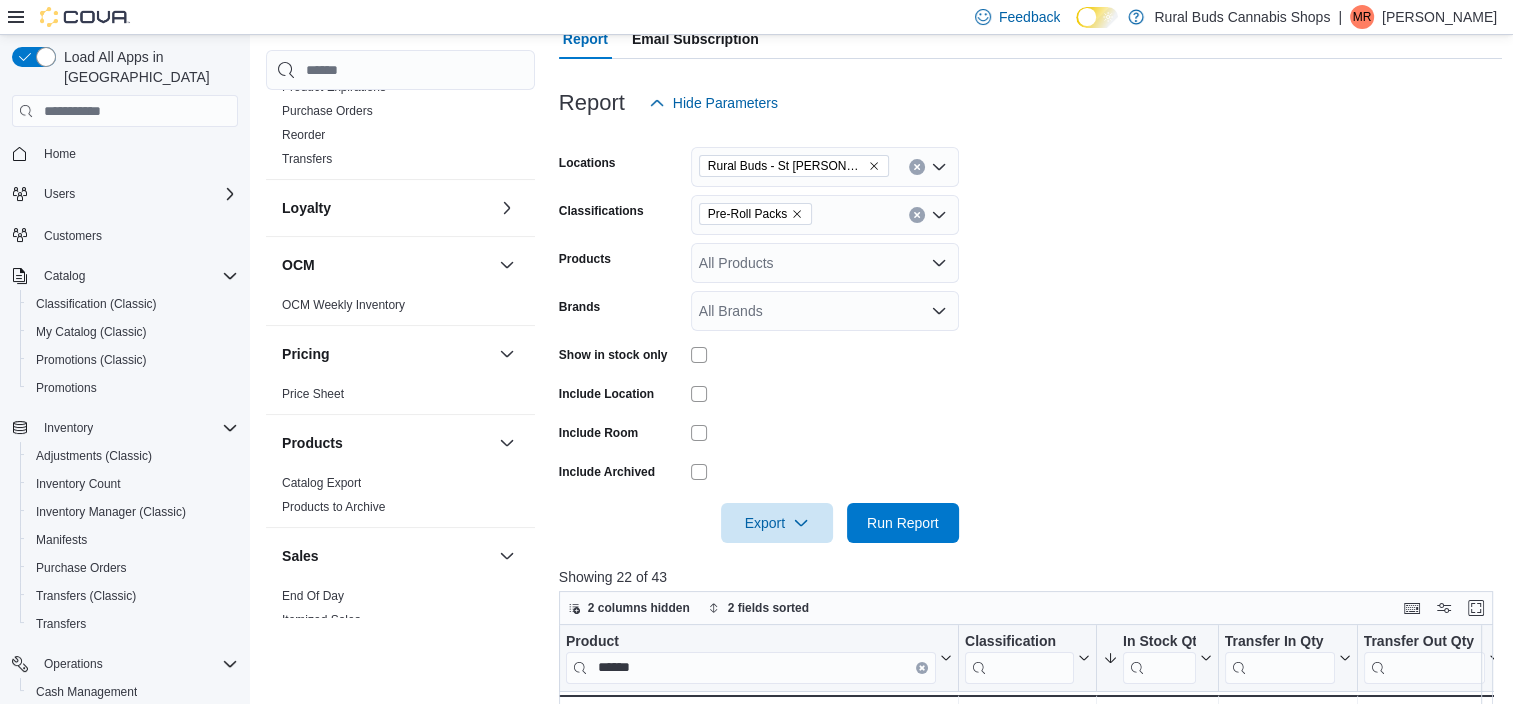 scroll, scrollTop: 185, scrollLeft: 0, axis: vertical 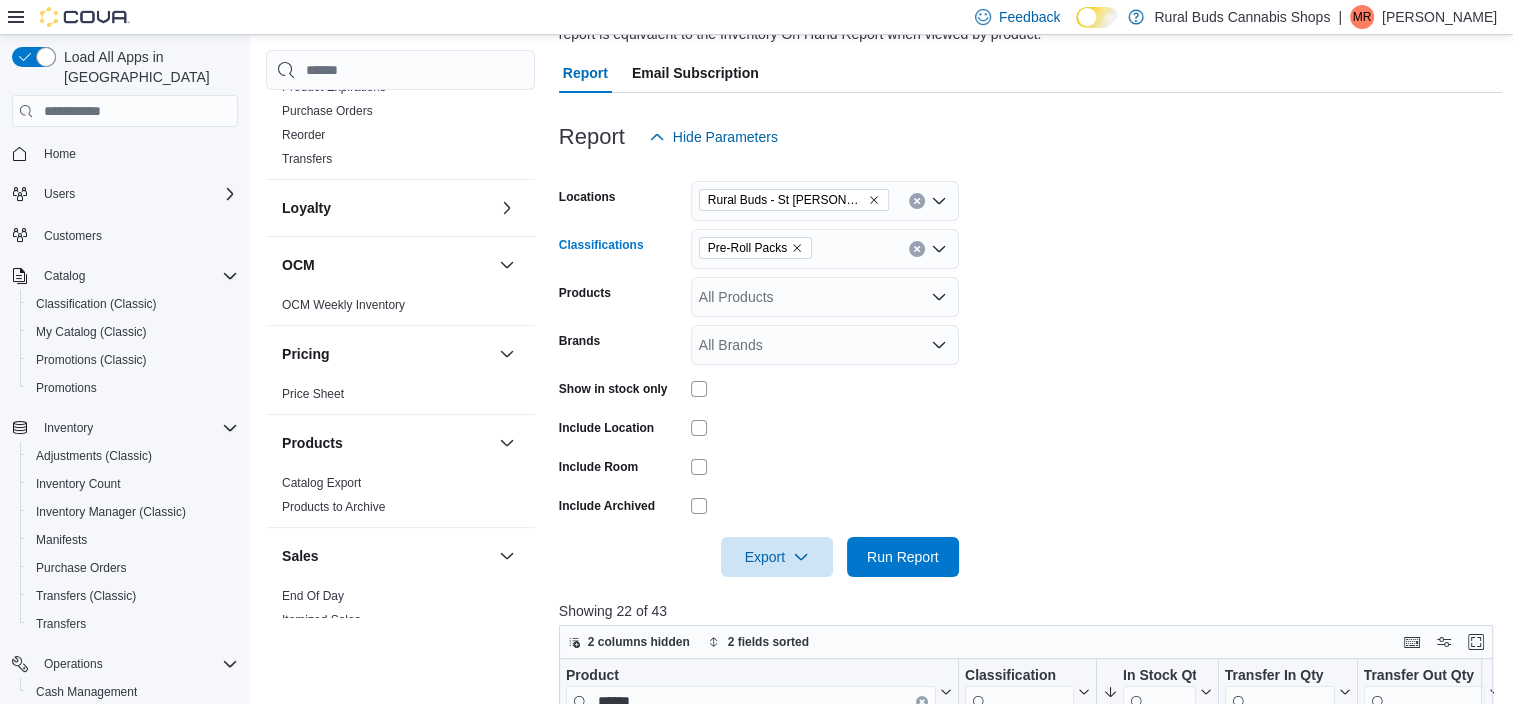 click 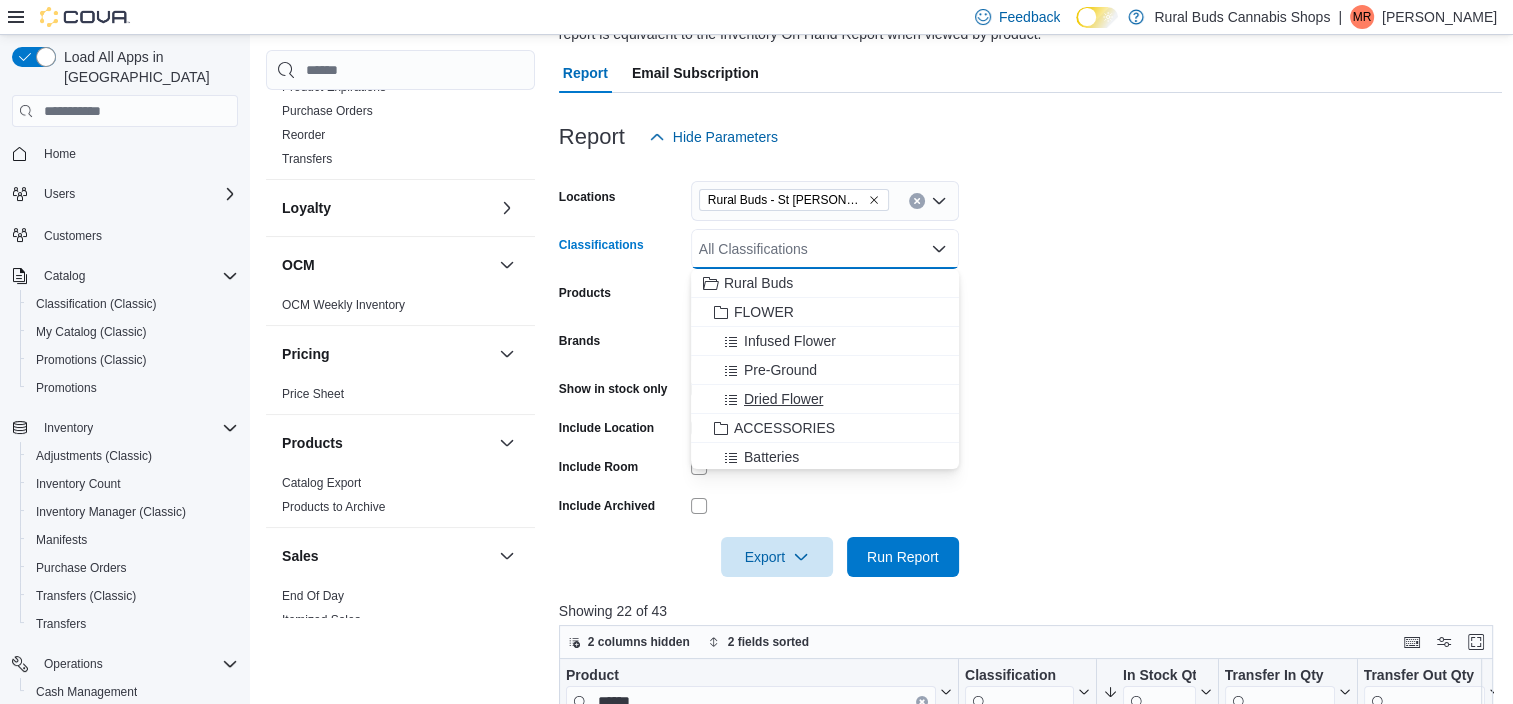 click on "Dried Flower" at bounding box center (783, 399) 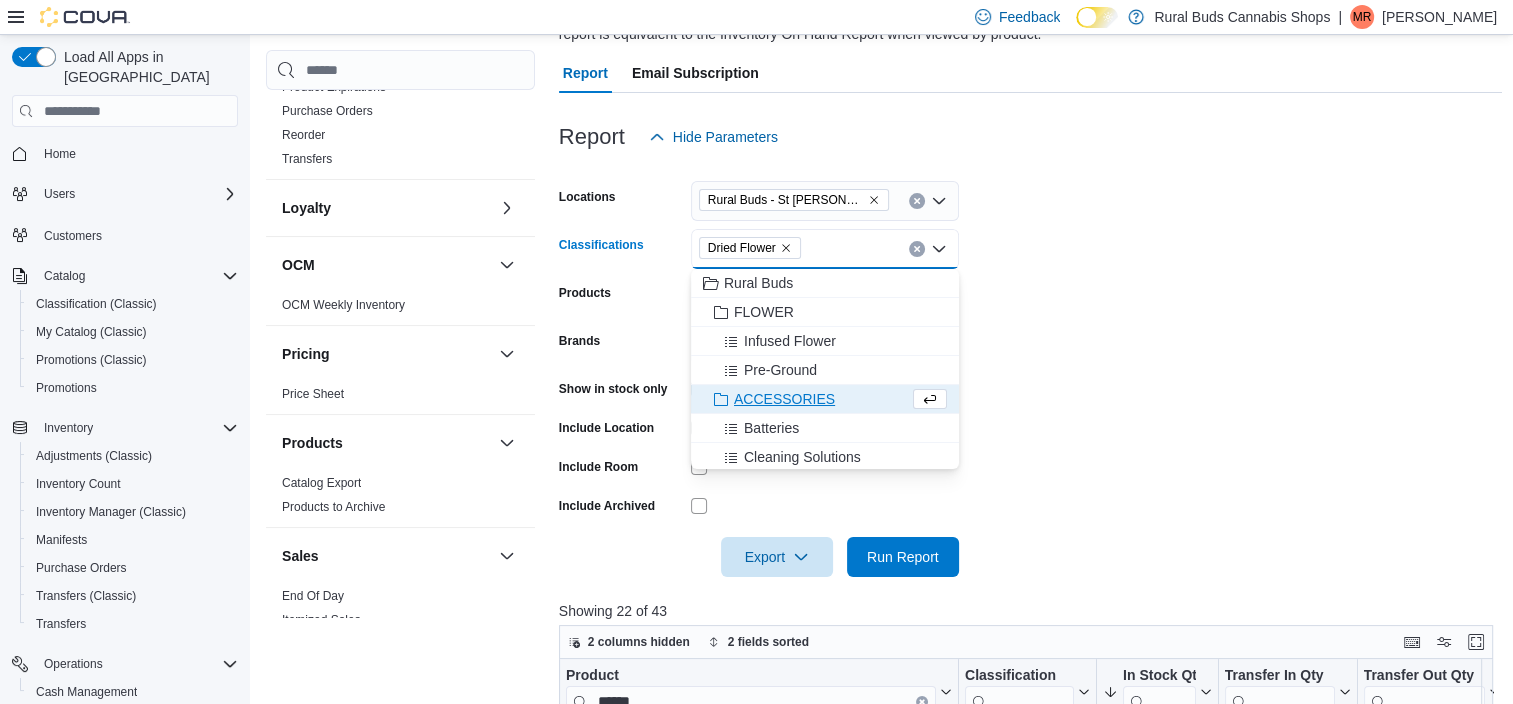 click on "Locations Rural Buds - St Pierre Joly Classifications Dried Flower Combo box. Selected. Dried Flower. Press Backspace to delete Dried Flower. Combo box input. All Classifications. Type some text or, to display a list of choices, press Down Arrow. To exit the list of choices, press Escape. Products All Products Brands All Brands Show in stock only Include Location Include Room Include Archived Export  Run Report" at bounding box center [1031, 367] 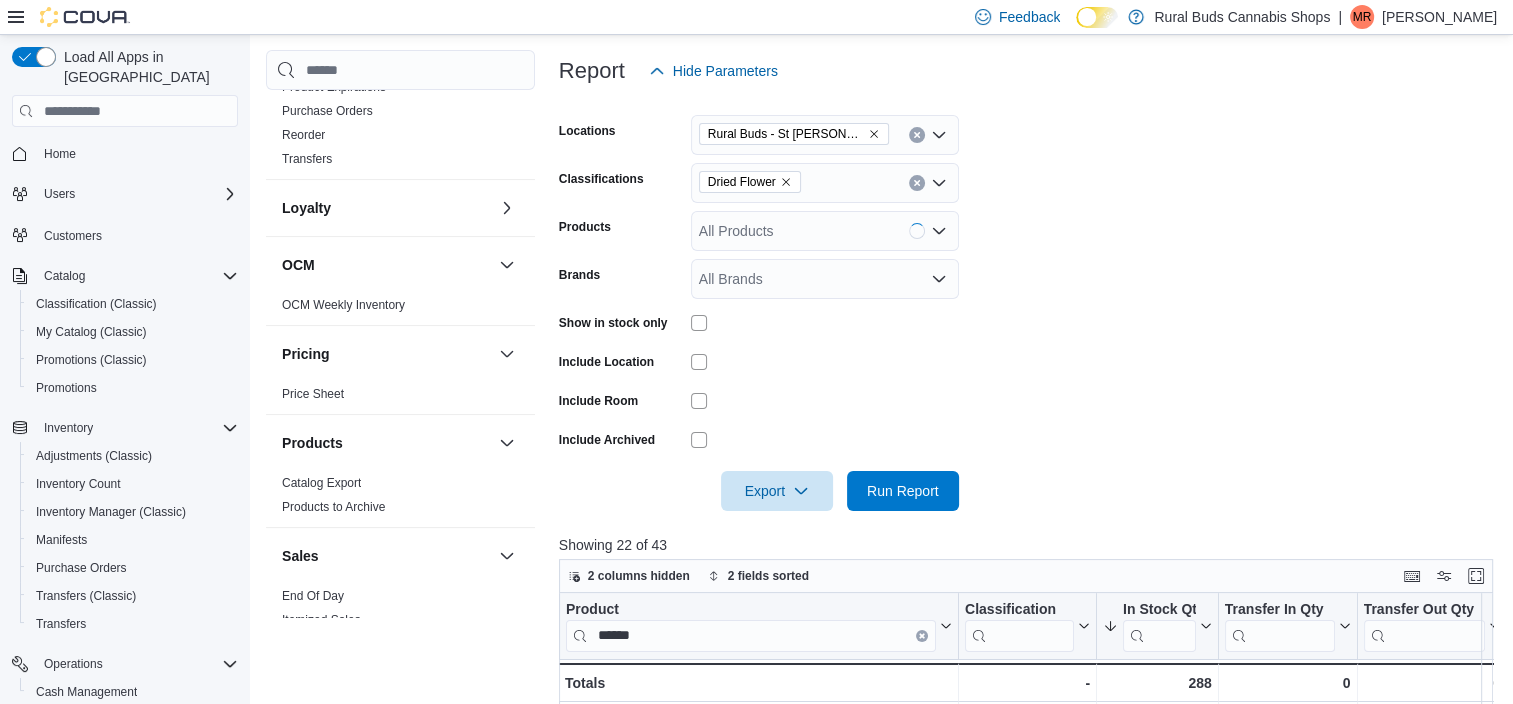 scroll, scrollTop: 285, scrollLeft: 0, axis: vertical 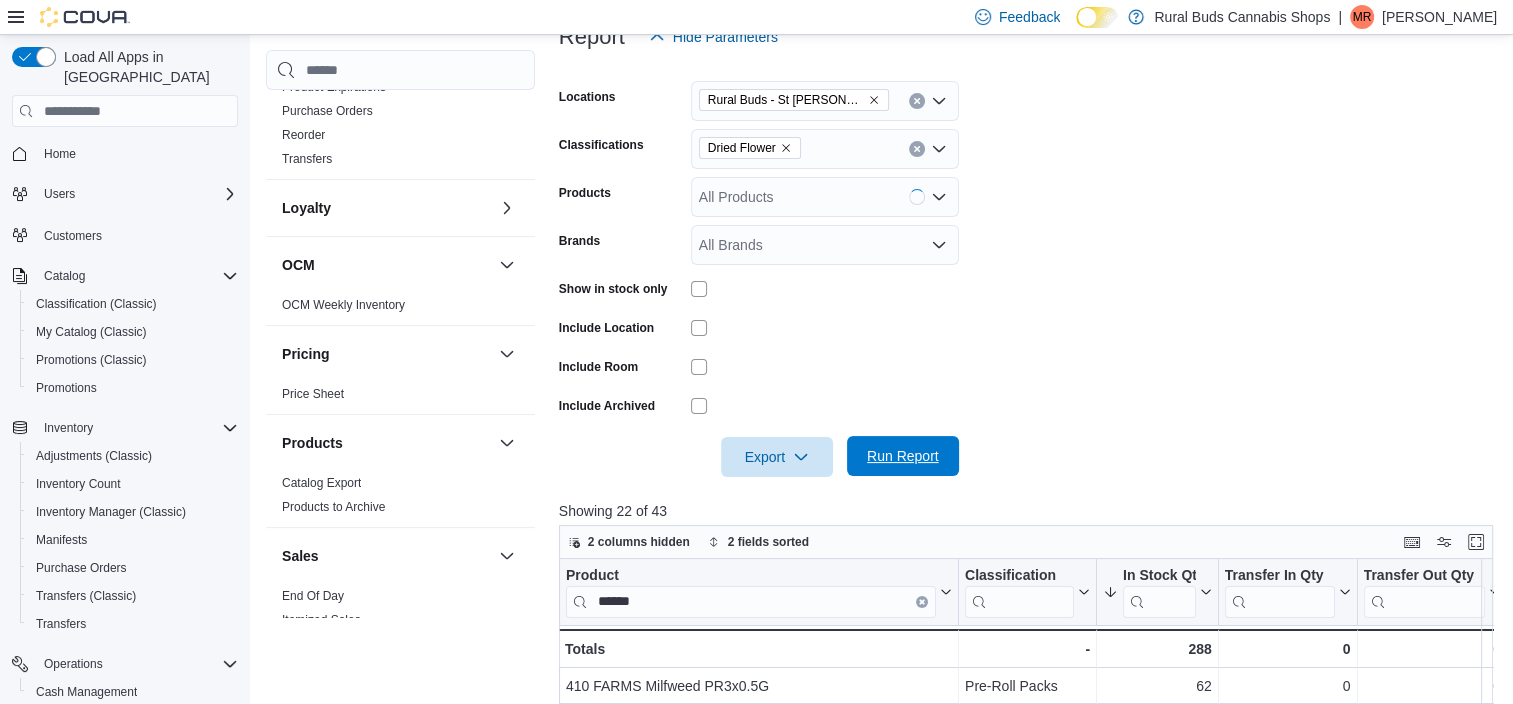 click on "Run Report" at bounding box center (903, 456) 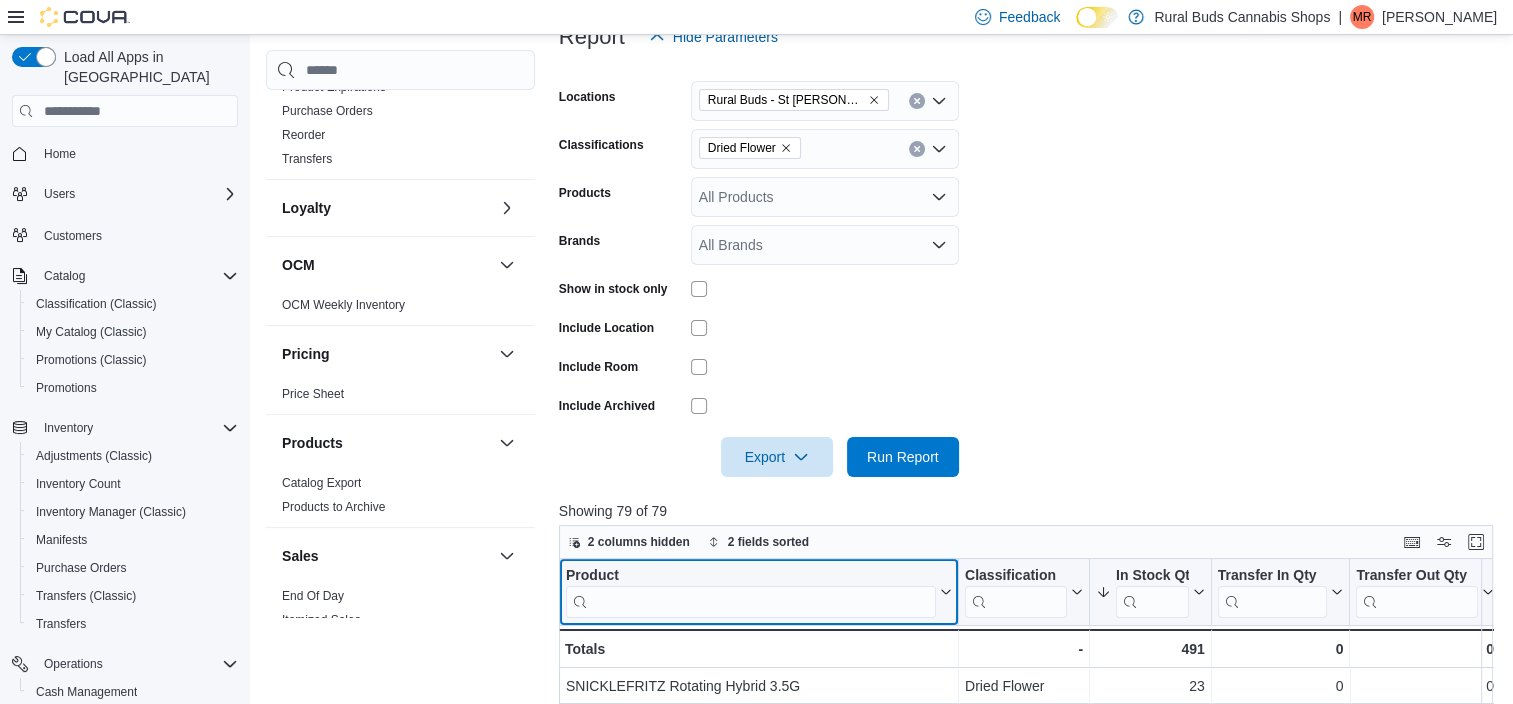 click at bounding box center (751, 602) 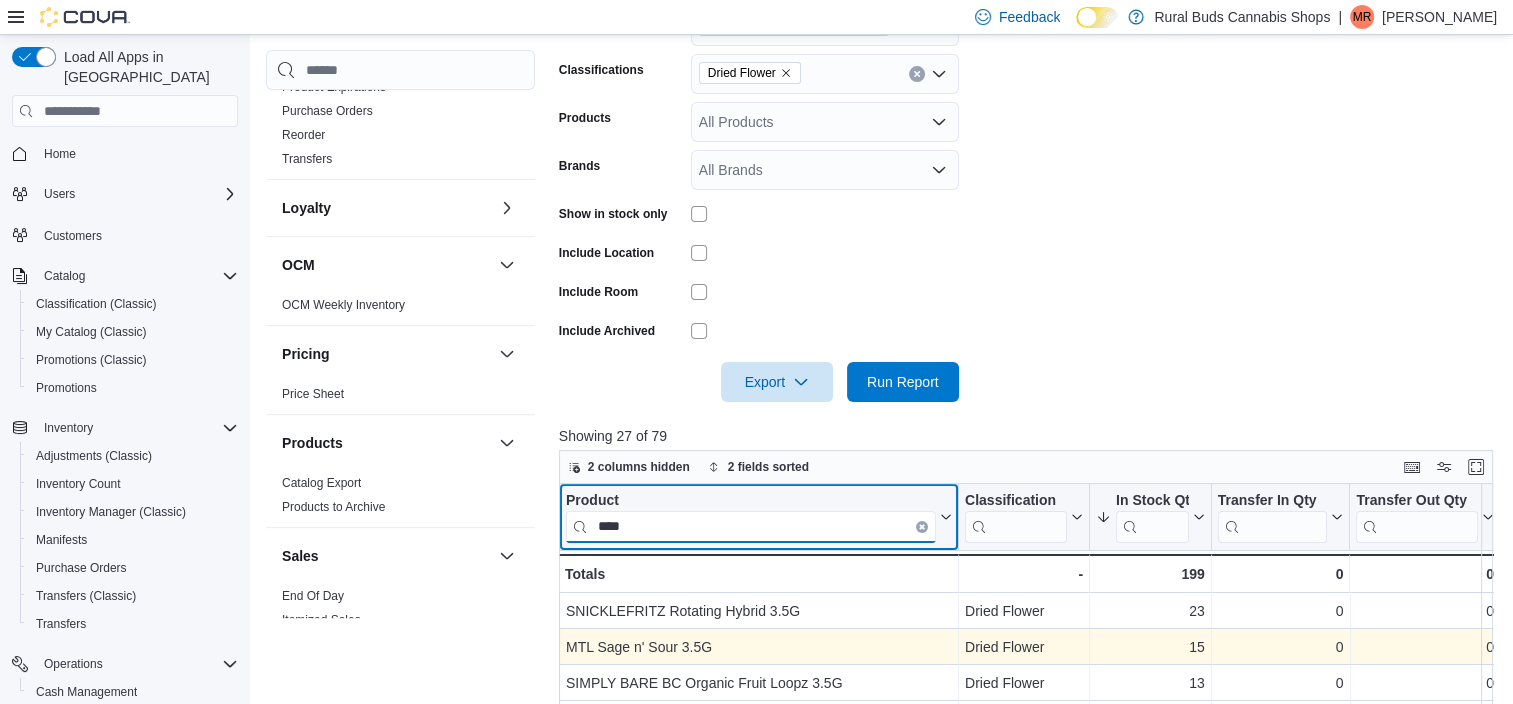 scroll, scrollTop: 0, scrollLeft: 0, axis: both 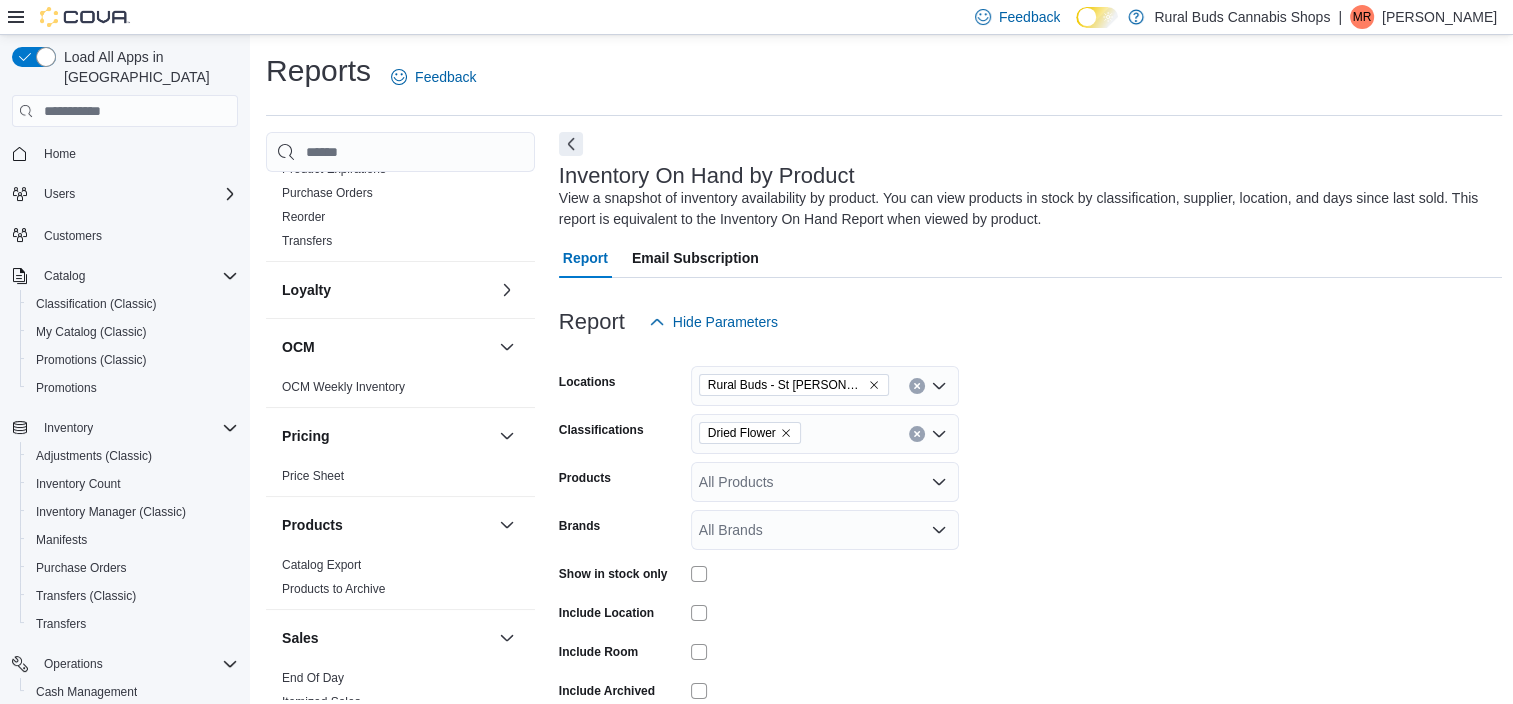 type on "****" 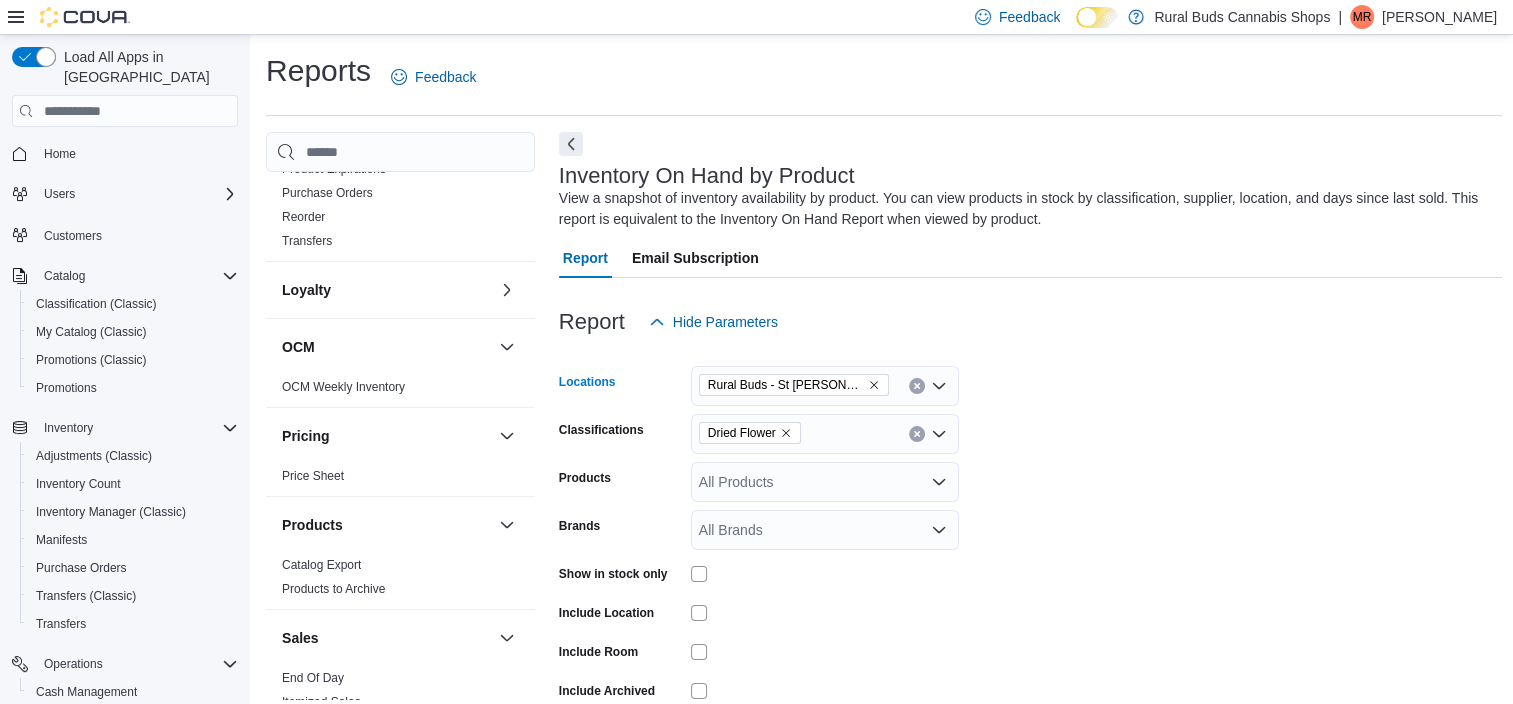 click on "Rural Buds - St [PERSON_NAME]" at bounding box center (794, 385) 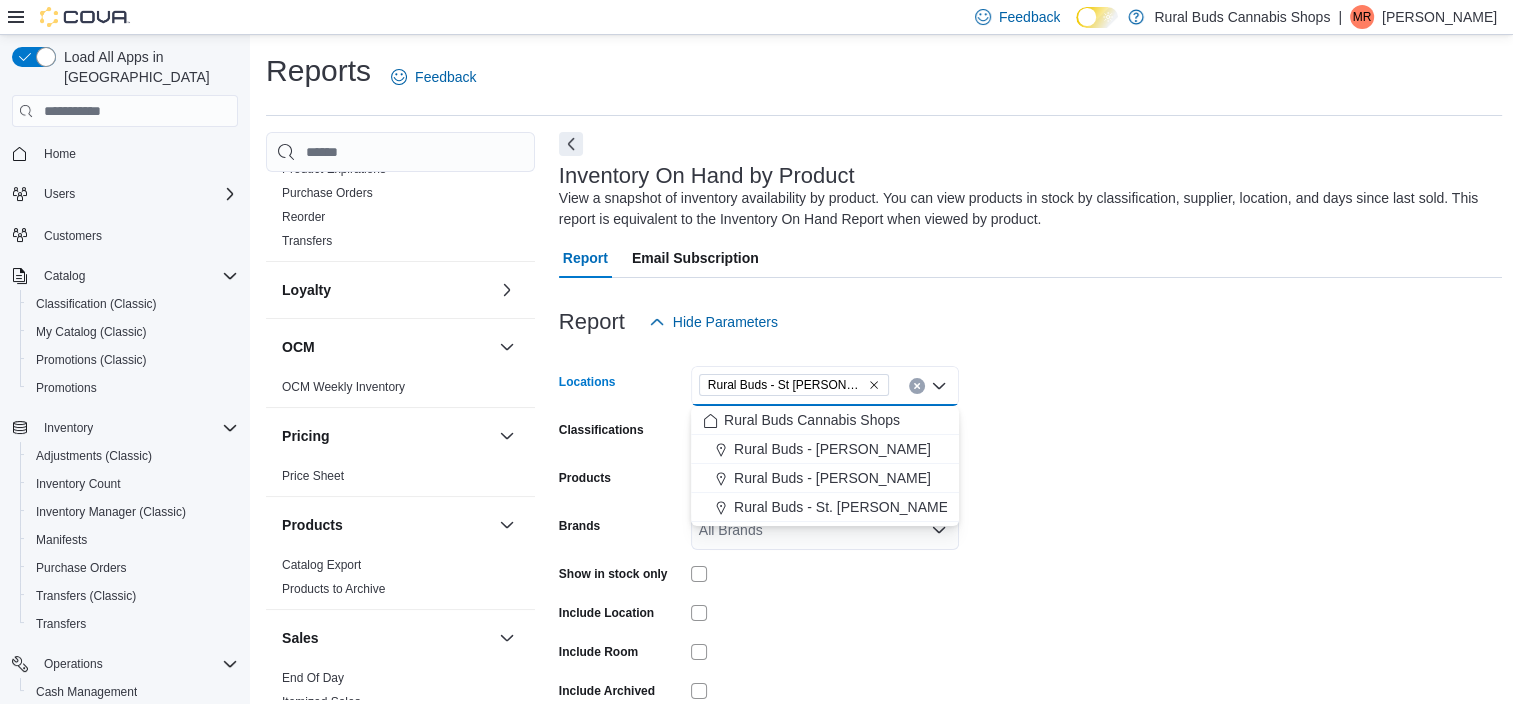click 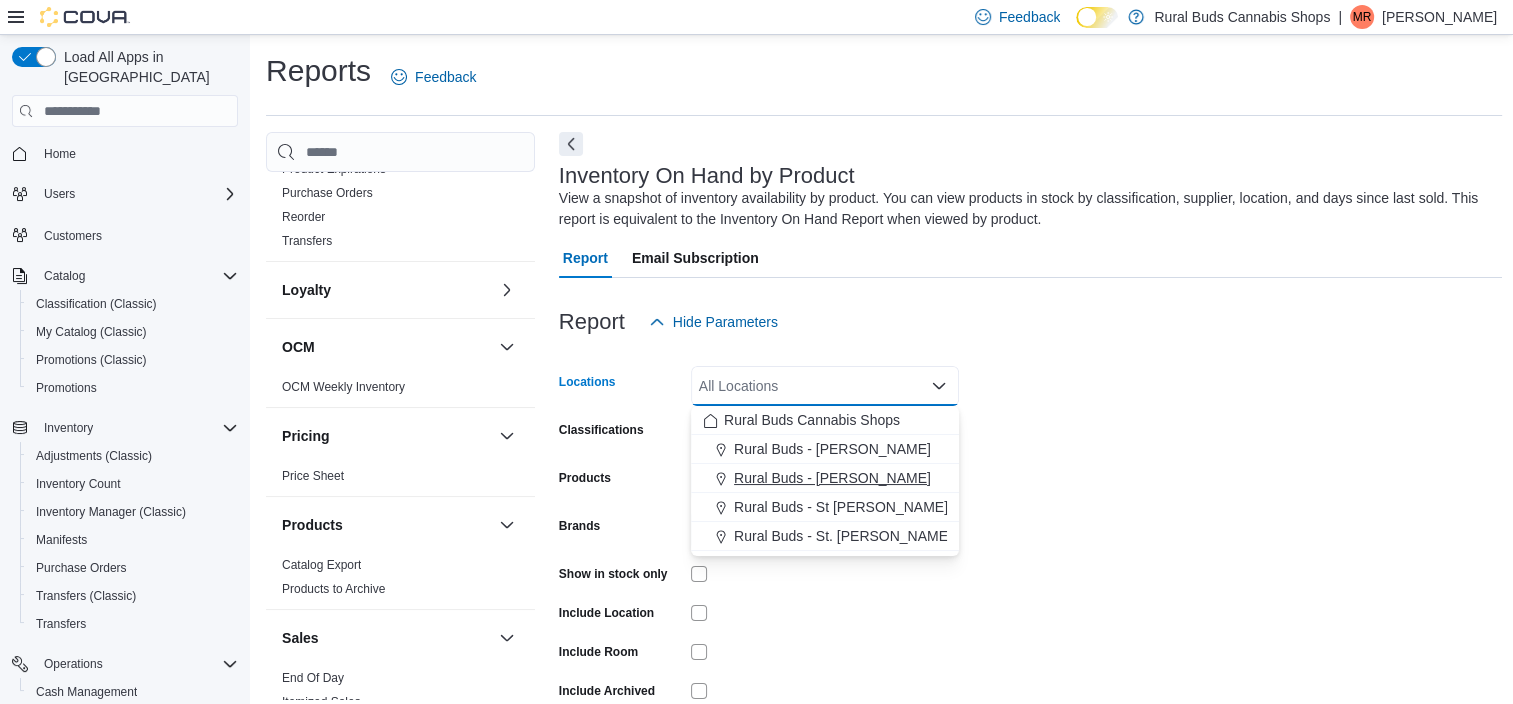 click on "Rural Buds - [PERSON_NAME]" at bounding box center [825, 478] 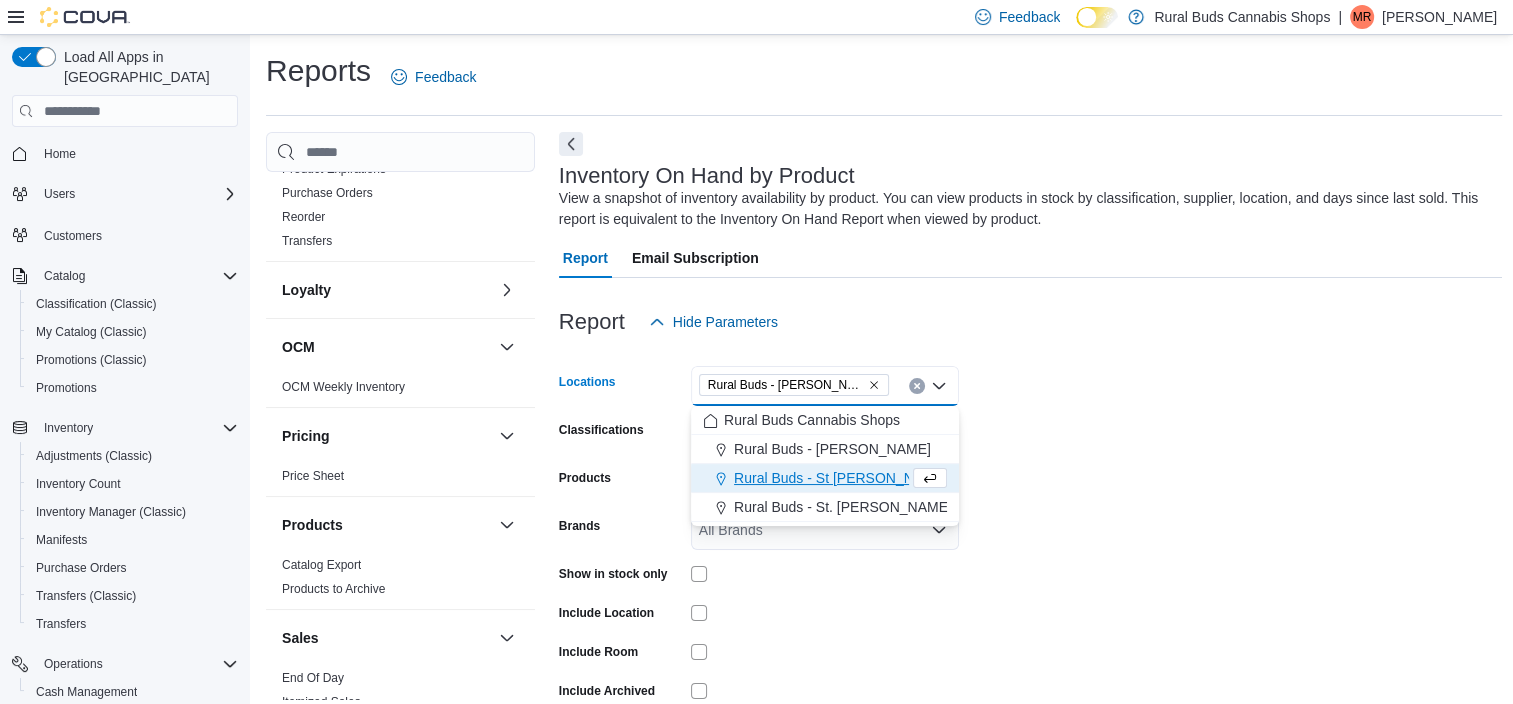 click at bounding box center (825, 612) 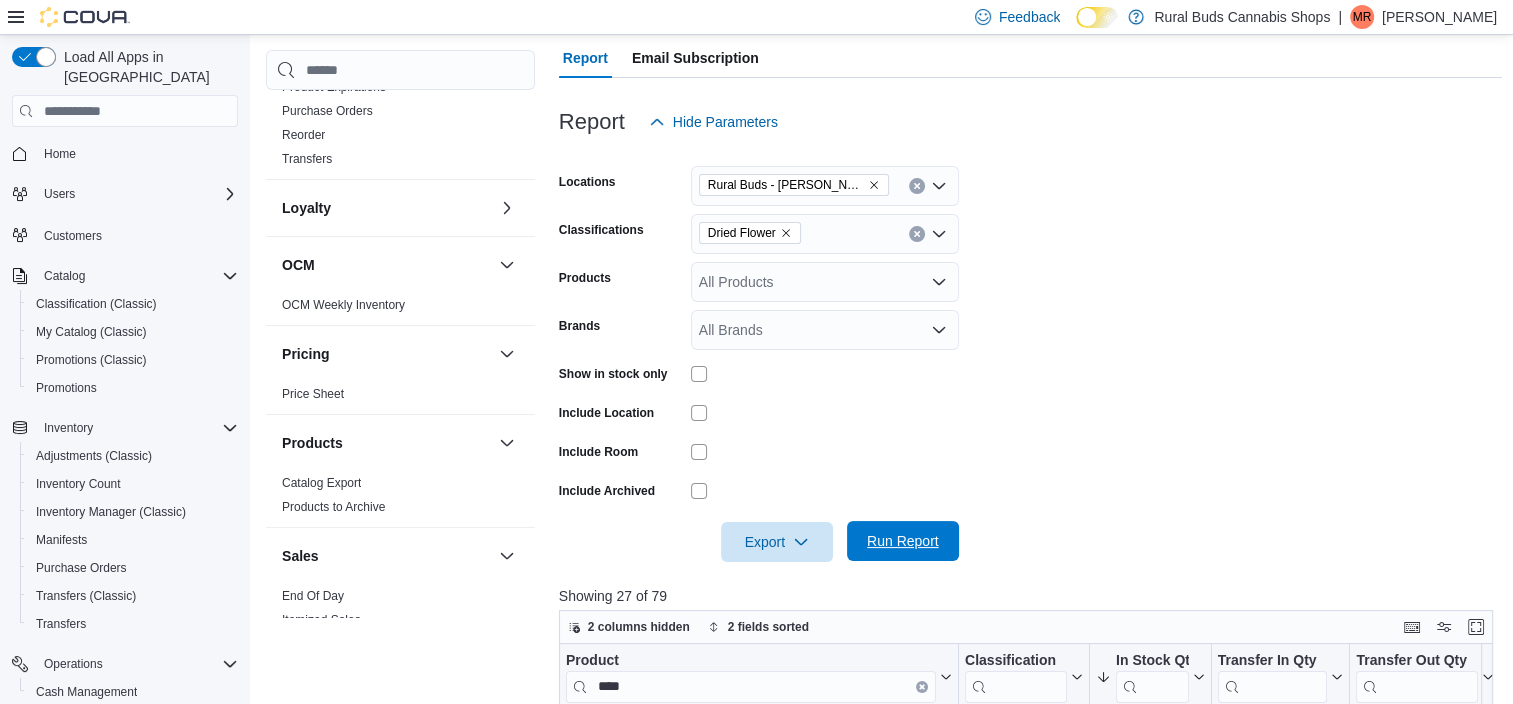 click on "Run Report" at bounding box center [903, 541] 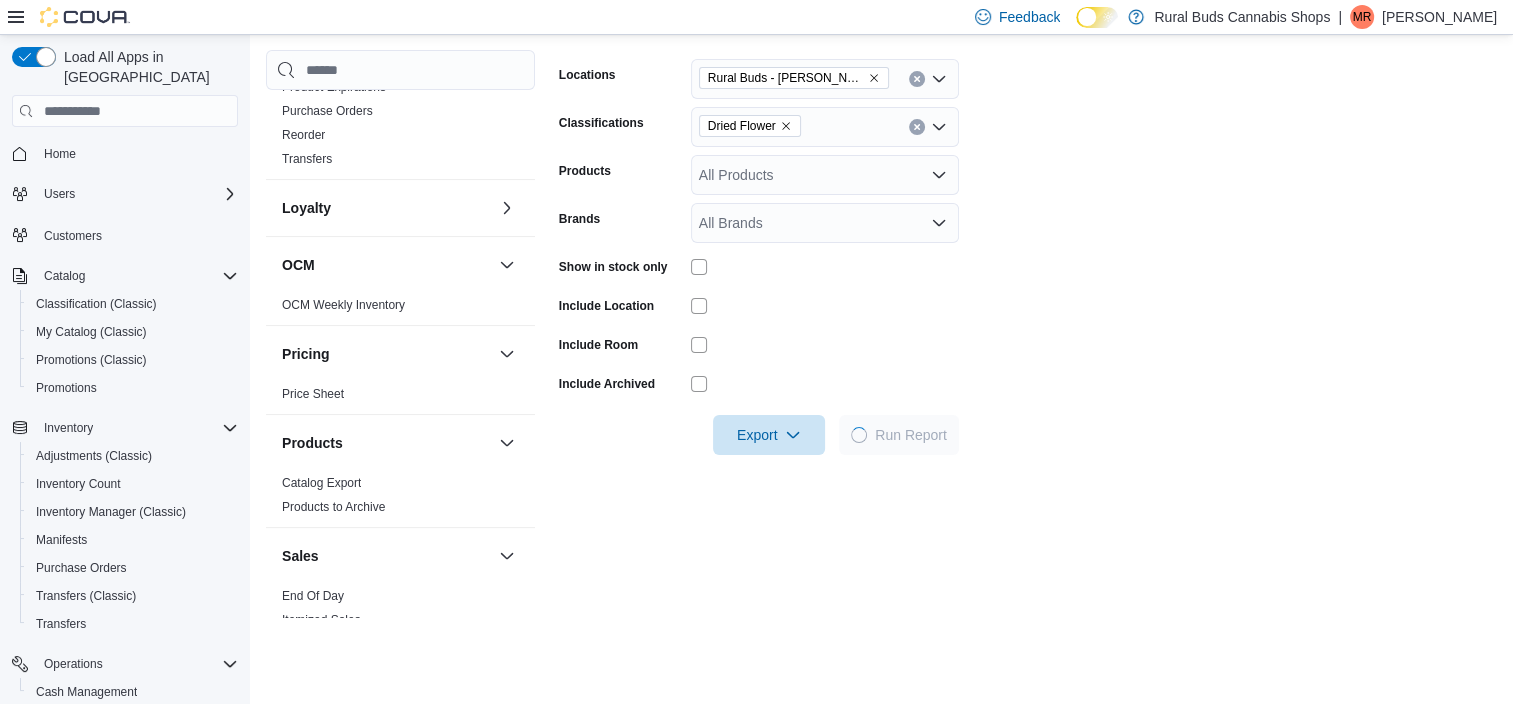 scroll, scrollTop: 400, scrollLeft: 0, axis: vertical 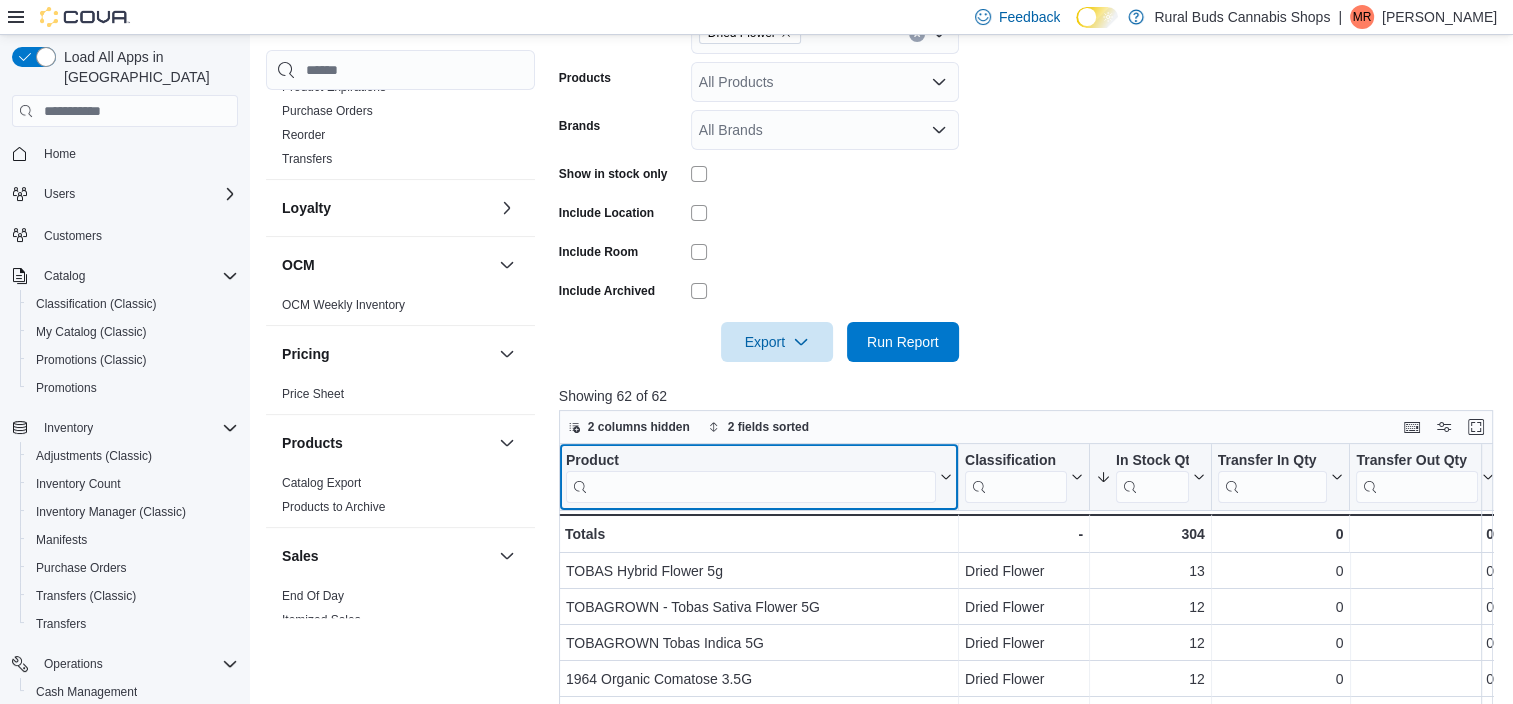 click at bounding box center [751, 487] 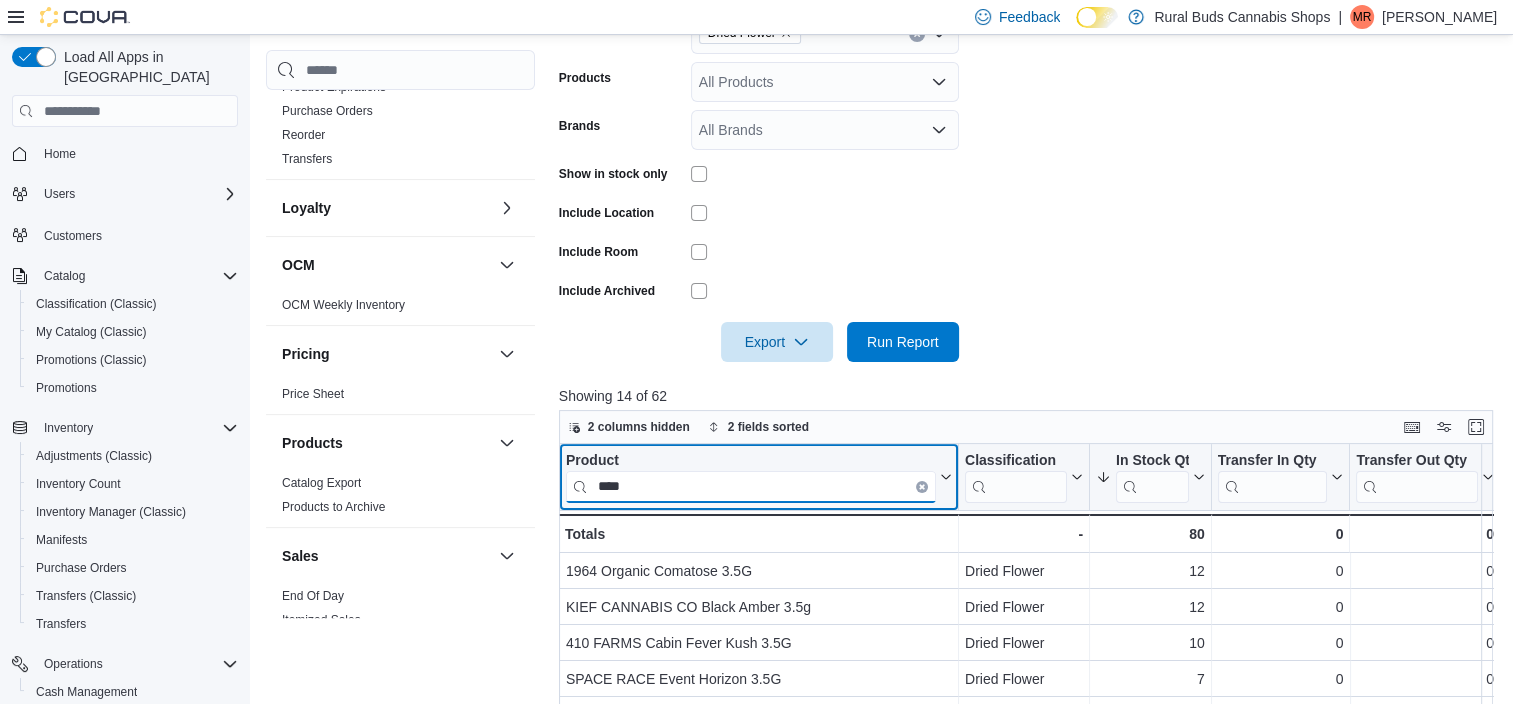 type on "****" 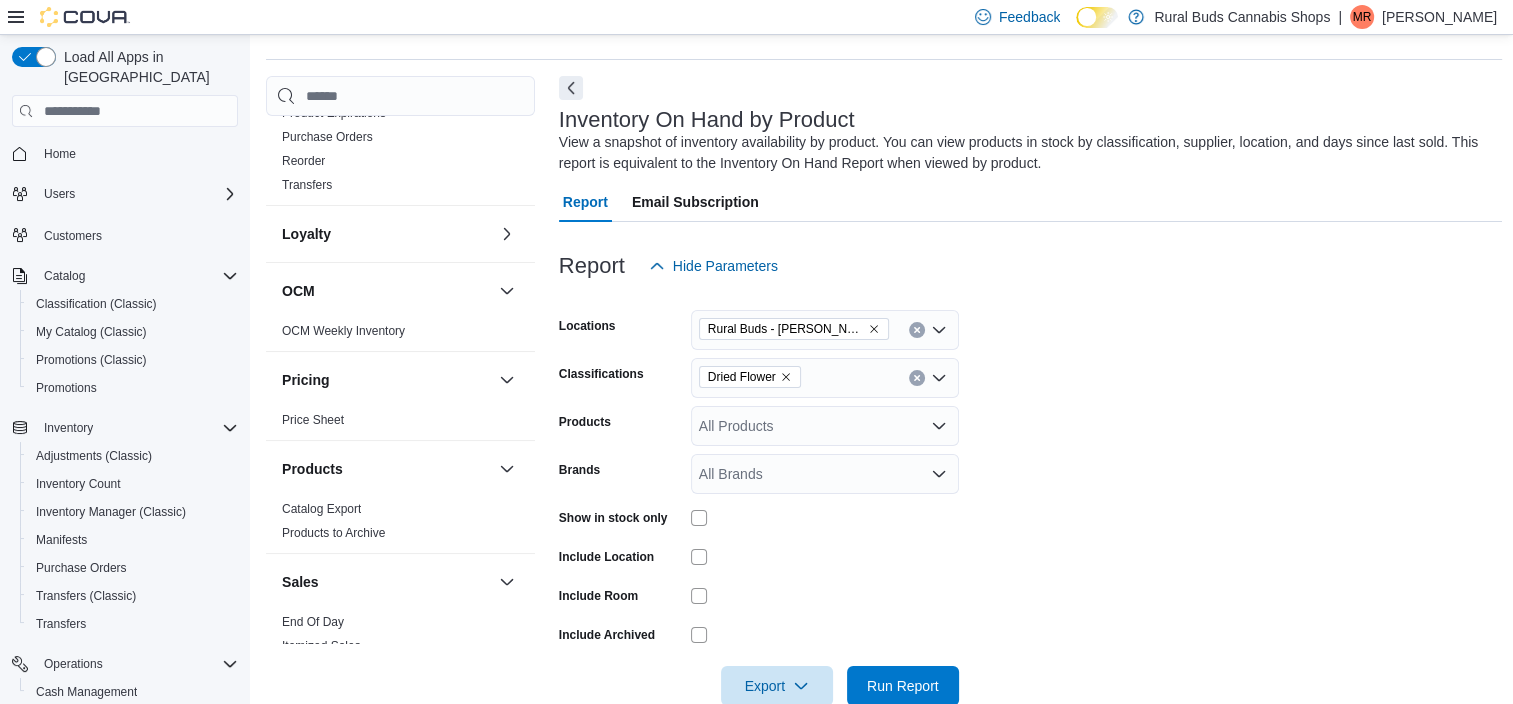 scroll, scrollTop: 0, scrollLeft: 0, axis: both 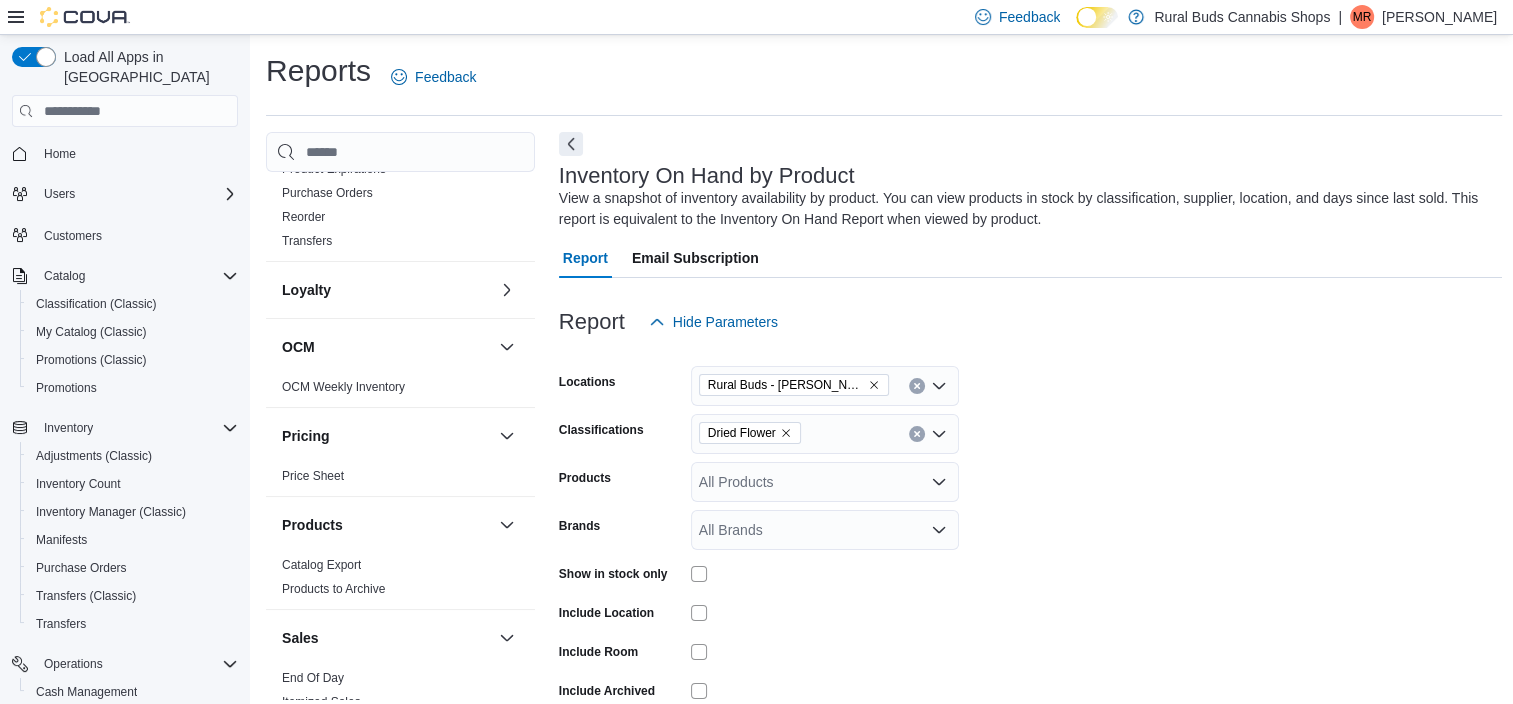 click 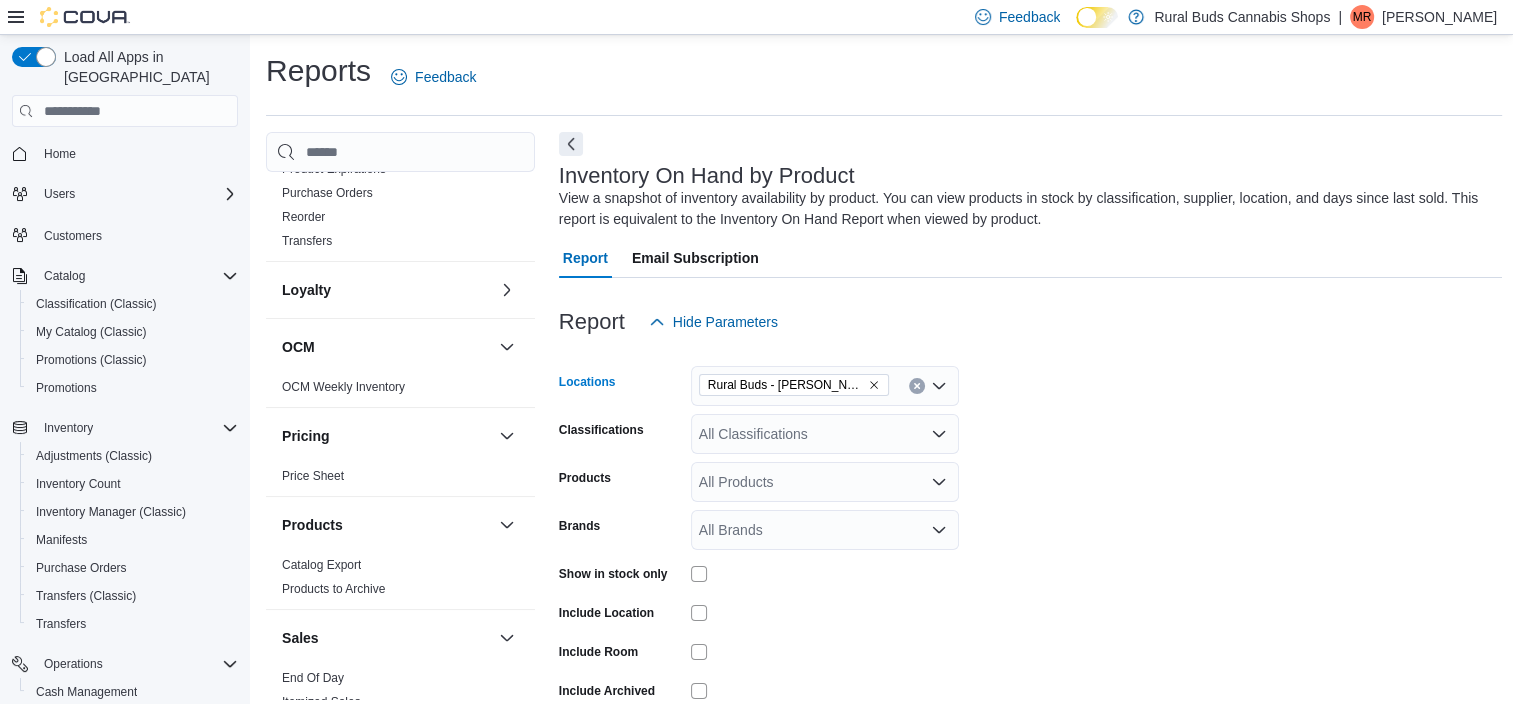 click on "Rural Buds - [PERSON_NAME]" at bounding box center (794, 385) 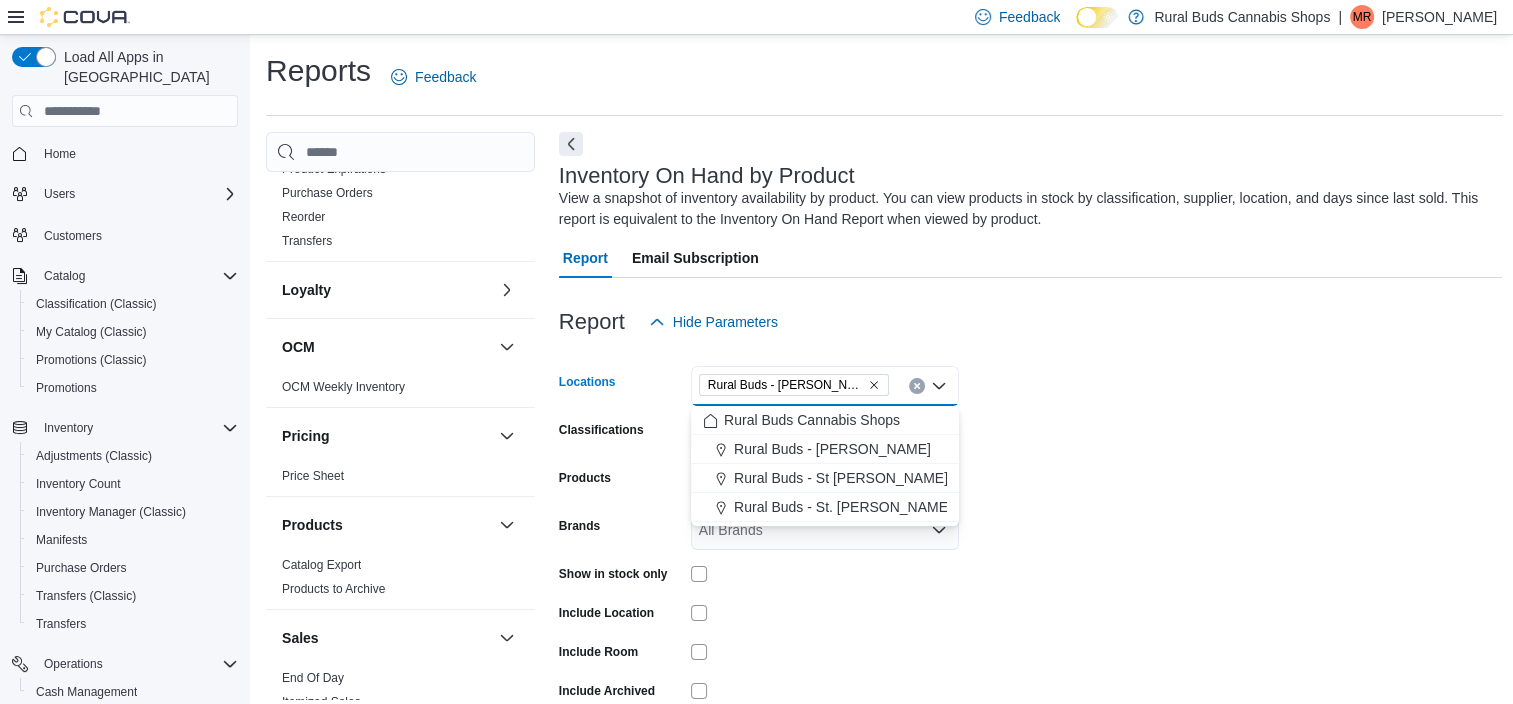 click 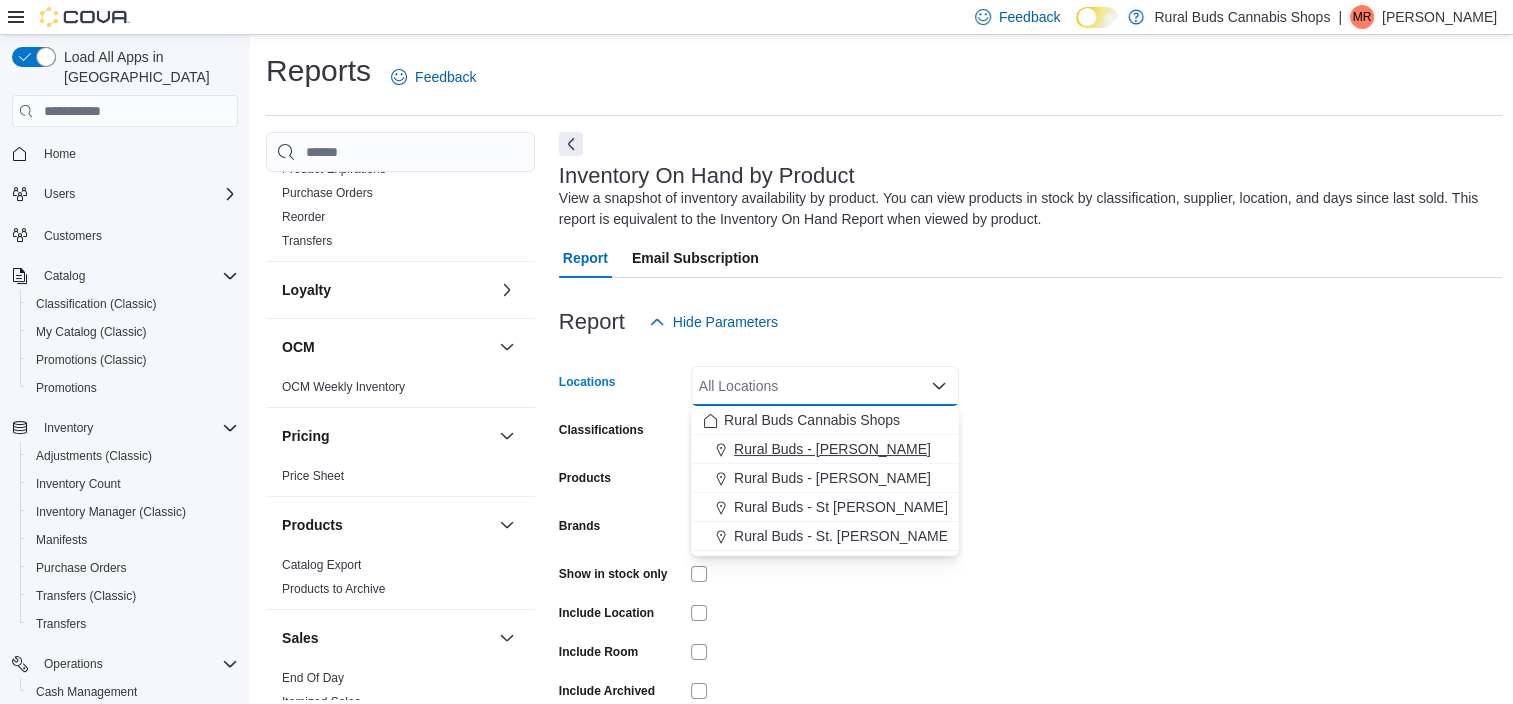 click on "Rural Buds - [PERSON_NAME]" at bounding box center (832, 449) 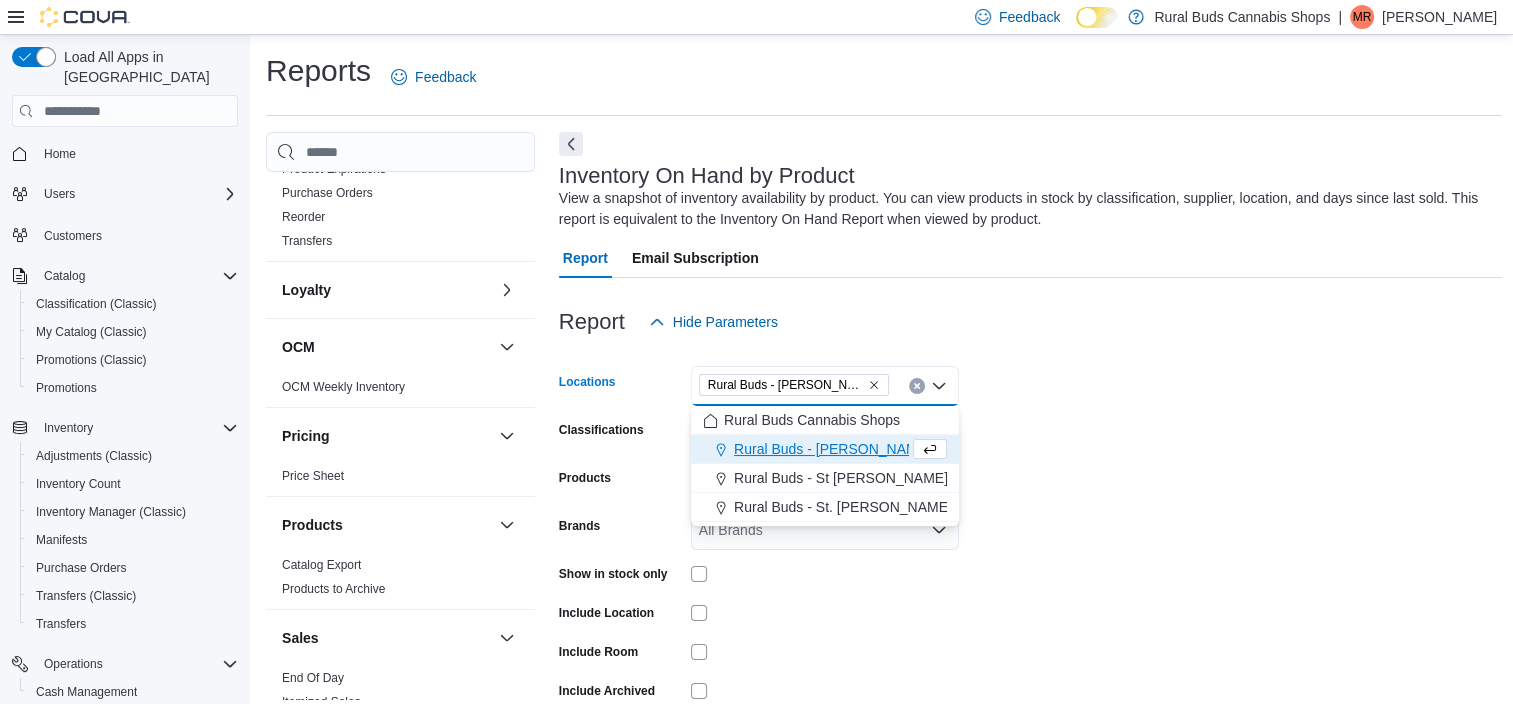 click on "Locations Rural Buds - Carman Combo box. Selected. Rural Buds - Carman. Press Backspace to delete Rural Buds - Carman. Combo box input. All Locations. Type some text or, to display a list of choices, press Down Arrow. To exit the list of choices, press Escape. Classifications All Classifications Products All Products Brands All Brands Show in stock only Include Location Include Room Include Archived Export  Run Report" at bounding box center [1031, 552] 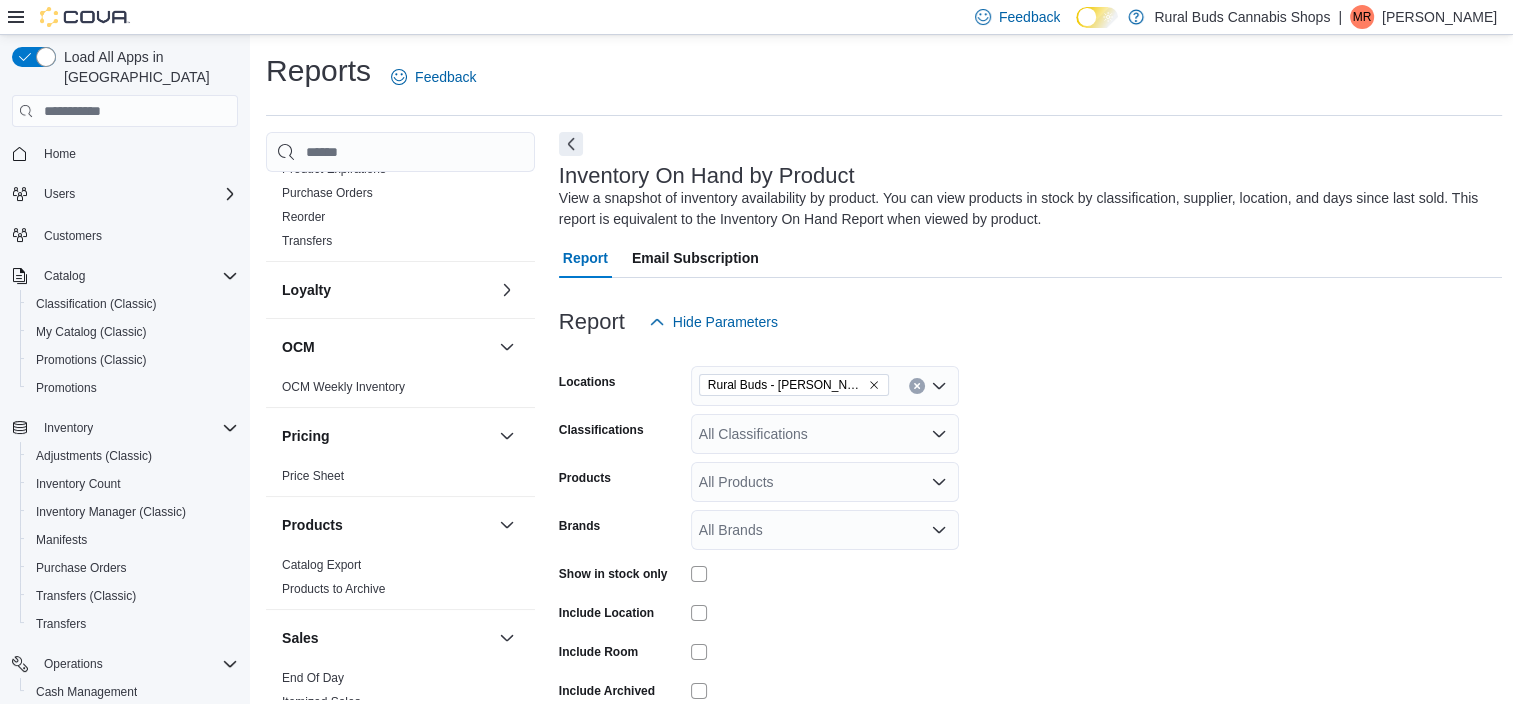 click on "All Classifications" at bounding box center (825, 434) 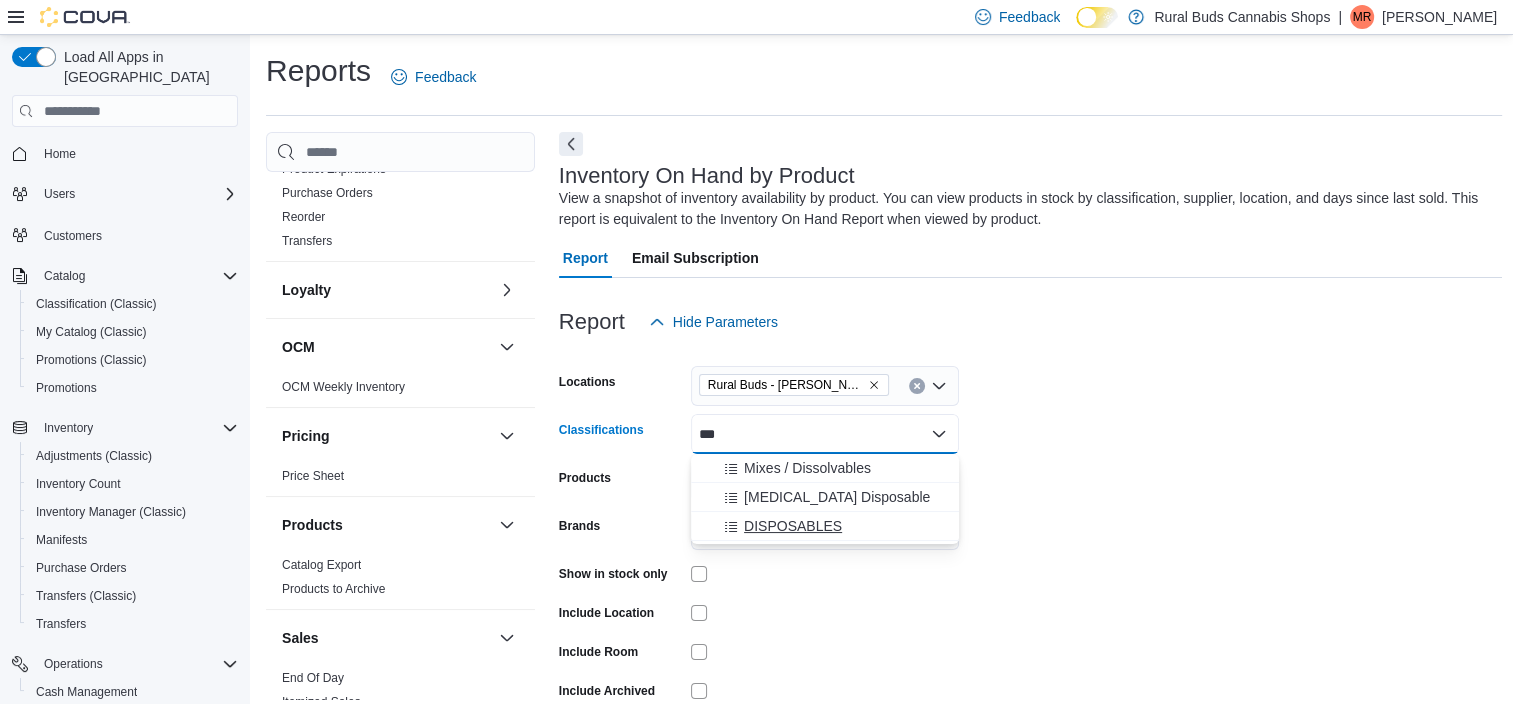 type on "***" 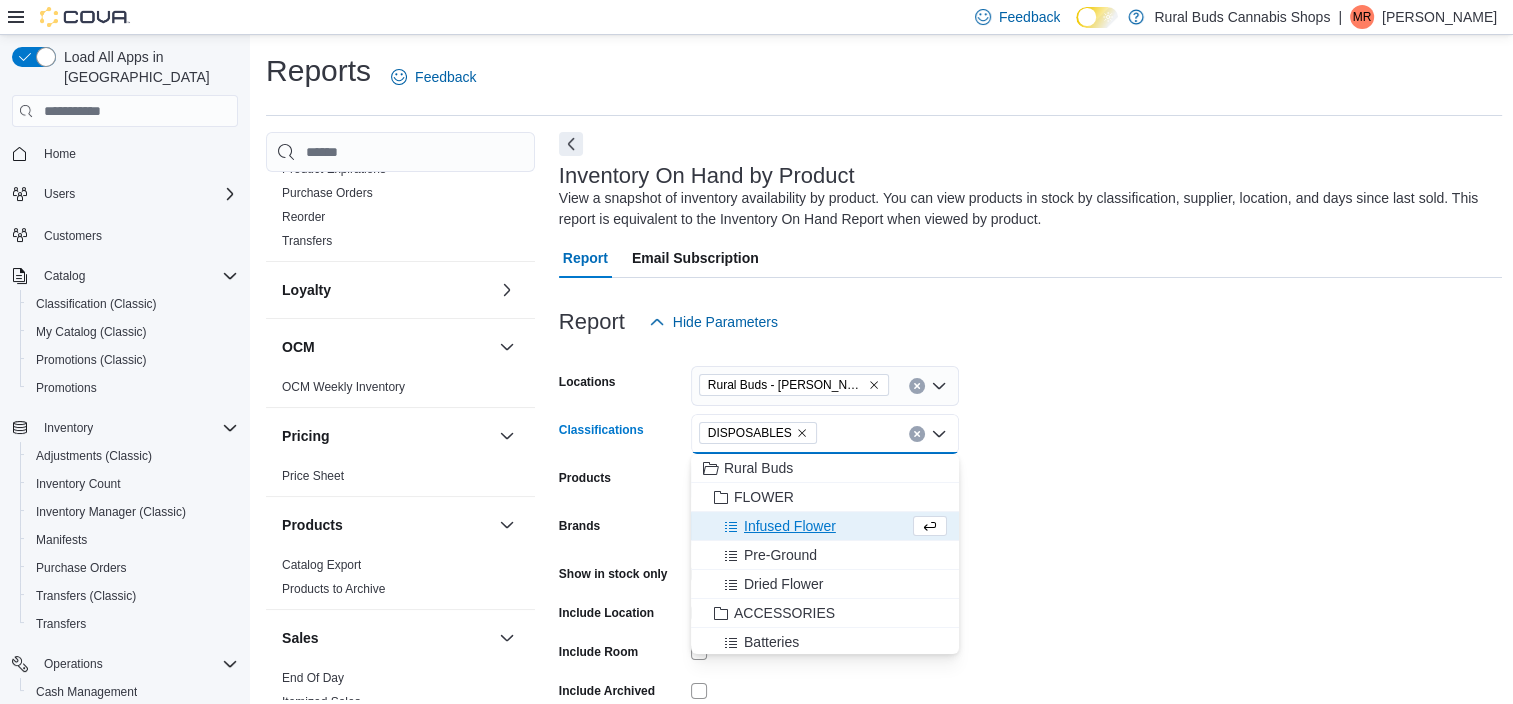 click on "Locations Rural Buds - Carman Classifications DISPOSABLES Combo box. Selected. DISPOSABLES. Press Backspace to delete DISPOSABLES. Combo box input. All Classifications. Type some text or, to display a list of choices, press Down Arrow. To exit the list of choices, press Escape. Products All Products Brands All Brands Show in stock only Include Location Include Room Include Archived Export  Run Report" at bounding box center (1031, 552) 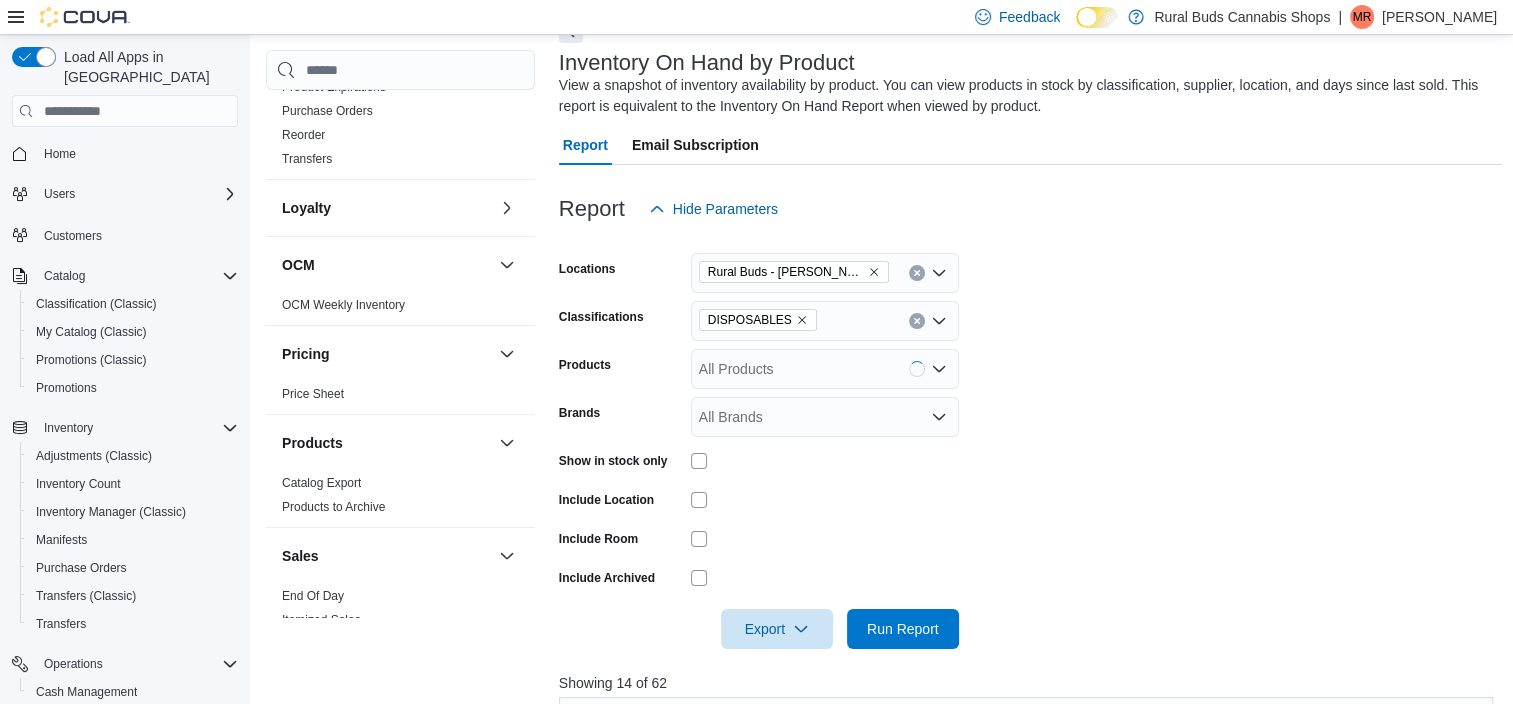 scroll, scrollTop: 200, scrollLeft: 0, axis: vertical 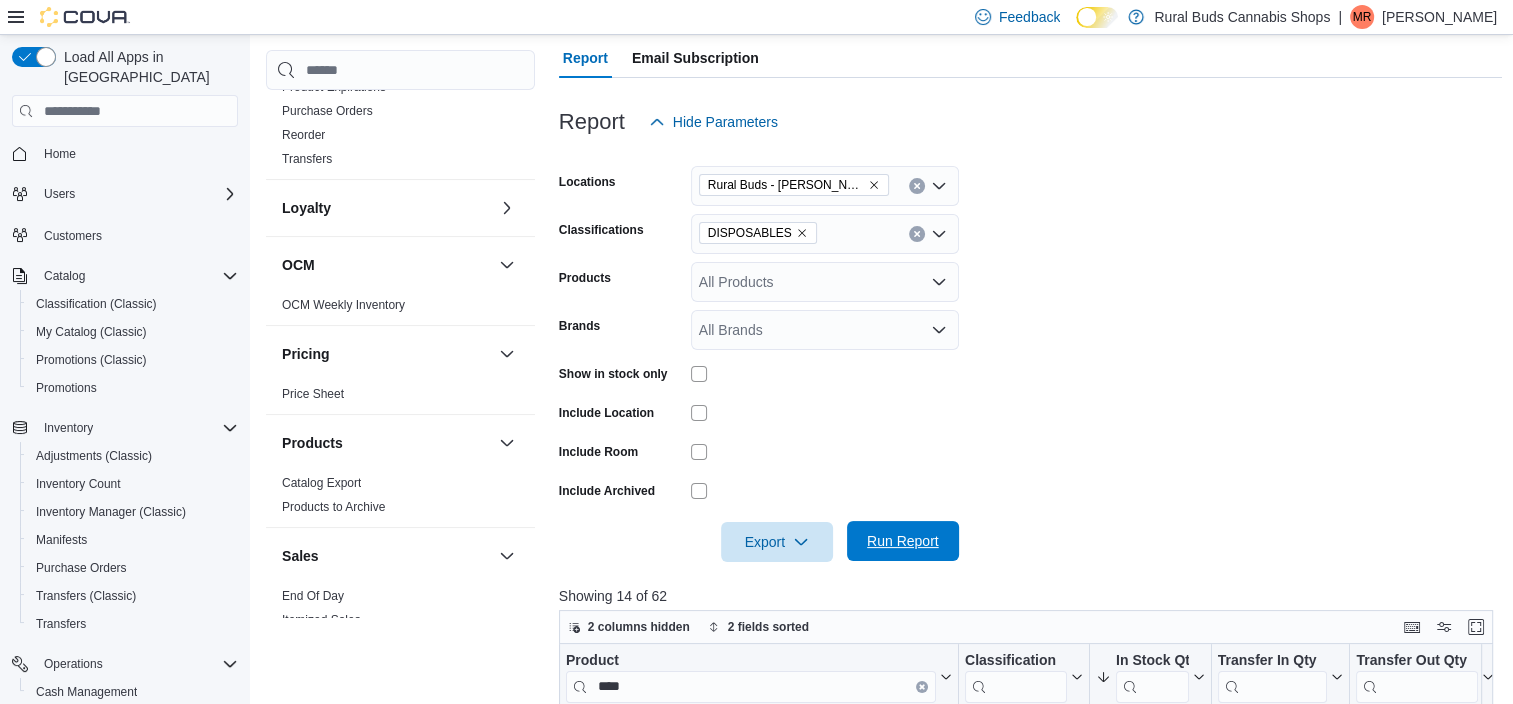 click on "Run Report" at bounding box center [903, 541] 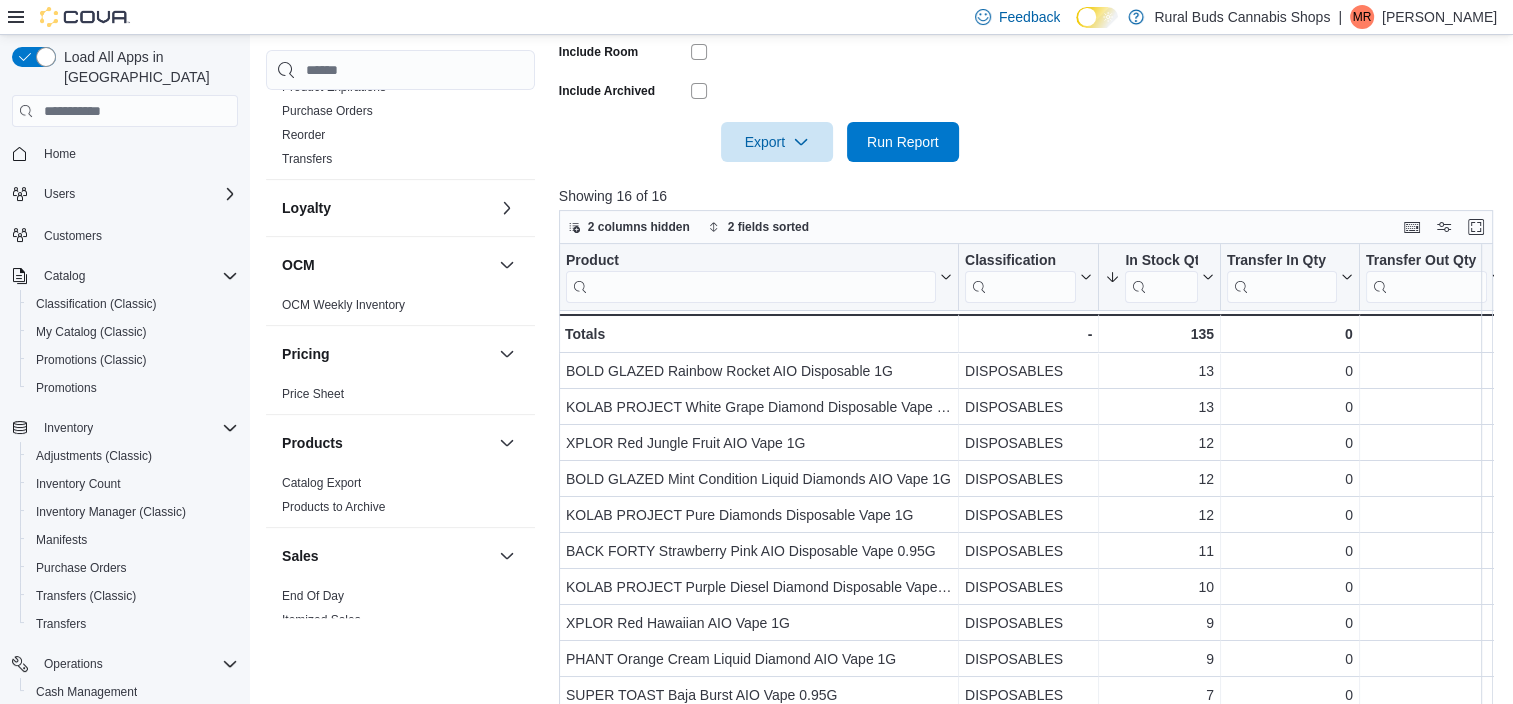 scroll, scrollTop: 685, scrollLeft: 0, axis: vertical 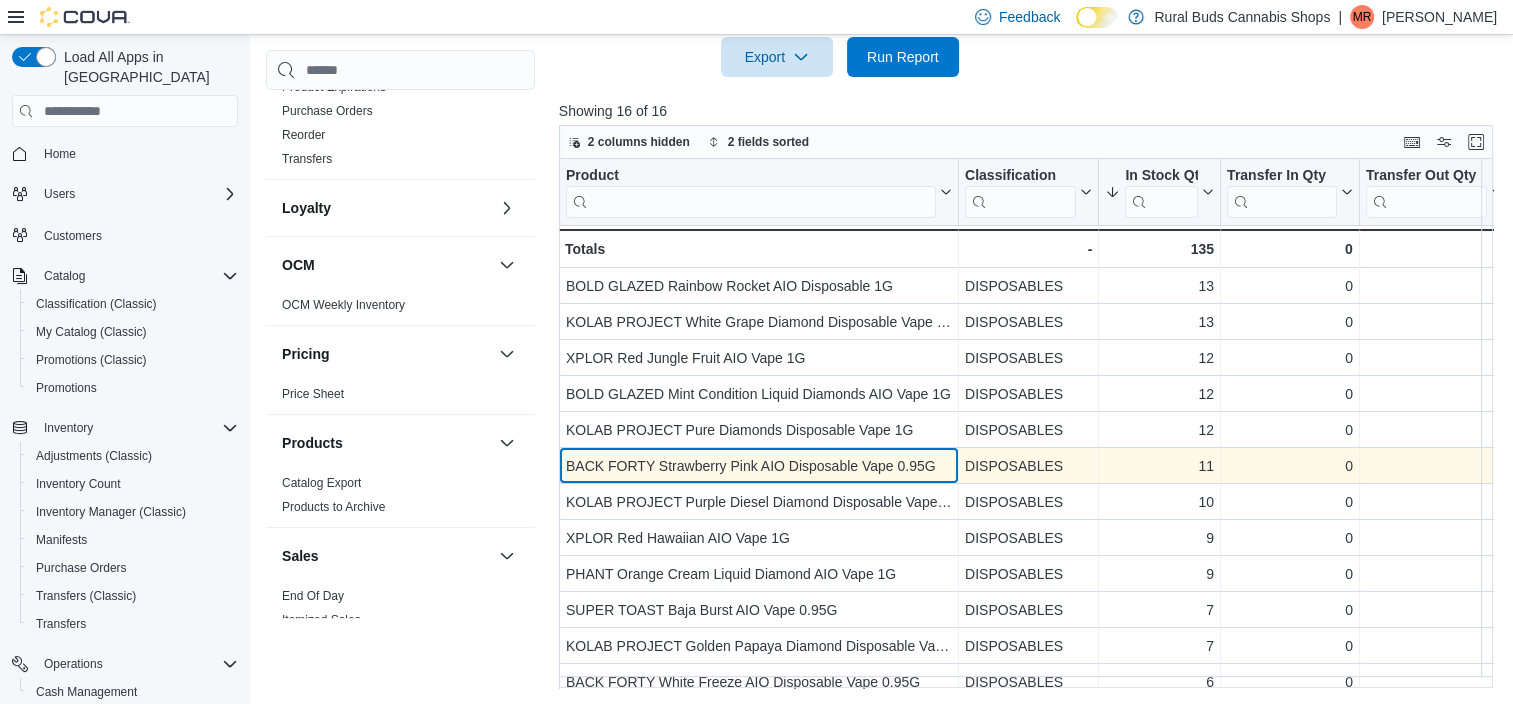 click on "BACK FORTY Strawberry Pink AIO Disposable Vape 0.95G" at bounding box center [759, 466] 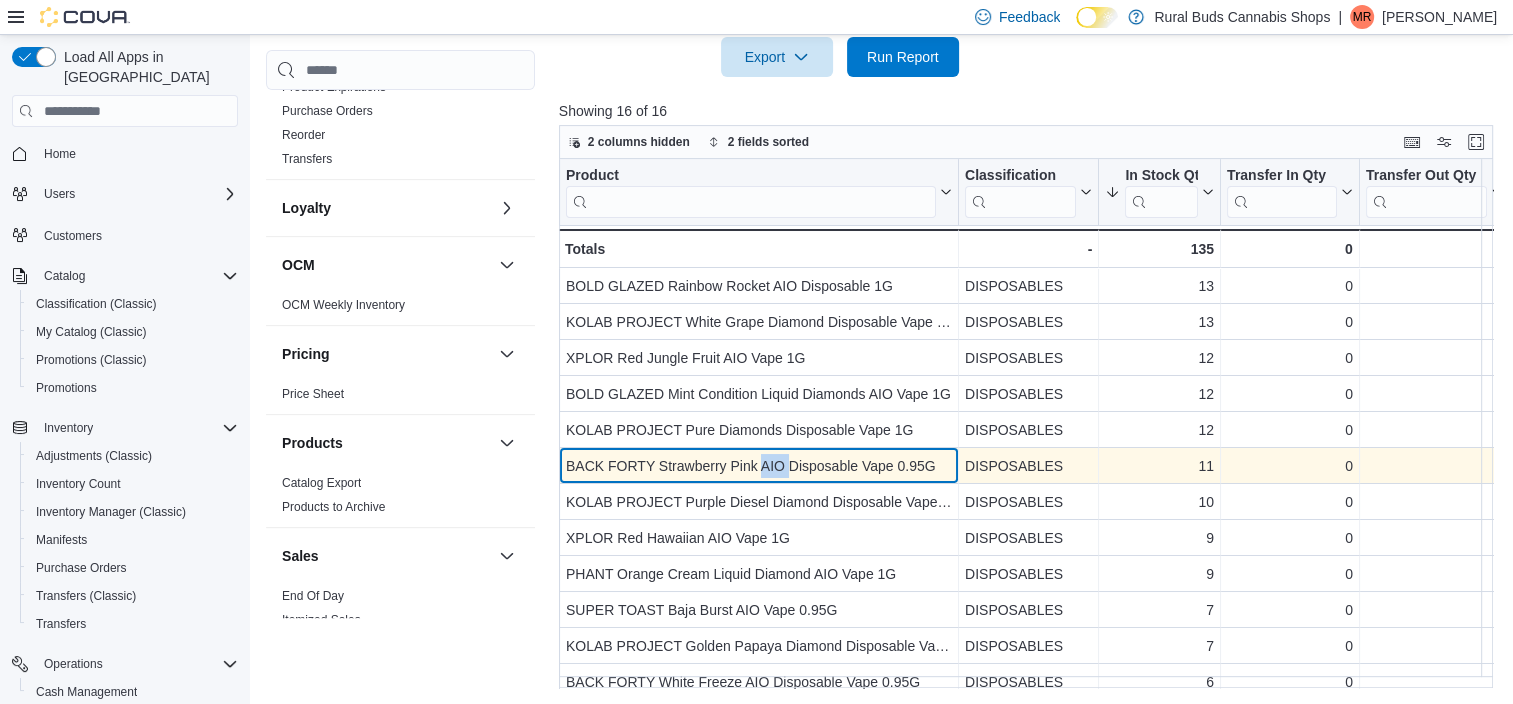 click on "BACK FORTY Strawberry Pink AIO Disposable Vape 0.95G" at bounding box center [759, 466] 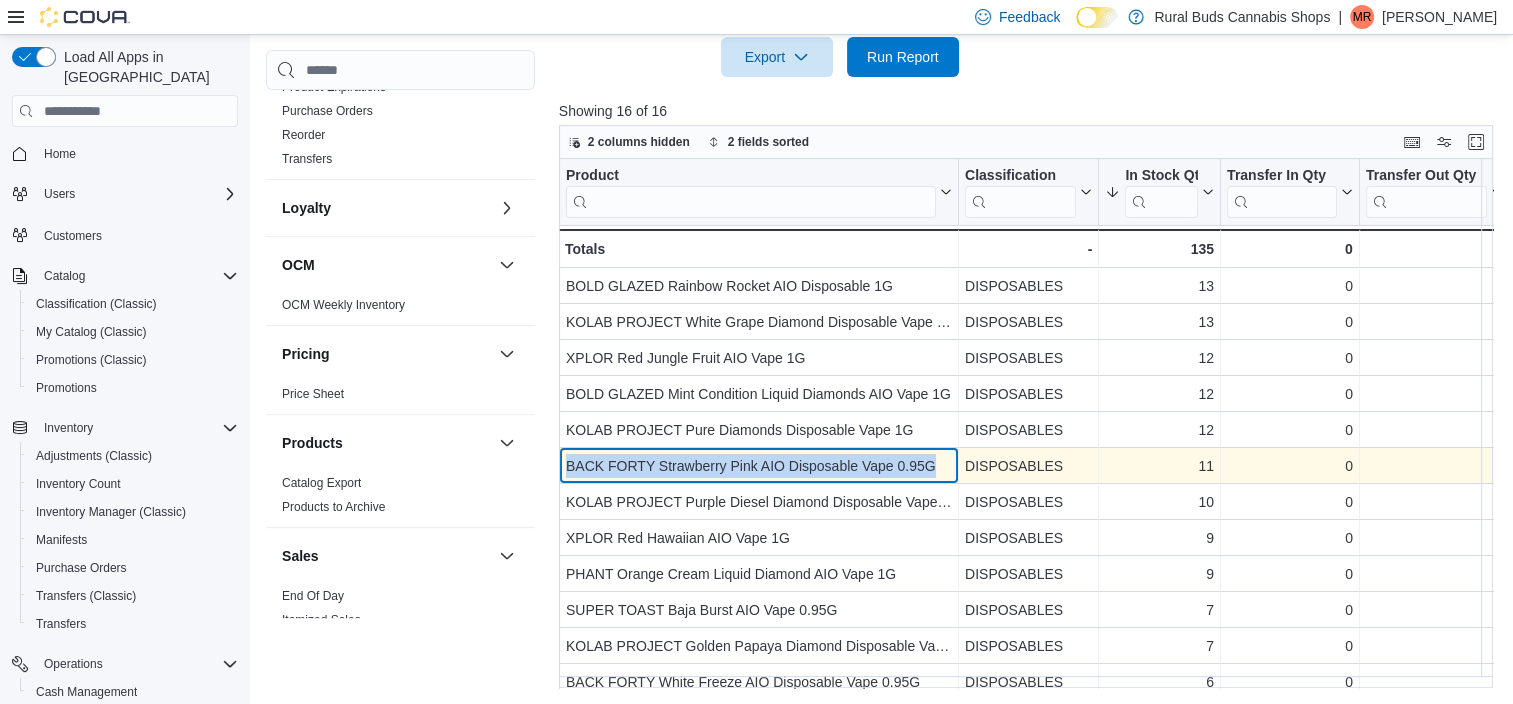 click on "BACK FORTY Strawberry Pink AIO Disposable Vape 0.95G" at bounding box center [759, 466] 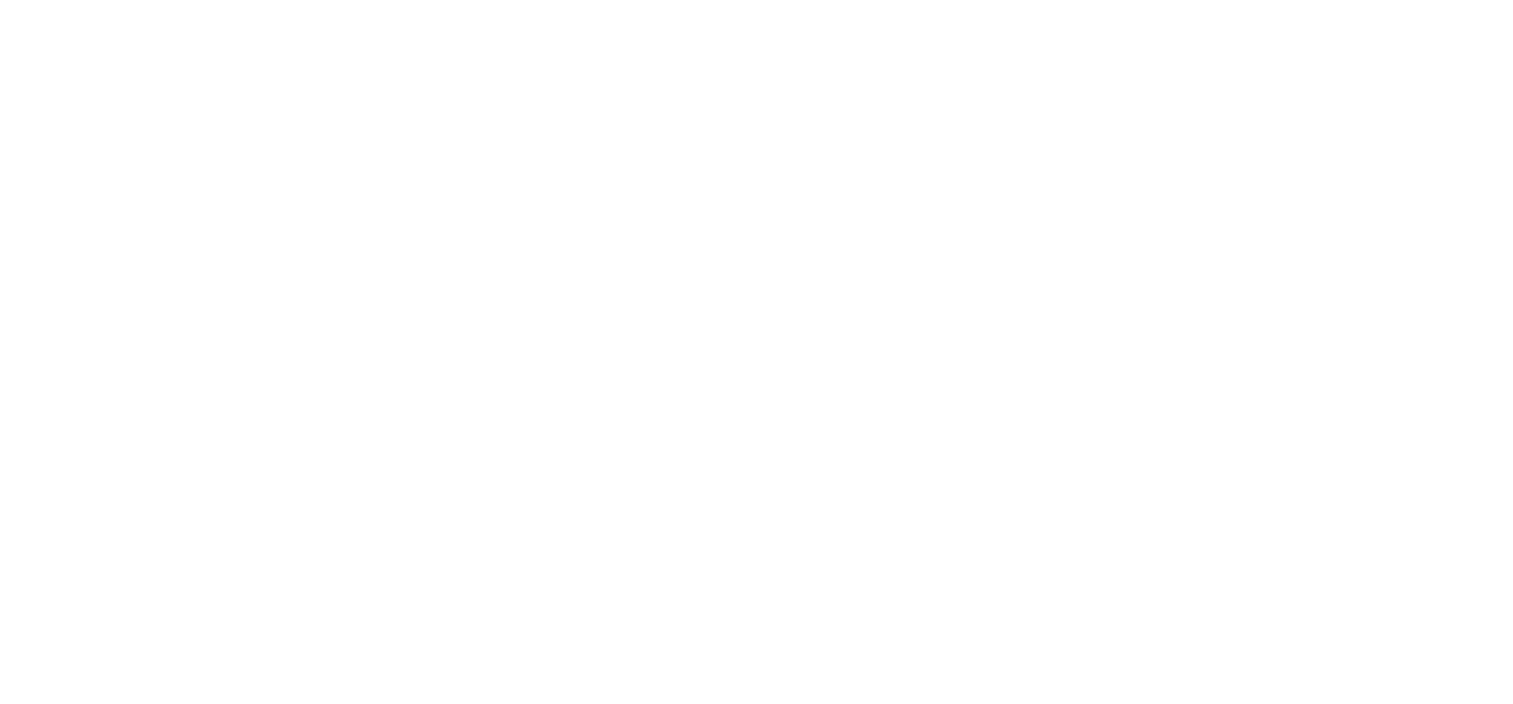 scroll, scrollTop: 0, scrollLeft: 0, axis: both 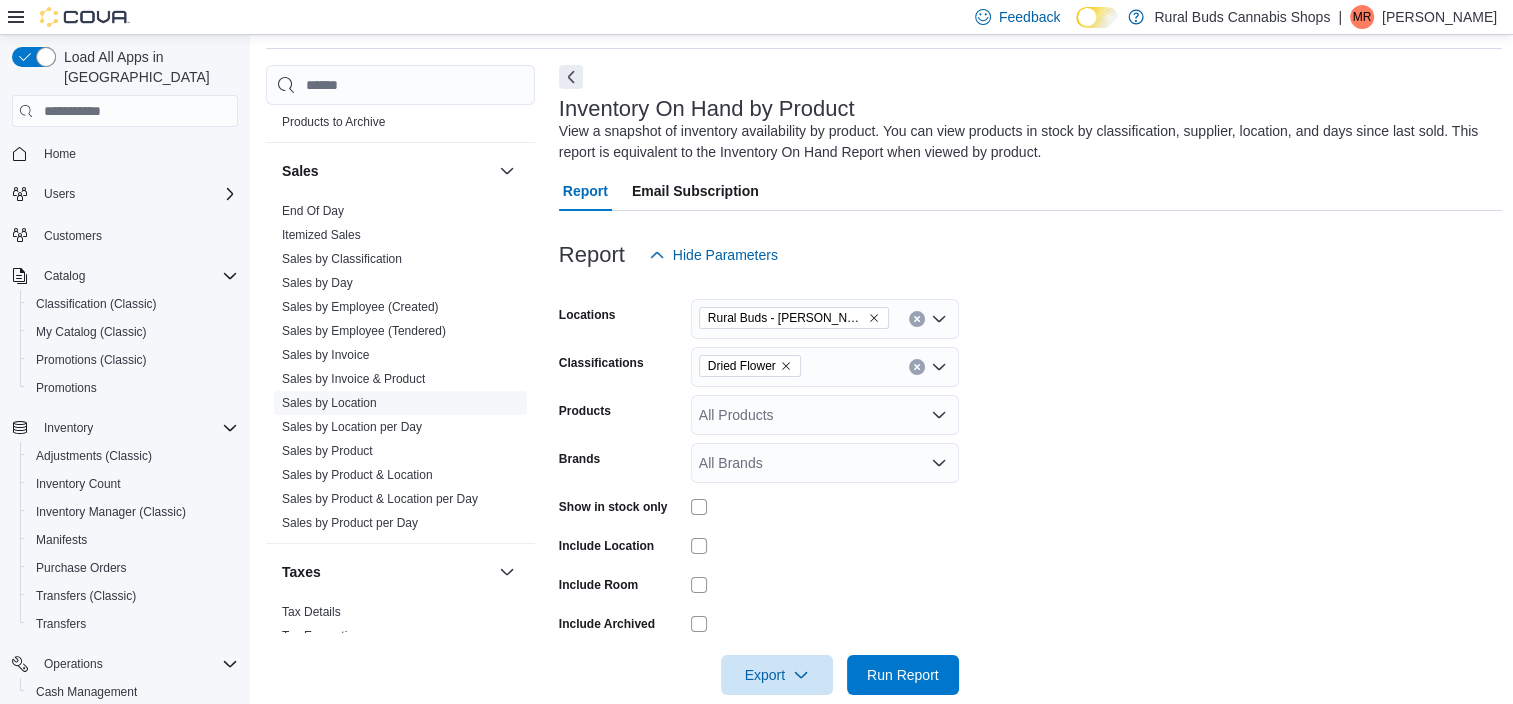 click on "Sales by Location" at bounding box center (329, 403) 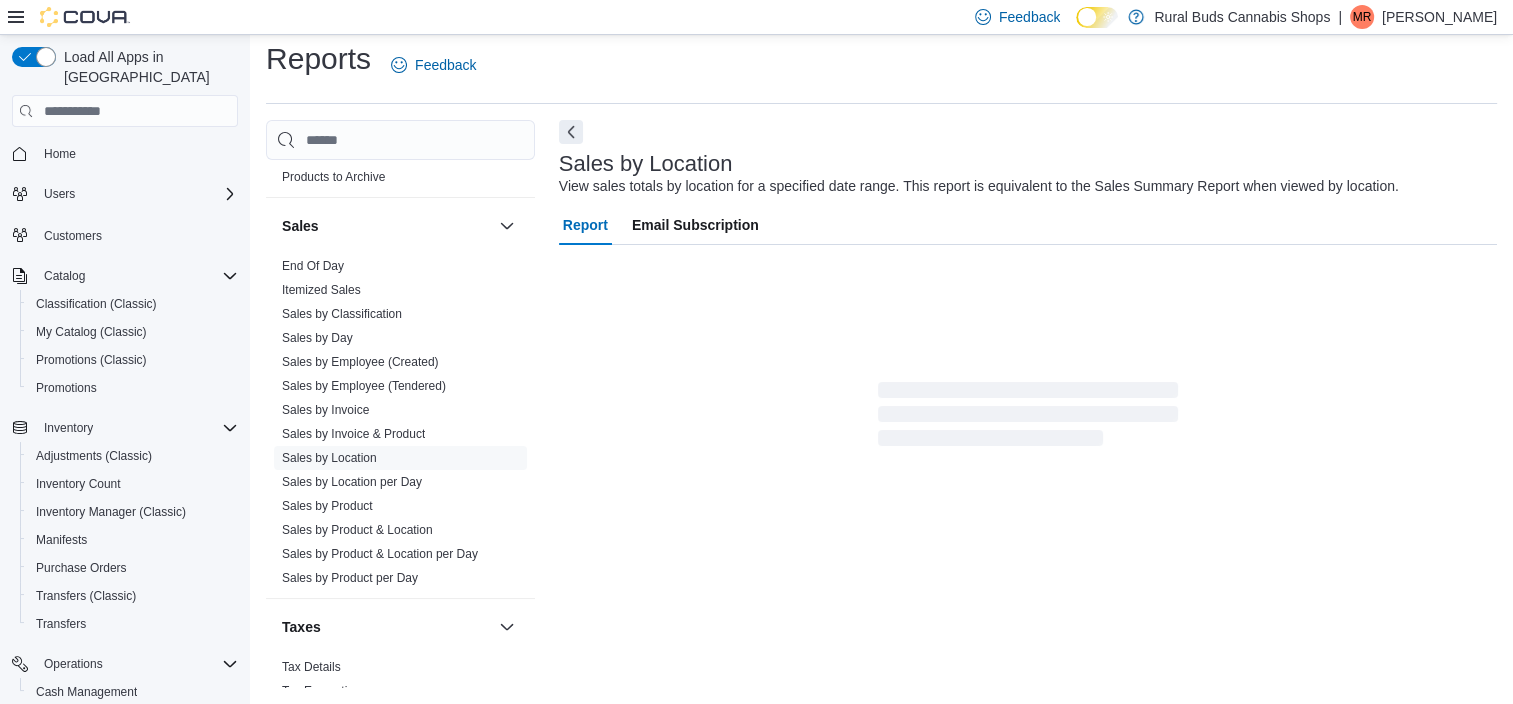 scroll, scrollTop: 46, scrollLeft: 0, axis: vertical 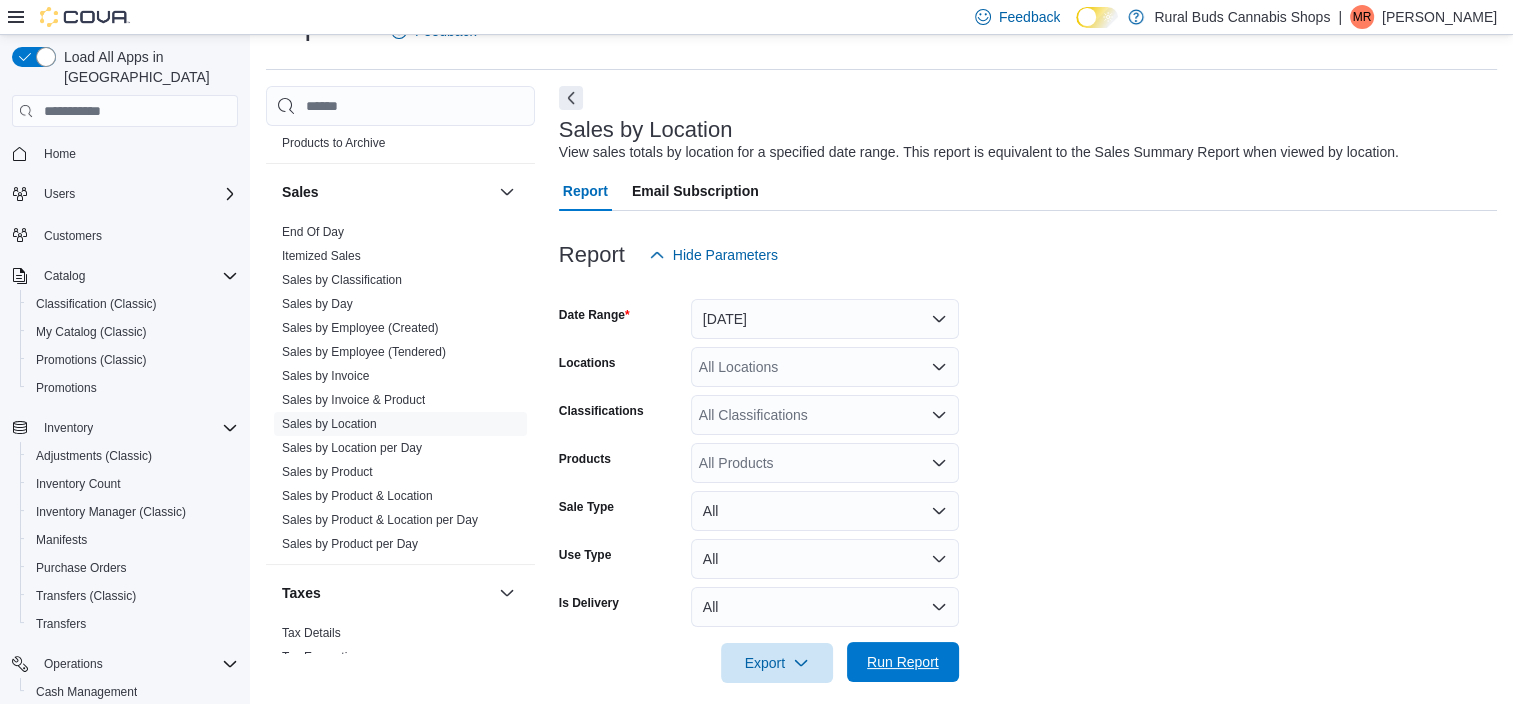 click on "Run Report" at bounding box center [903, 662] 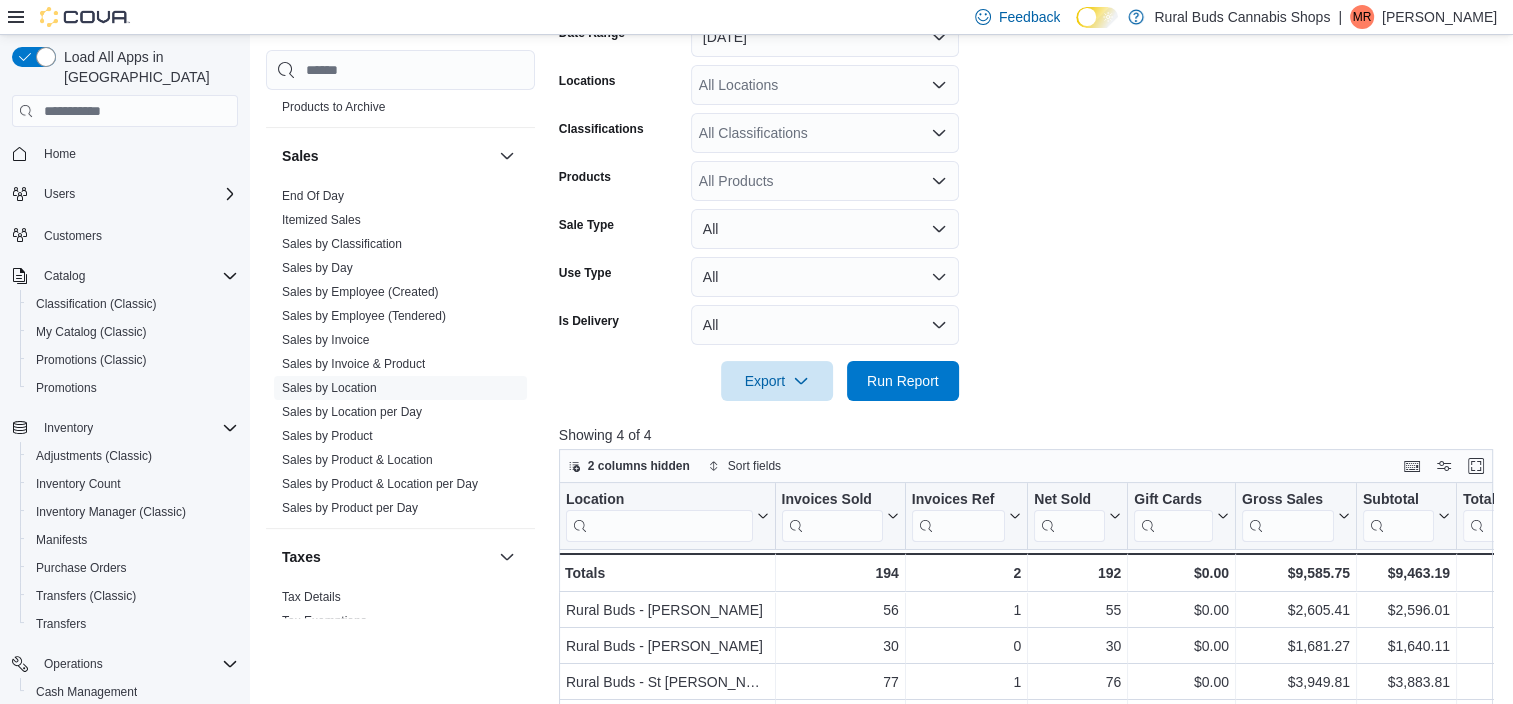 scroll, scrollTop: 0, scrollLeft: 0, axis: both 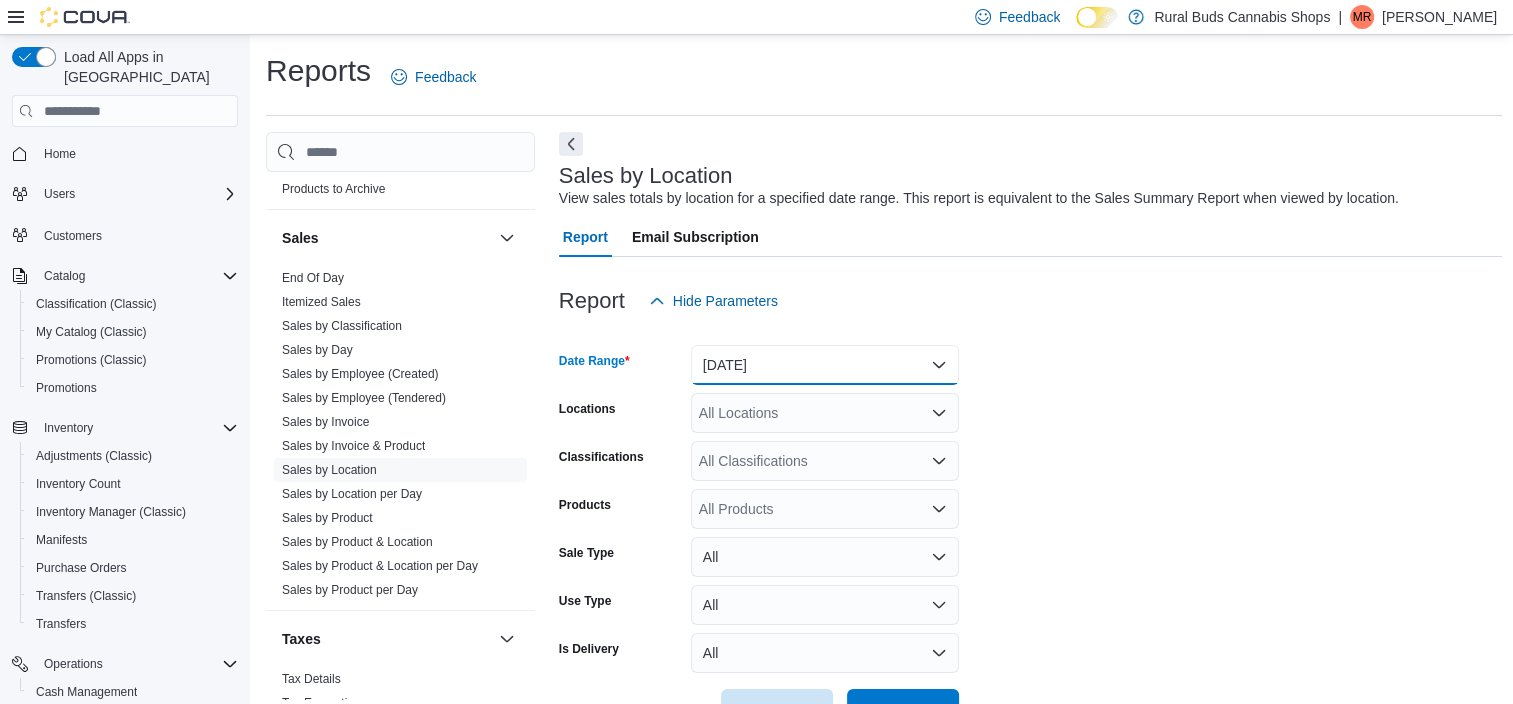 click on "Yesterday" at bounding box center [825, 365] 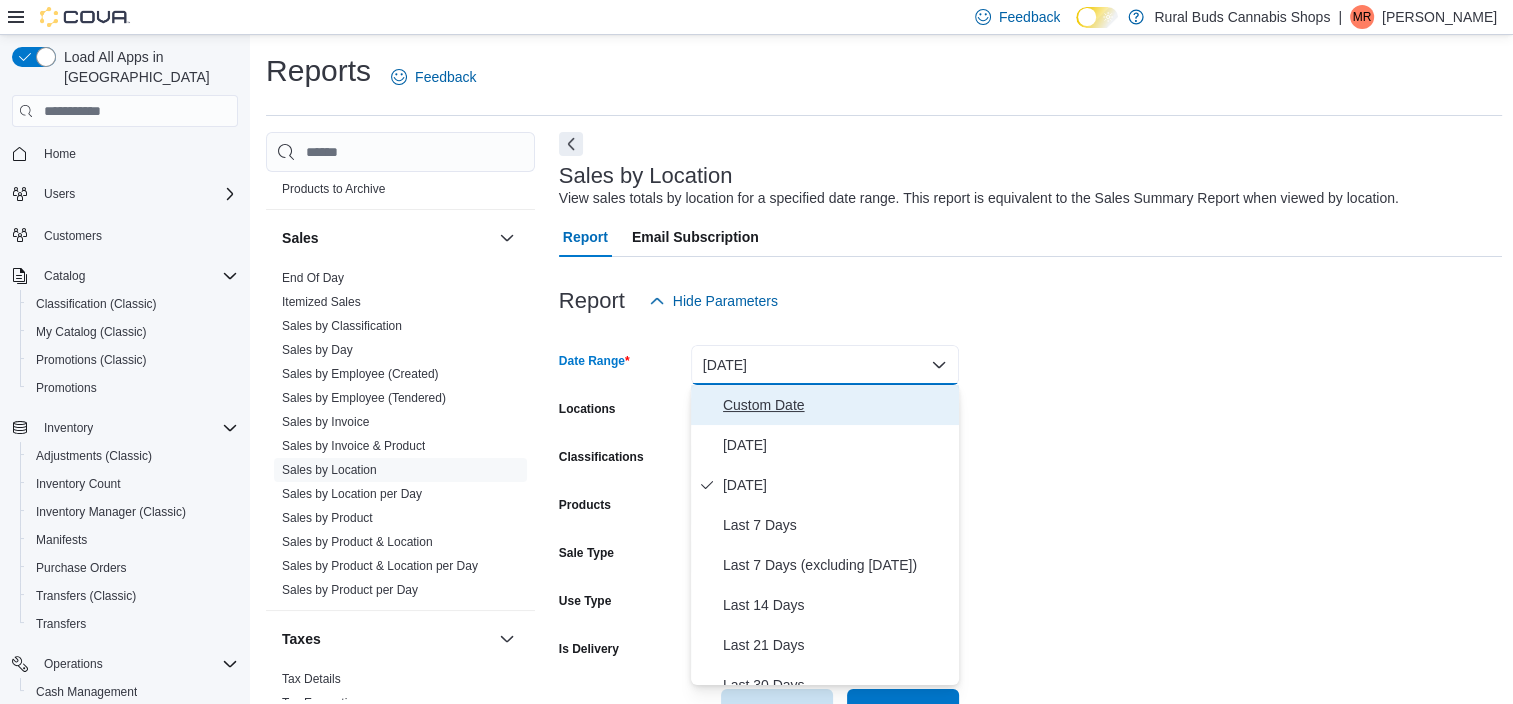 click on "Custom Date" at bounding box center [837, 405] 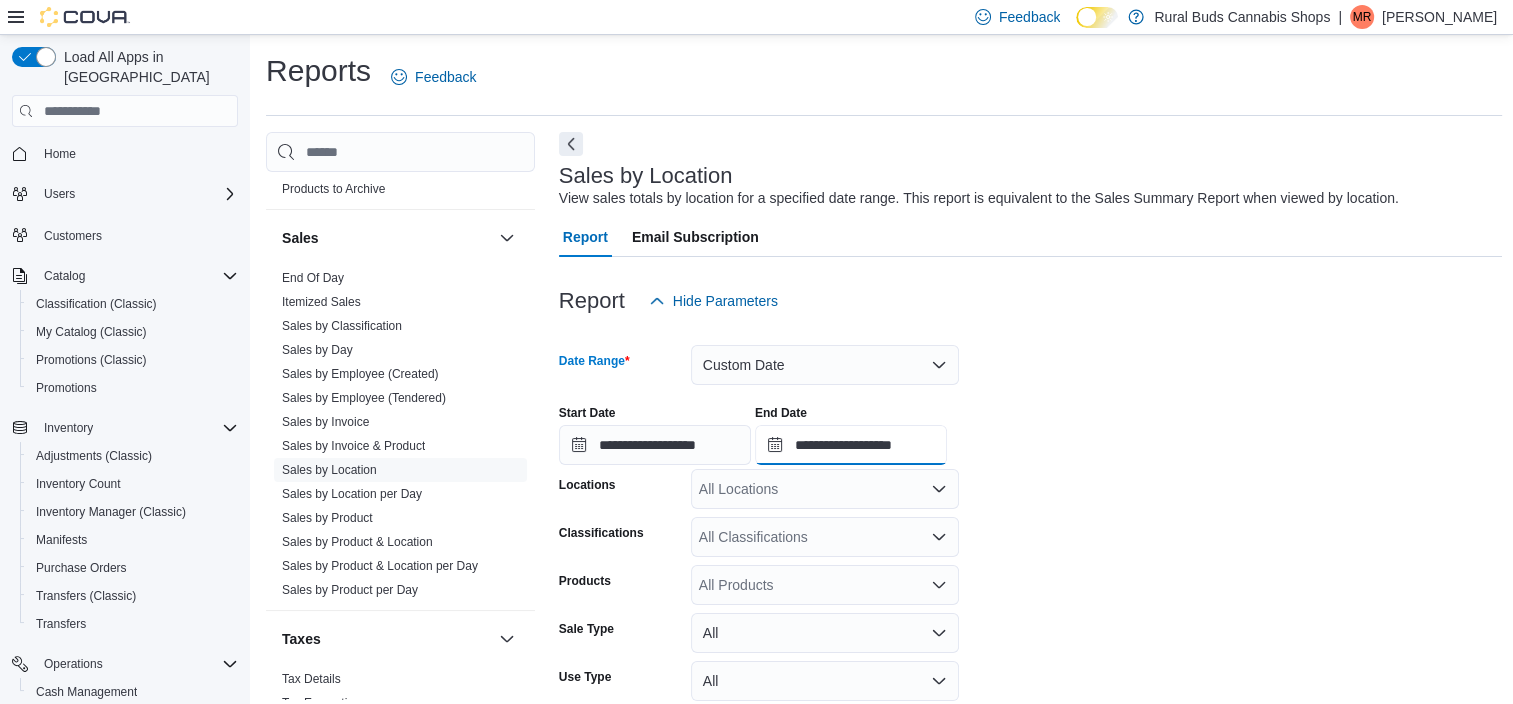 click on "**********" at bounding box center (851, 445) 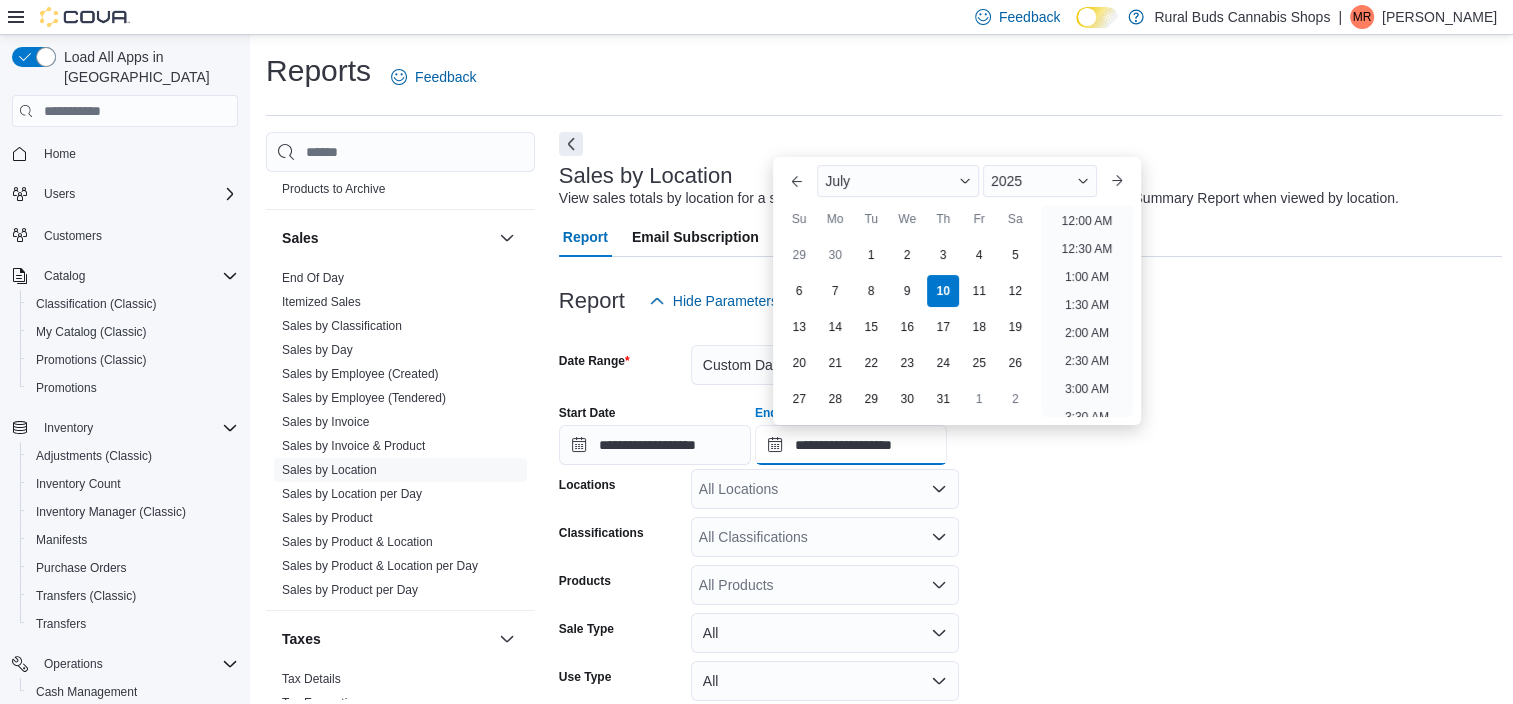 scroll, scrollTop: 1136, scrollLeft: 0, axis: vertical 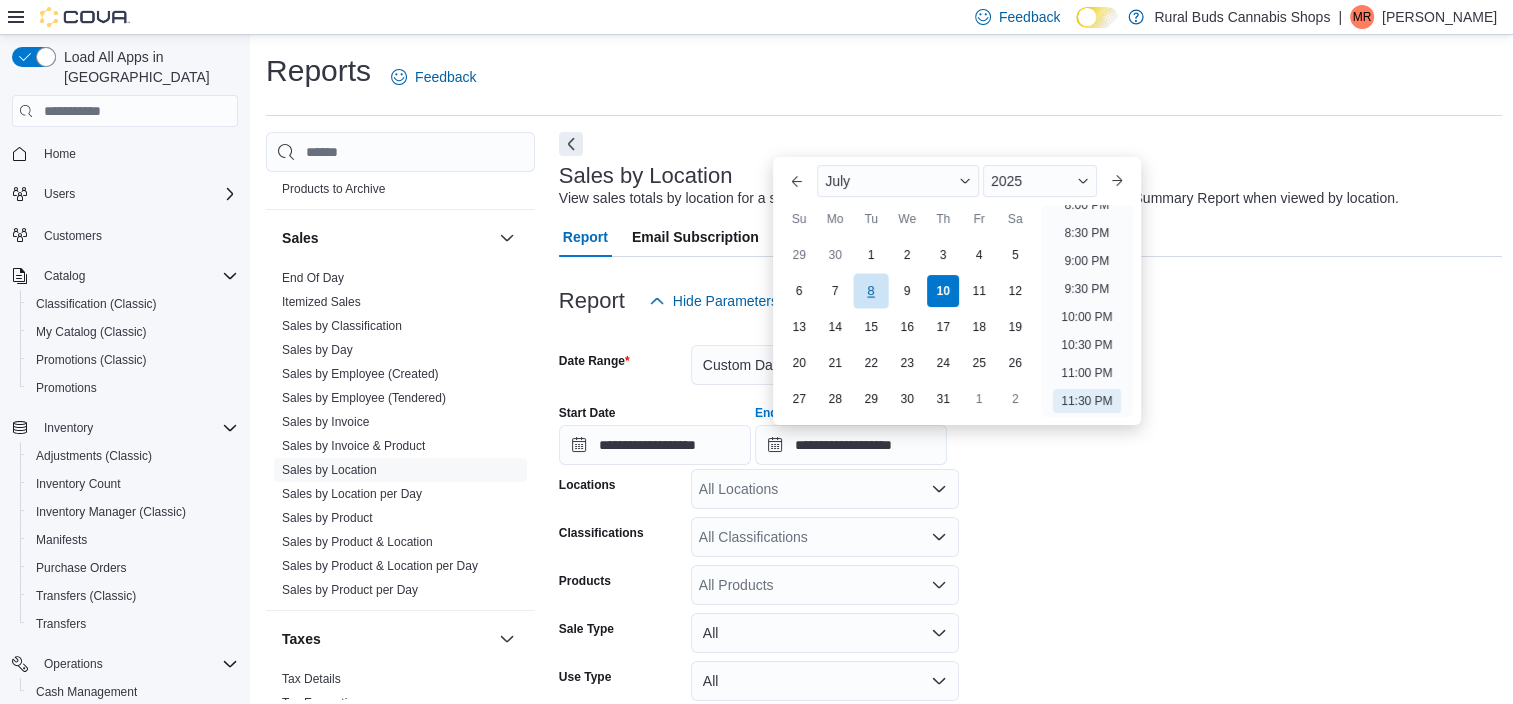 click on "8" at bounding box center (871, 291) 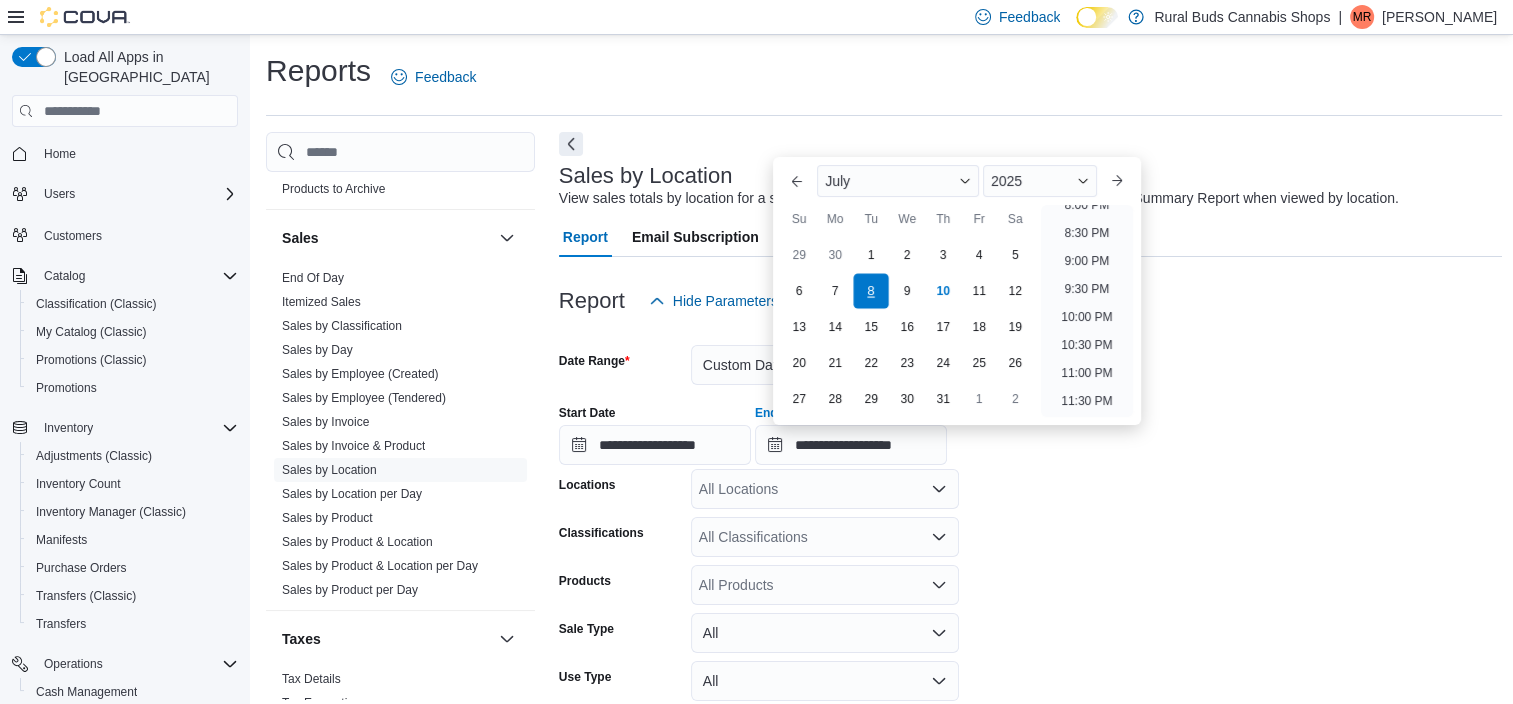 type on "**********" 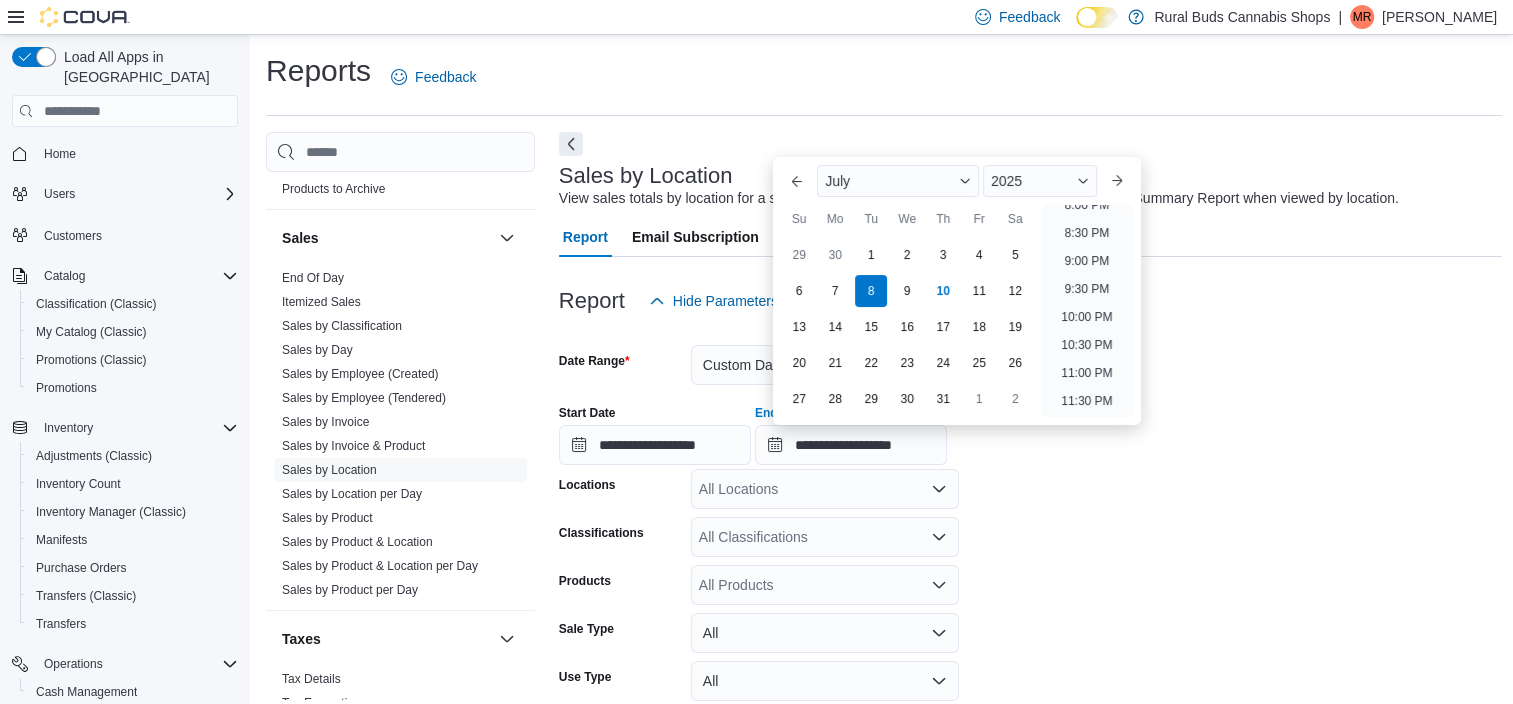 click on "**********" at bounding box center [1031, 563] 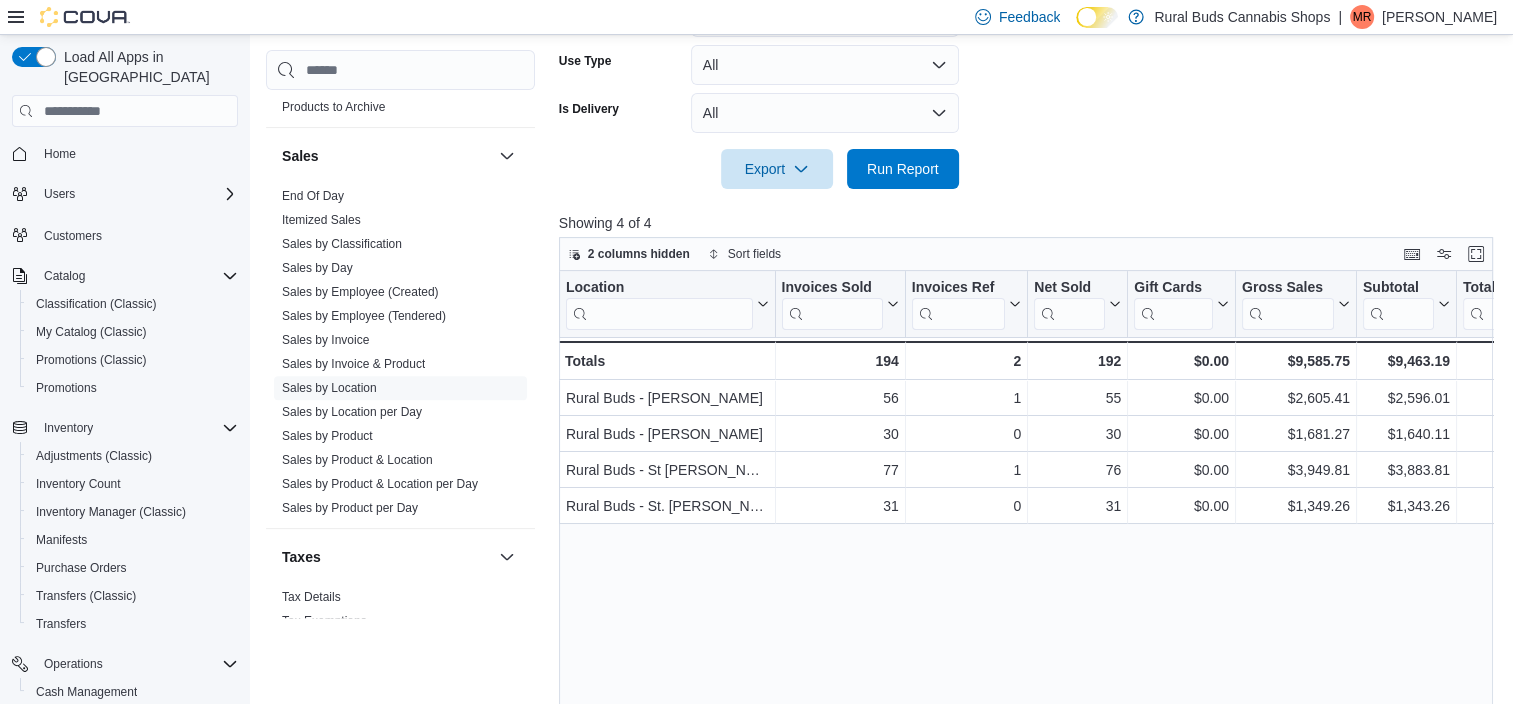 scroll, scrollTop: 728, scrollLeft: 0, axis: vertical 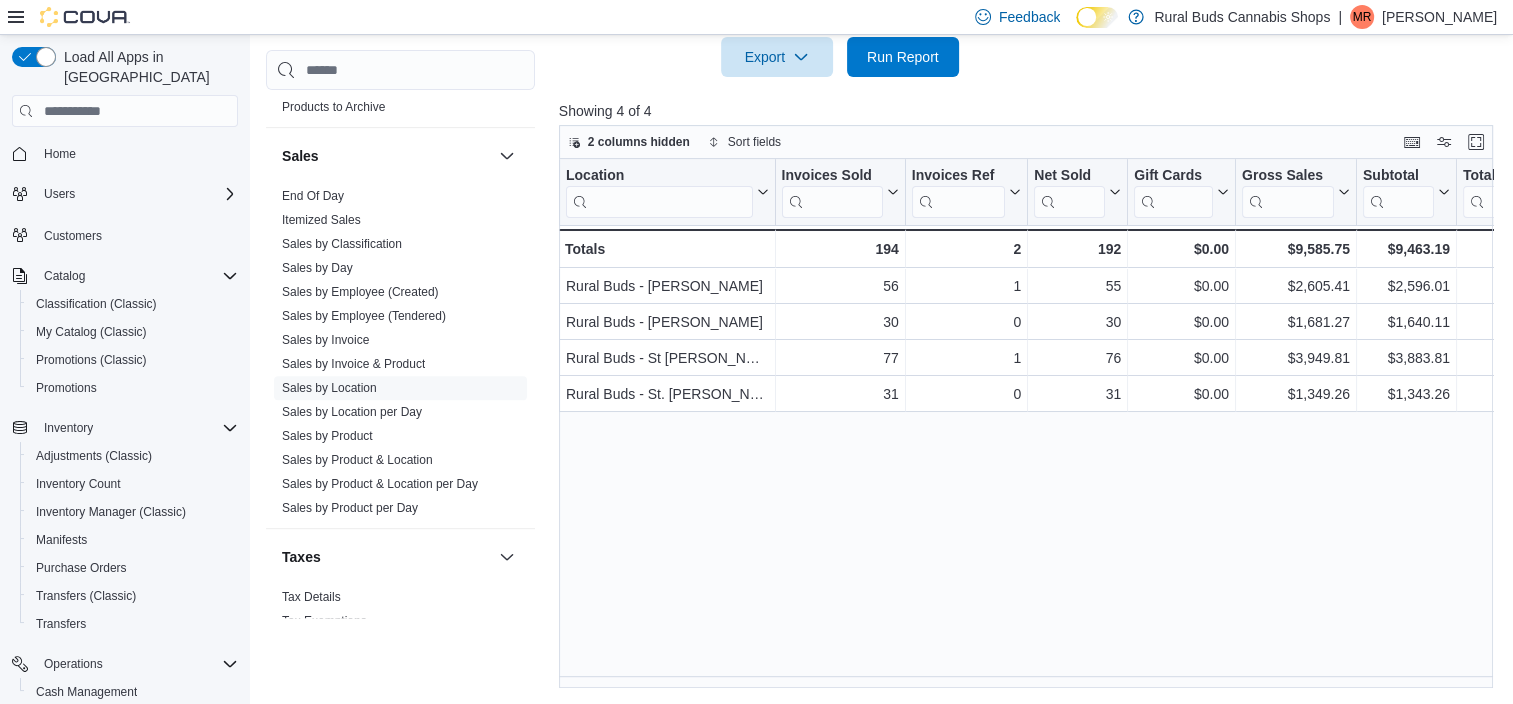 click at bounding box center [1031, 89] 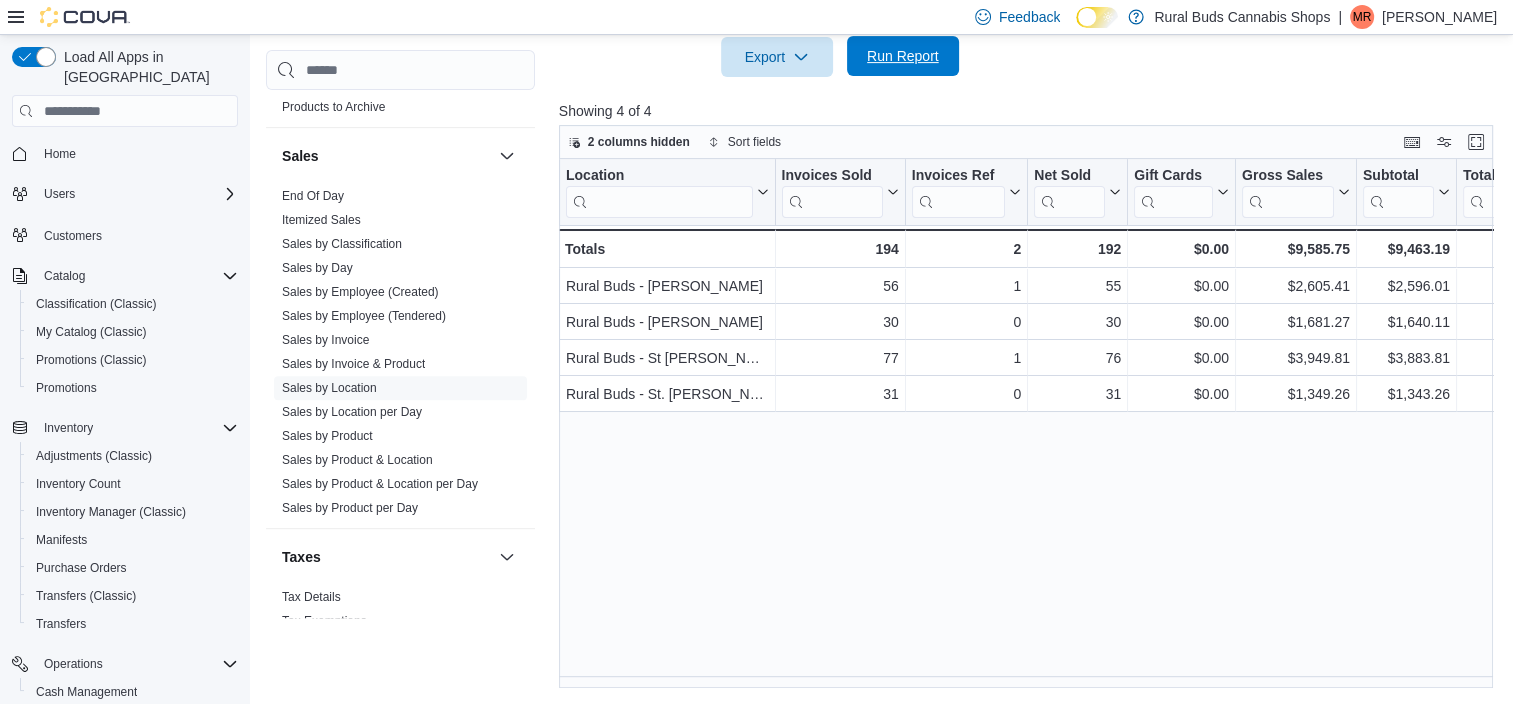 click on "Run Report" at bounding box center [903, 56] 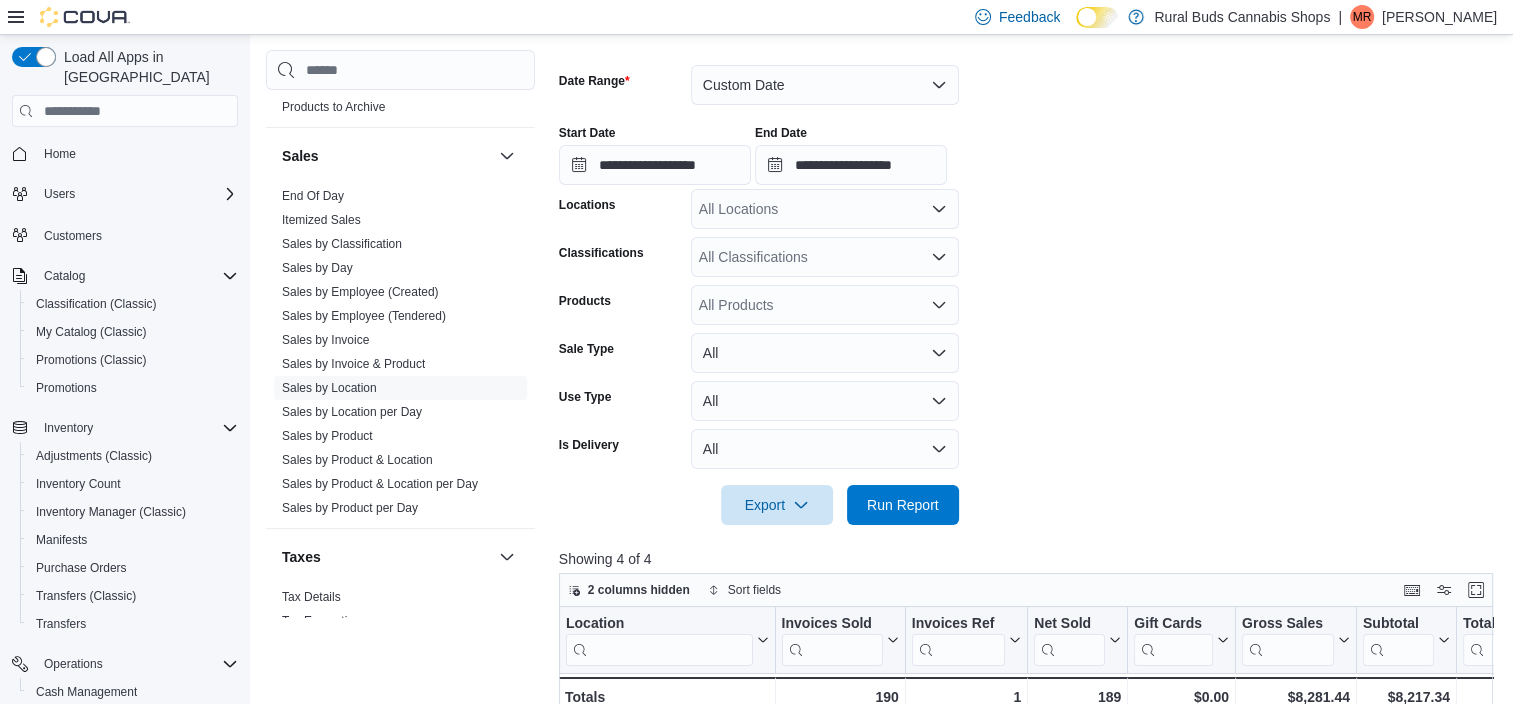 scroll, scrollTop: 228, scrollLeft: 0, axis: vertical 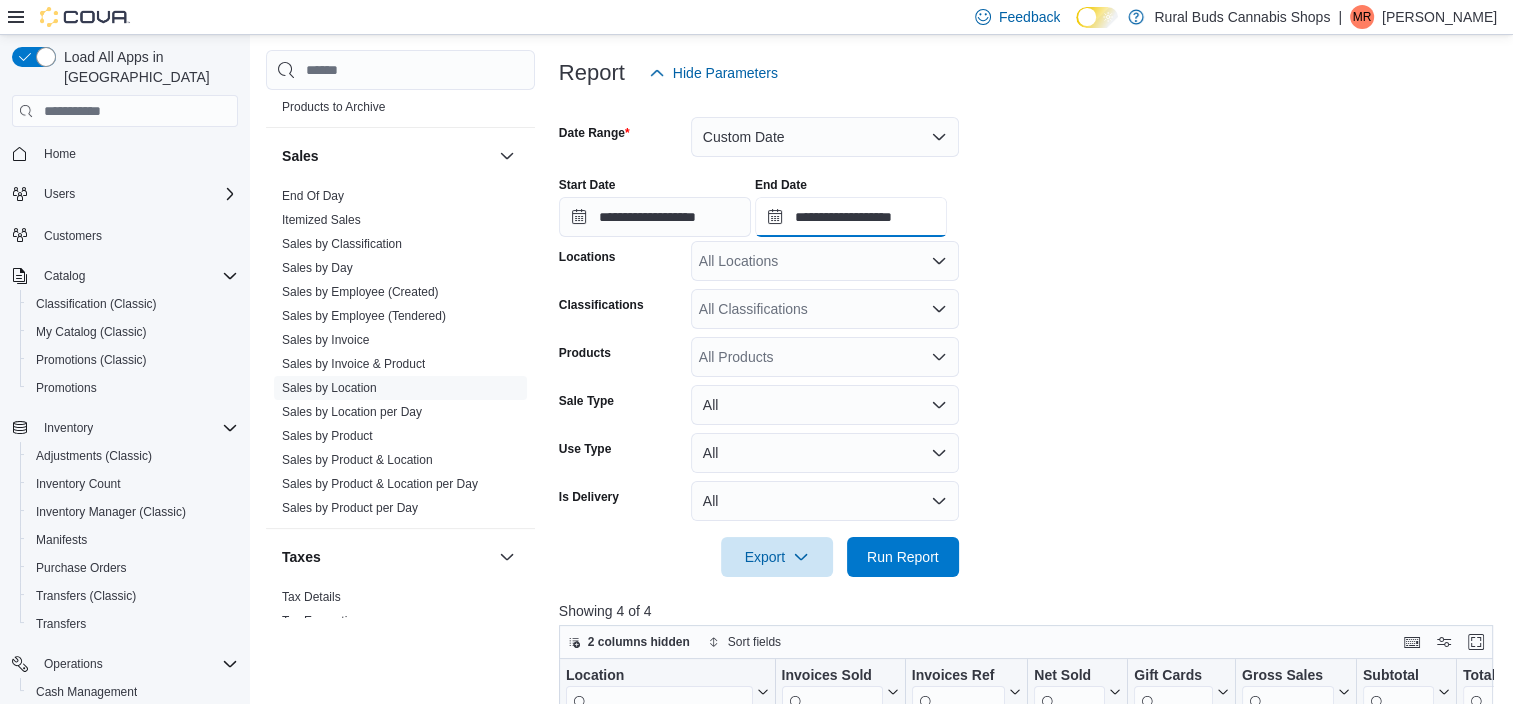 click on "**********" at bounding box center (851, 217) 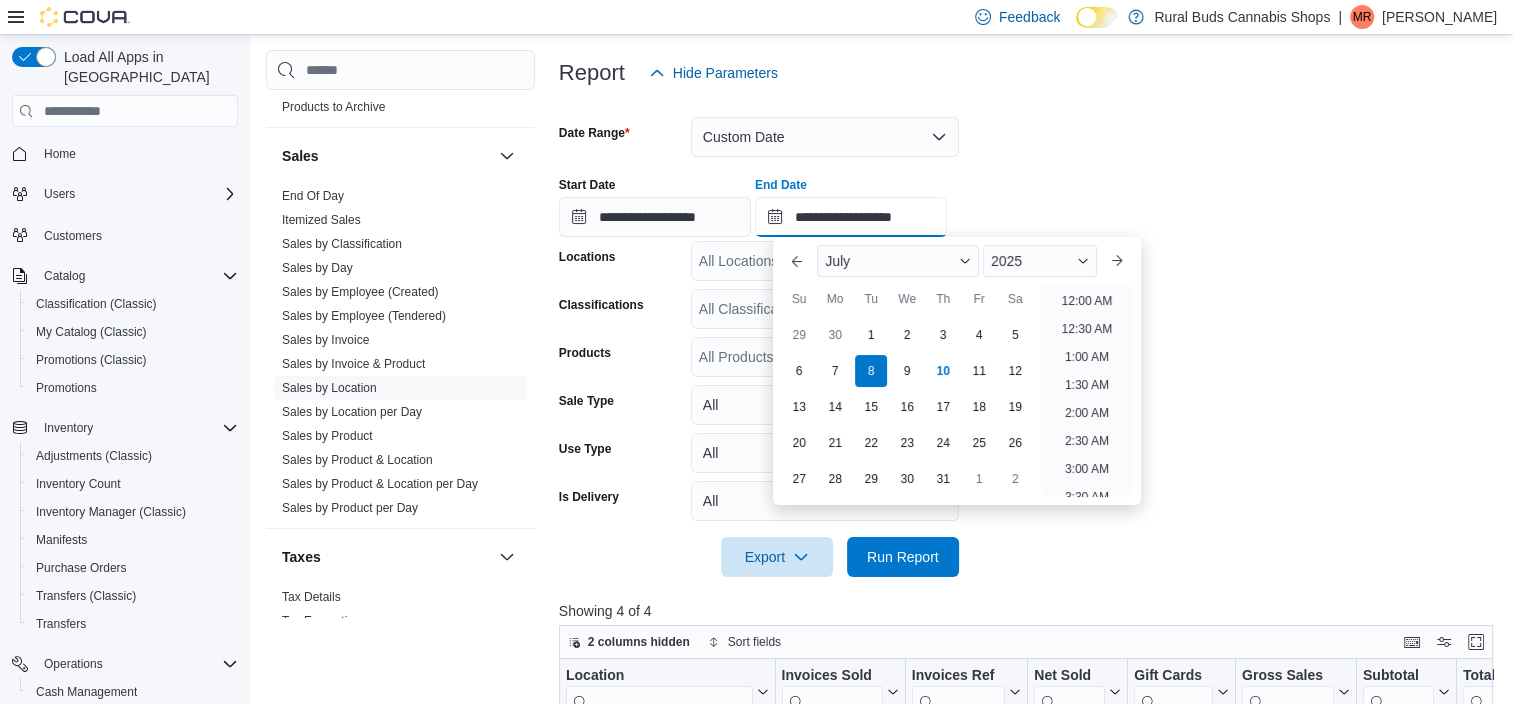 scroll, scrollTop: 1136, scrollLeft: 0, axis: vertical 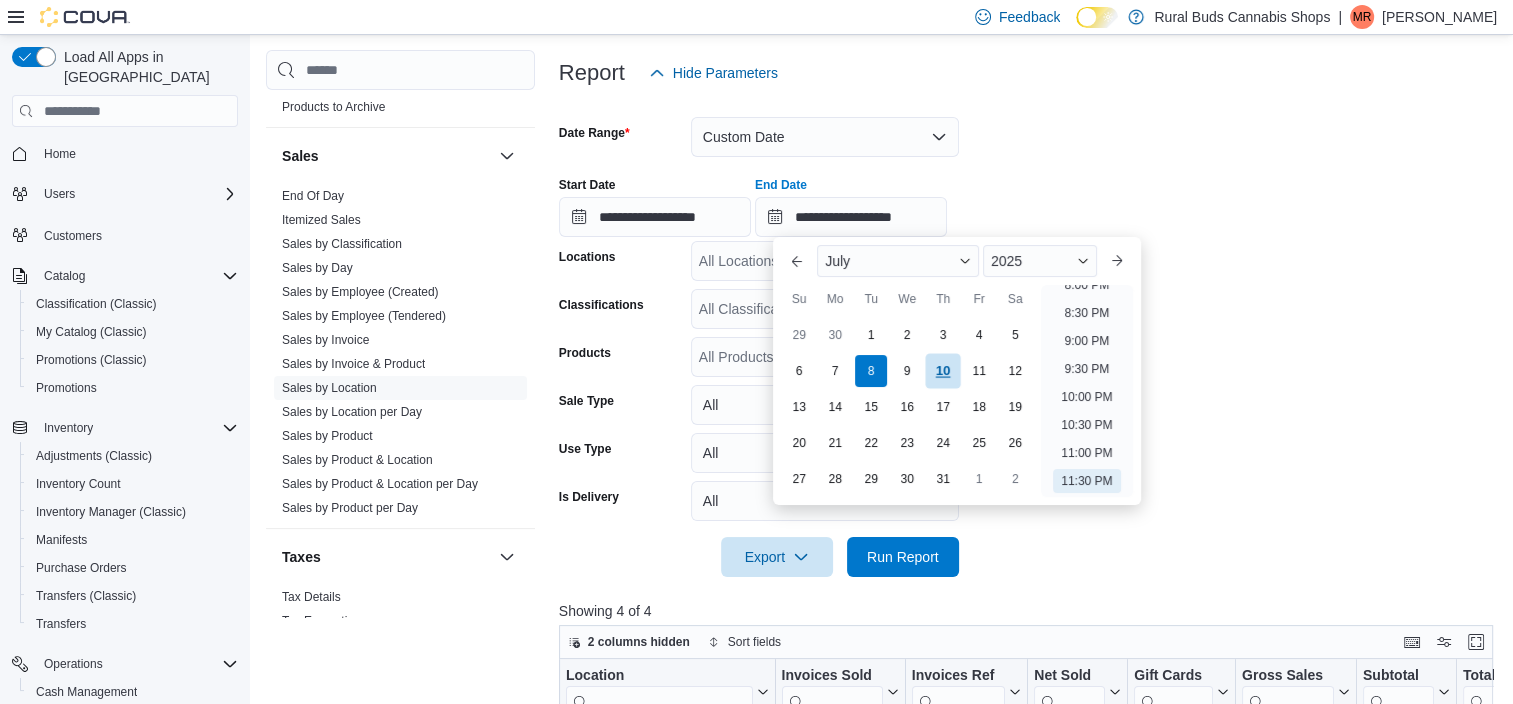 click on "10" at bounding box center [943, 371] 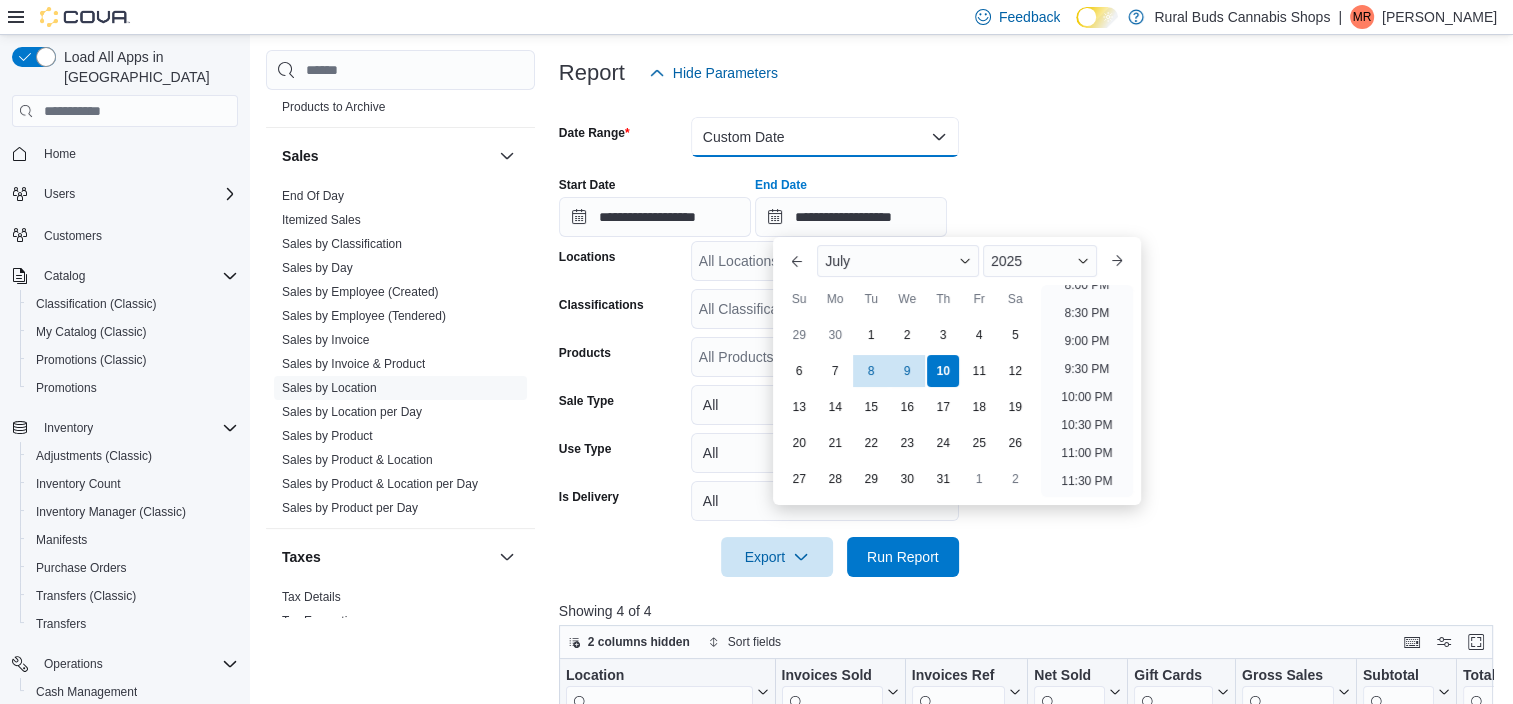 click on "Custom Date" at bounding box center (825, 137) 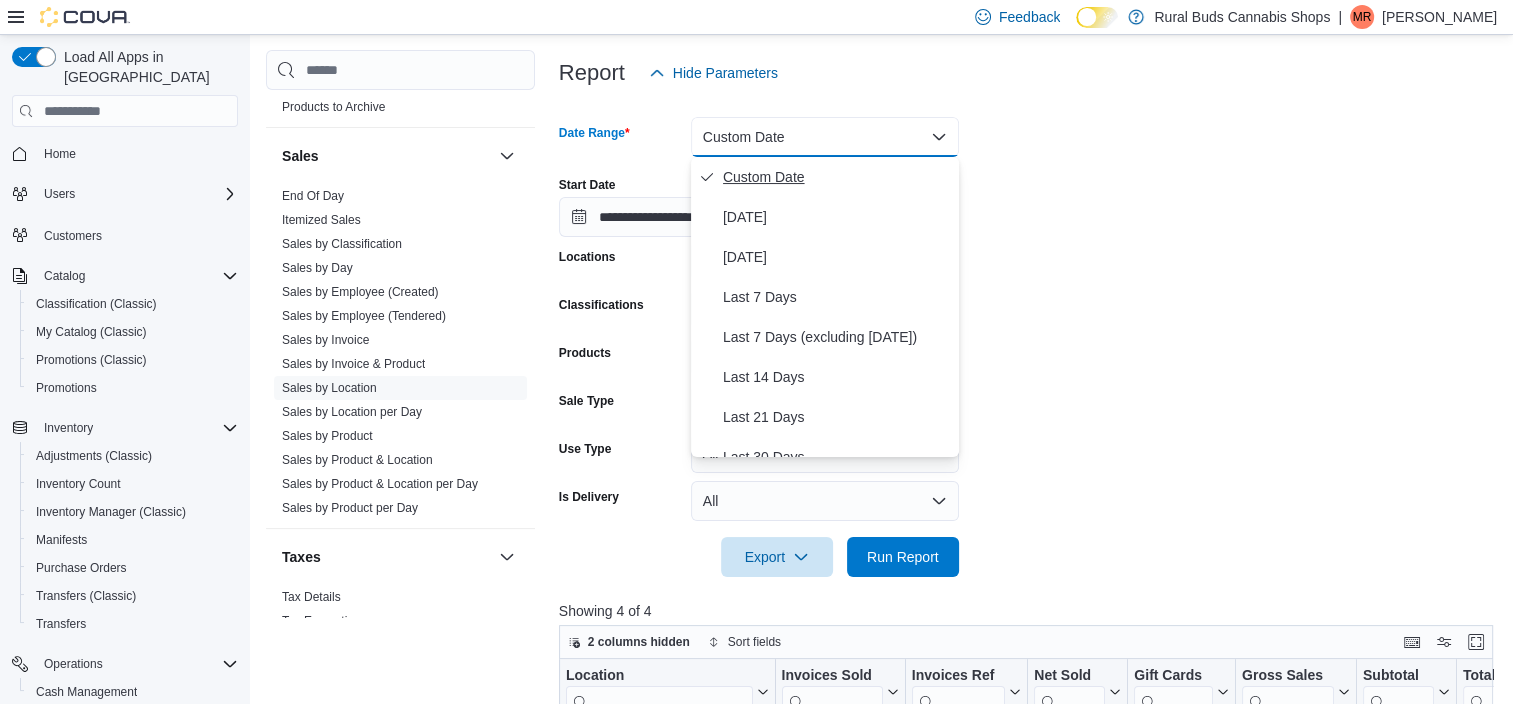 click on "Custom Date" at bounding box center [837, 177] 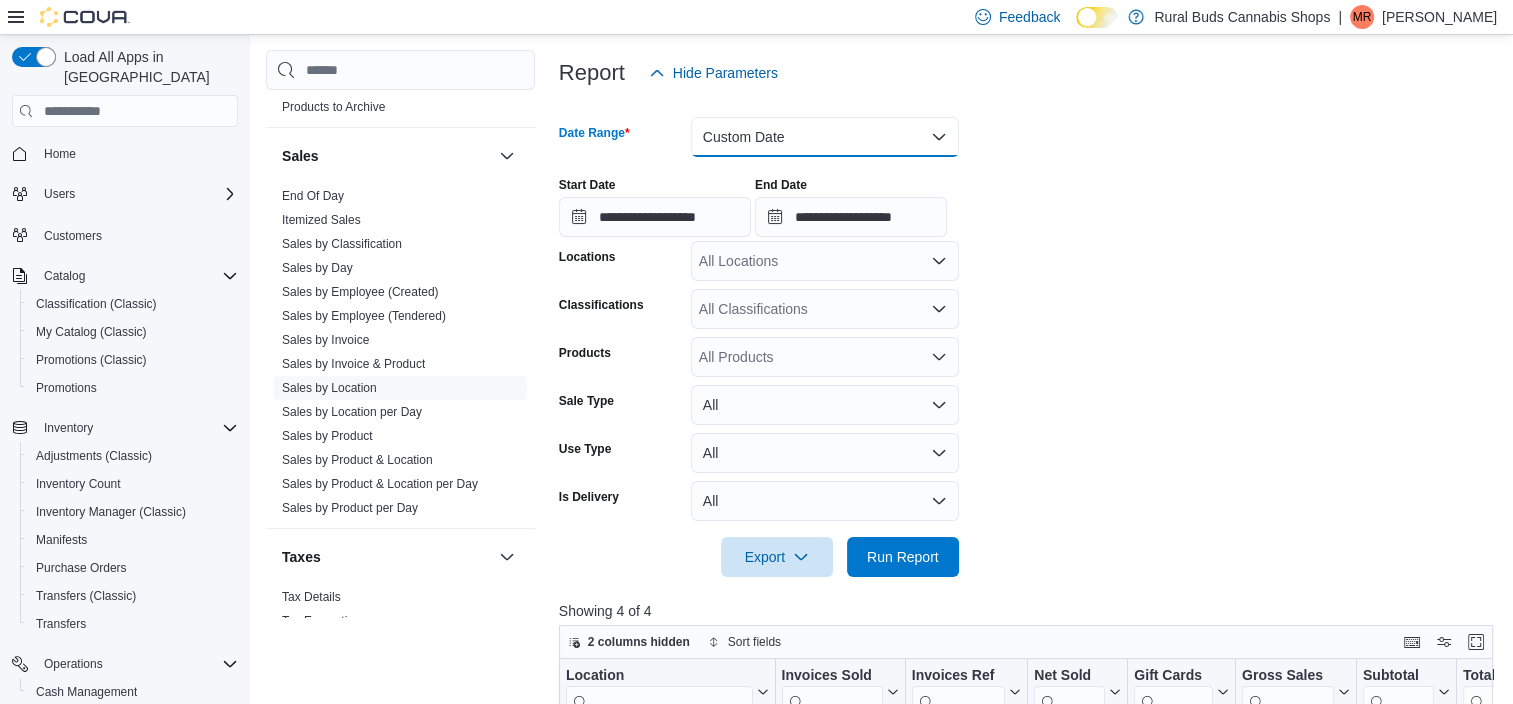 click on "Custom Date" at bounding box center [825, 137] 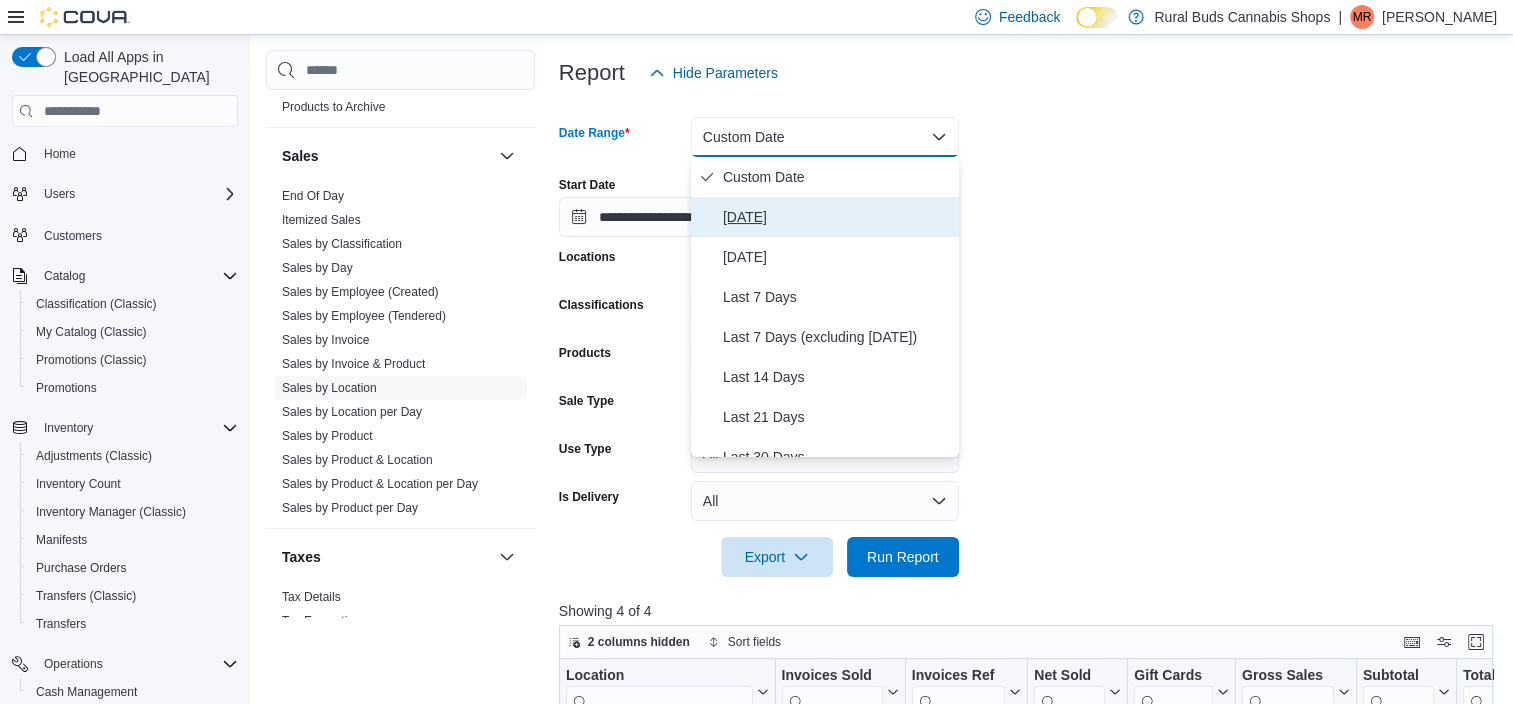 click on "Today" at bounding box center (825, 217) 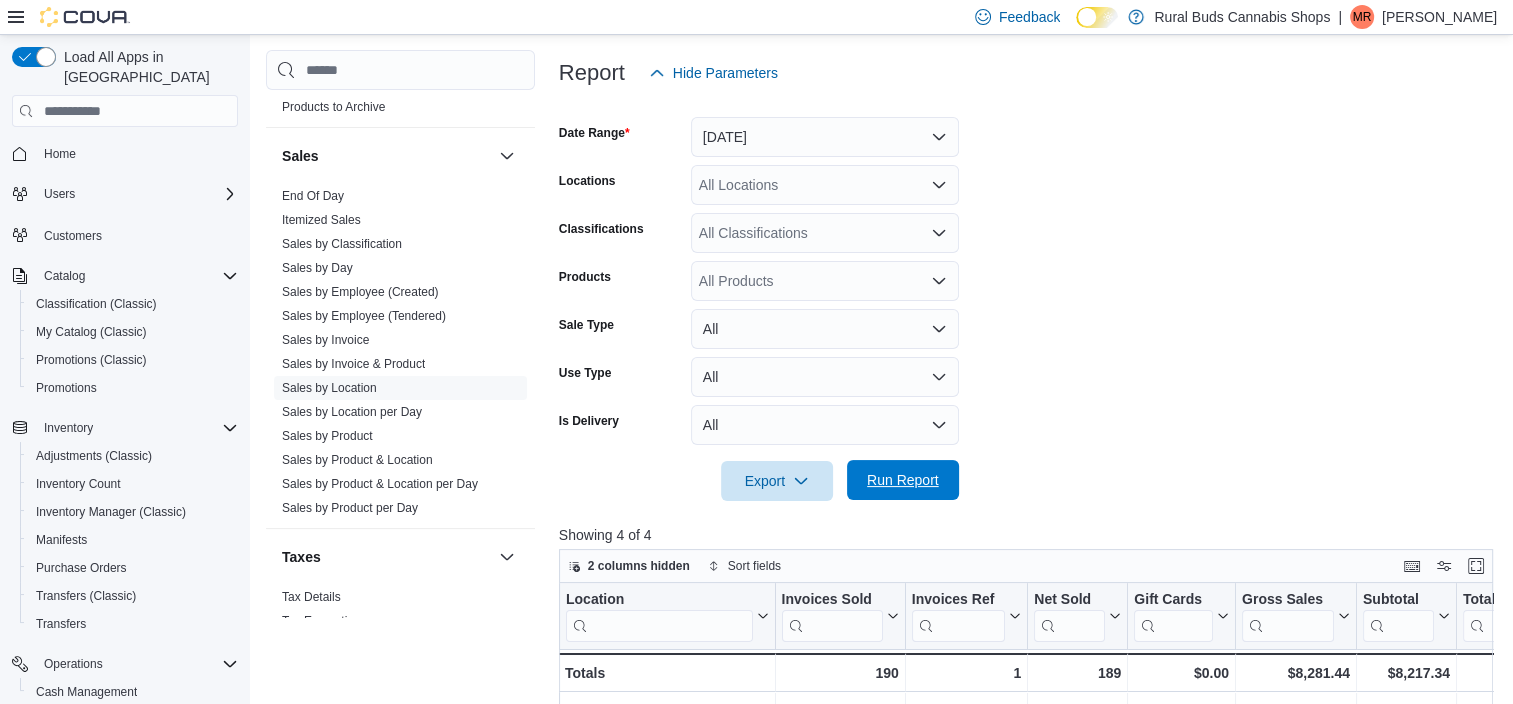 click on "Export  Run Report" at bounding box center [759, 481] 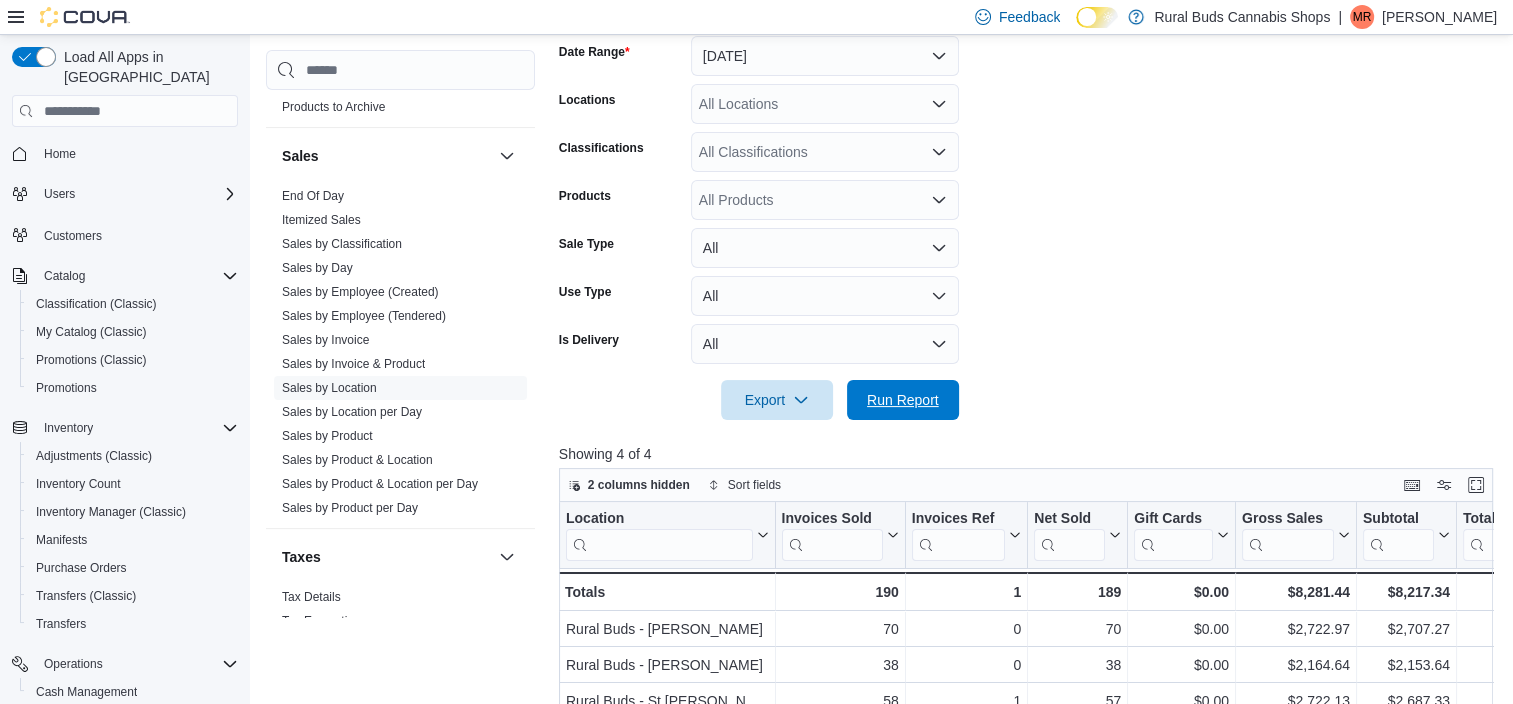 scroll, scrollTop: 428, scrollLeft: 0, axis: vertical 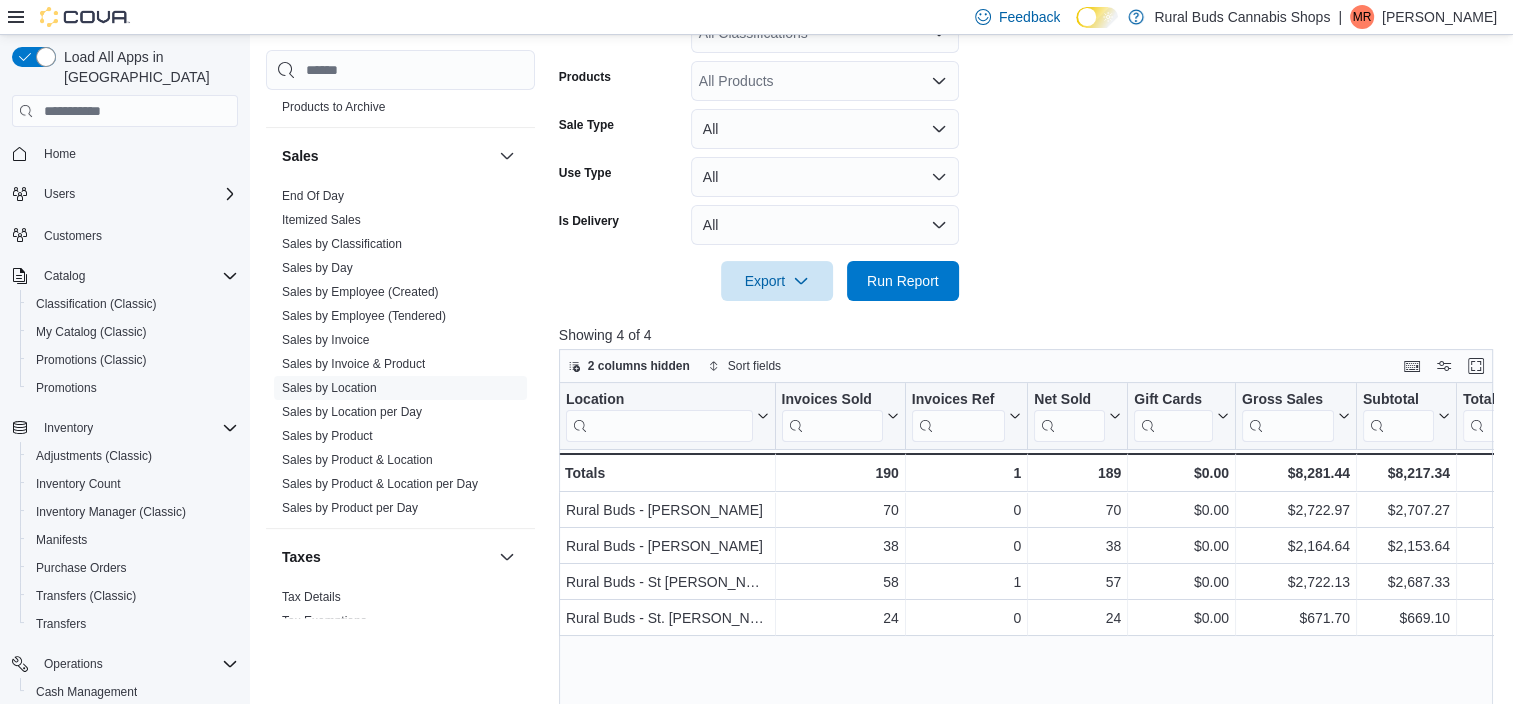click at bounding box center (1031, 313) 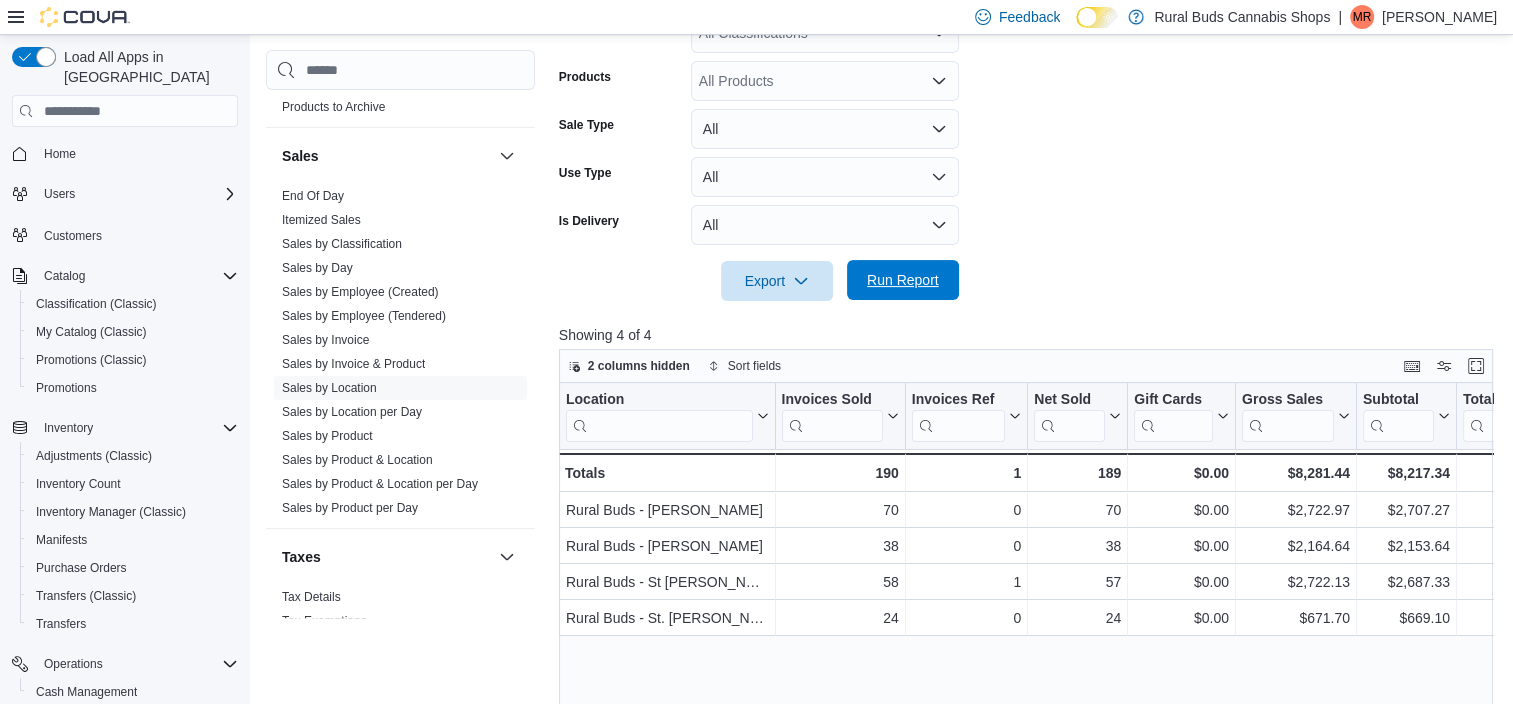 click on "Run Report" at bounding box center (903, 280) 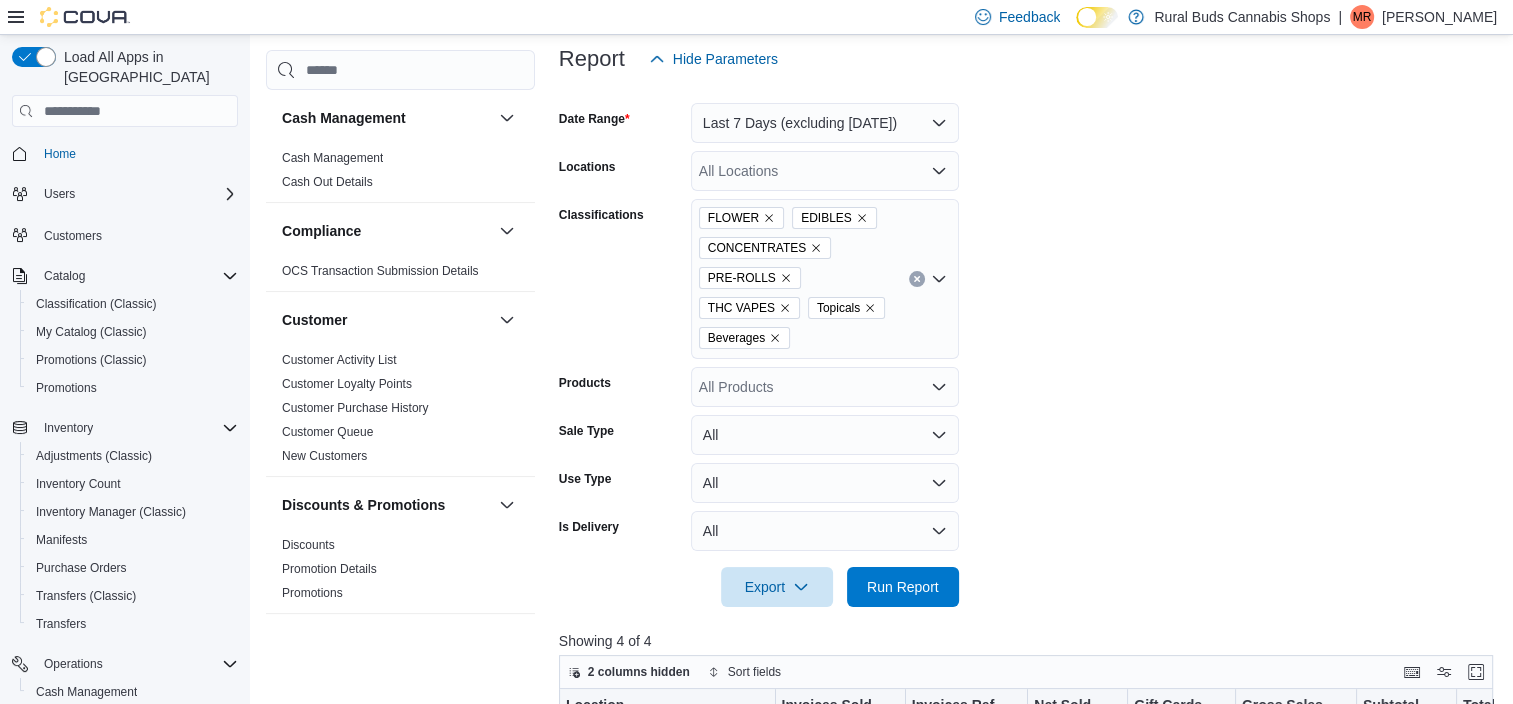 scroll, scrollTop: 242, scrollLeft: 0, axis: vertical 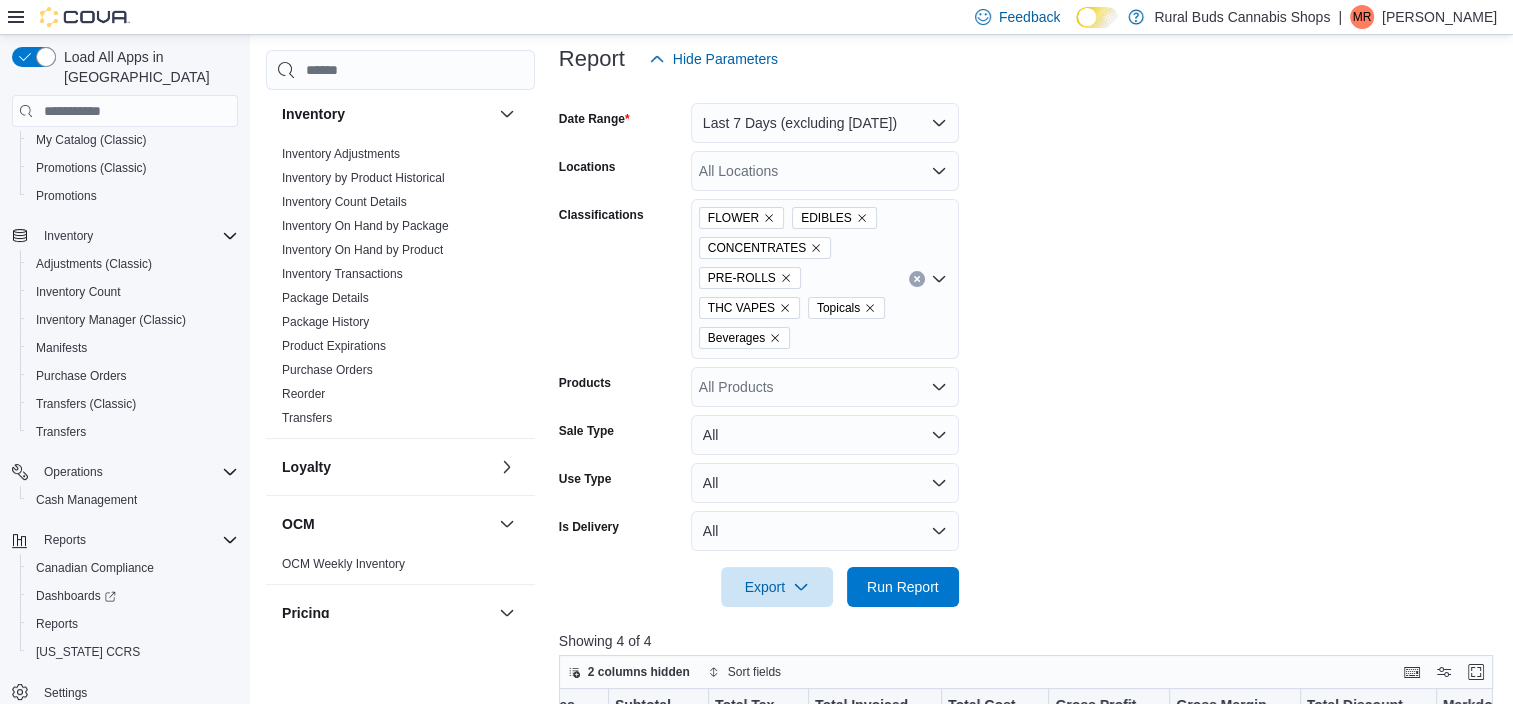 drag, startPoint x: 313, startPoint y: 394, endPoint x: 1001, endPoint y: 348, distance: 689.5361 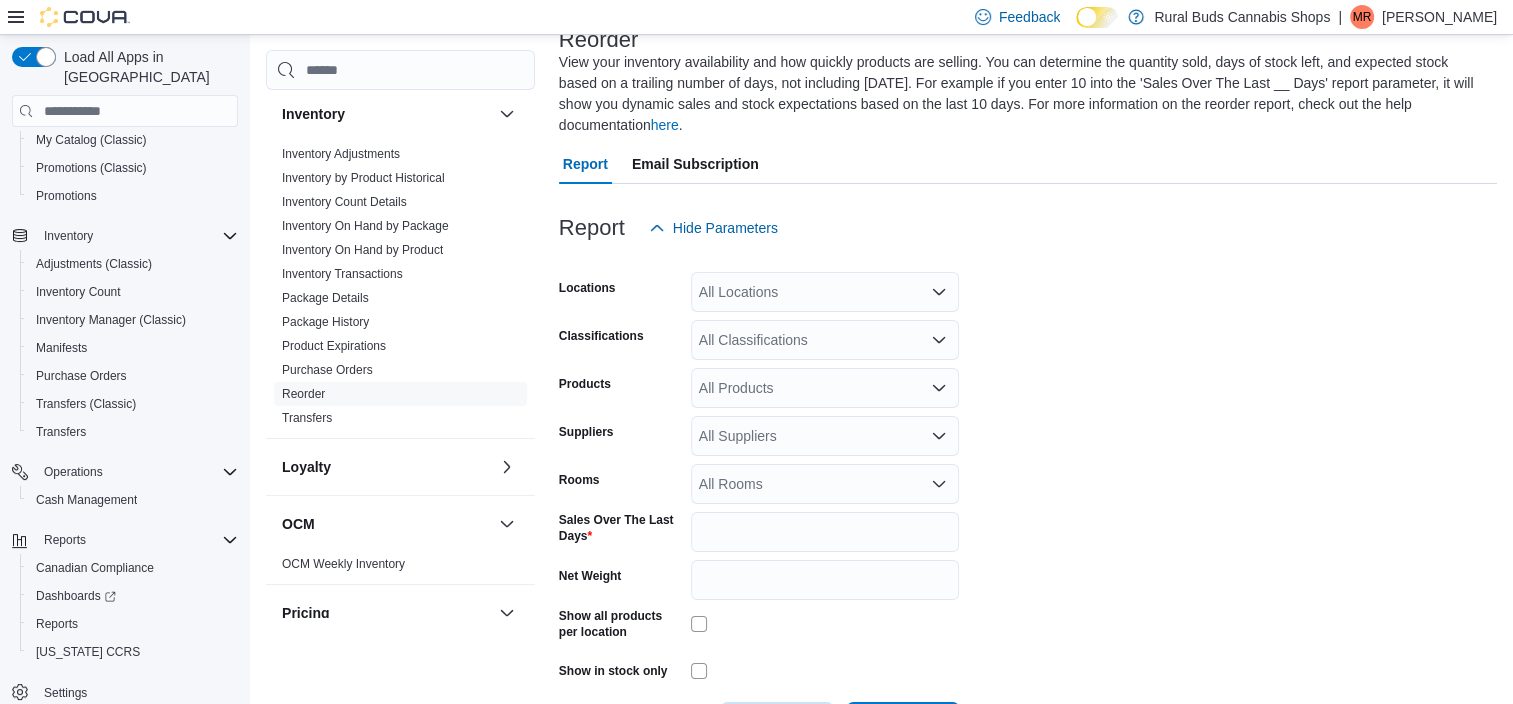 scroll, scrollTop: 88, scrollLeft: 0, axis: vertical 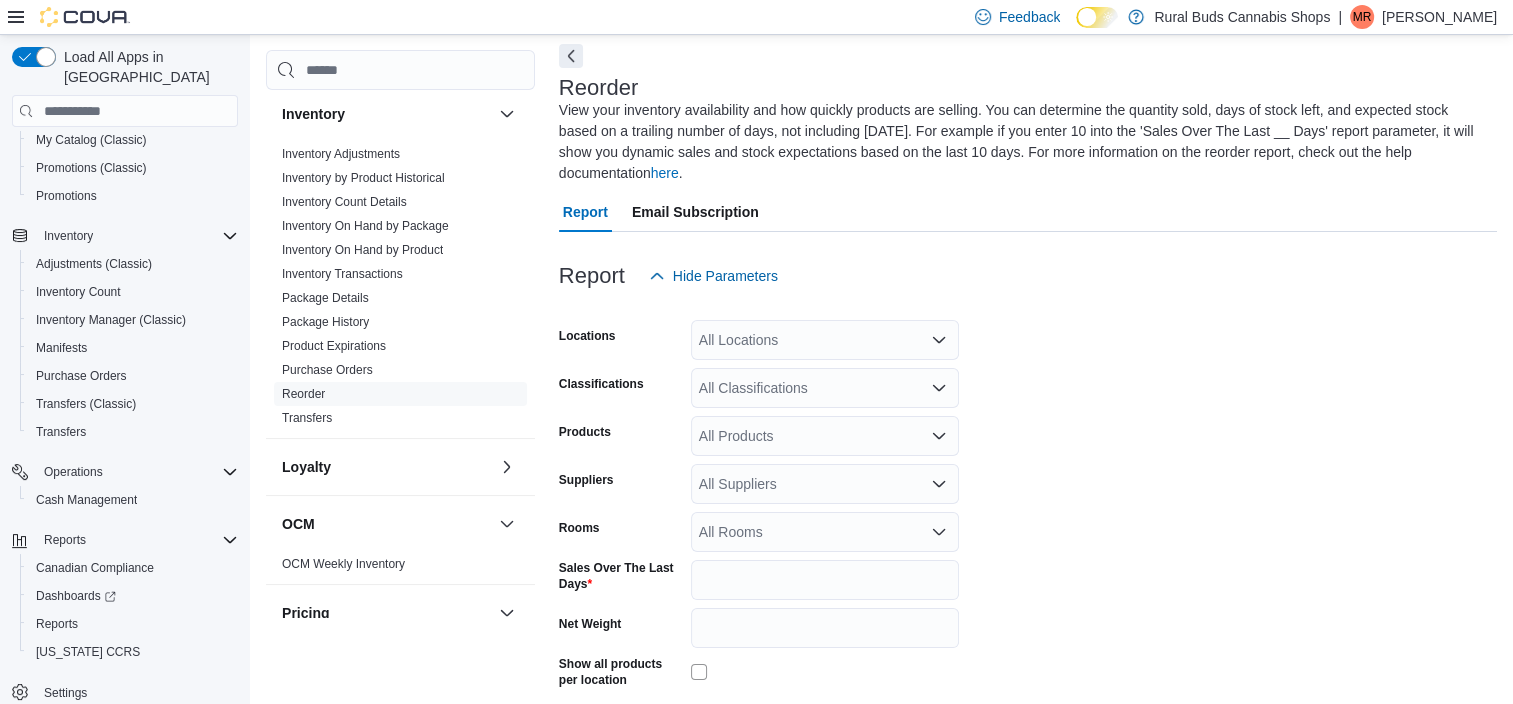 click on "All Products" at bounding box center [825, 436] 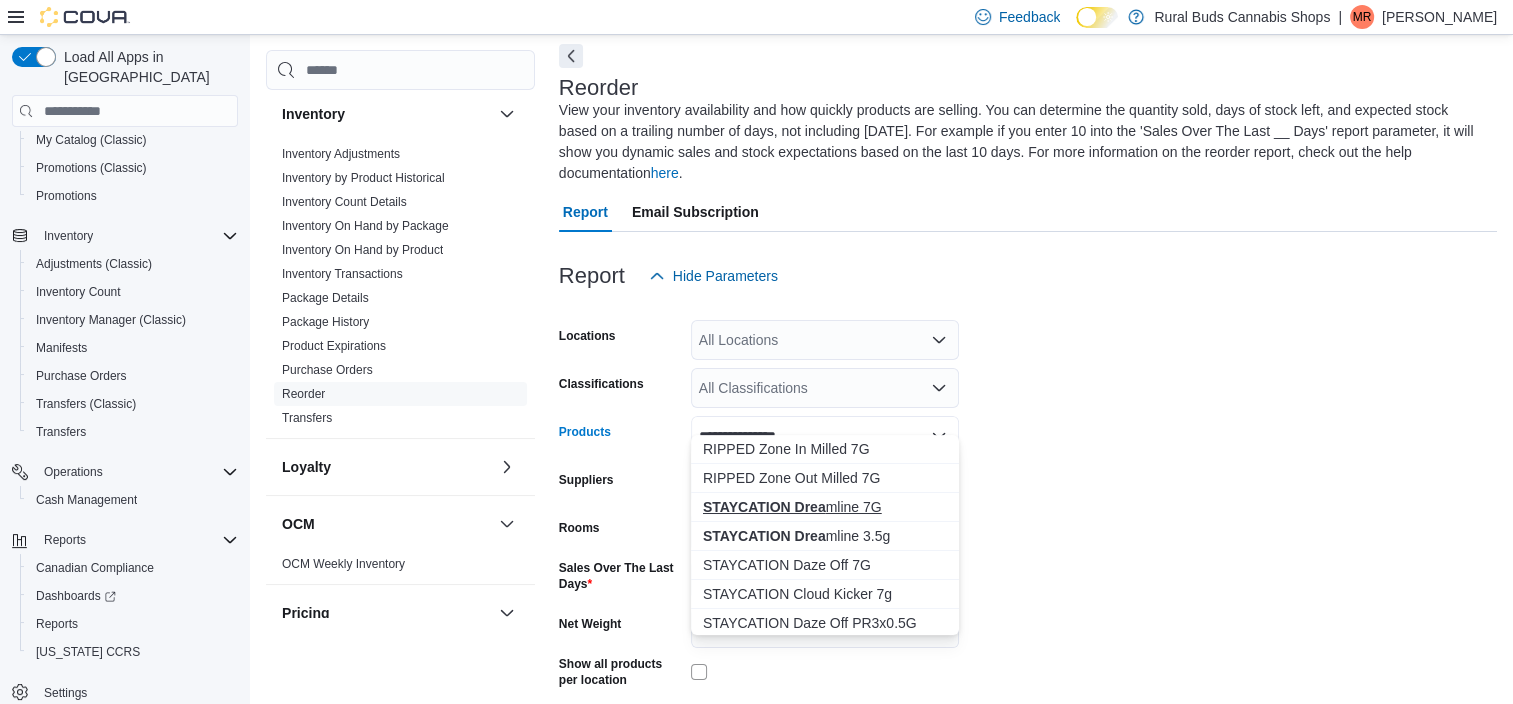 type on "**********" 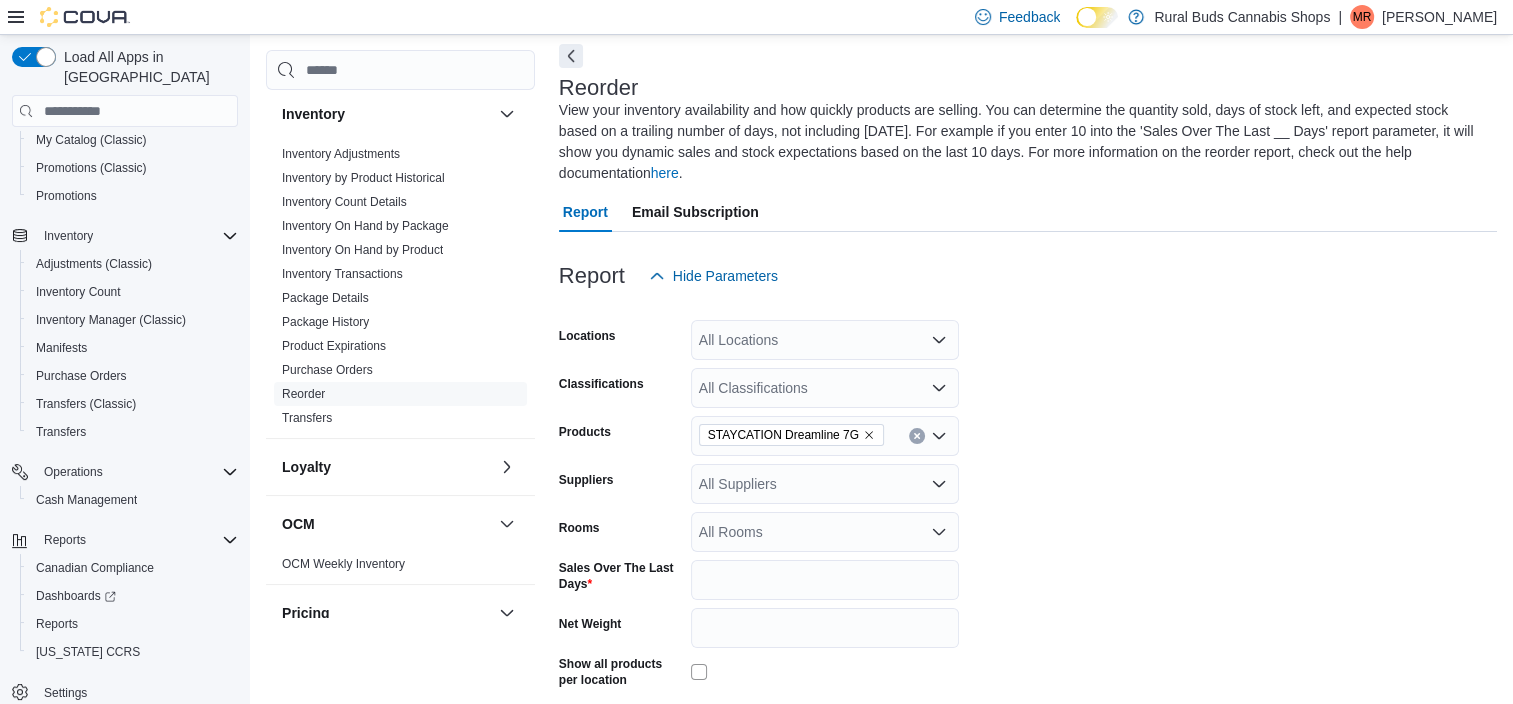 click on "Locations All Locations Classifications All Classifications Products STAYCATION Dreamline 7G Suppliers All Suppliers Rooms All Rooms Sales Over The Last Days * Net Weight Show all products per location Show in stock only Export  Run Report" at bounding box center (1028, 543) 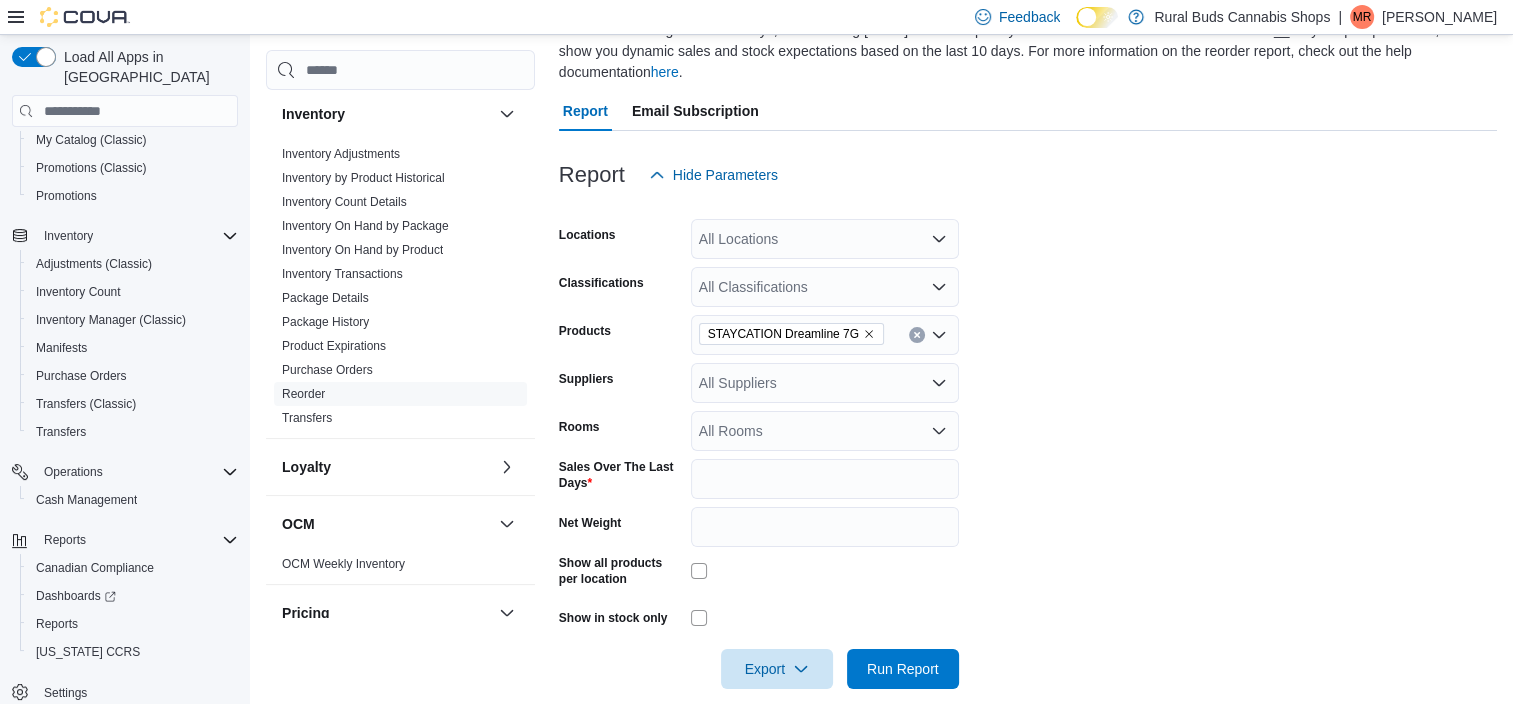 scroll, scrollTop: 193, scrollLeft: 0, axis: vertical 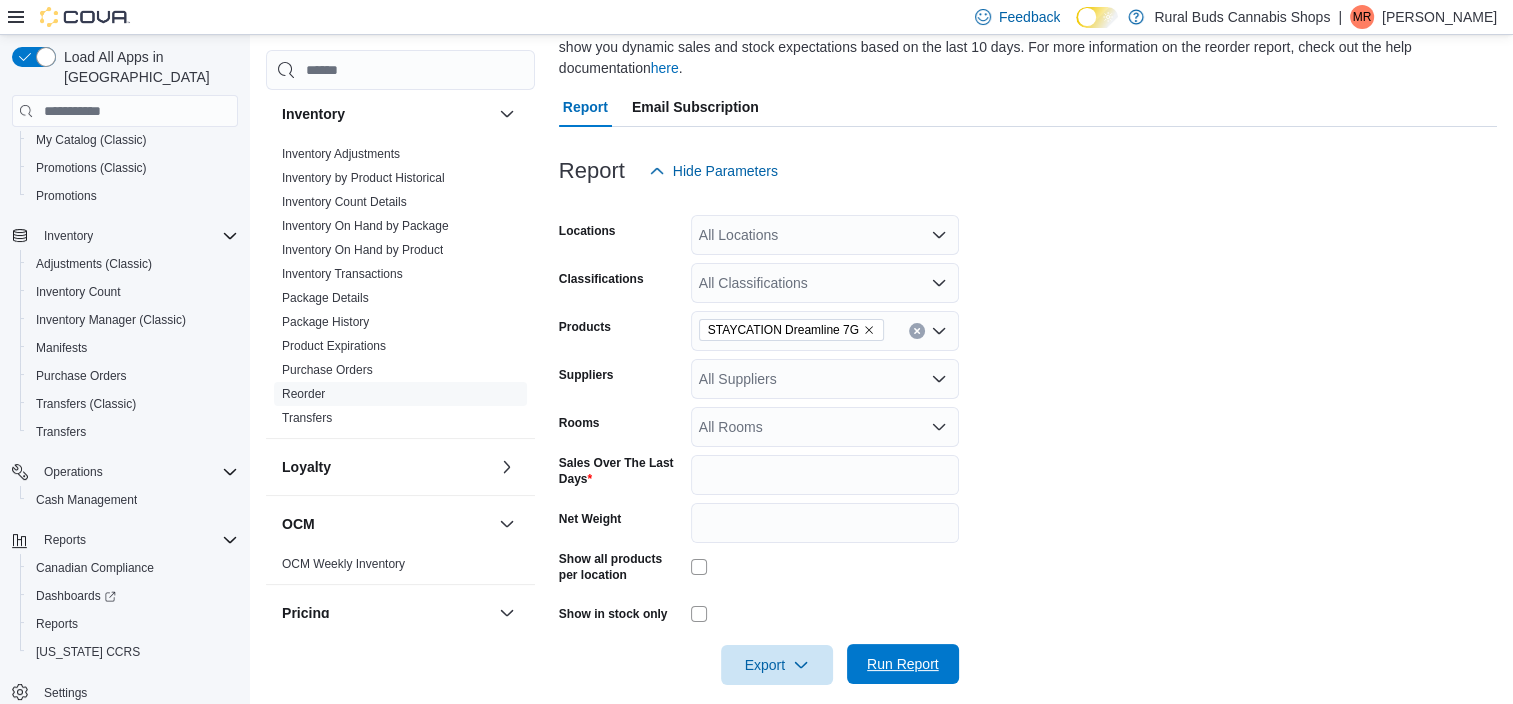click on "Run Report" at bounding box center [903, 664] 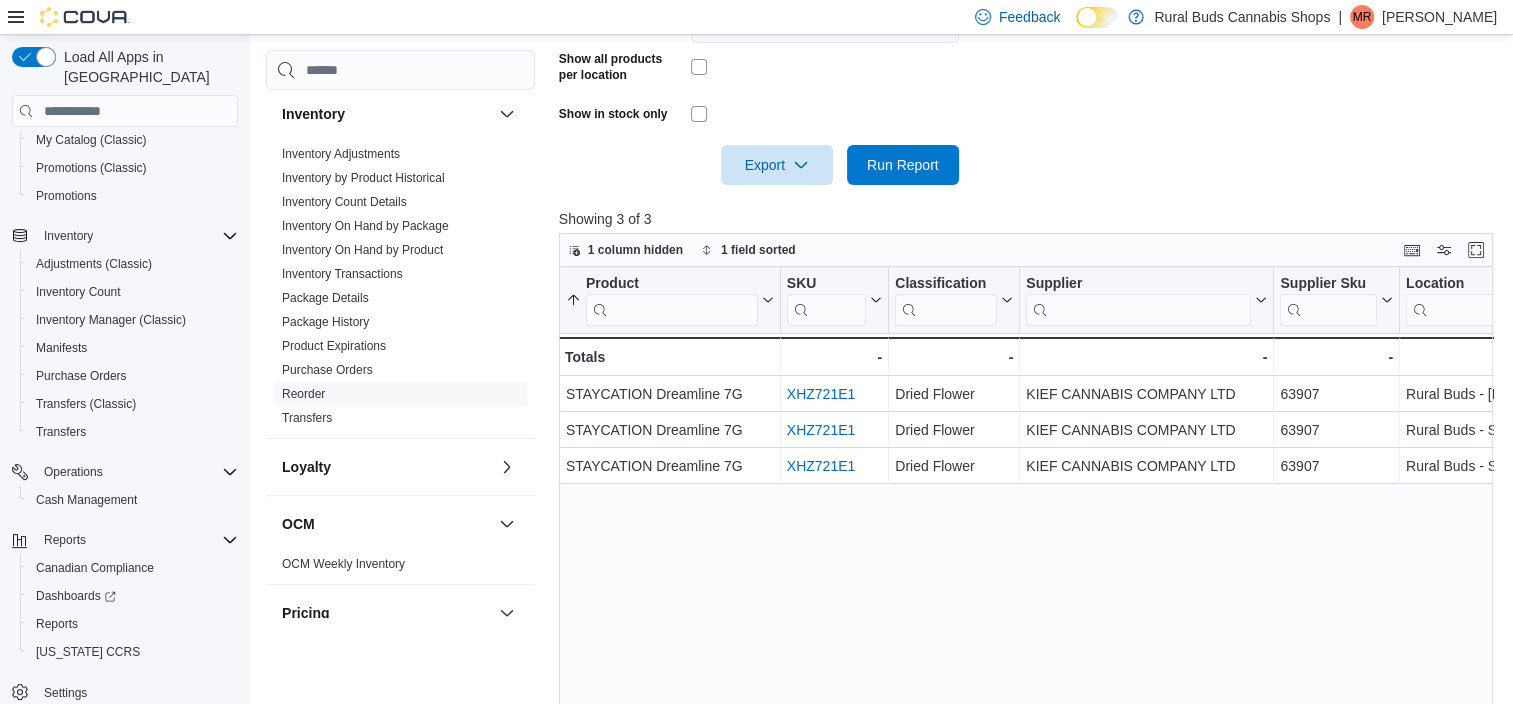 scroll, scrollTop: 493, scrollLeft: 0, axis: vertical 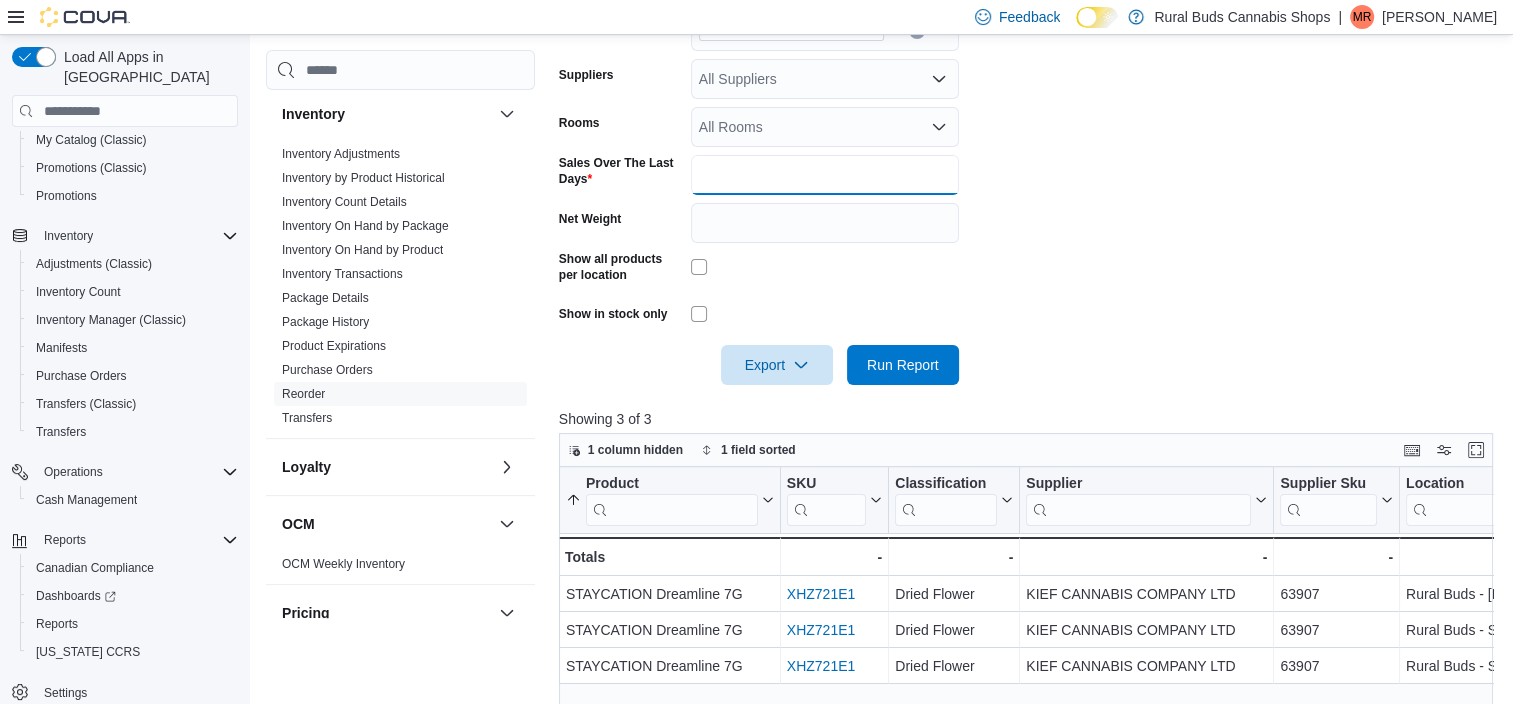click on "*" at bounding box center [825, 175] 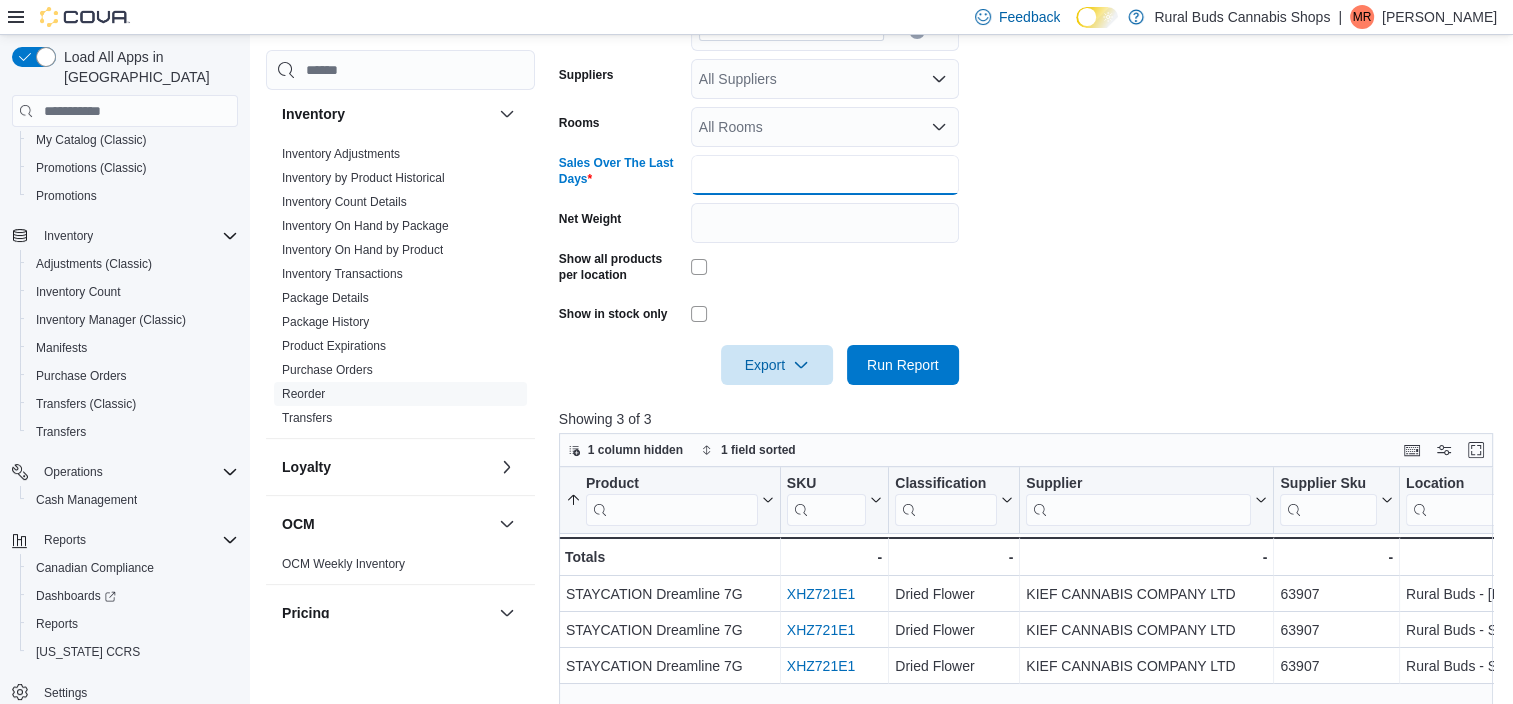 click on "*" at bounding box center (825, 175) 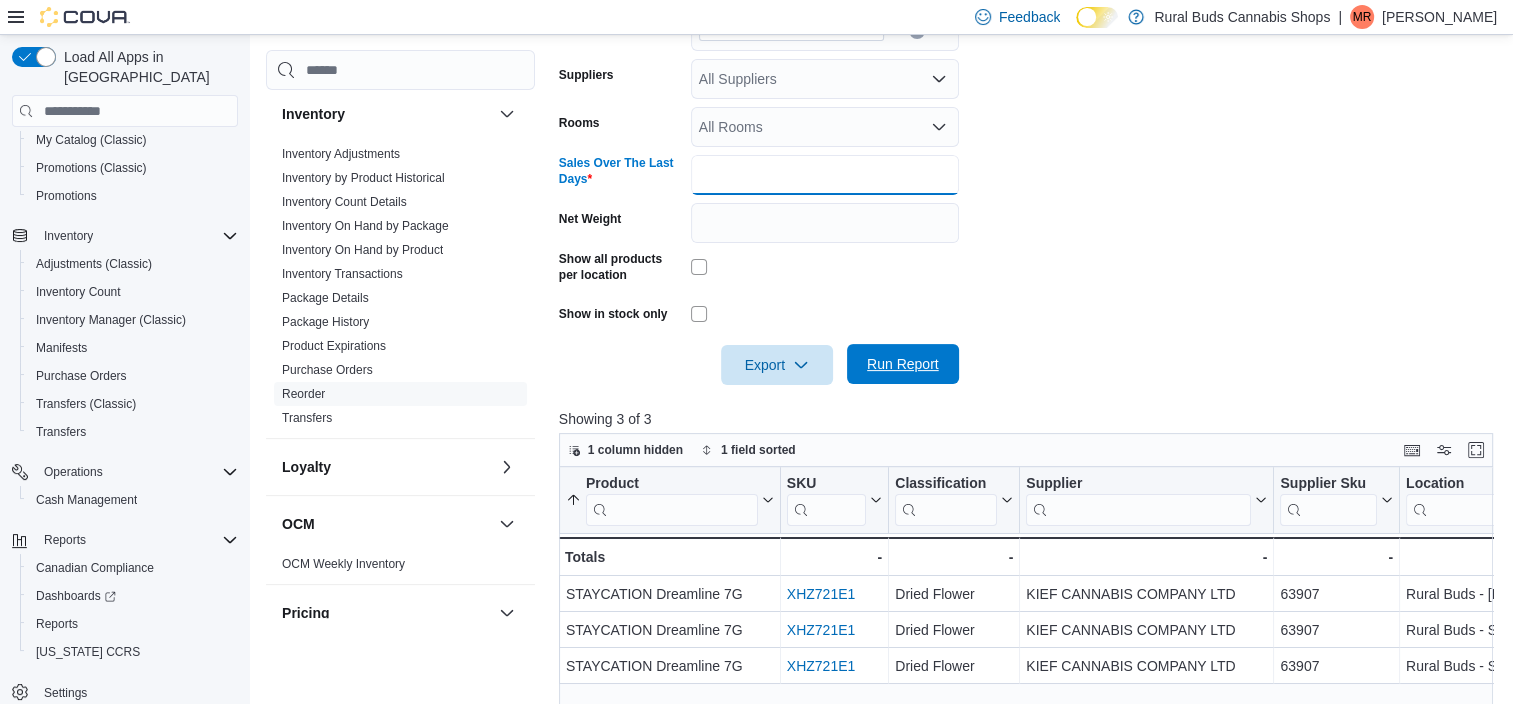 type on "**" 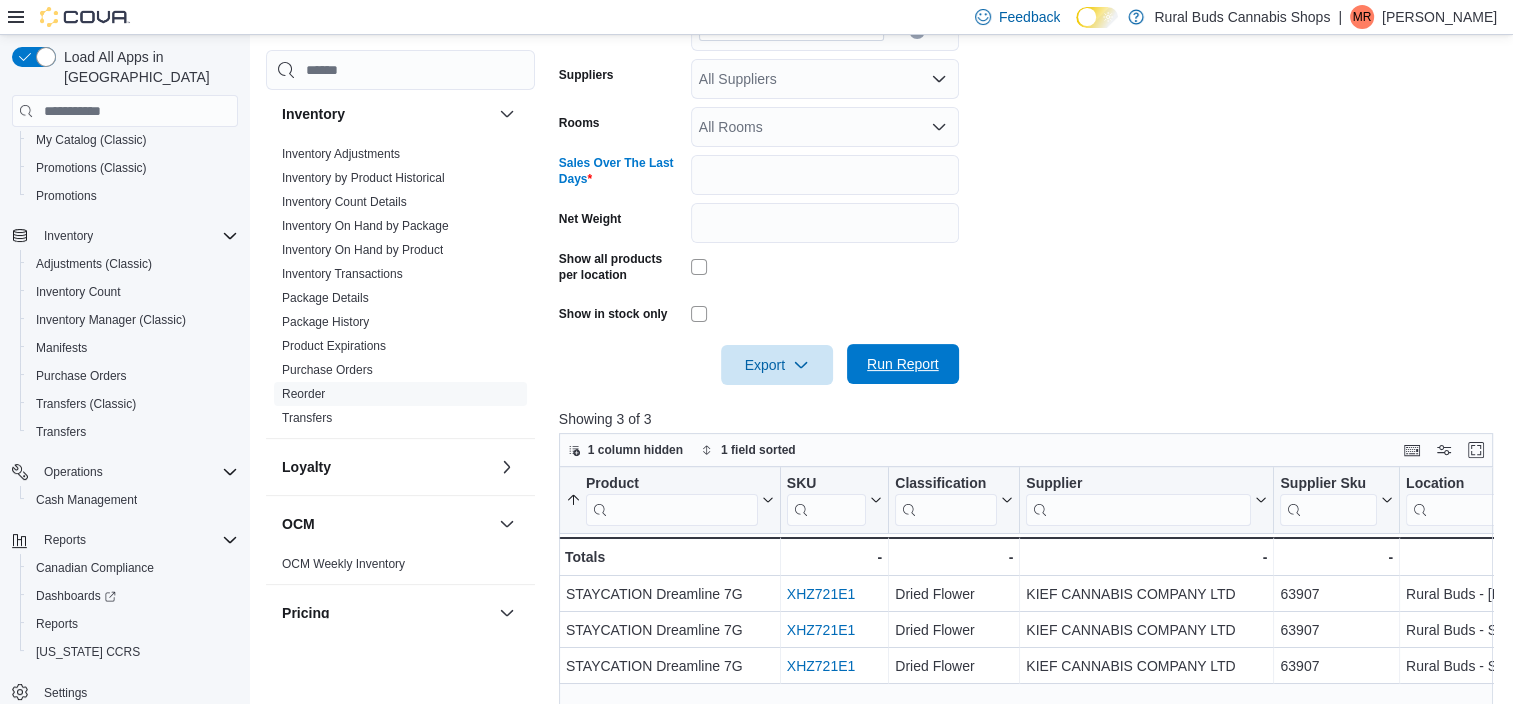 click on "Run Report" at bounding box center [903, 364] 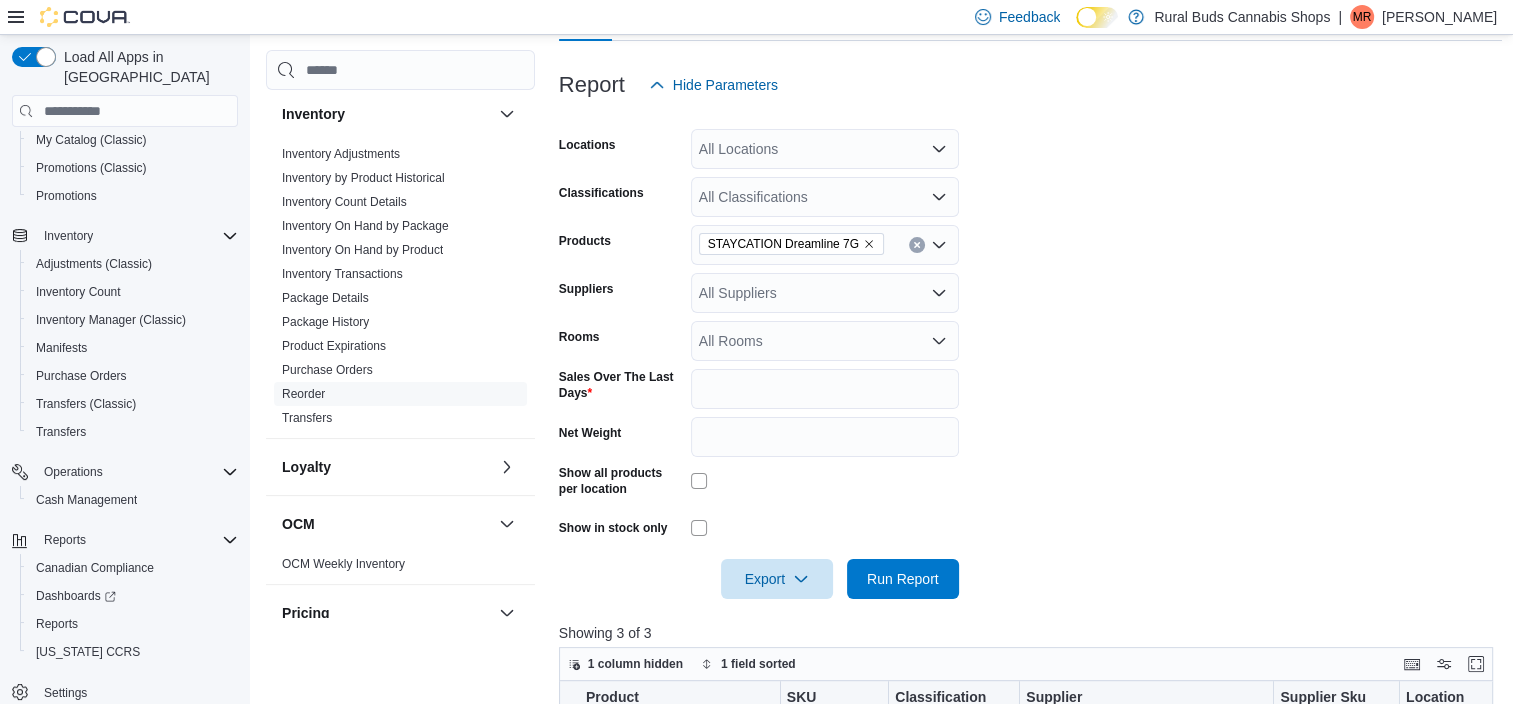 scroll, scrollTop: 280, scrollLeft: 0, axis: vertical 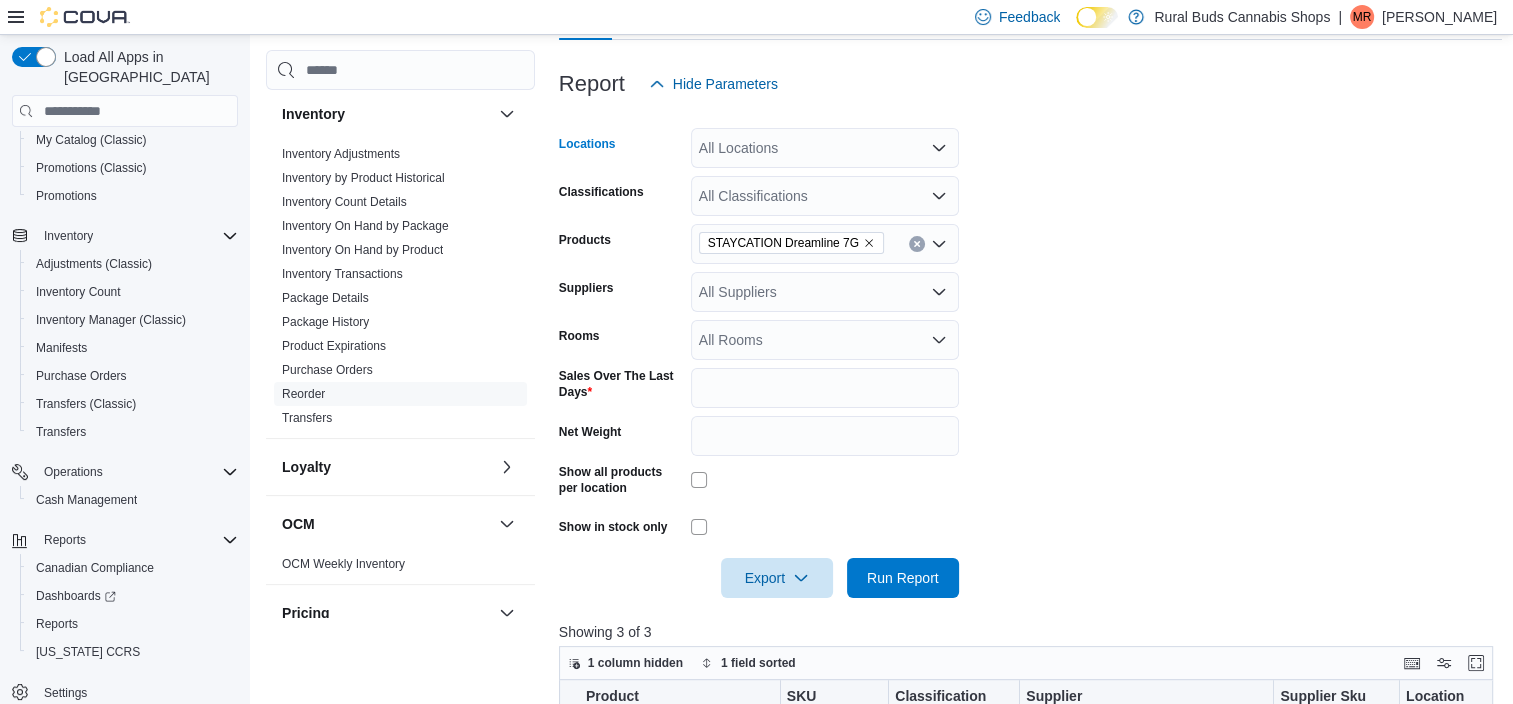 click on "All Locations" at bounding box center [825, 148] 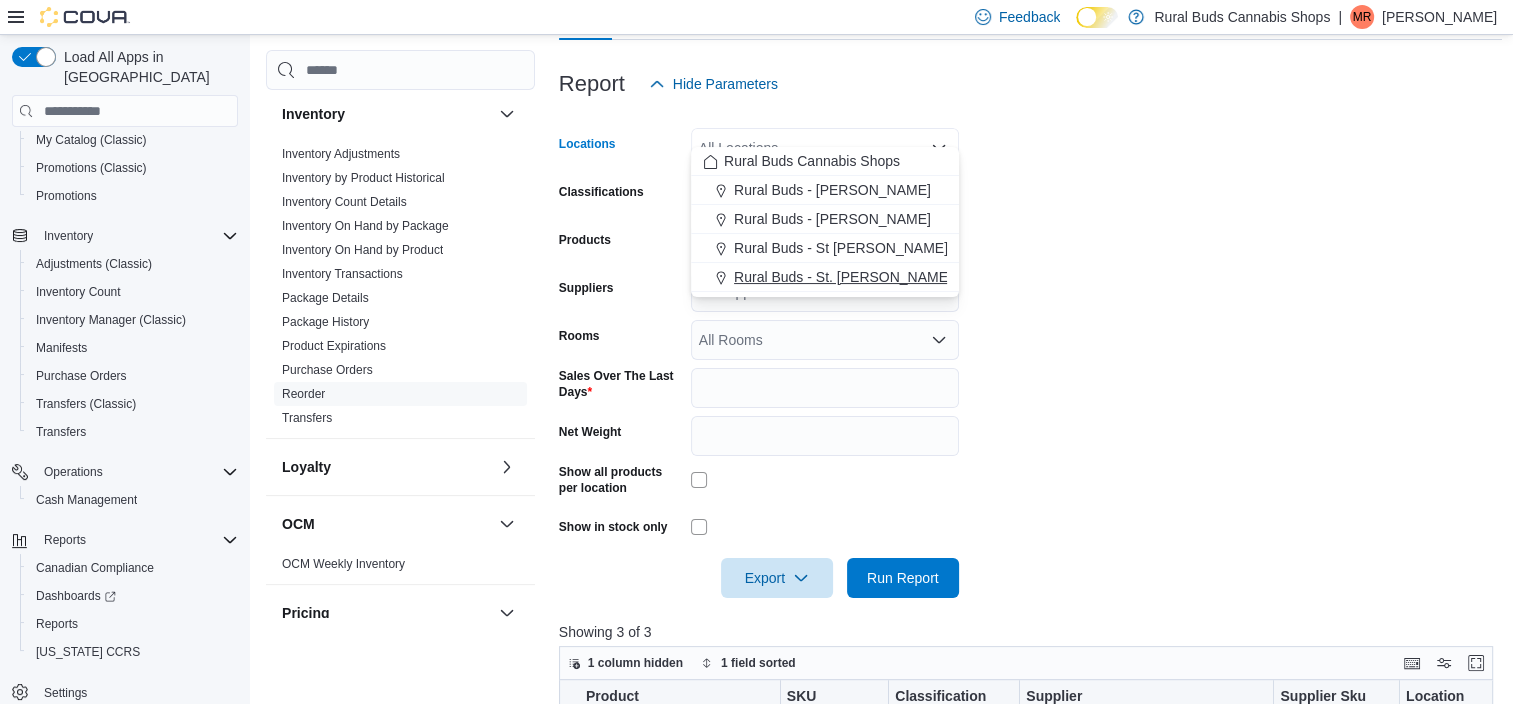 click on "Rural Buds - St. [PERSON_NAME]" at bounding box center (843, 277) 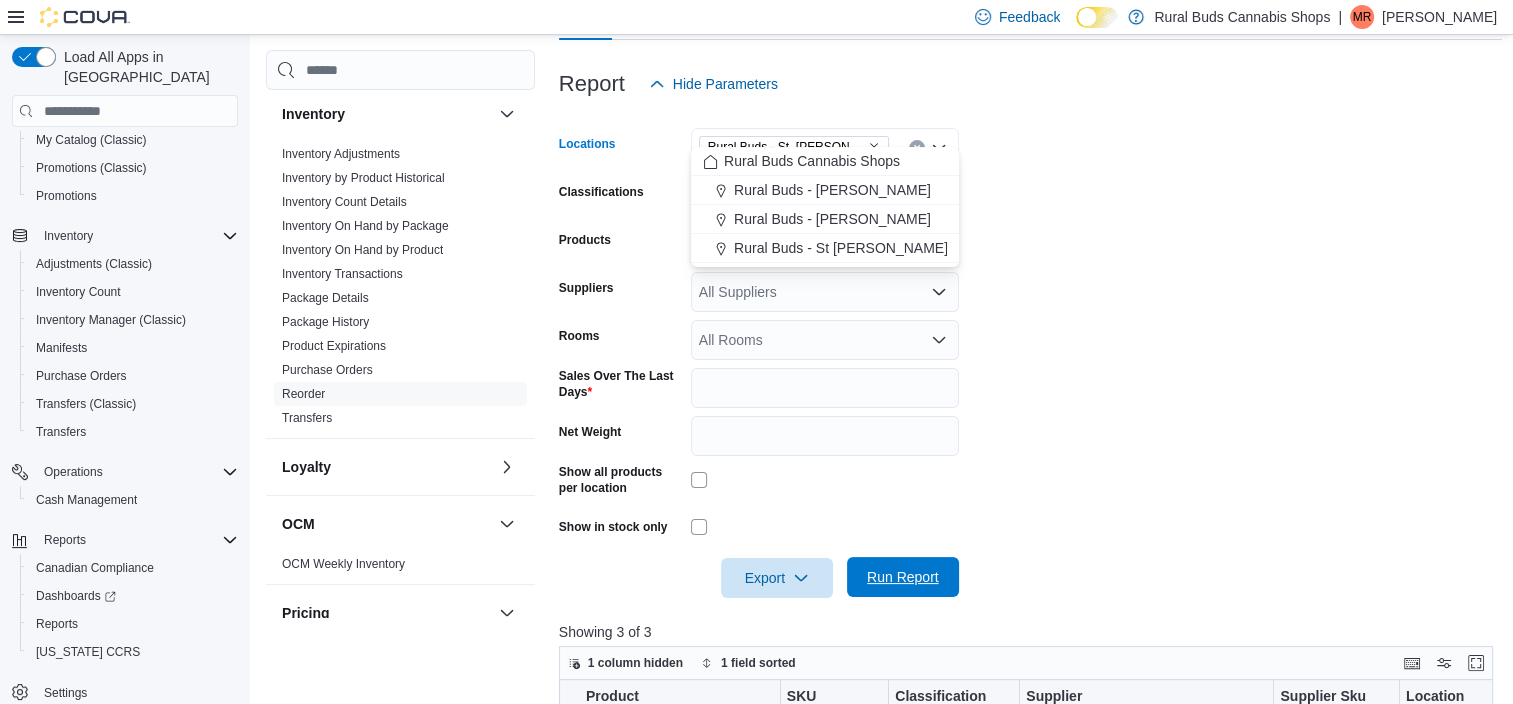 click on "Export  Run Report" at bounding box center [759, 578] 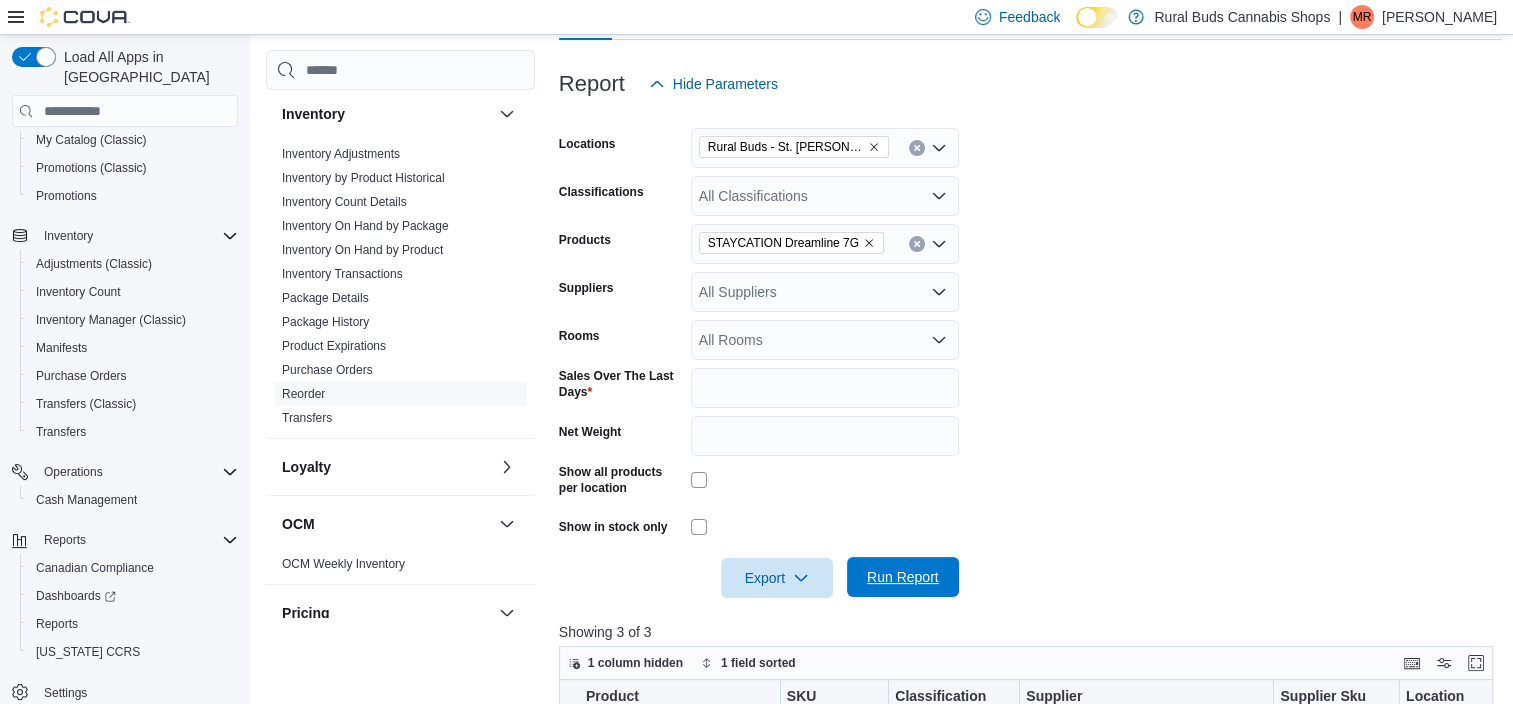click on "Run Report" at bounding box center [903, 577] 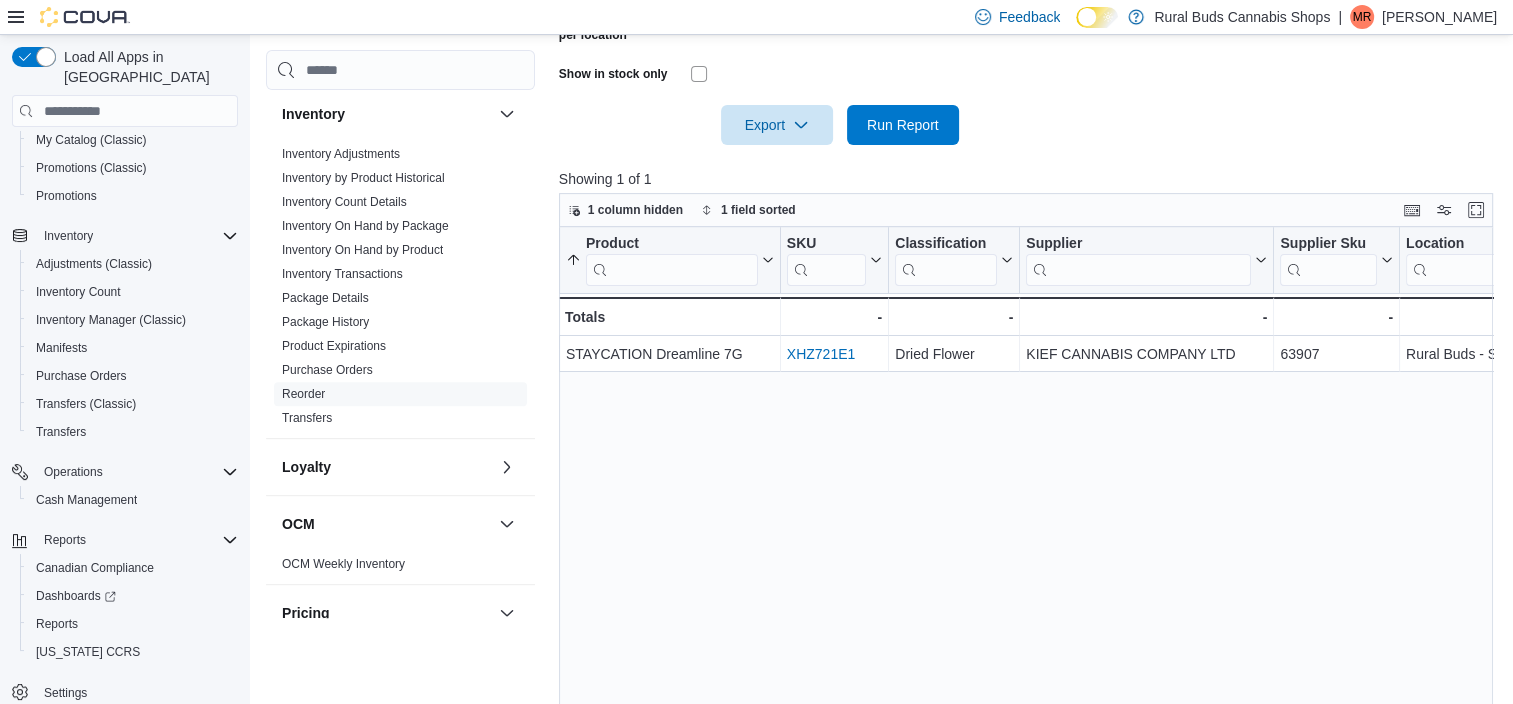 scroll, scrollTop: 780, scrollLeft: 0, axis: vertical 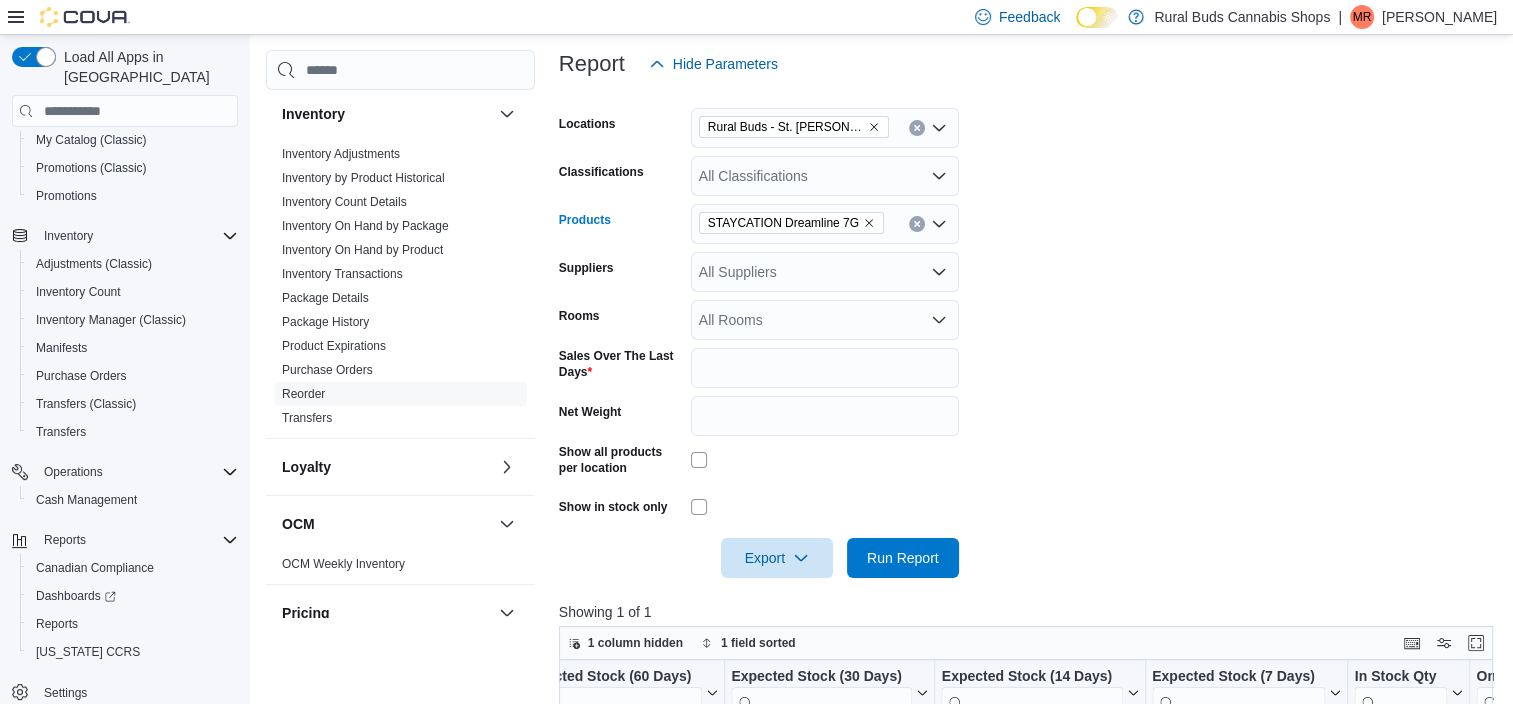 click 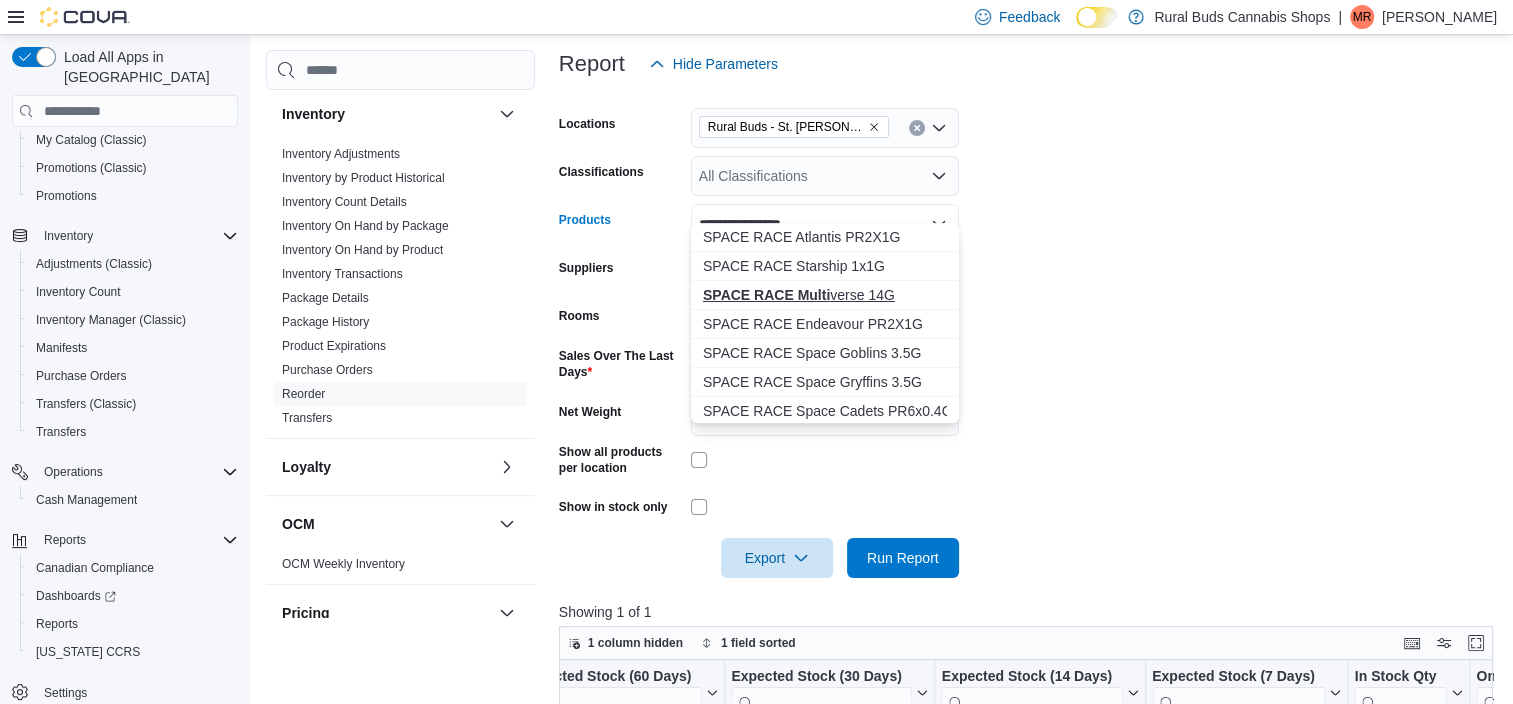 type on "**********" 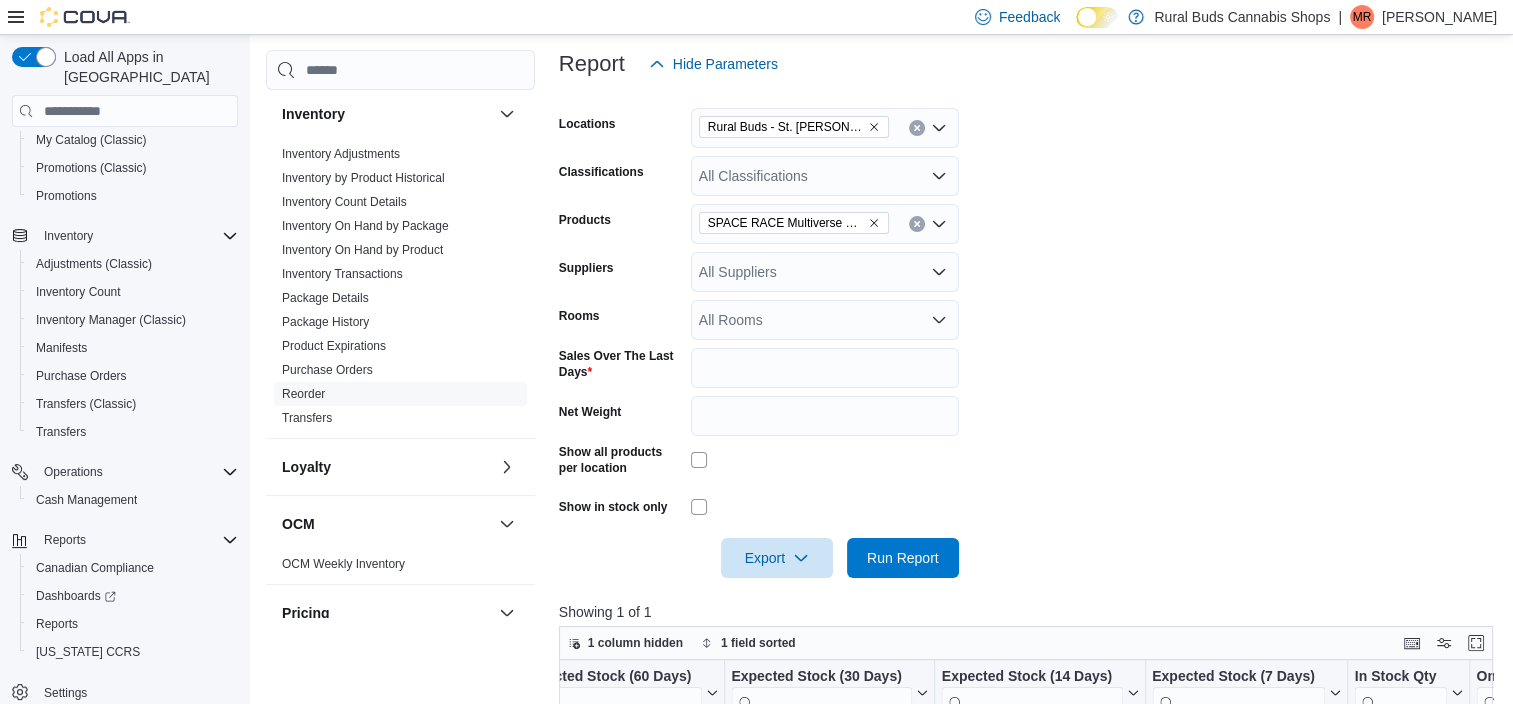 click on "Locations Rural Buds - St. Adolphe Classifications All Classifications Products SPACE RACE Multiverse 14G Suppliers All Suppliers Rooms All Rooms Sales Over The Last Days ** Net Weight Show all products per location Show in stock only Export  Run Report" at bounding box center [1031, 331] 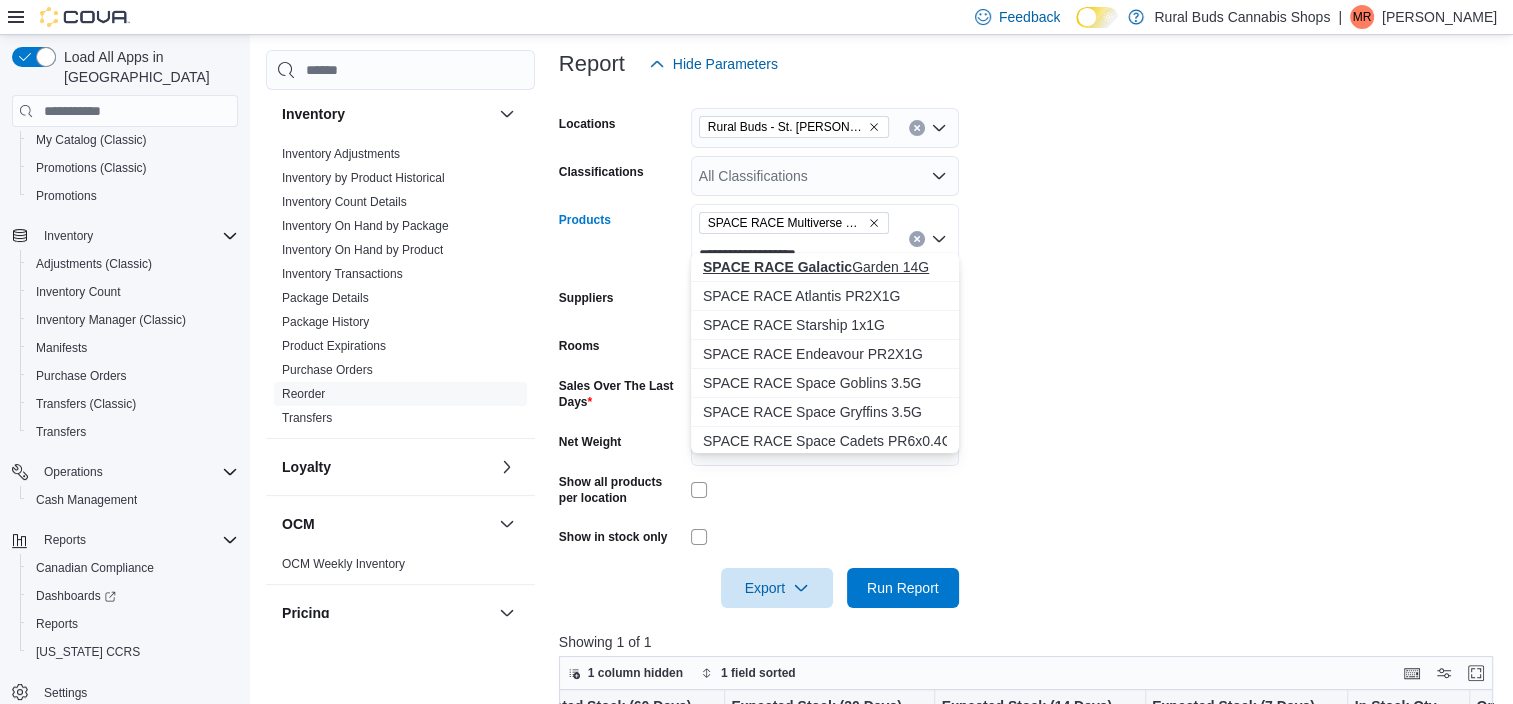 type on "**********" 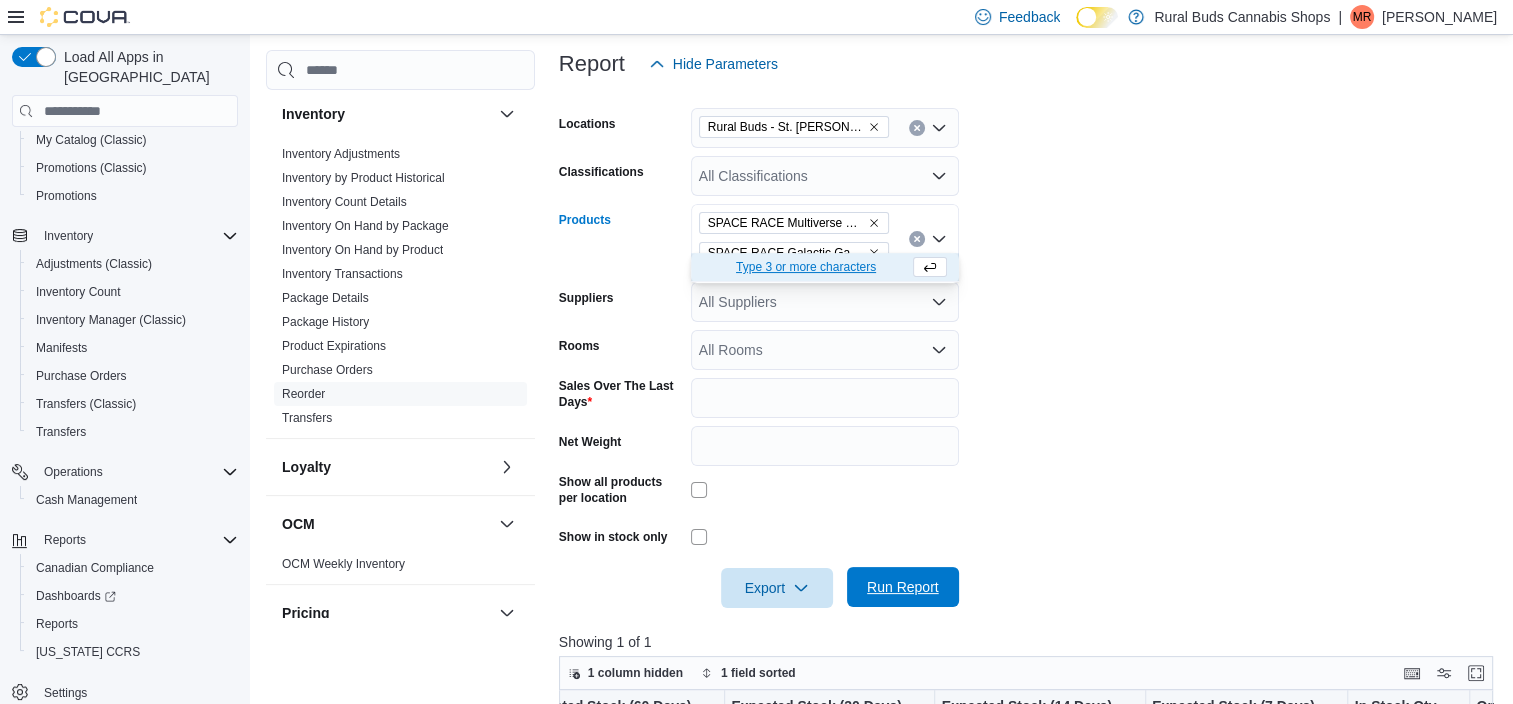 click at bounding box center [1031, 620] 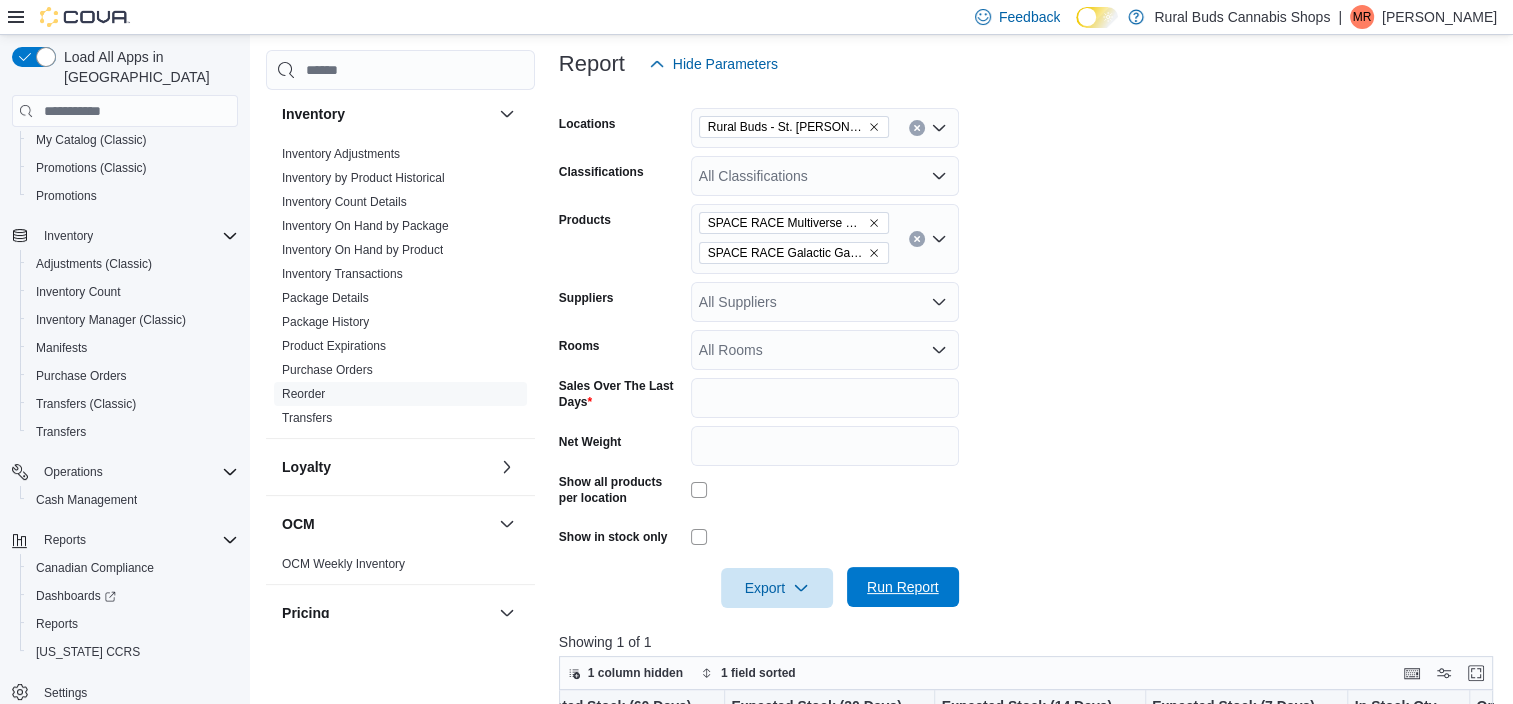 click on "Run Report" at bounding box center [903, 587] 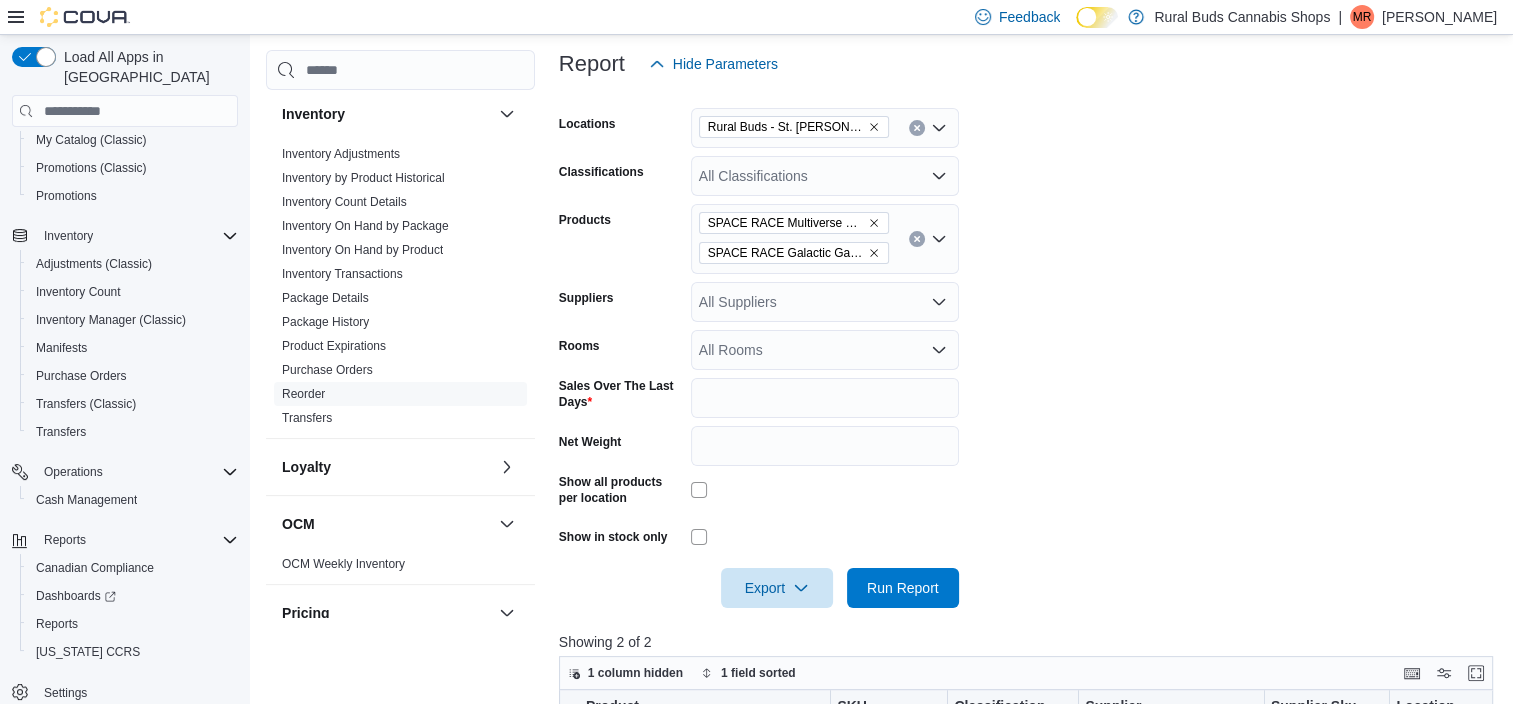 scroll, scrollTop: 810, scrollLeft: 0, axis: vertical 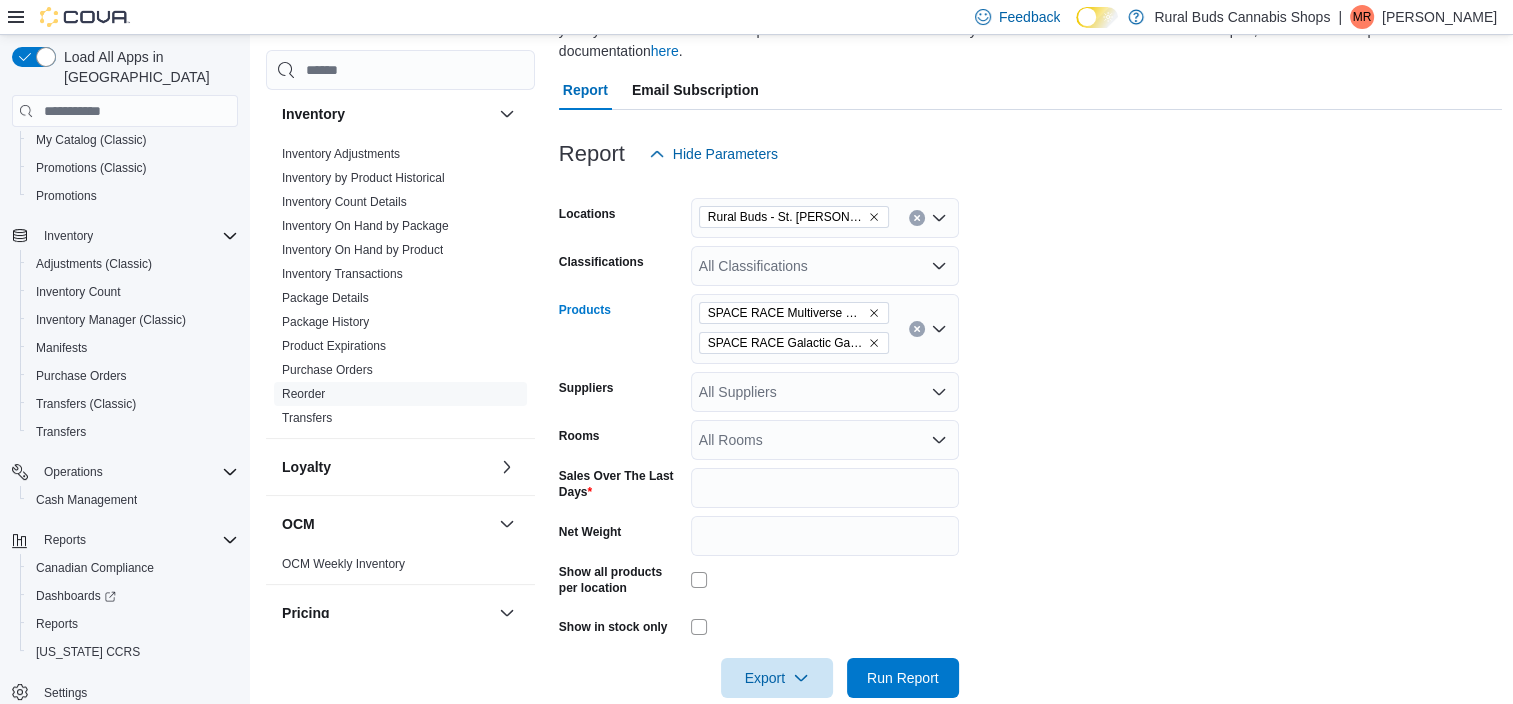 click 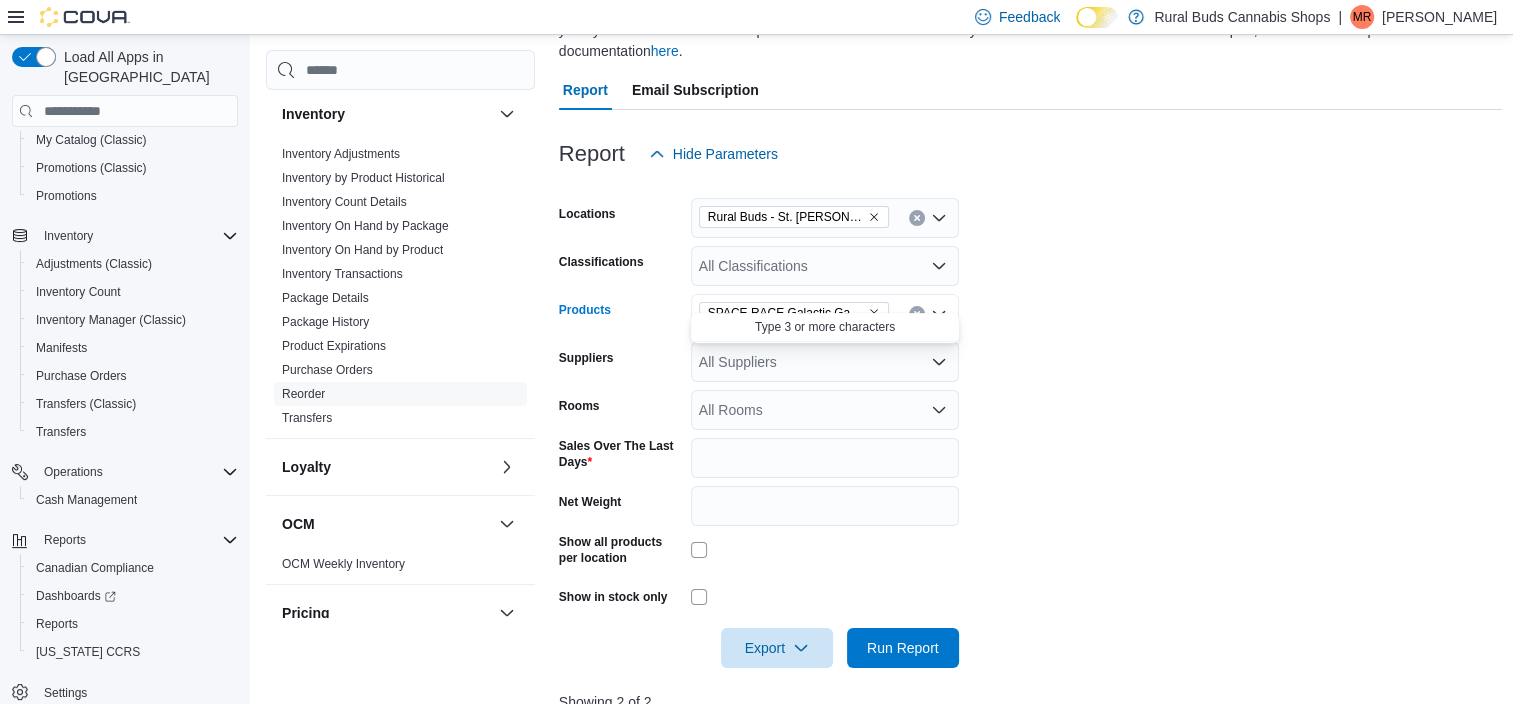 click 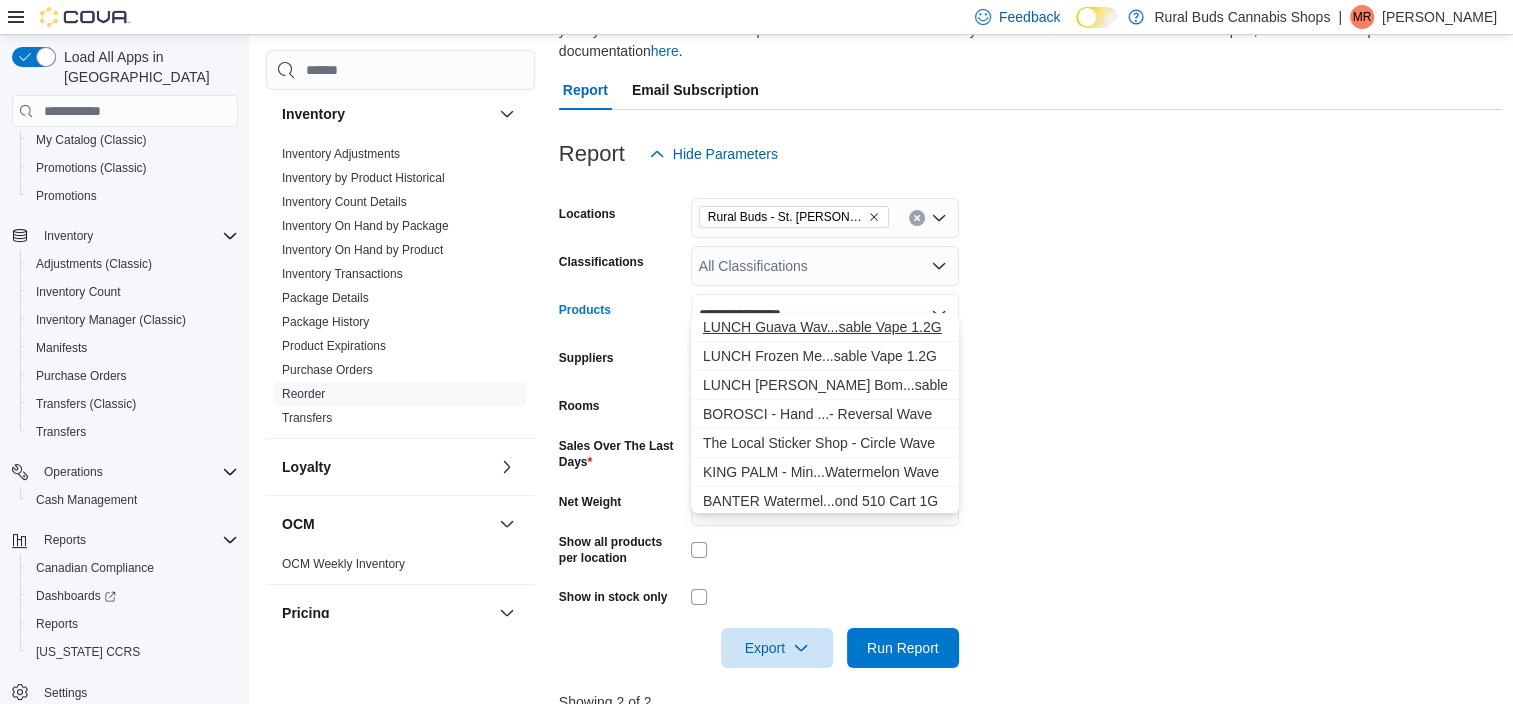 type on "**********" 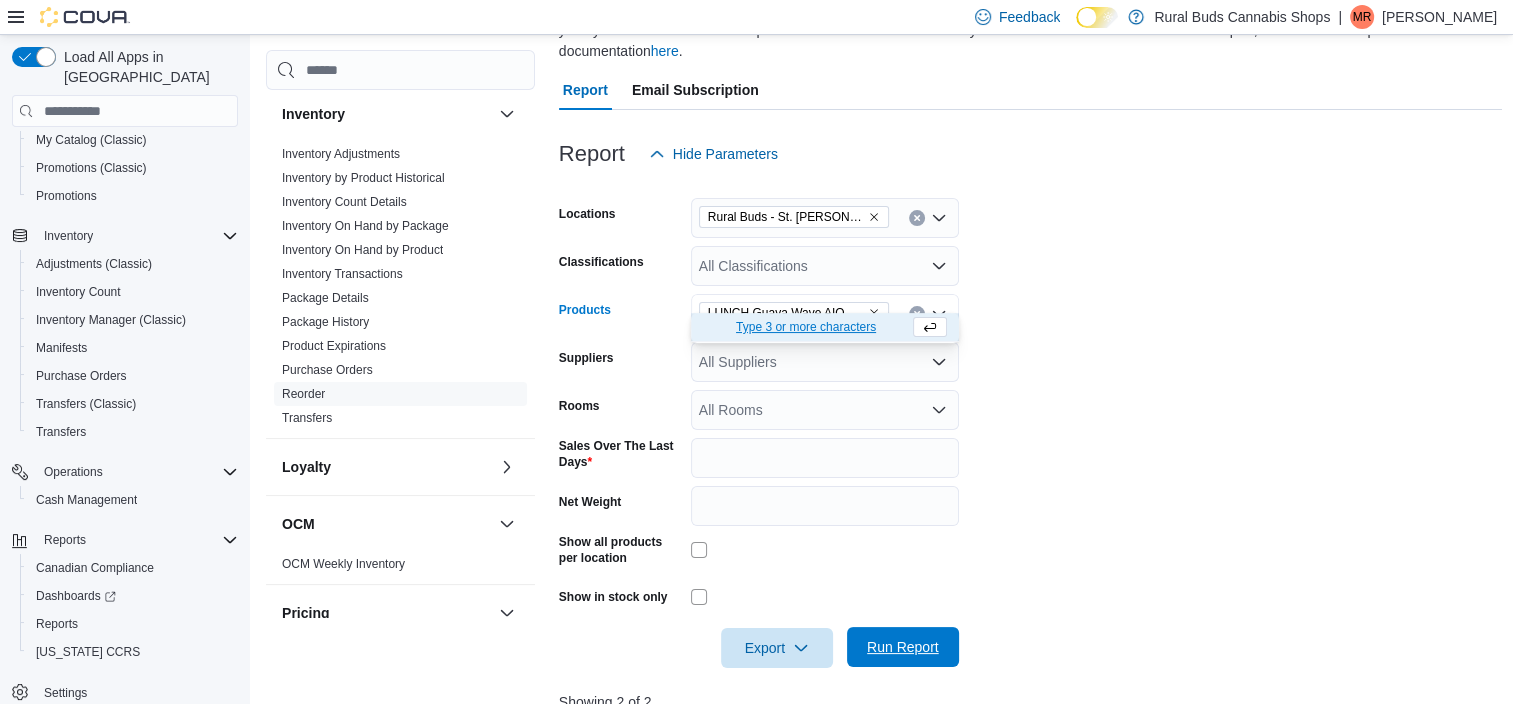 click on "Run Report" at bounding box center [903, 647] 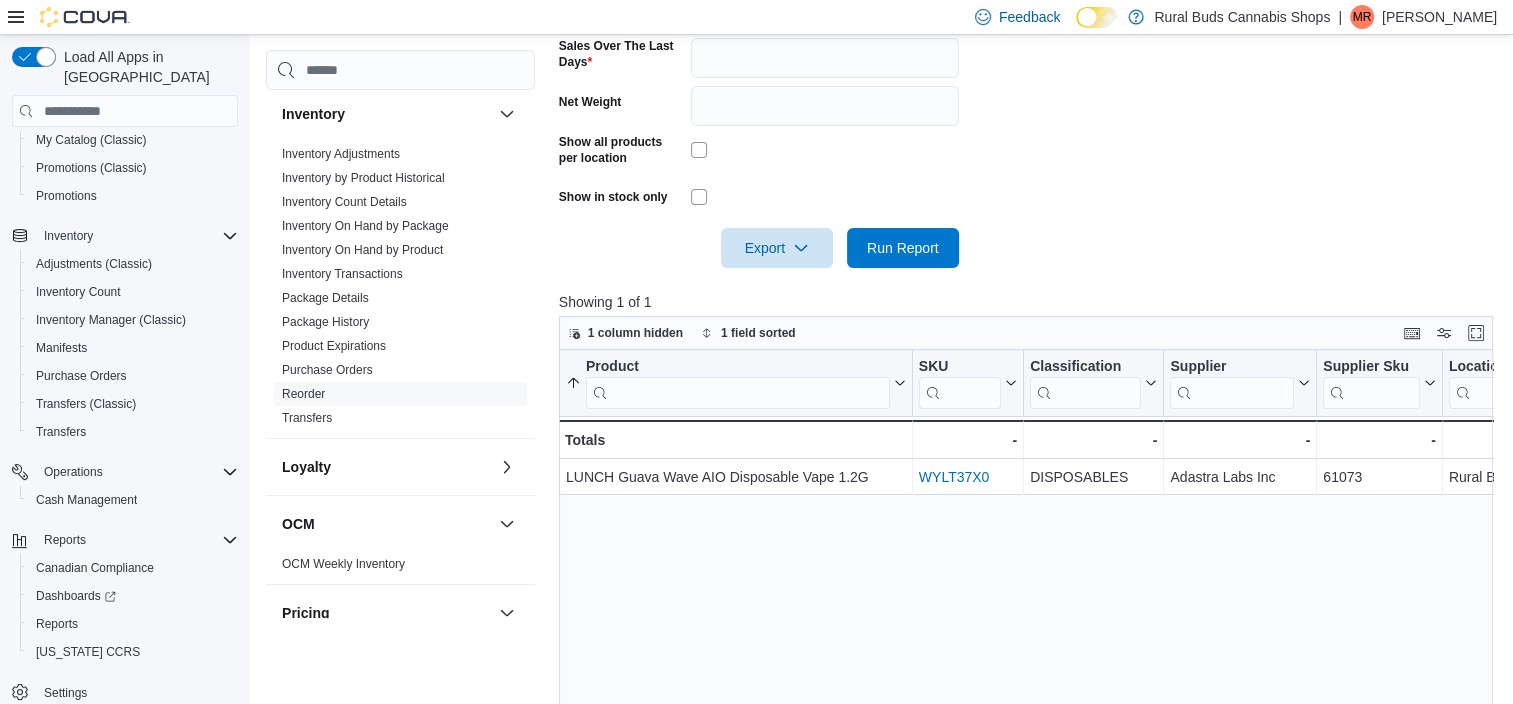 scroll, scrollTop: 780, scrollLeft: 0, axis: vertical 